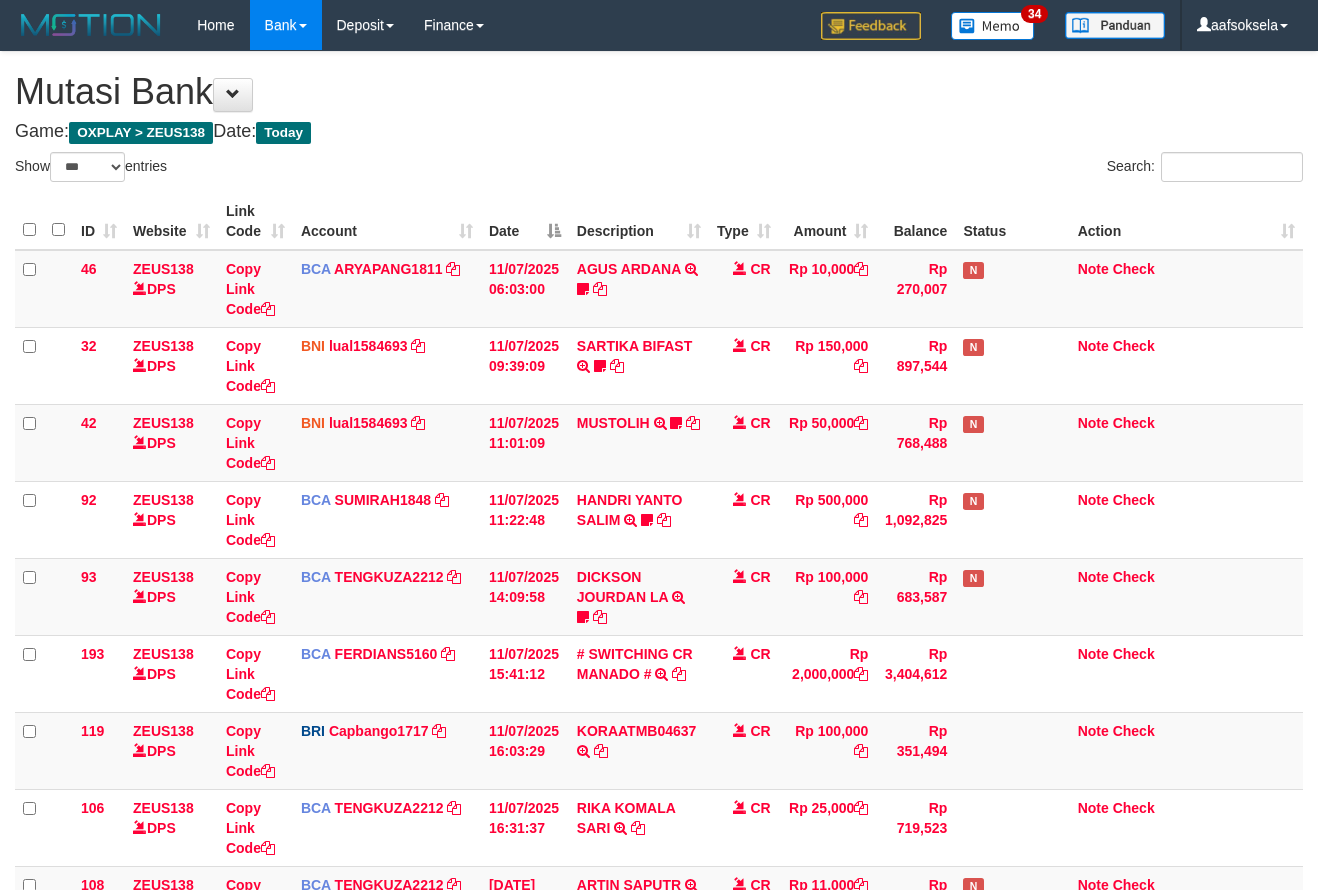 select on "***" 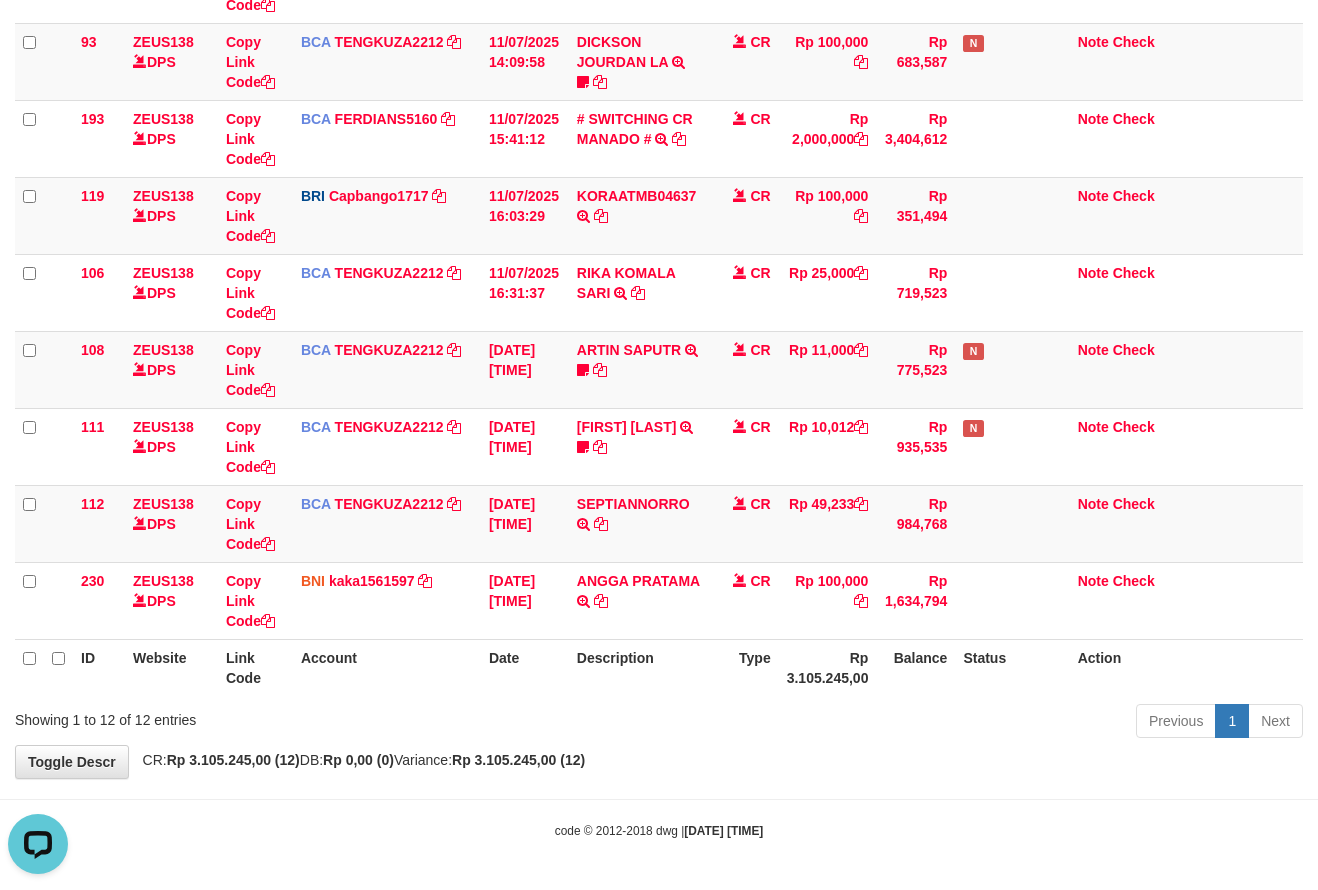 scroll, scrollTop: 0, scrollLeft: 0, axis: both 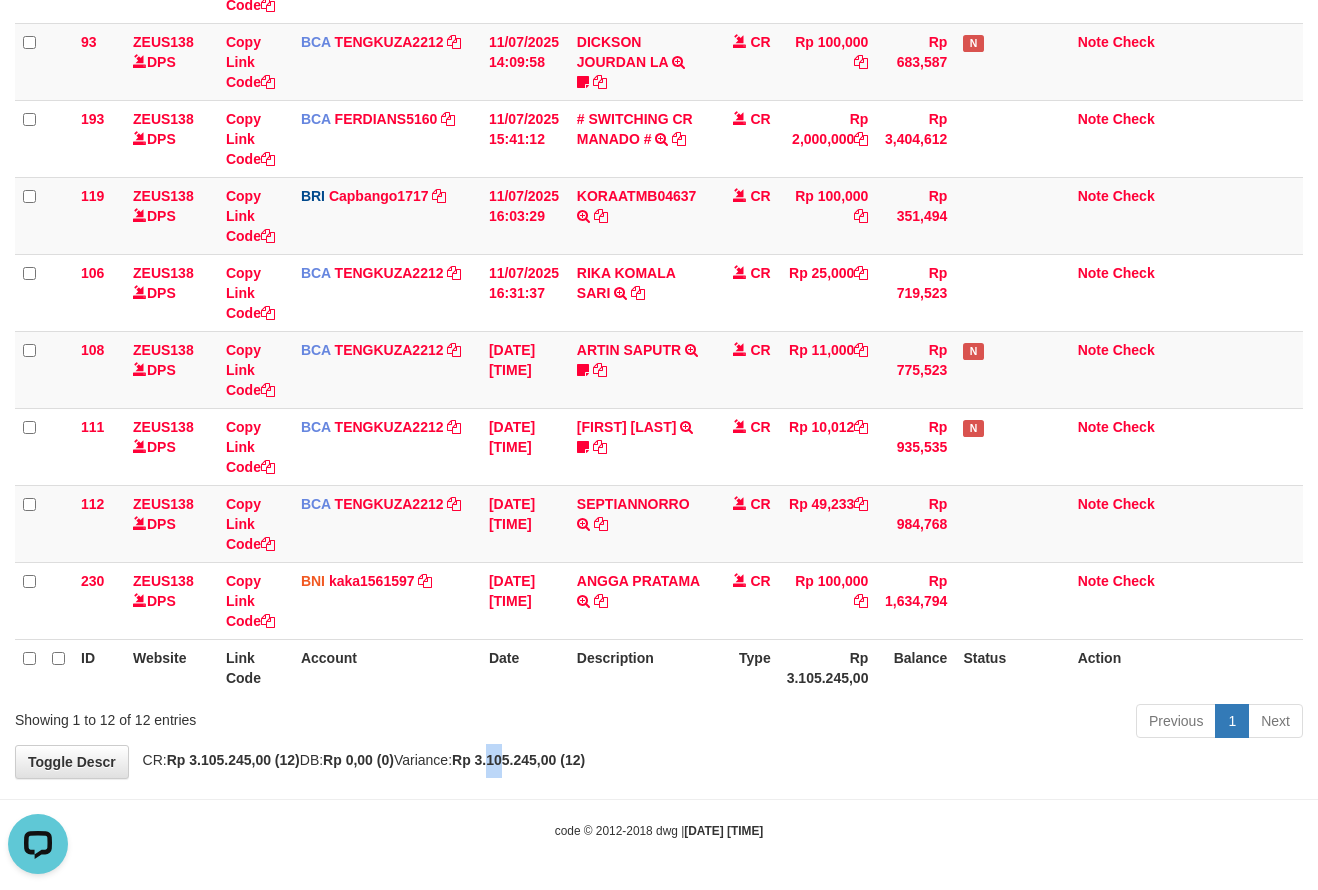 drag, startPoint x: 536, startPoint y: 770, endPoint x: 561, endPoint y: 746, distance: 34.655445 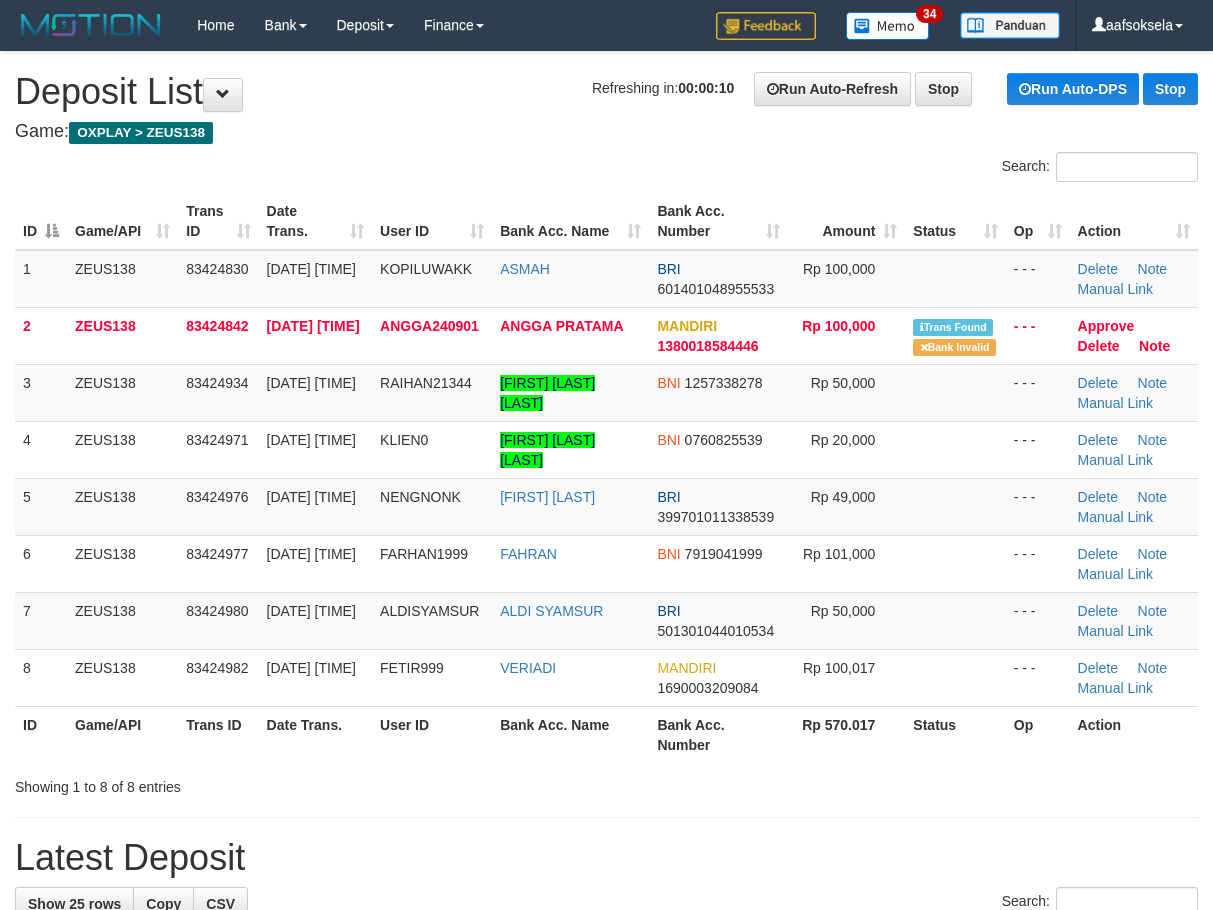scroll, scrollTop: 0, scrollLeft: 0, axis: both 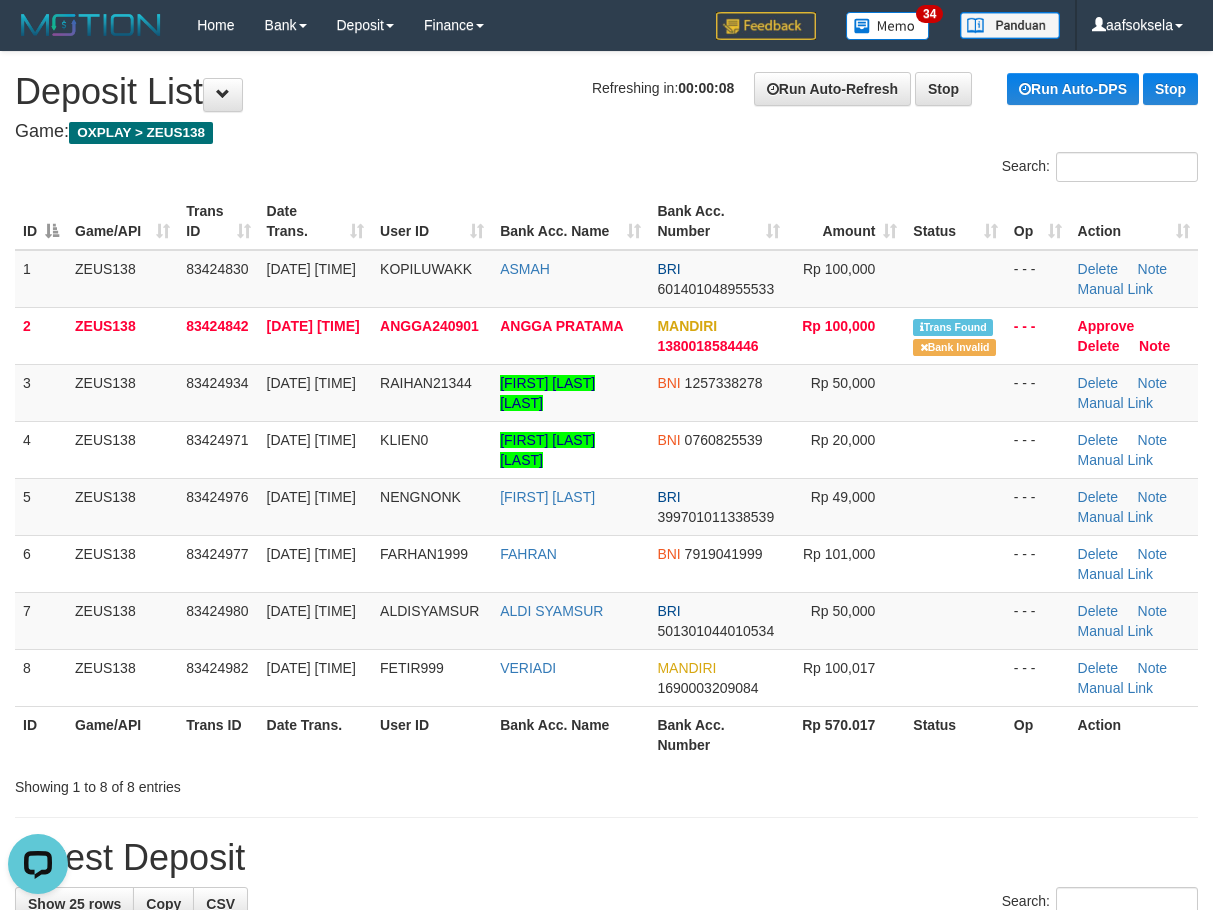 drag, startPoint x: 102, startPoint y: 743, endPoint x: 159, endPoint y: 761, distance: 59.77458 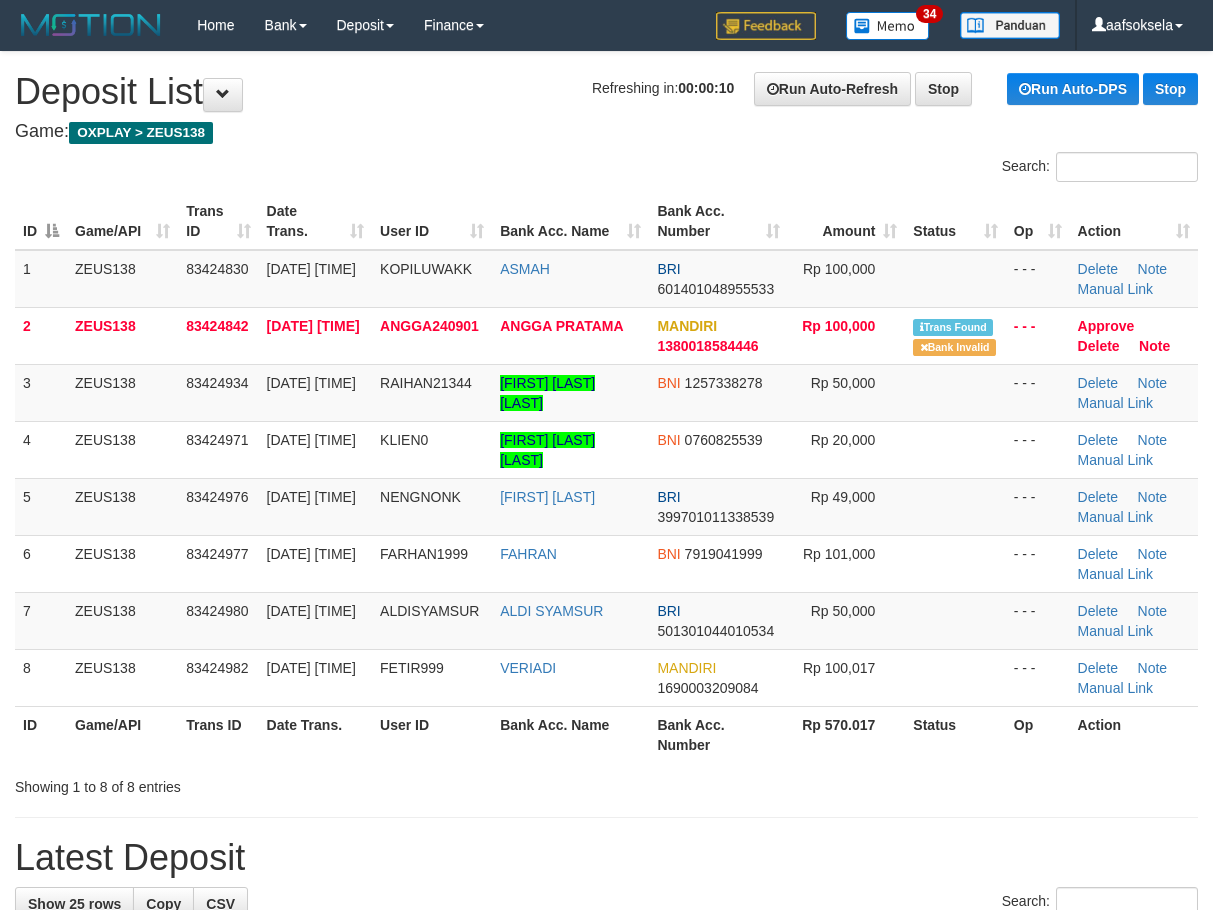 scroll, scrollTop: 0, scrollLeft: 0, axis: both 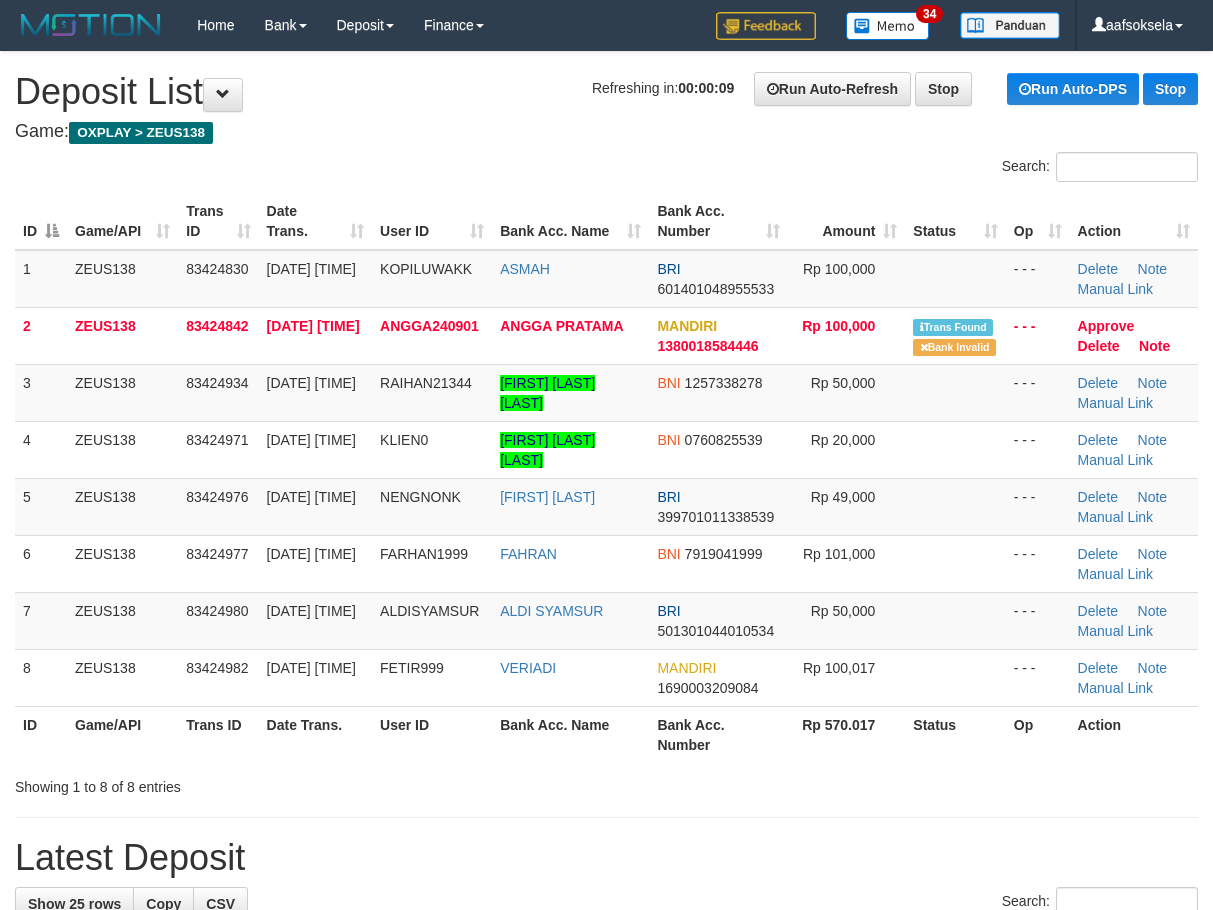 drag, startPoint x: 456, startPoint y: 780, endPoint x: 388, endPoint y: 759, distance: 71.168816 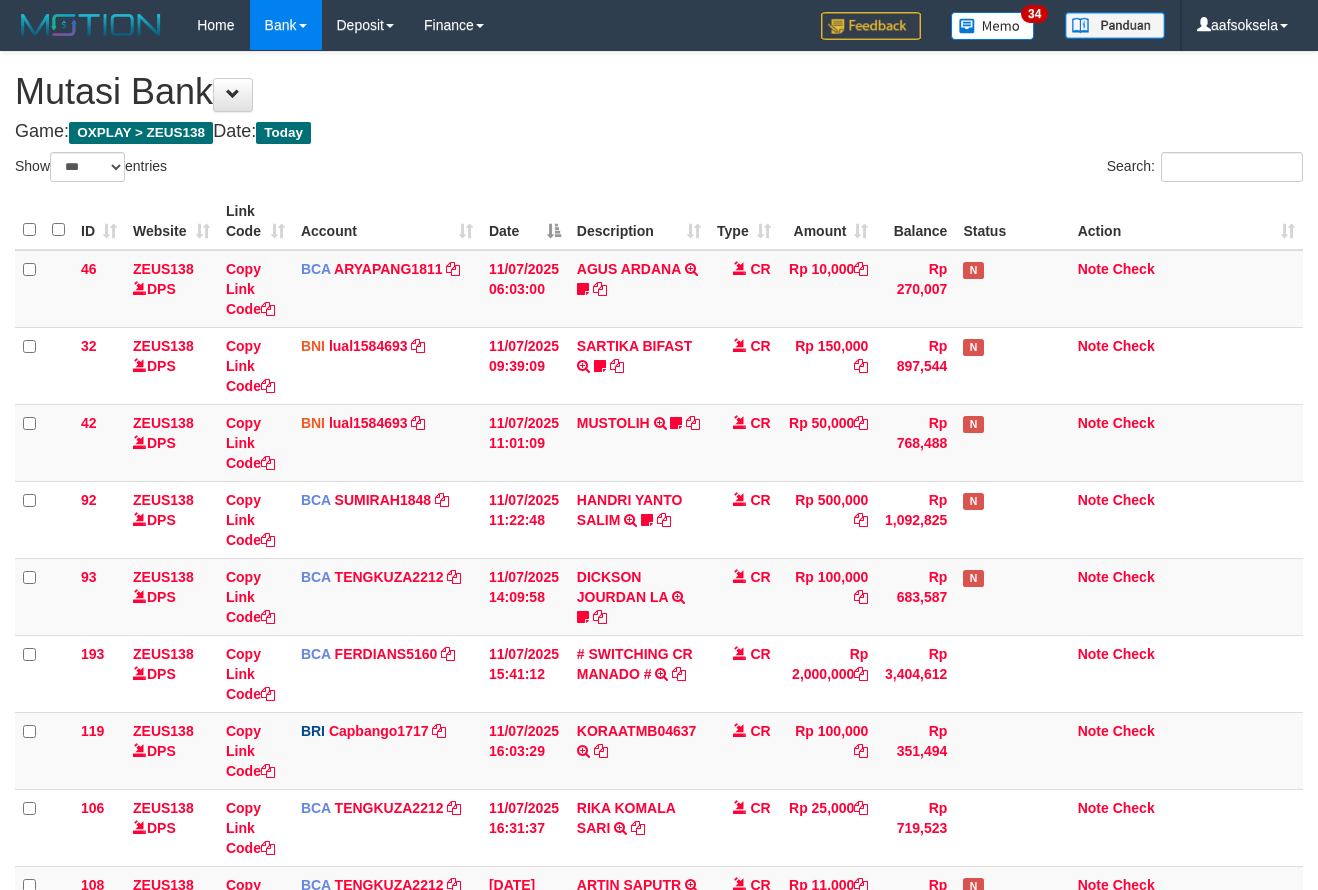 select on "***" 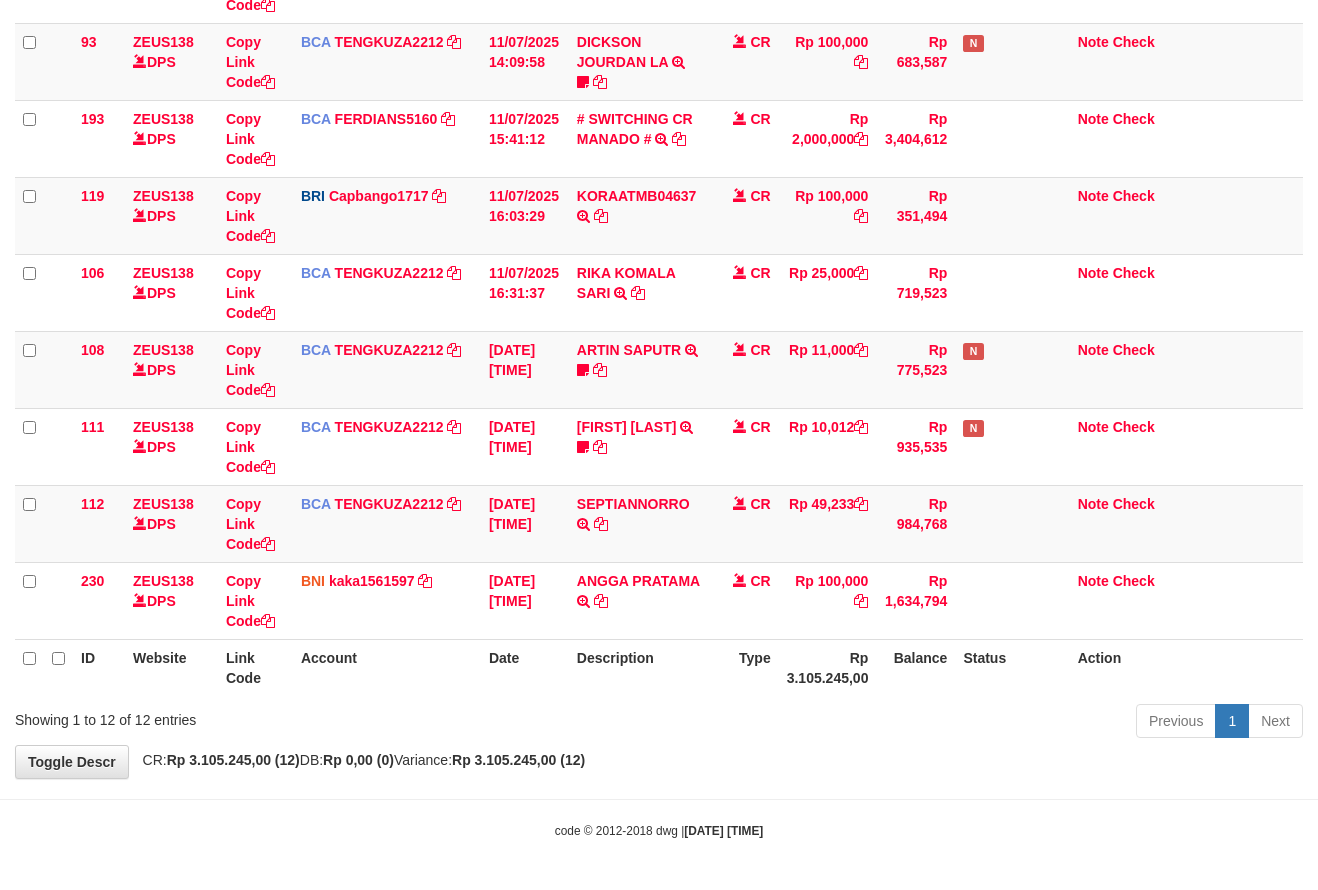 click on "Previous 1 Next" at bounding box center (933, 723) 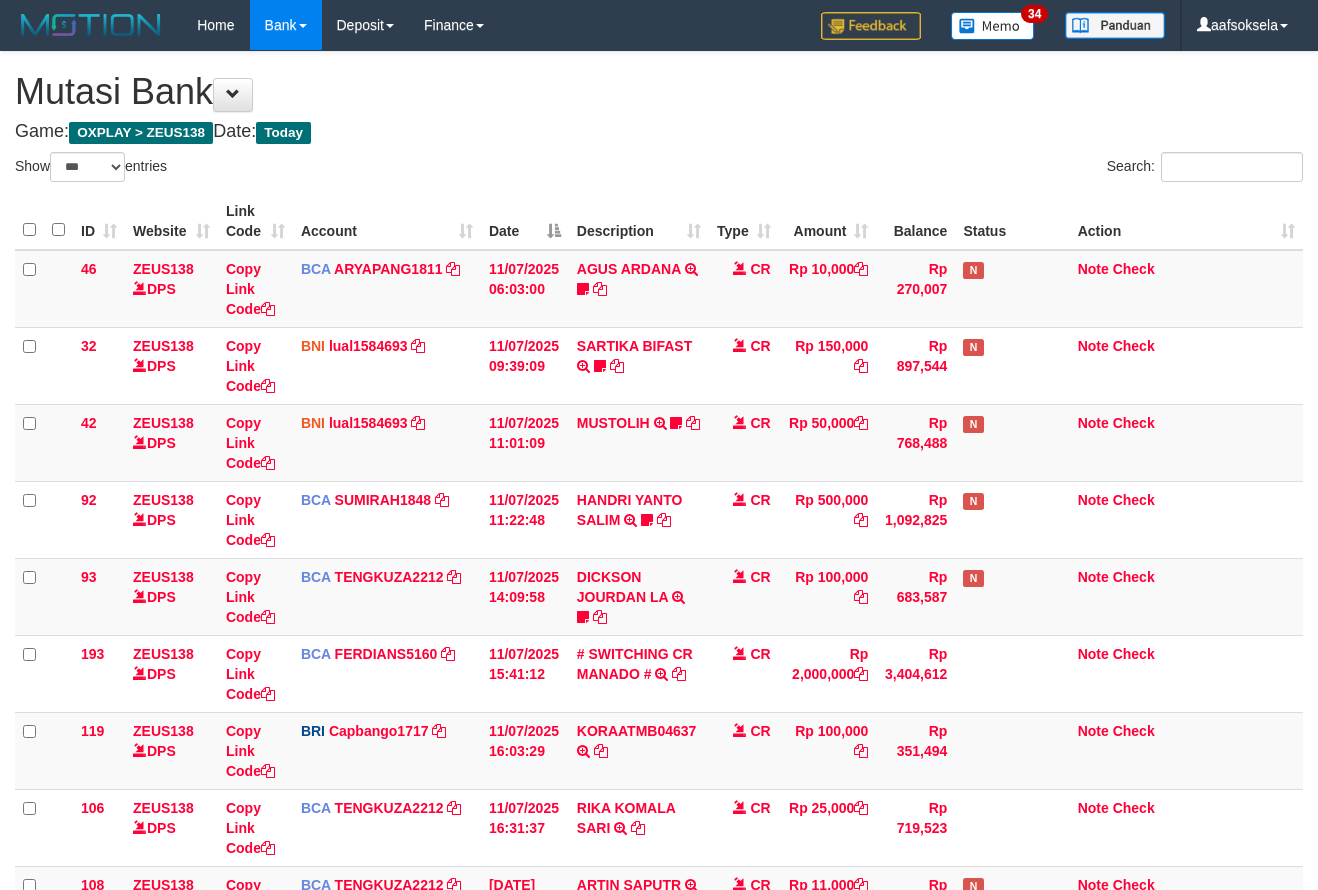 select on "***" 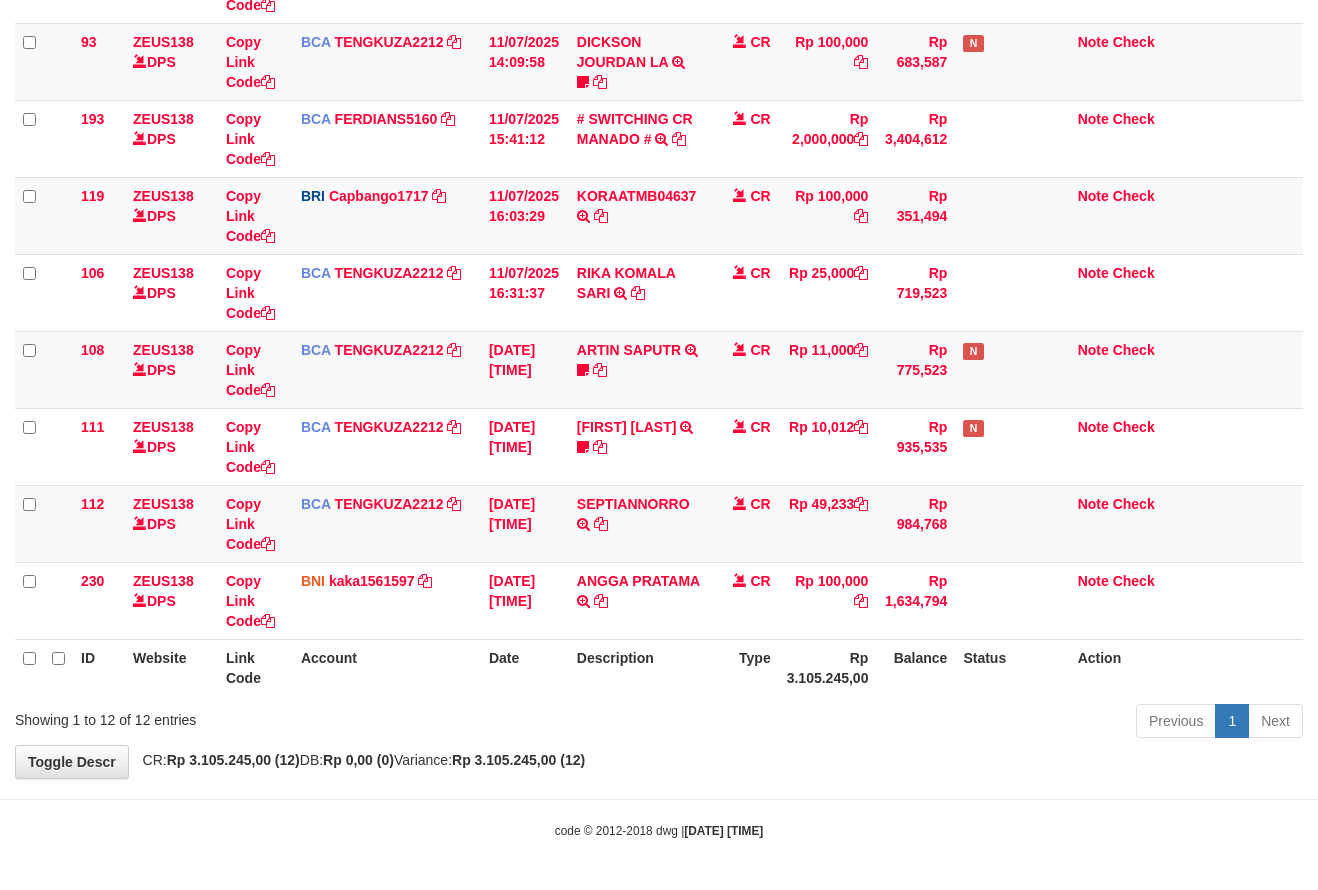 drag, startPoint x: 624, startPoint y: 702, endPoint x: 695, endPoint y: 746, distance: 83.528435 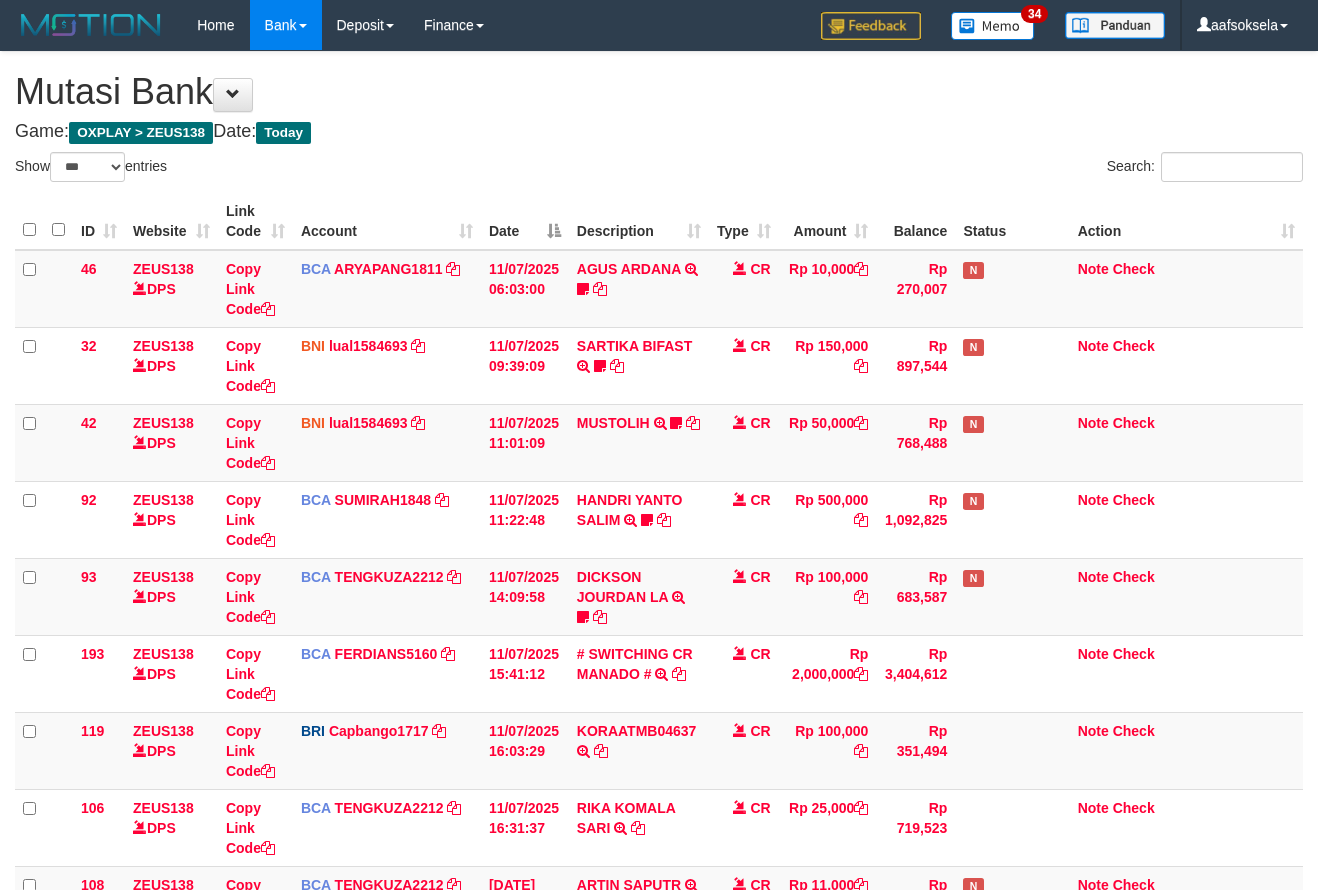 select on "***" 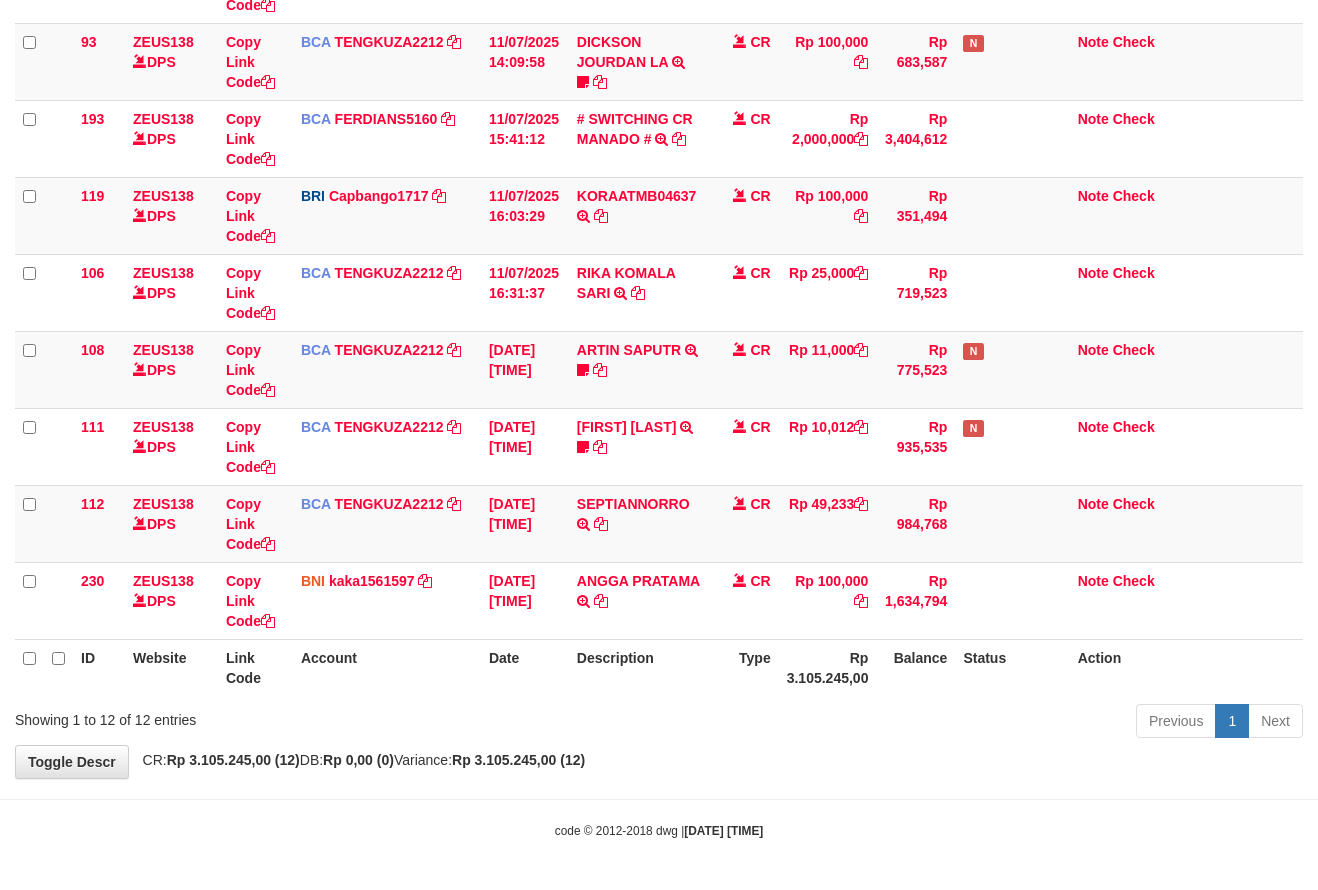 click on "Previous 1 Next" at bounding box center (933, 723) 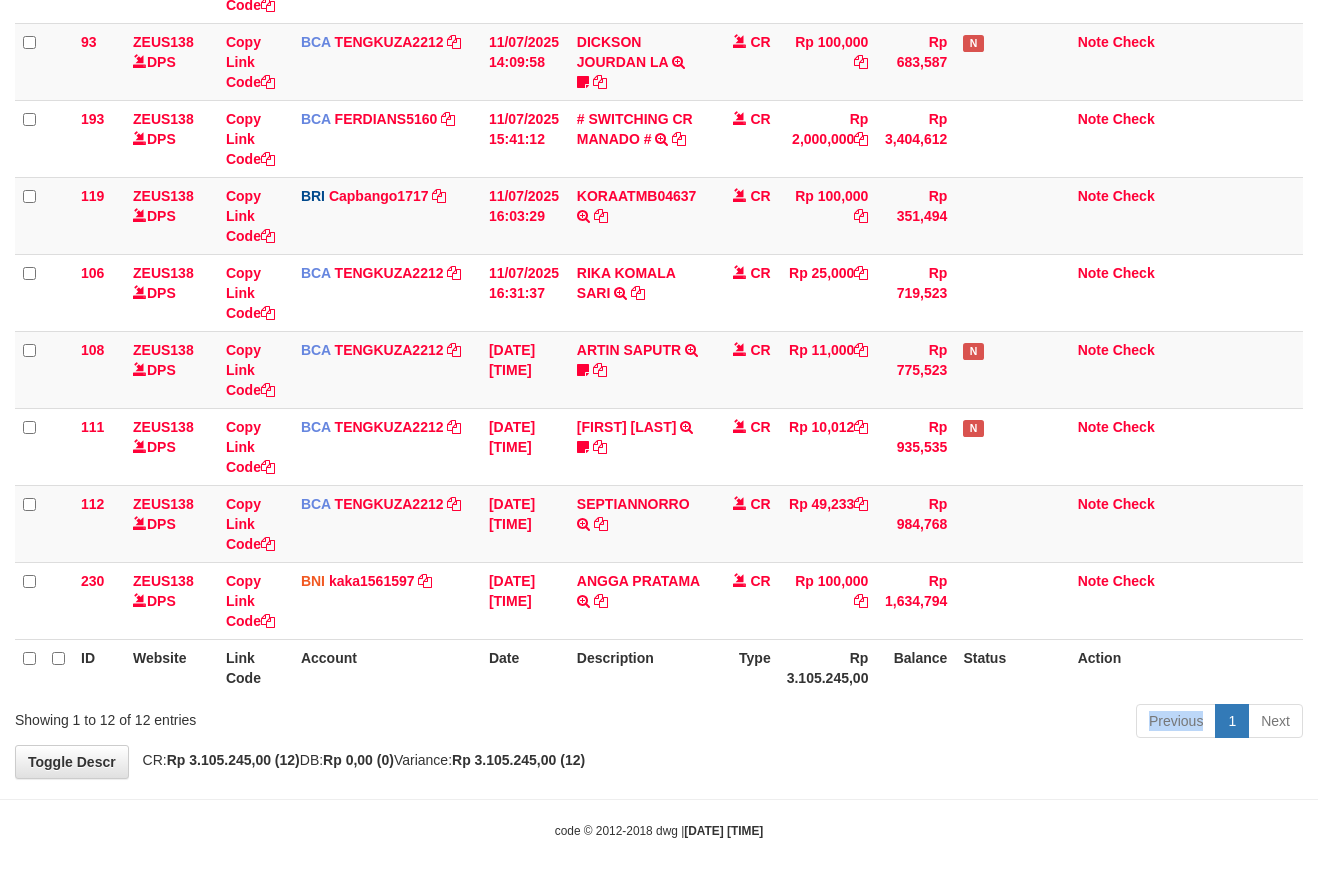 click on "Previous 1 Next" at bounding box center [933, 723] 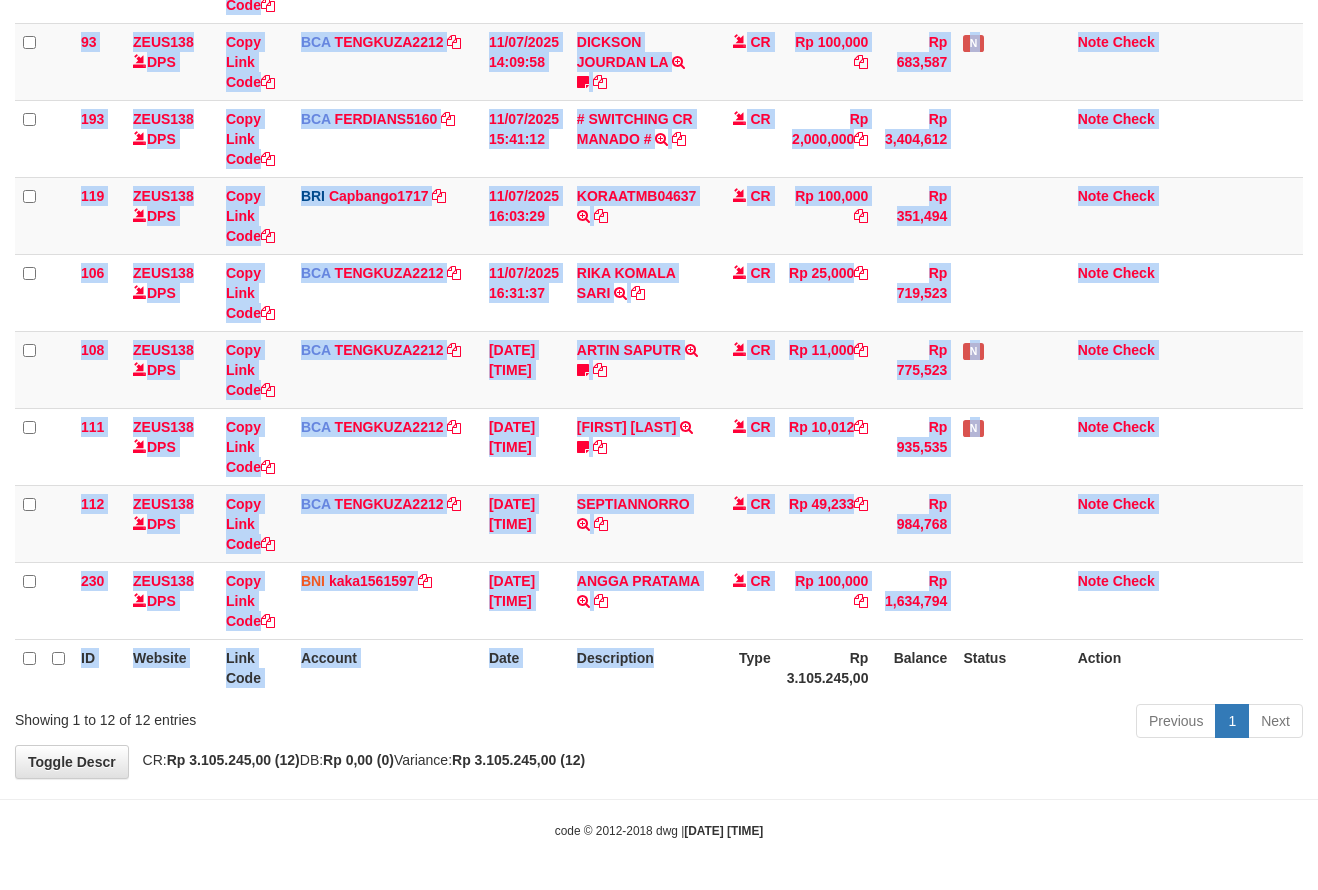 click on "ID Website Link Code Account Date Description Type Amount Balance Status Action
46
ZEUS138    DPS
Copy Link Code
BCA
ARYAPANG1811
DPS
ARYA PANGESTU
mutasi_20250711_2620 | 46
mutasi_20250711_2620 | 46
11/07/2025 06:03:00
AGUS ARDANA            TRSF E-BANKING CR 1107/FTSCY/WS95051
10000.002025071158167087 TRFDN-AGUS ARDANA ESPAY DEBIT INDONE    Aguslike
tunggu bukti tranfer
CR
Rp 10,000
Rp 270,007
N
Note
Check
32
ZEUS138    DPS" at bounding box center (659, 177) 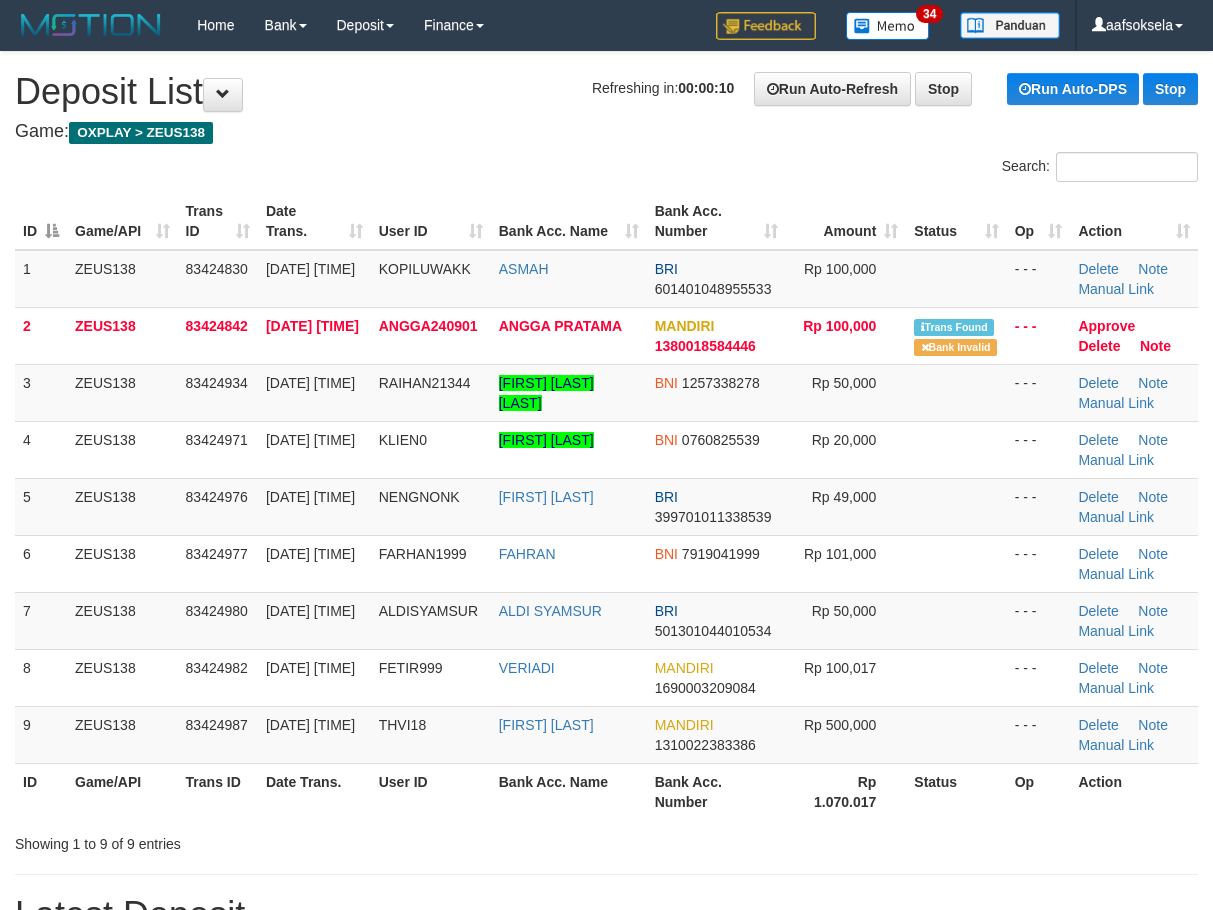scroll, scrollTop: 0, scrollLeft: 0, axis: both 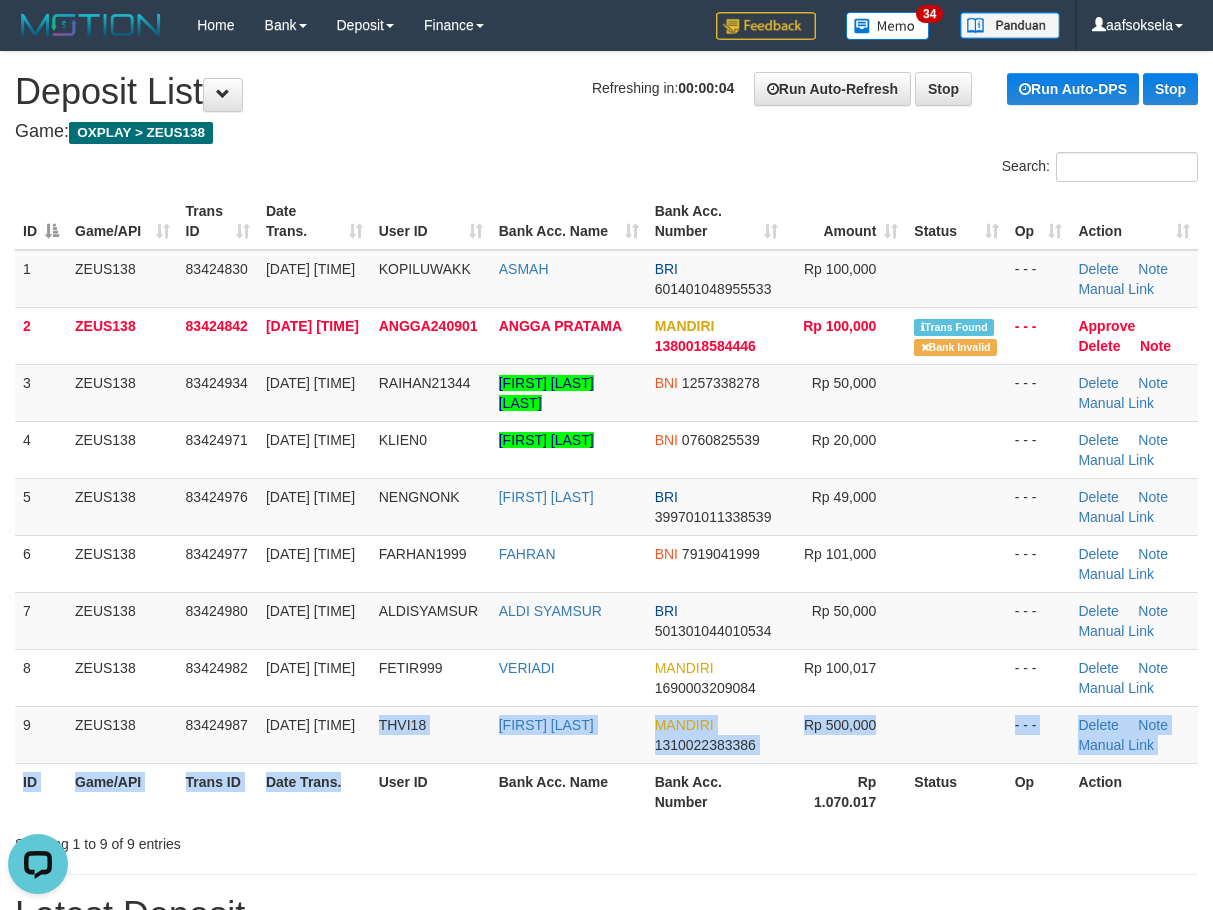 drag, startPoint x: 350, startPoint y: 761, endPoint x: 292, endPoint y: 788, distance: 63.97656 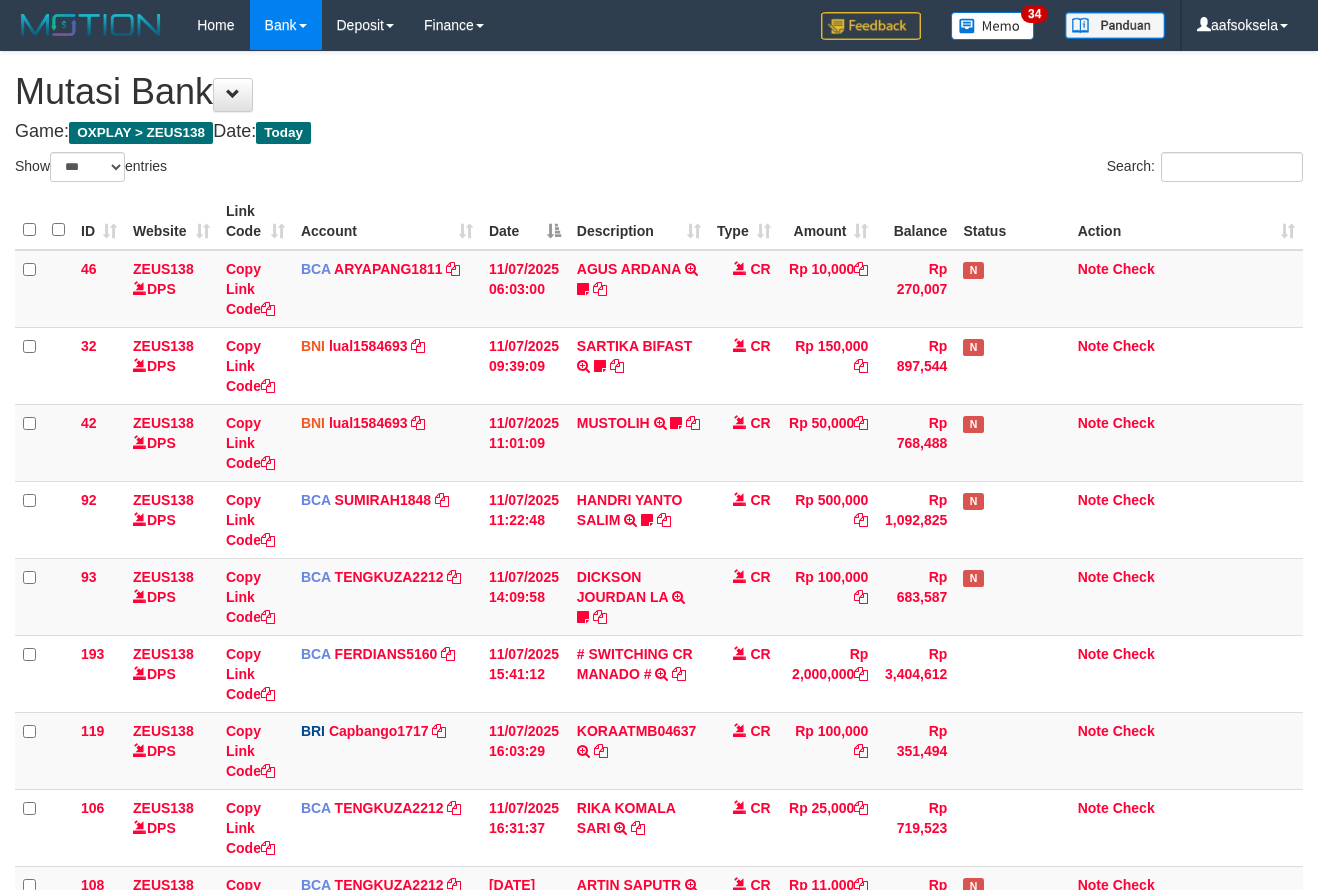 select on "***" 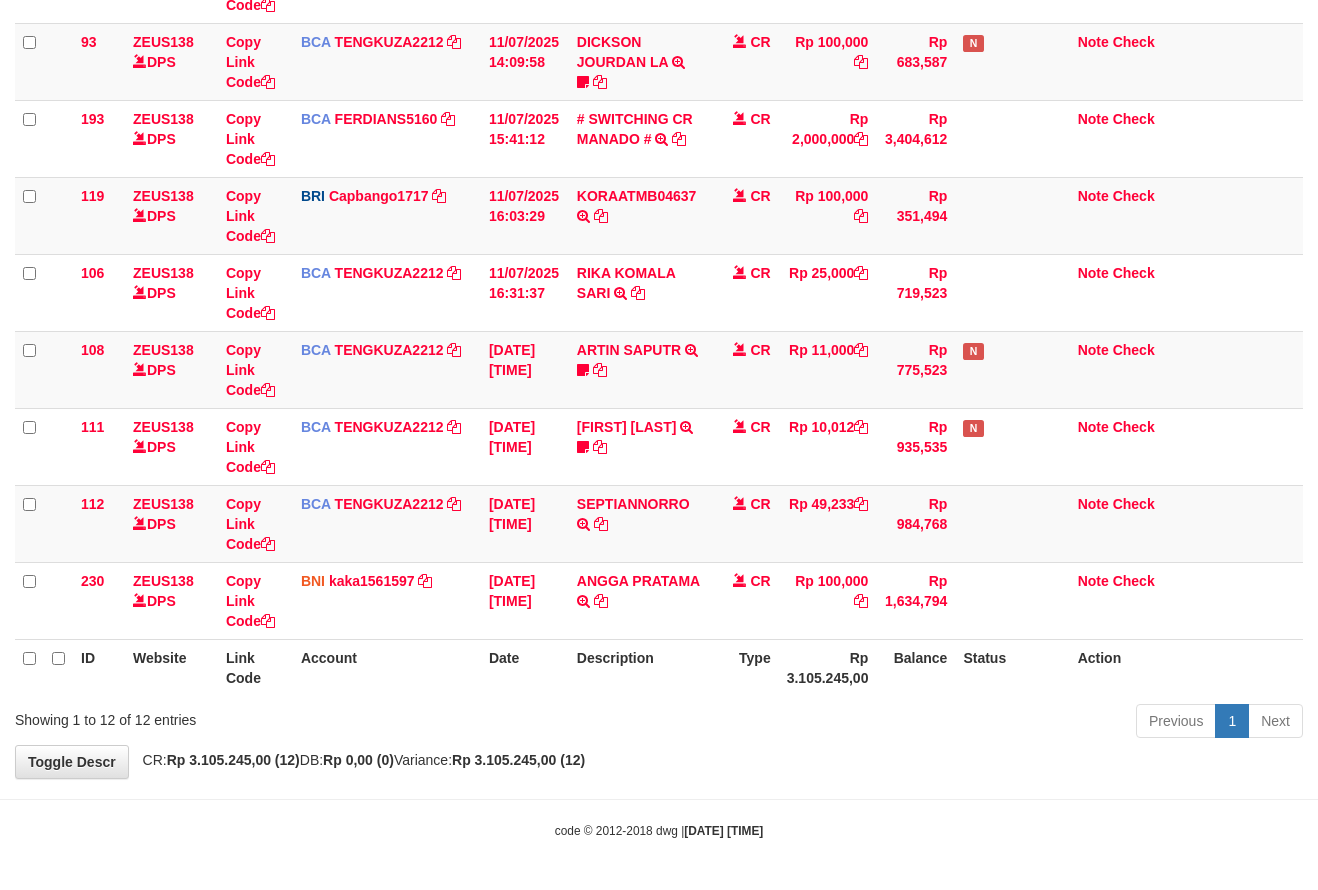click on "Description" at bounding box center (639, 667) 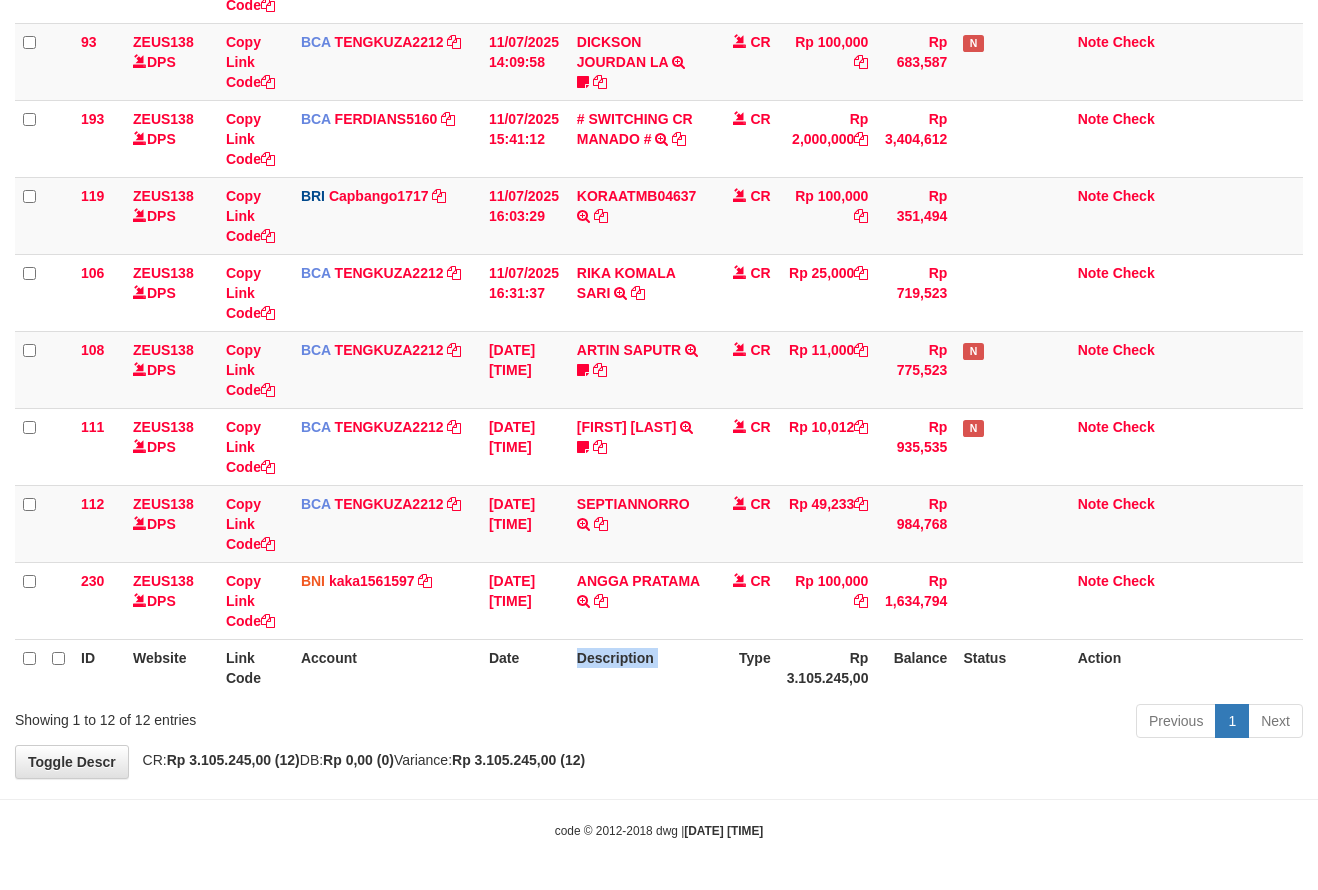 click on "Description" at bounding box center (639, 667) 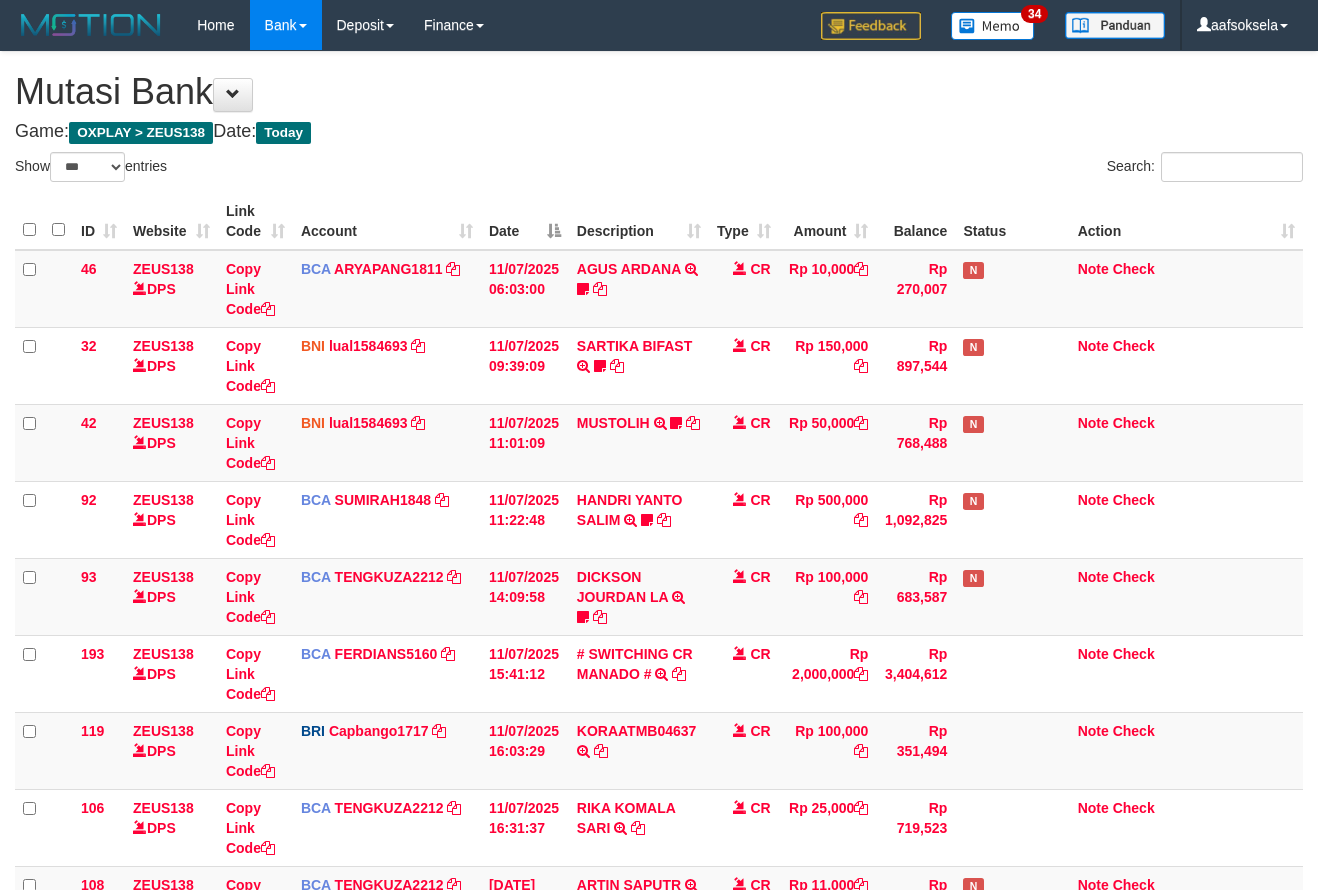 select on "***" 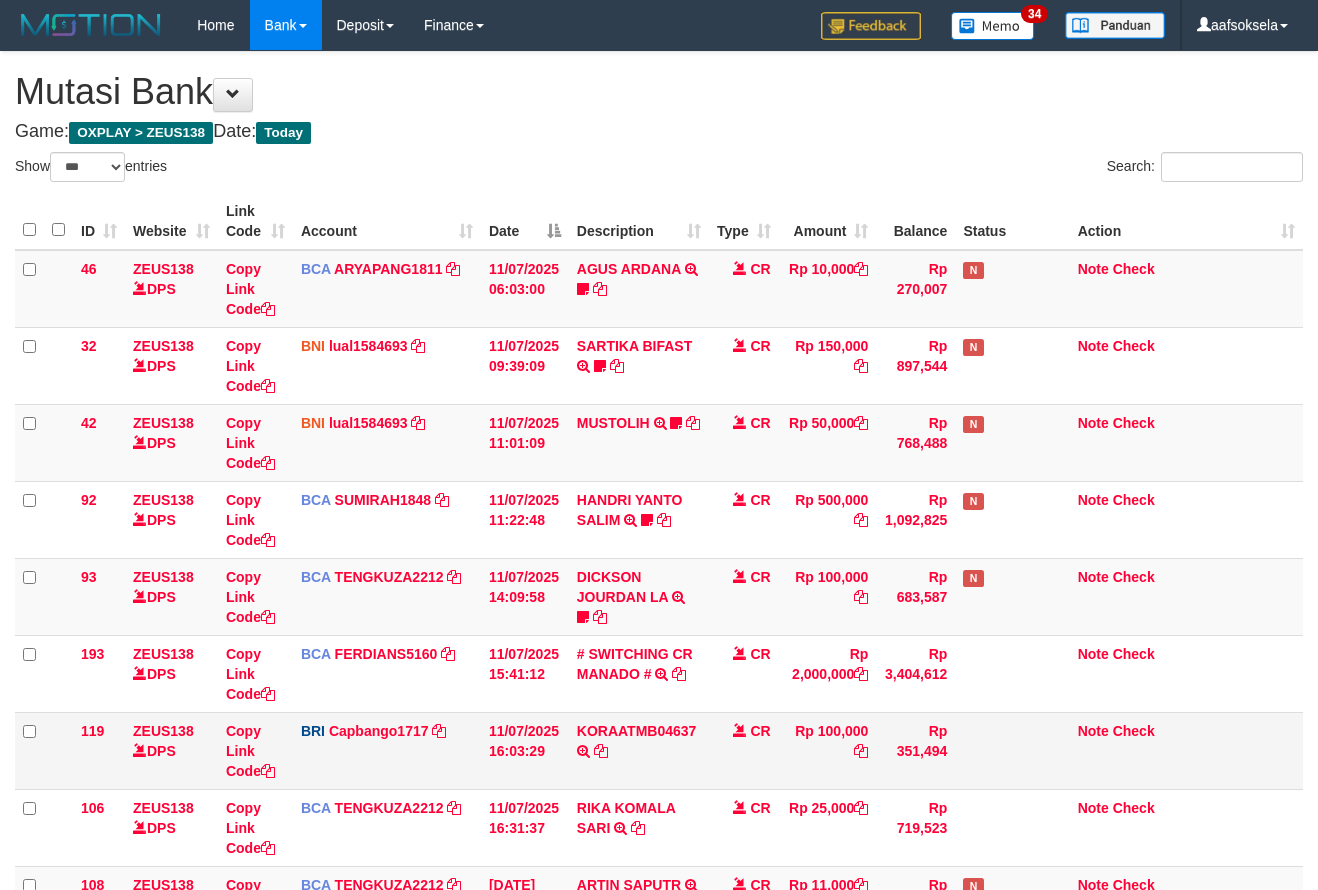 scroll, scrollTop: 458, scrollLeft: 0, axis: vertical 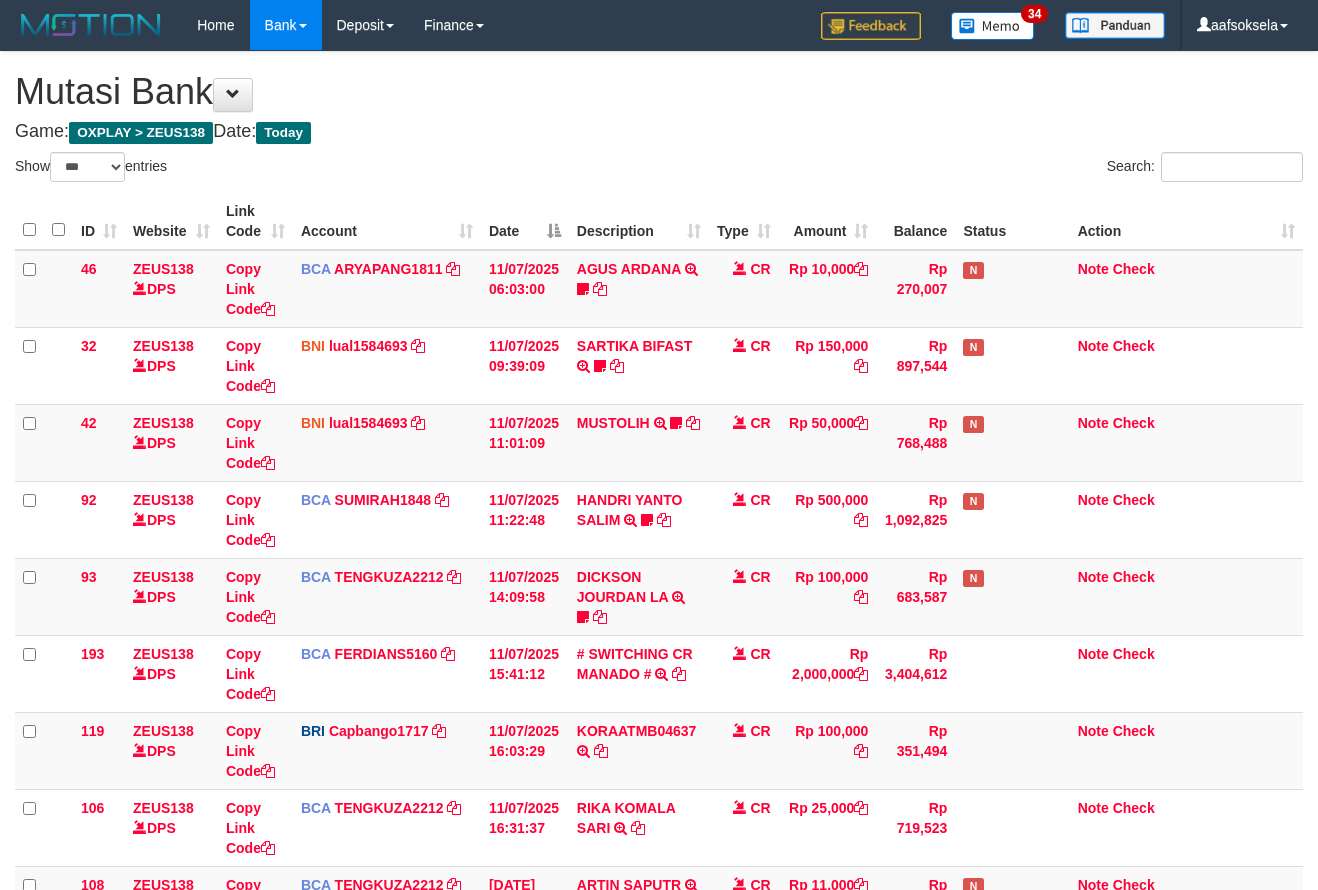 select on "***" 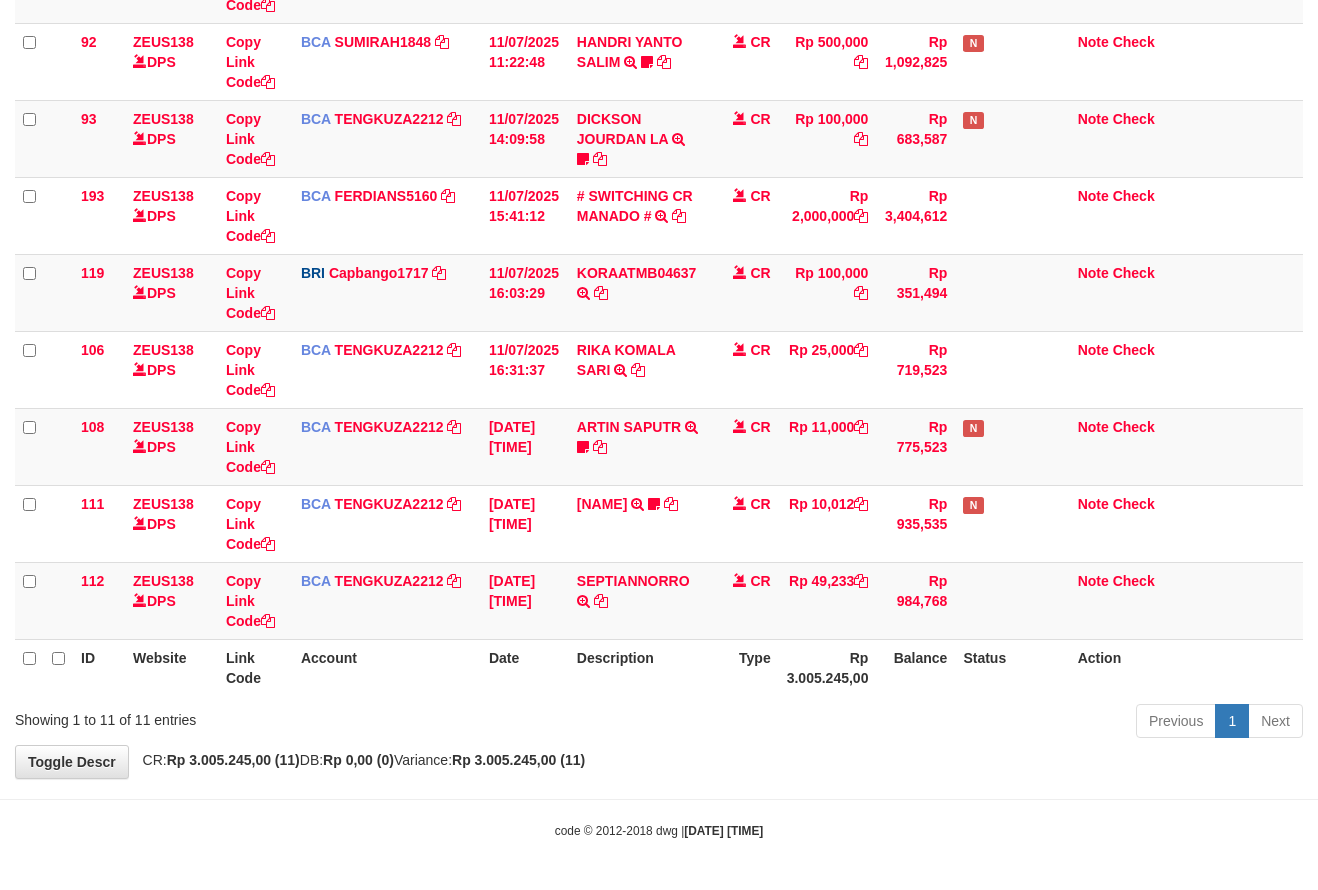 click on "Toggle navigation
Home
Bank
Account List
Mutasi Bank
Search
Sync
Note Mutasi
Deposit
DPS Fetch
DPS List
History
Note DPS
Finance
Financial Data
aafsoksela
My Profile
Log Out" at bounding box center (659, 216) 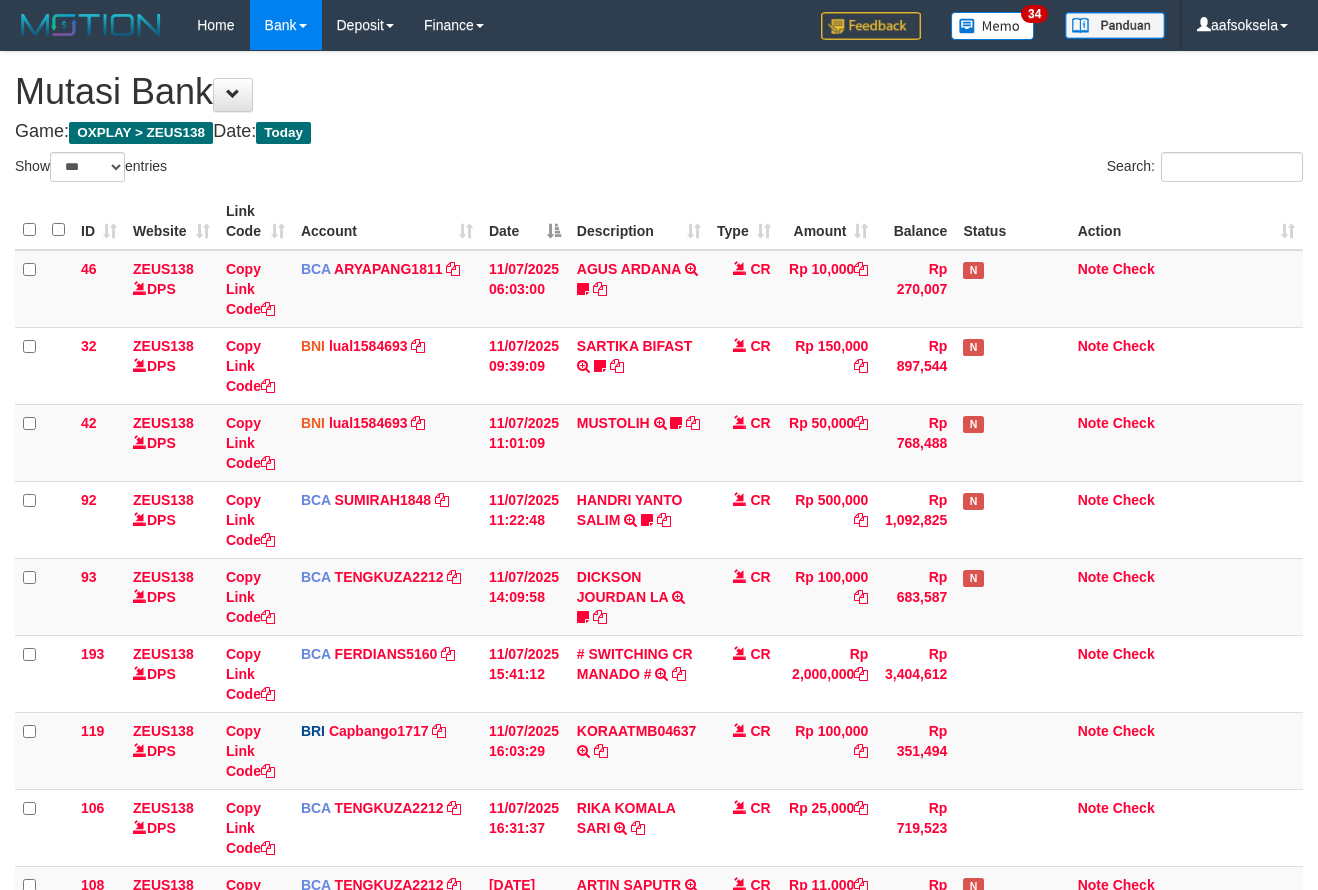 select on "***" 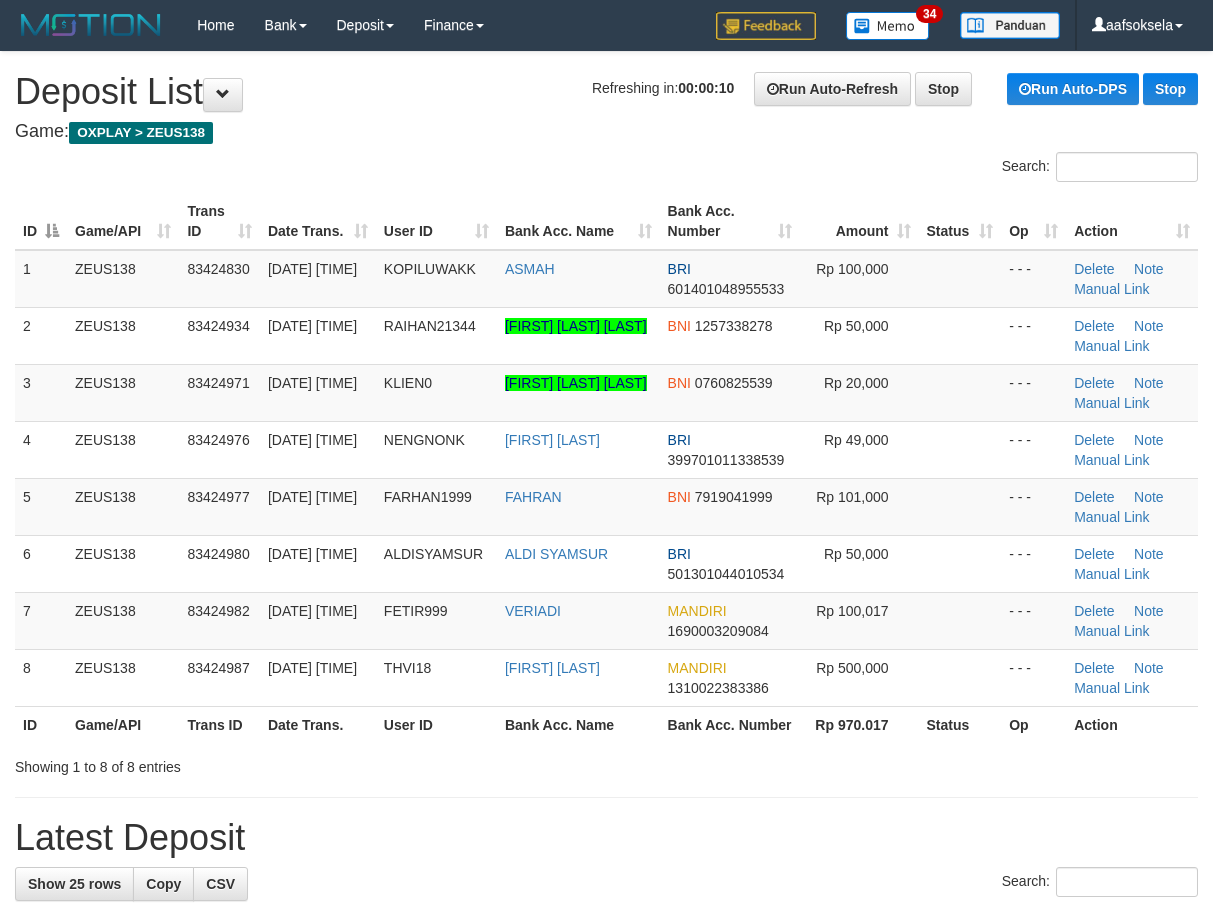 scroll, scrollTop: 0, scrollLeft: 0, axis: both 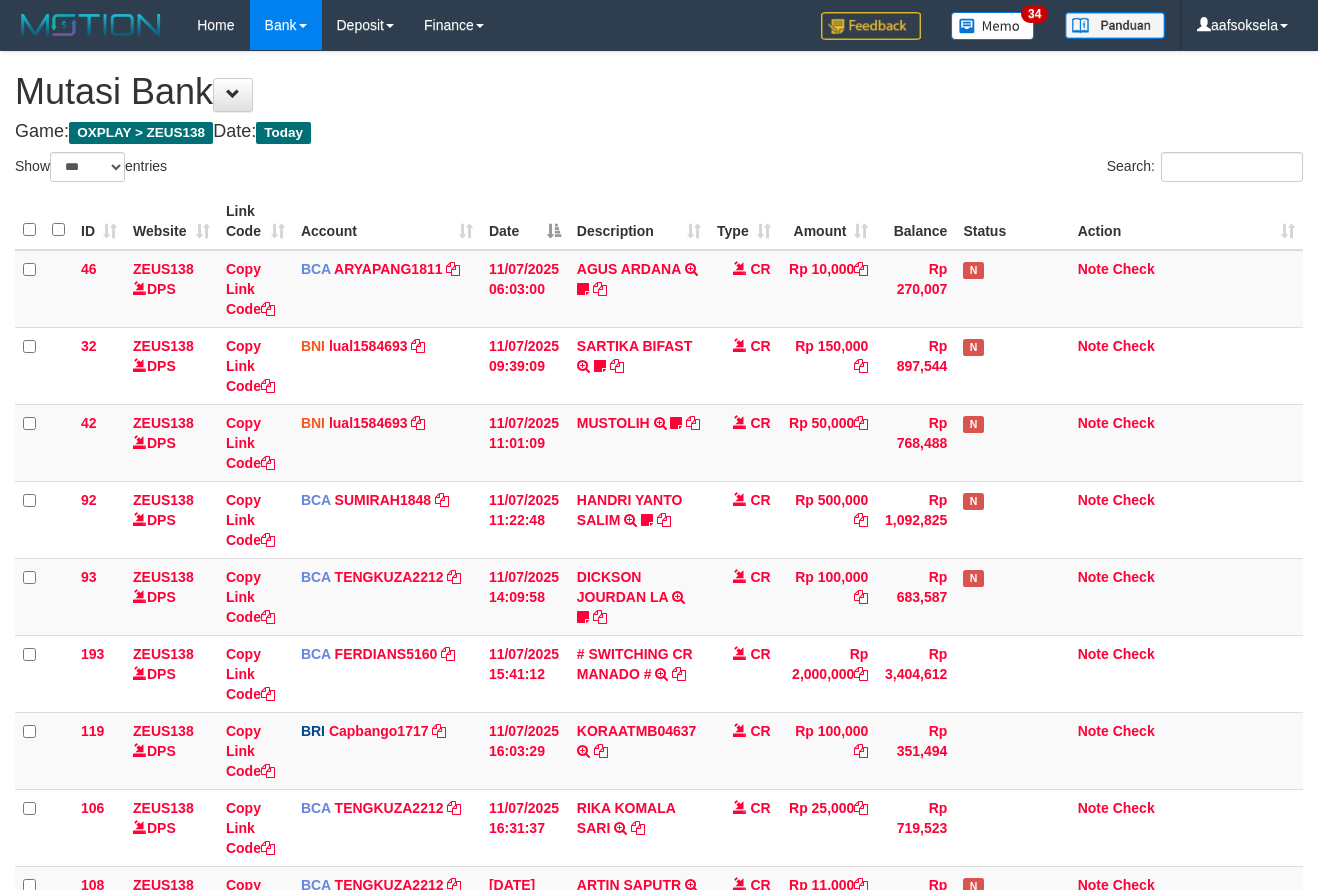 select on "***" 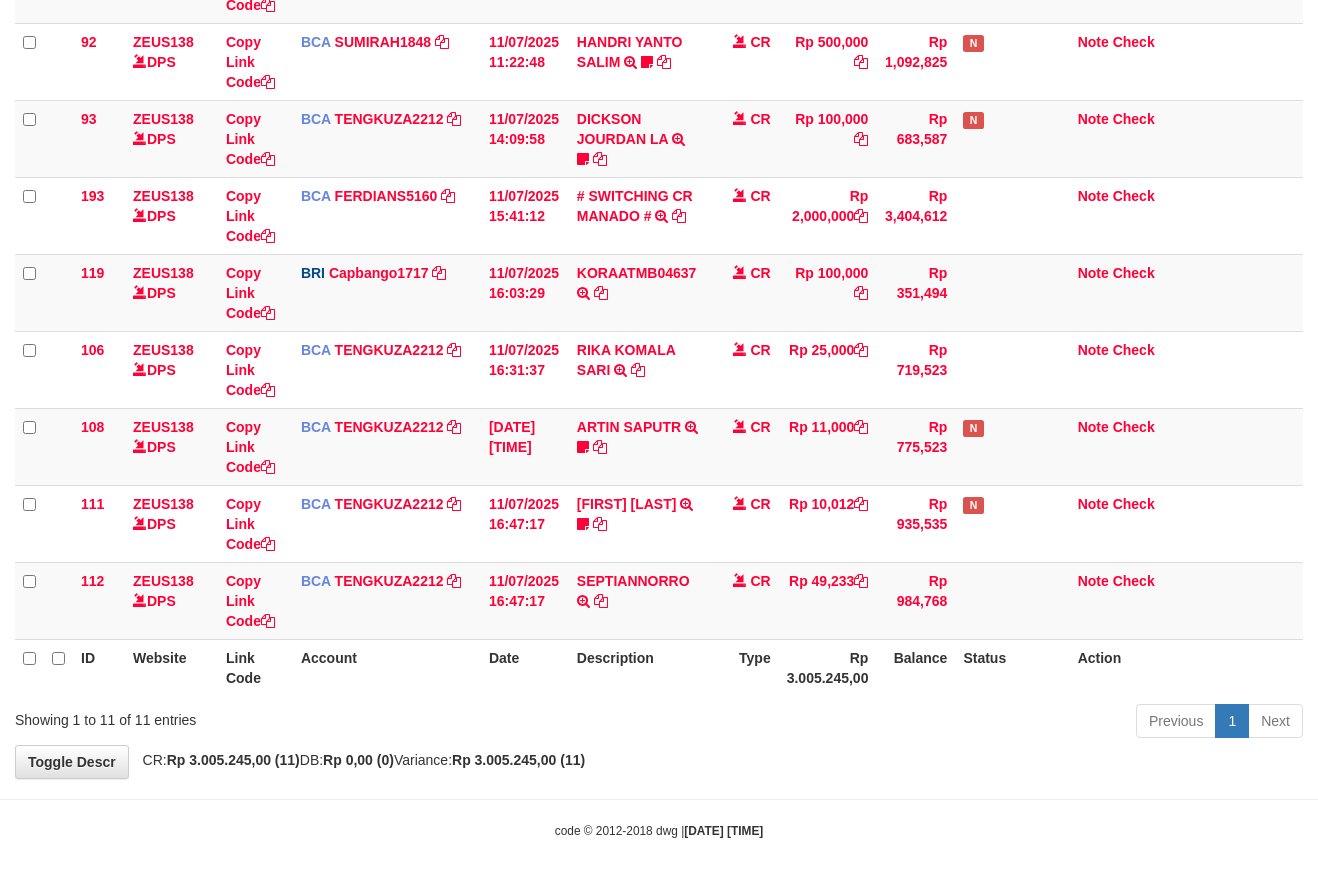 click on "Toggle navigation
Home
Bank
Account List
Mutasi Bank
Search
Sync
Note Mutasi
Deposit
DPS Fetch
DPS List
History
Note DPS
Finance
Financial Data
aafsoksela
My Profile
Log Out" at bounding box center (659, 216) 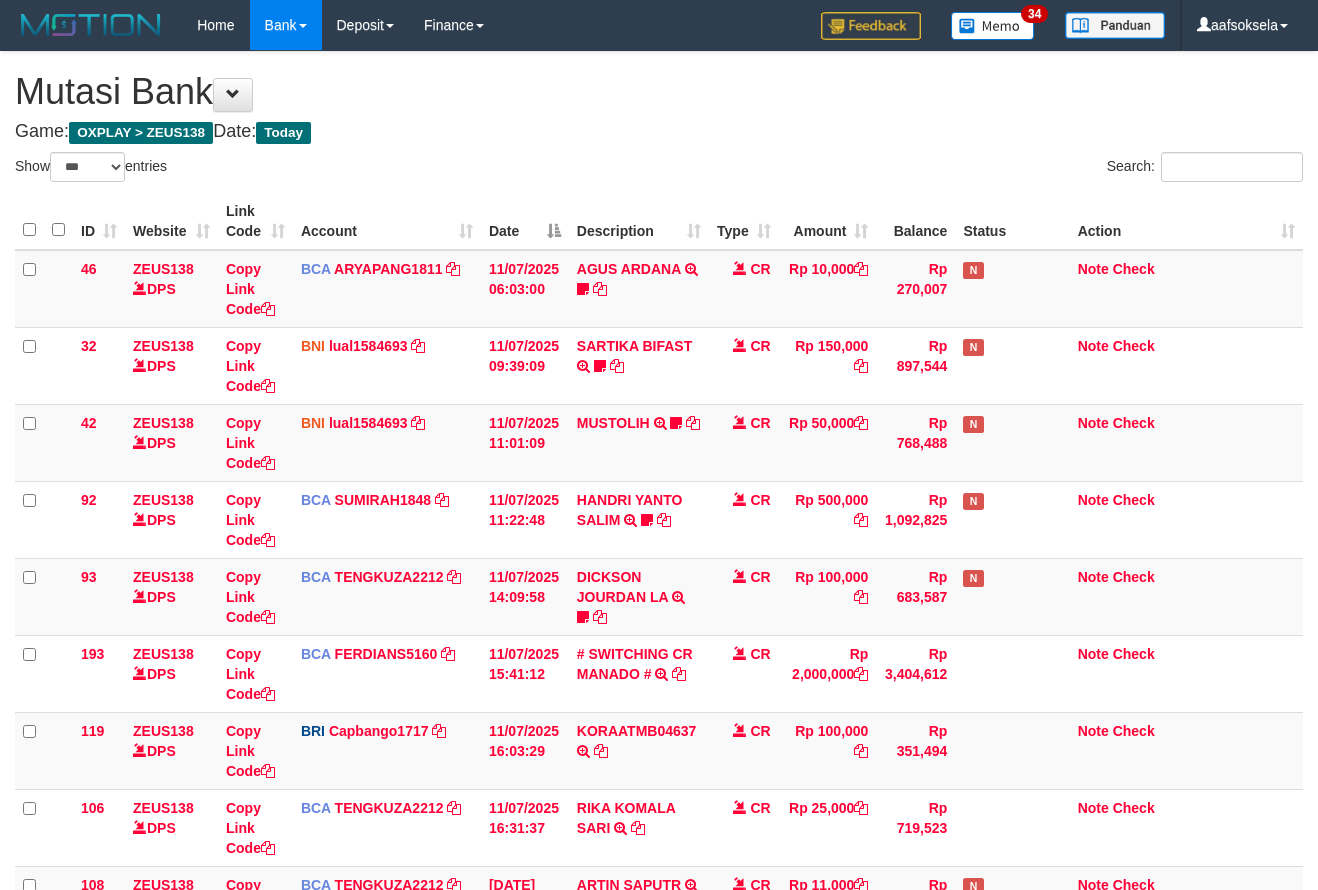 select on "***" 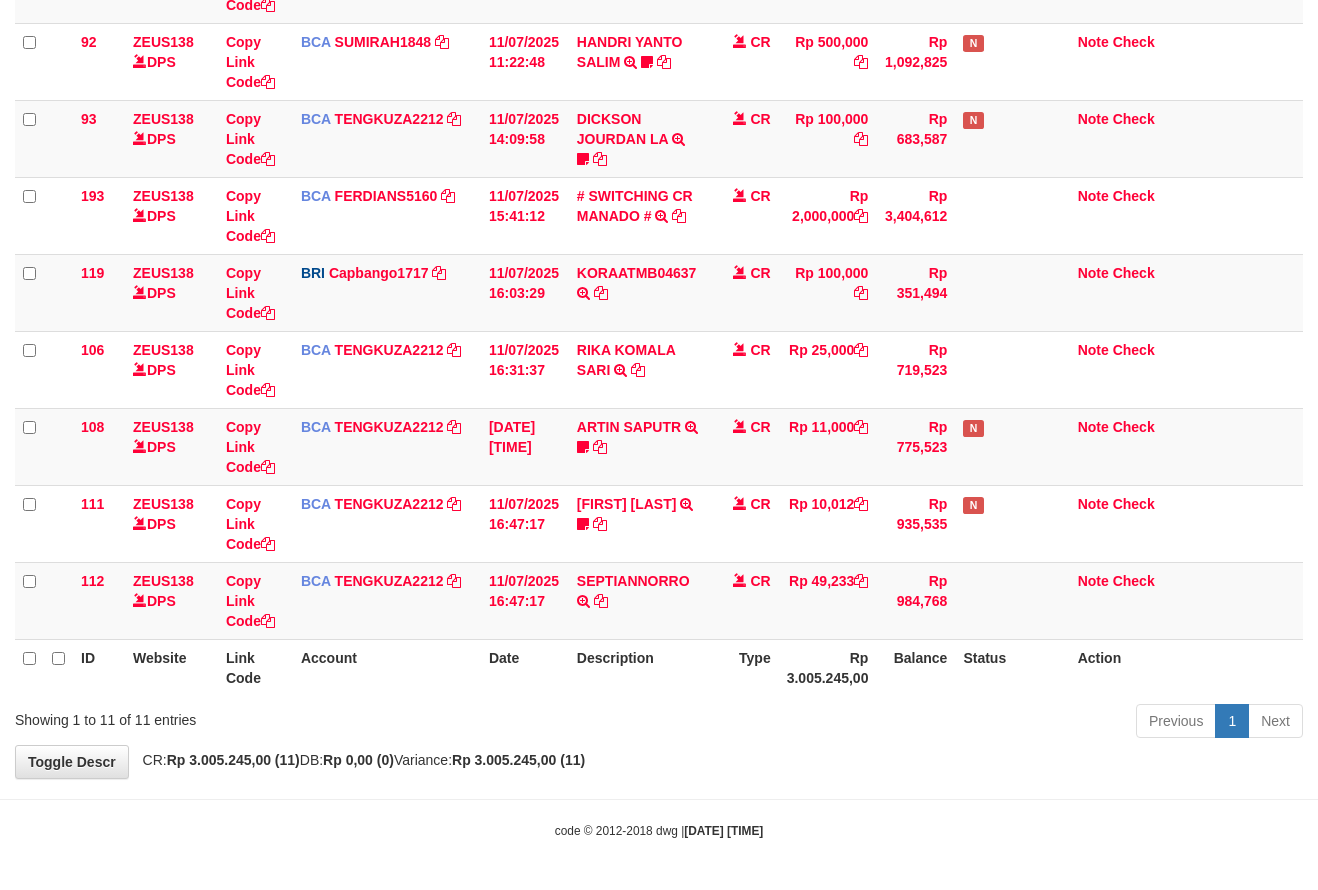 click on "Description" at bounding box center [639, 667] 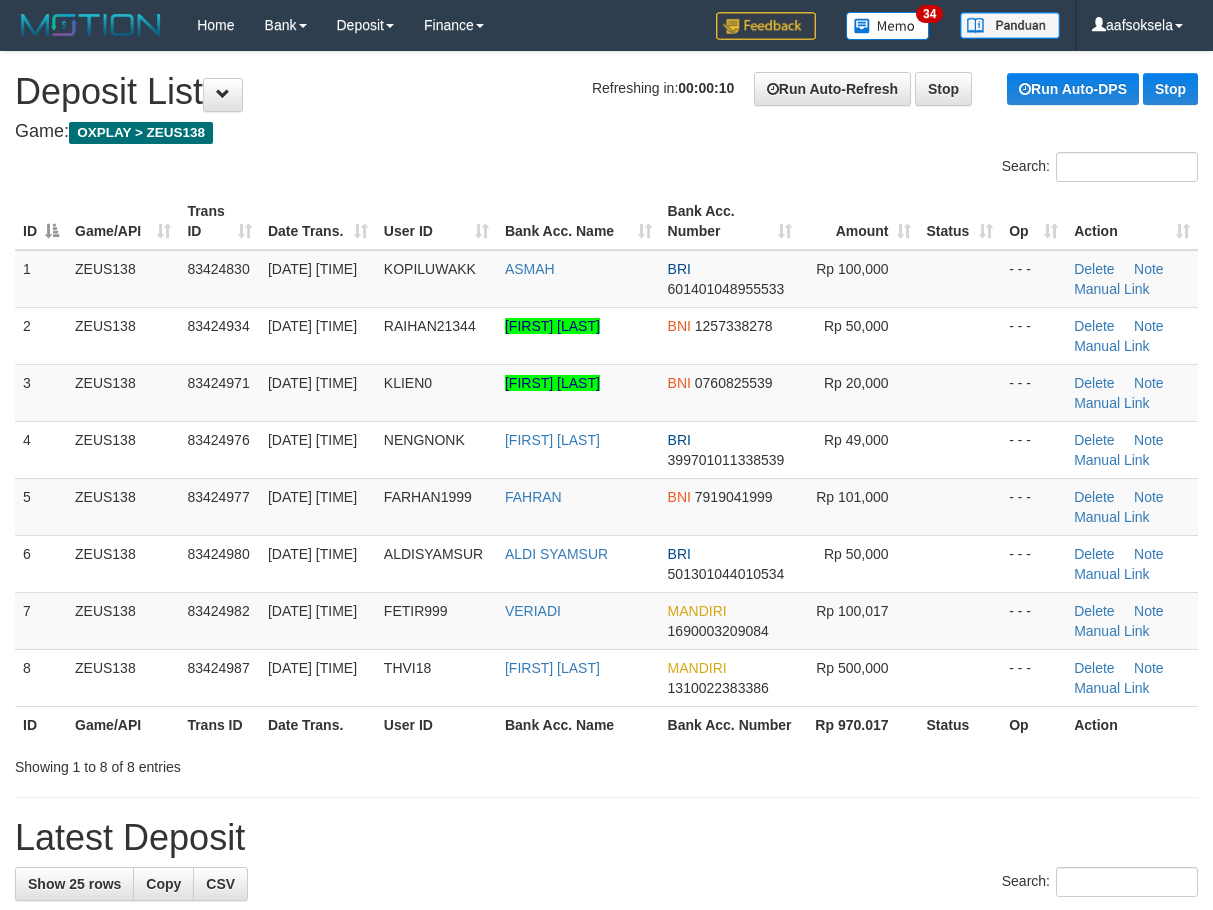 scroll, scrollTop: 0, scrollLeft: 0, axis: both 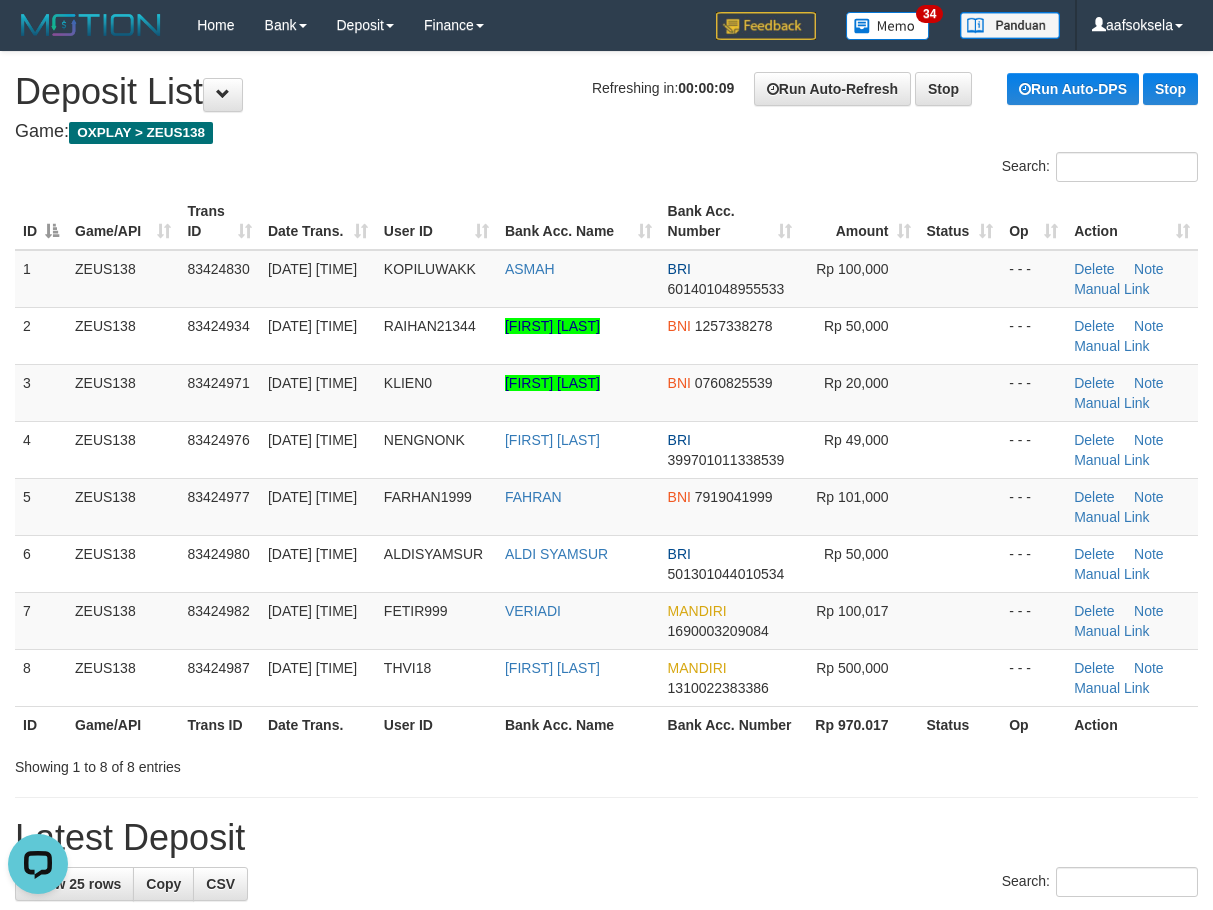 drag, startPoint x: 436, startPoint y: 684, endPoint x: 10, endPoint y: 701, distance: 426.33908 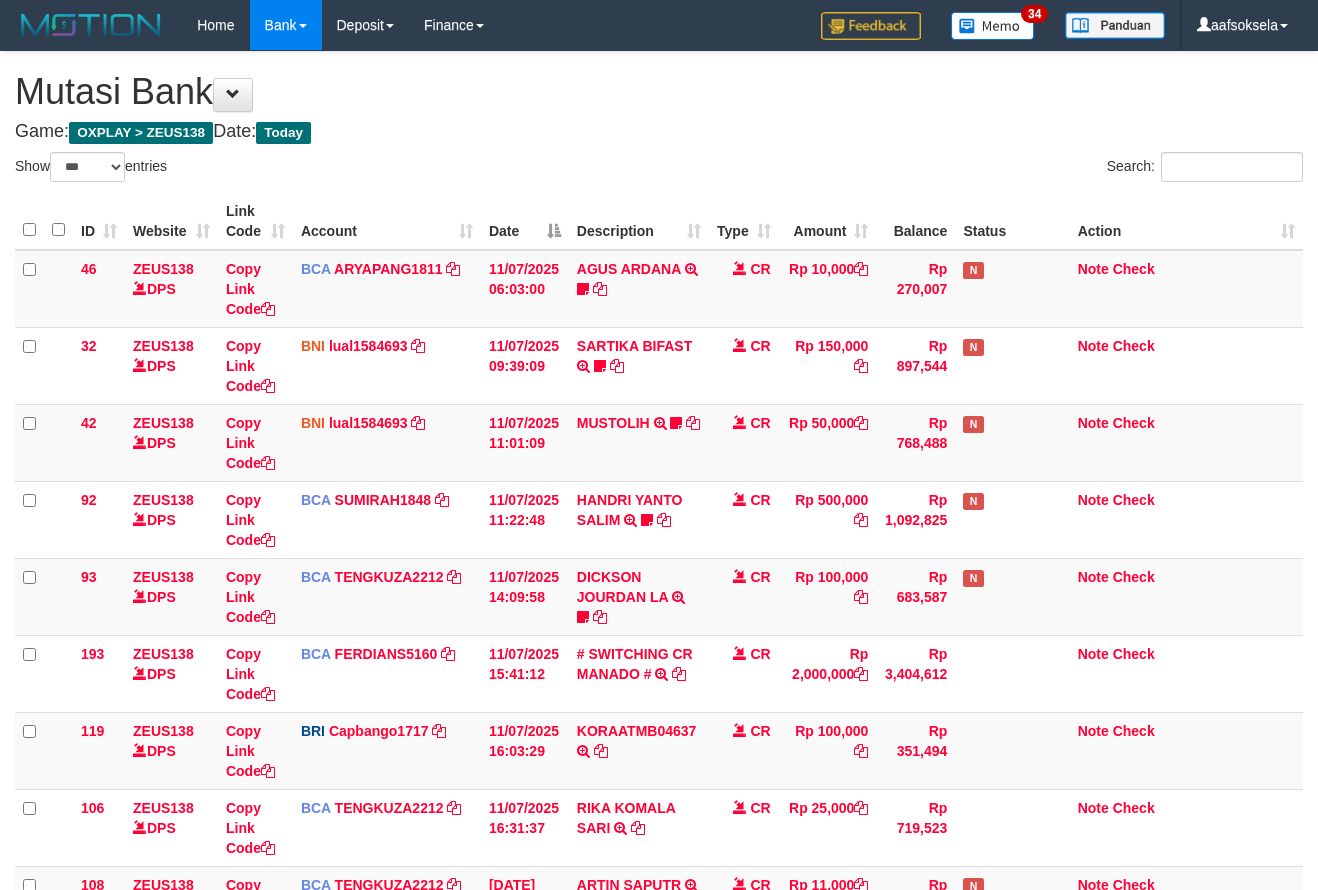 select on "***" 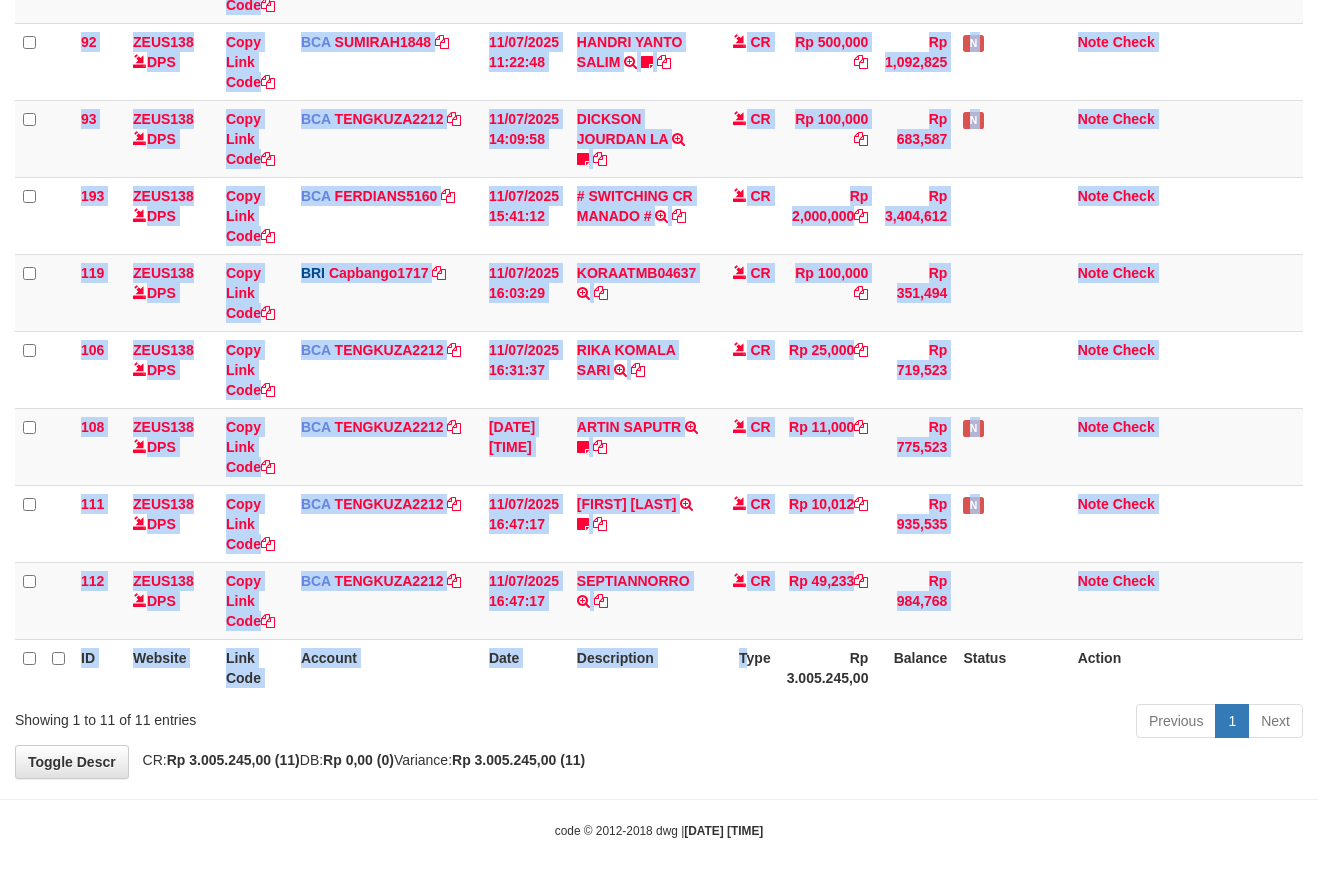 click on "Previous 1 Next" at bounding box center [933, 723] 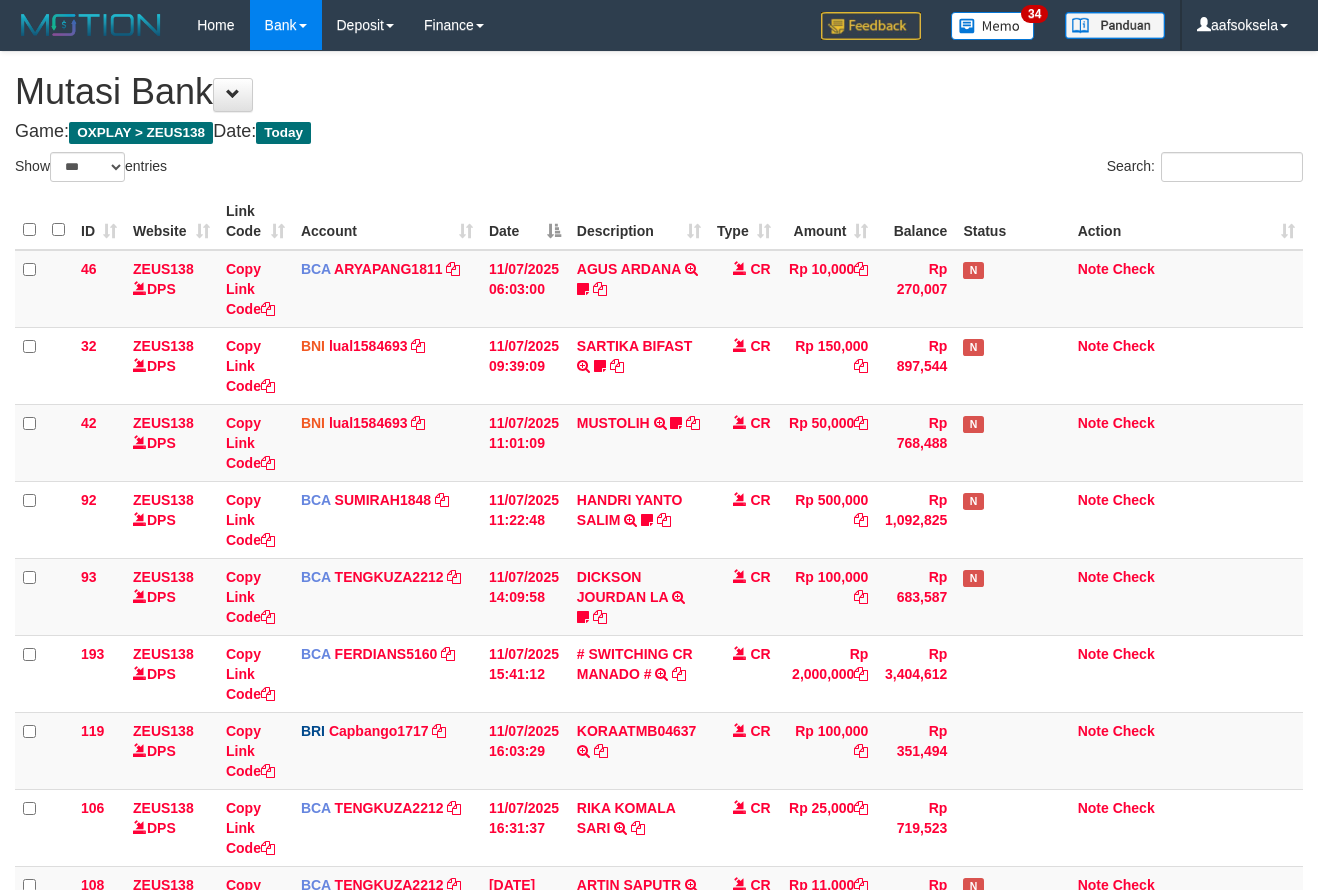 select on "***" 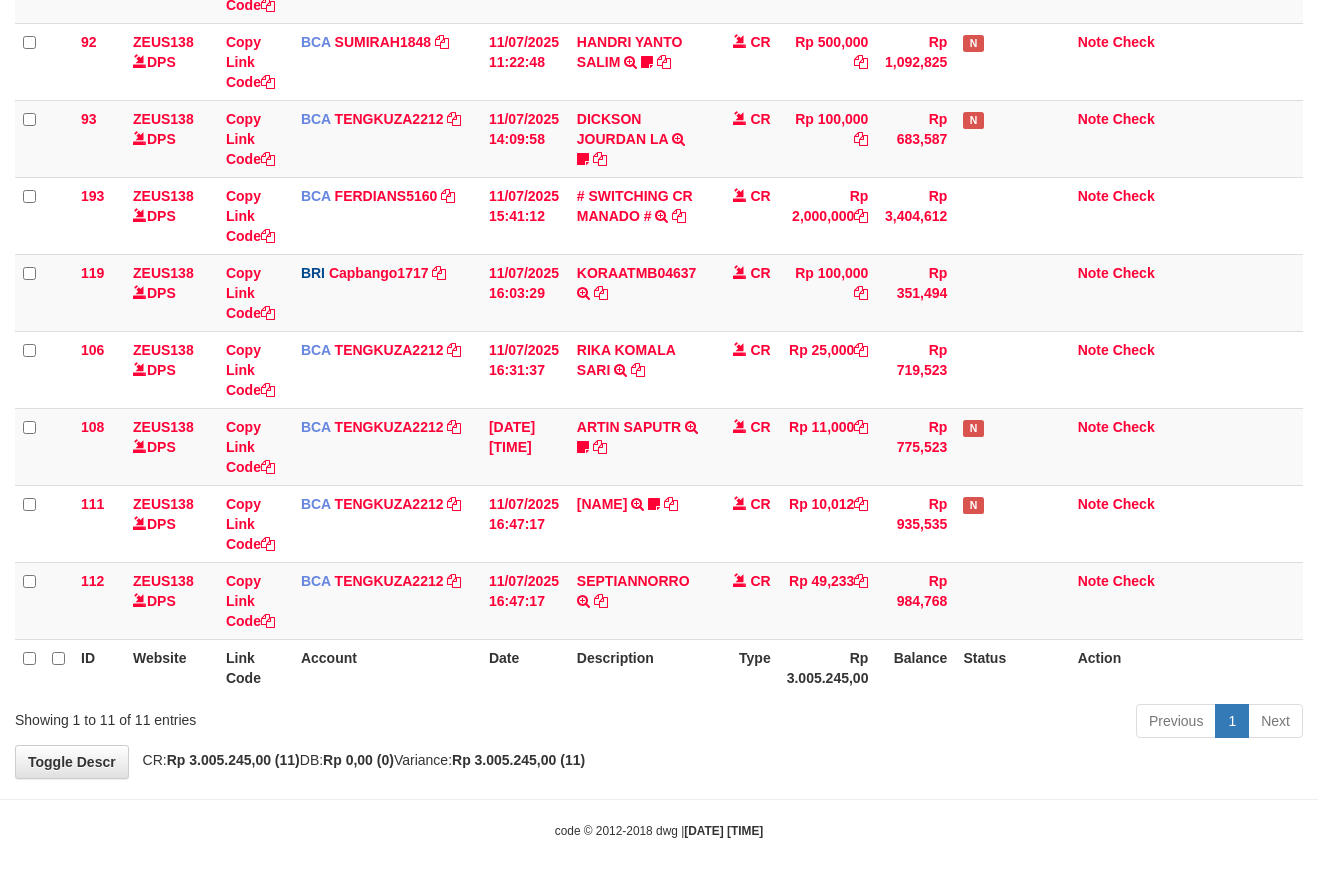 click on "Previous 1 Next" at bounding box center [933, 723] 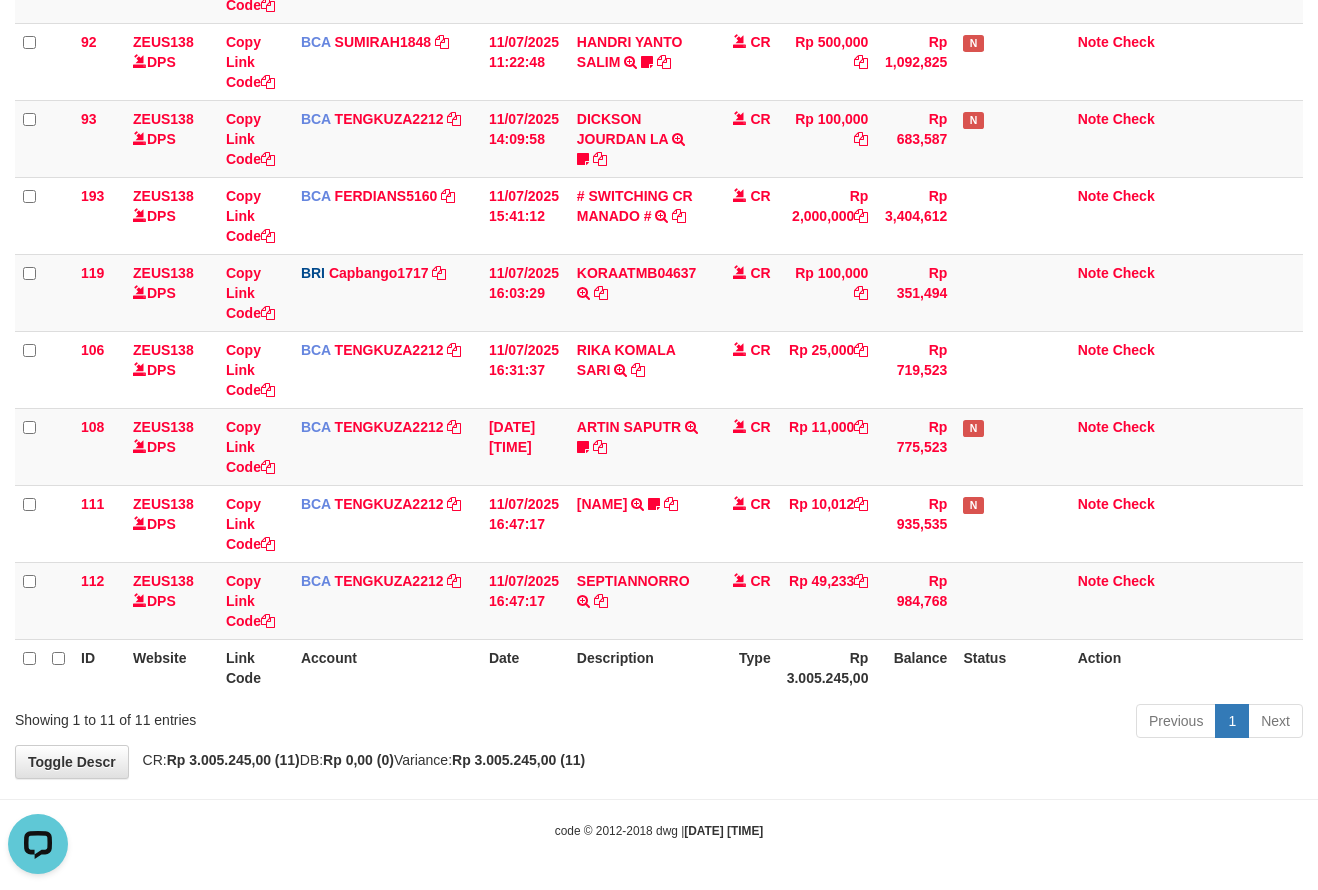 scroll, scrollTop: 0, scrollLeft: 0, axis: both 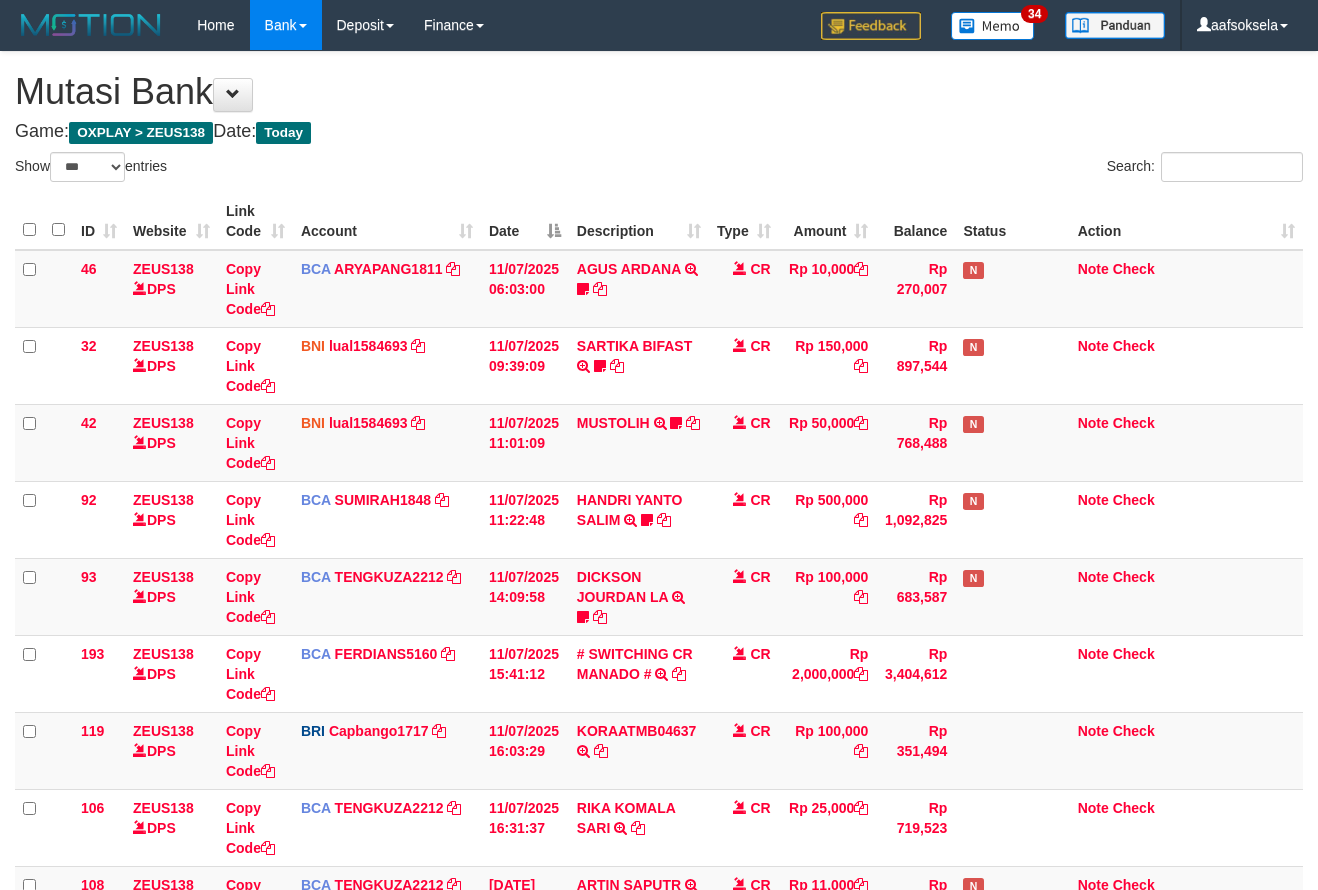 select on "***" 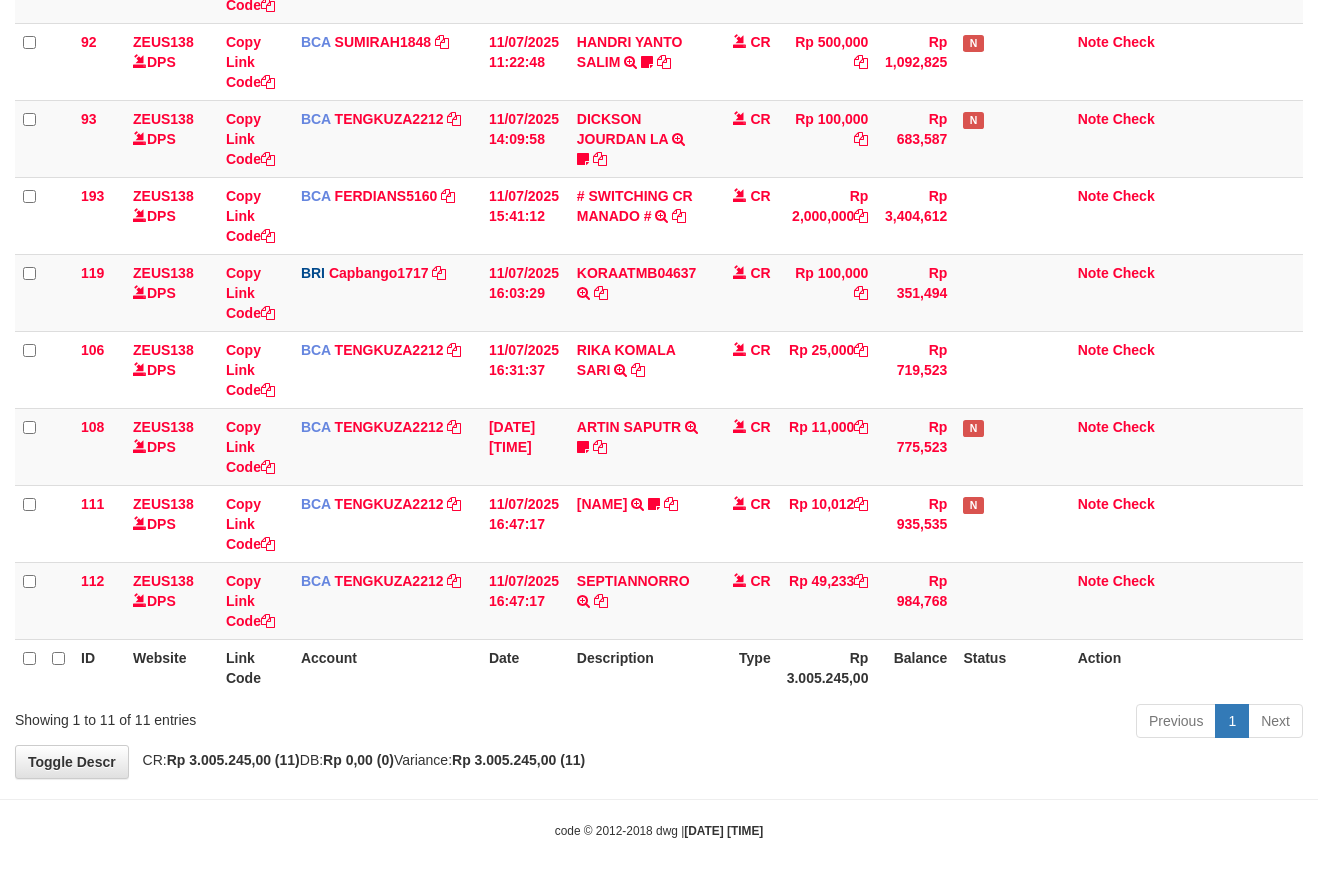 drag, startPoint x: 734, startPoint y: 747, endPoint x: 829, endPoint y: 720, distance: 98.762344 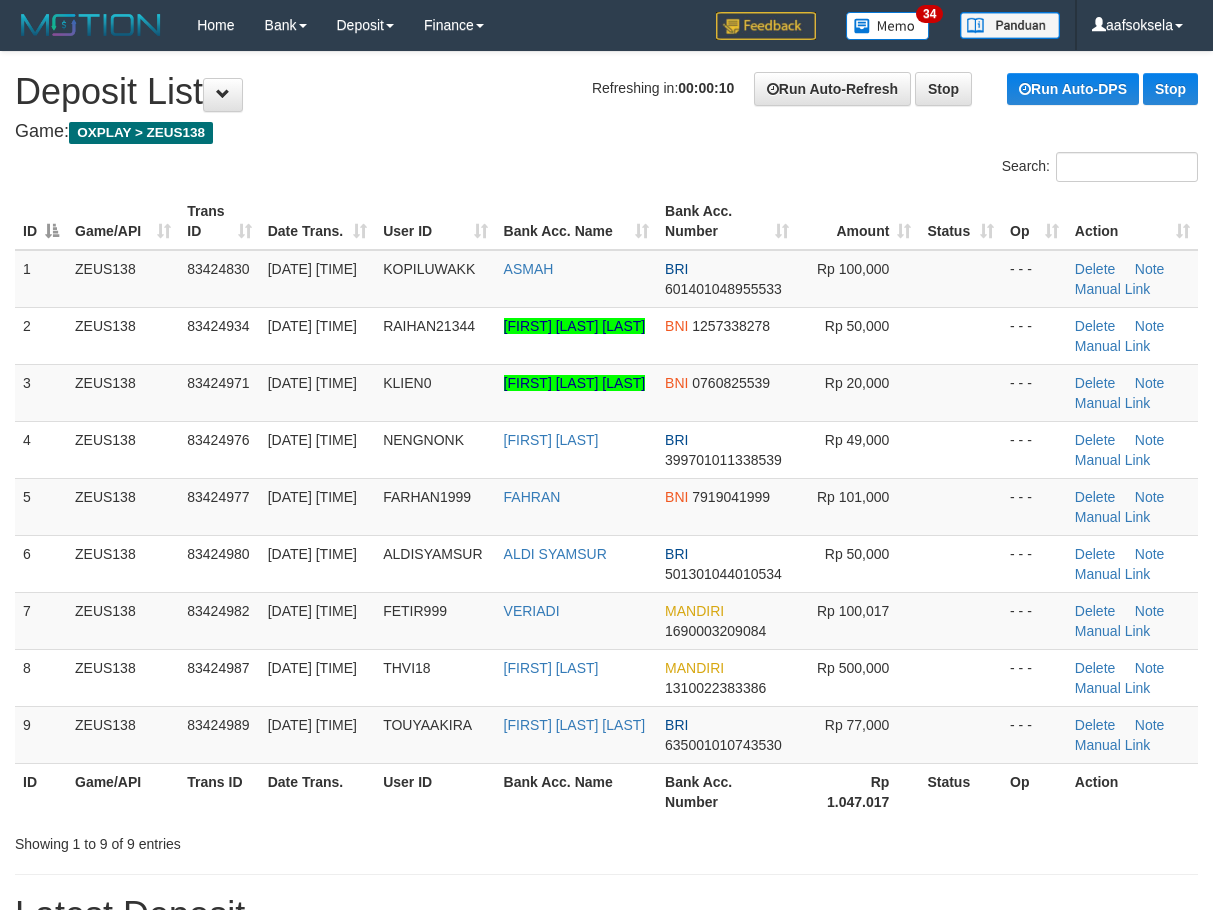scroll, scrollTop: 0, scrollLeft: 0, axis: both 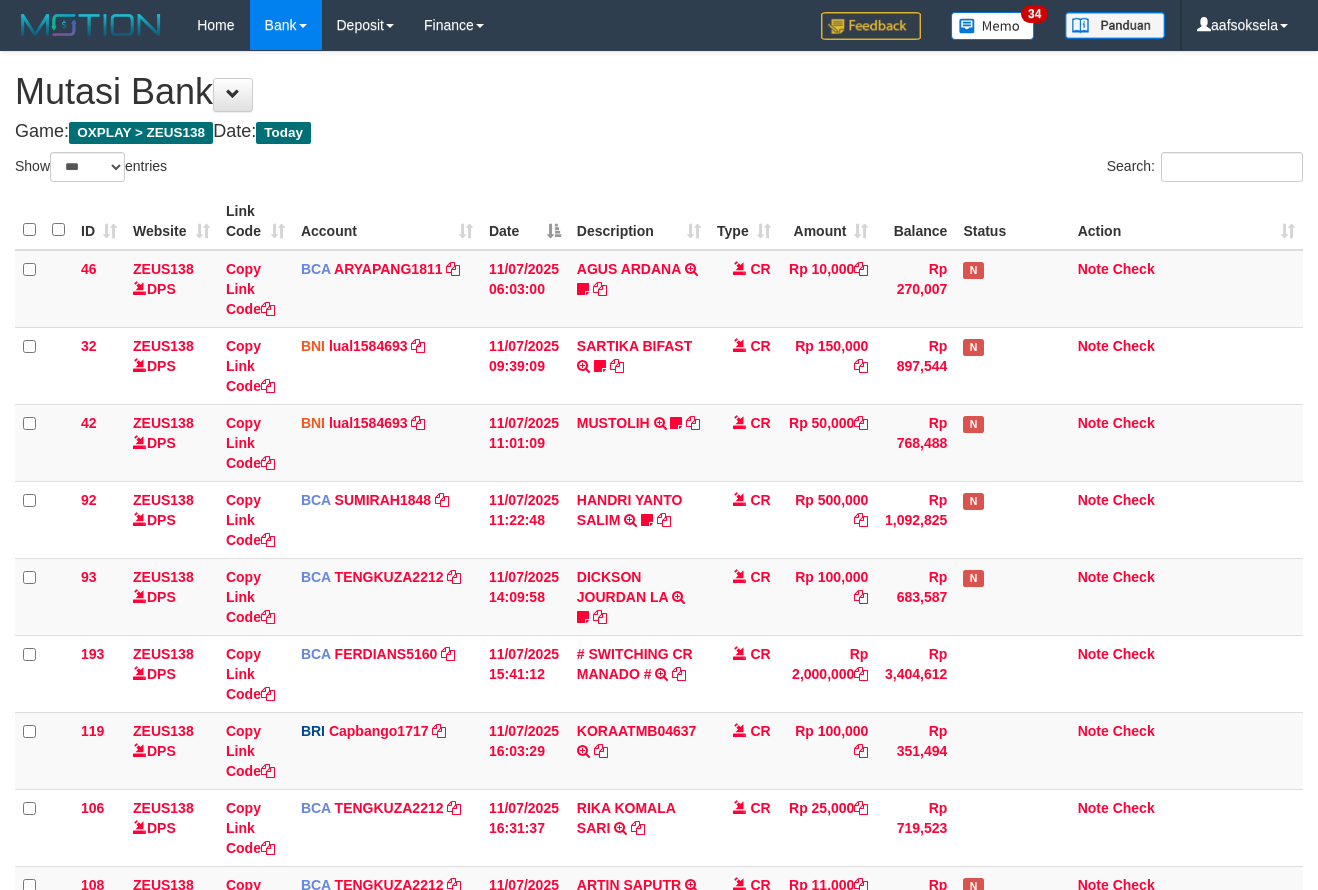 select on "***" 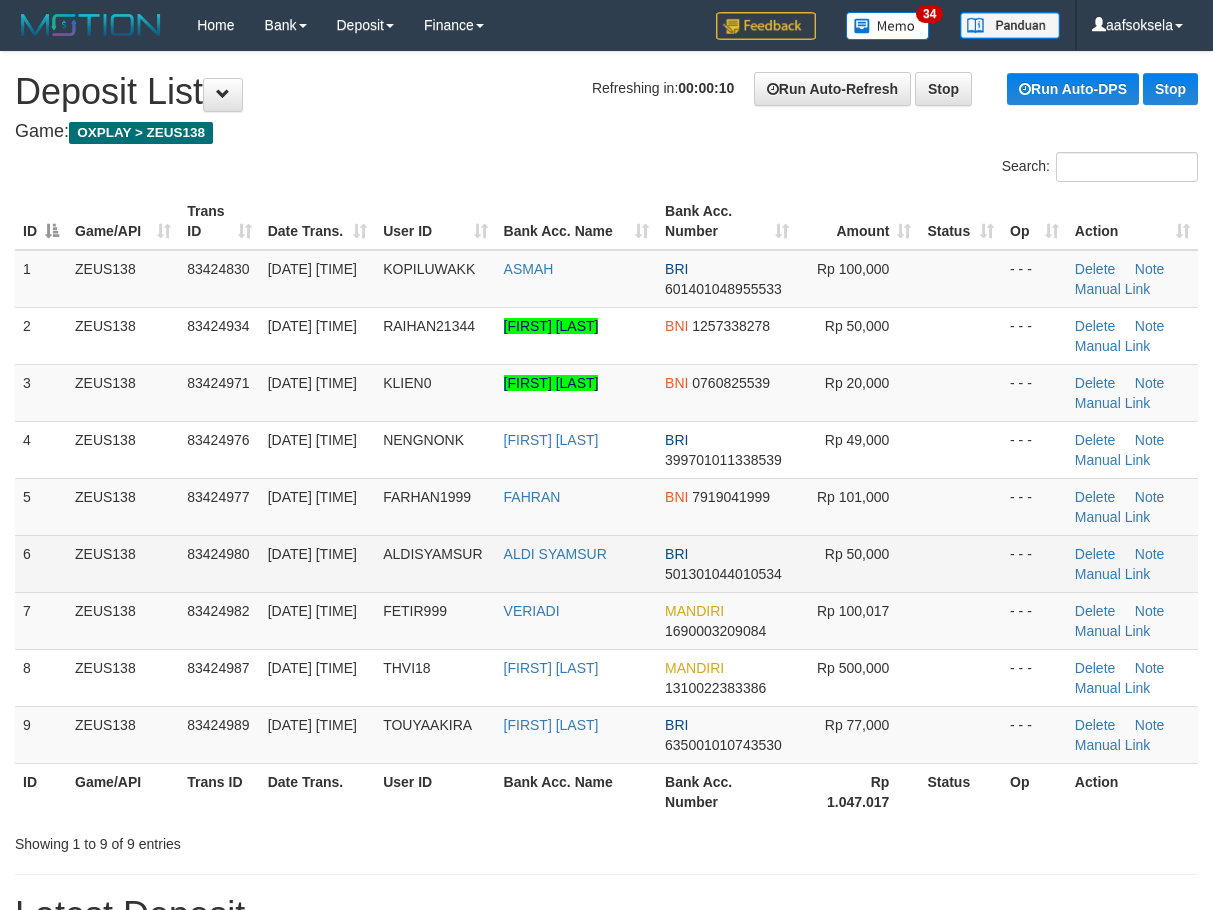 scroll, scrollTop: 0, scrollLeft: 0, axis: both 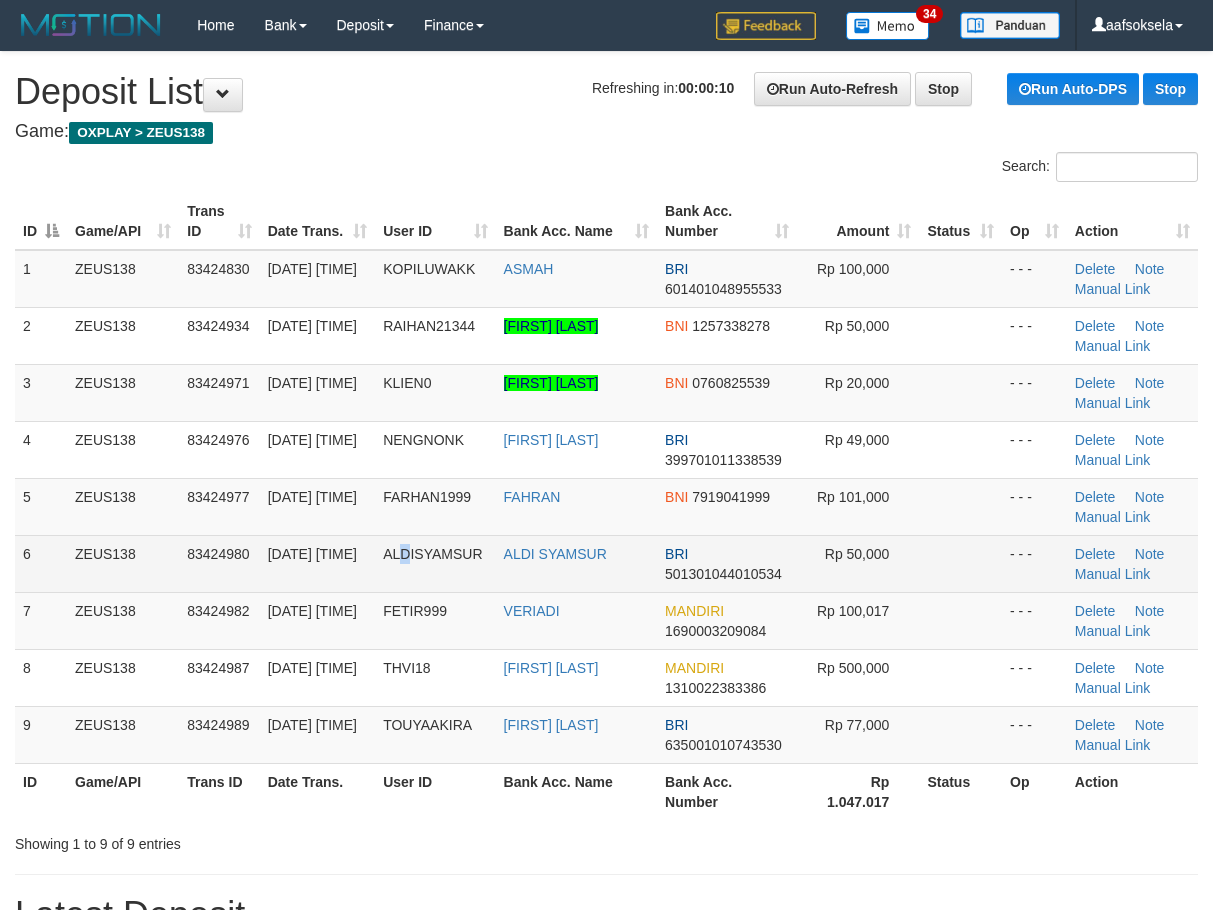 click on "ALDISYAMSUR" at bounding box center [432, 554] 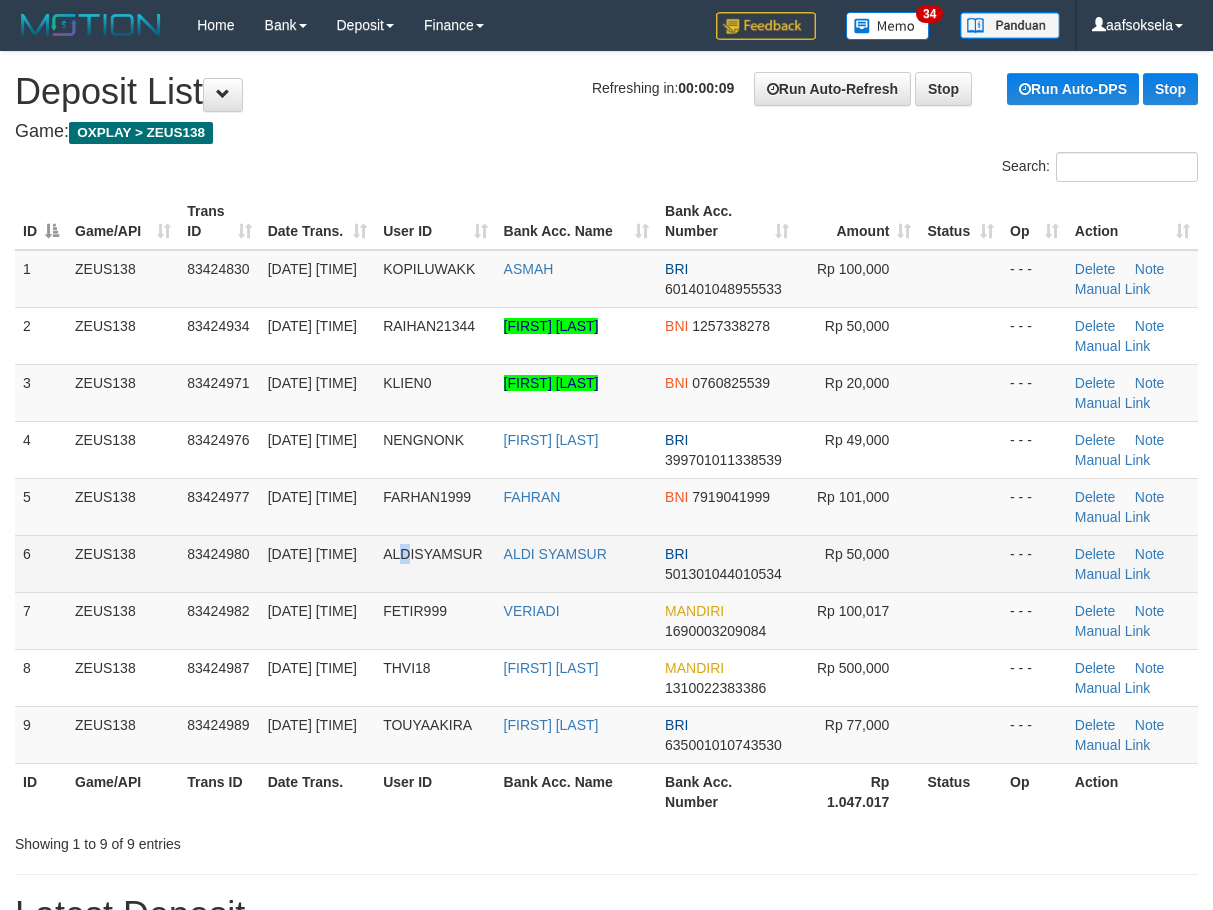 click on "ALDISYAMSUR" at bounding box center [432, 554] 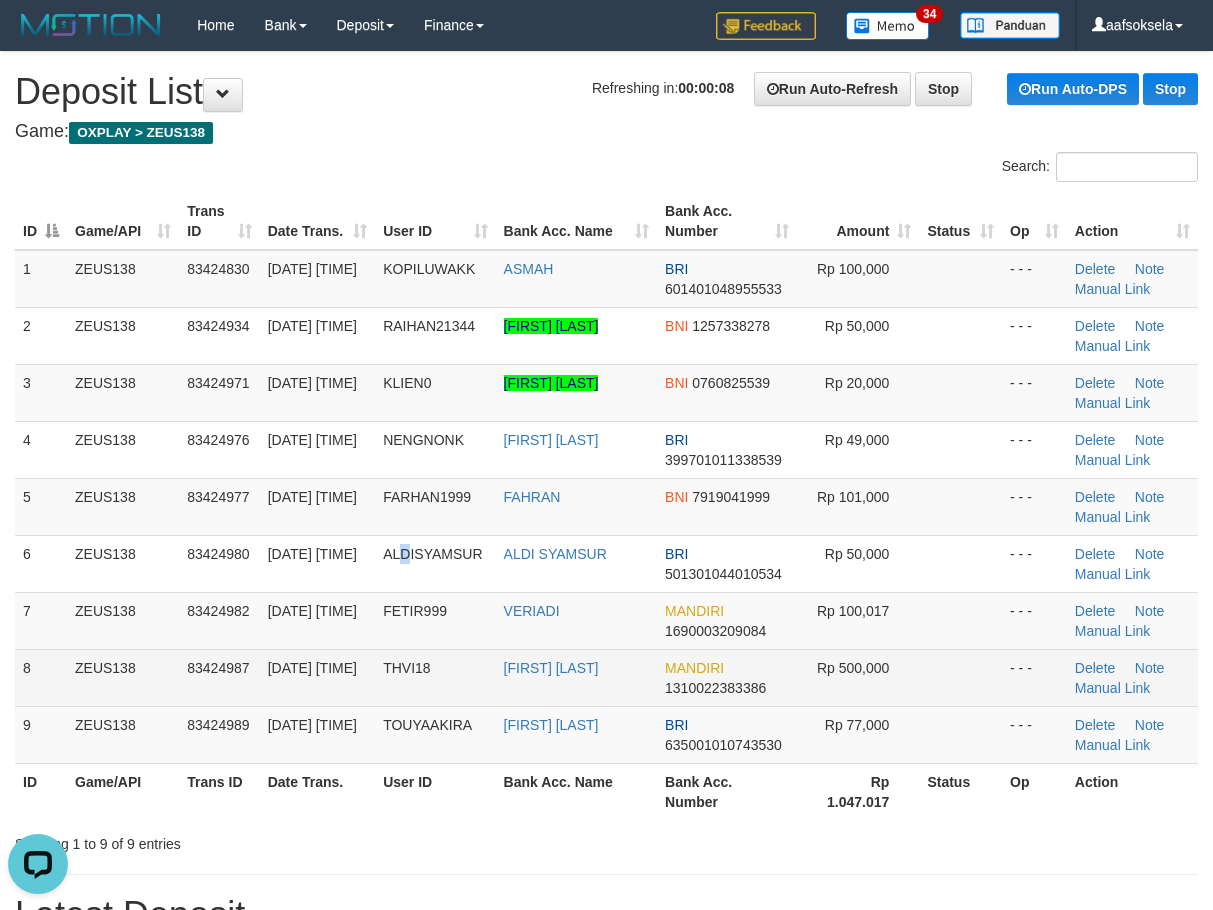 scroll, scrollTop: 0, scrollLeft: 0, axis: both 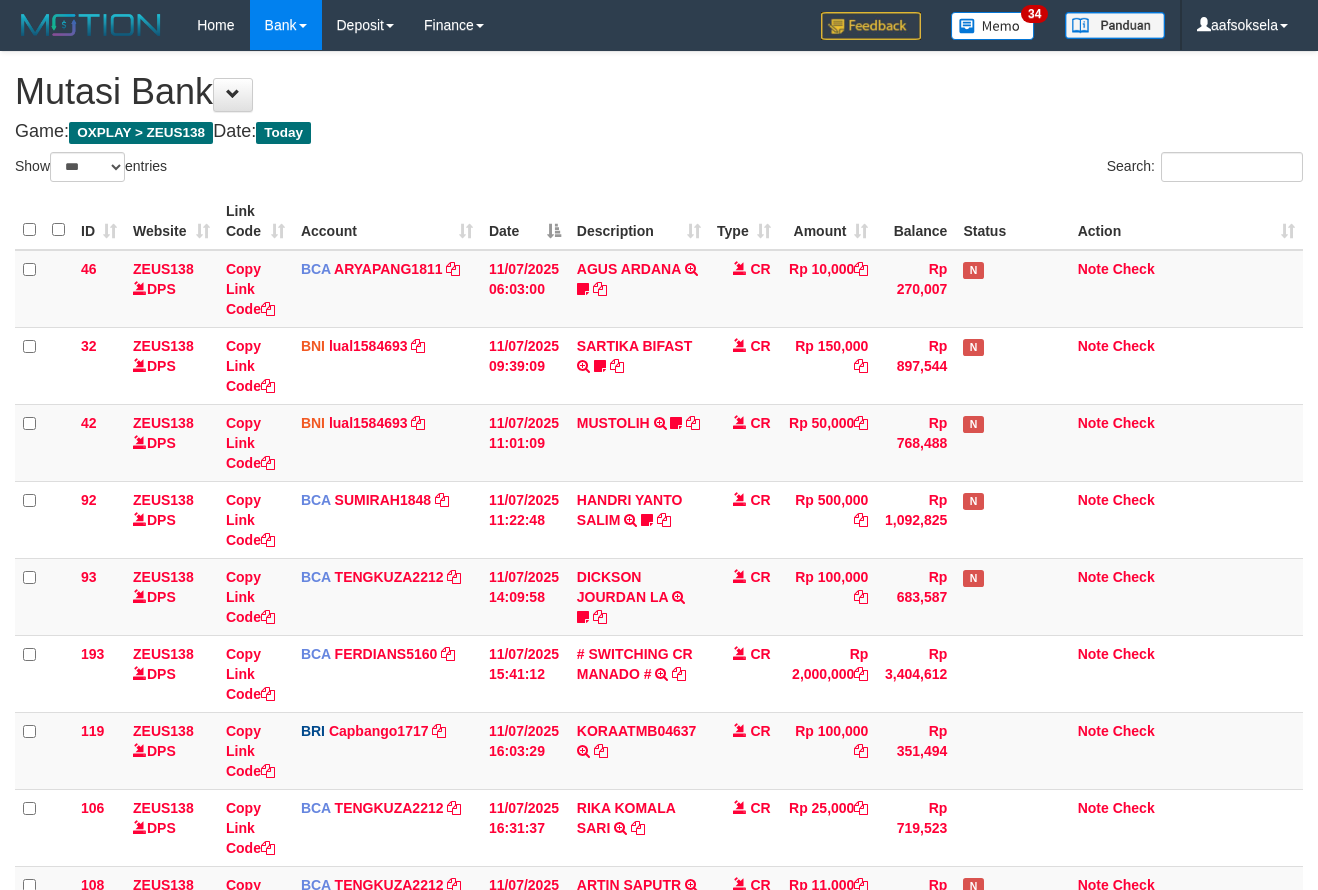 select on "***" 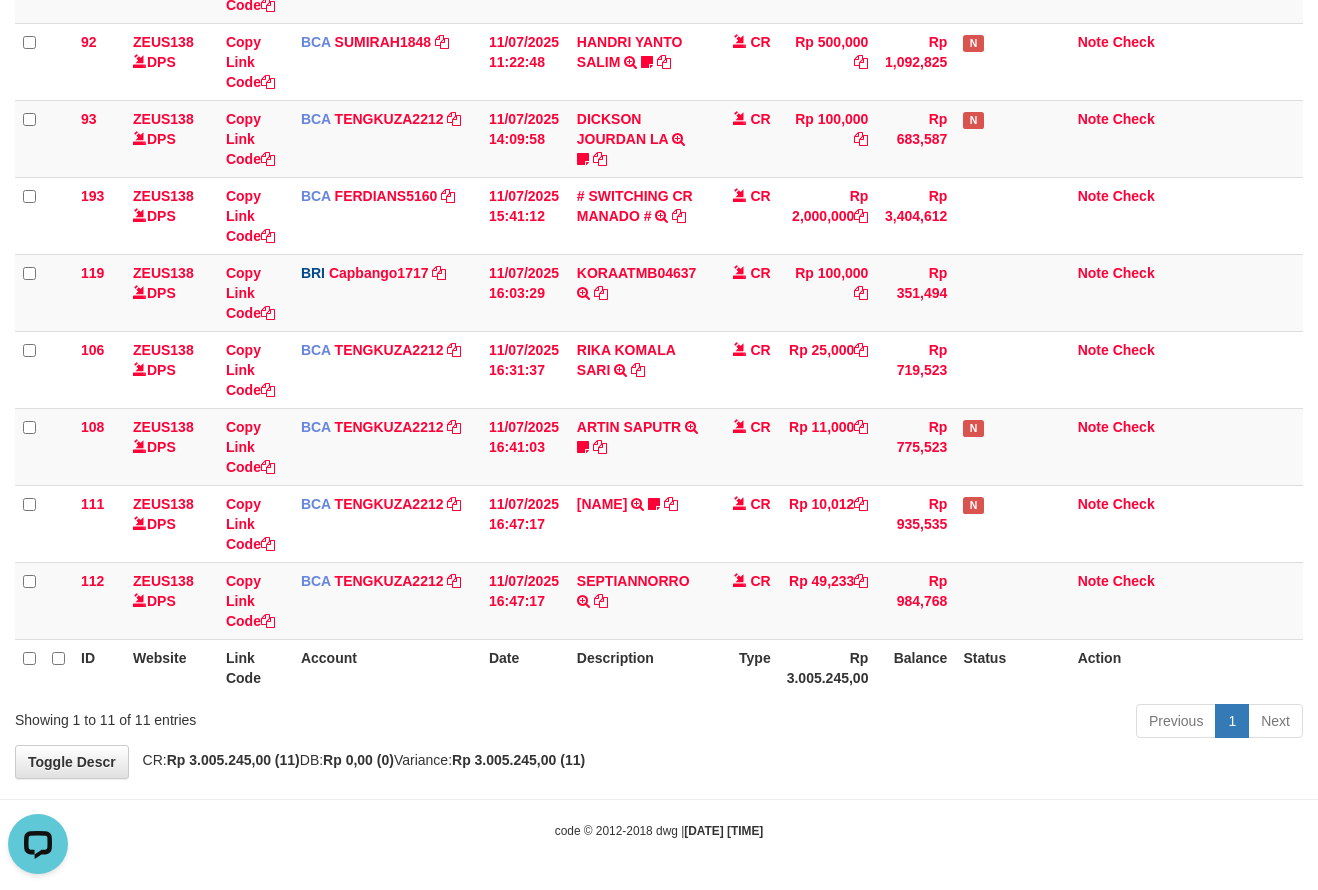 scroll, scrollTop: 0, scrollLeft: 0, axis: both 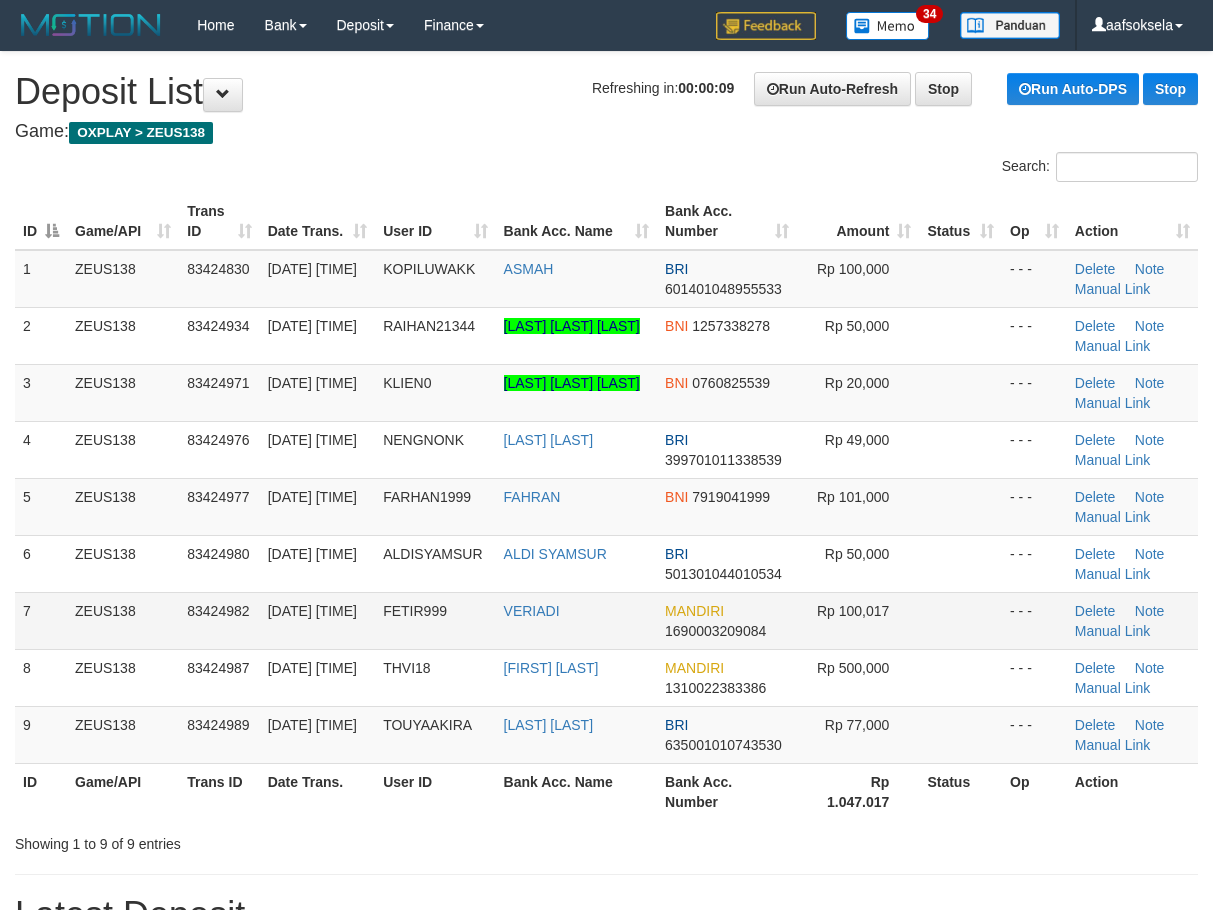 click on "VERIADI" at bounding box center (576, 620) 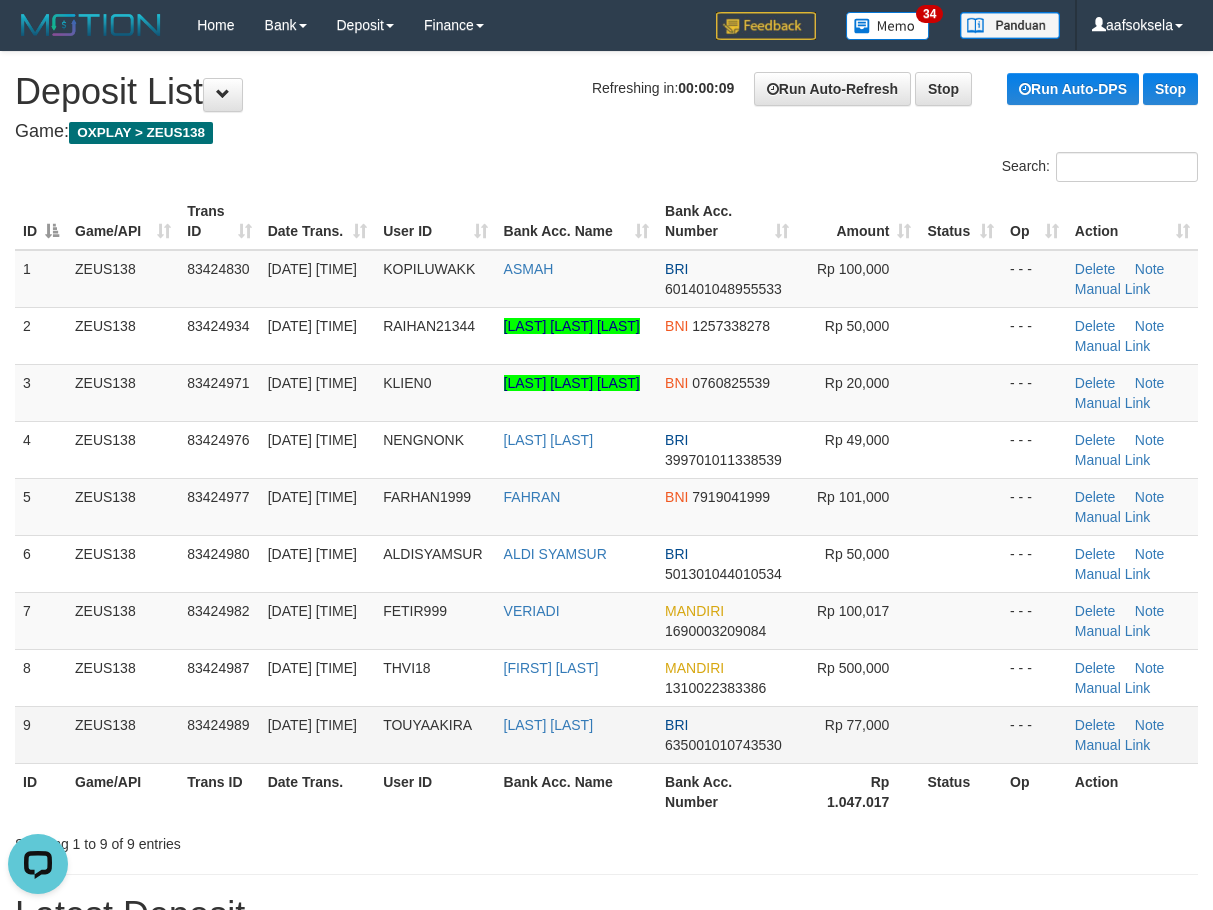 scroll, scrollTop: 0, scrollLeft: 0, axis: both 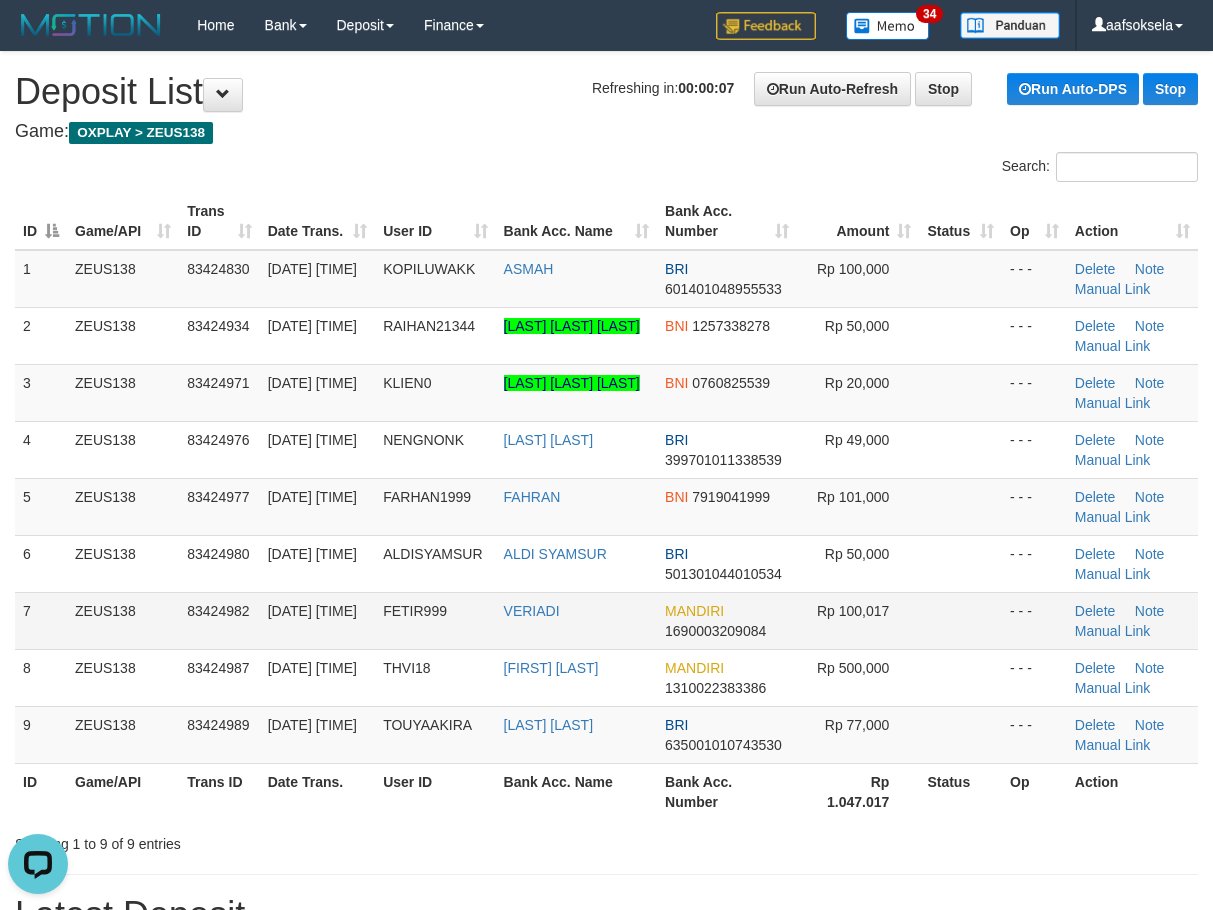click on "FETIR999" at bounding box center [415, 611] 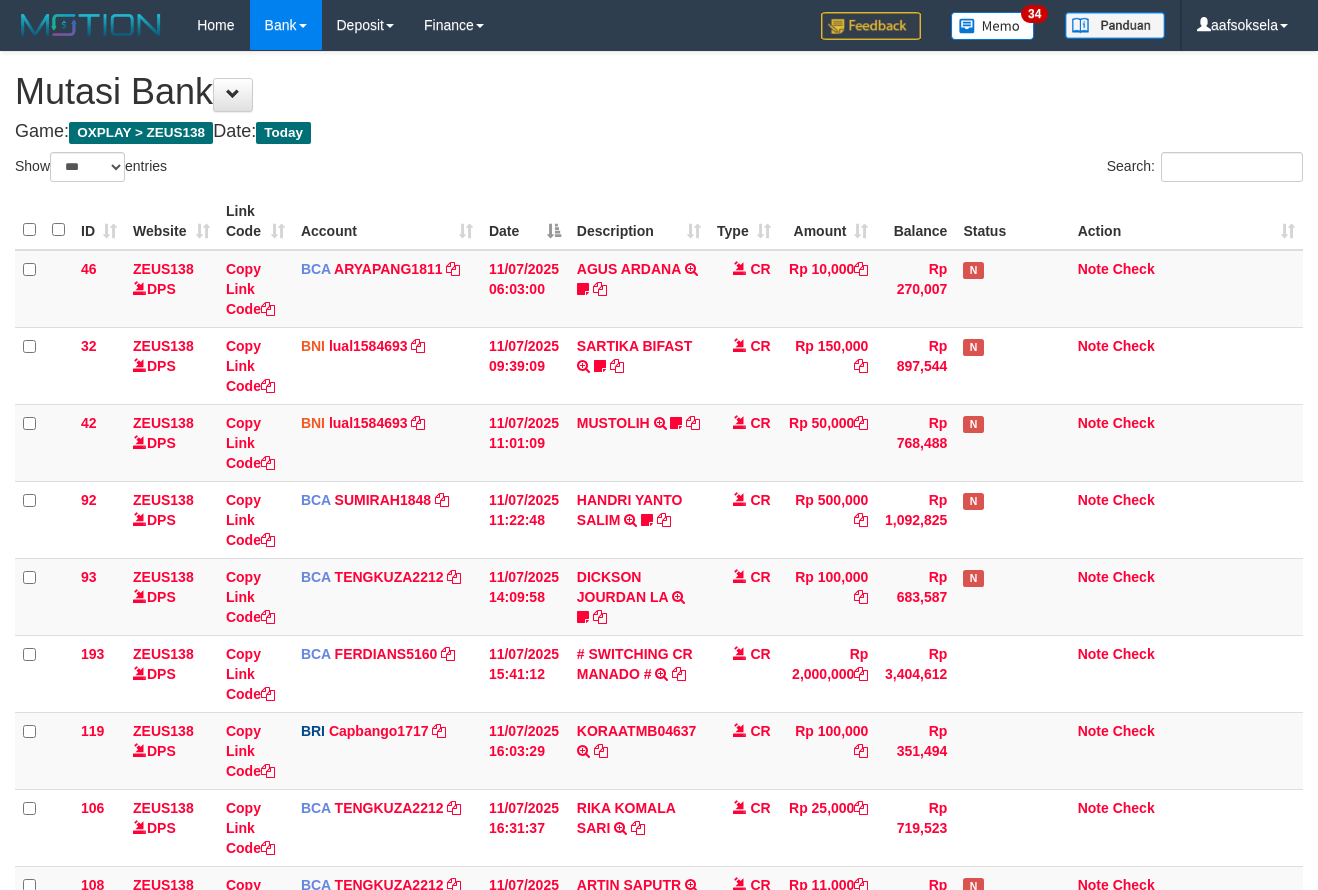 select on "***" 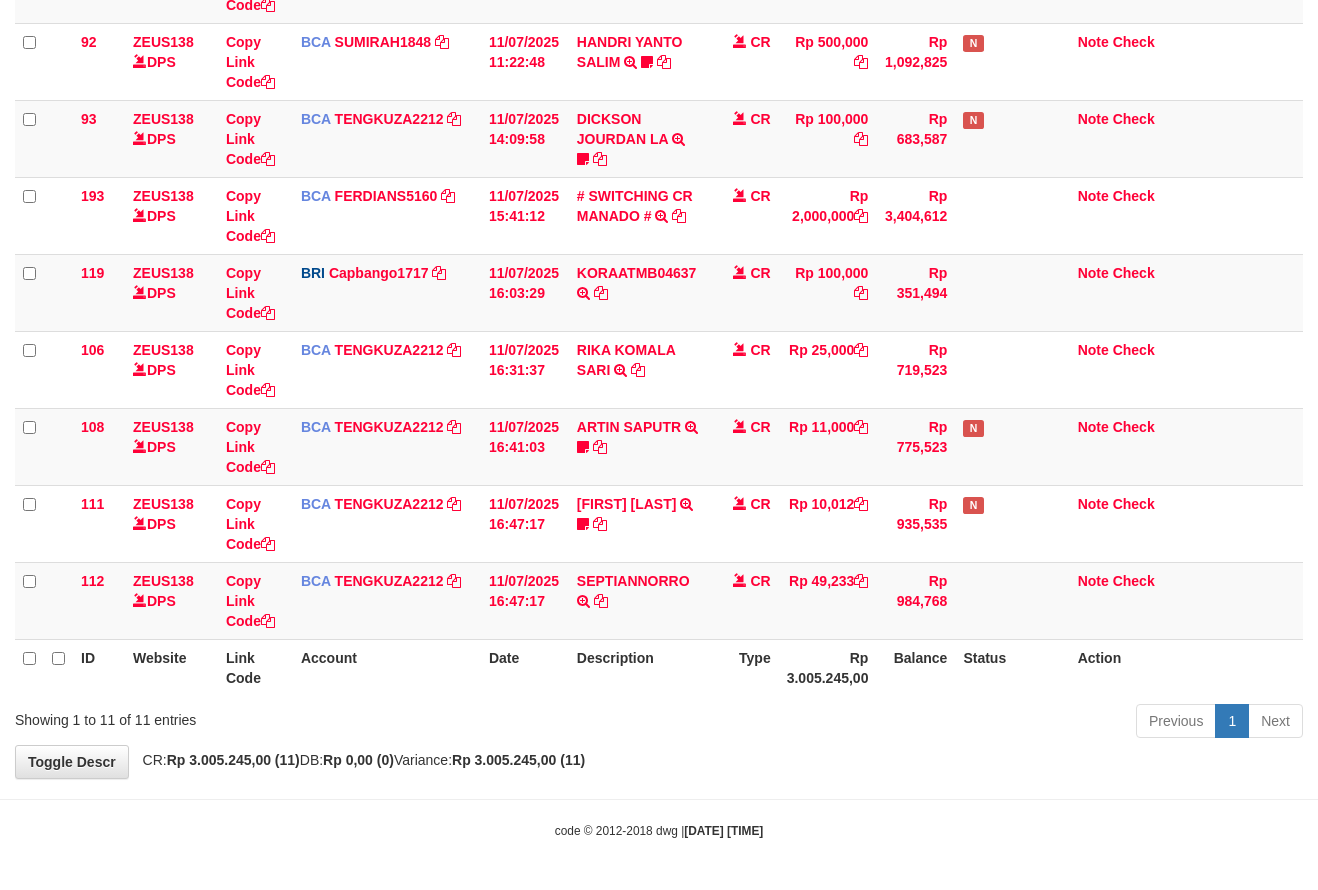 click on "Previous 1 Next" at bounding box center (933, 723) 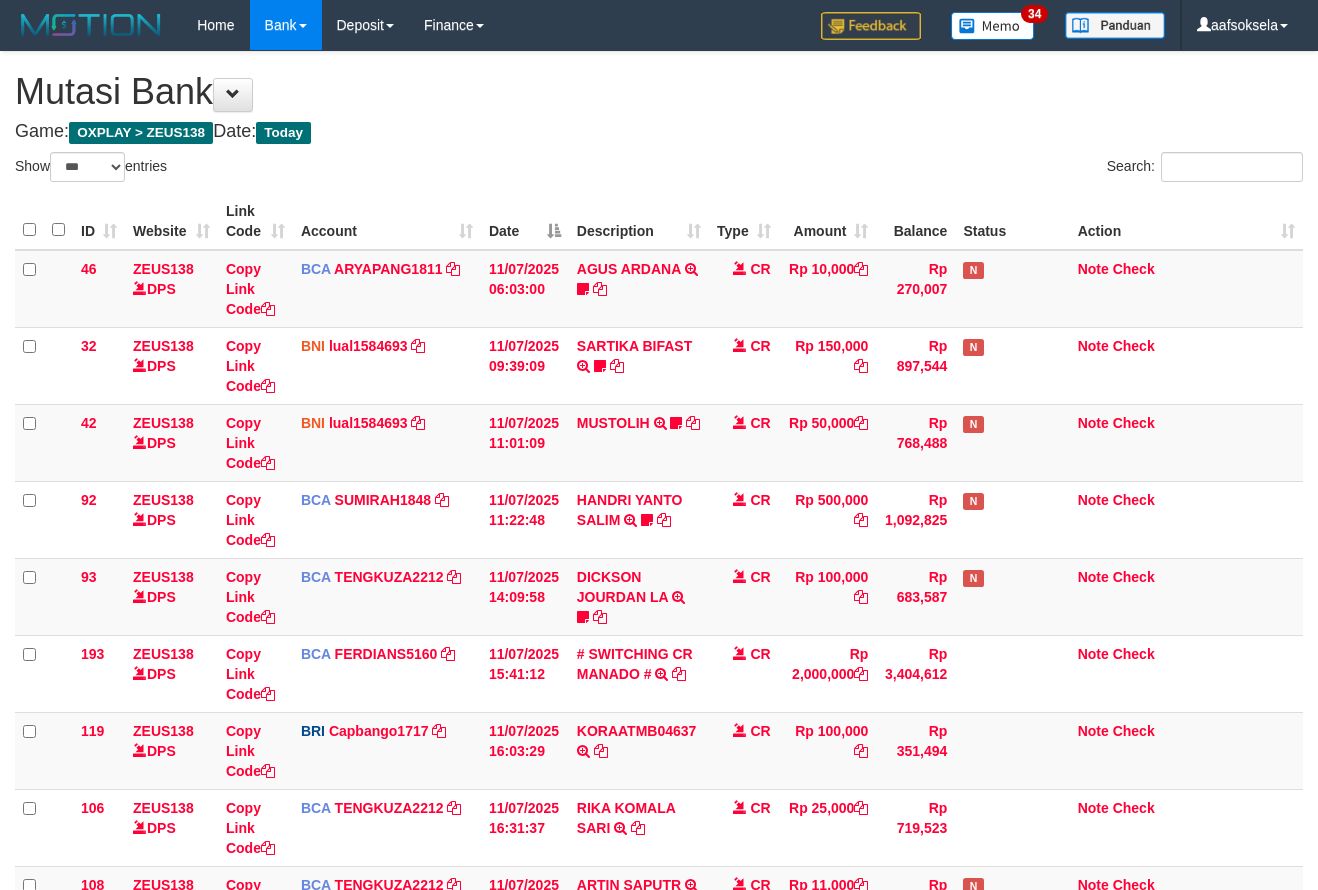 select on "***" 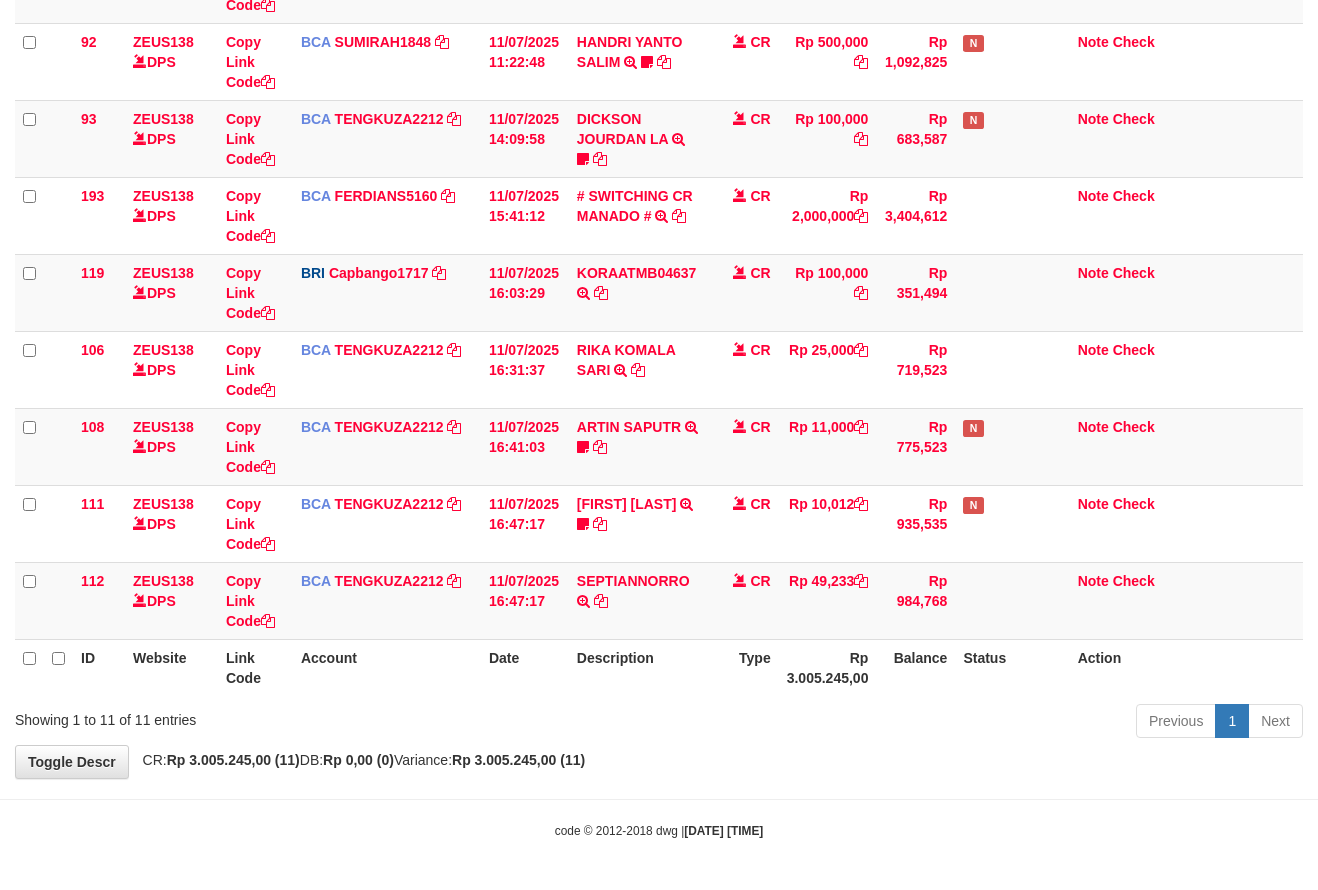 click on "Previous 1 Next" at bounding box center [933, 723] 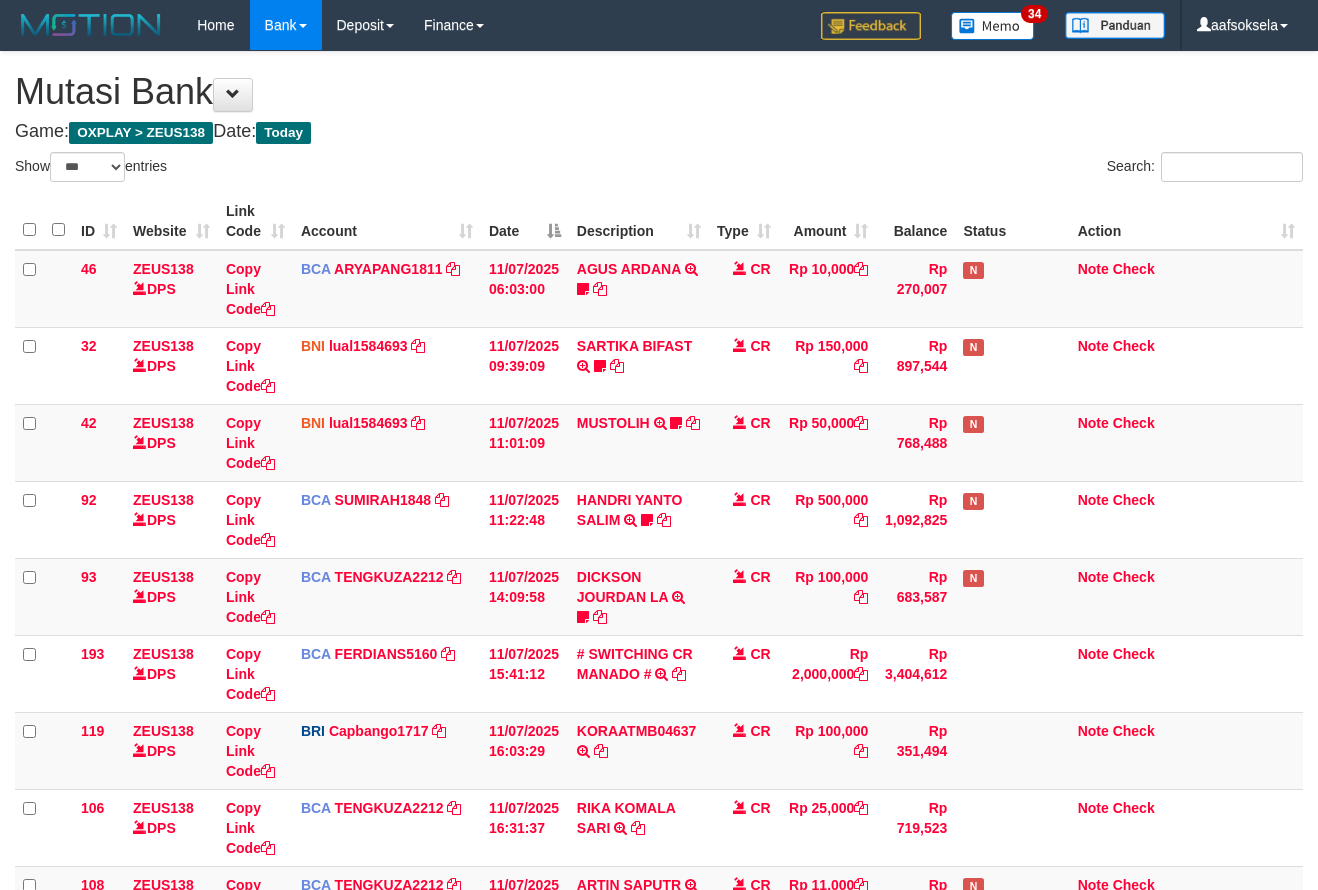 select on "***" 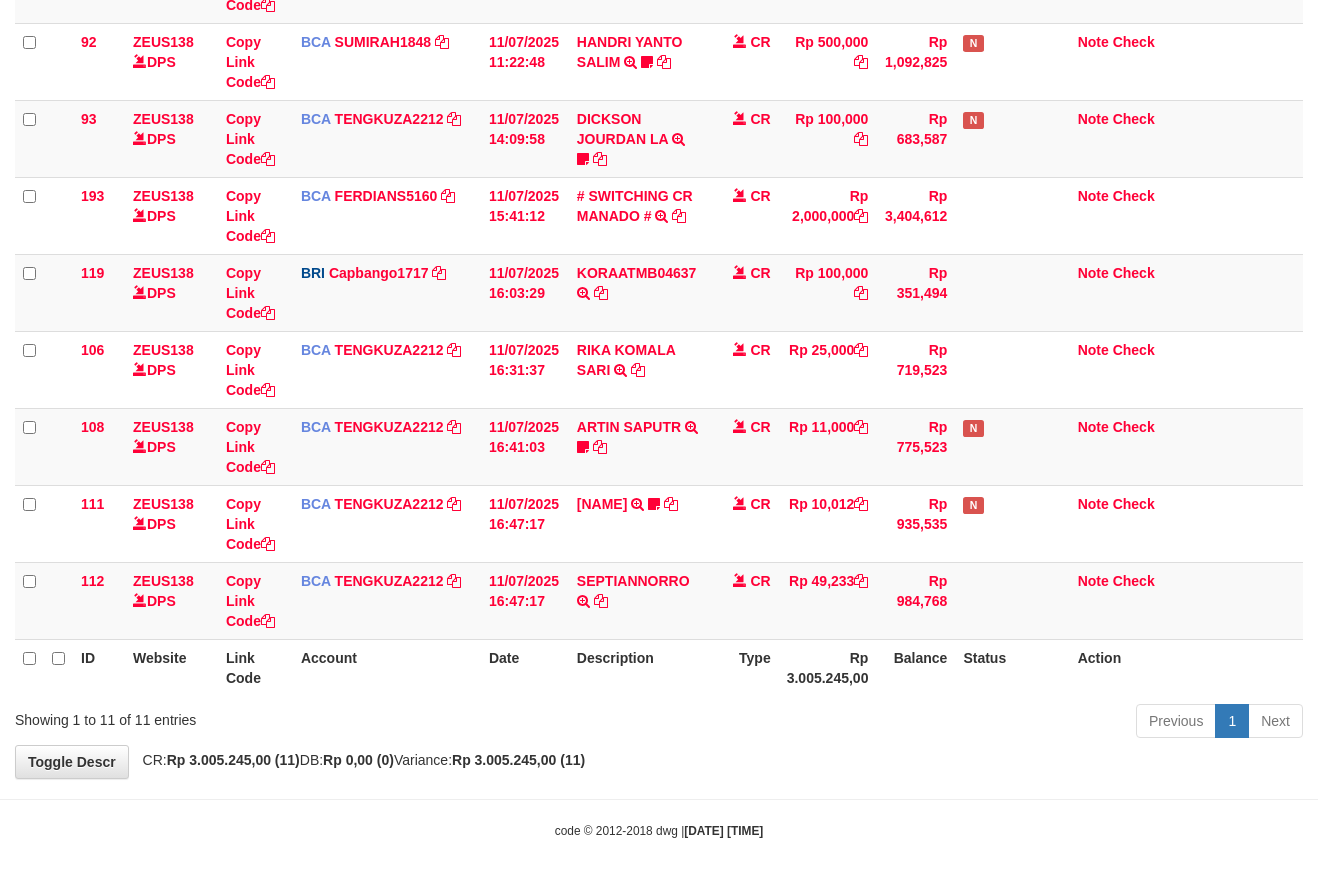 click on "Toggle navigation
Home
Bank
Account List
Mutasi Bank
Search
Sync
Note Mutasi
Deposit
DPS Fetch
DPS List
History
Note DPS
Finance
Financial Data
aafsoksela
My Profile
Log Out" at bounding box center (659, 216) 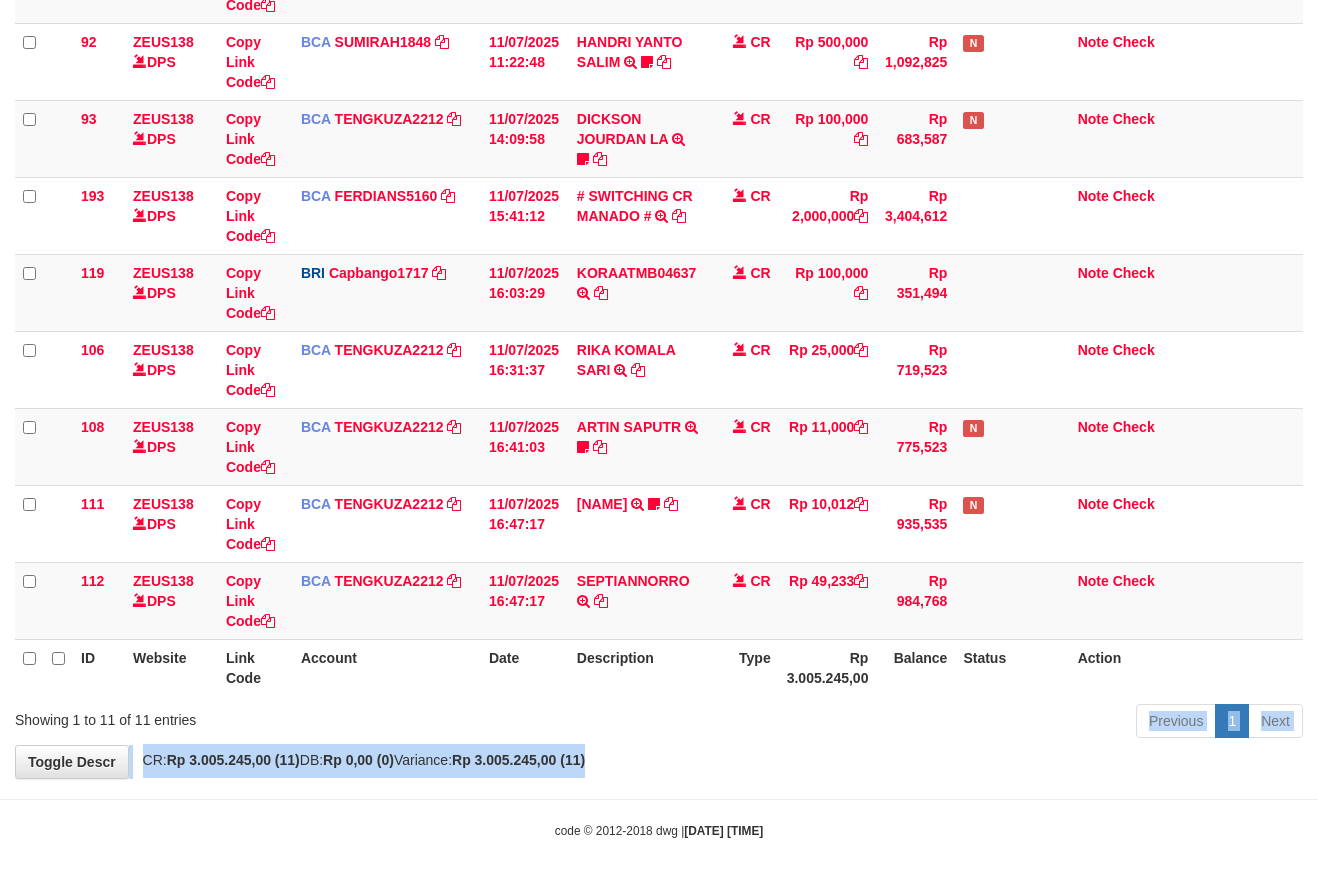click on "**********" at bounding box center [659, 186] 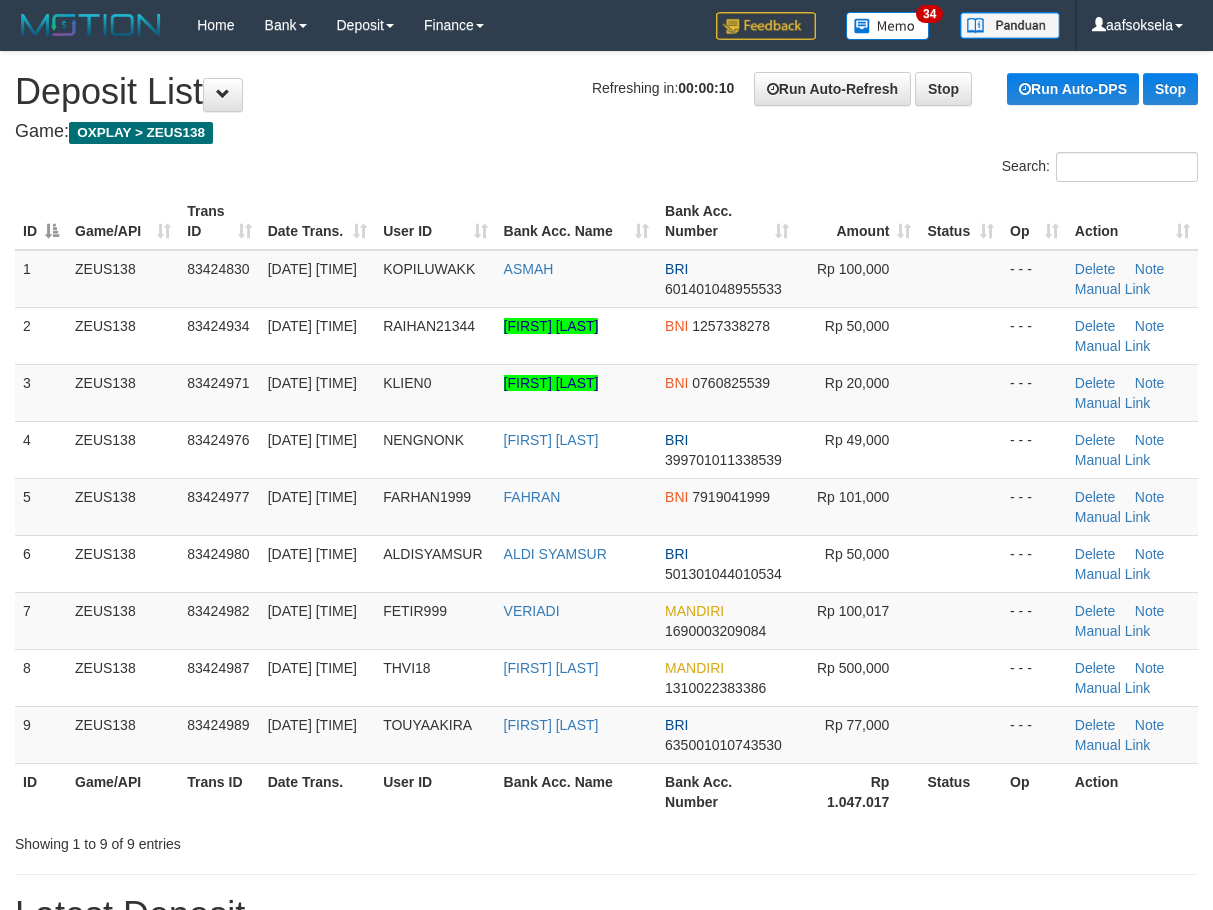 scroll, scrollTop: 0, scrollLeft: 0, axis: both 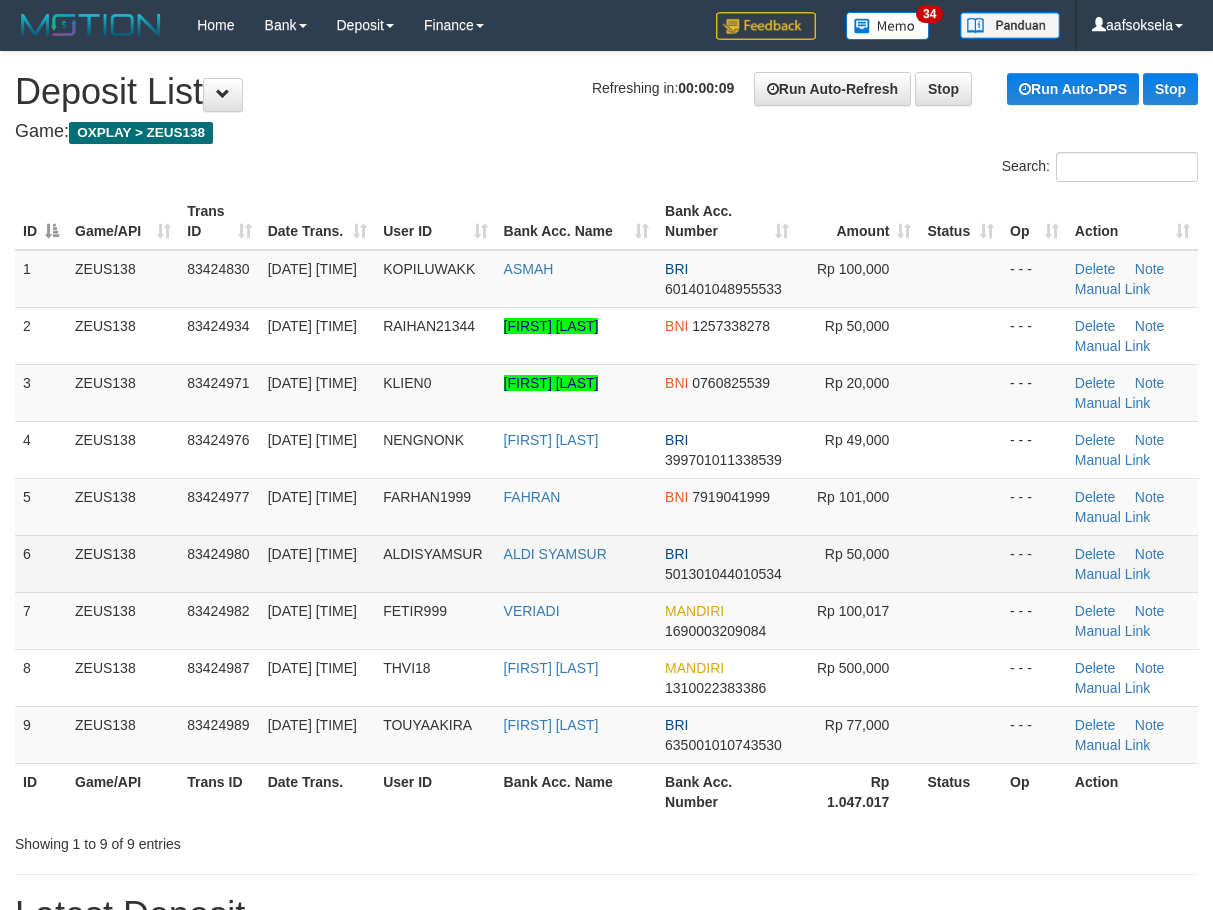 click on "[DATE] [TIME]" at bounding box center (317, 563) 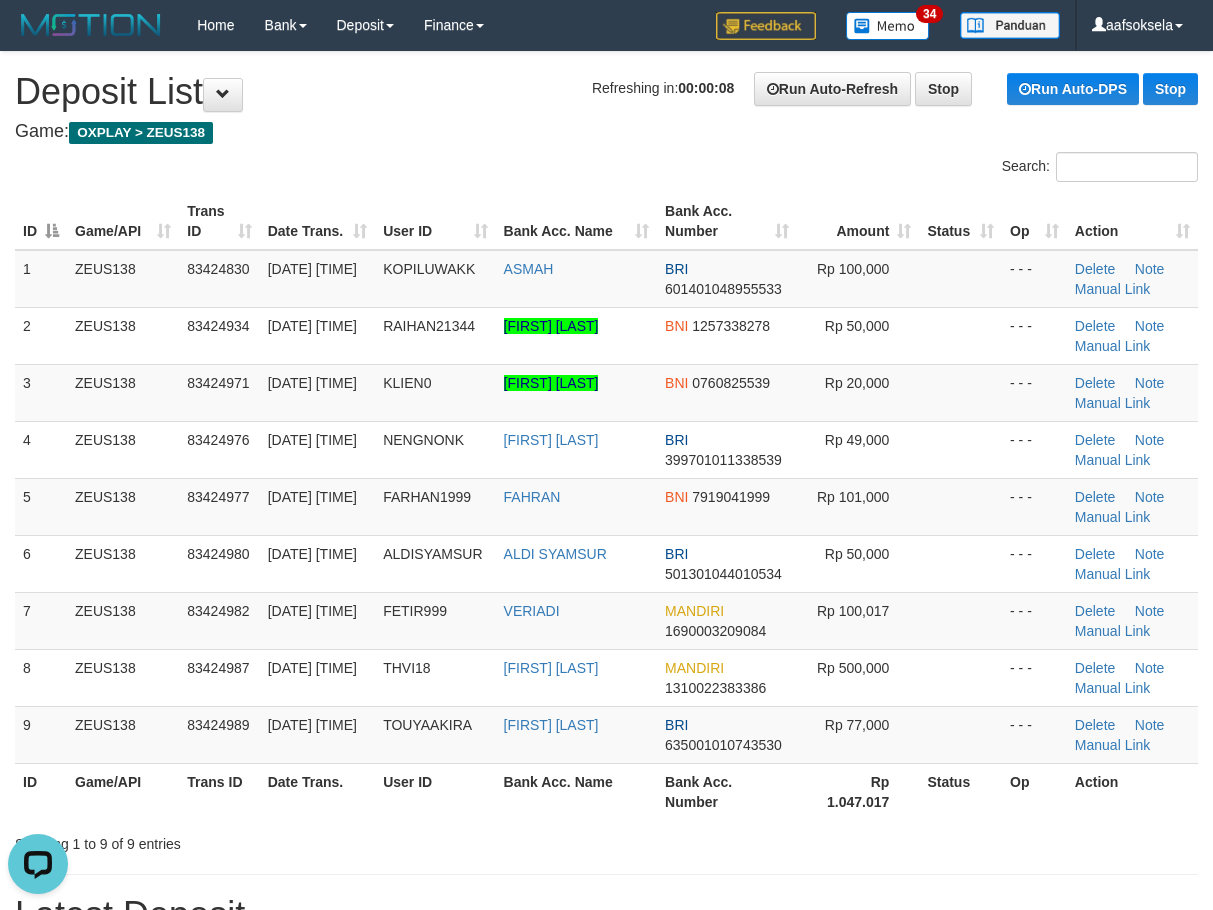 scroll, scrollTop: 0, scrollLeft: 0, axis: both 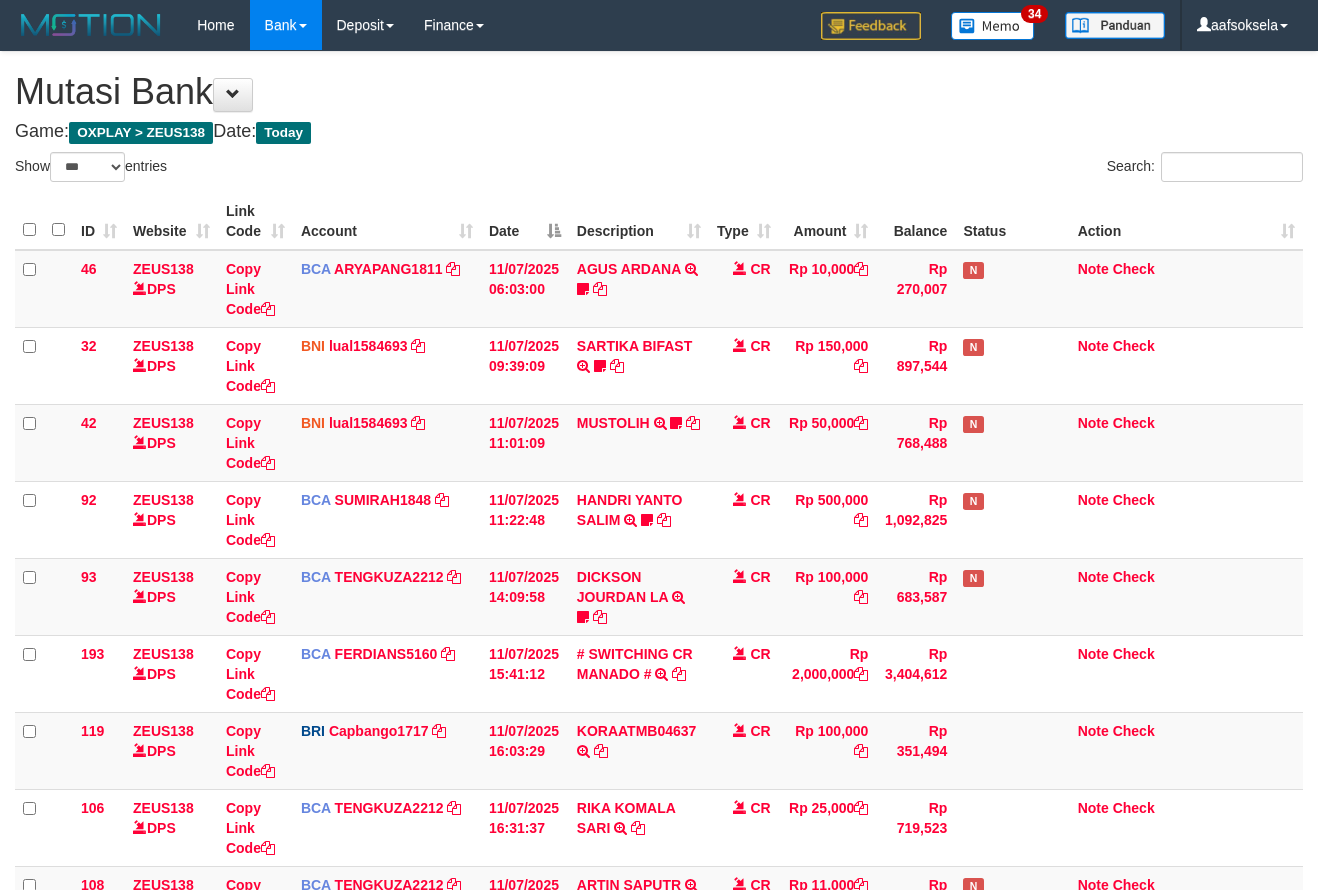 select on "***" 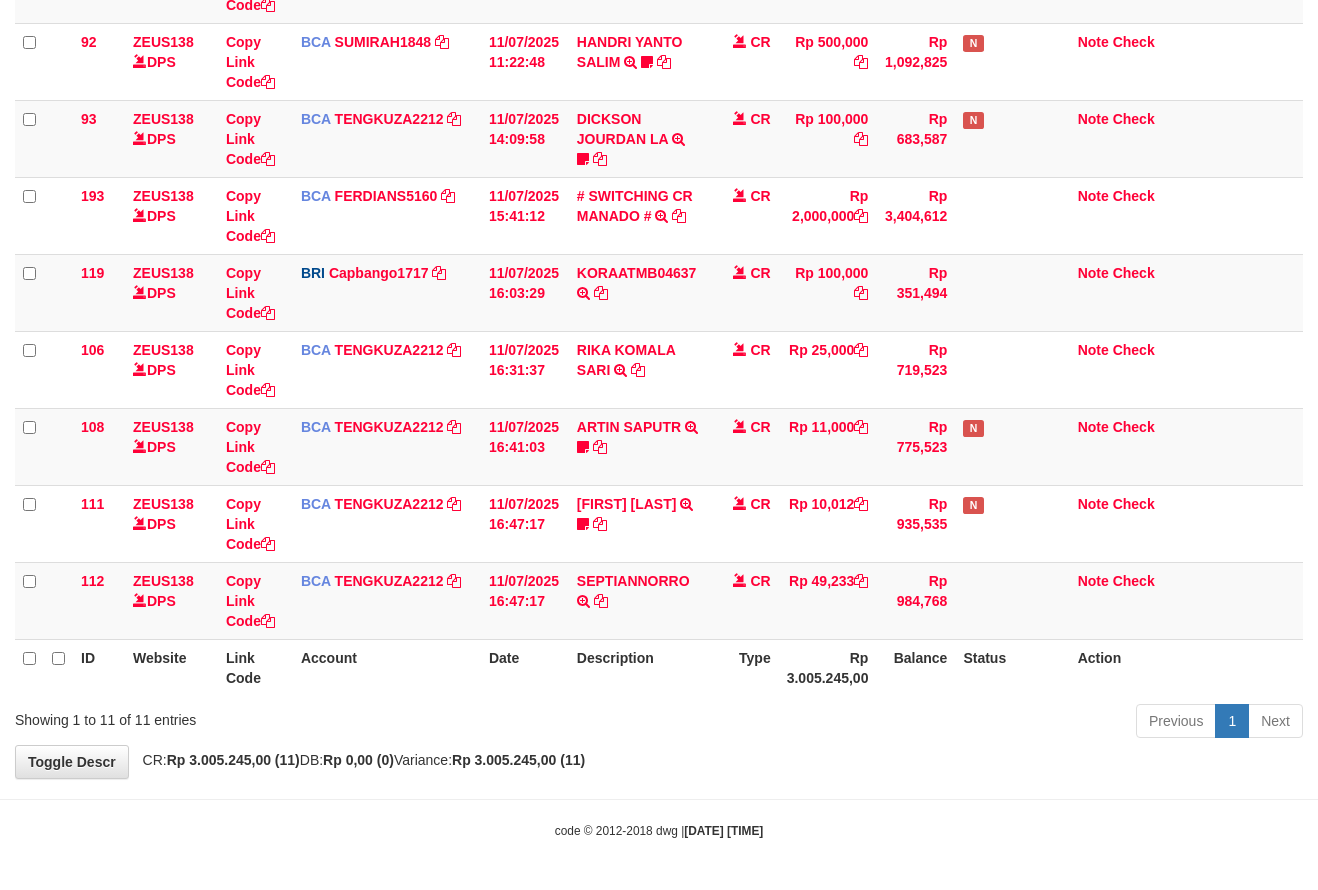 click on "**********" at bounding box center [659, 186] 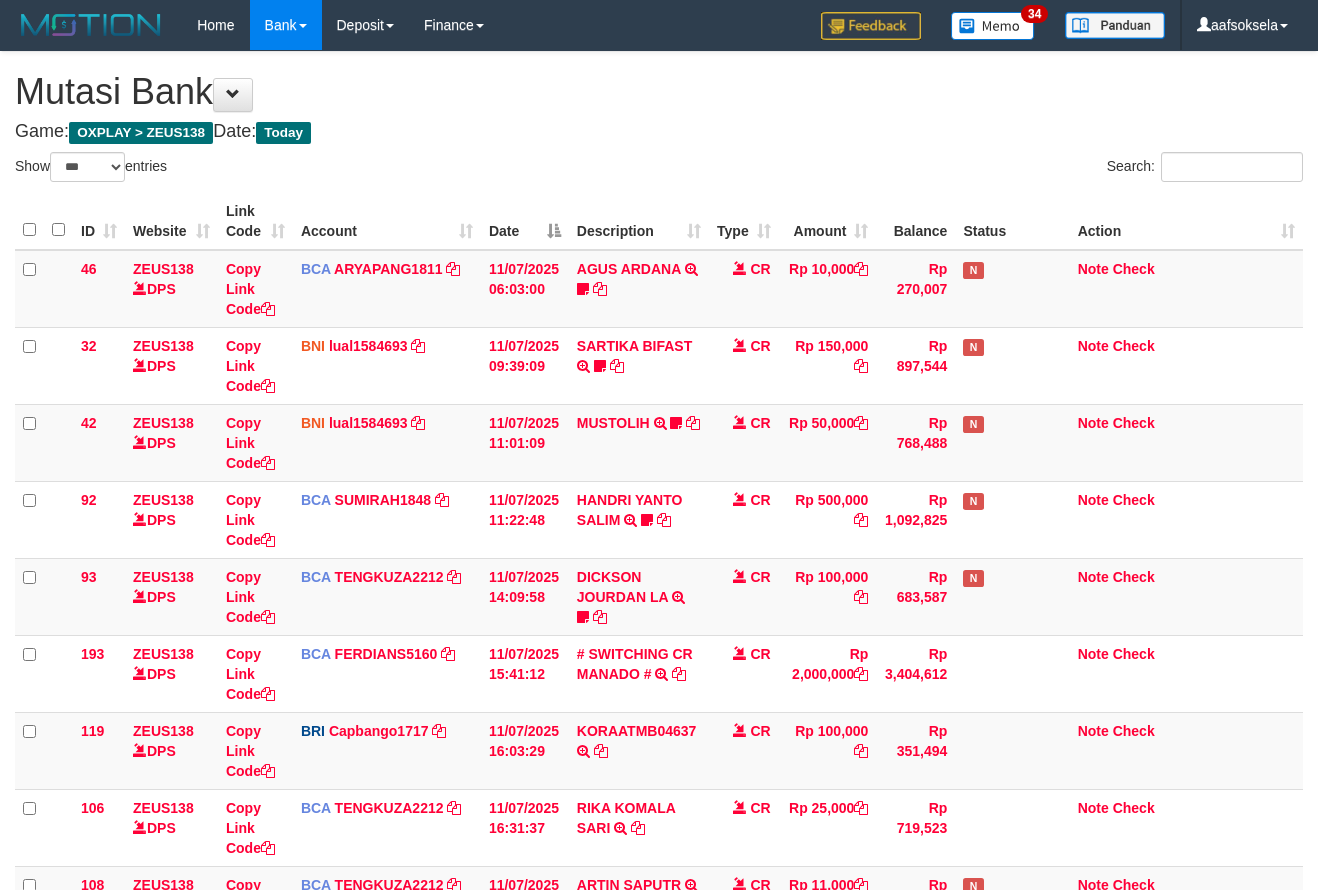 select on "***" 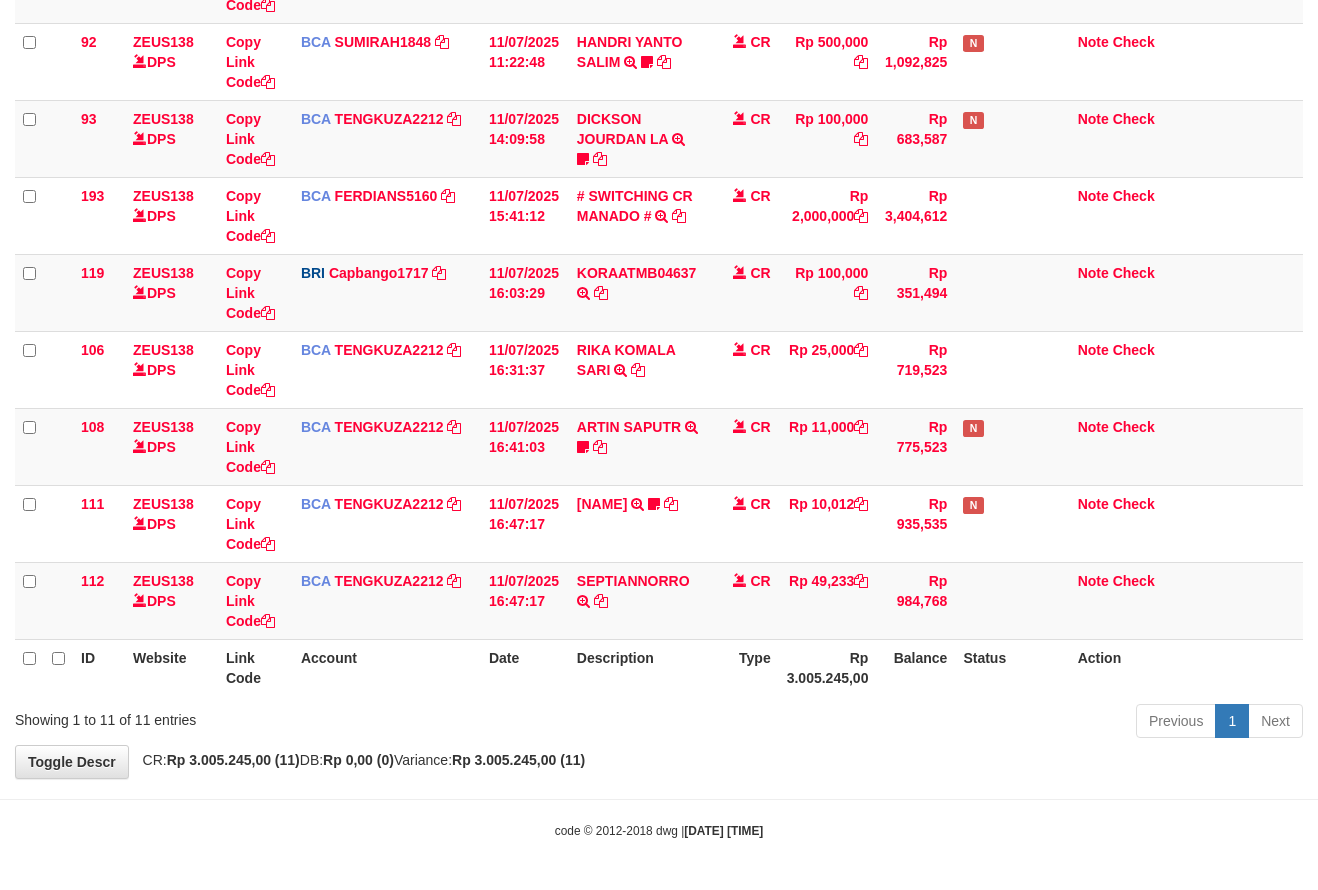 click on "Previous 1 Next" at bounding box center (933, 723) 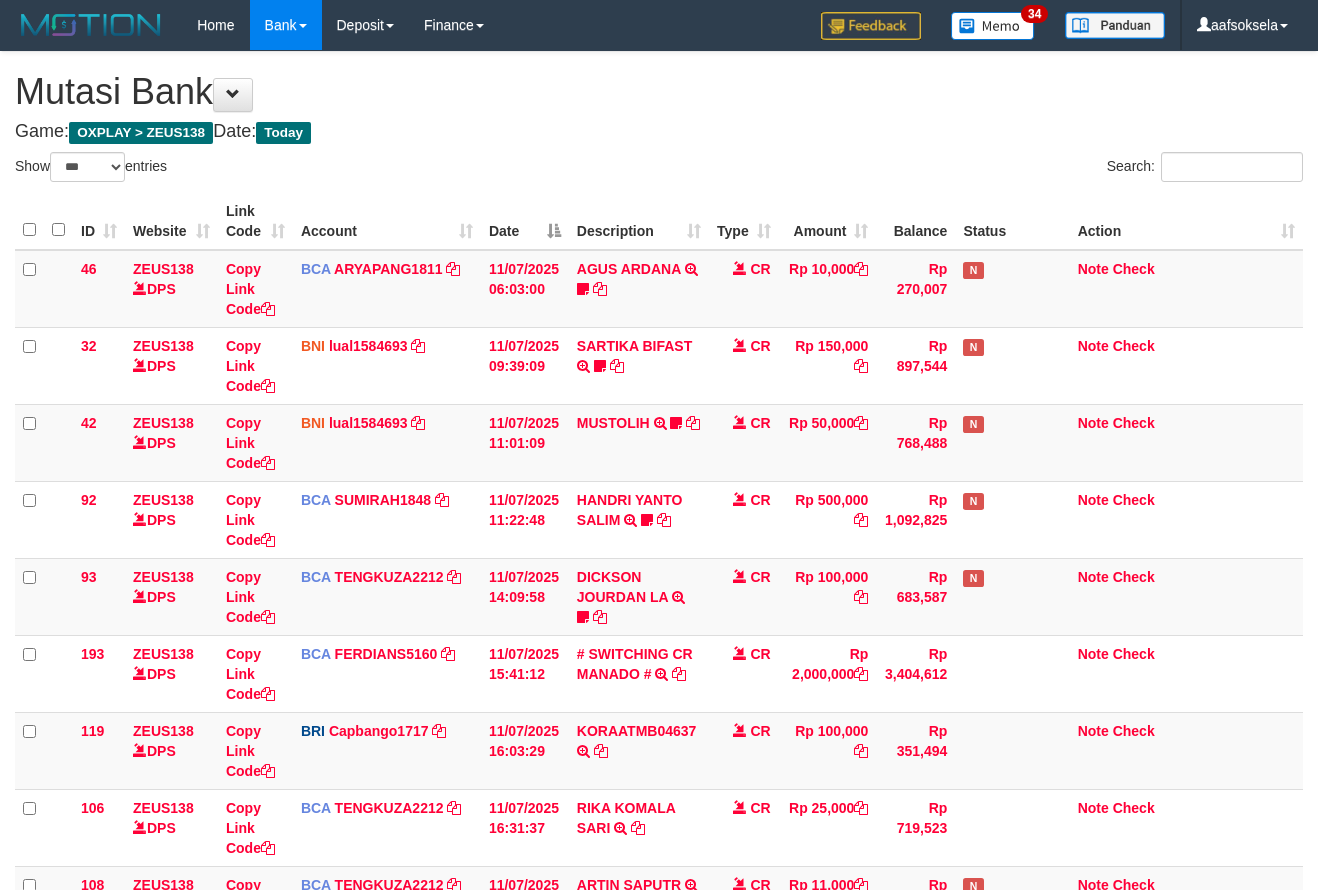 select on "***" 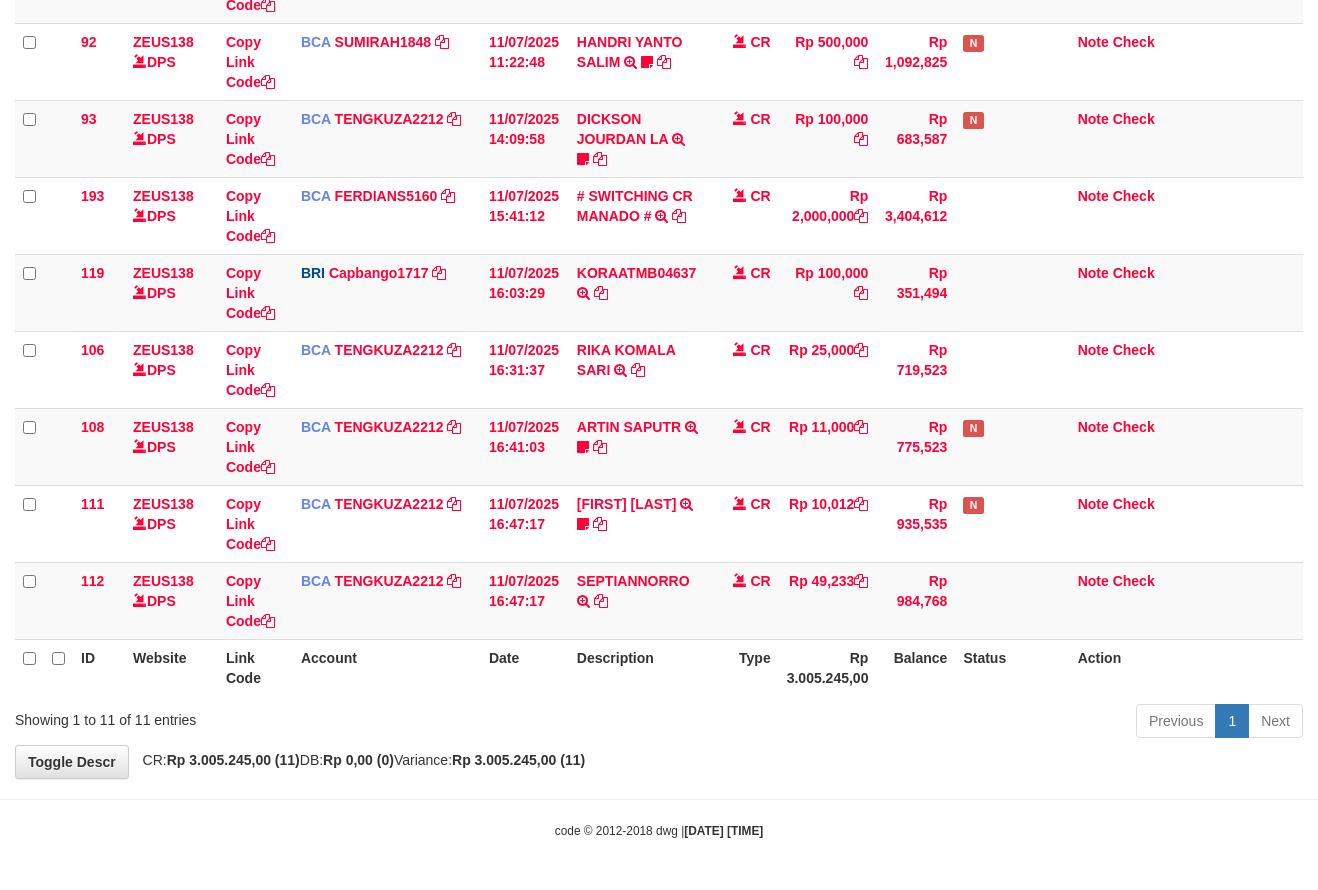 drag, startPoint x: 684, startPoint y: 777, endPoint x: 672, endPoint y: 771, distance: 13.416408 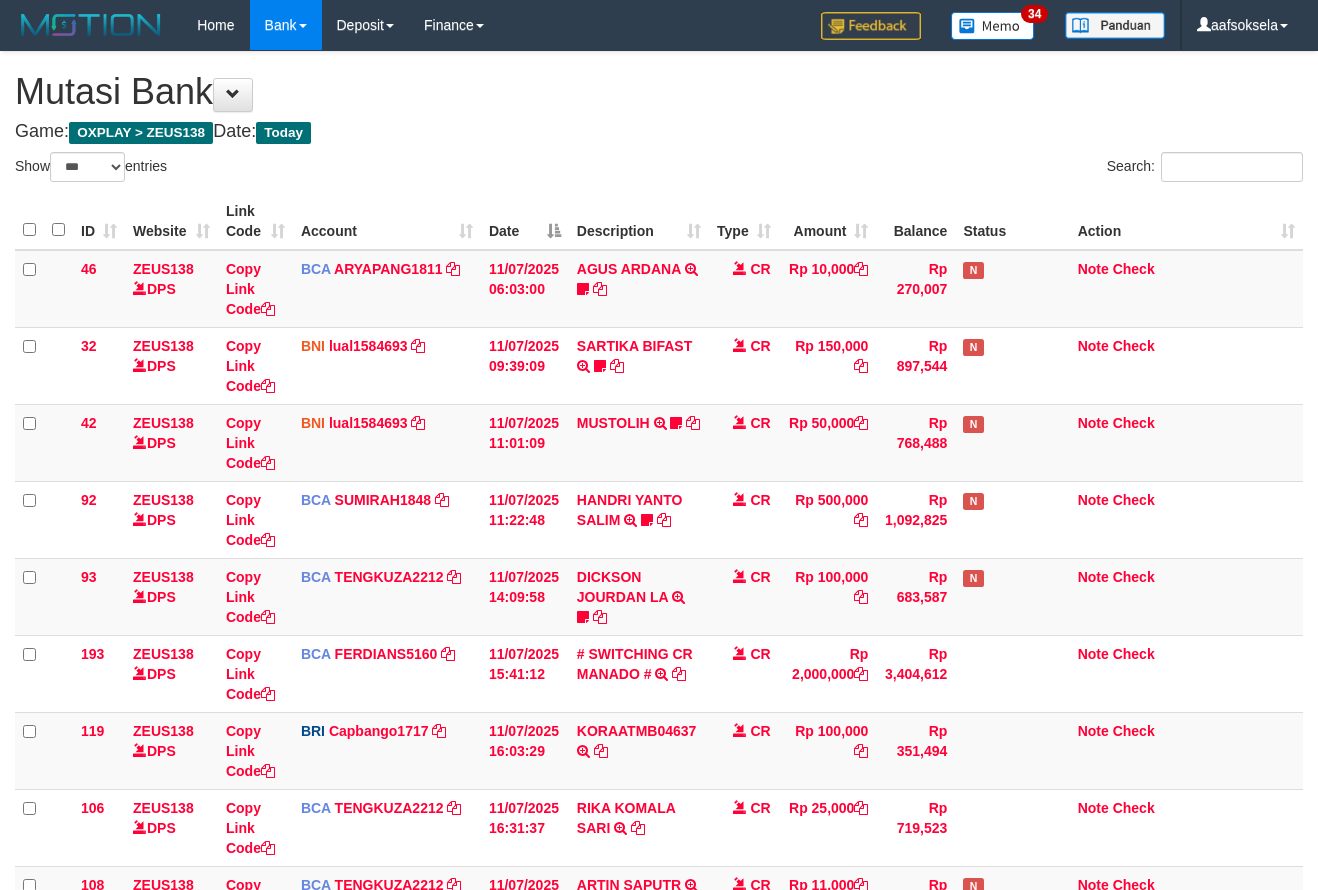 select on "***" 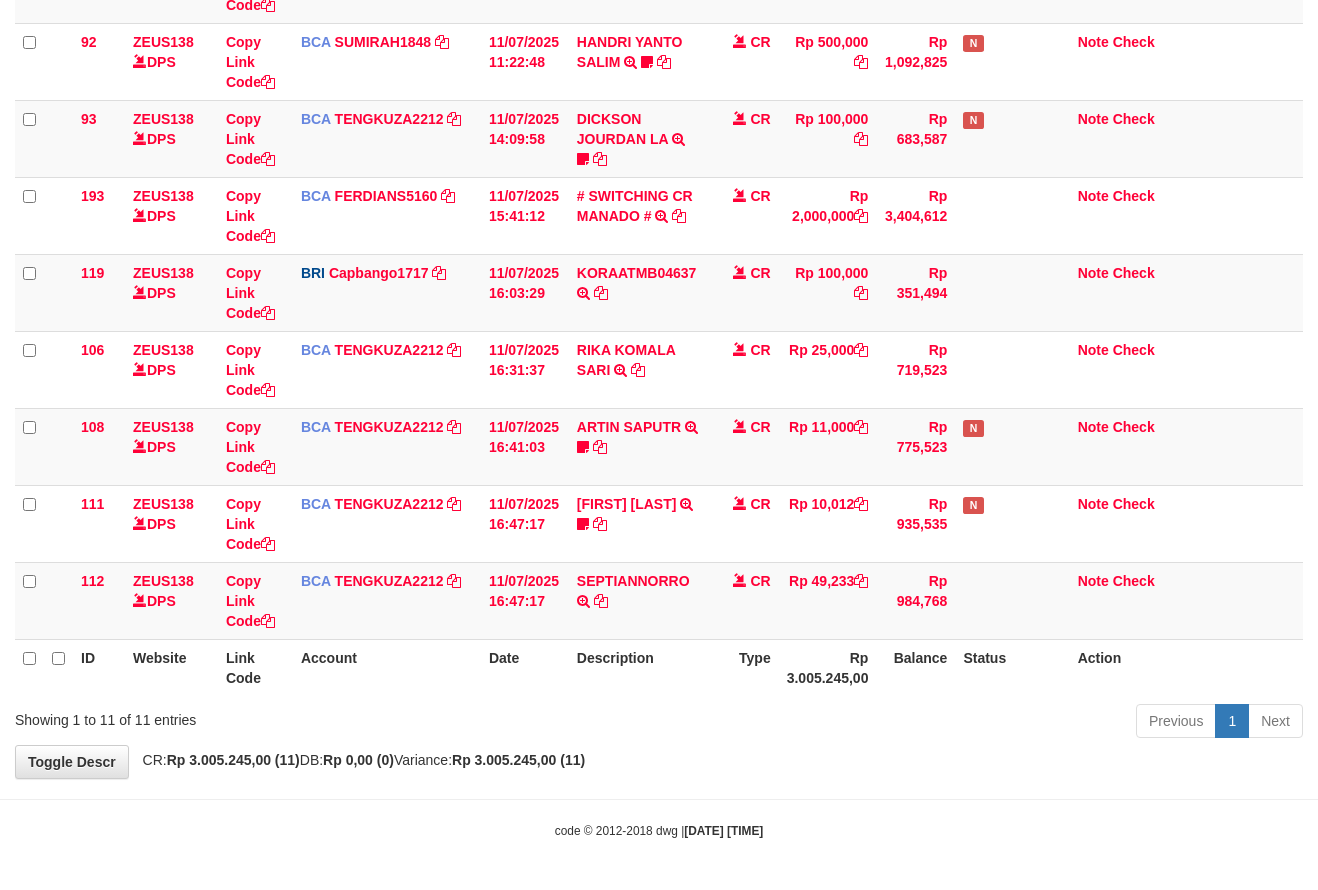 click on "**********" at bounding box center (659, 186) 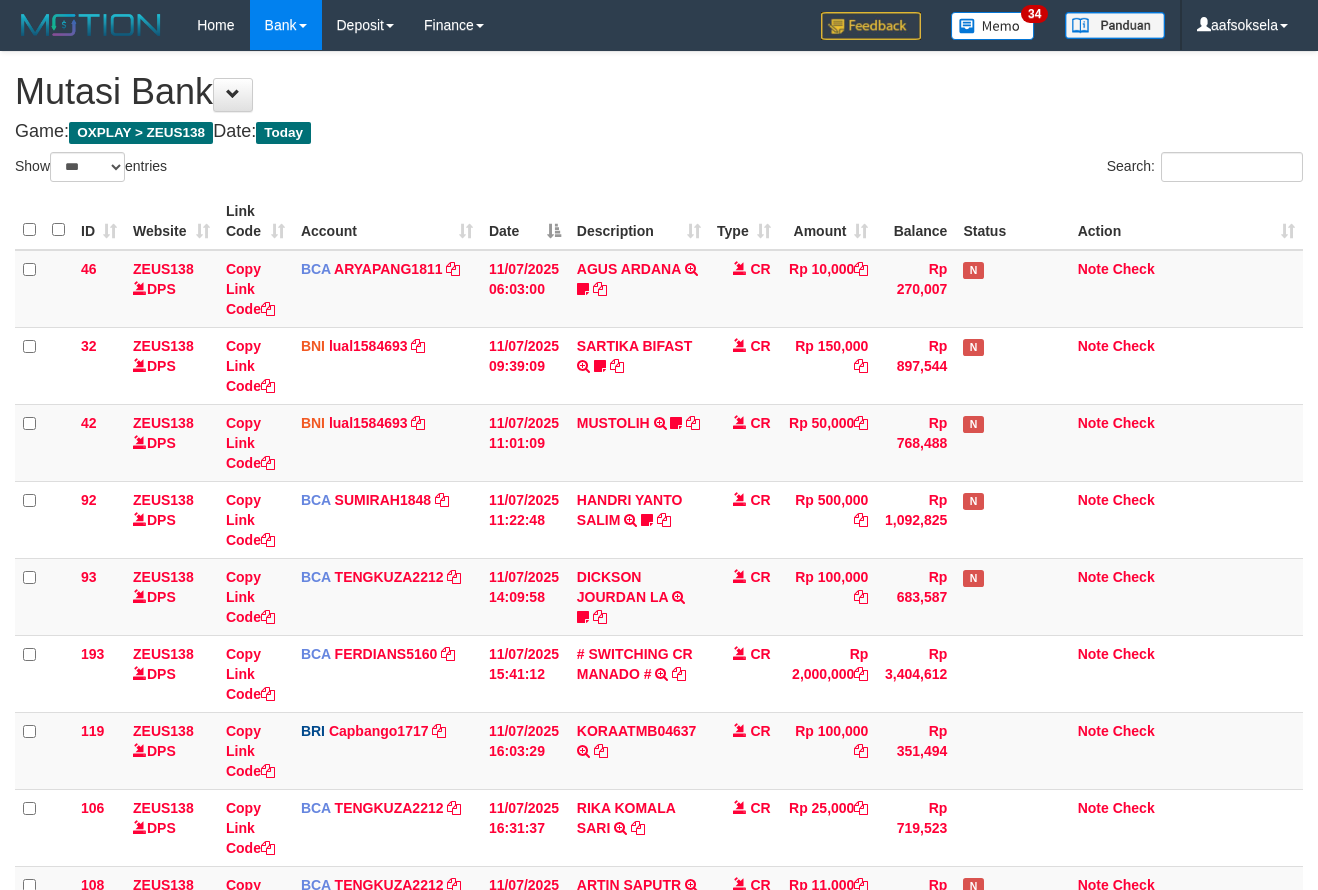 select on "***" 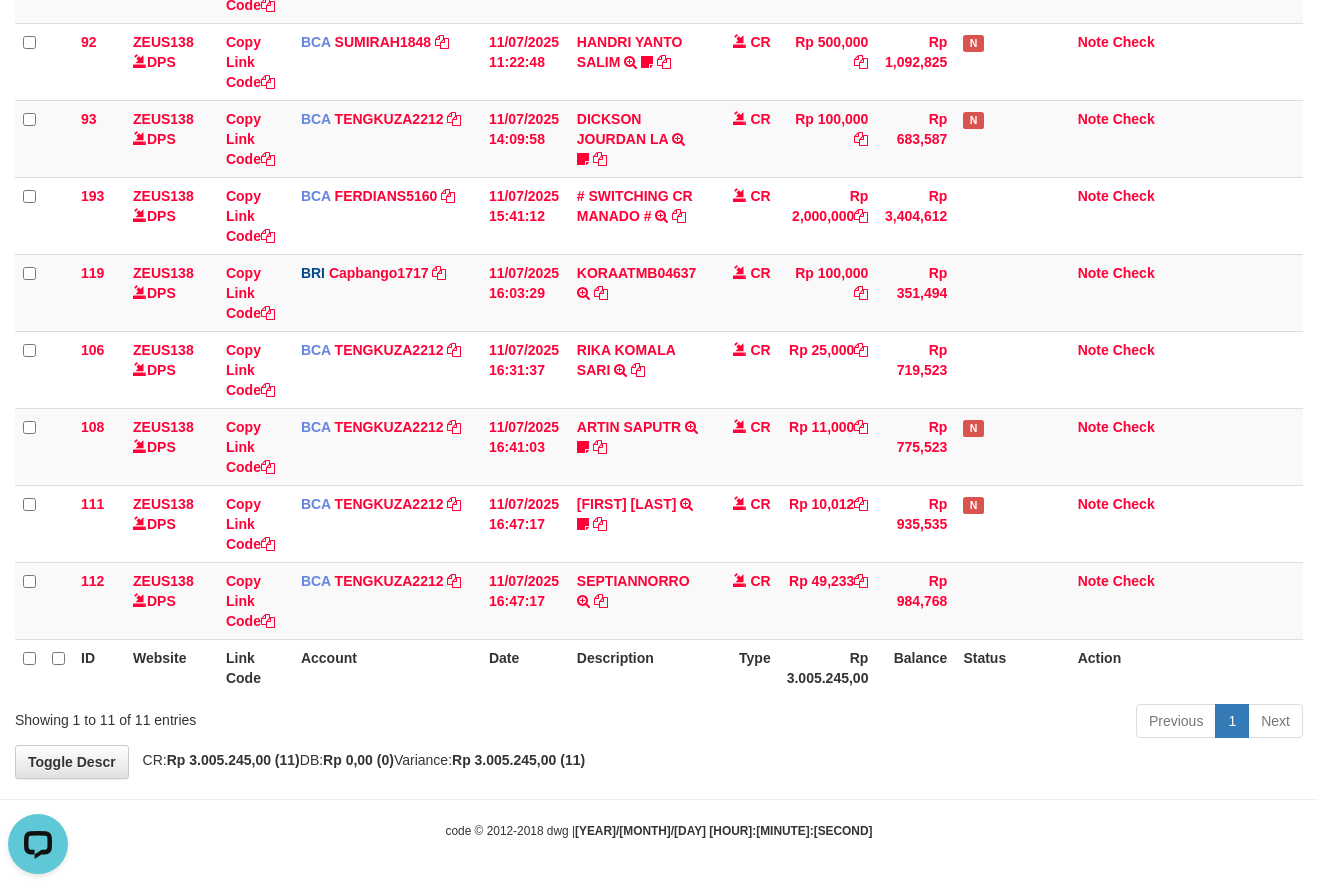 scroll, scrollTop: 0, scrollLeft: 0, axis: both 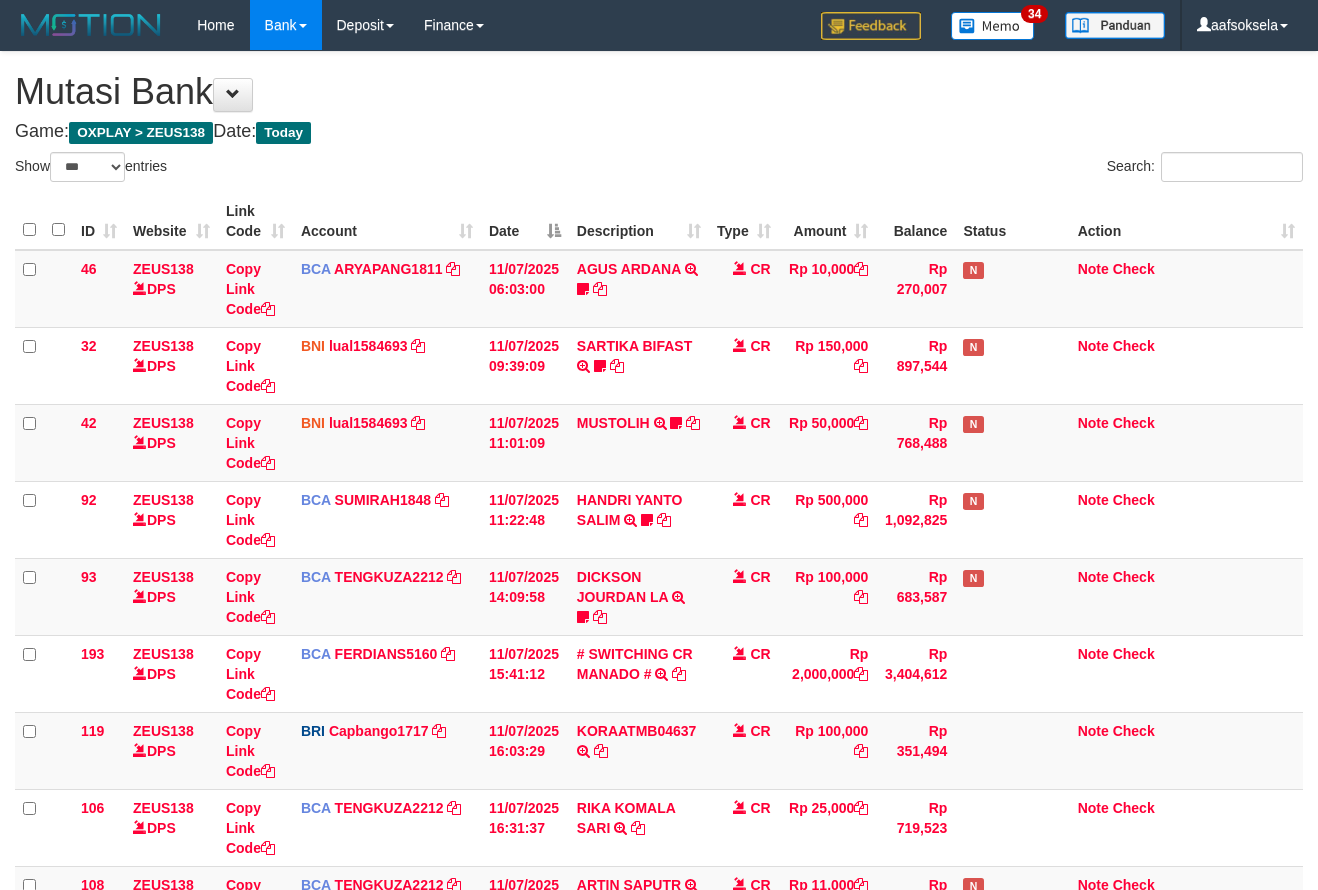 select on "***" 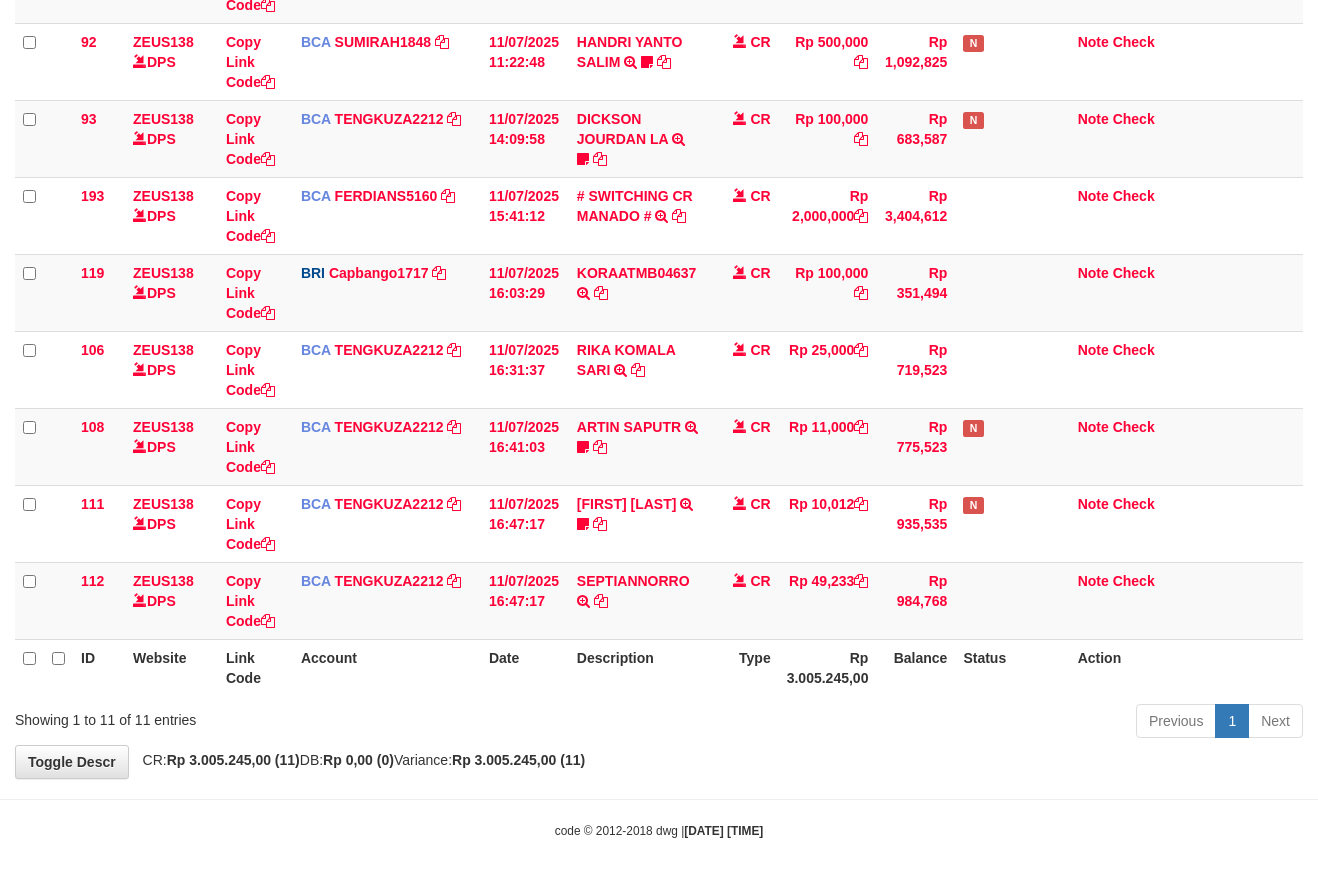 click on "**********" at bounding box center (659, 186) 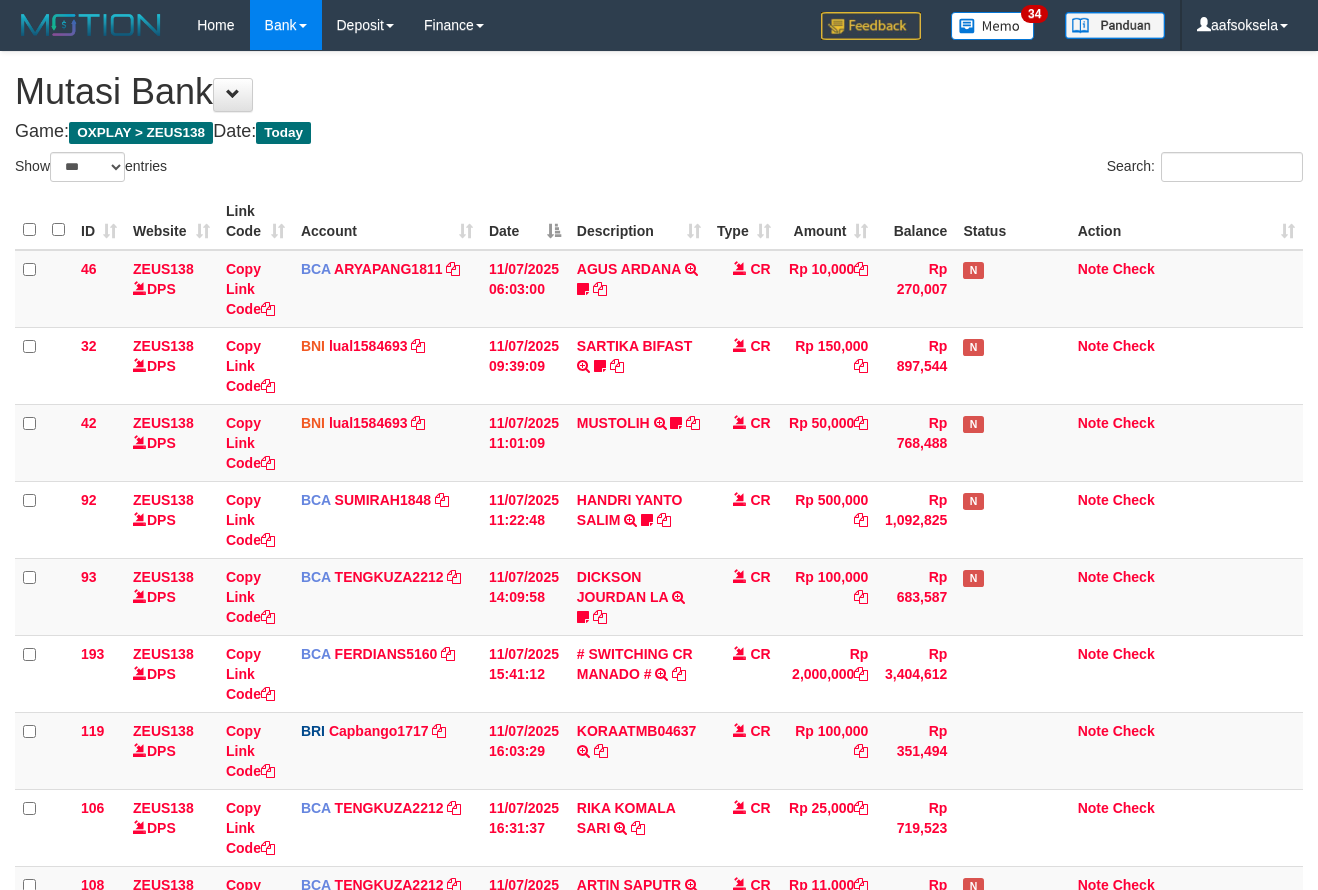select on "***" 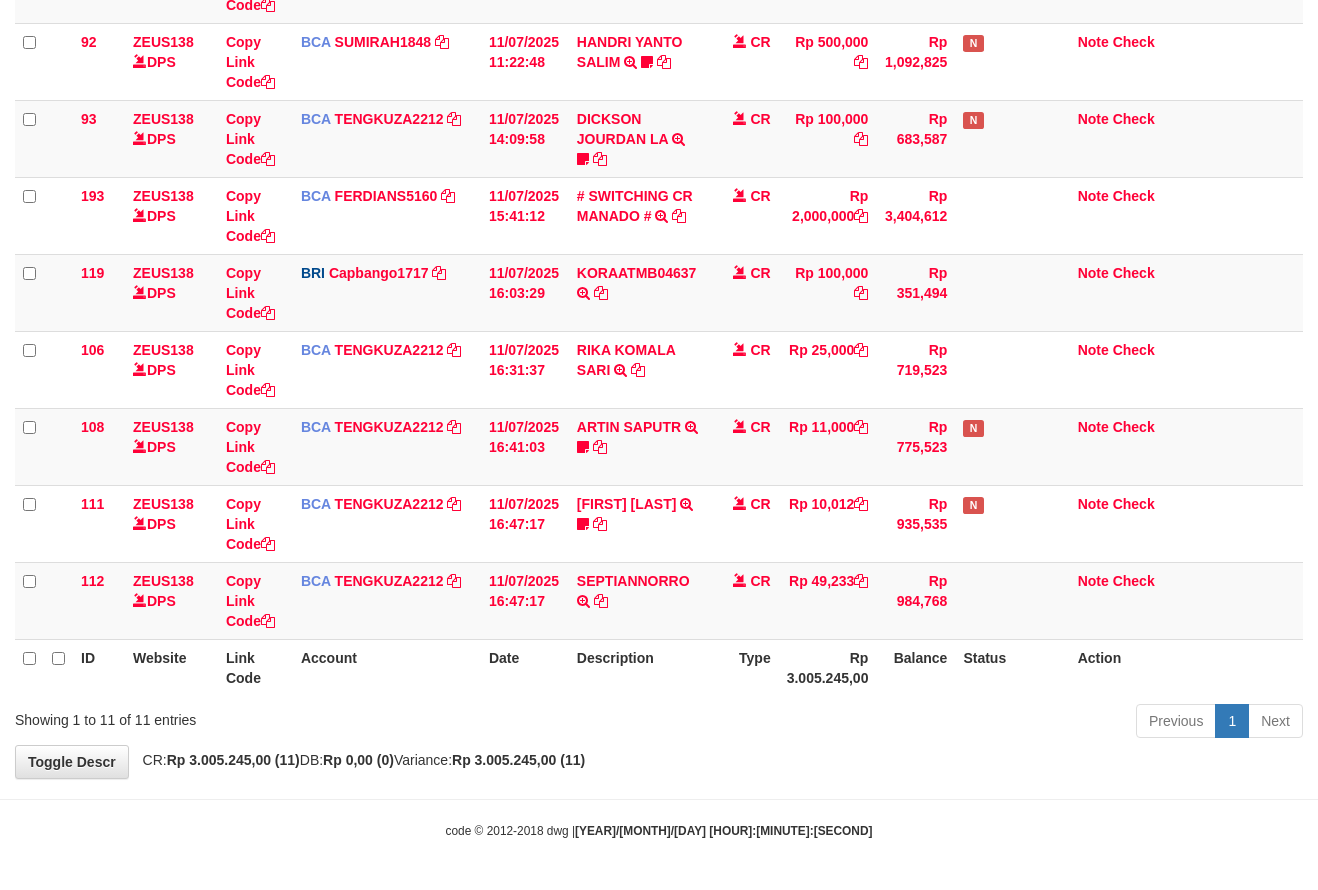 click on "Previous 1 Next" at bounding box center (933, 723) 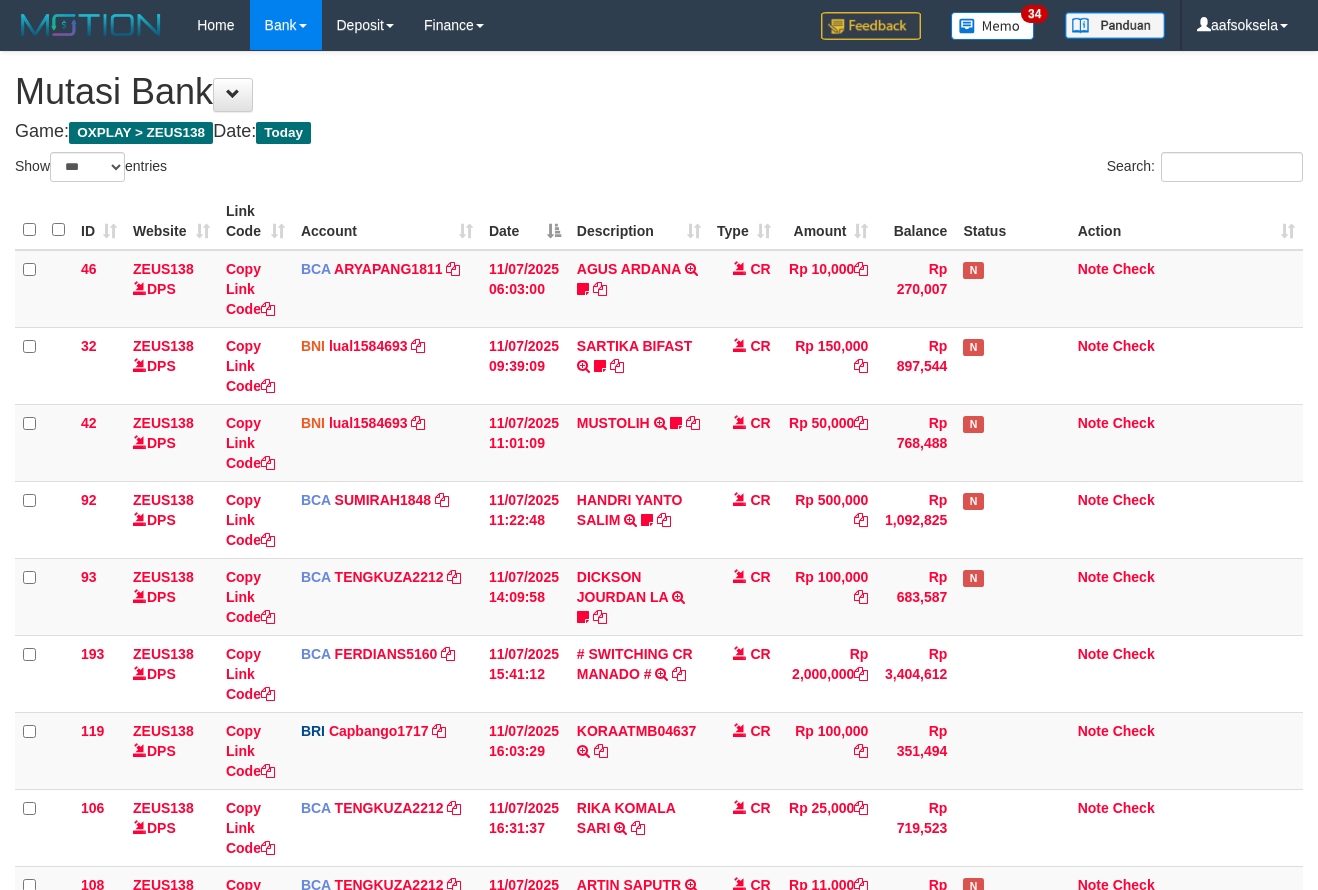 select on "***" 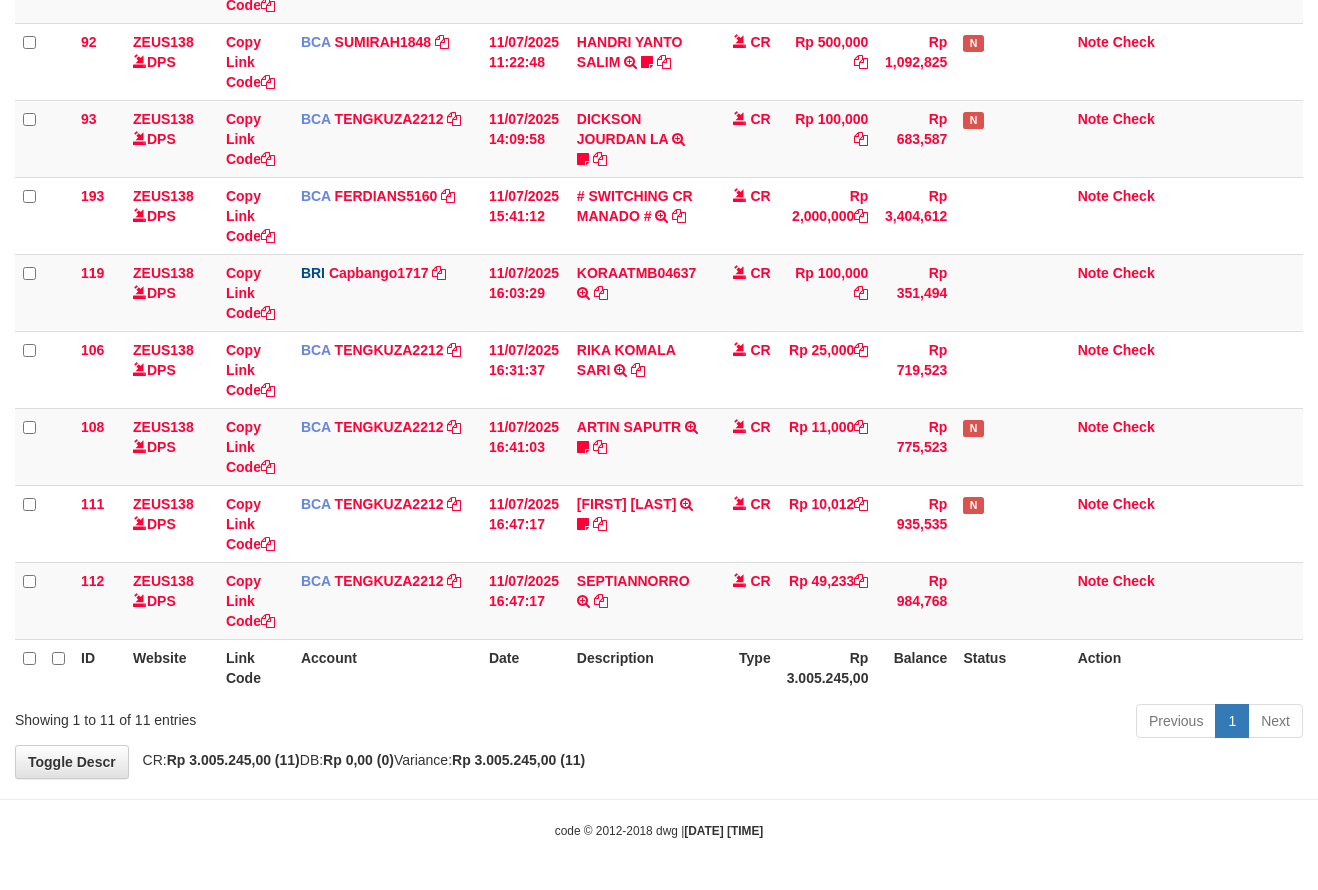 click on "Previous 1 Next" at bounding box center (933, 723) 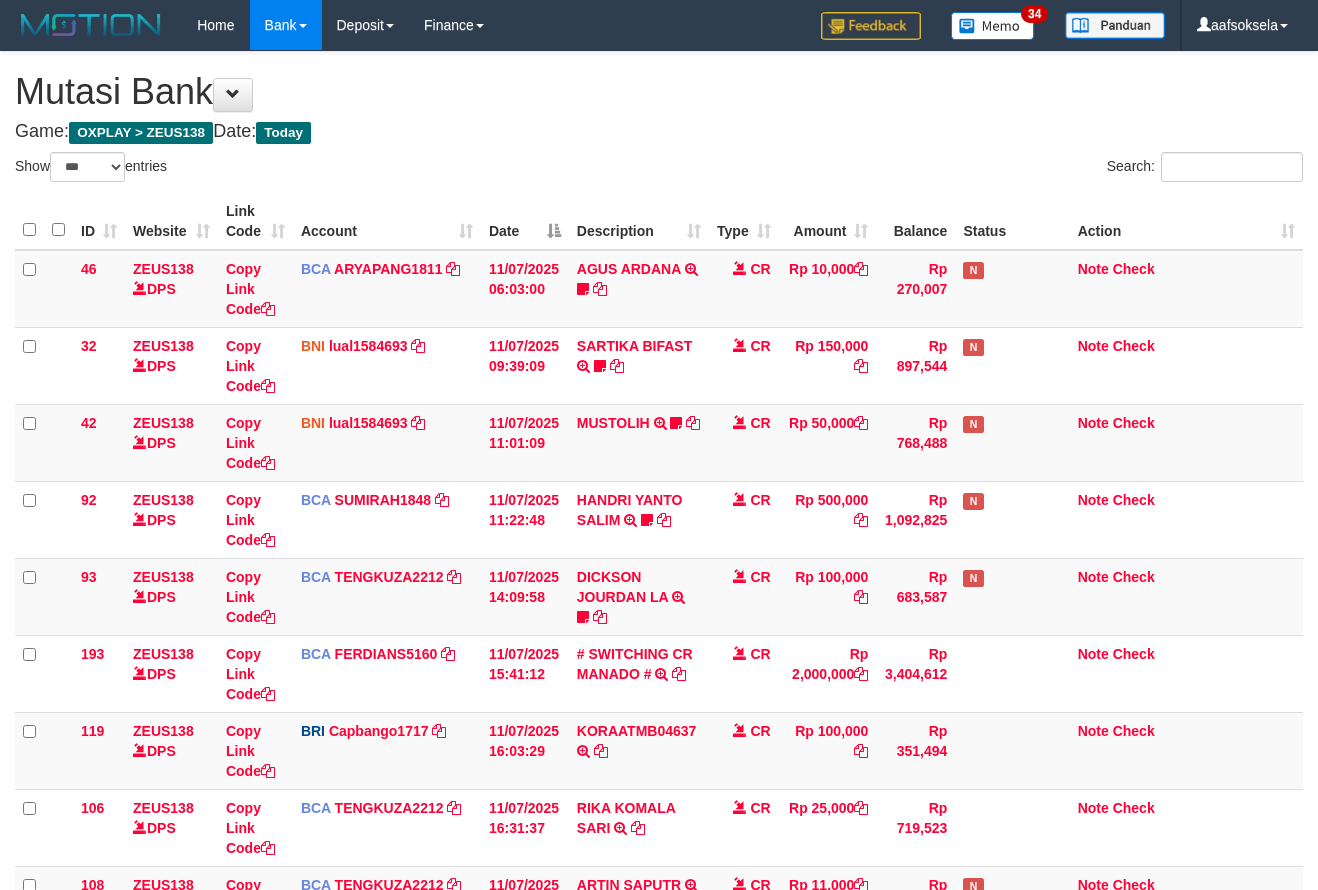 select on "***" 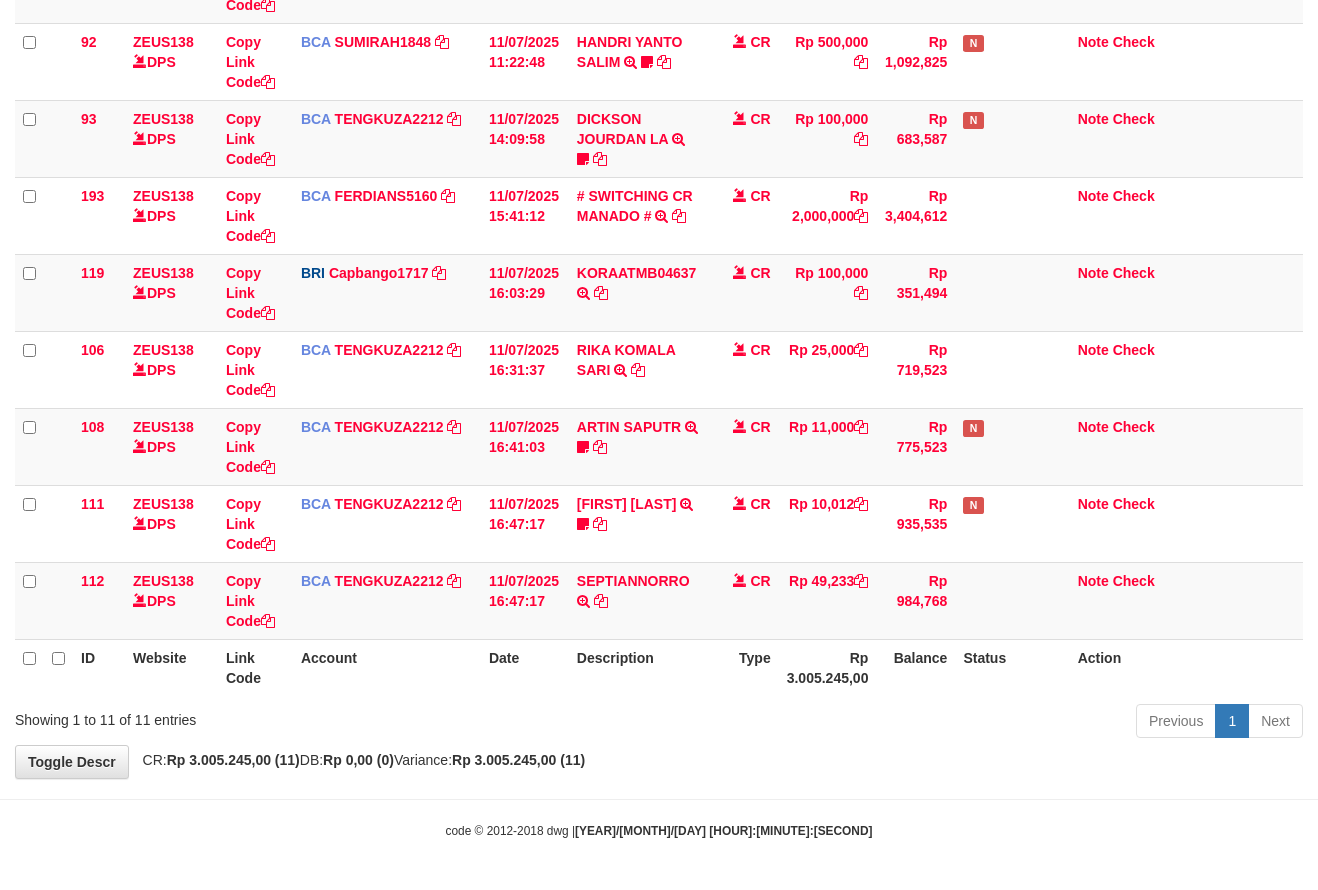 click on "Previous 1 Next" at bounding box center (933, 723) 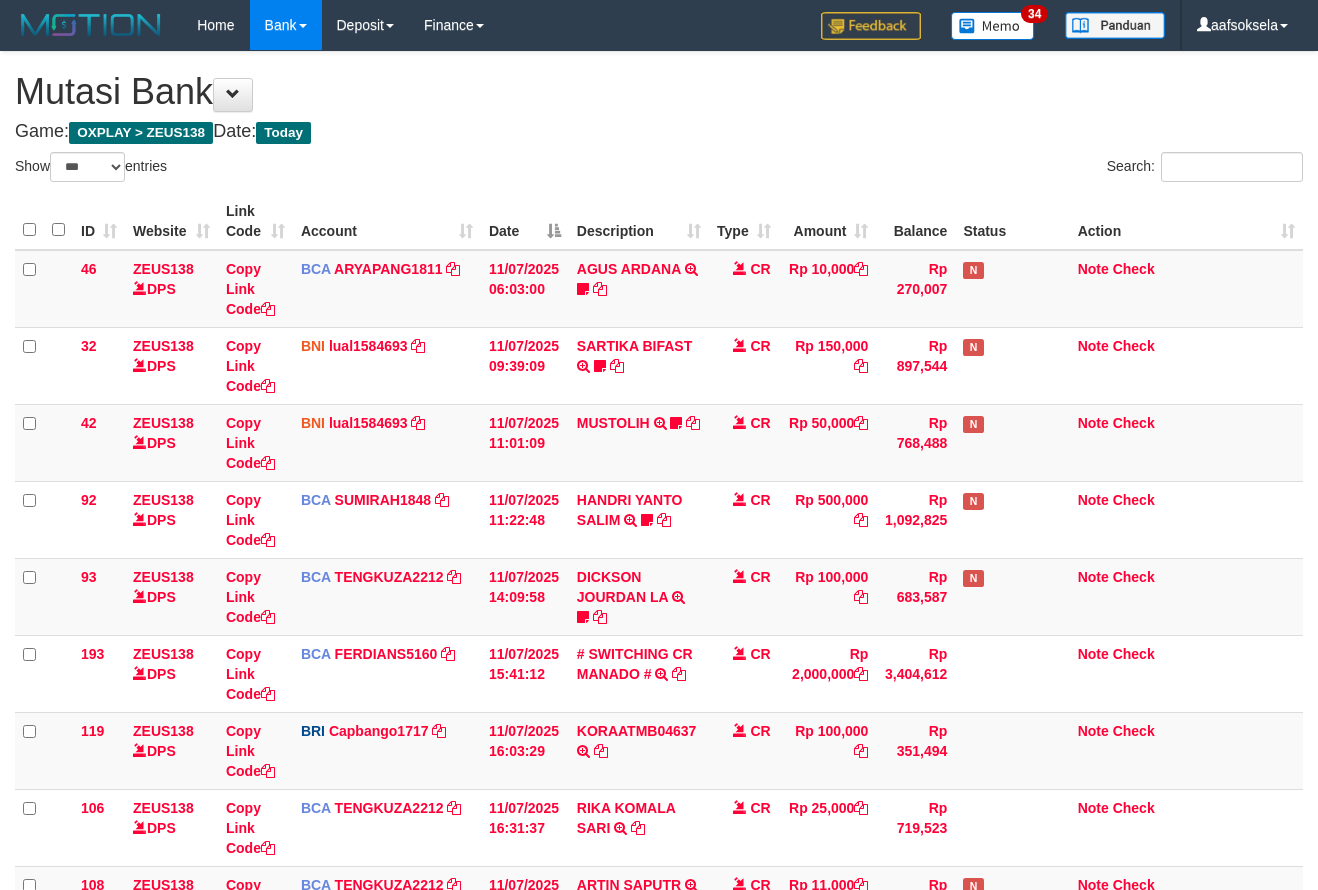 select on "***" 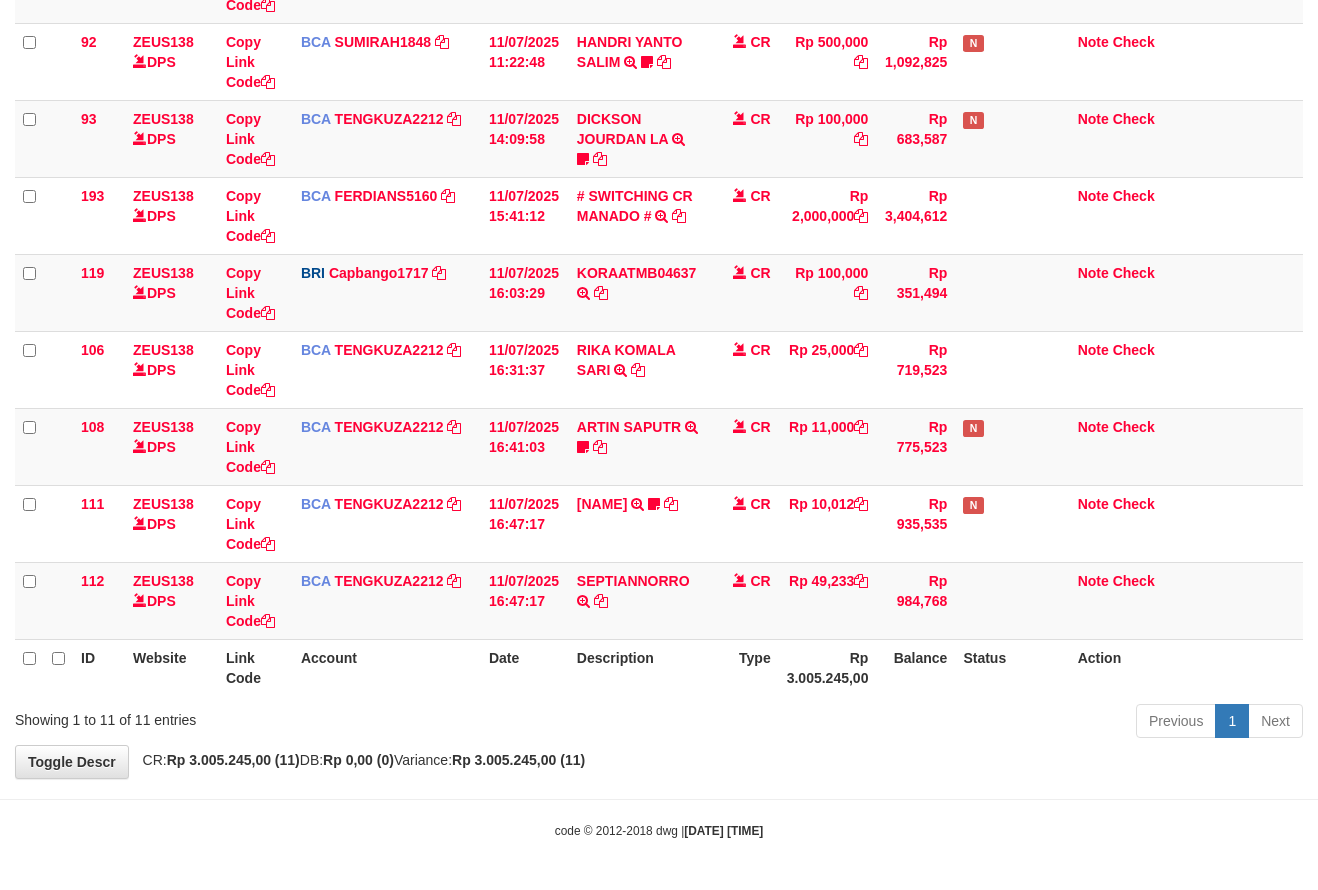 click on "Previous 1 Next" at bounding box center (933, 723) 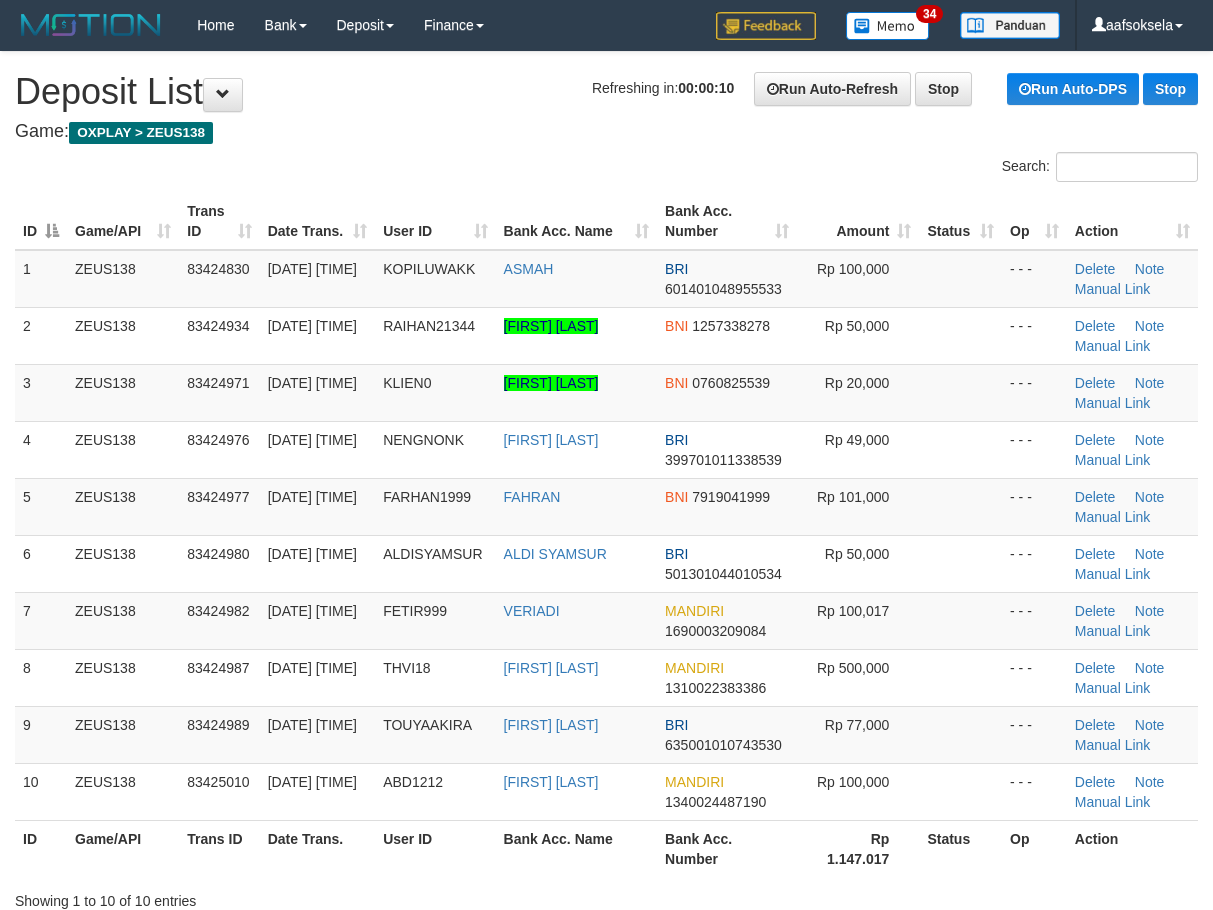scroll, scrollTop: 0, scrollLeft: 0, axis: both 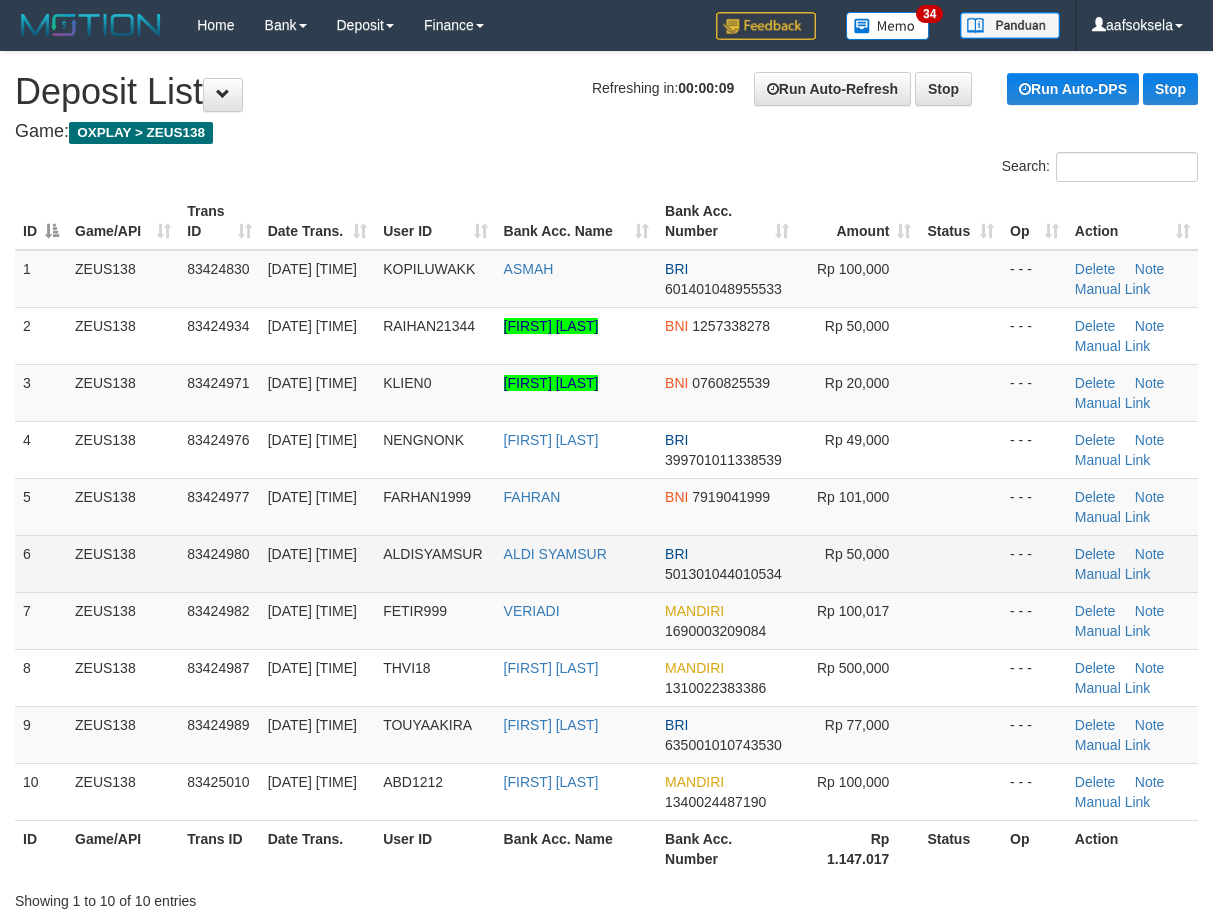 click on "[DATE] [TIME]" at bounding box center (312, 554) 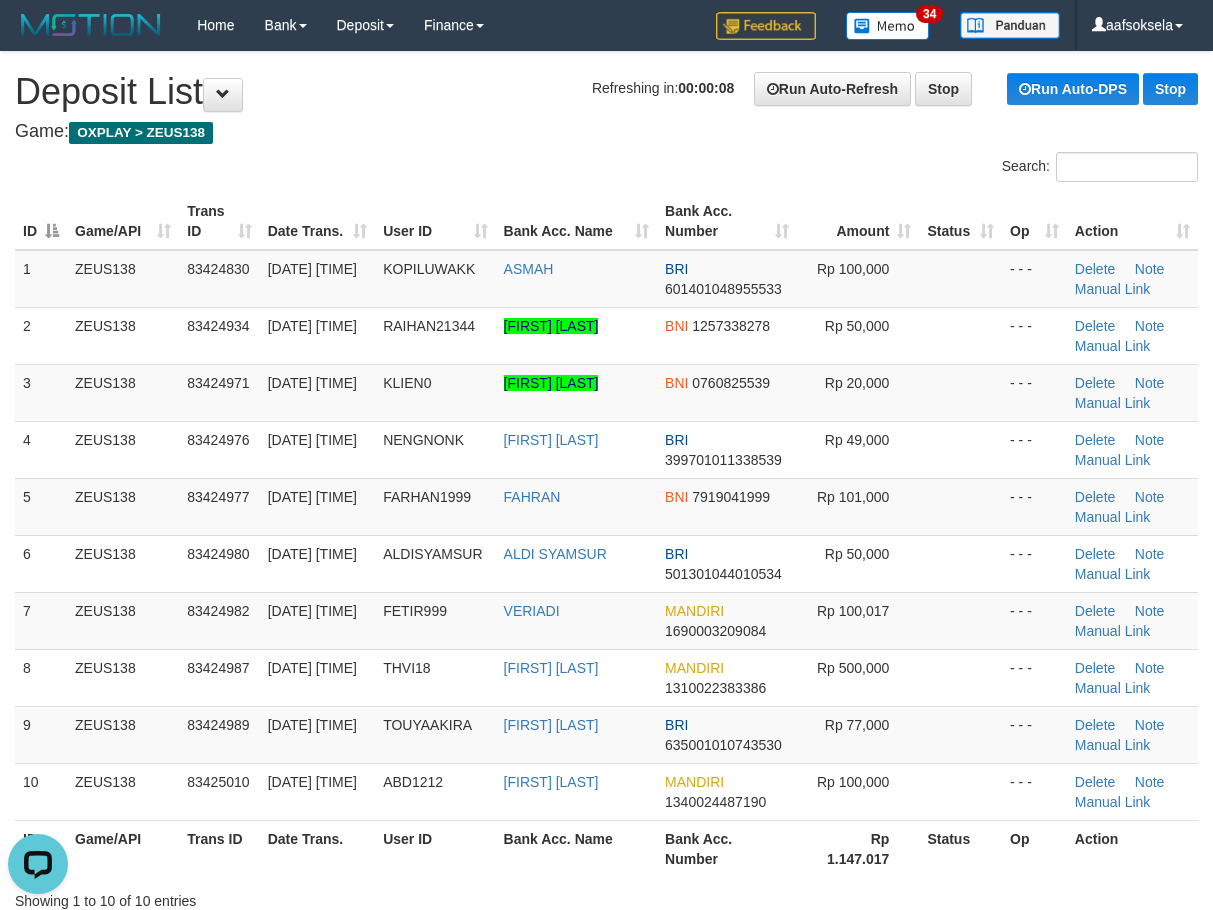 scroll, scrollTop: 0, scrollLeft: 0, axis: both 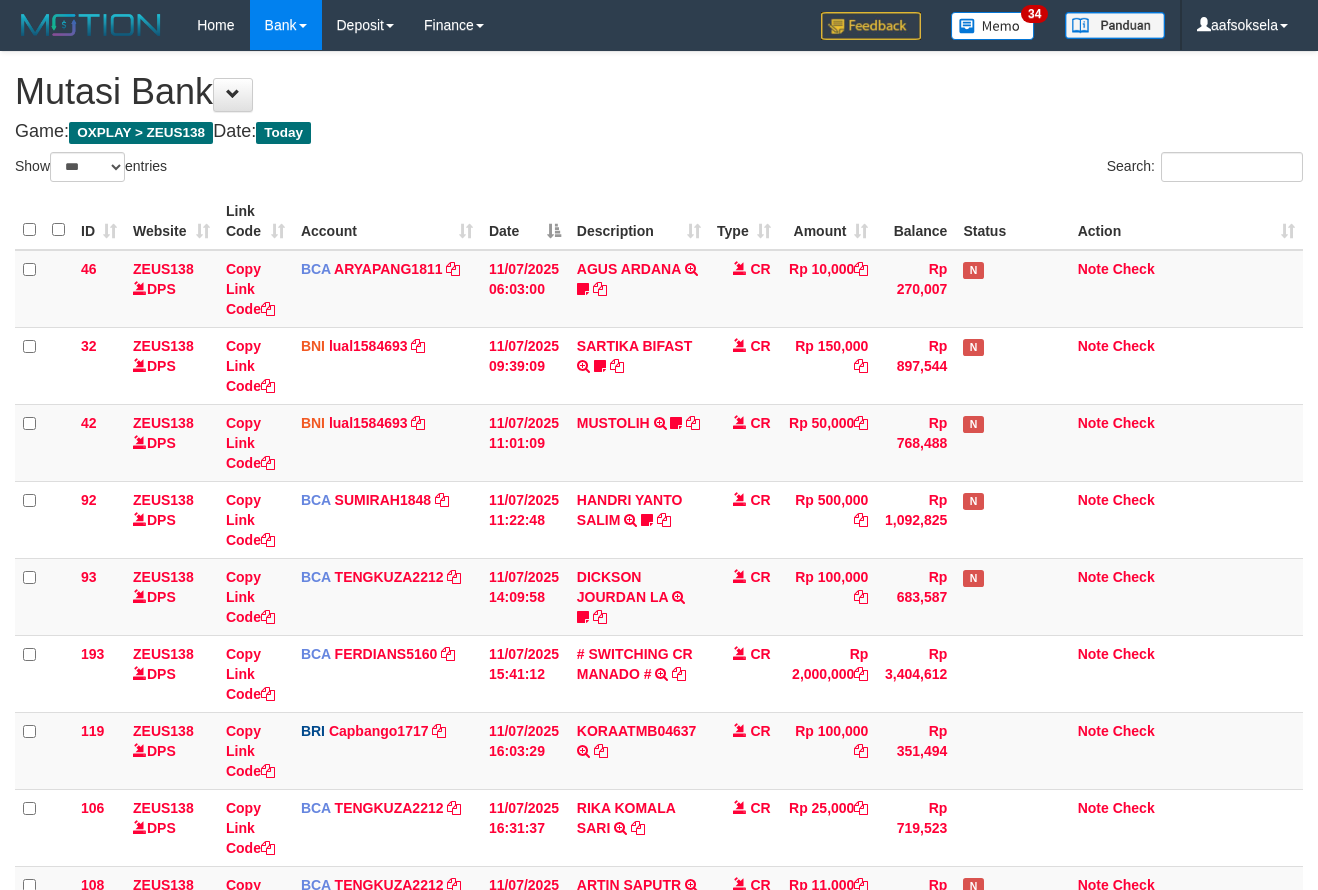 select on "***" 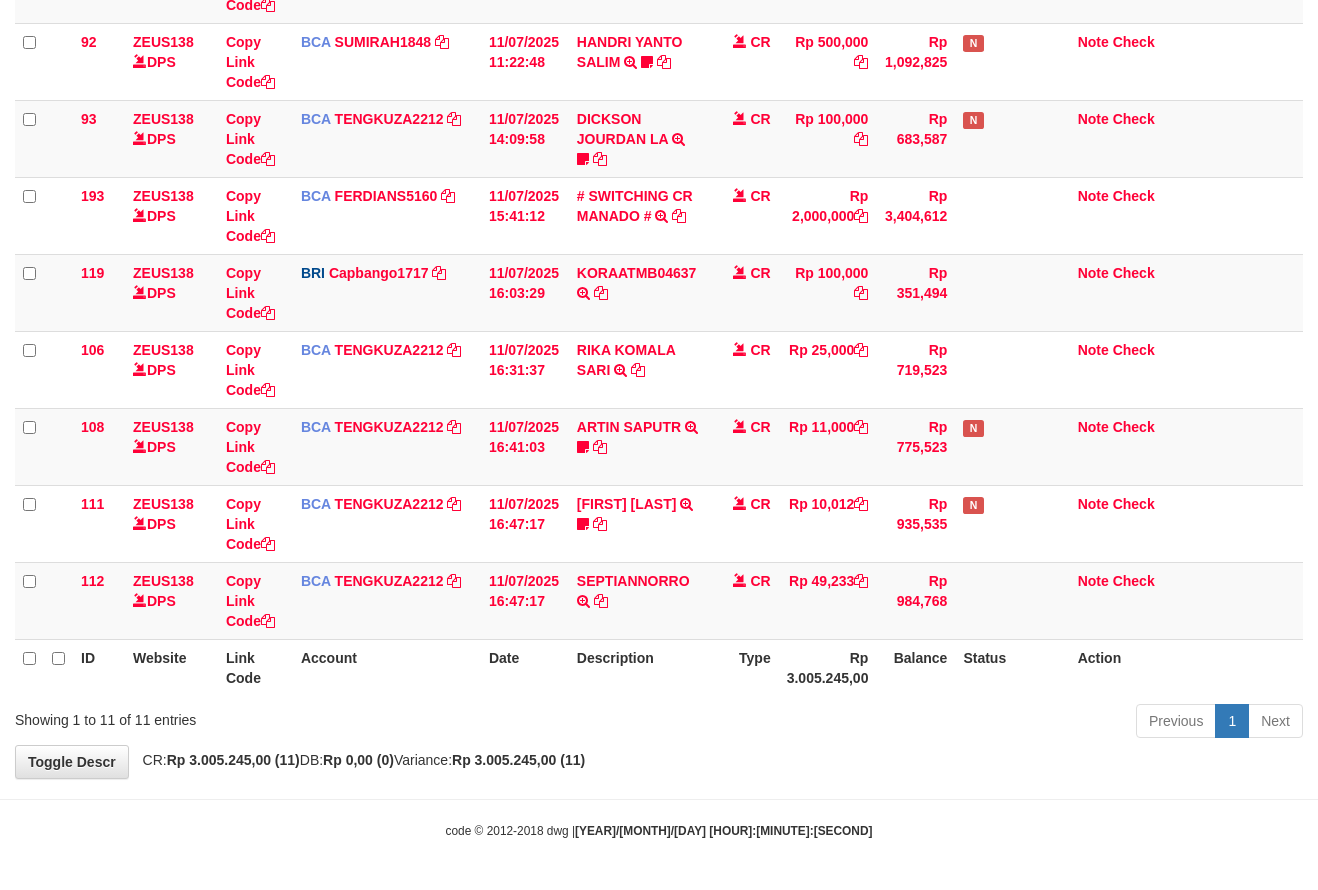 click on "Previous 1 Next" at bounding box center (933, 723) 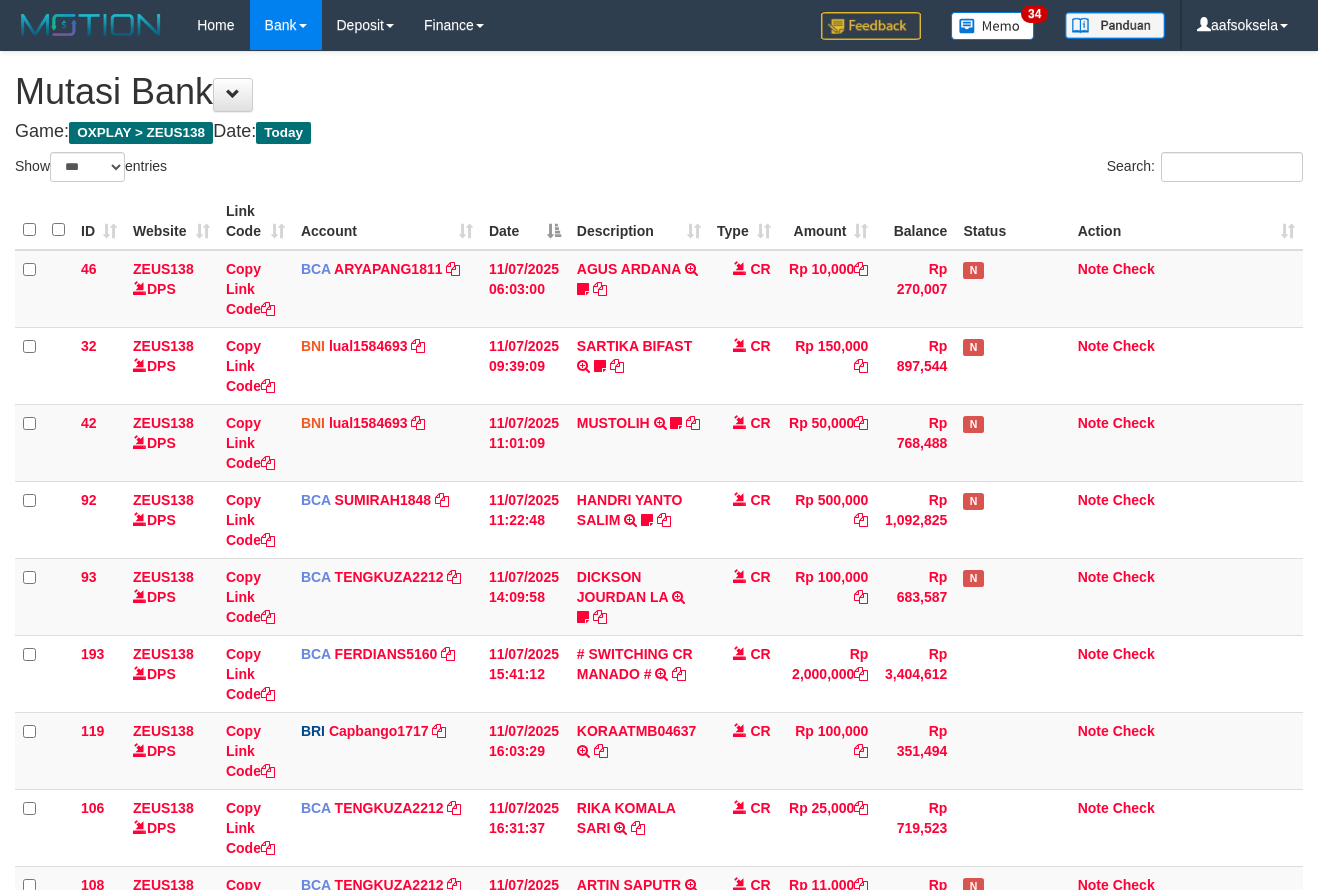 select on "***" 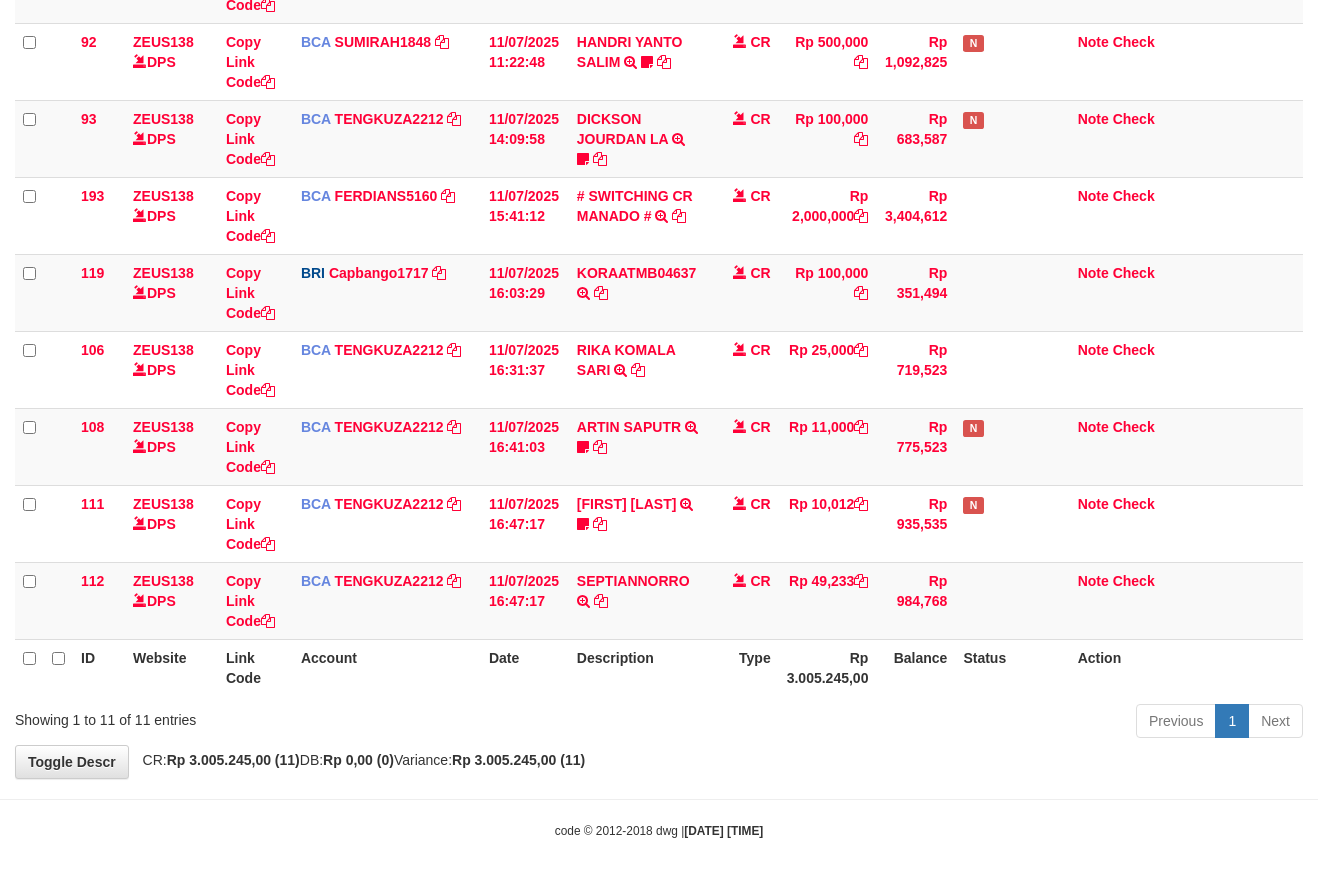 click on "Previous 1 Next" at bounding box center [933, 723] 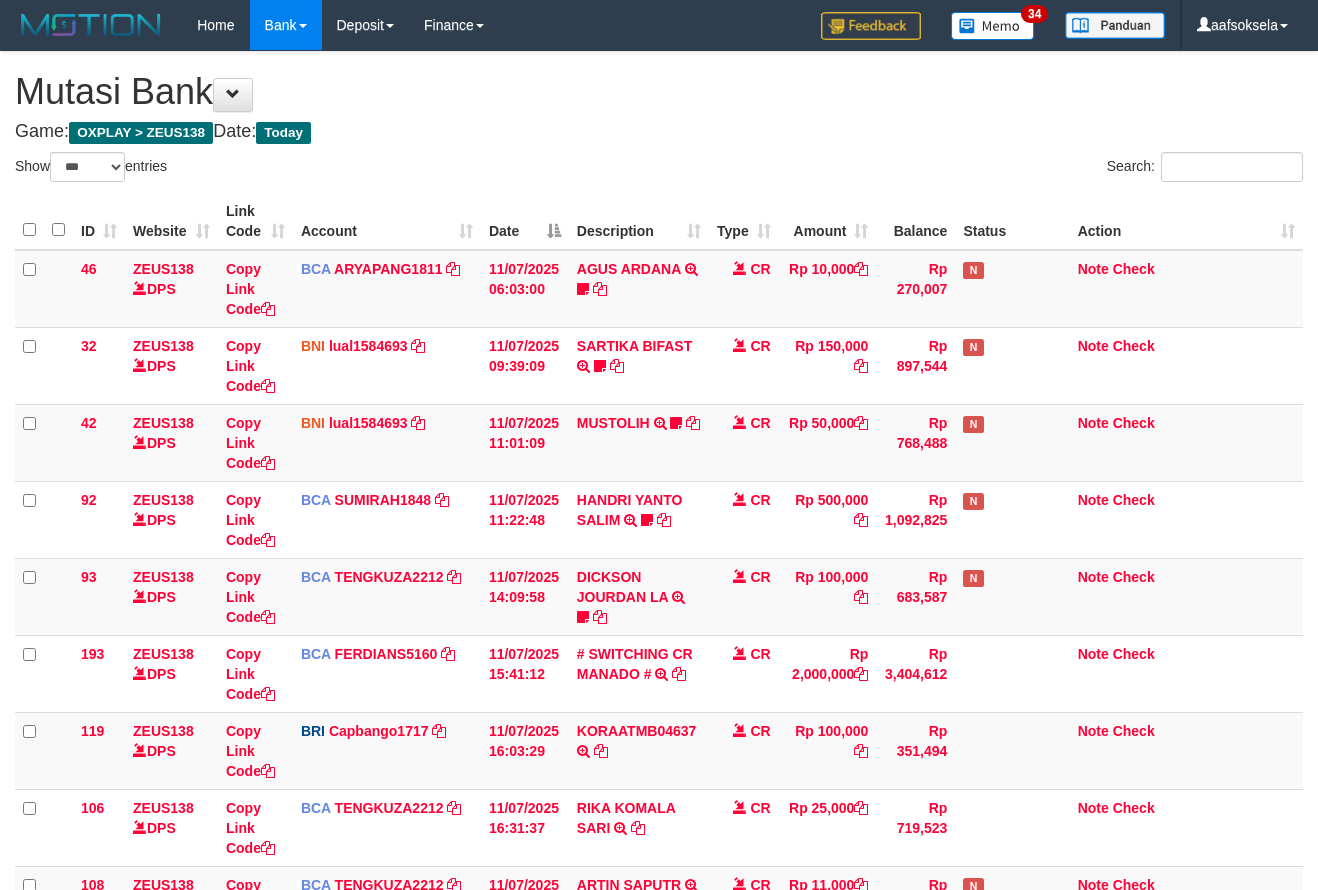 select on "***" 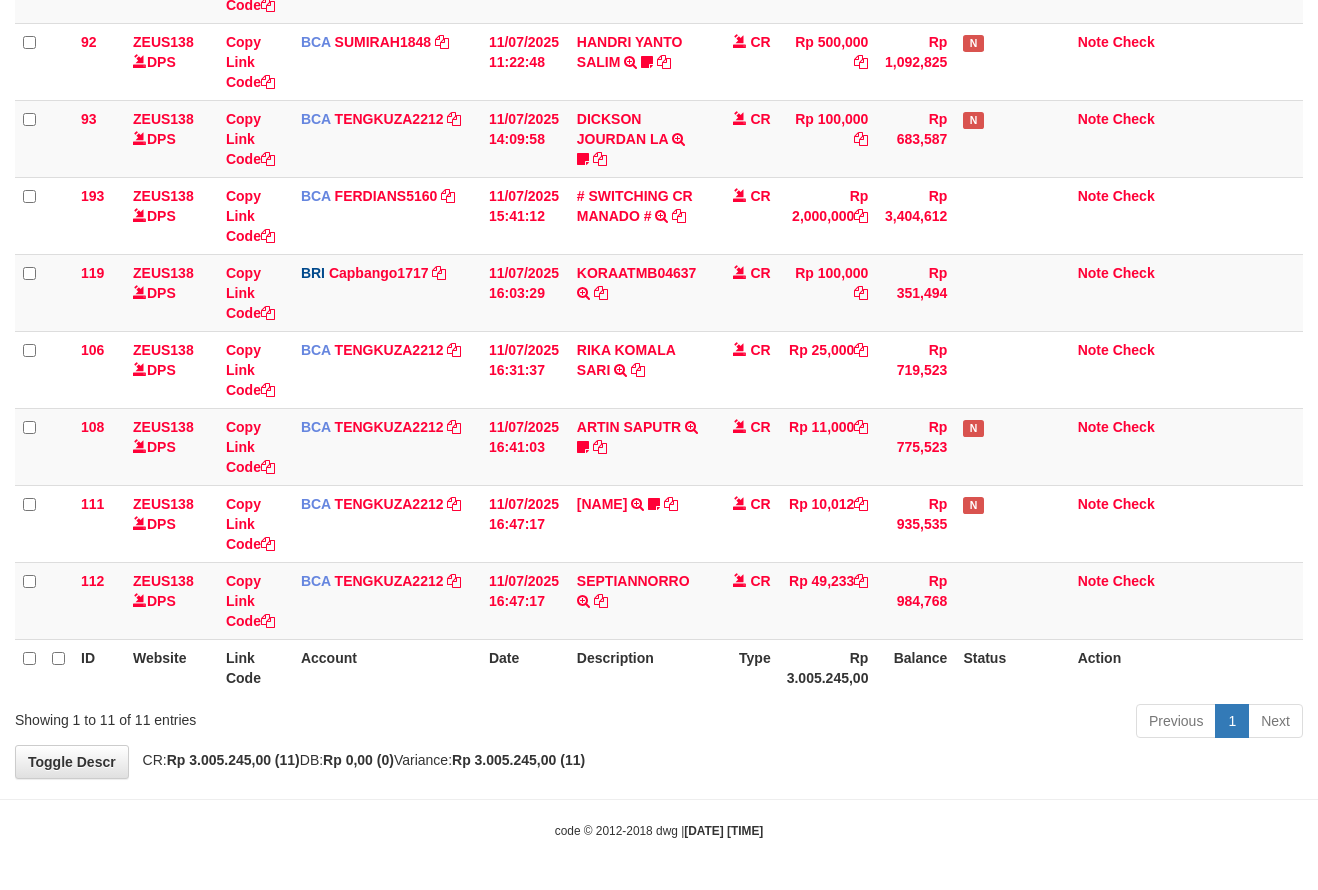 click on "Previous 1 Next" at bounding box center [933, 723] 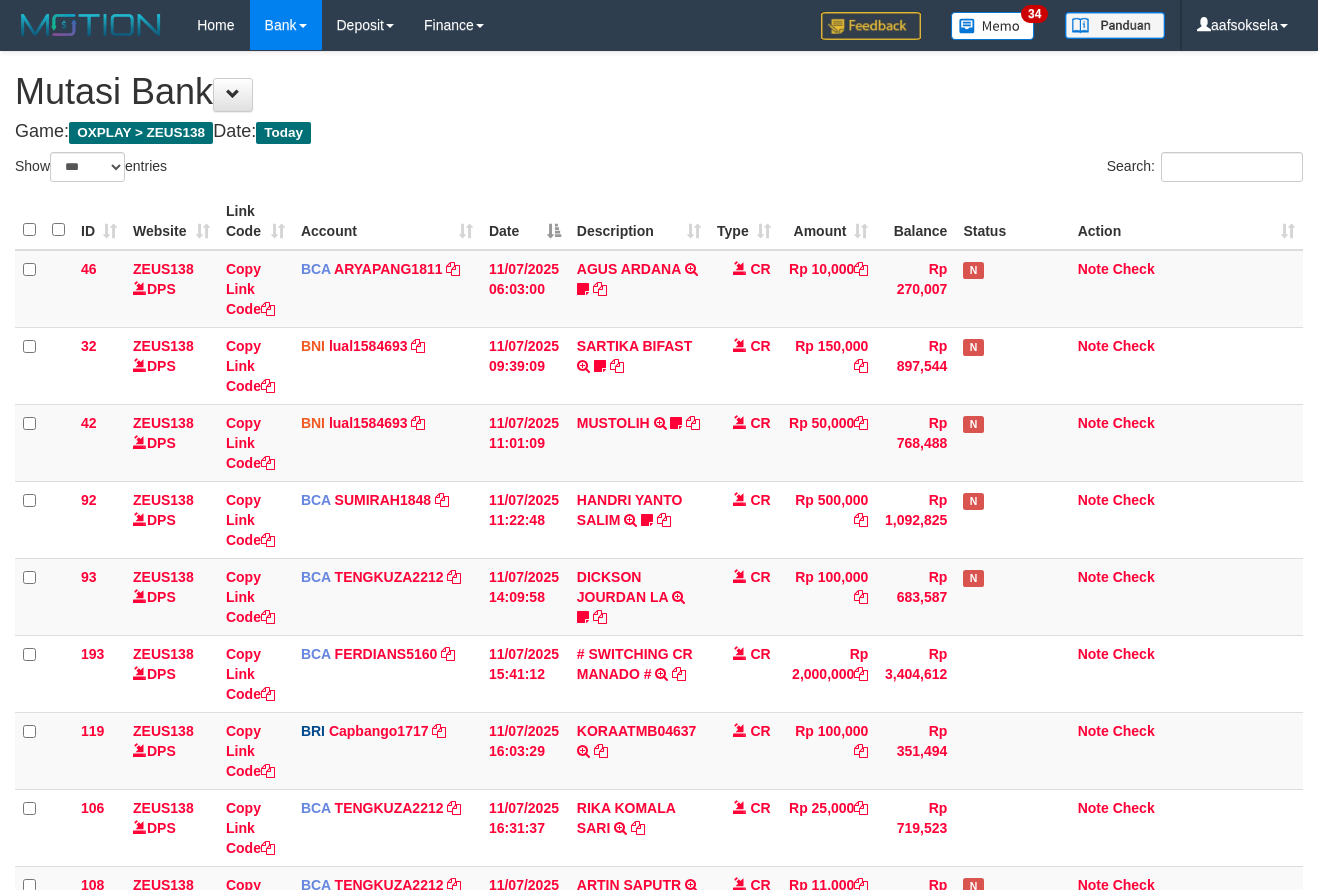 select on "***" 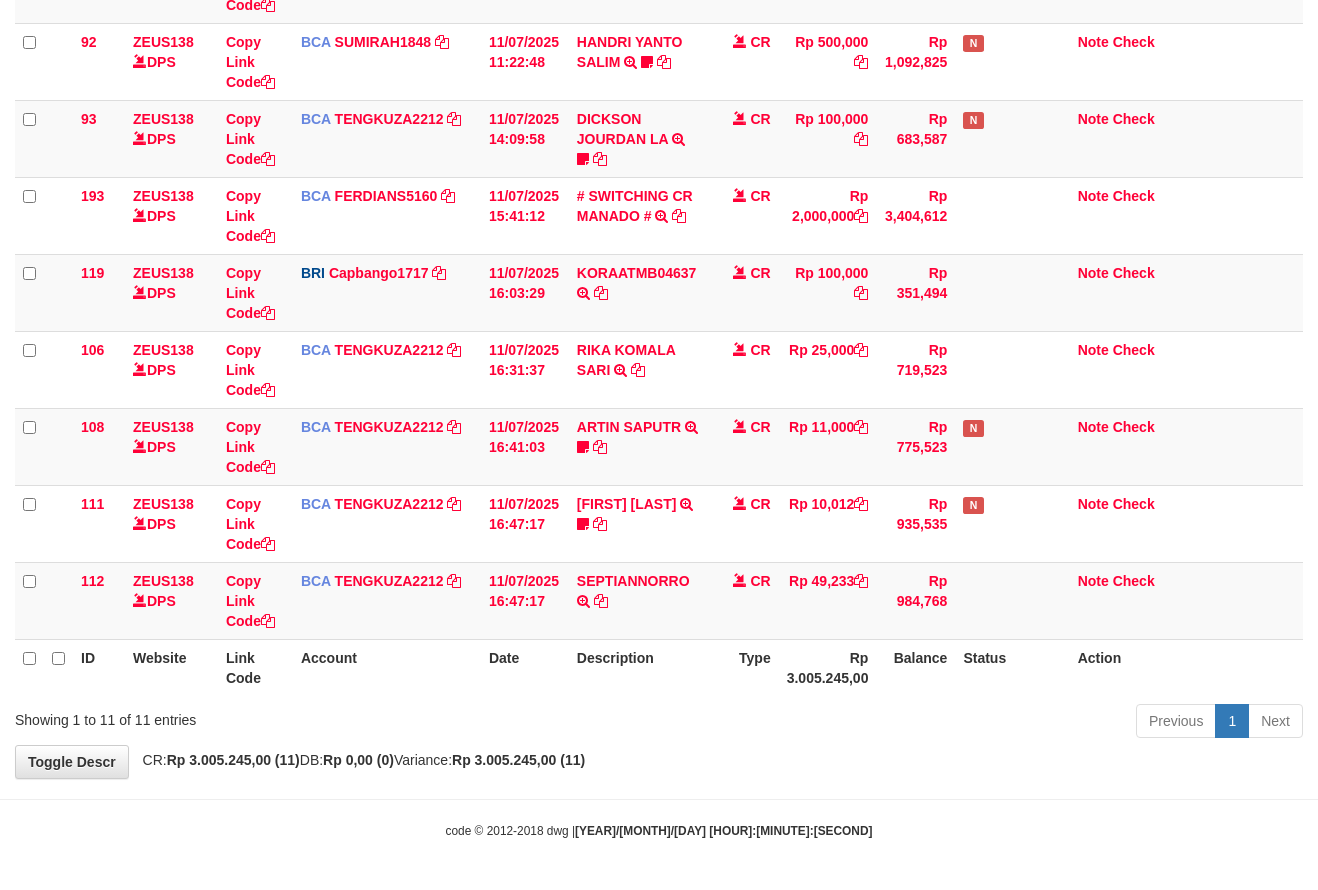 click on "Previous 1 Next" at bounding box center (933, 723) 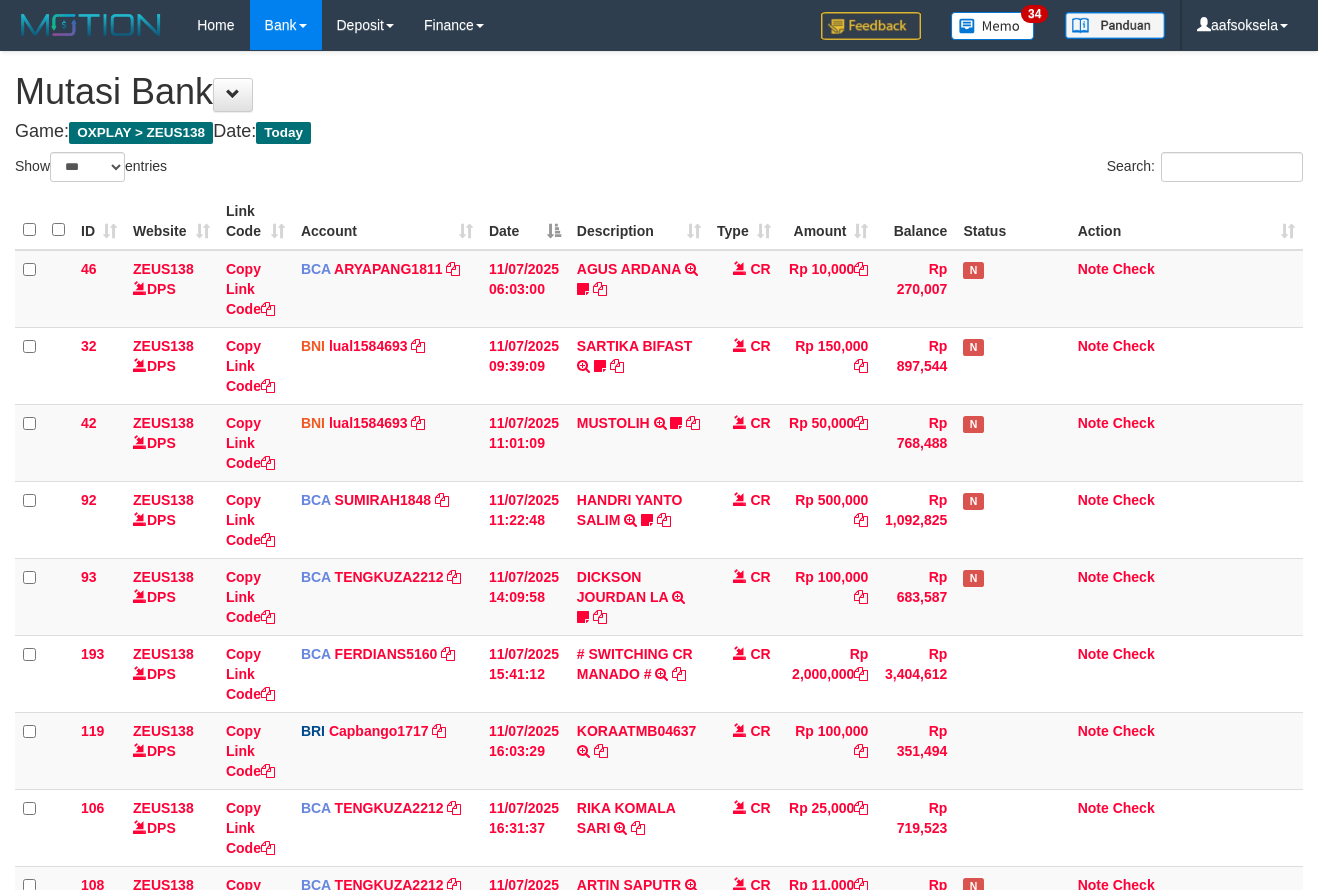 select on "***" 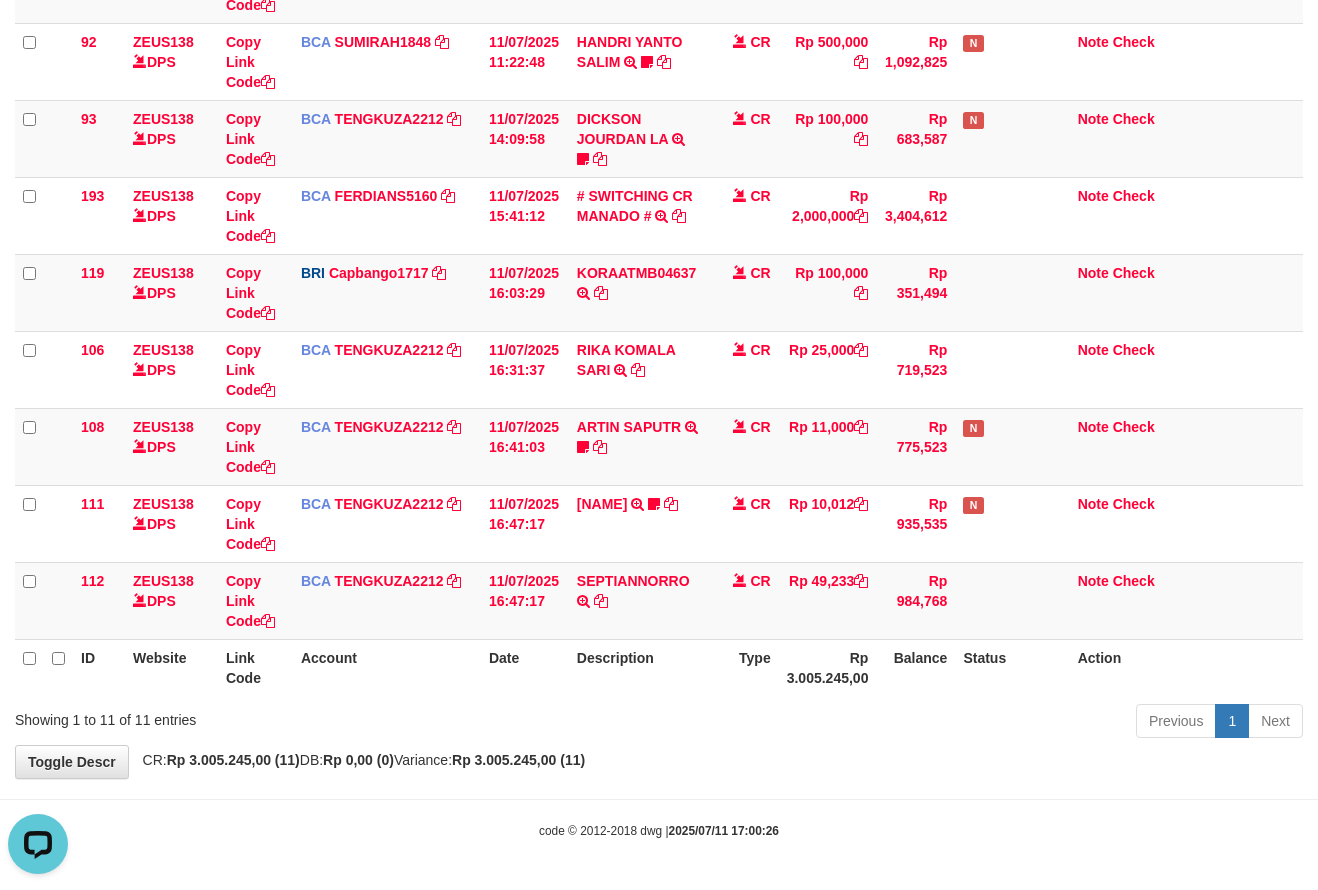 scroll, scrollTop: 0, scrollLeft: 0, axis: both 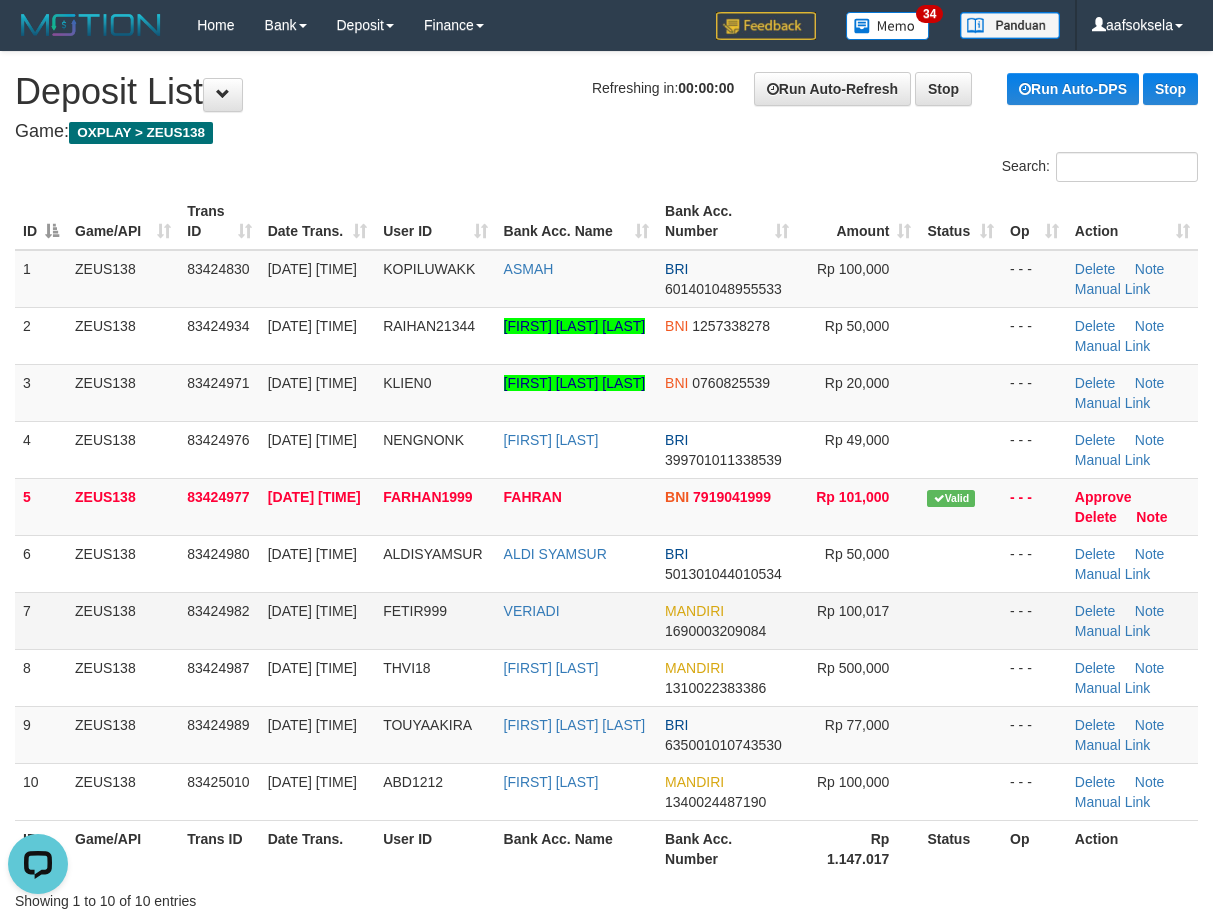 click on "ZEUS138" at bounding box center [123, 620] 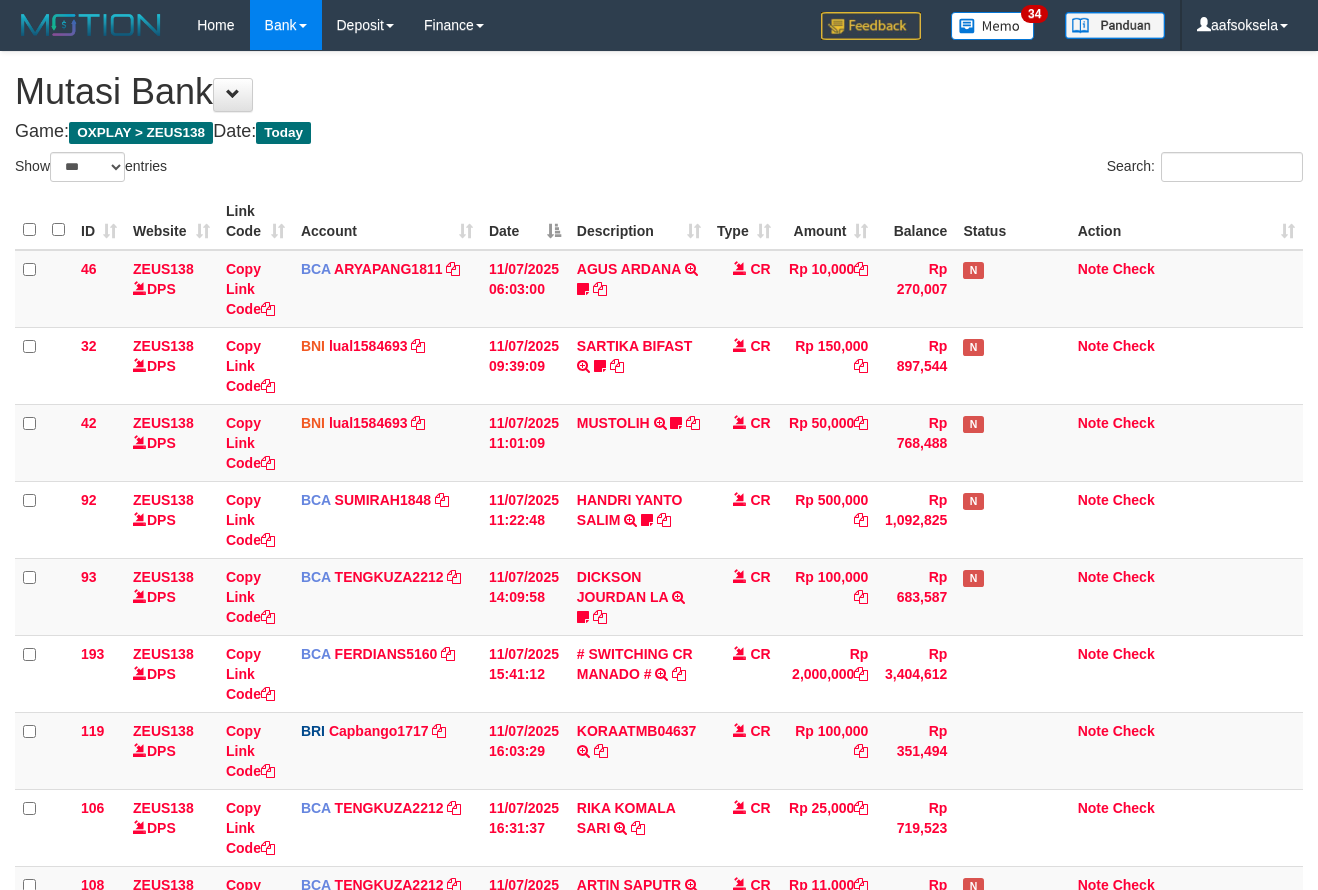 select on "***" 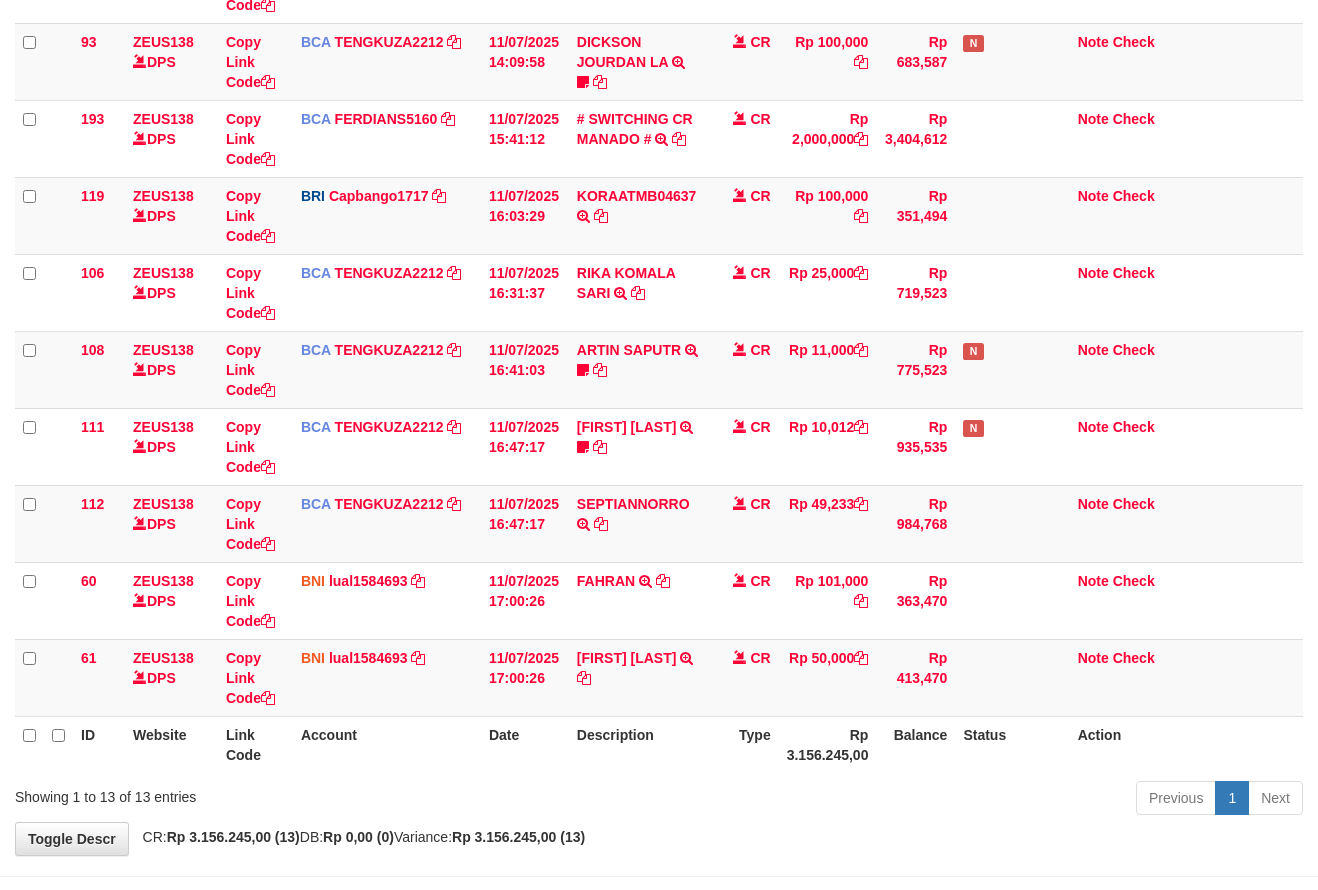 scroll, scrollTop: 458, scrollLeft: 0, axis: vertical 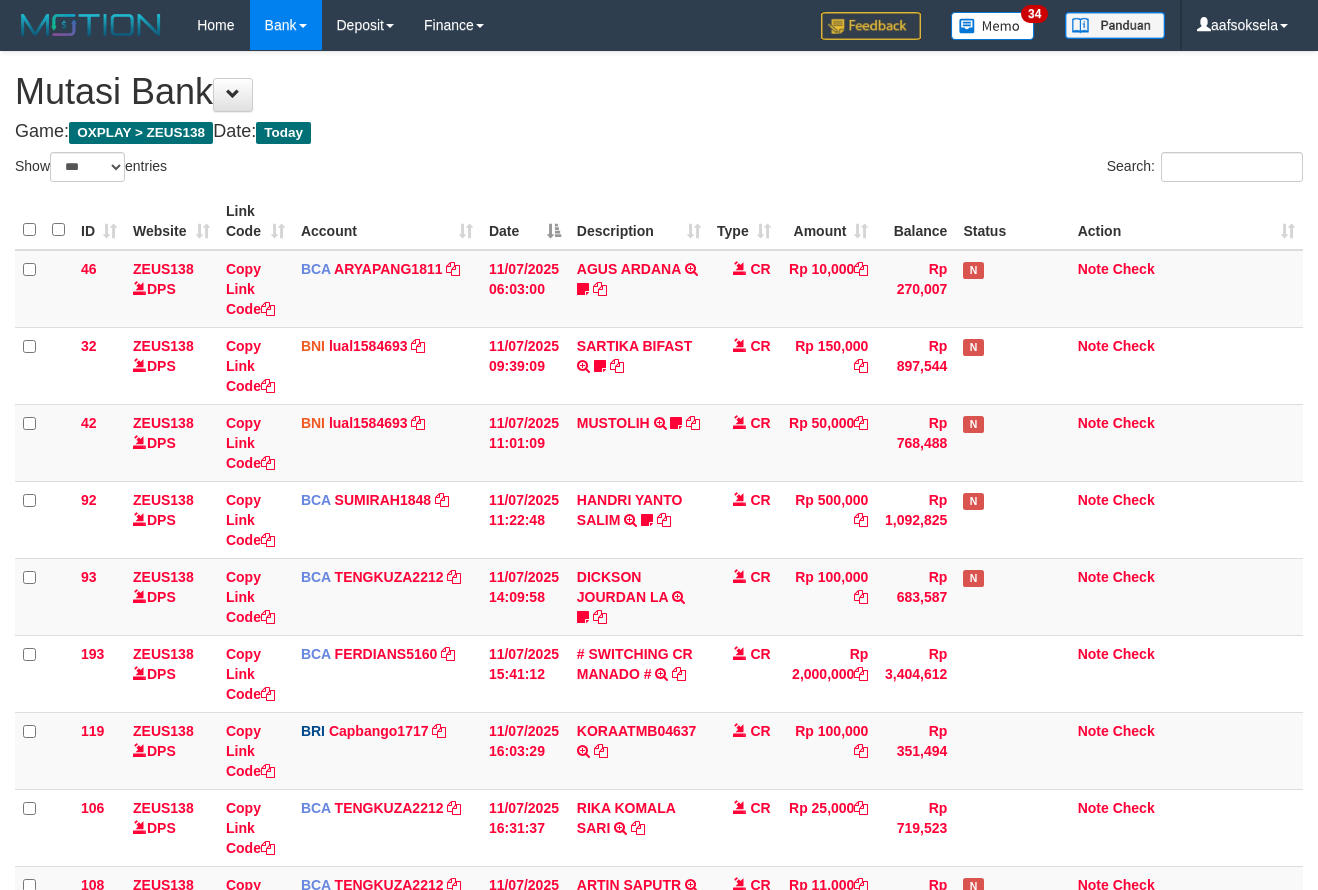 select on "***" 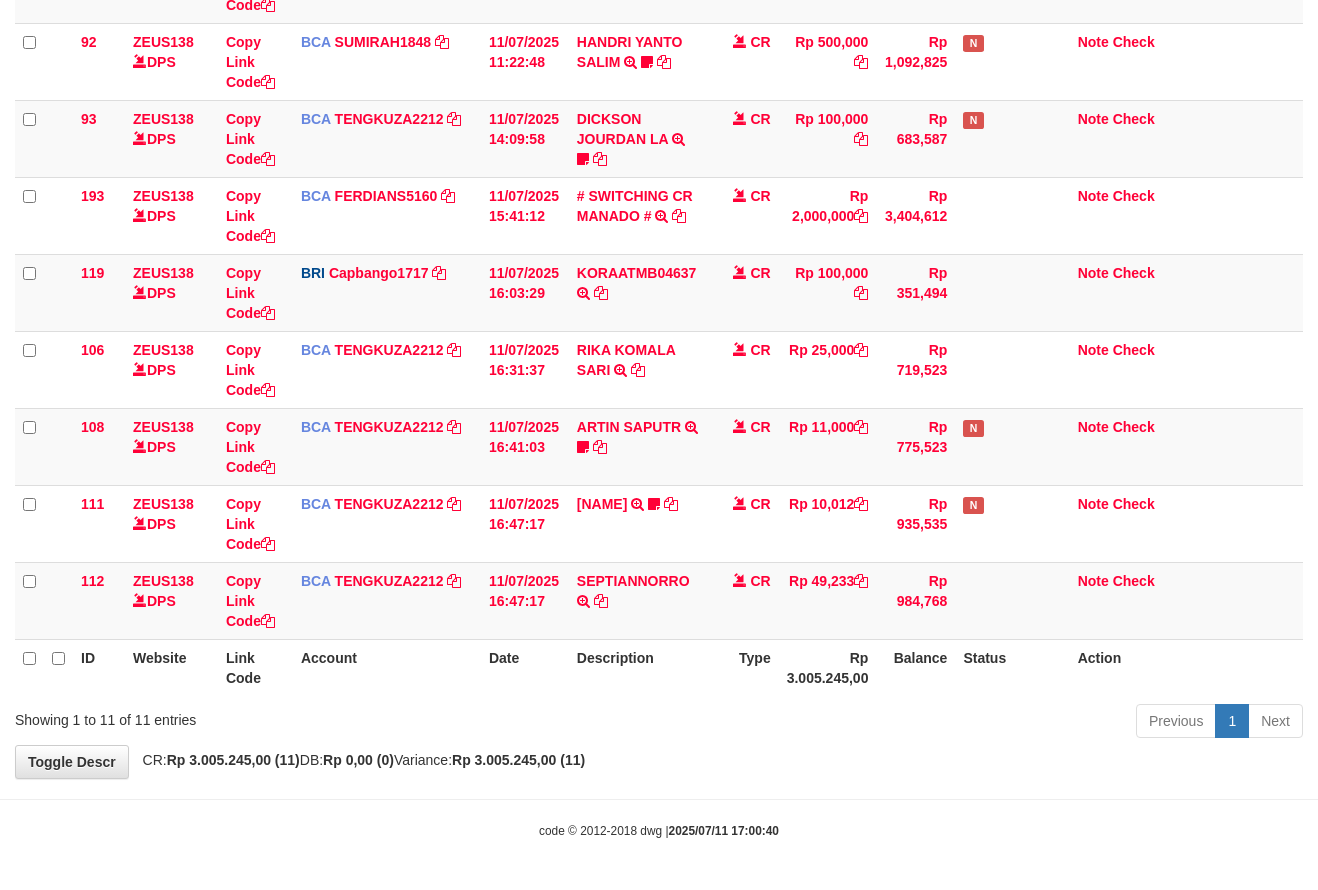 click on "**********" at bounding box center (659, 186) 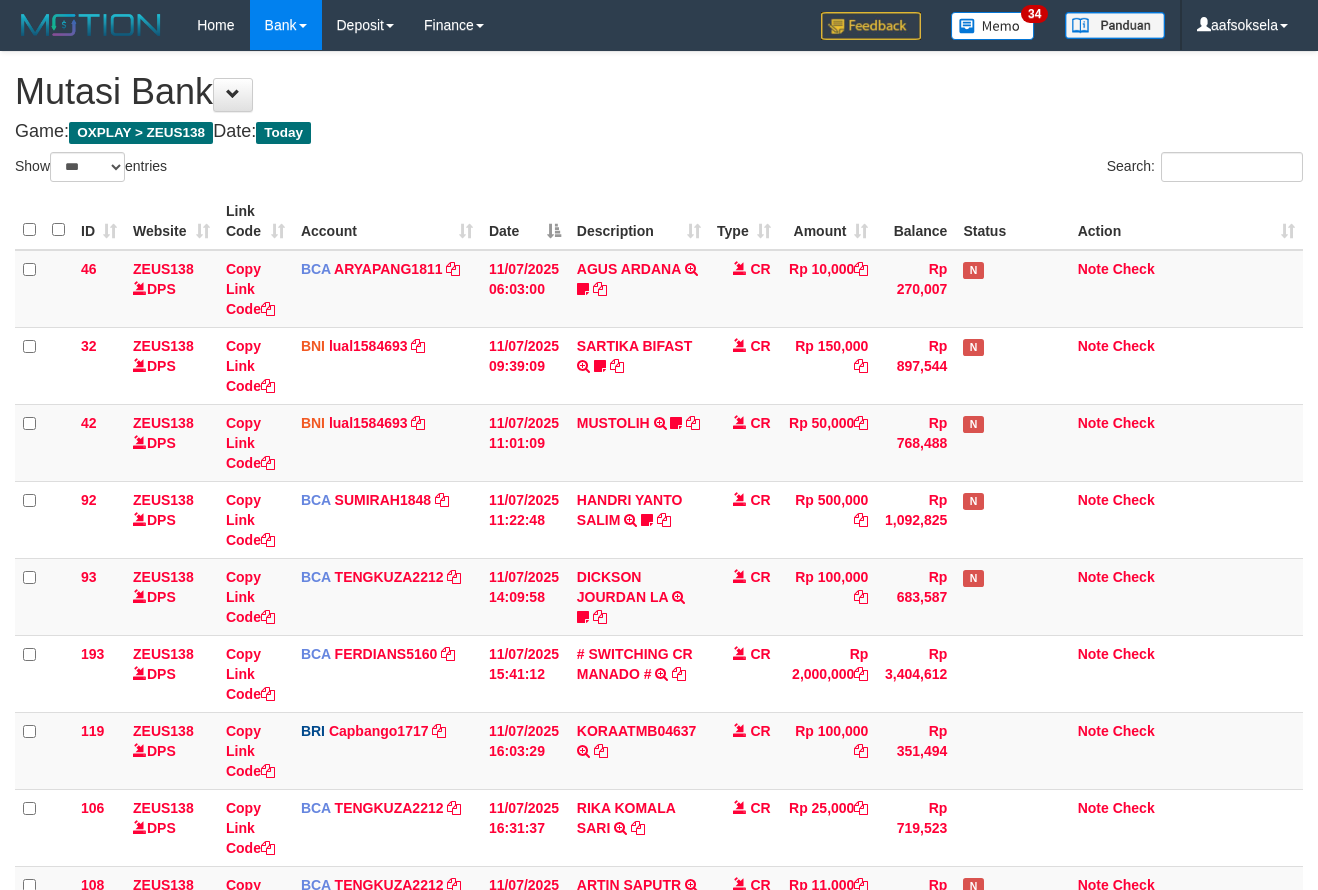 select on "***" 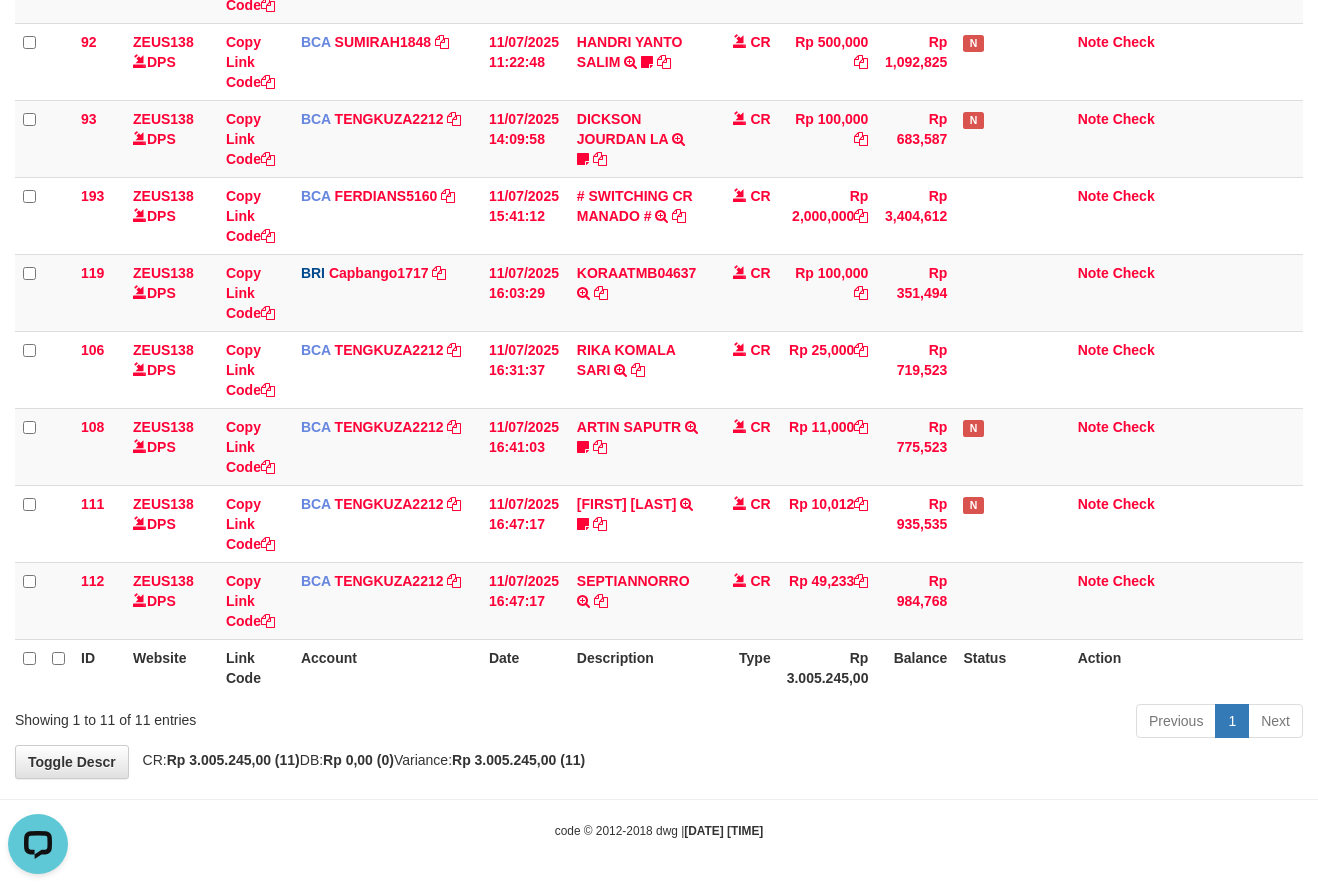 scroll, scrollTop: 0, scrollLeft: 0, axis: both 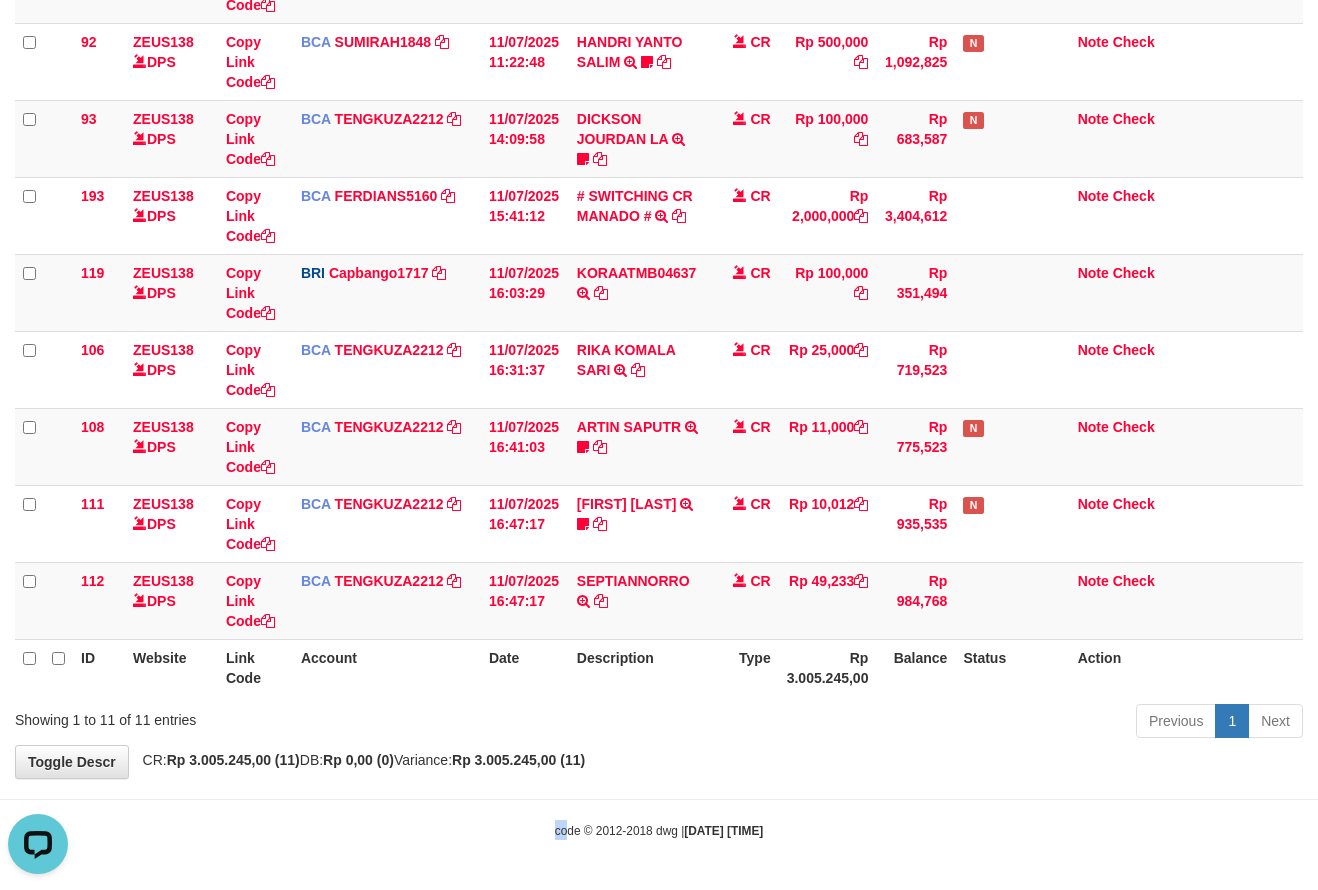 drag, startPoint x: 548, startPoint y: 824, endPoint x: 573, endPoint y: 793, distance: 39.824615 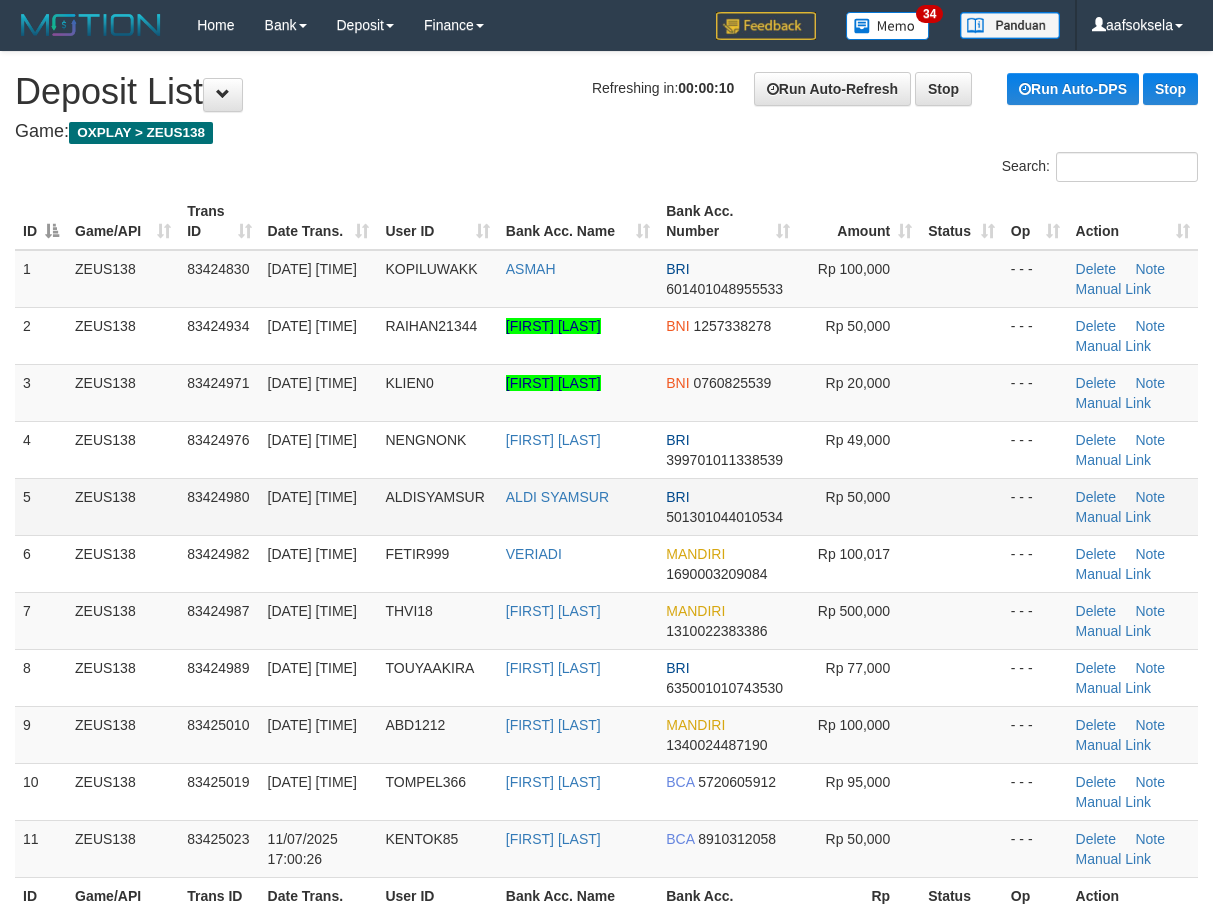 scroll, scrollTop: 0, scrollLeft: 0, axis: both 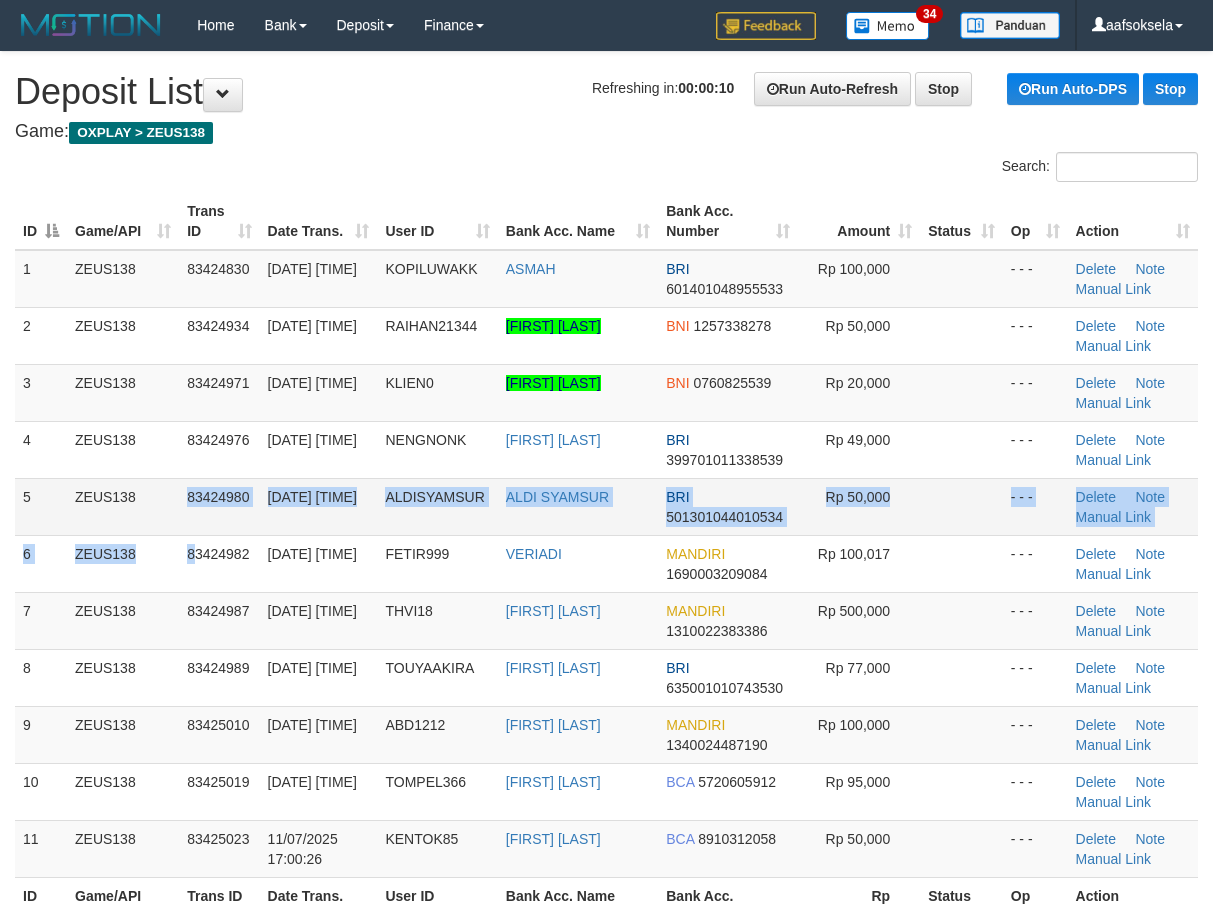 drag, startPoint x: 0, startPoint y: 0, endPoint x: 186, endPoint y: 532, distance: 563.5779 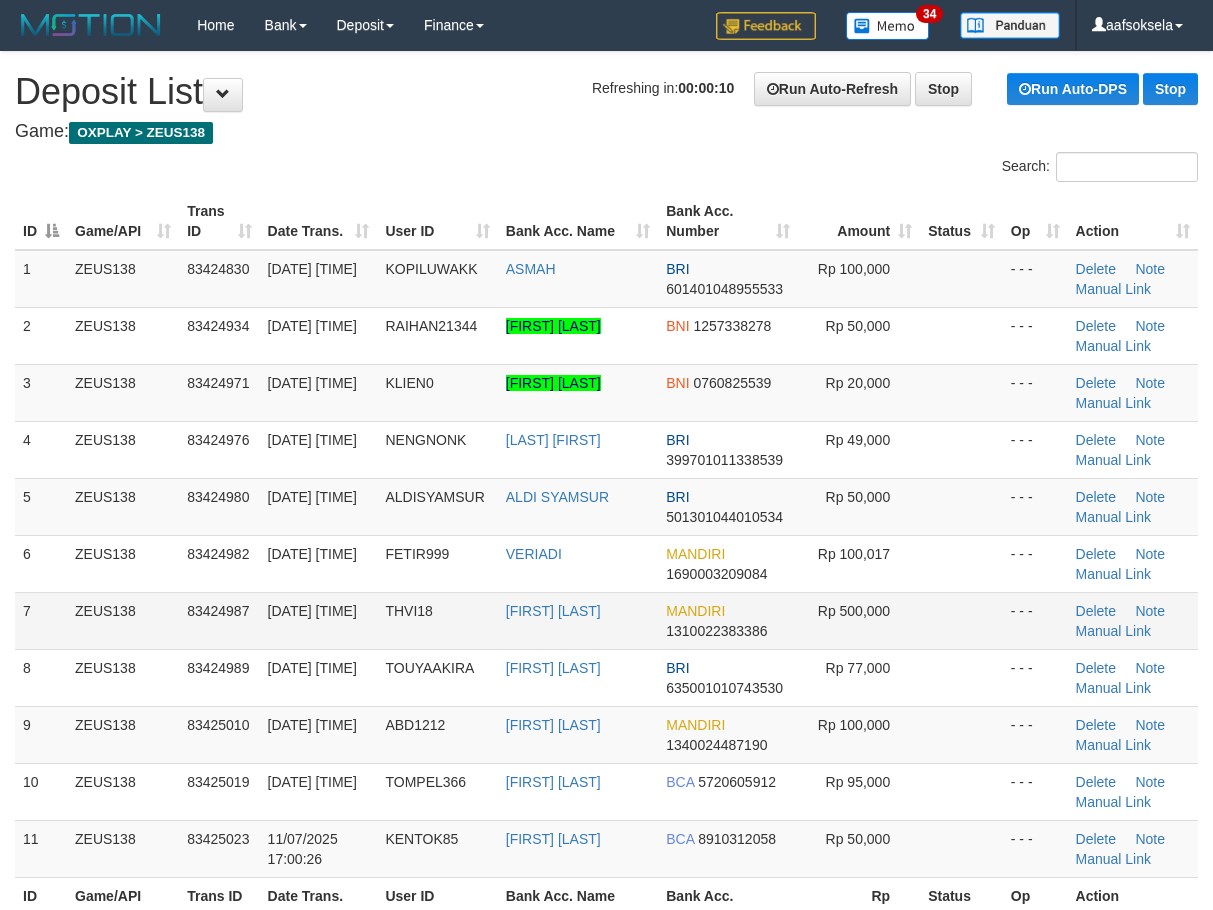 scroll, scrollTop: 0, scrollLeft: 0, axis: both 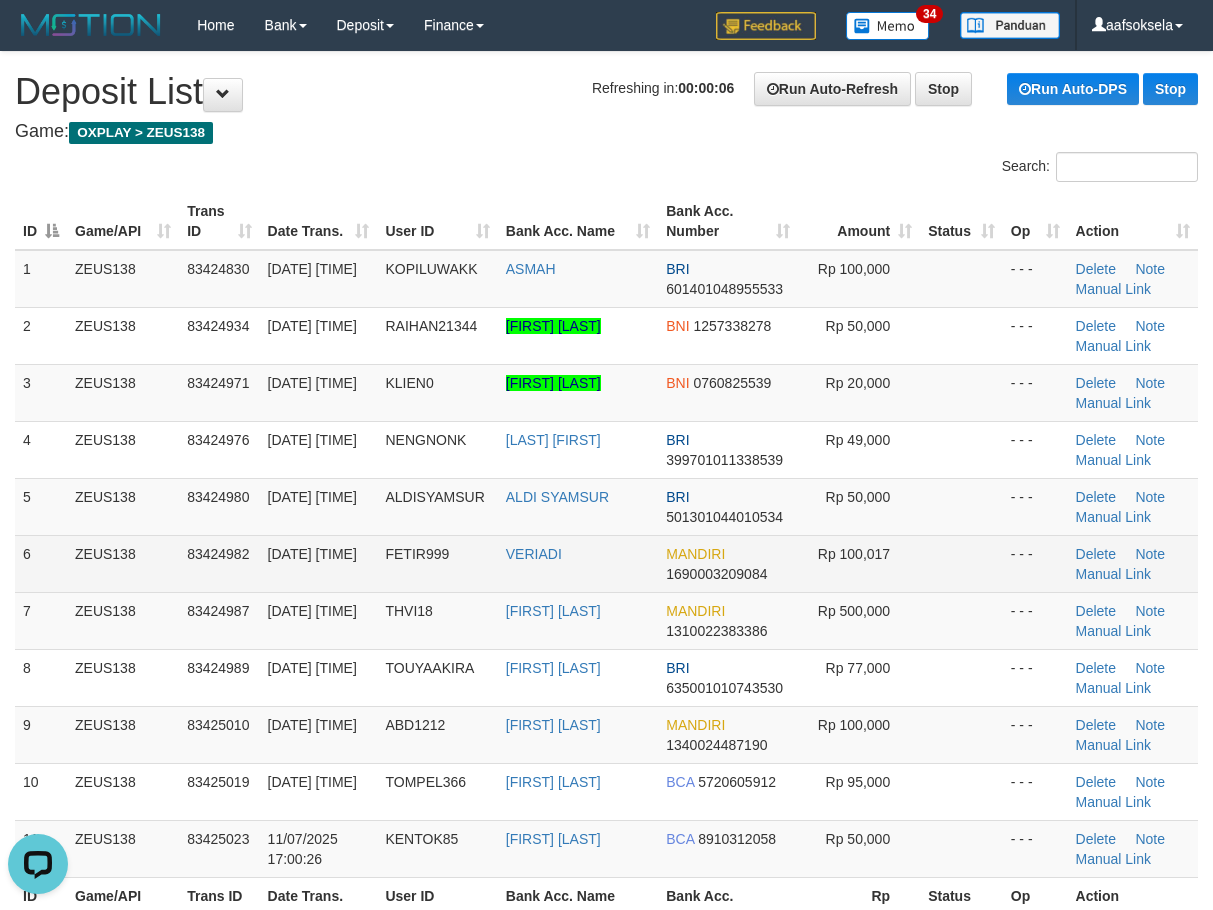 click on "83424982" at bounding box center (218, 554) 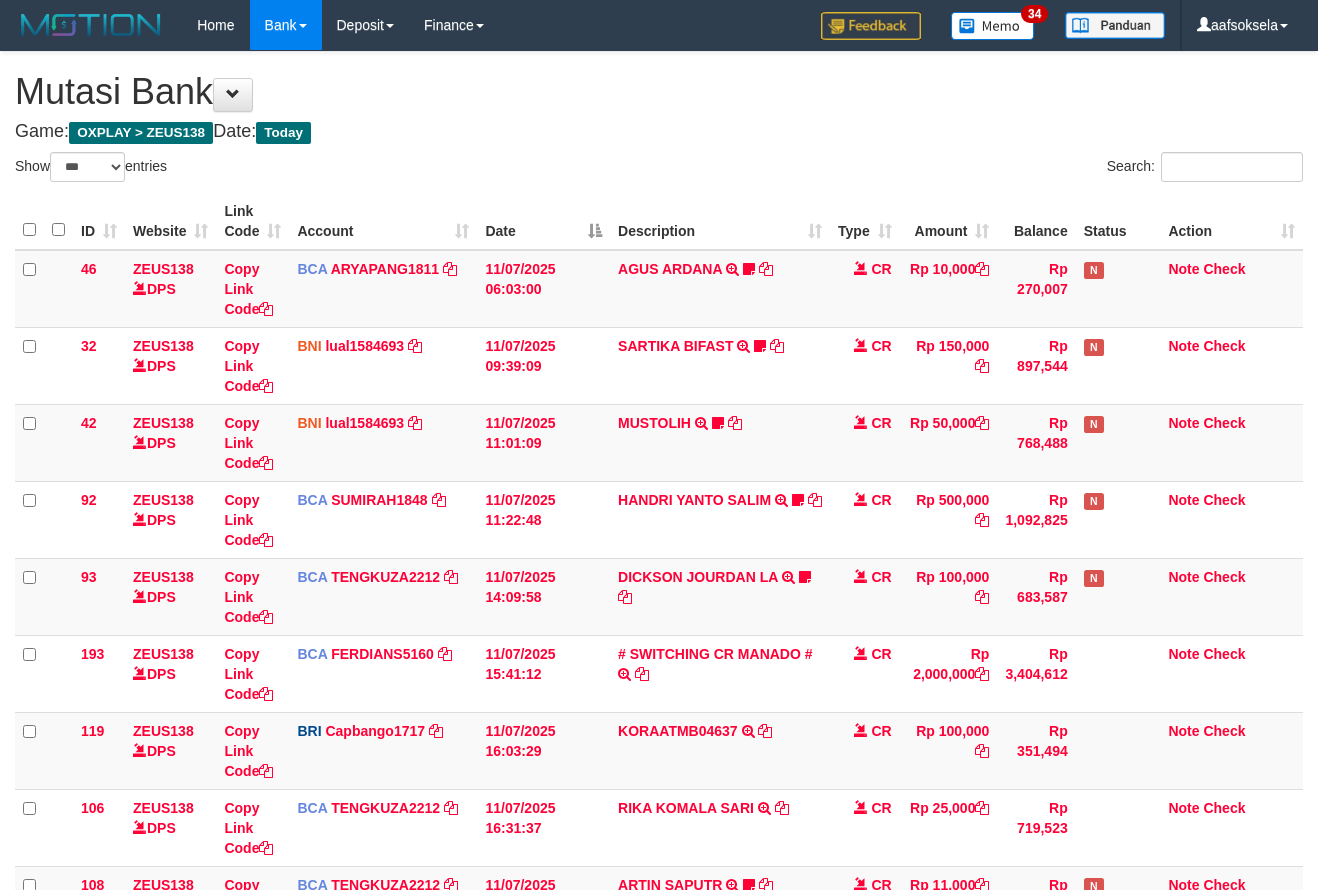 select on "***" 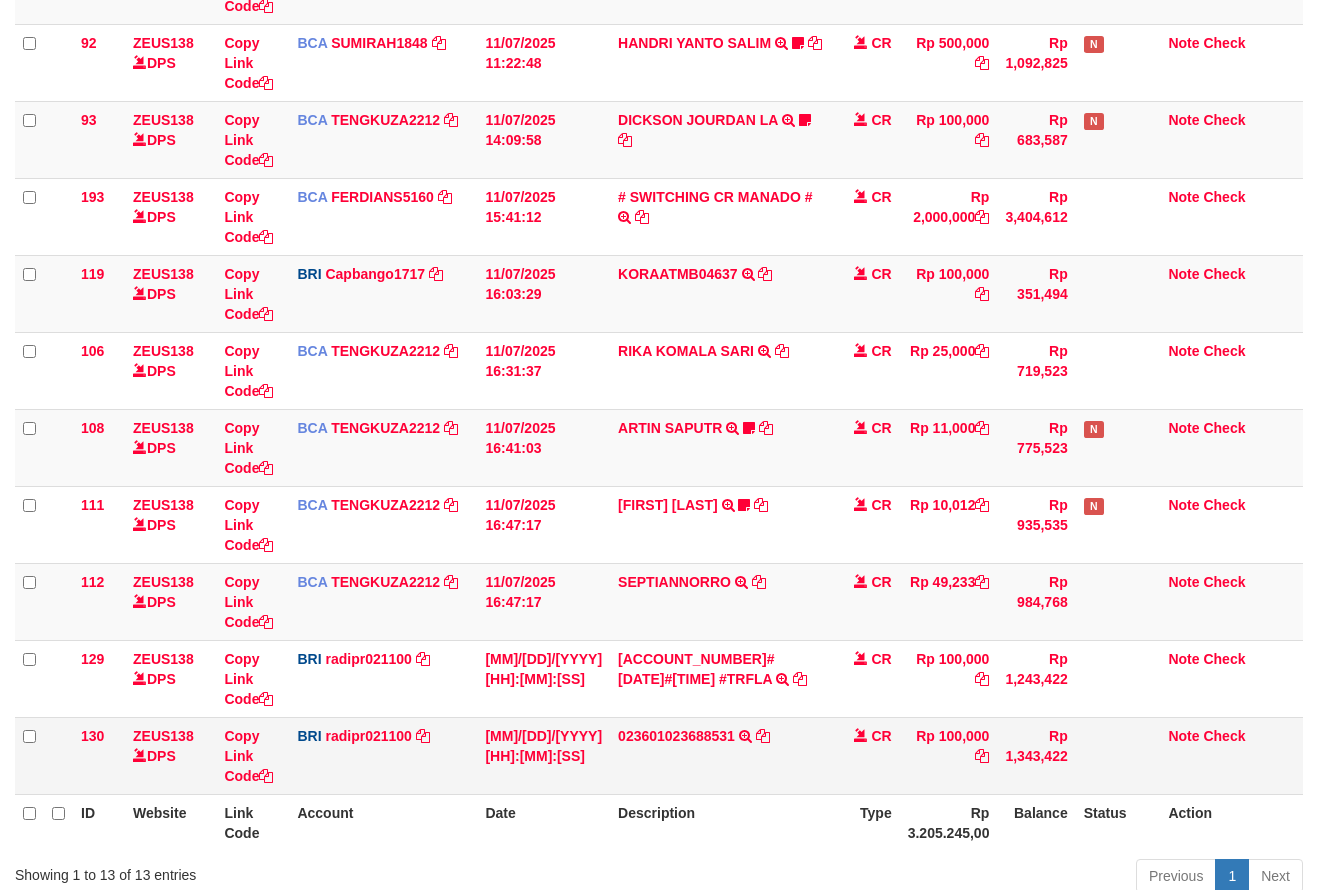 scroll, scrollTop: 458, scrollLeft: 0, axis: vertical 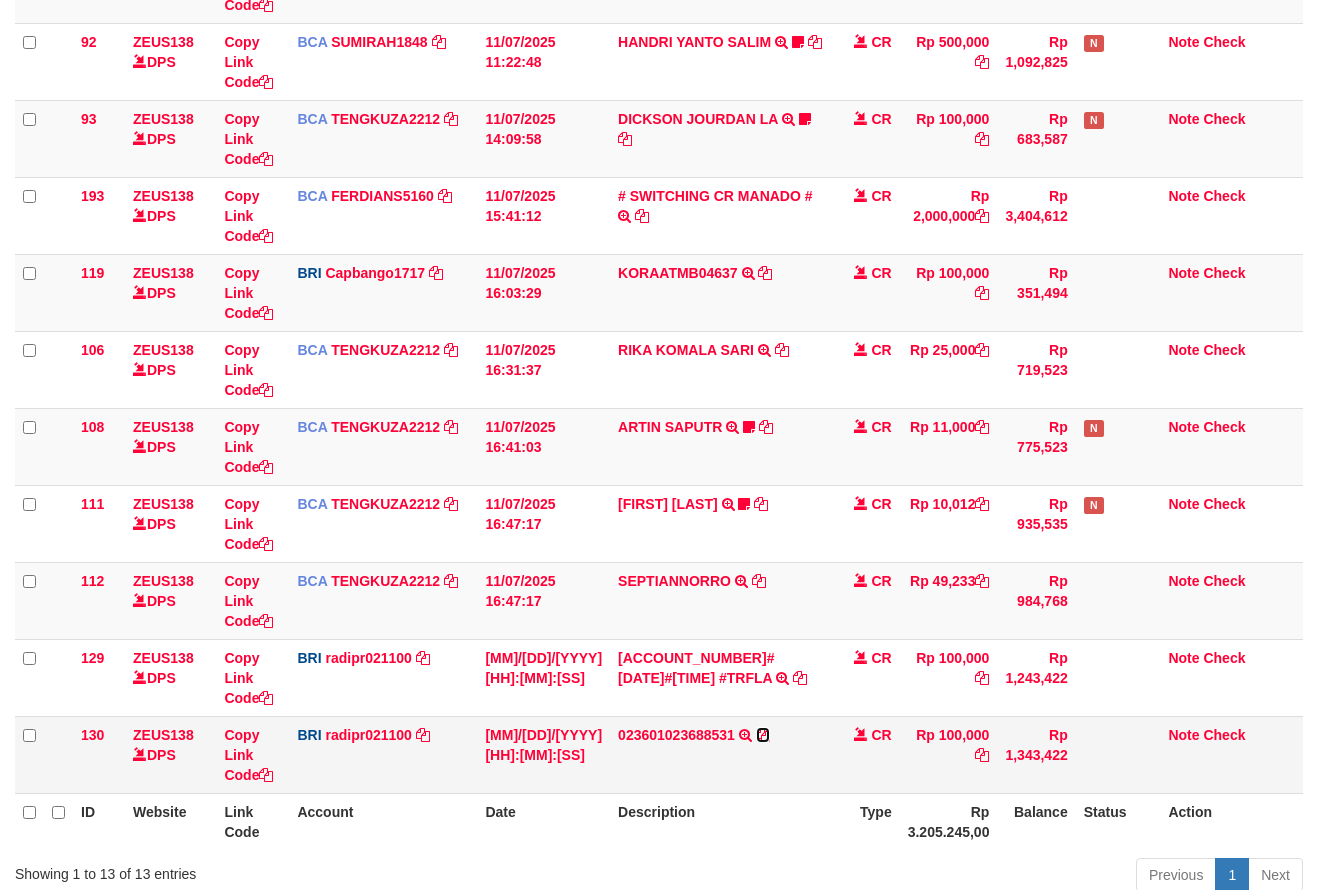 click at bounding box center [763, 735] 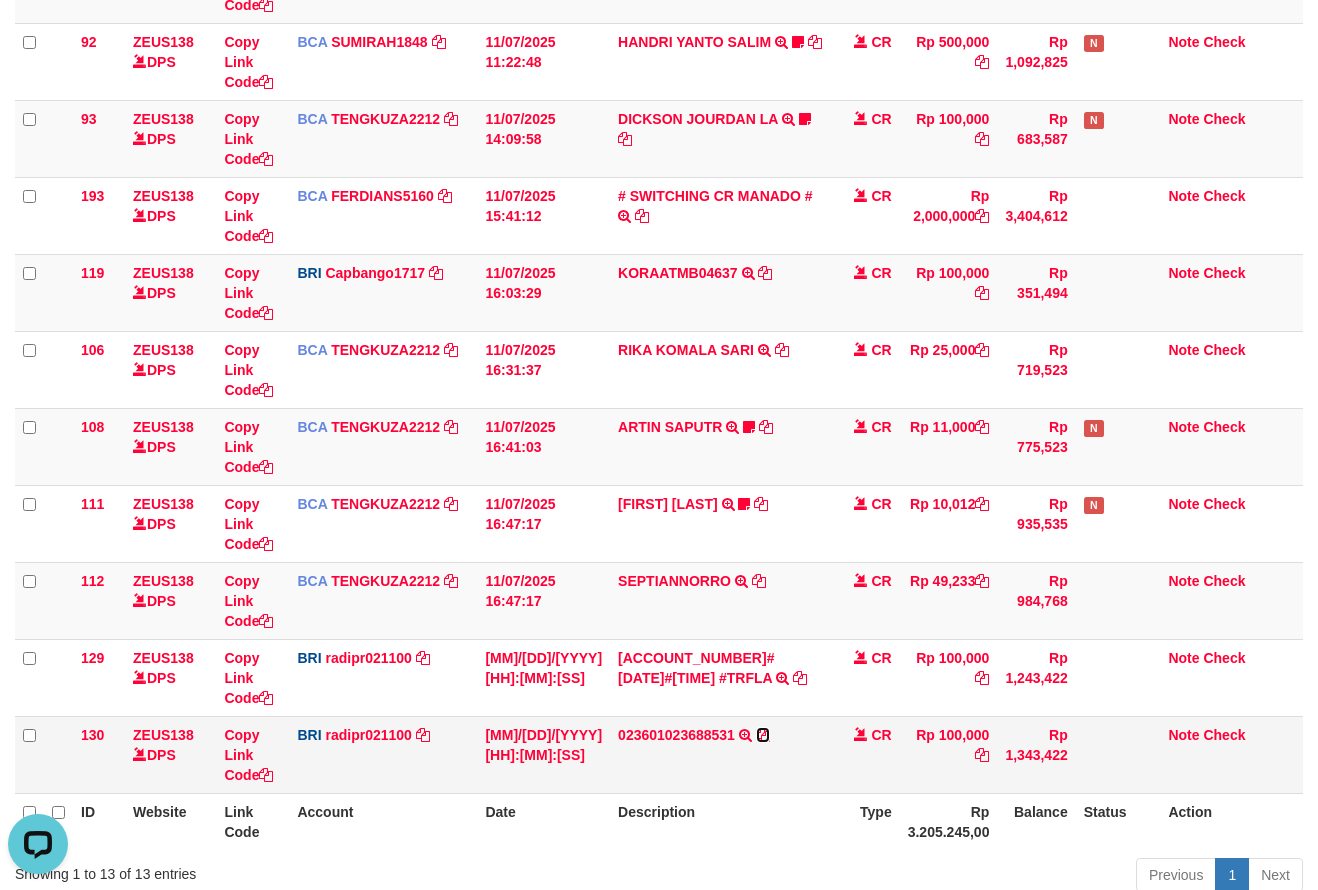 scroll, scrollTop: 0, scrollLeft: 0, axis: both 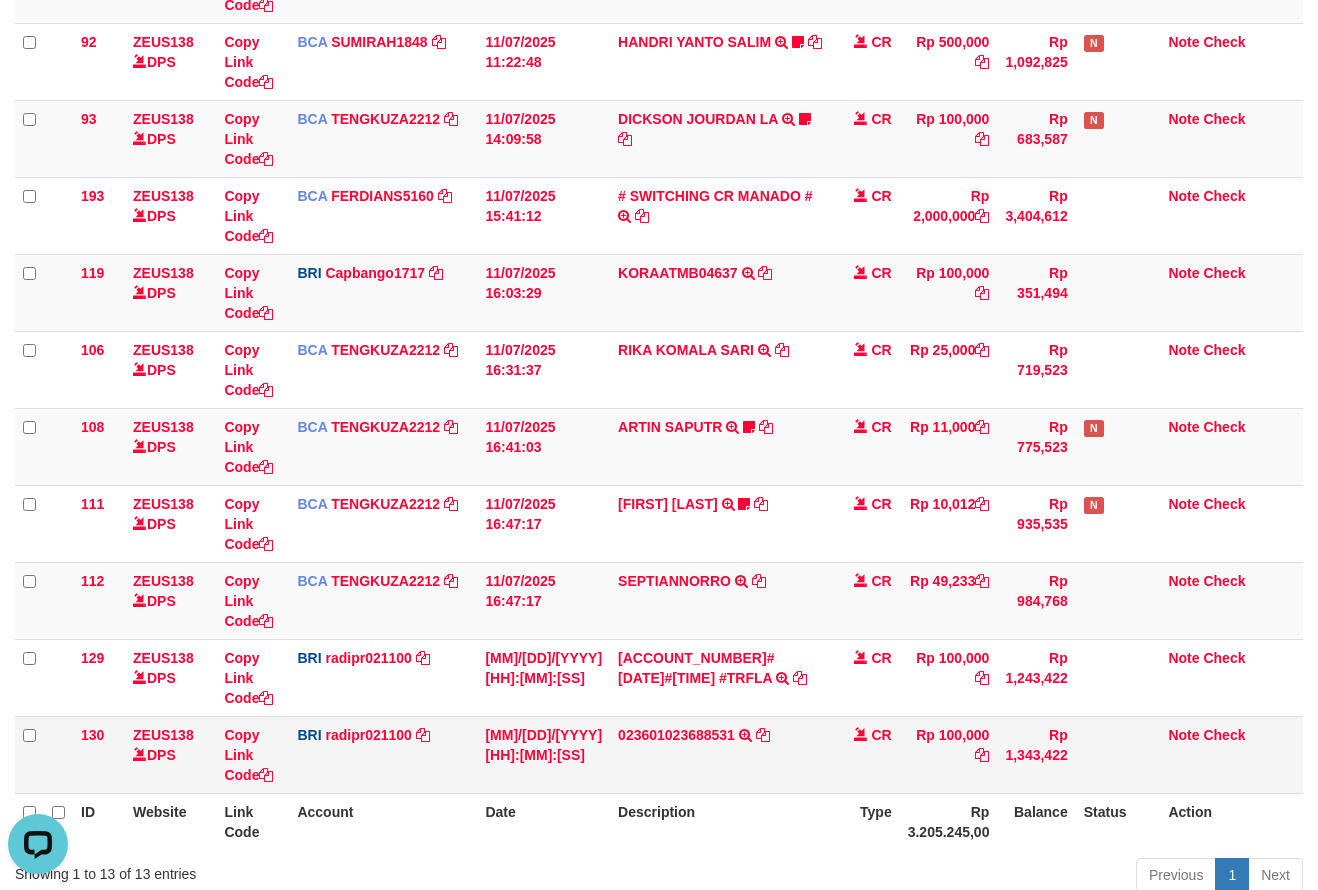 drag, startPoint x: 750, startPoint y: 738, endPoint x: 775, endPoint y: 737, distance: 25.019993 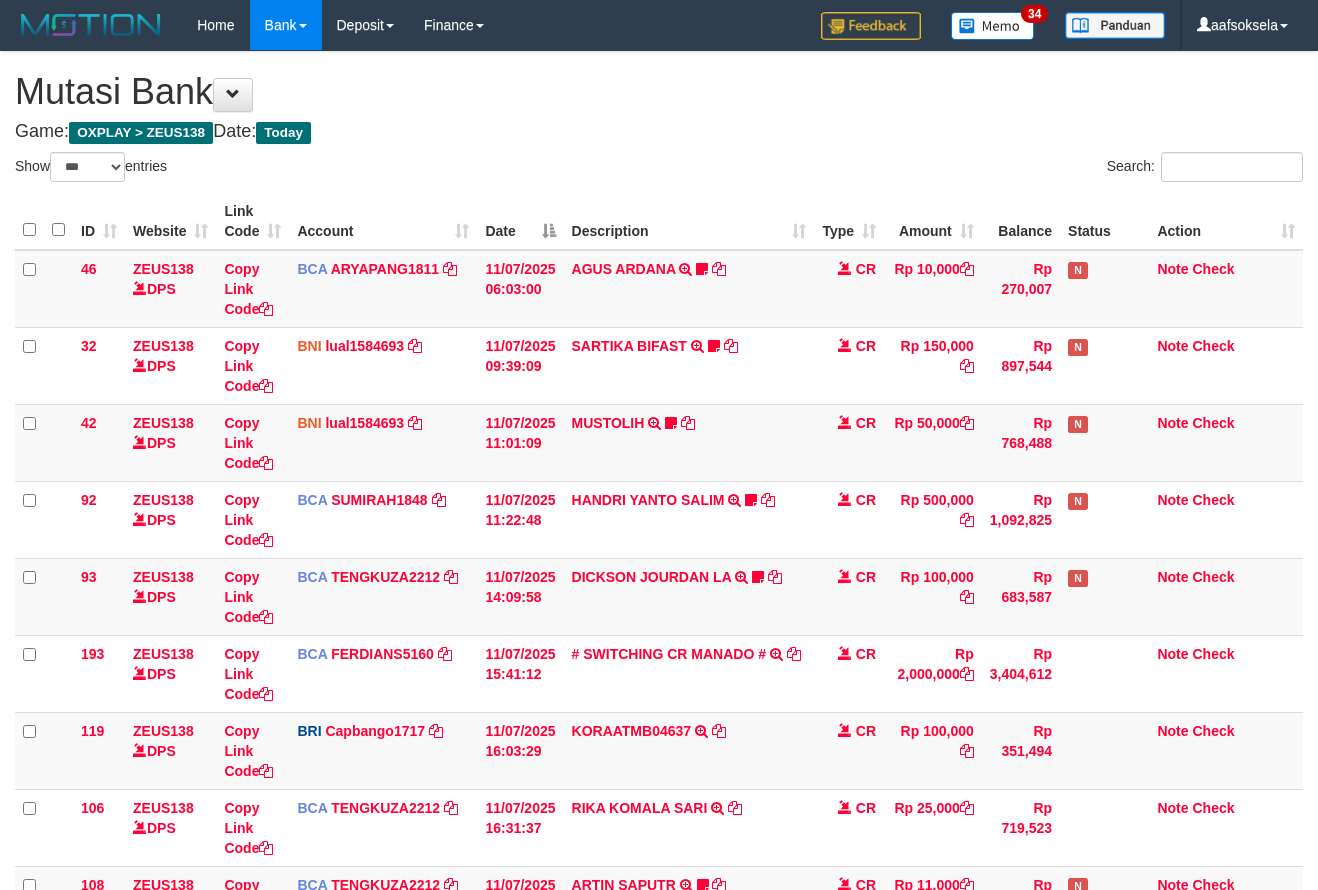select on "***" 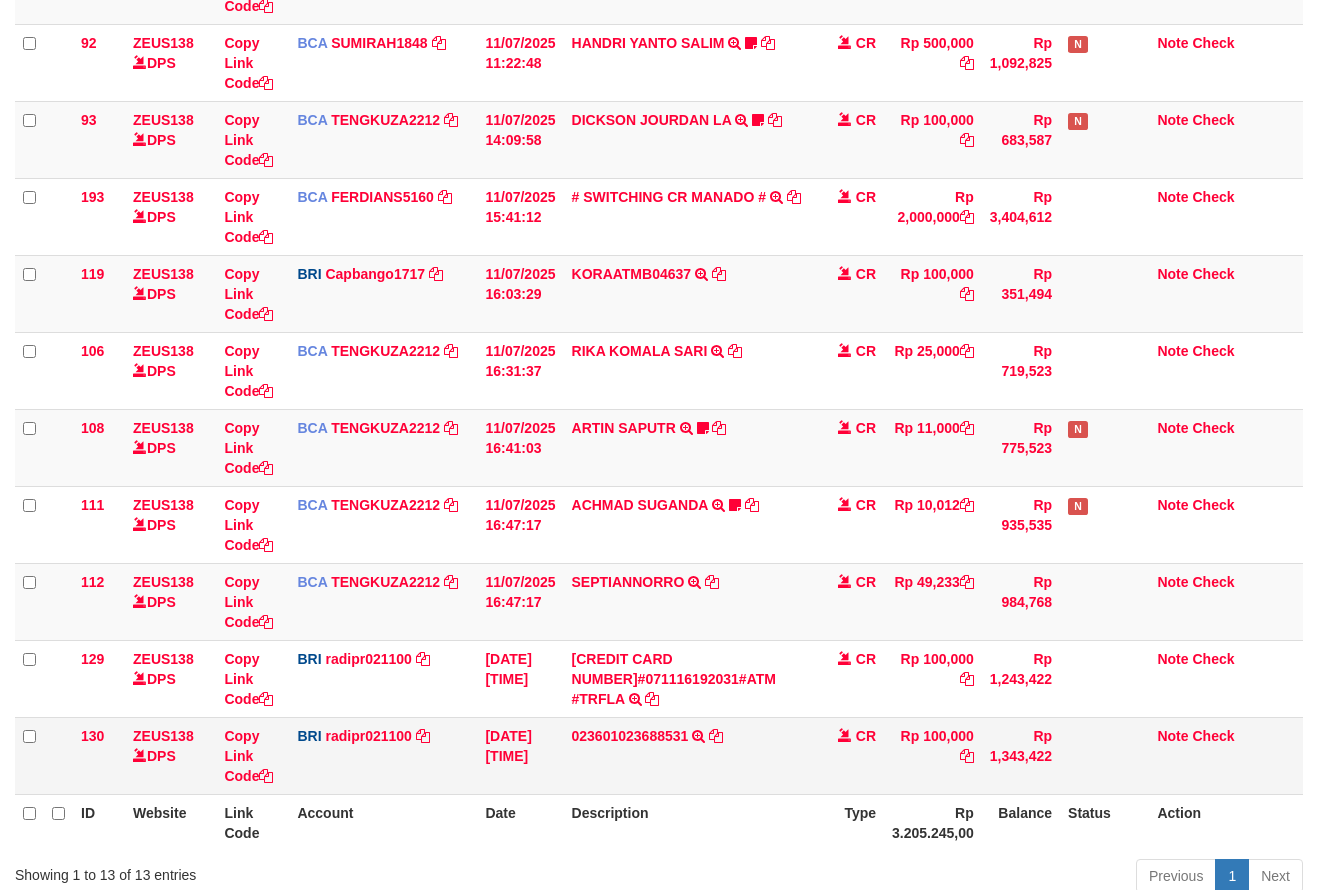 scroll, scrollTop: 458, scrollLeft: 0, axis: vertical 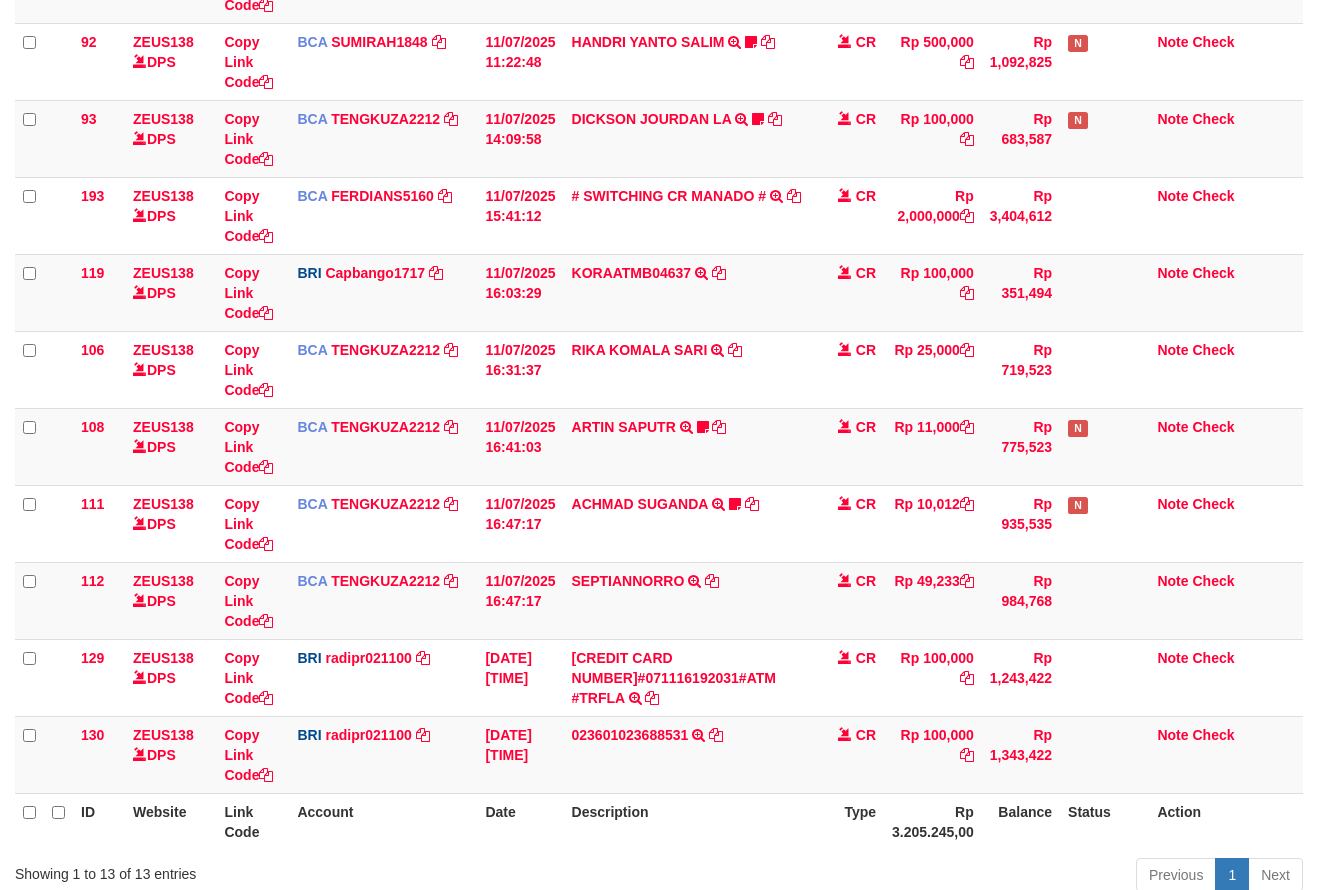 click on "023601023688531         TRANSFER NBMB 023601023688531 TO REYNALDI ADI PRATAMA" at bounding box center [689, 754] 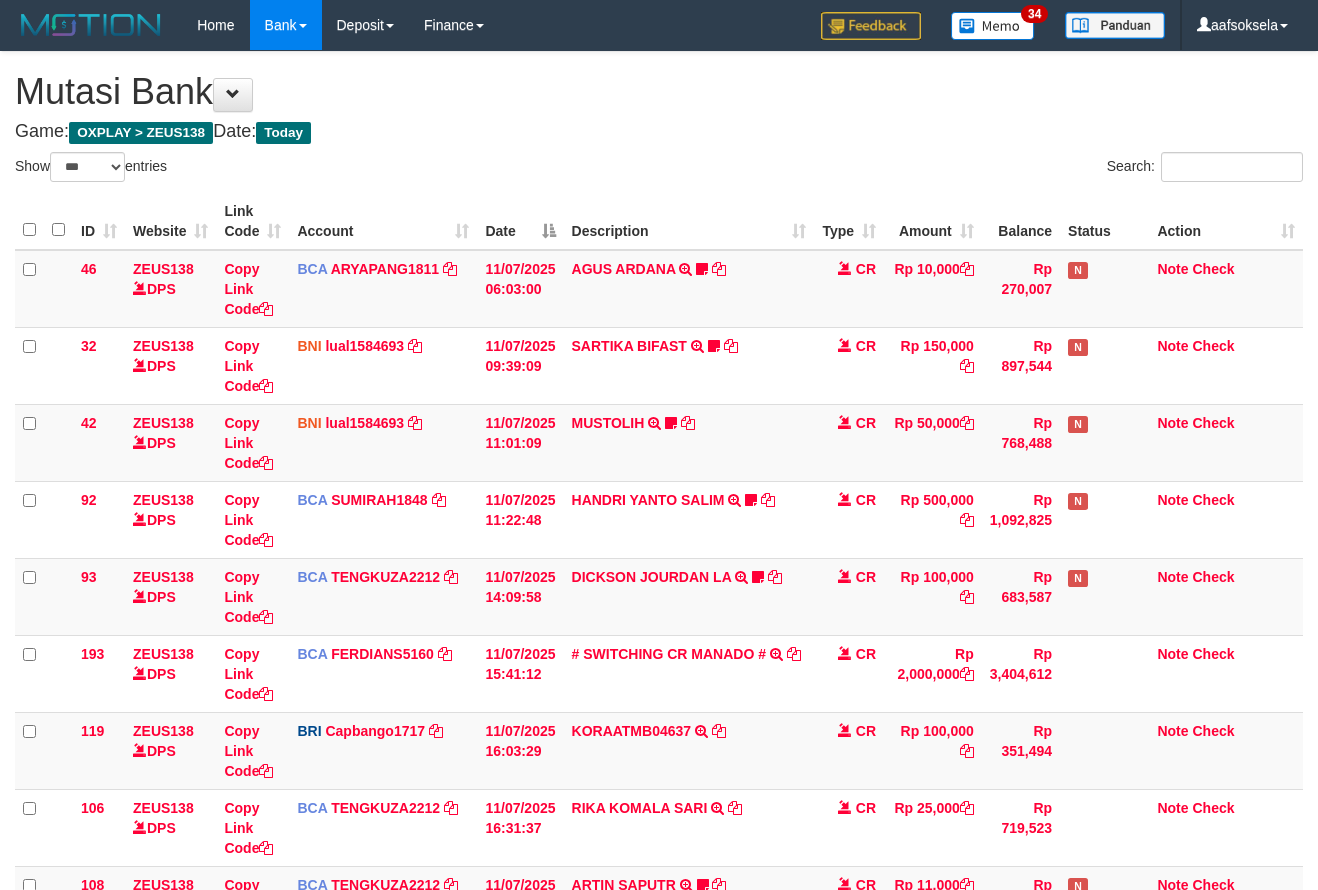 select on "***" 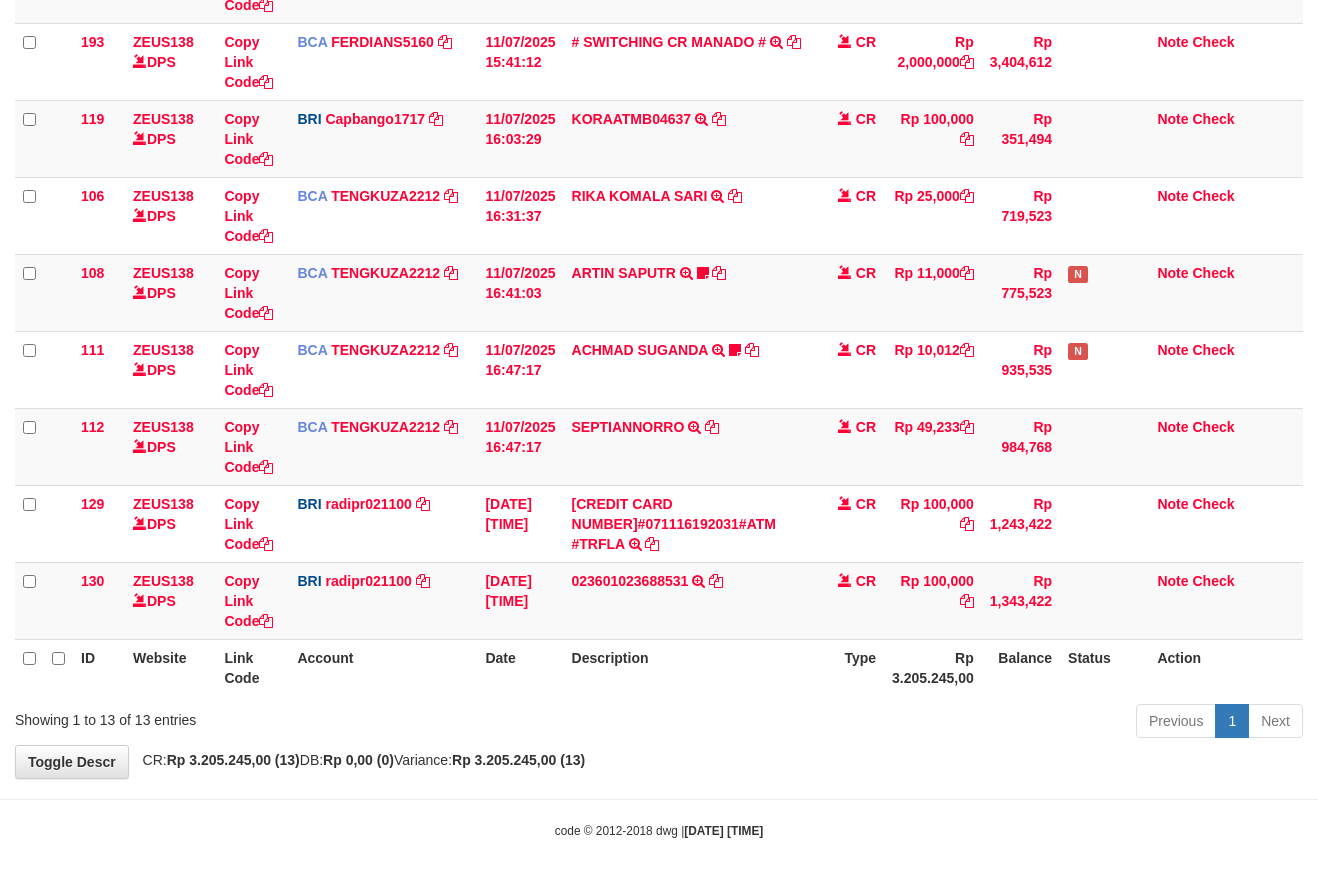 drag, startPoint x: 738, startPoint y: 728, endPoint x: 747, endPoint y: 715, distance: 15.811388 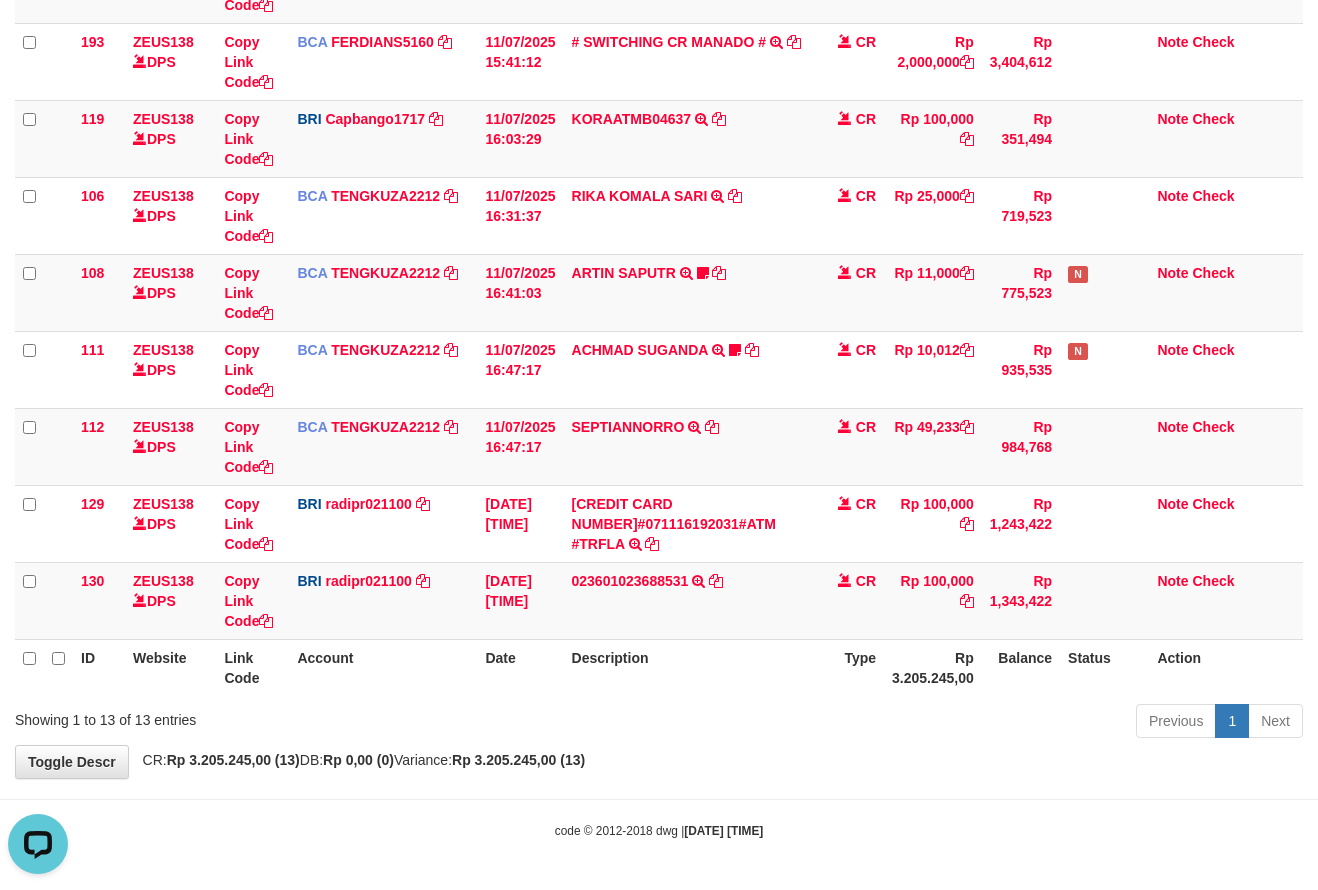 scroll, scrollTop: 0, scrollLeft: 0, axis: both 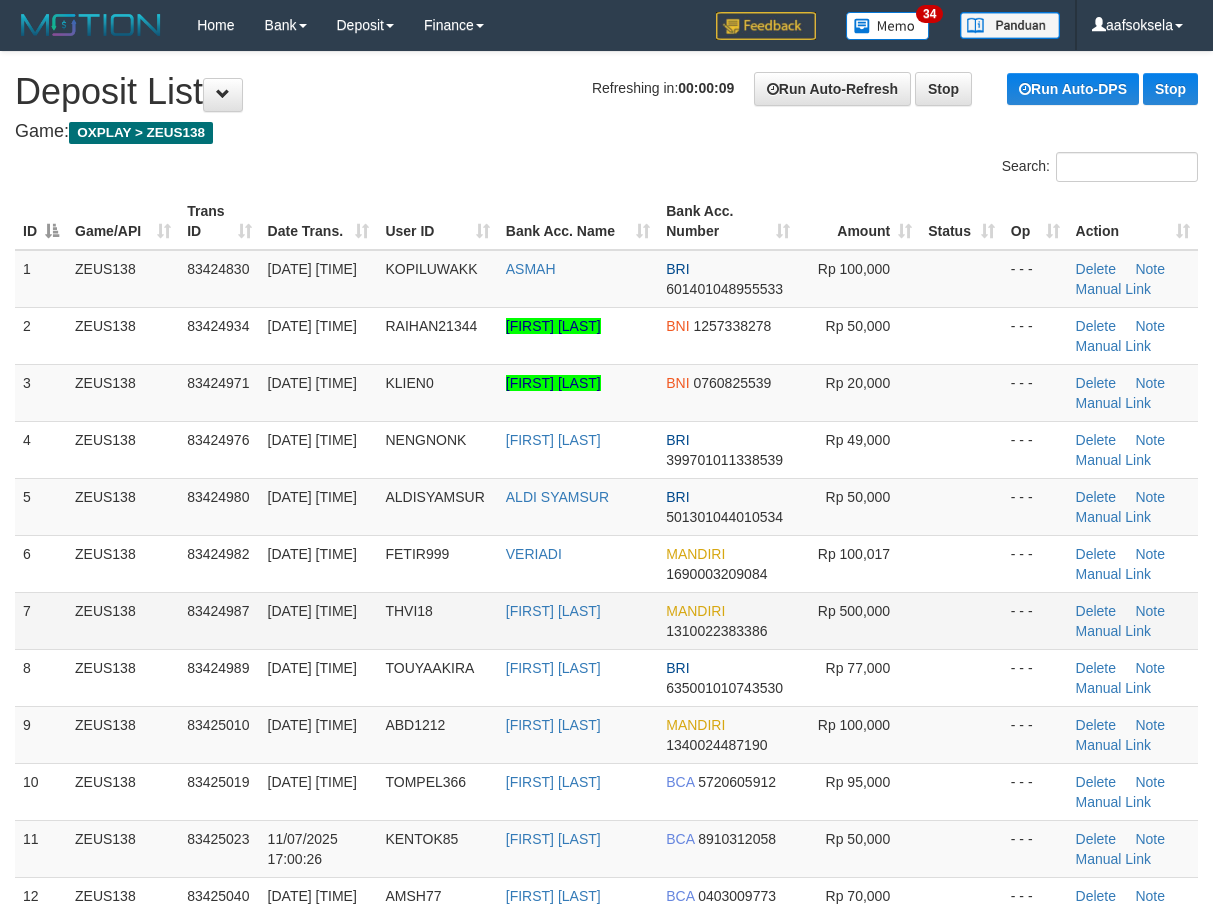click on "THVI18" at bounding box center [437, 620] 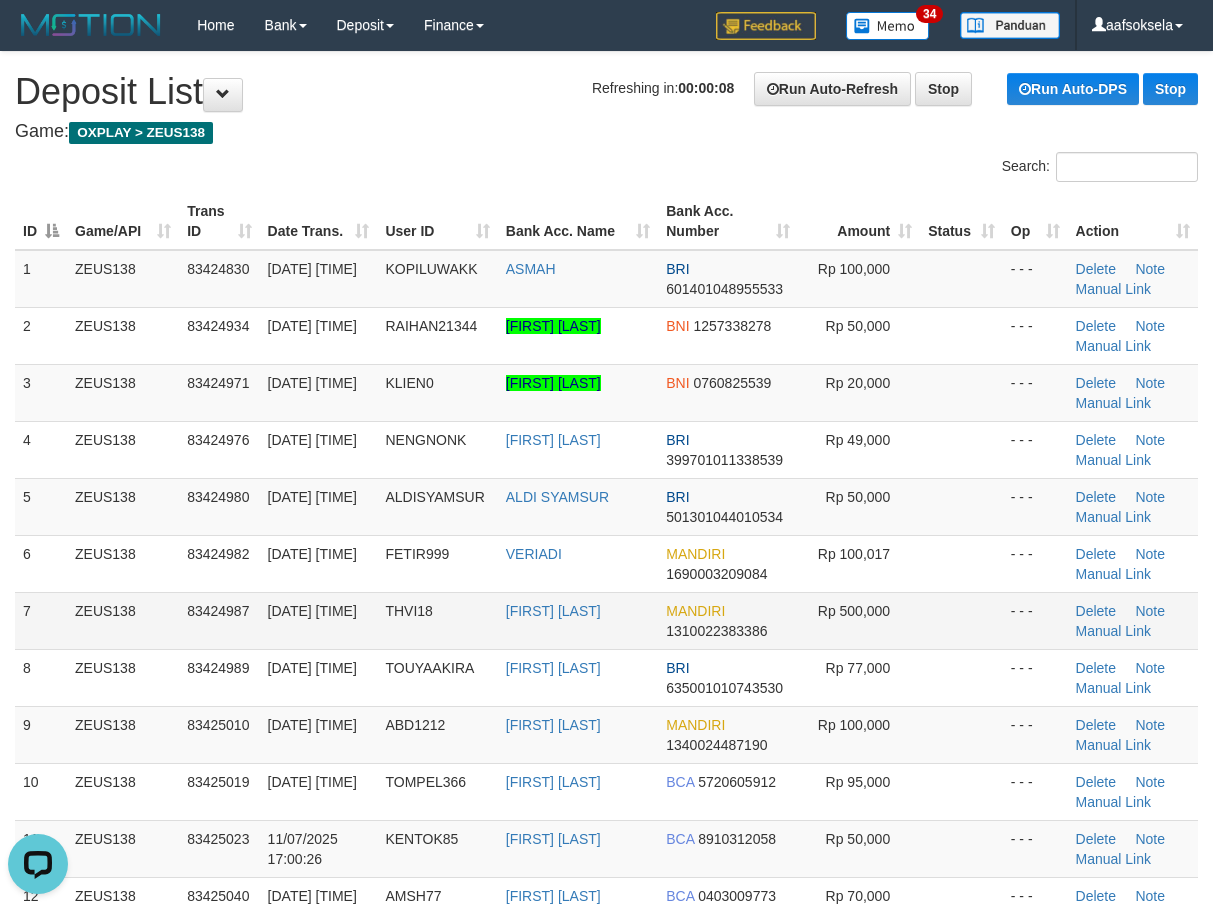 scroll, scrollTop: 0, scrollLeft: 0, axis: both 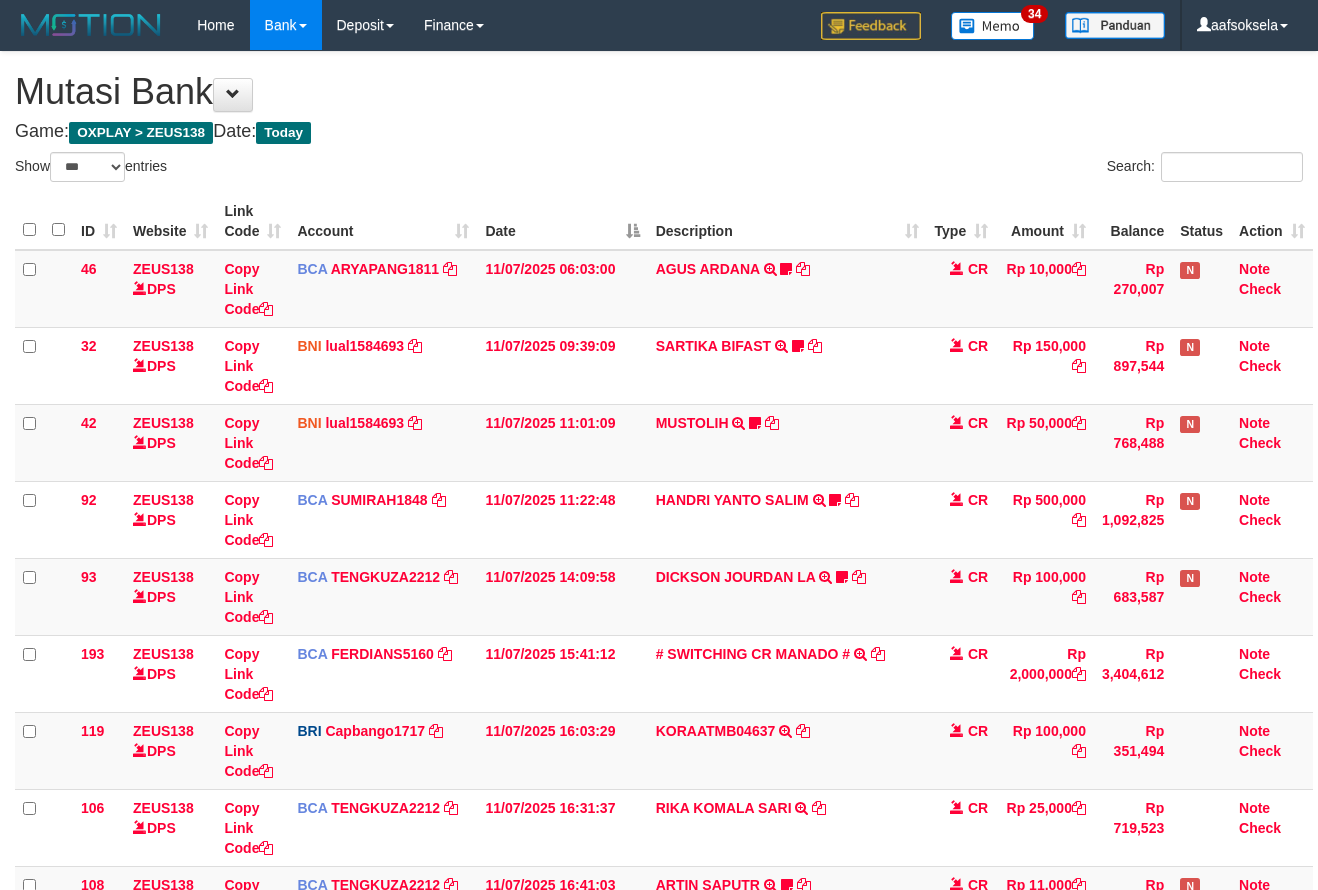 select on "***" 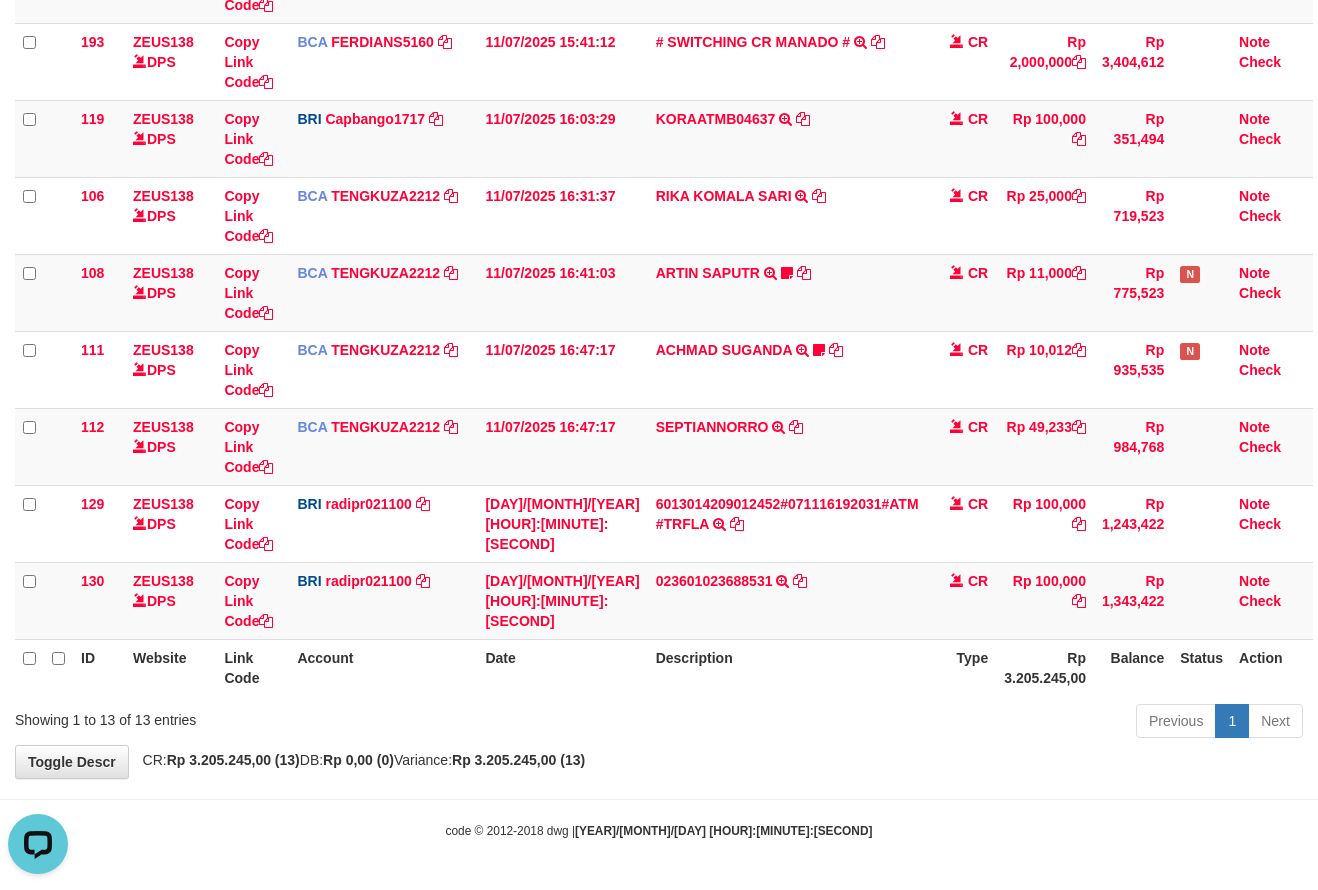 scroll, scrollTop: 0, scrollLeft: 0, axis: both 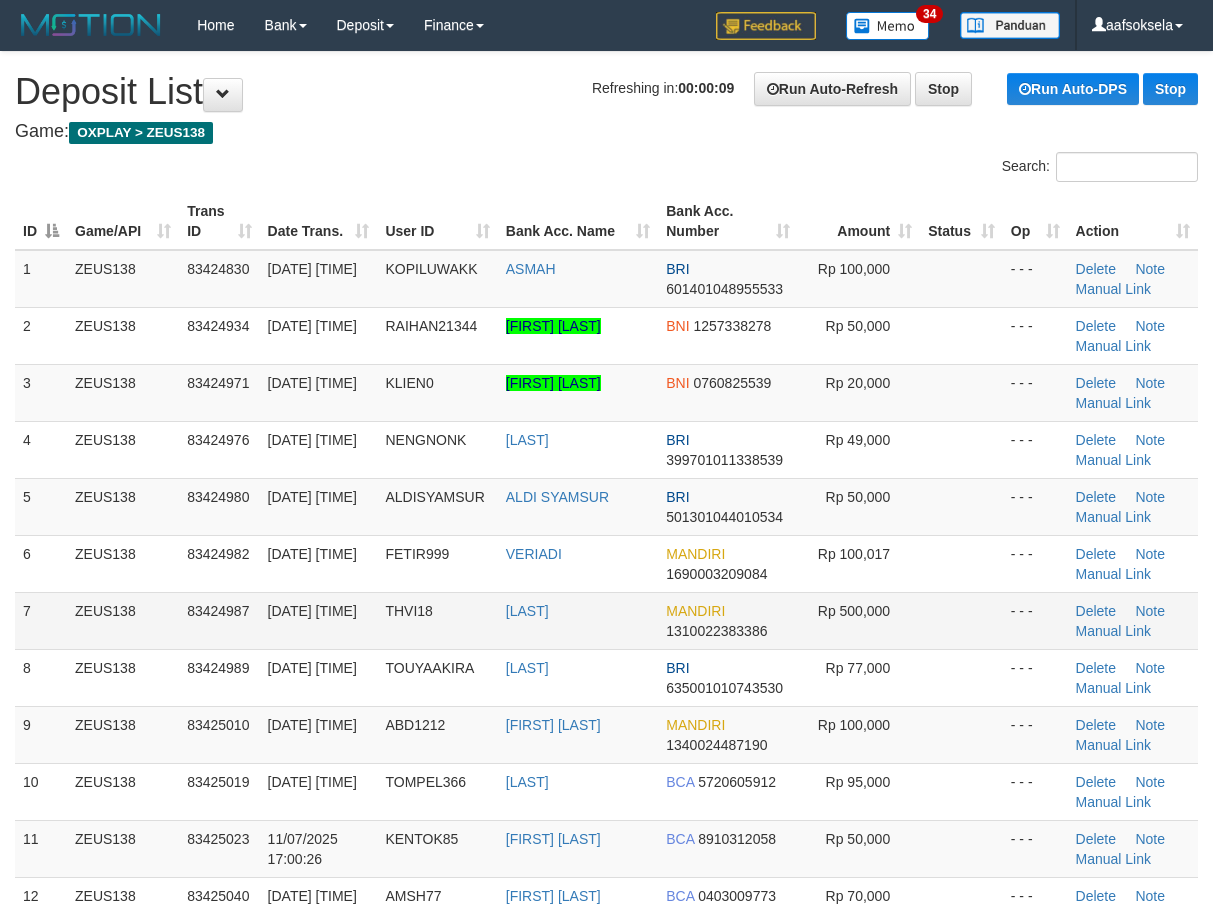 click on "THVI18" at bounding box center [437, 620] 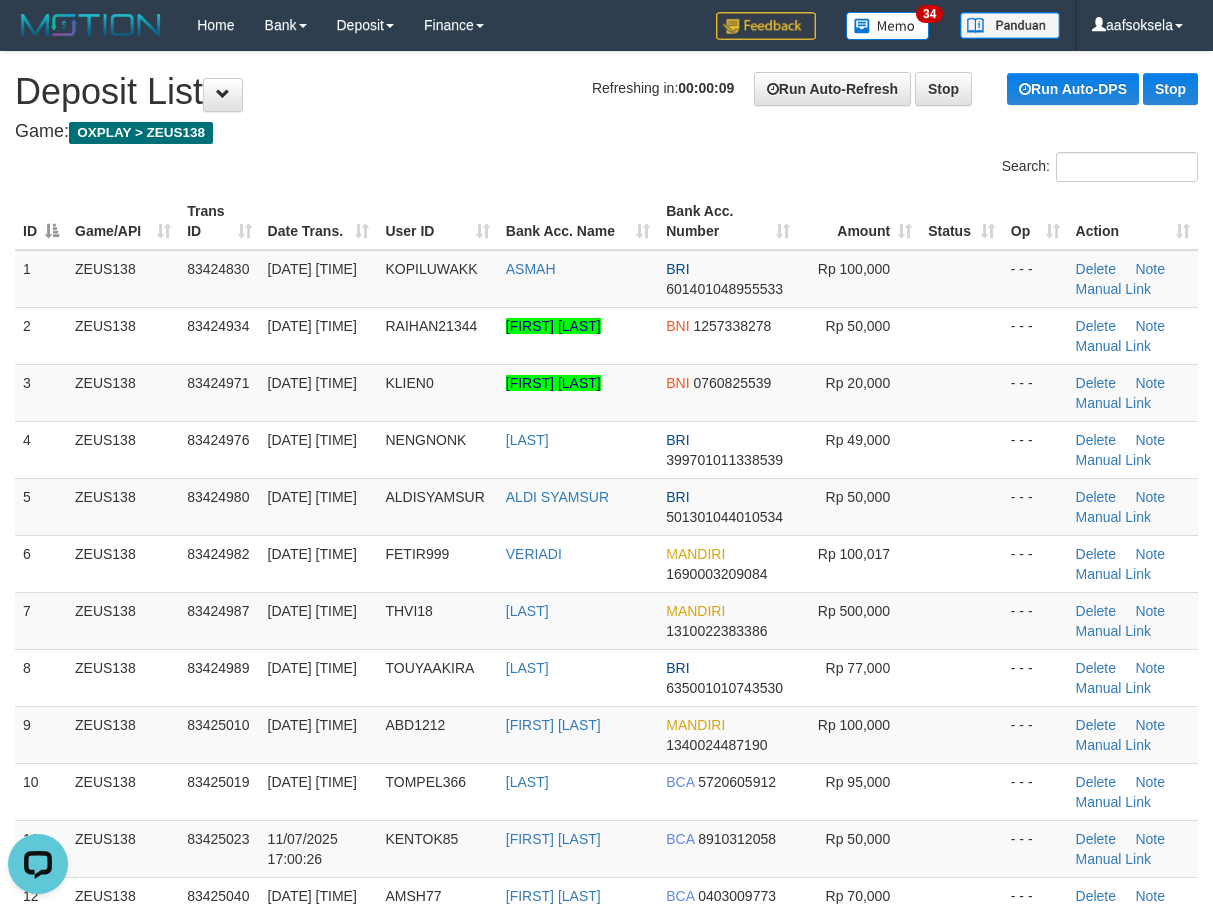 scroll, scrollTop: 0, scrollLeft: 0, axis: both 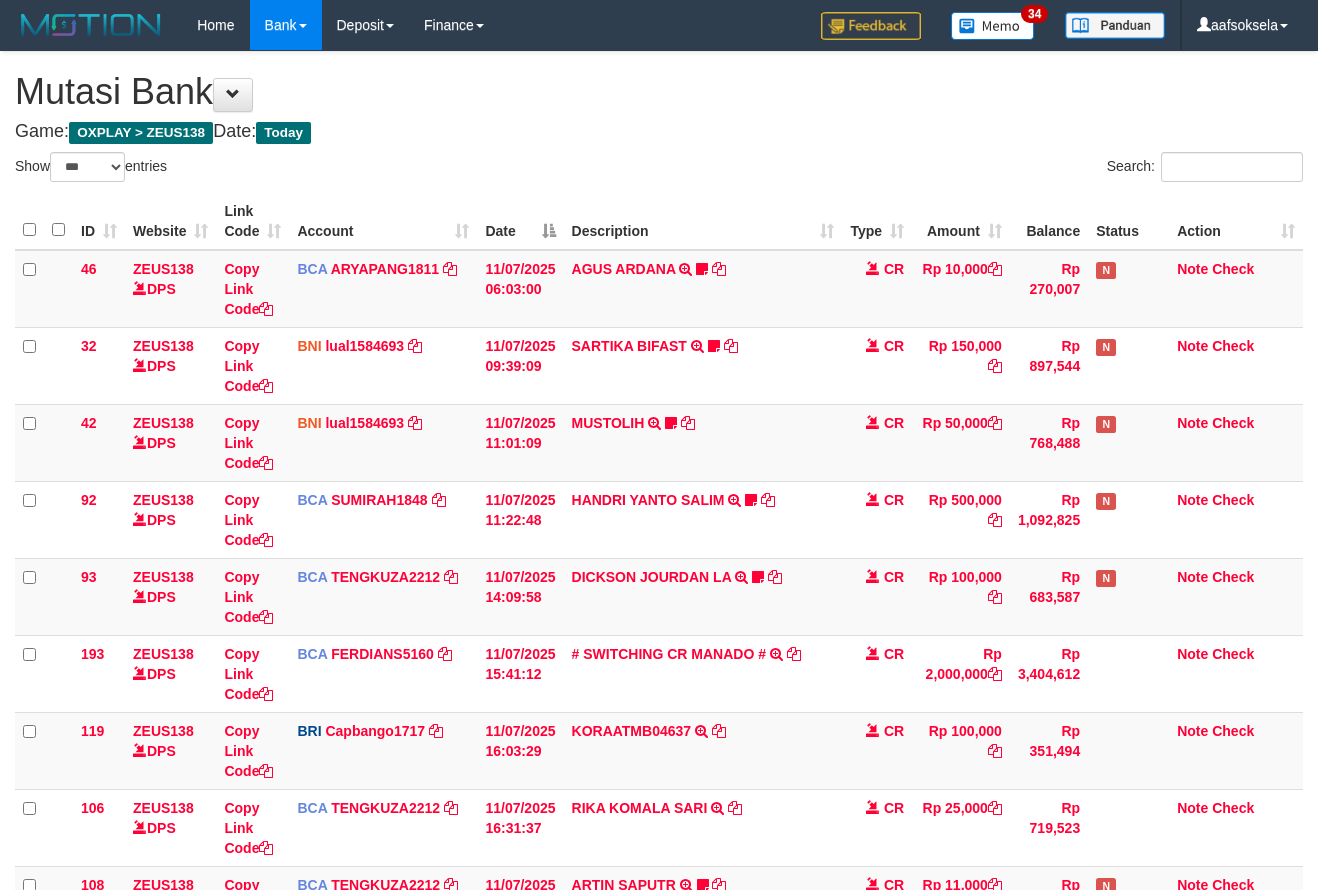 select on "***" 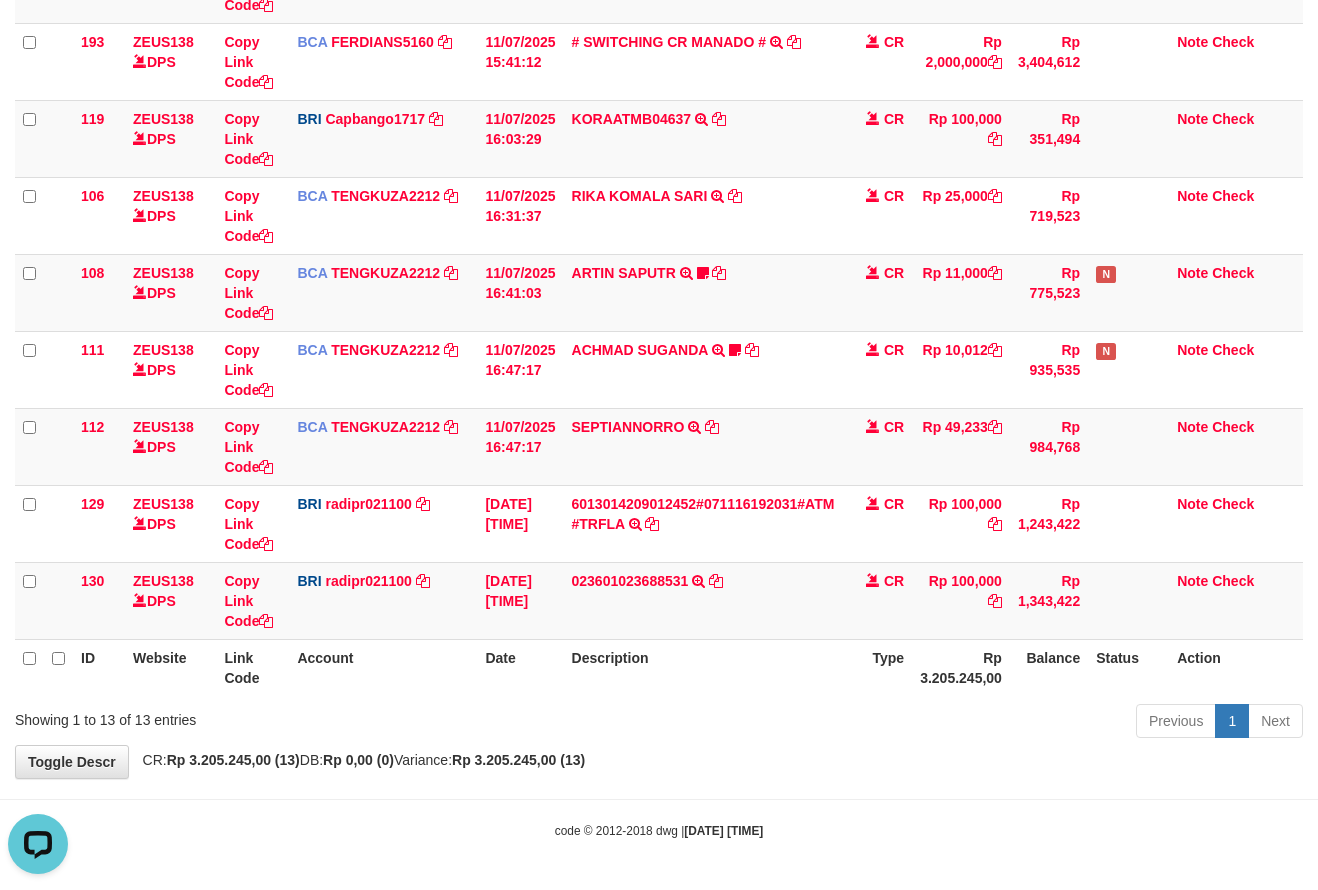 scroll, scrollTop: 0, scrollLeft: 0, axis: both 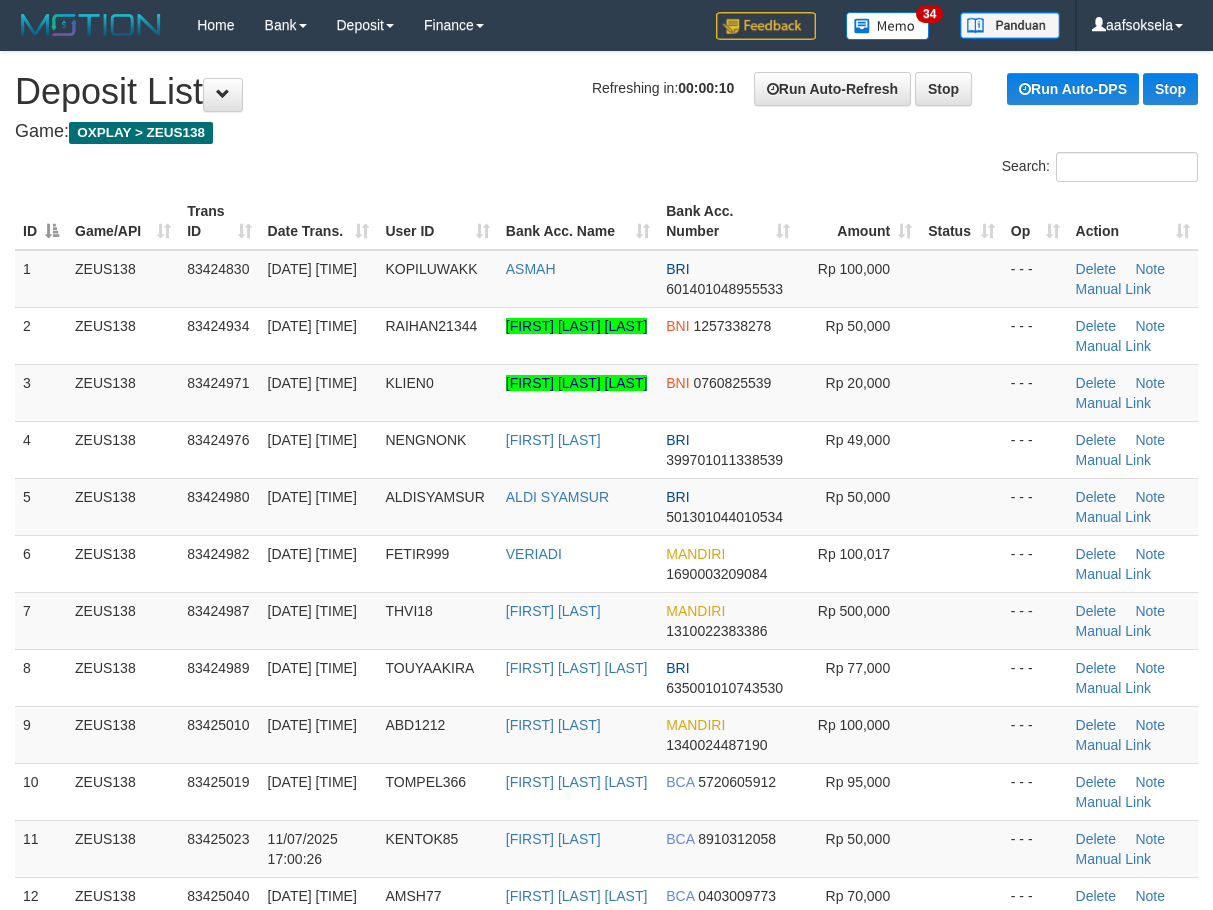 click on "ZEUS138" at bounding box center [123, 563] 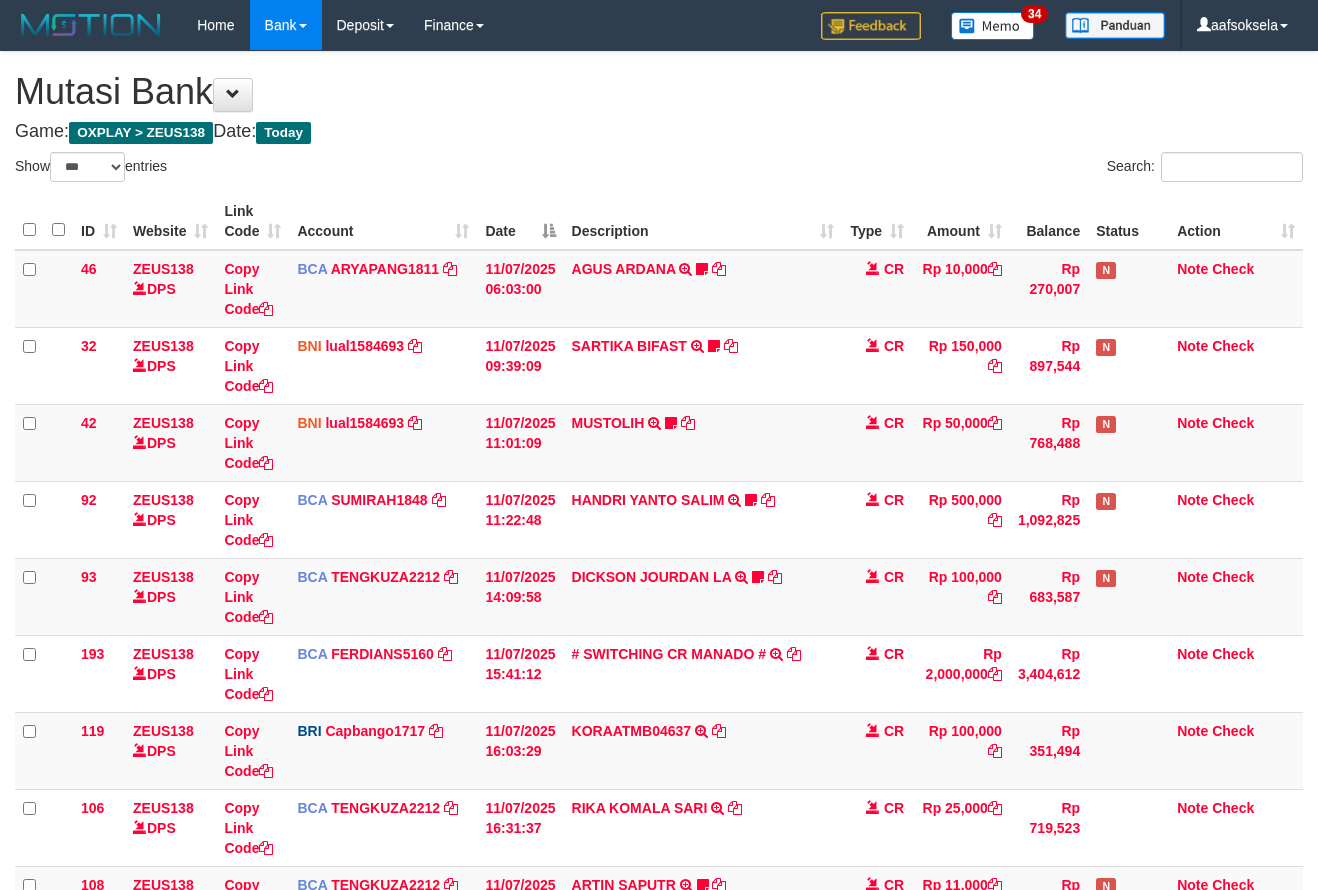 select on "***" 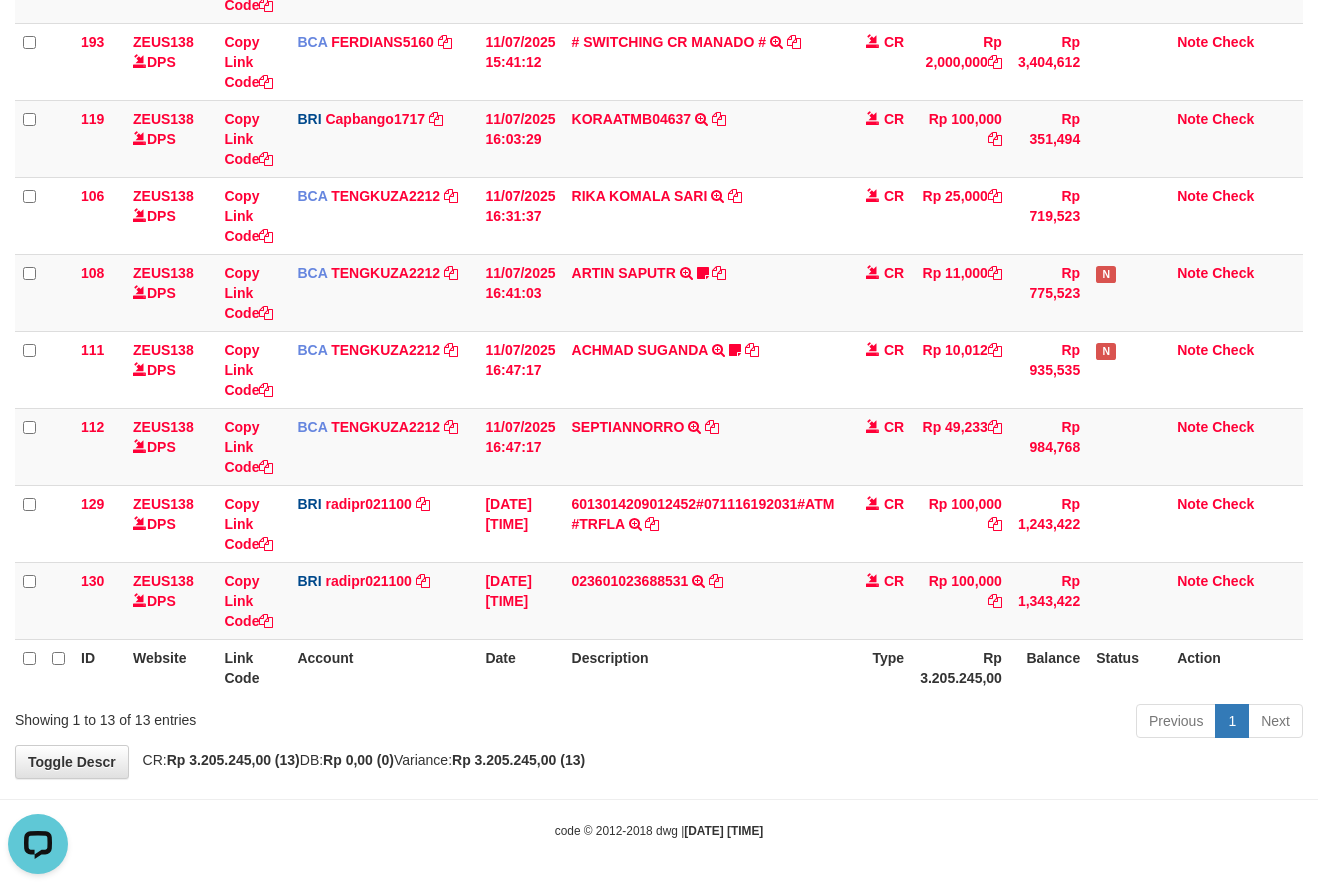 scroll, scrollTop: 0, scrollLeft: 0, axis: both 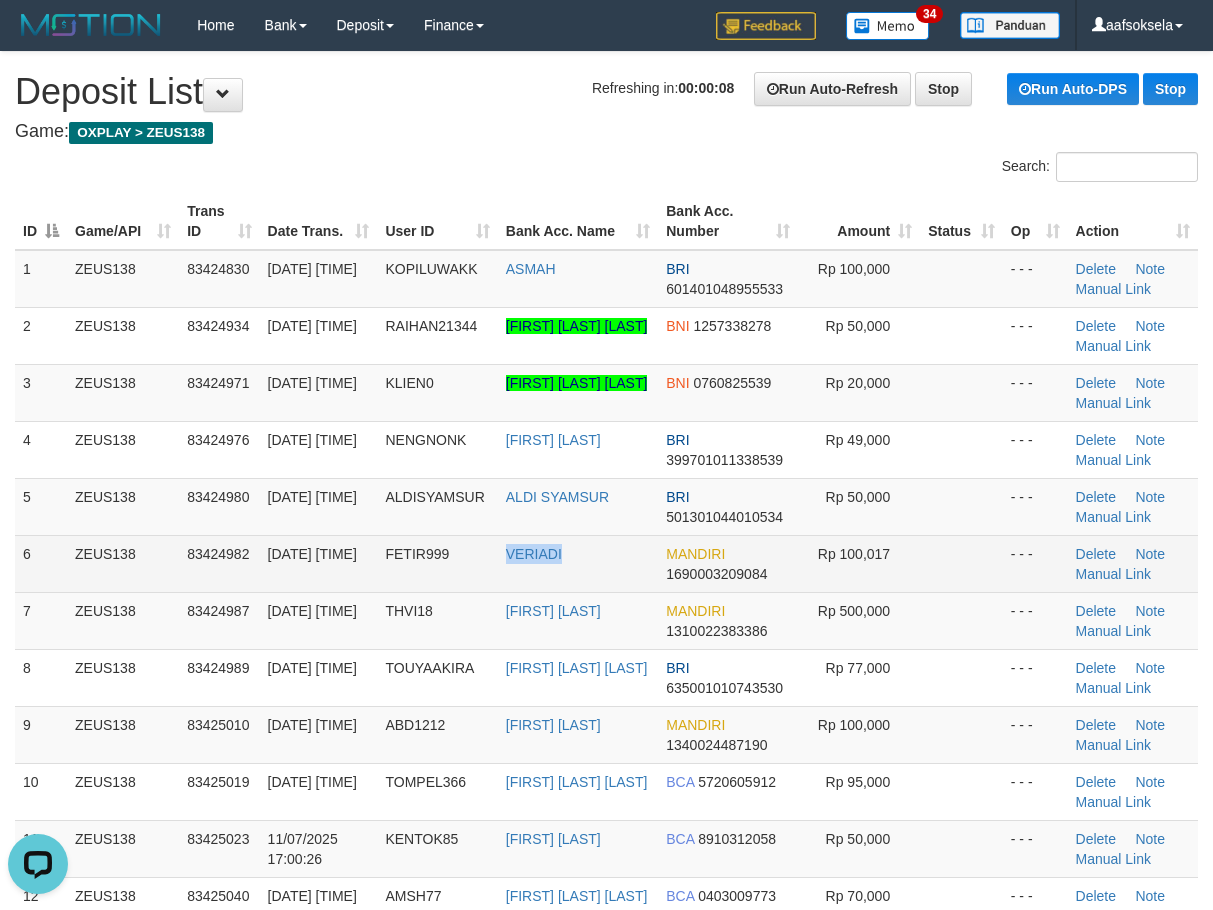 copy on "VERIADI" 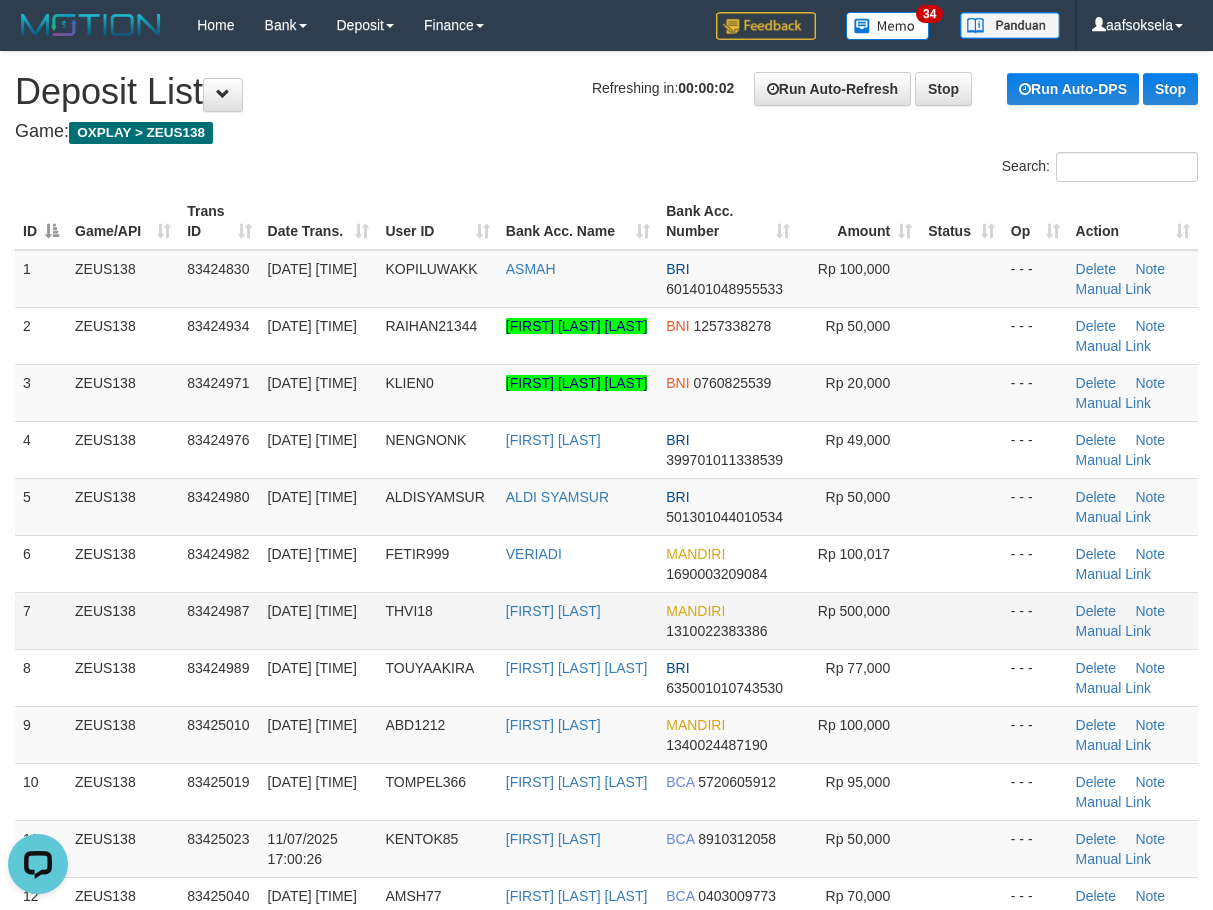 click on "ZEUS138" at bounding box center [123, 620] 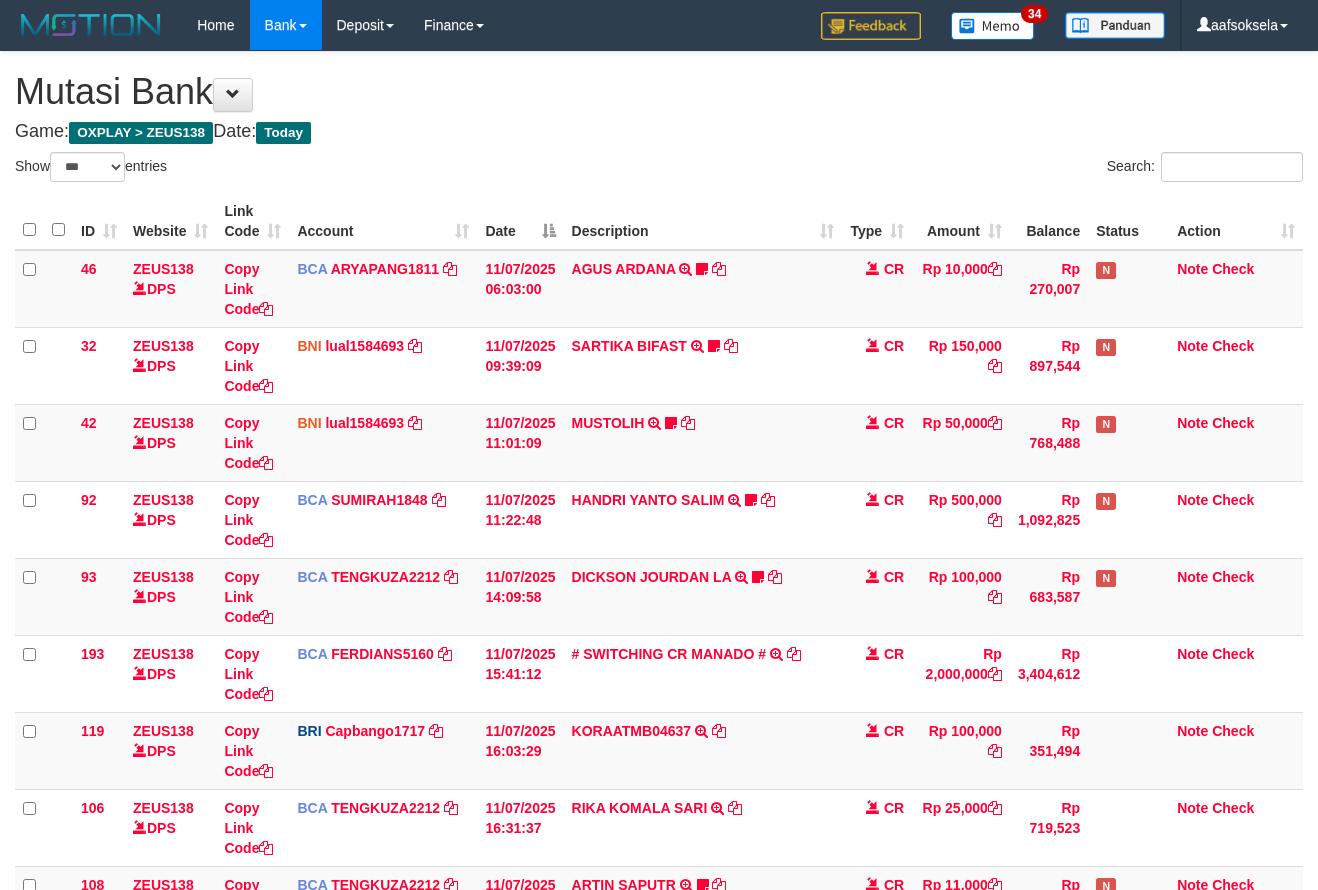 select on "***" 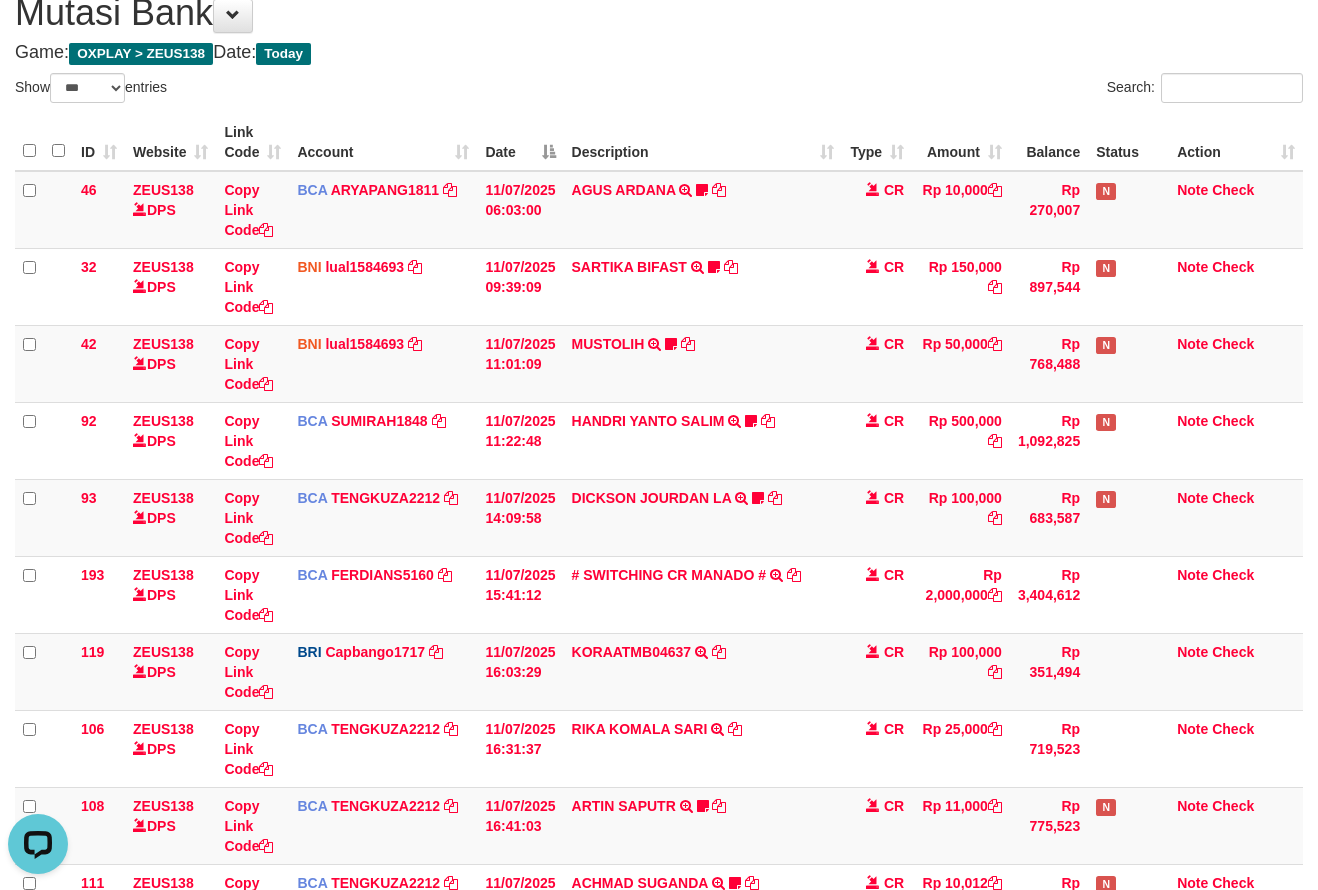 scroll, scrollTop: 0, scrollLeft: 0, axis: both 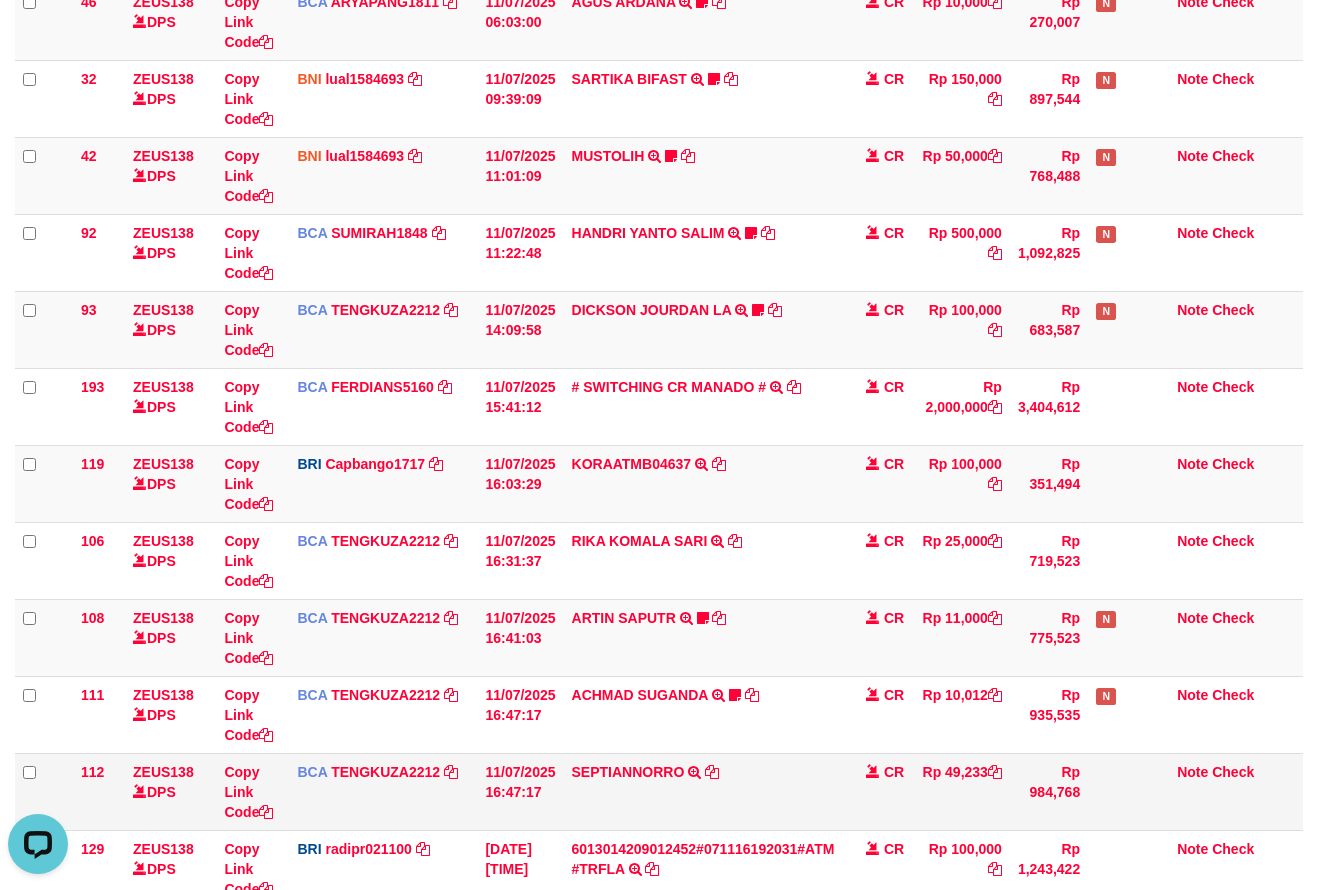 click on "SEPTIANNORRO         TRSF E-BANKING CR 07/11 Z7ZK1
SEPTIANNORRO" at bounding box center [703, 791] 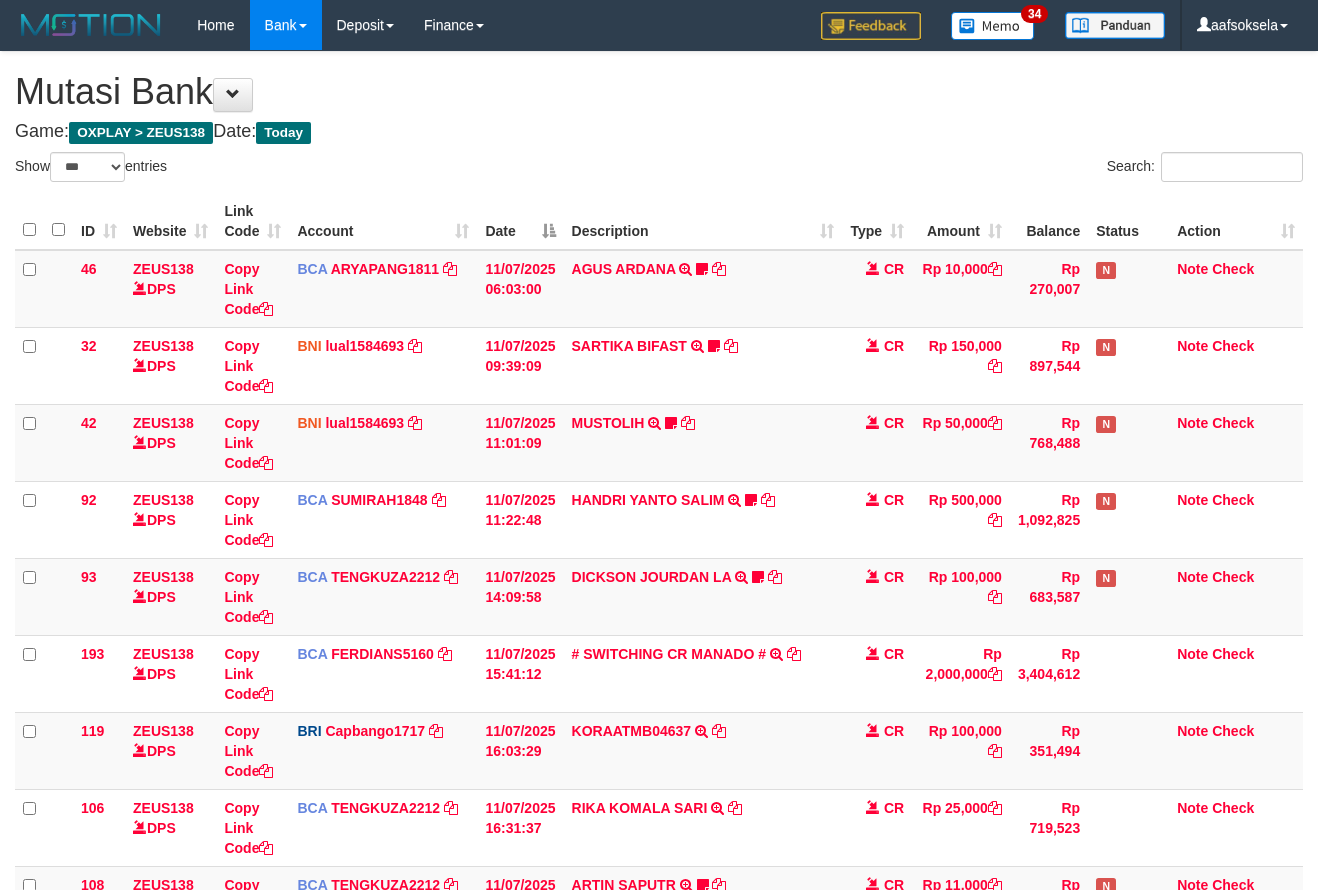 select on "***" 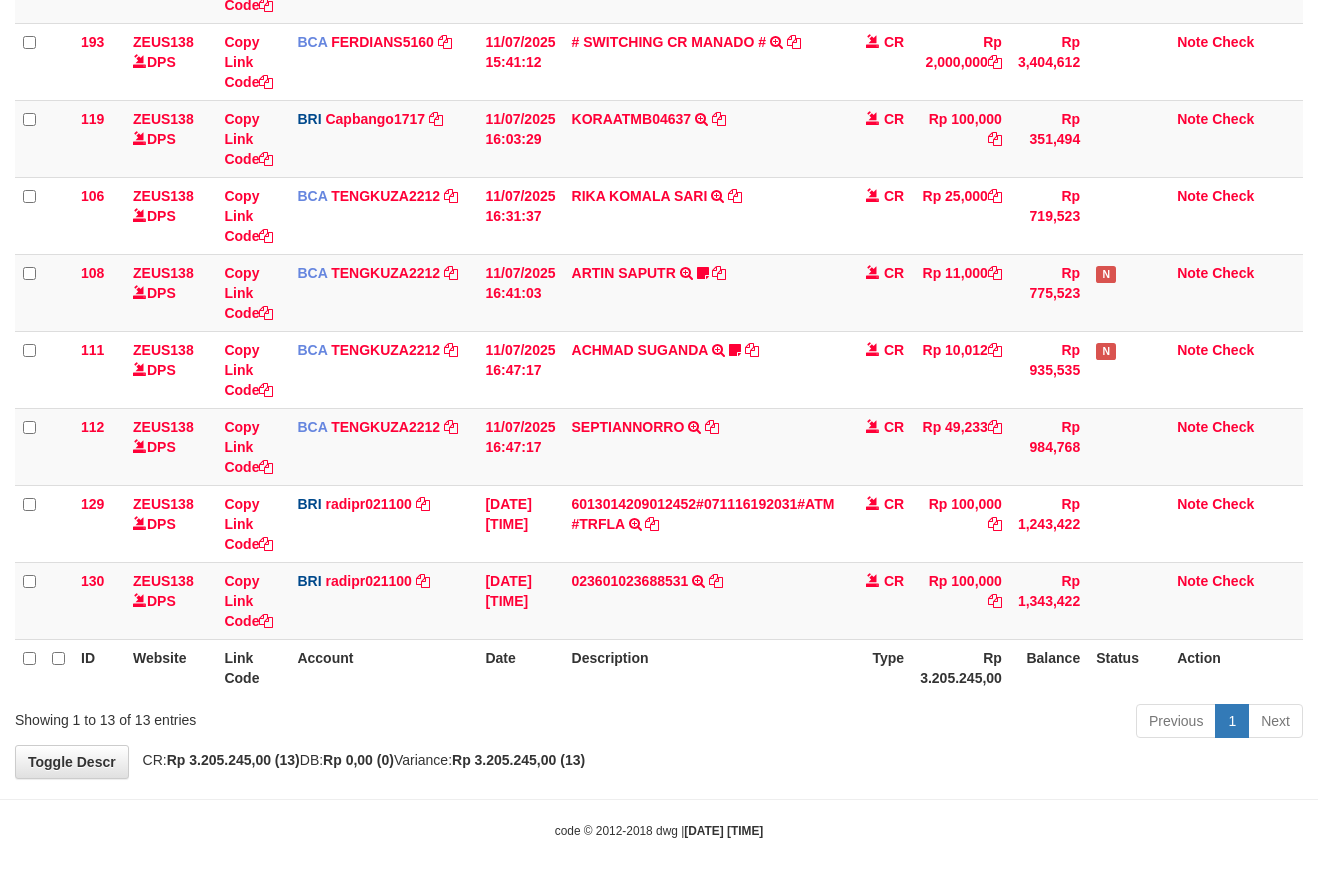 drag, startPoint x: 799, startPoint y: 768, endPoint x: 822, endPoint y: 761, distance: 24.04163 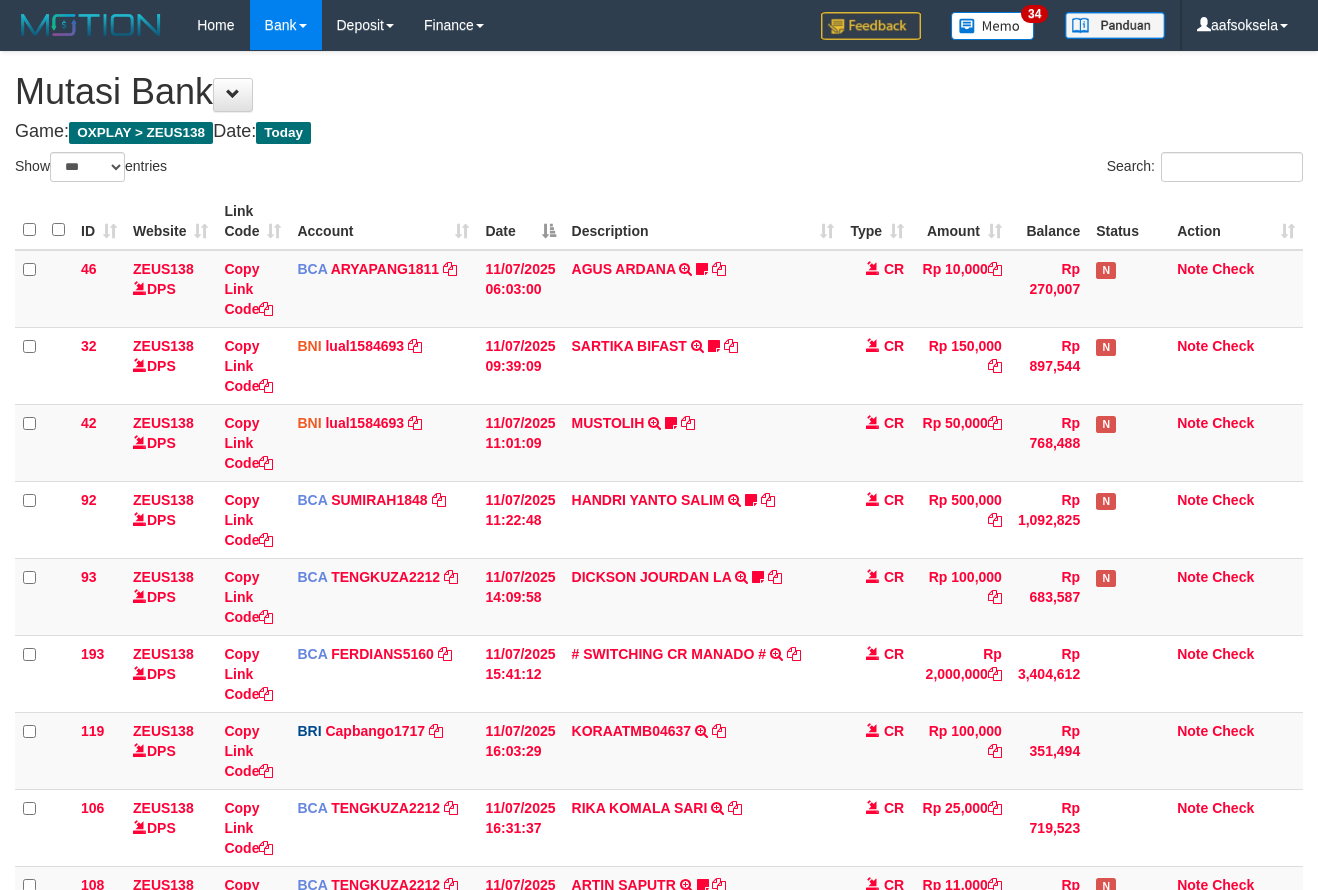 select on "***" 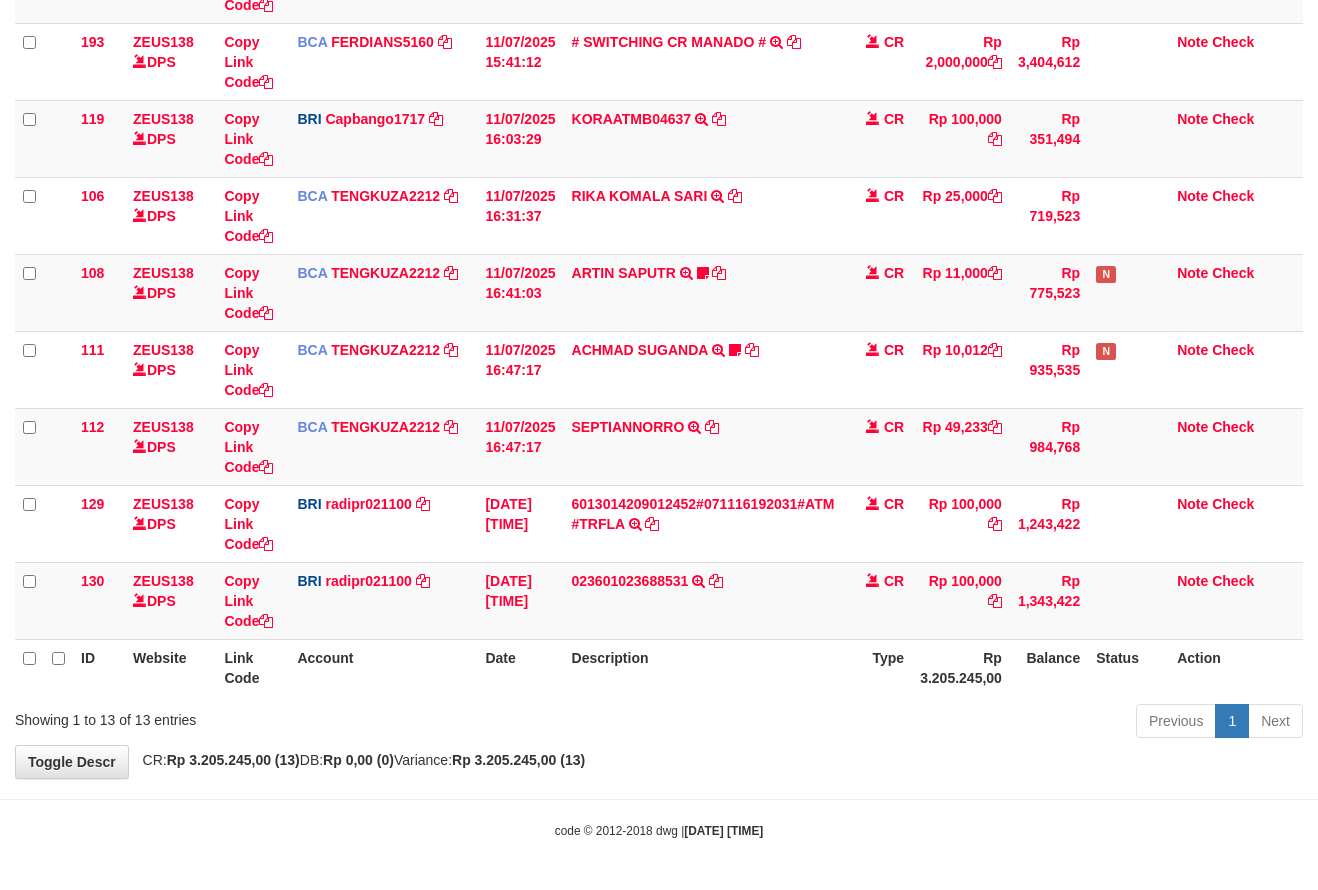 click on "Description" at bounding box center [703, 667] 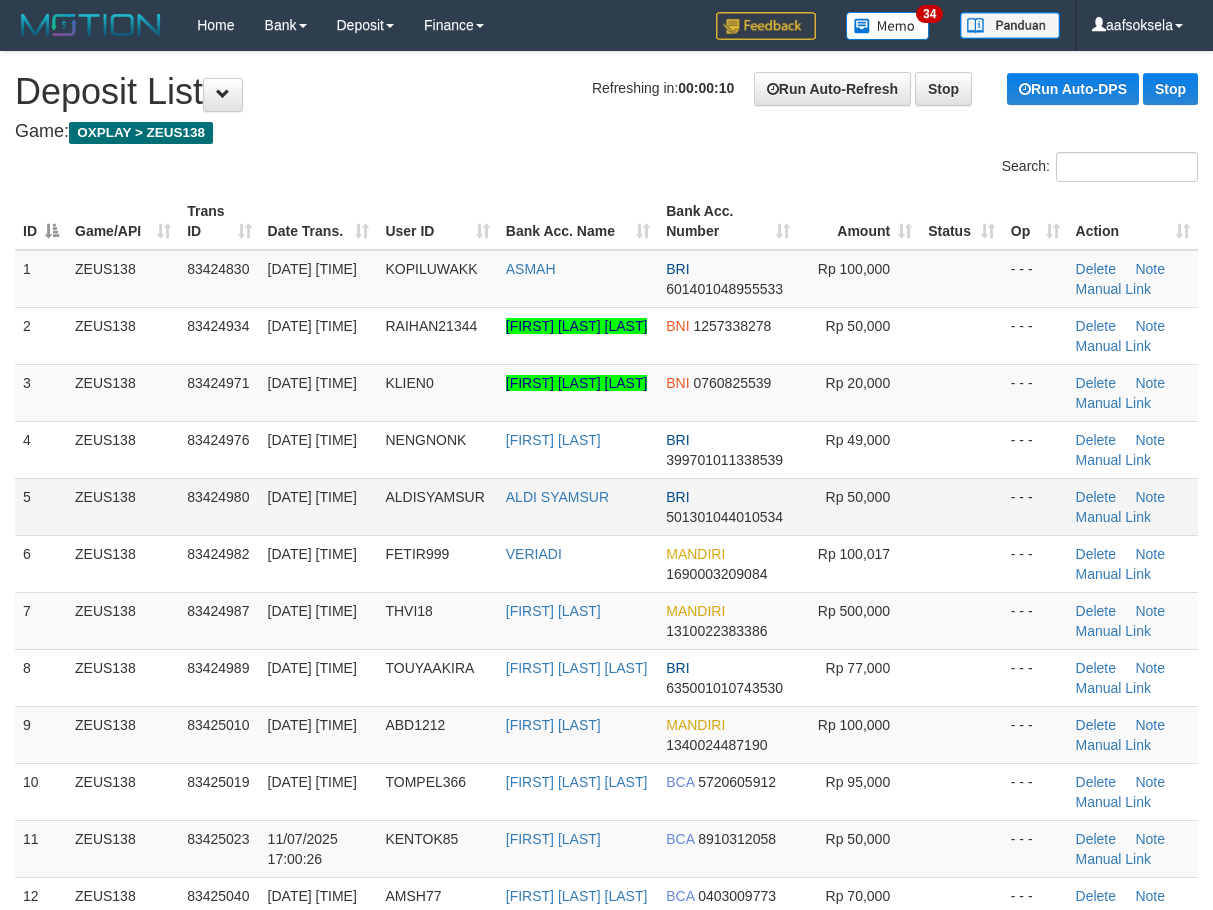 scroll, scrollTop: 267, scrollLeft: 0, axis: vertical 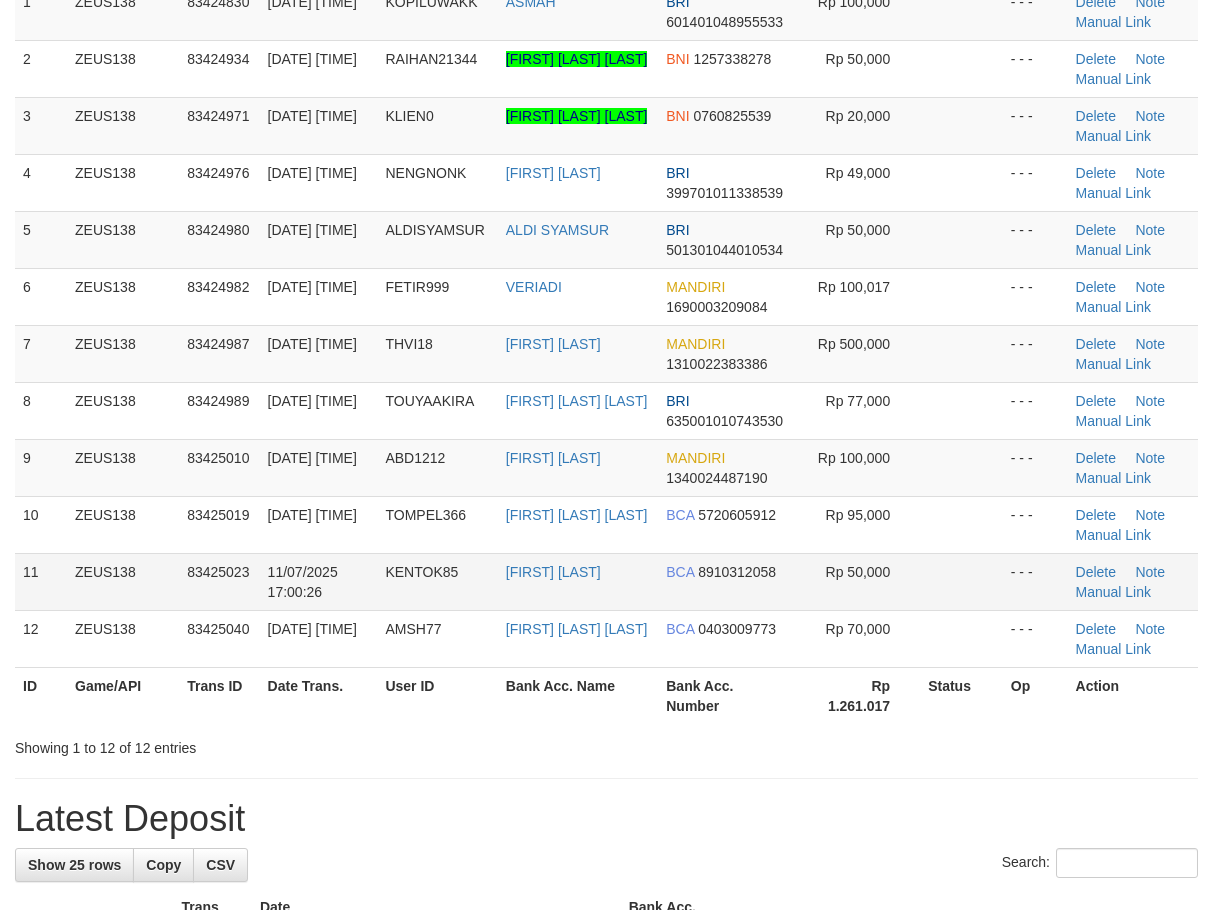 click on "ZEUS138" at bounding box center [123, 581] 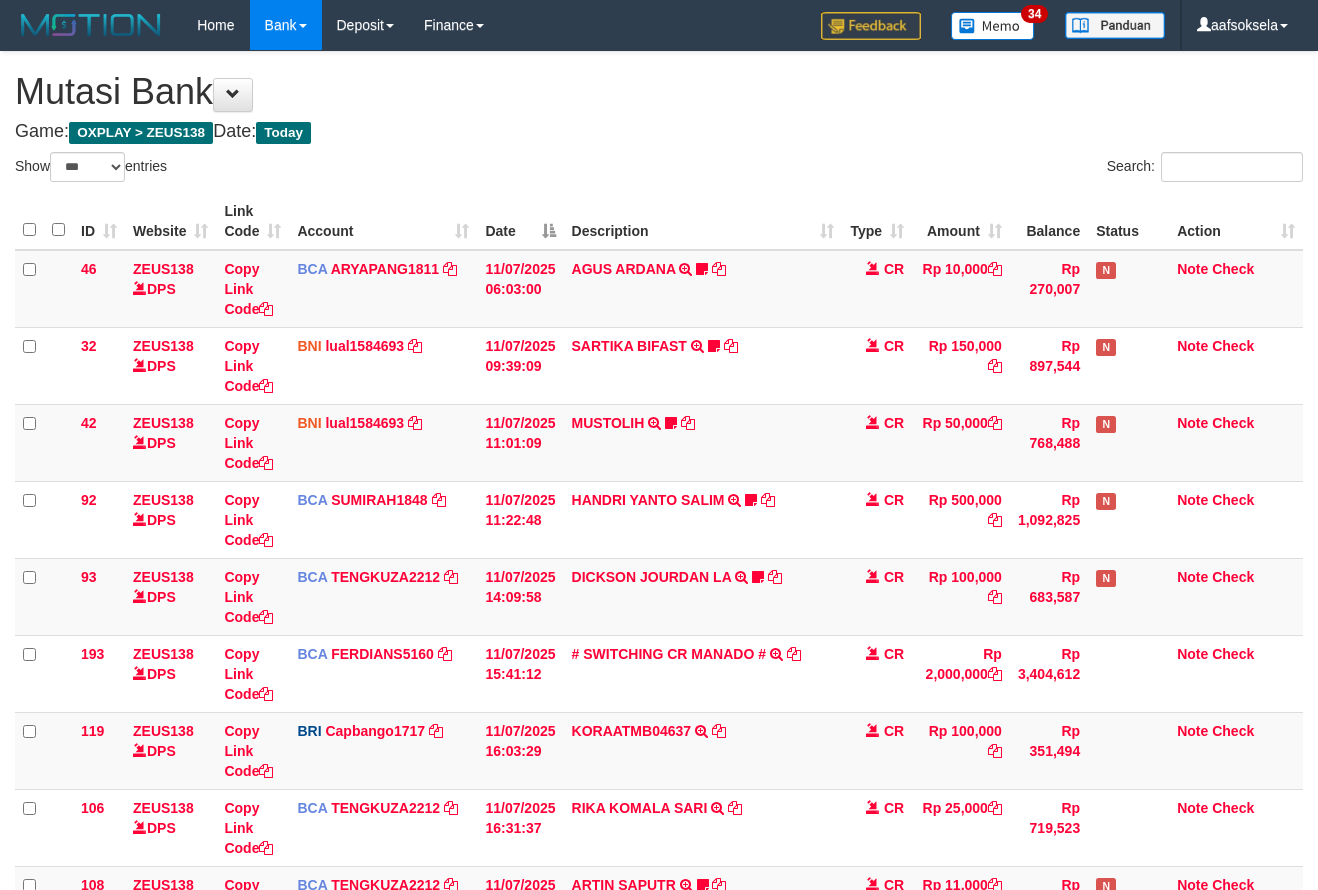 select on "***" 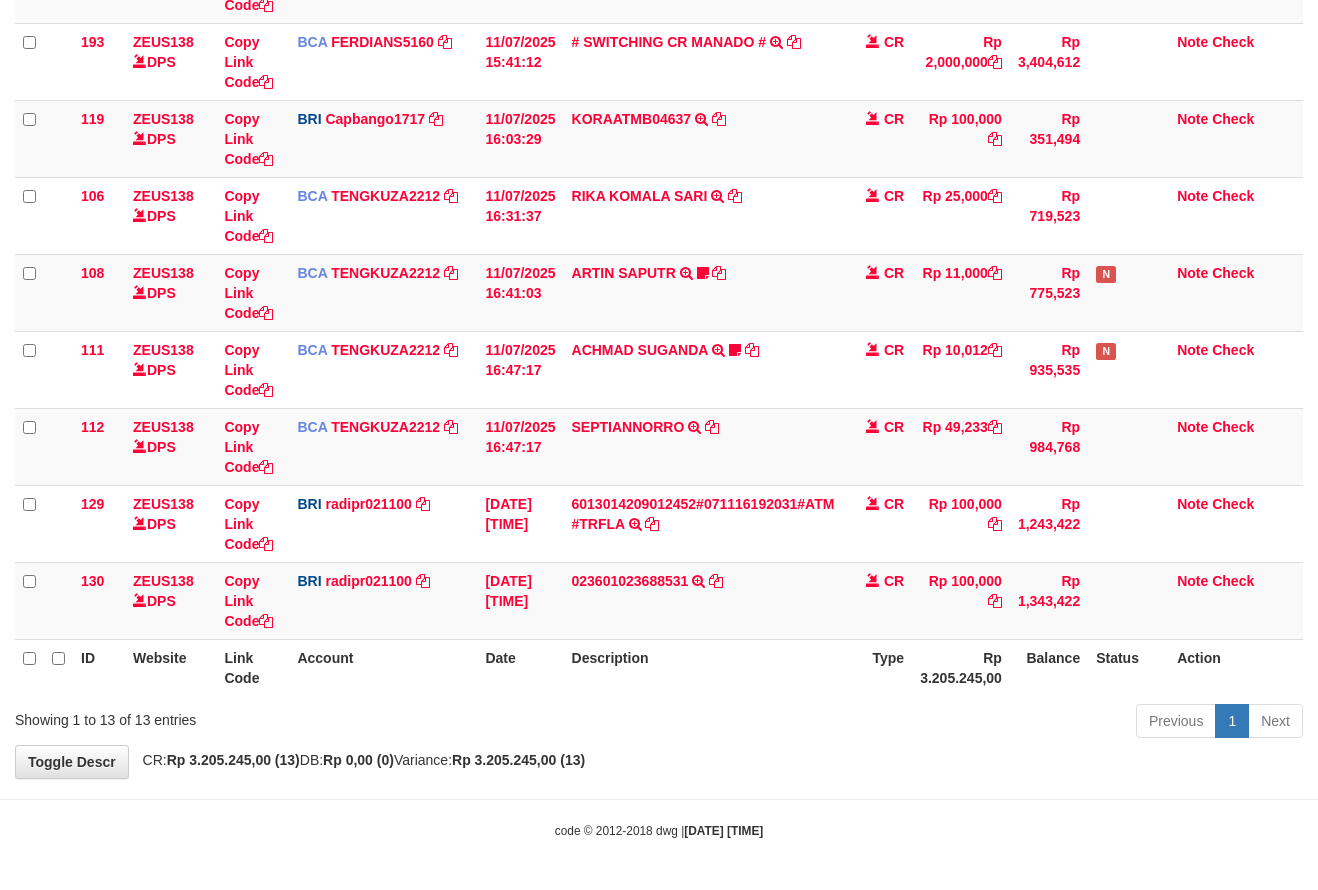 drag, startPoint x: 640, startPoint y: 778, endPoint x: 663, endPoint y: 781, distance: 23.194826 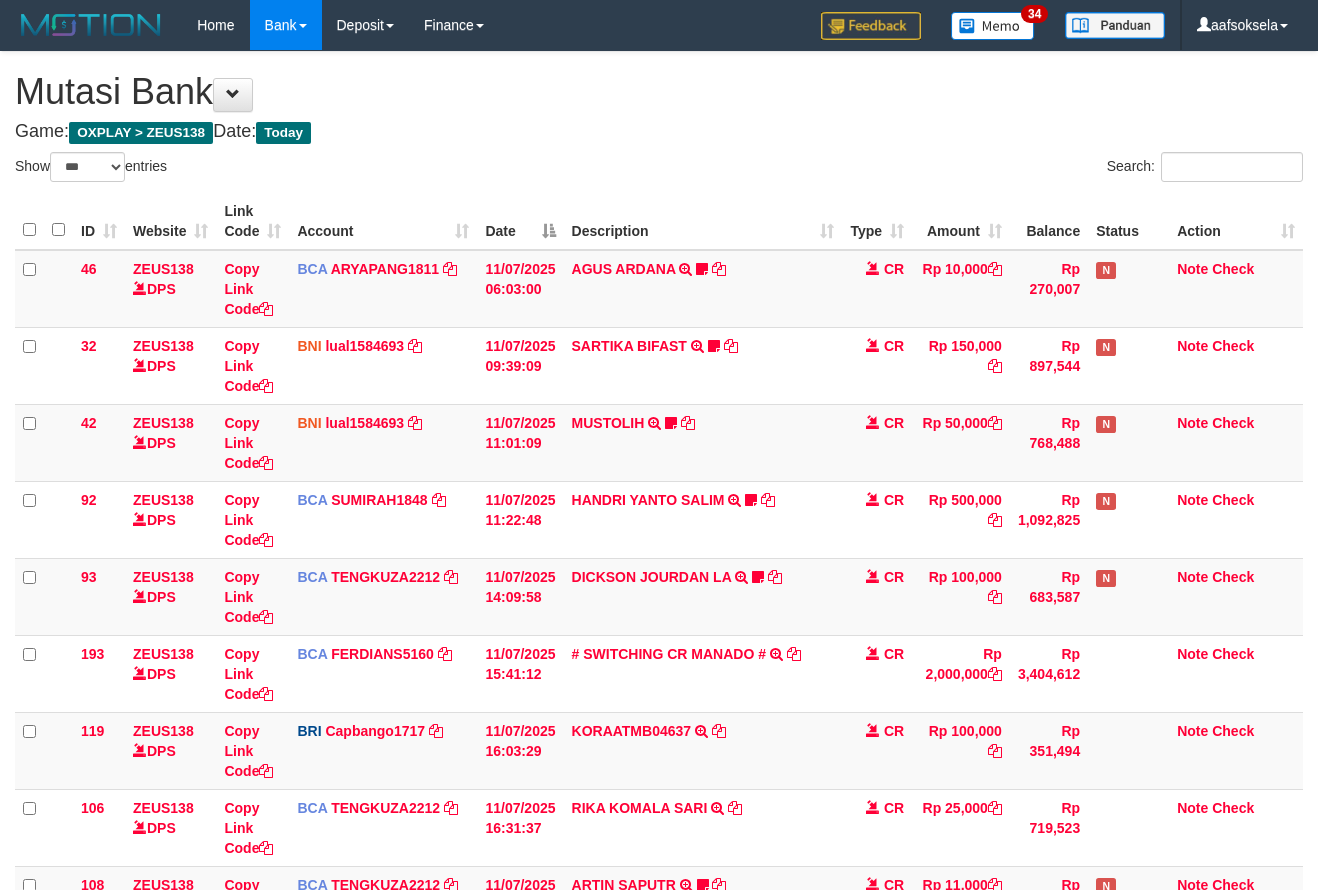 select on "***" 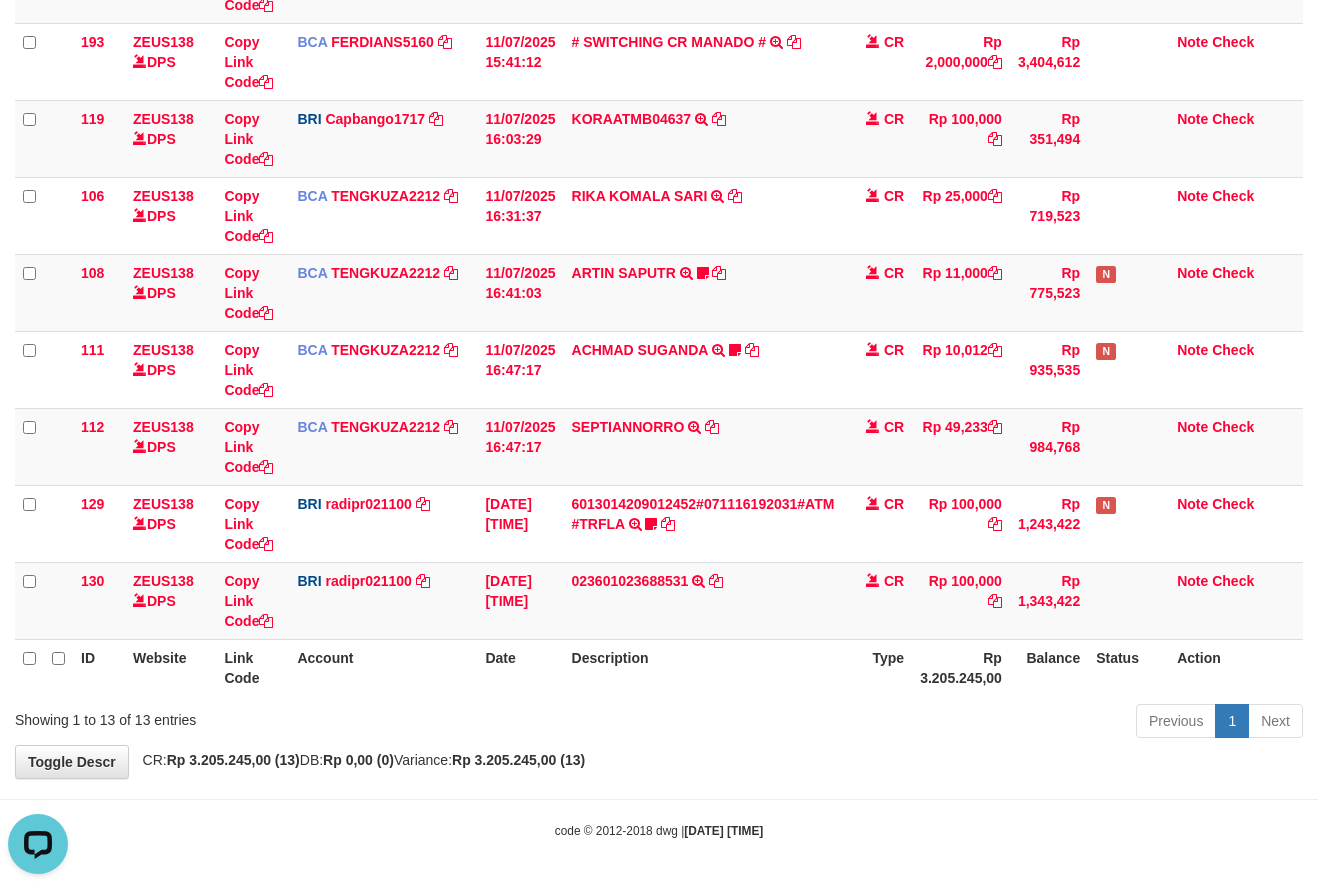 scroll, scrollTop: 0, scrollLeft: 0, axis: both 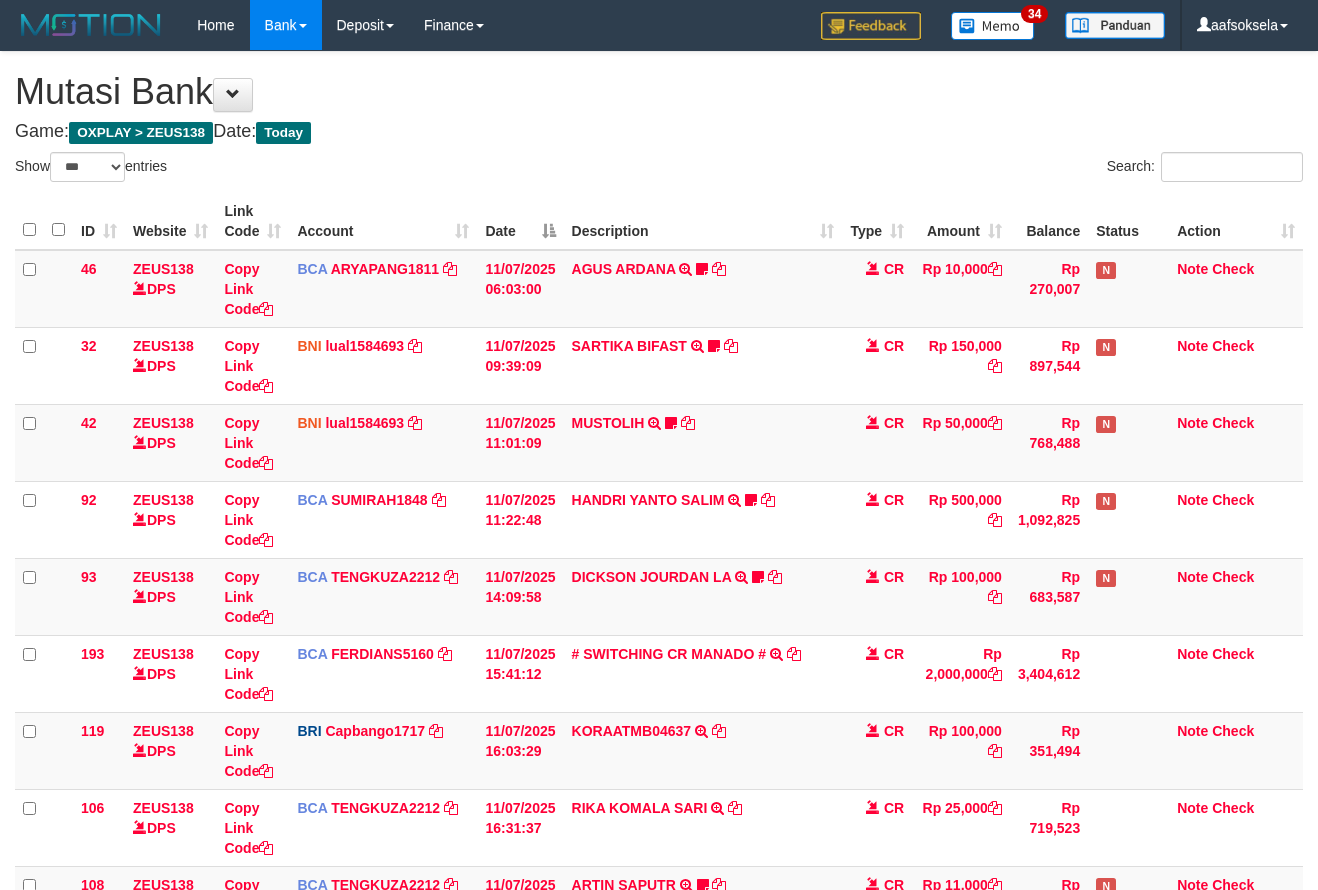 select on "***" 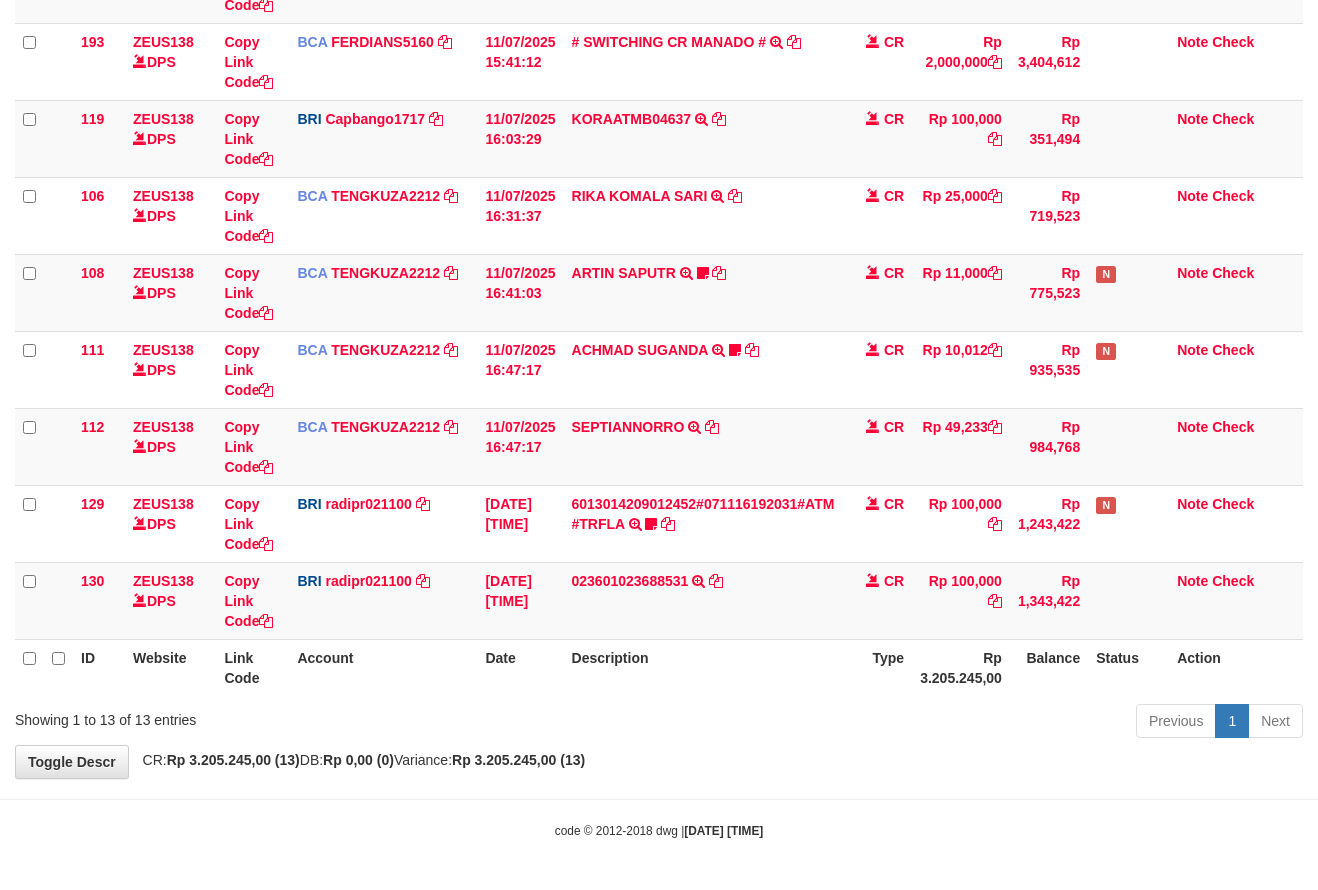 click on "Description" at bounding box center [703, 667] 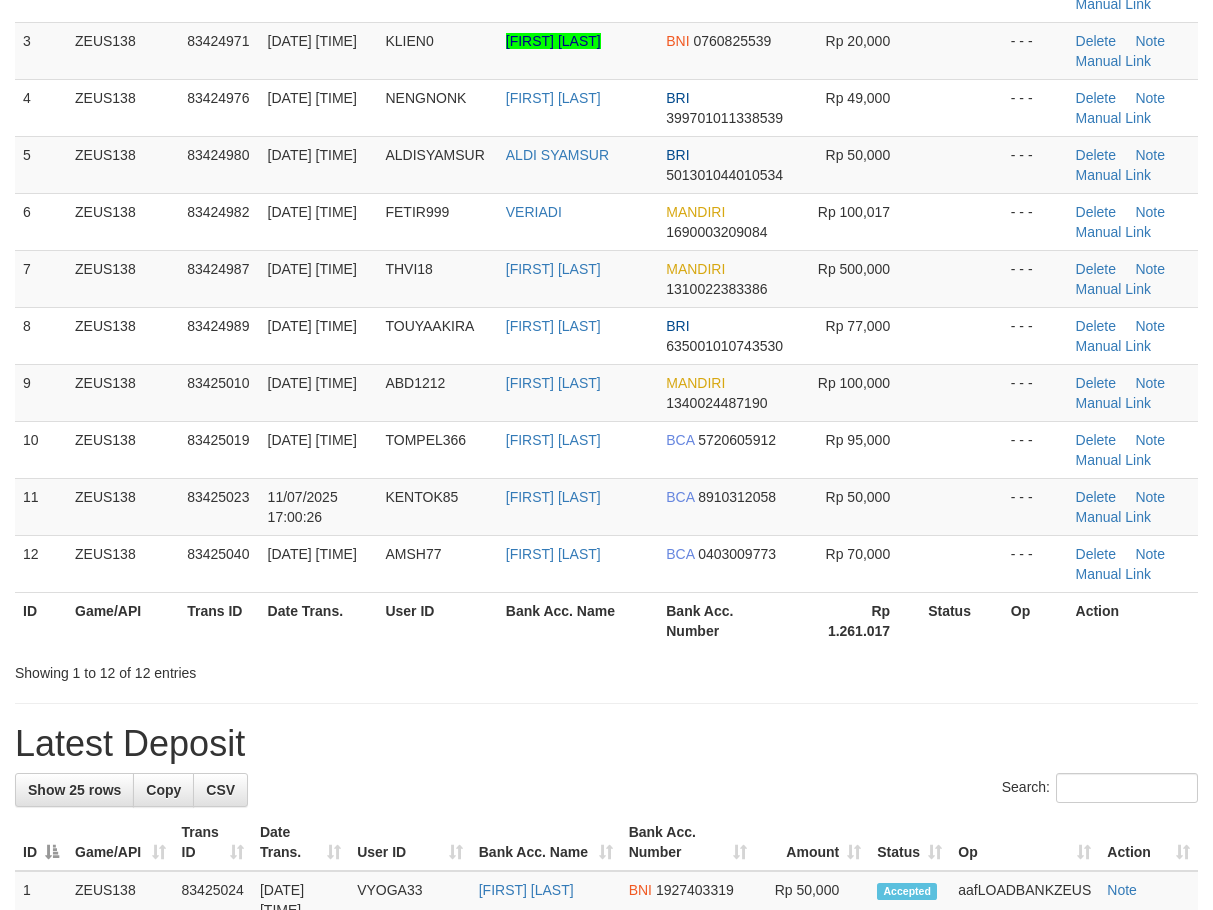scroll, scrollTop: 267, scrollLeft: 0, axis: vertical 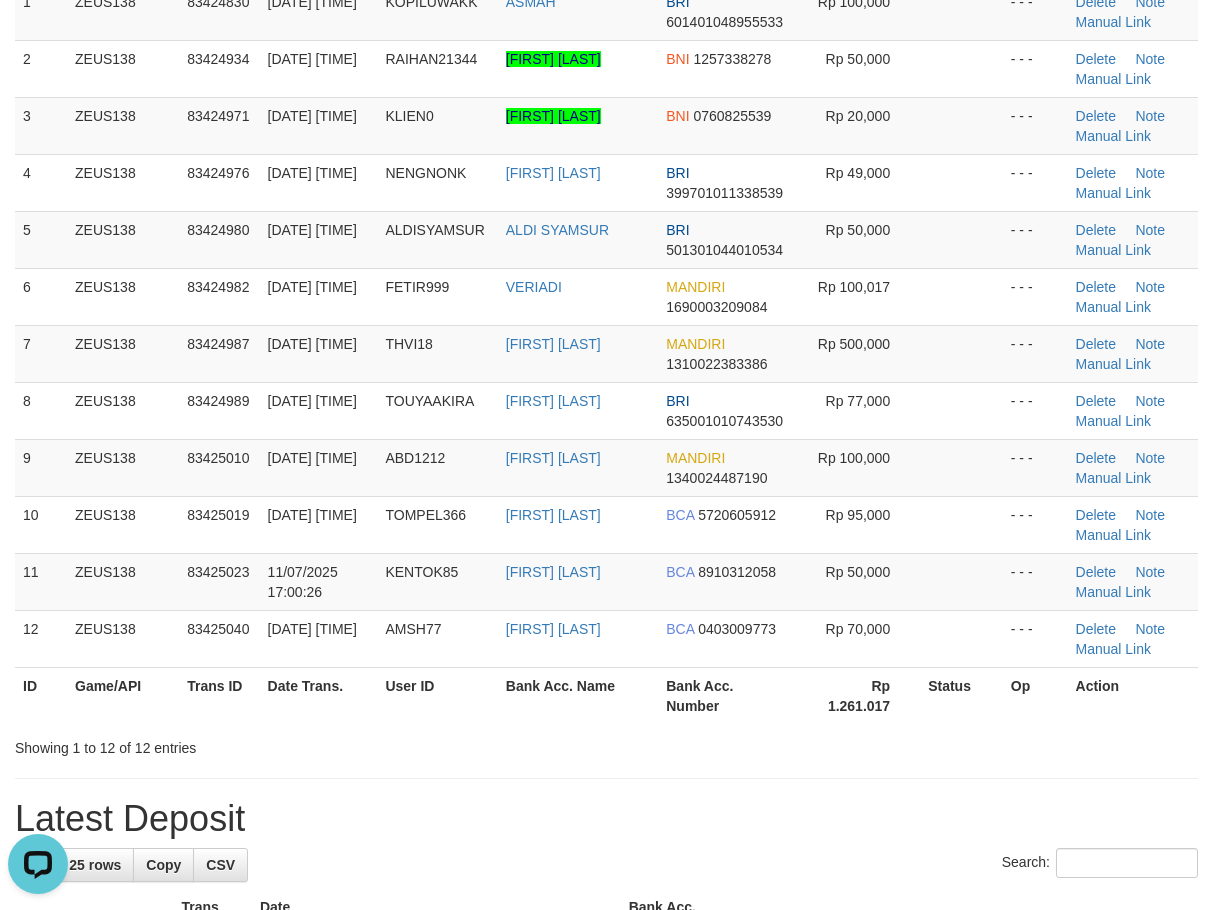 click on "Date Trans." at bounding box center (319, 695) 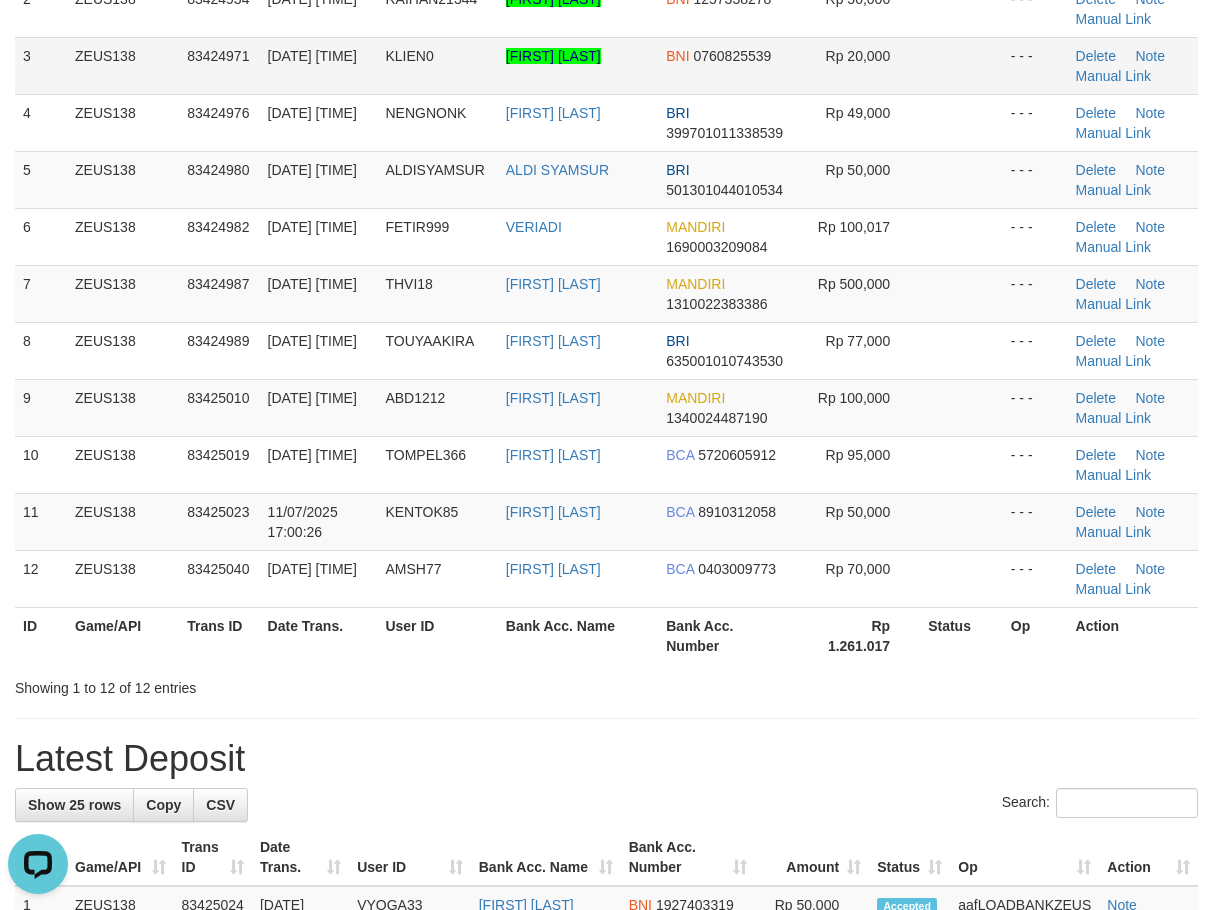 scroll, scrollTop: 0, scrollLeft: 0, axis: both 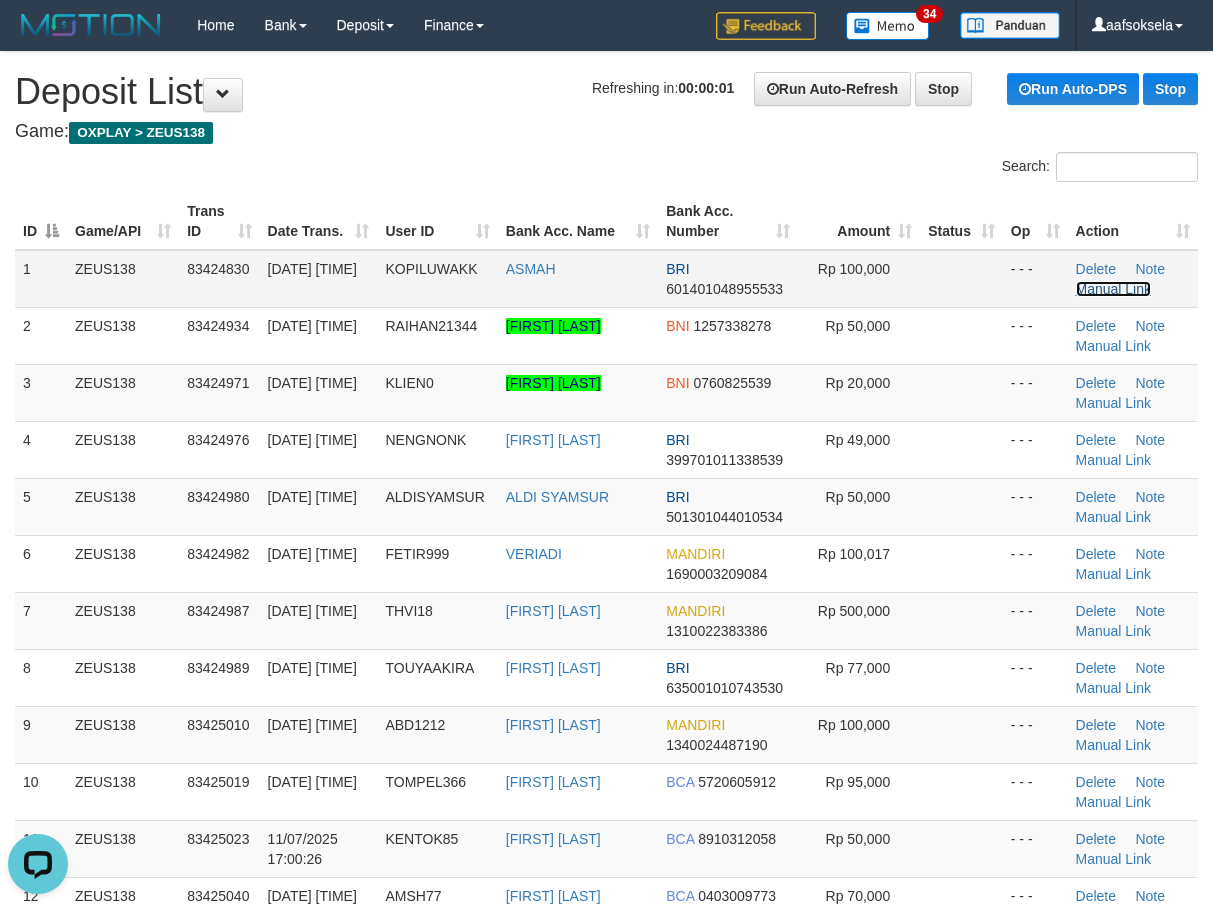 click on "Manual Link" at bounding box center [1114, 289] 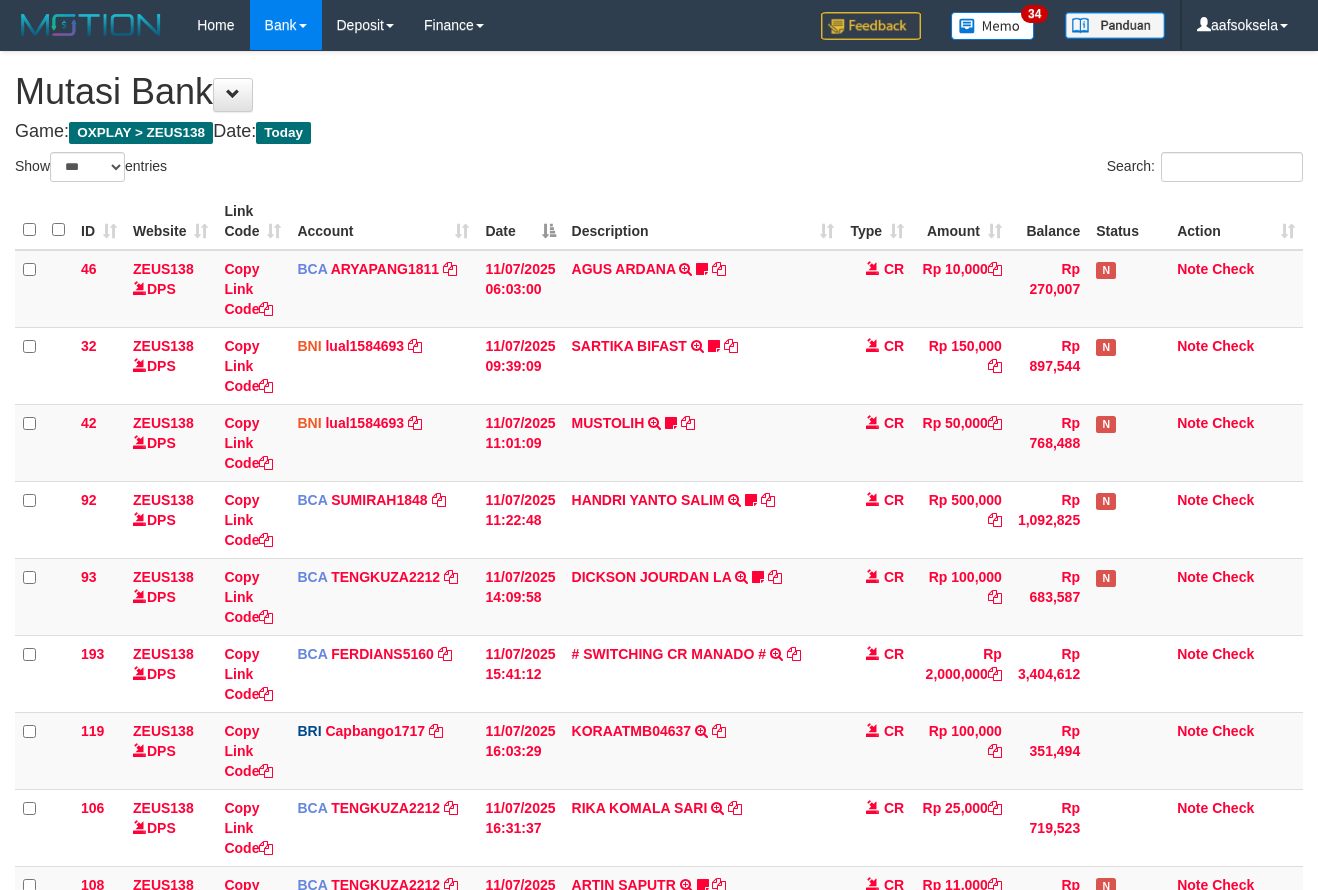 select on "***" 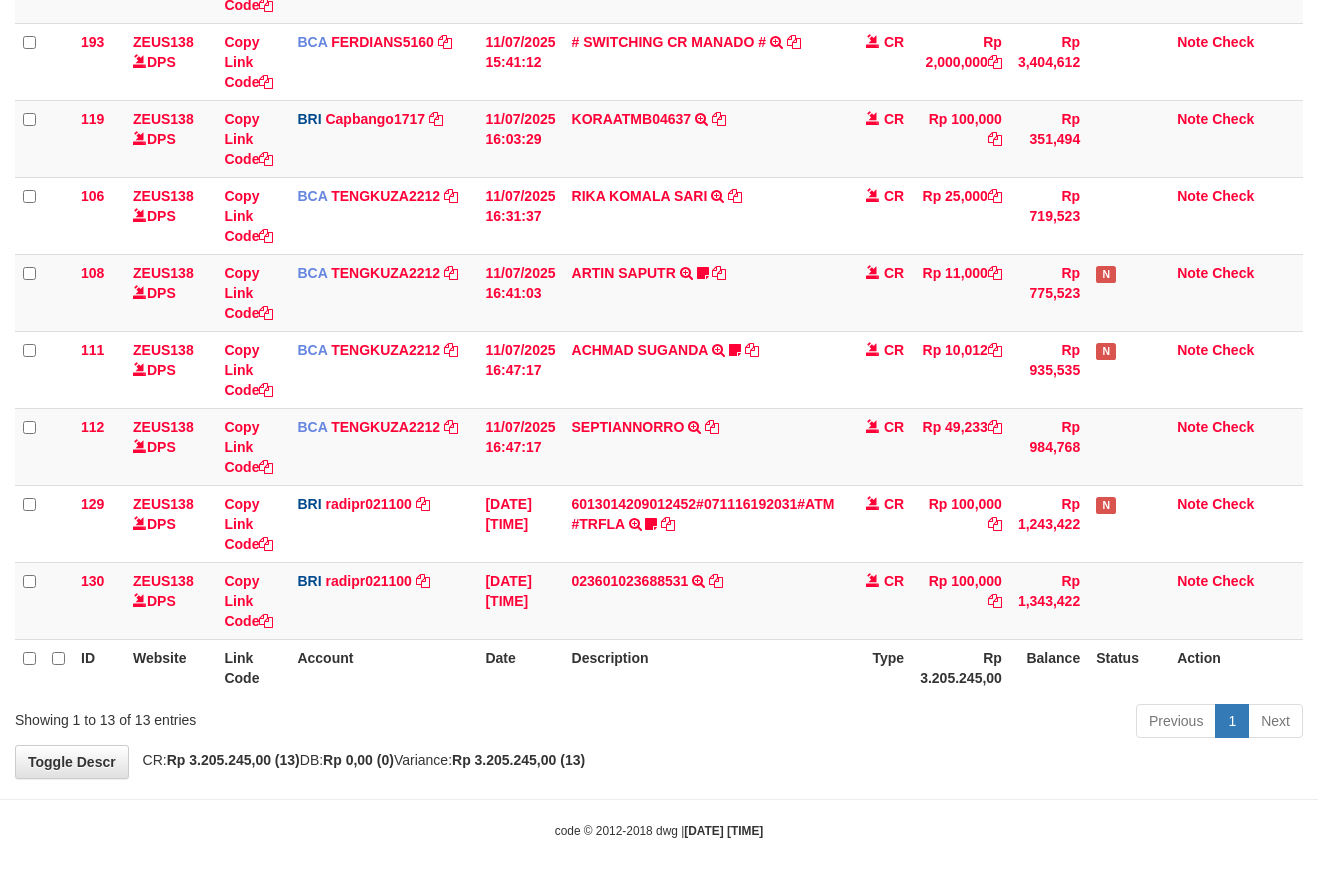click on "Previous 1 Next" at bounding box center (933, 723) 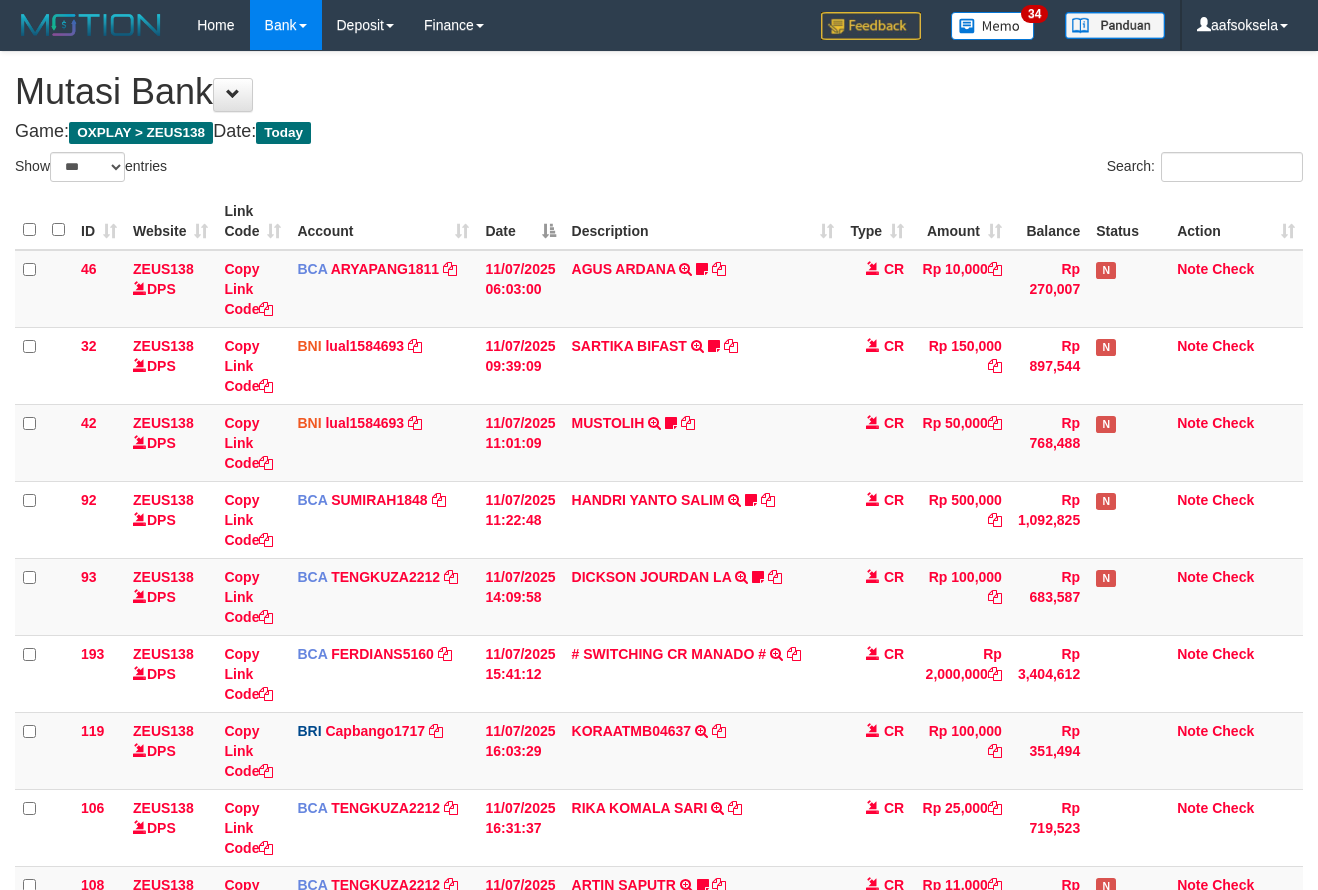 select on "***" 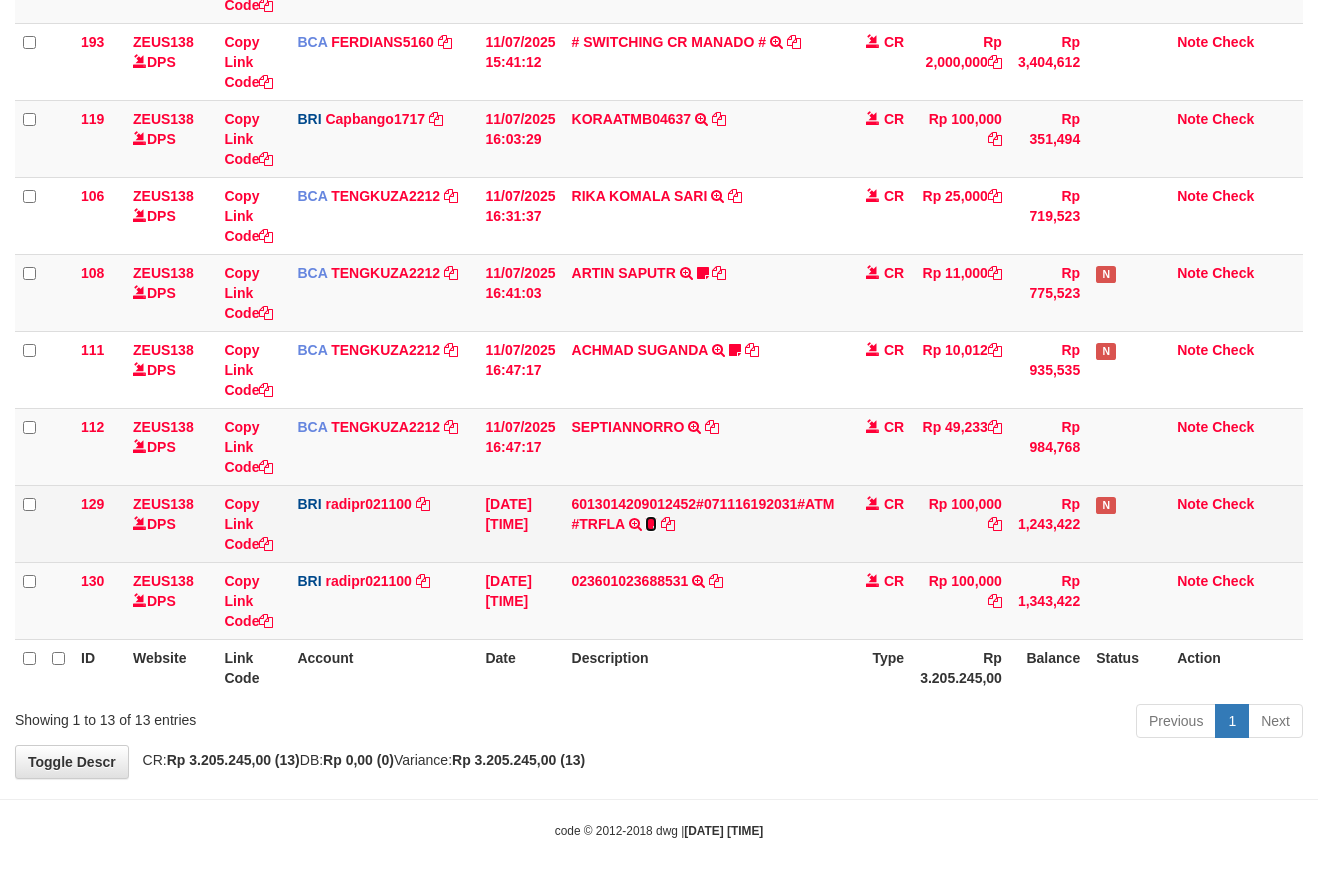 click at bounding box center (651, 524) 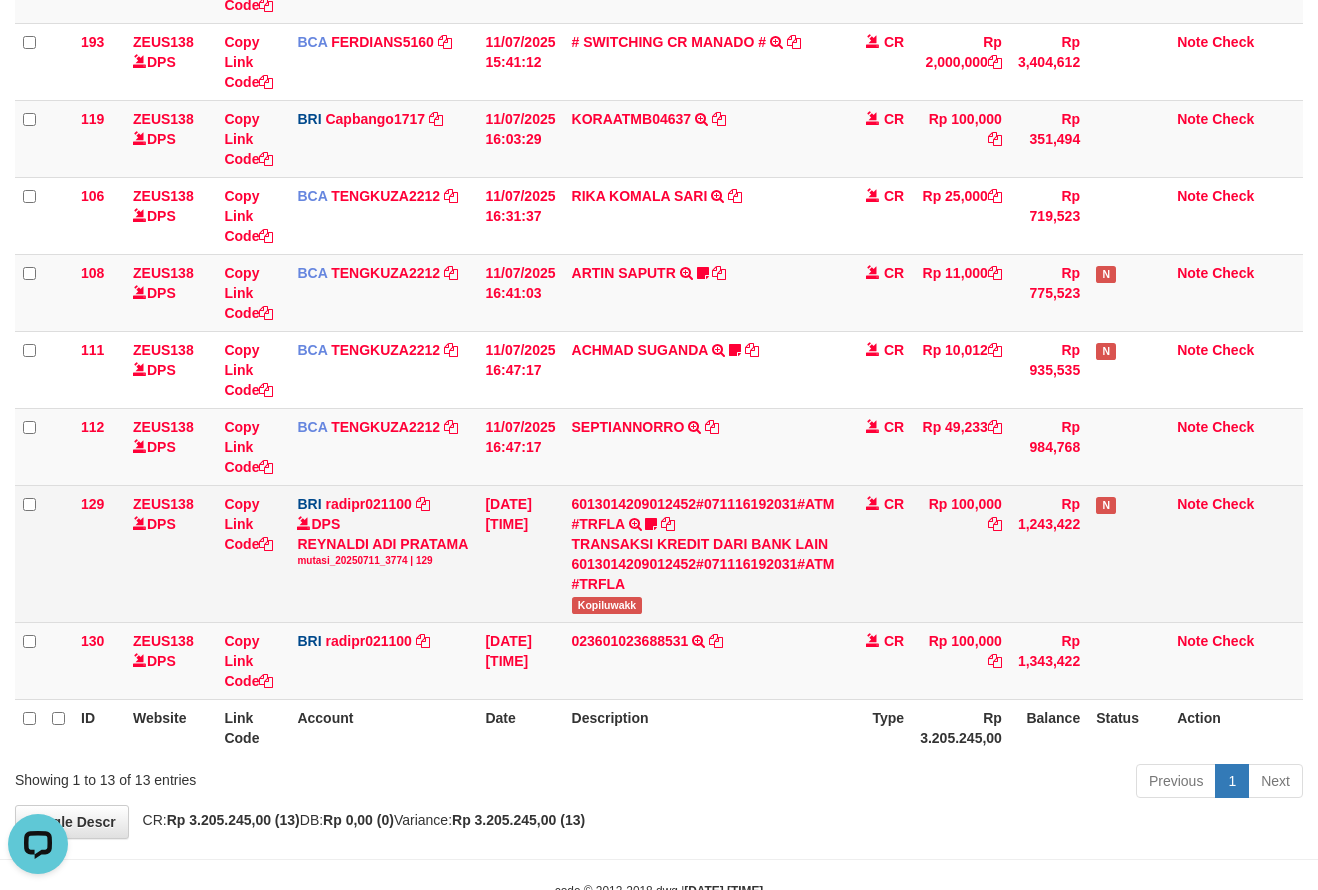 click on "Kopiluwakk" at bounding box center [607, 605] 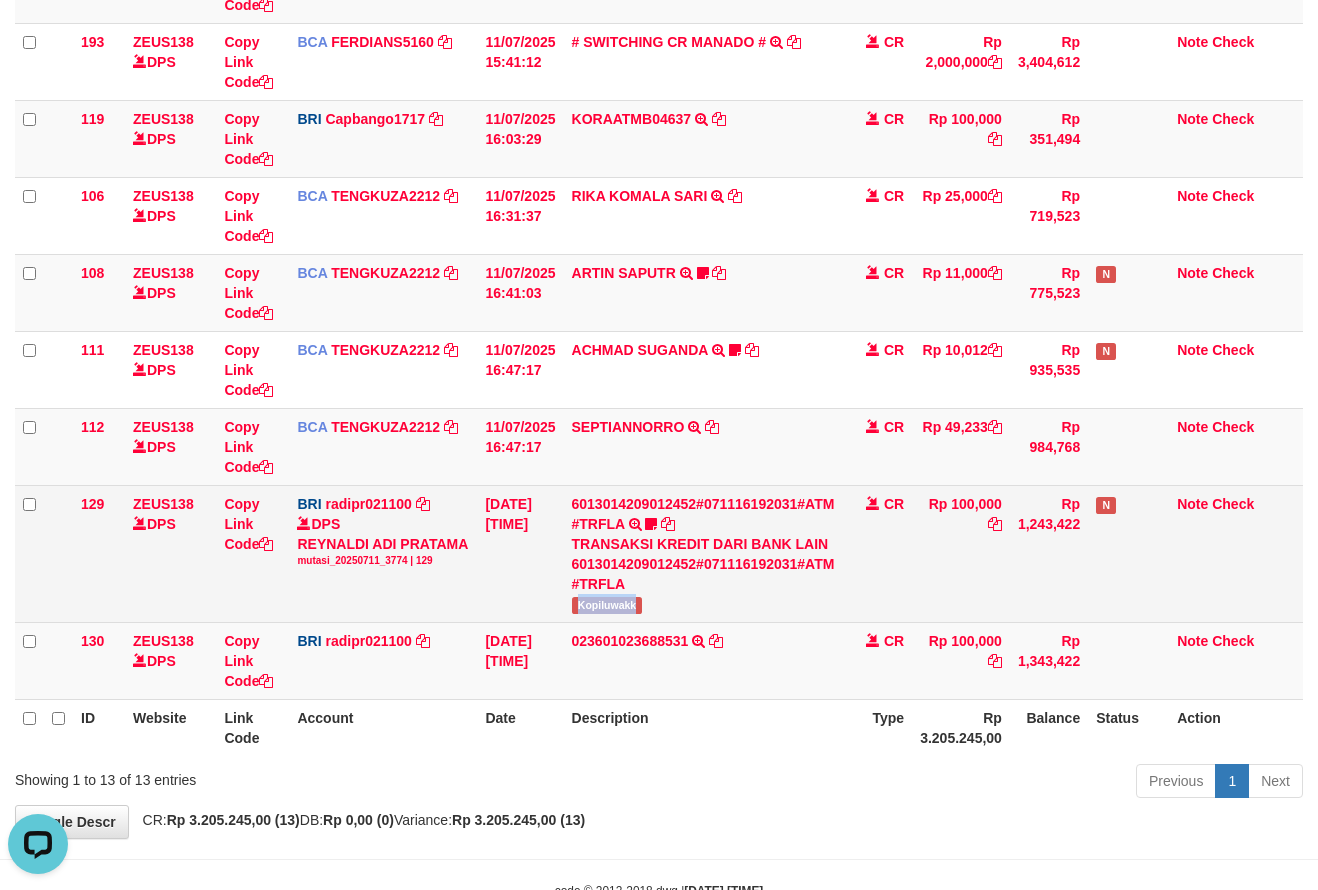click on "Kopiluwakk" at bounding box center [607, 605] 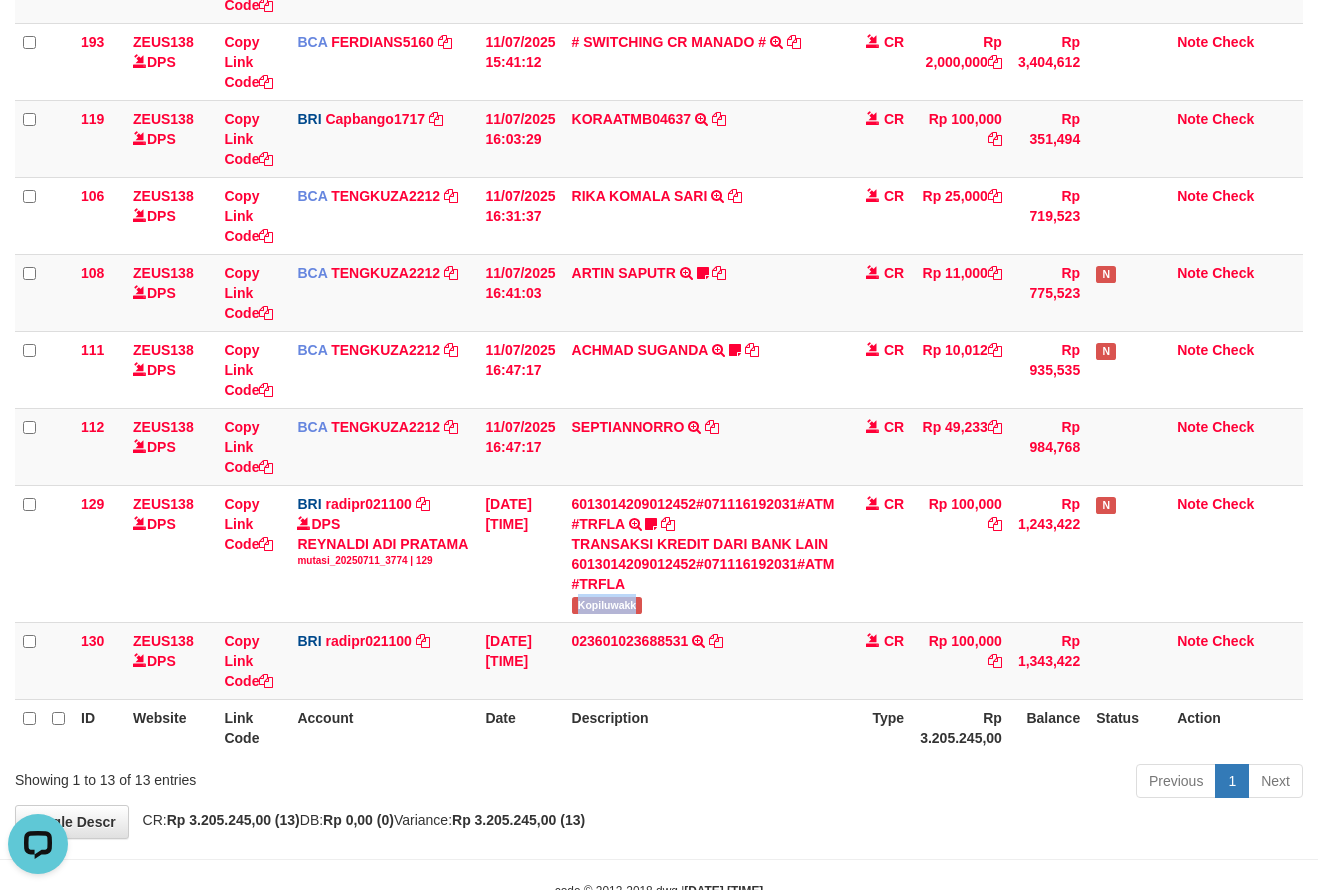copy on "Kopiluwakk" 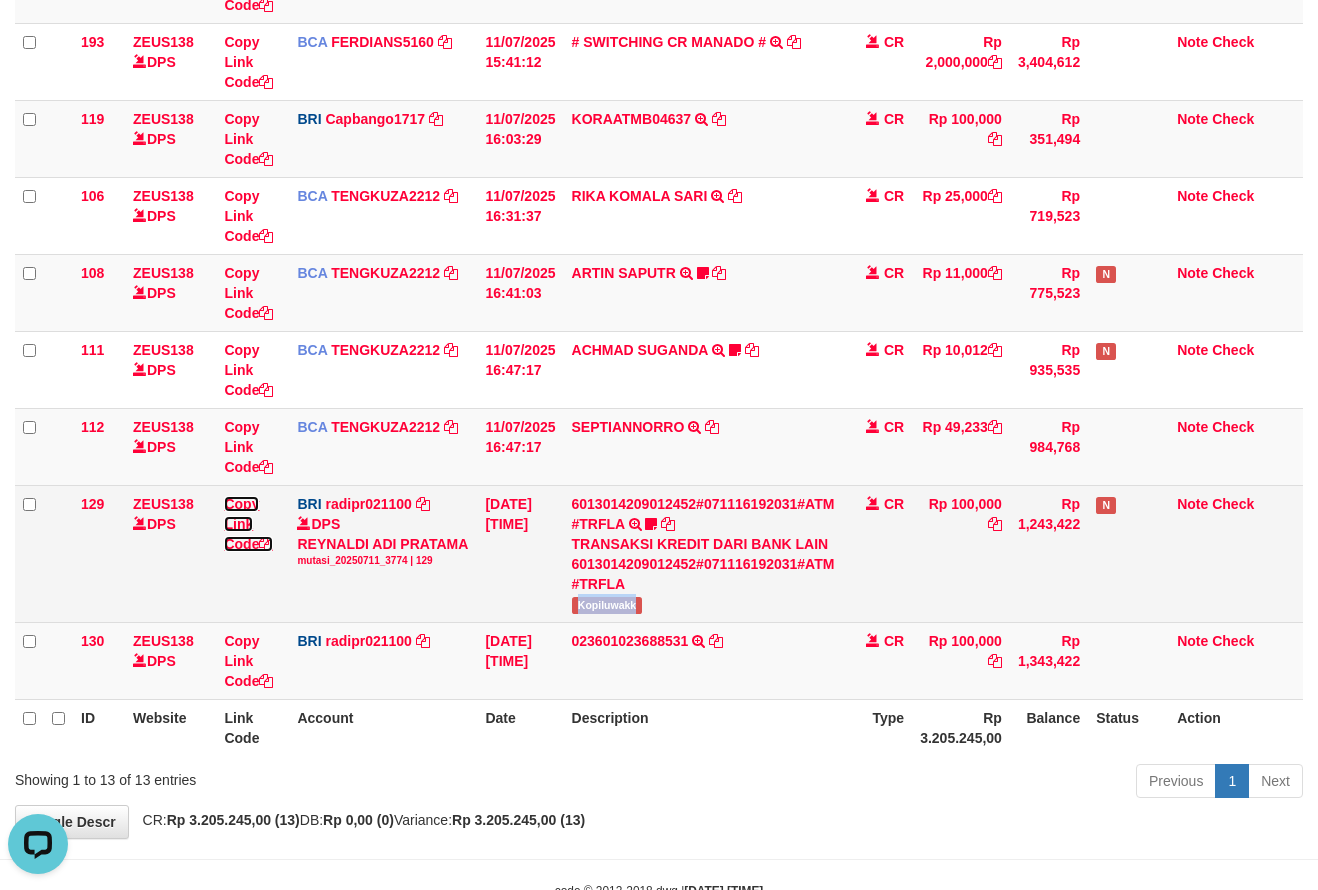 click on "Copy Link Code" at bounding box center [248, 524] 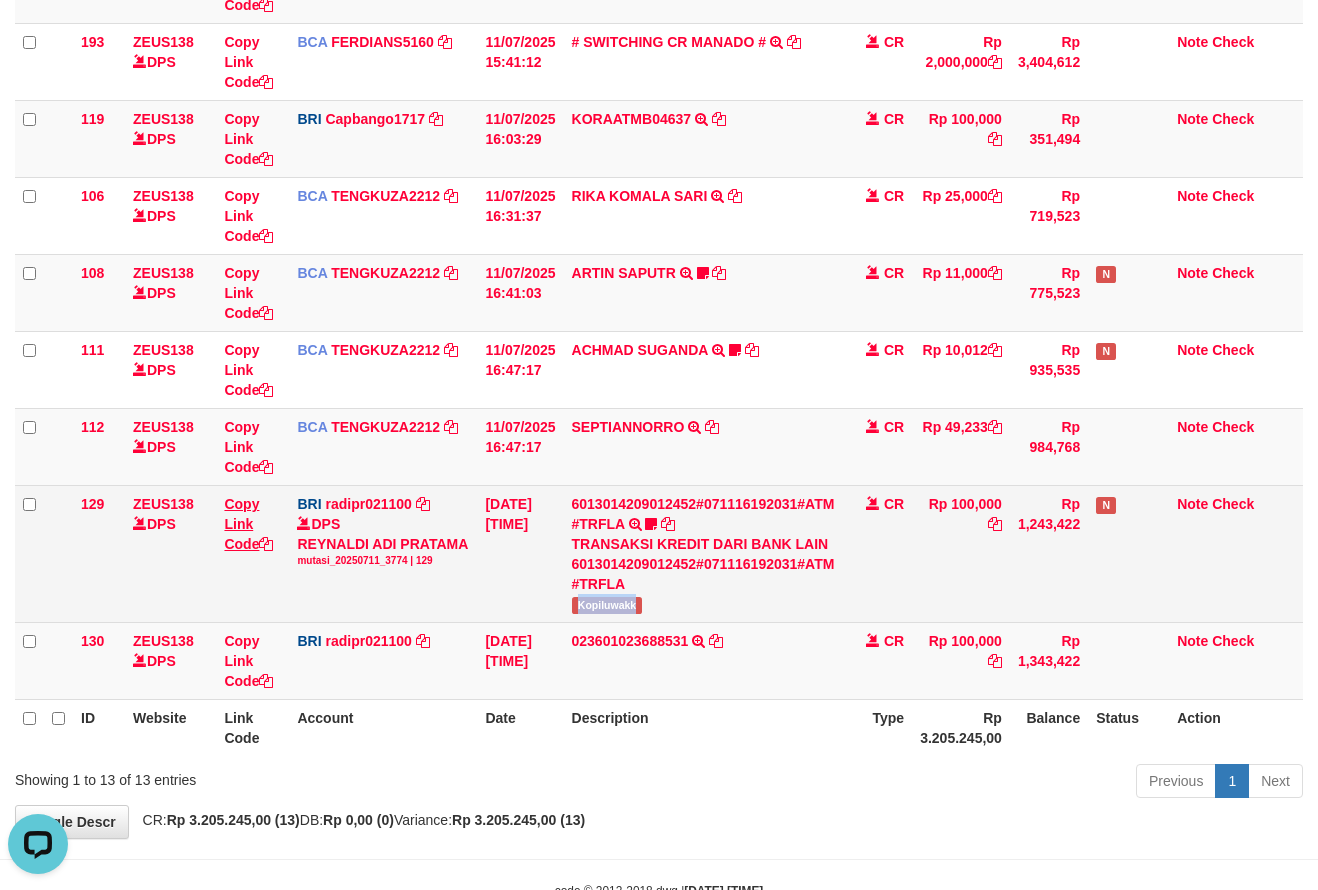 copy on "Kopiluwakk" 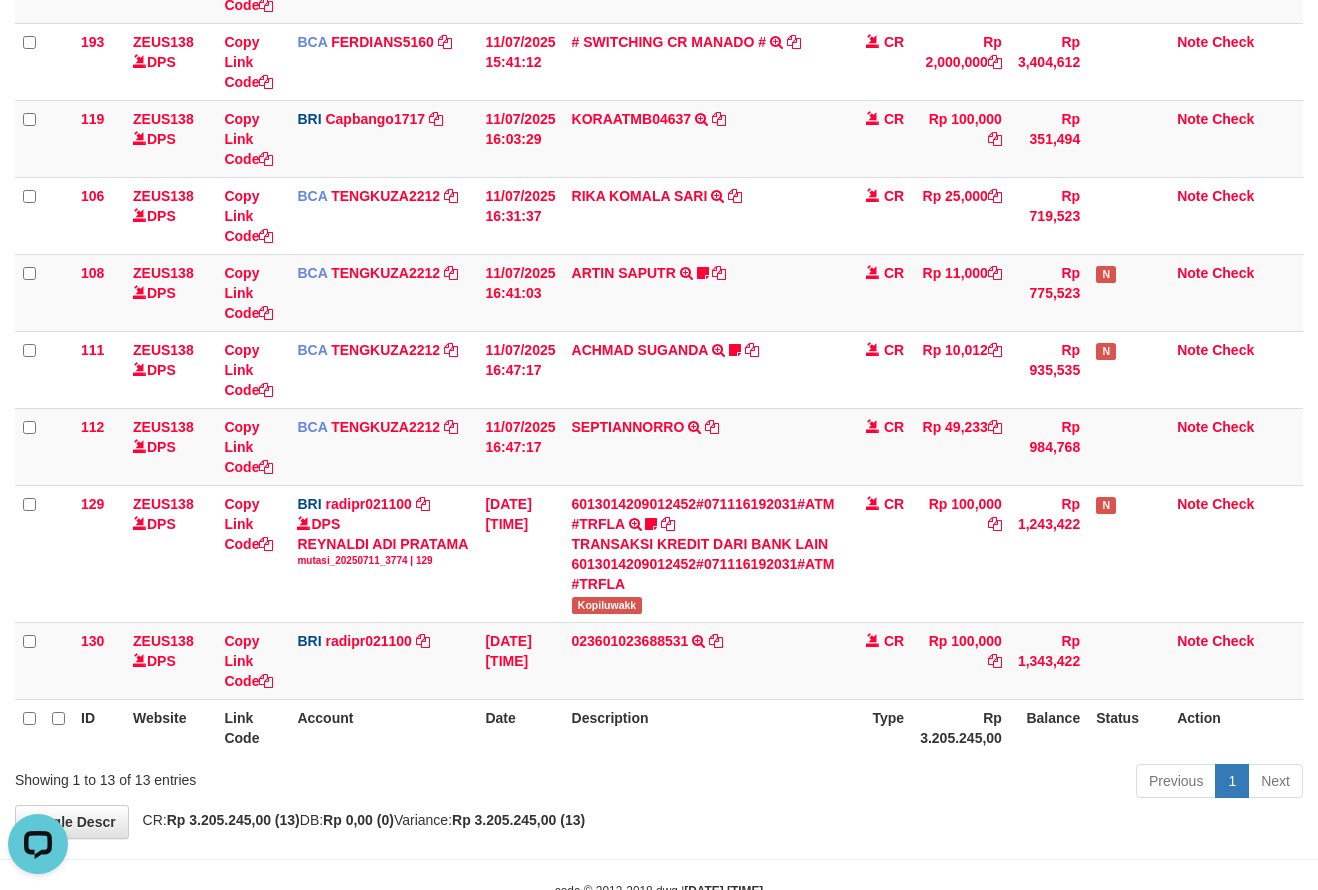 scroll, scrollTop: 320, scrollLeft: 0, axis: vertical 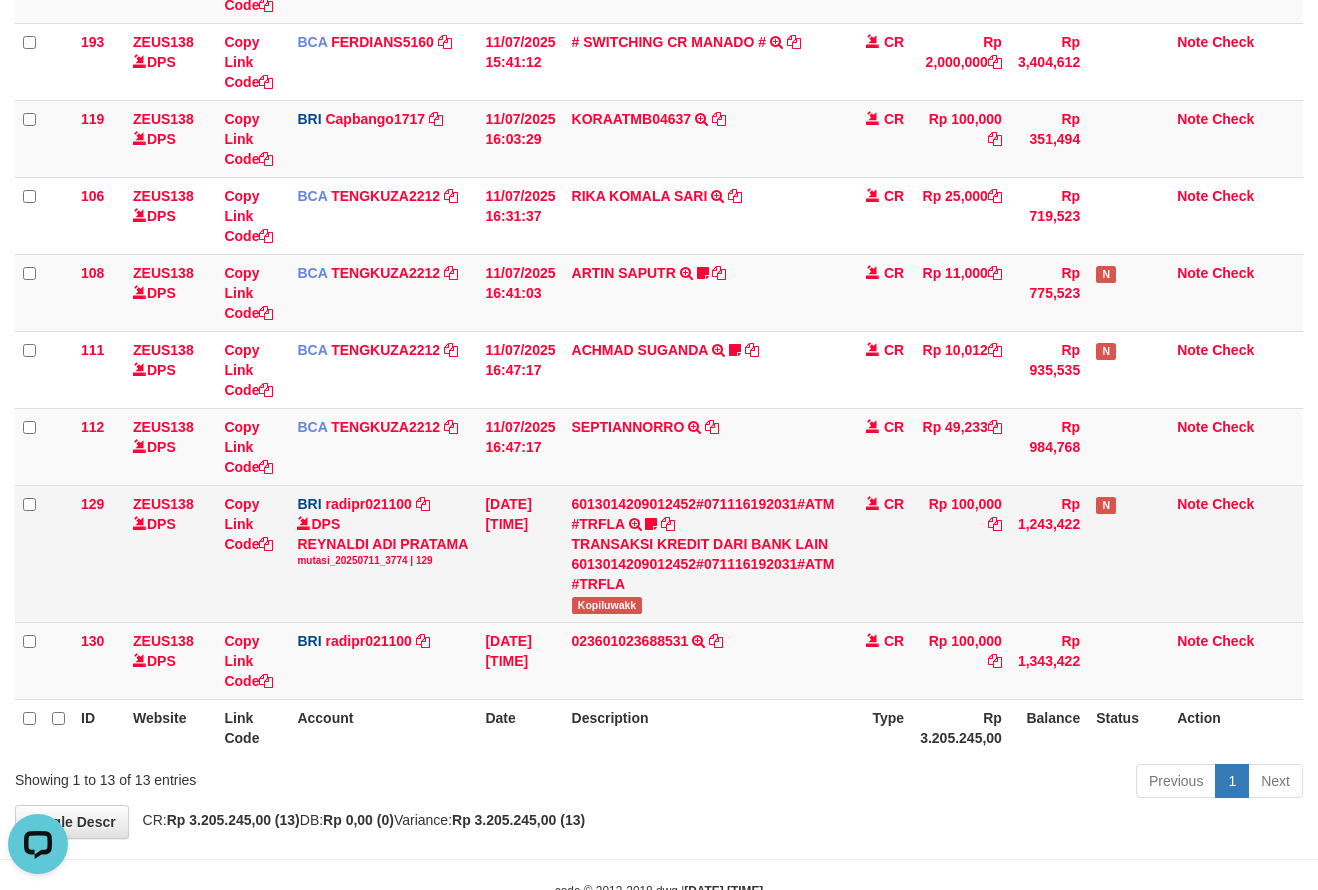 click on "Kopiluwakk" at bounding box center (607, 605) 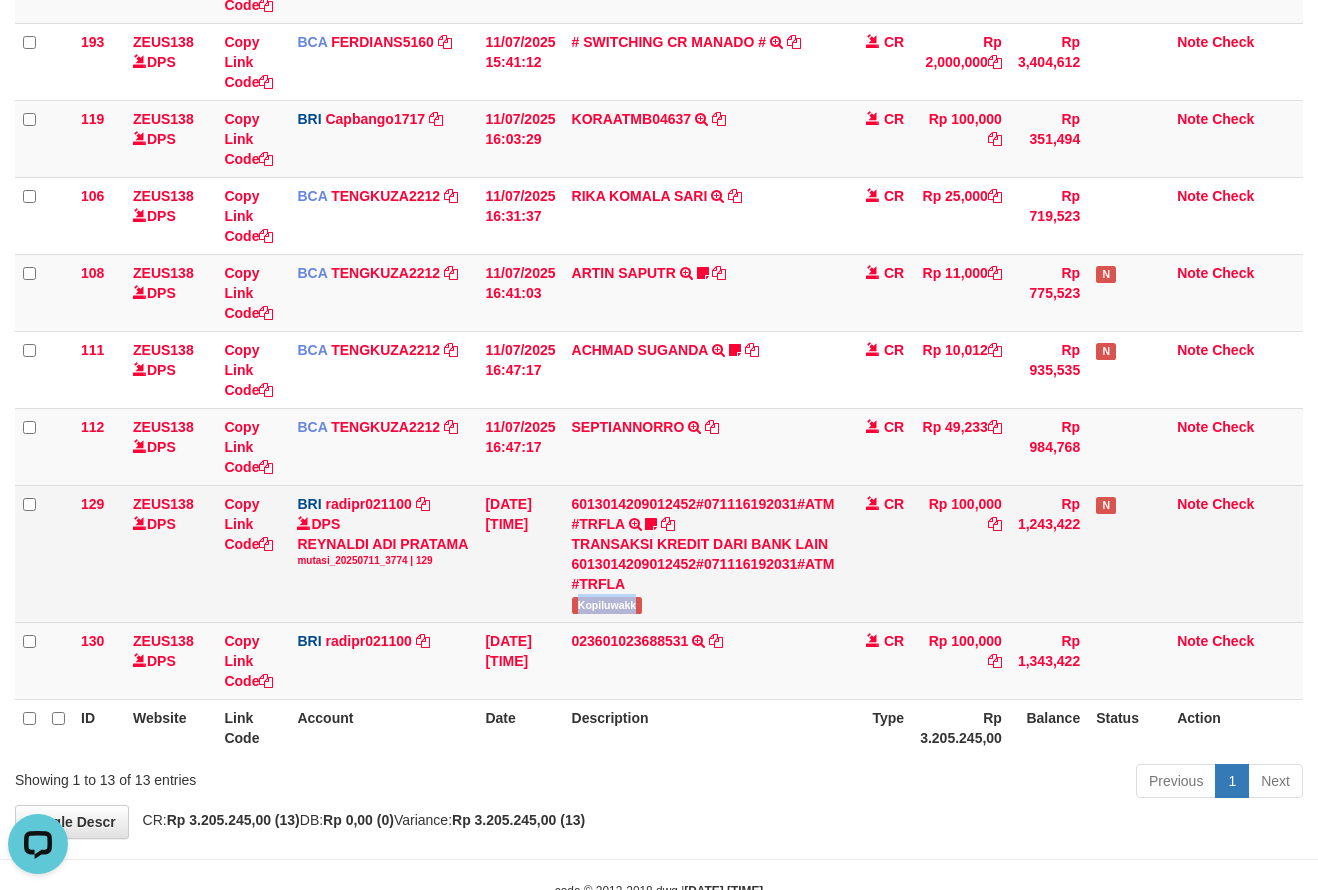 click on "Kopiluwakk" at bounding box center (607, 605) 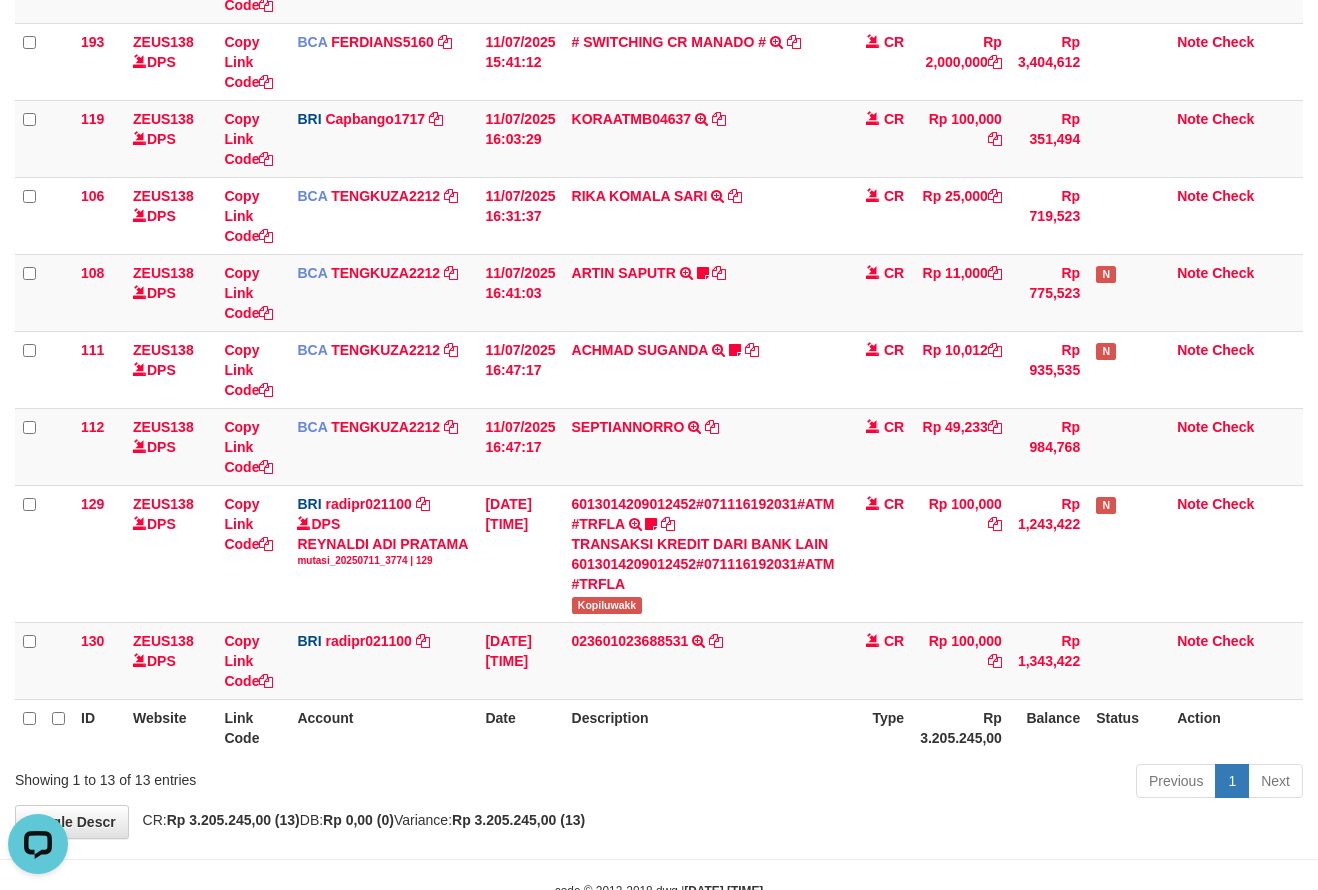drag, startPoint x: 782, startPoint y: 736, endPoint x: 763, endPoint y: 736, distance: 19 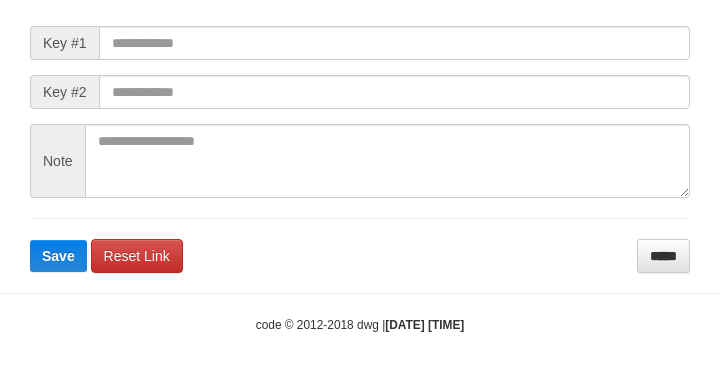 scroll, scrollTop: 270, scrollLeft: 0, axis: vertical 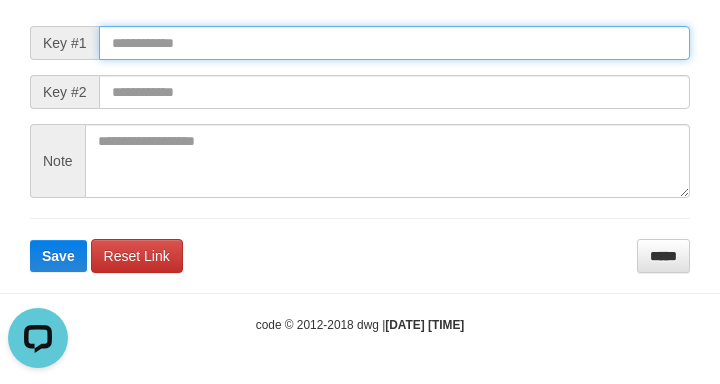 click at bounding box center (394, 43) 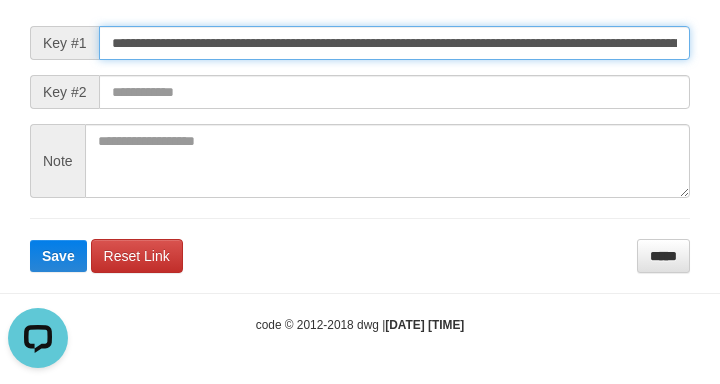 scroll, scrollTop: 0, scrollLeft: 1491, axis: horizontal 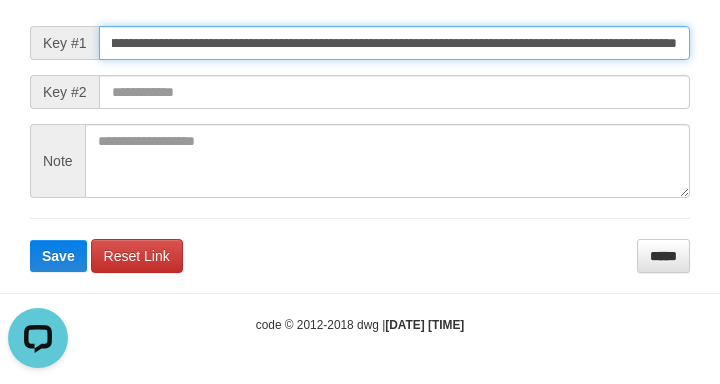 type on "**********" 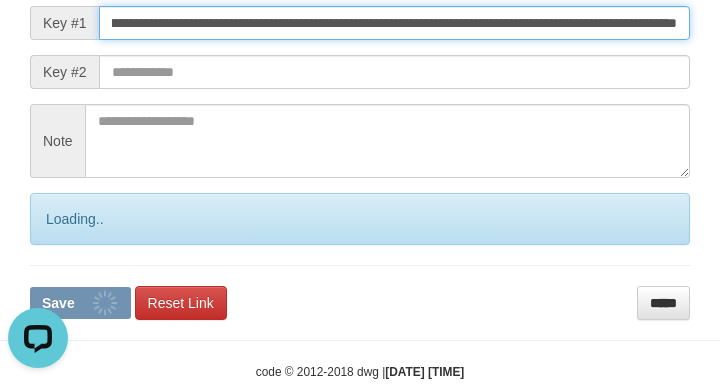 click on "Save" at bounding box center (80, 303) 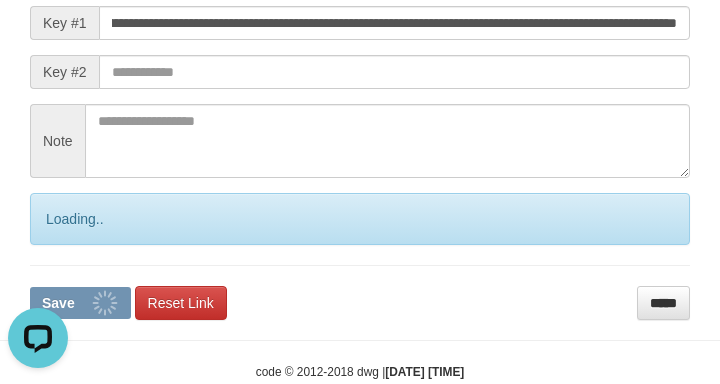 scroll, scrollTop: 0, scrollLeft: 0, axis: both 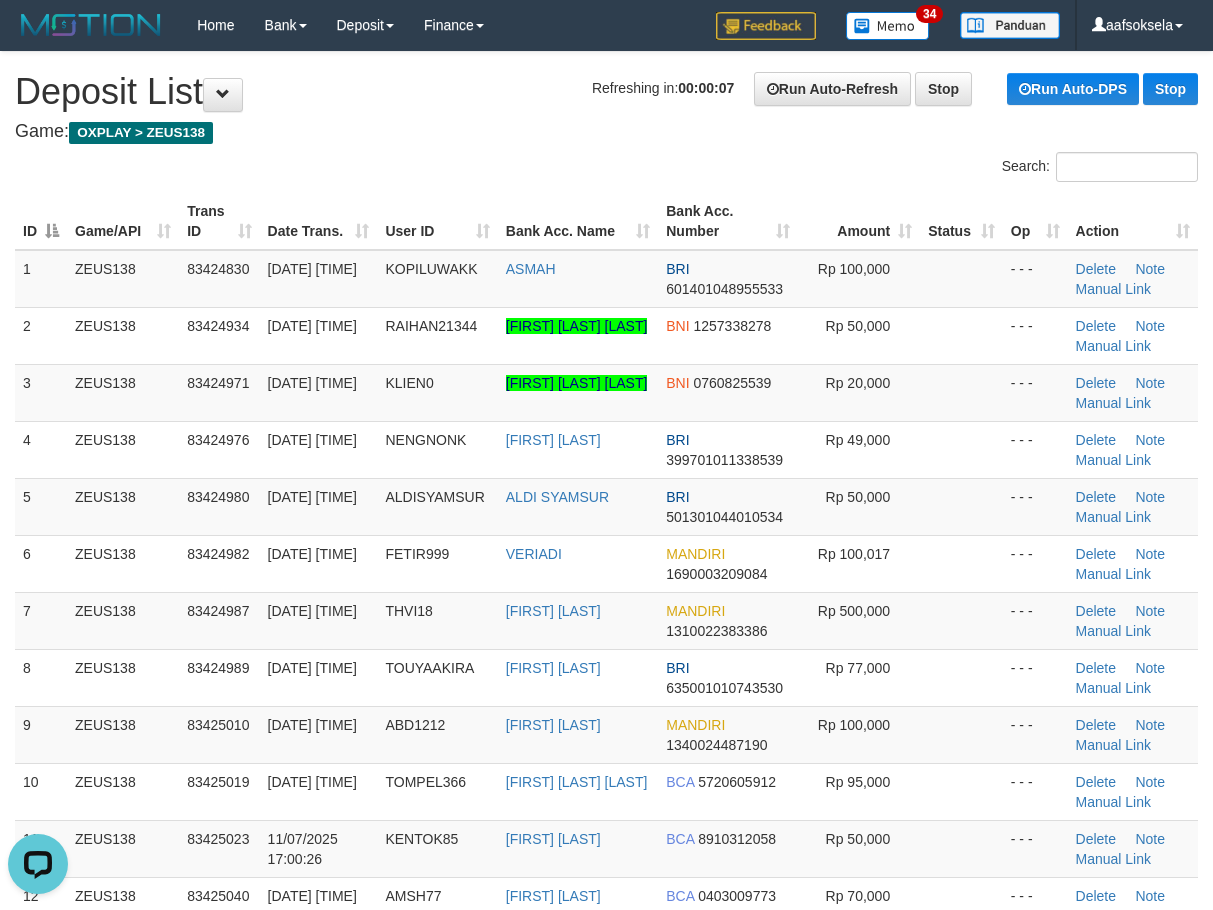 click on "Search:" at bounding box center [606, 169] 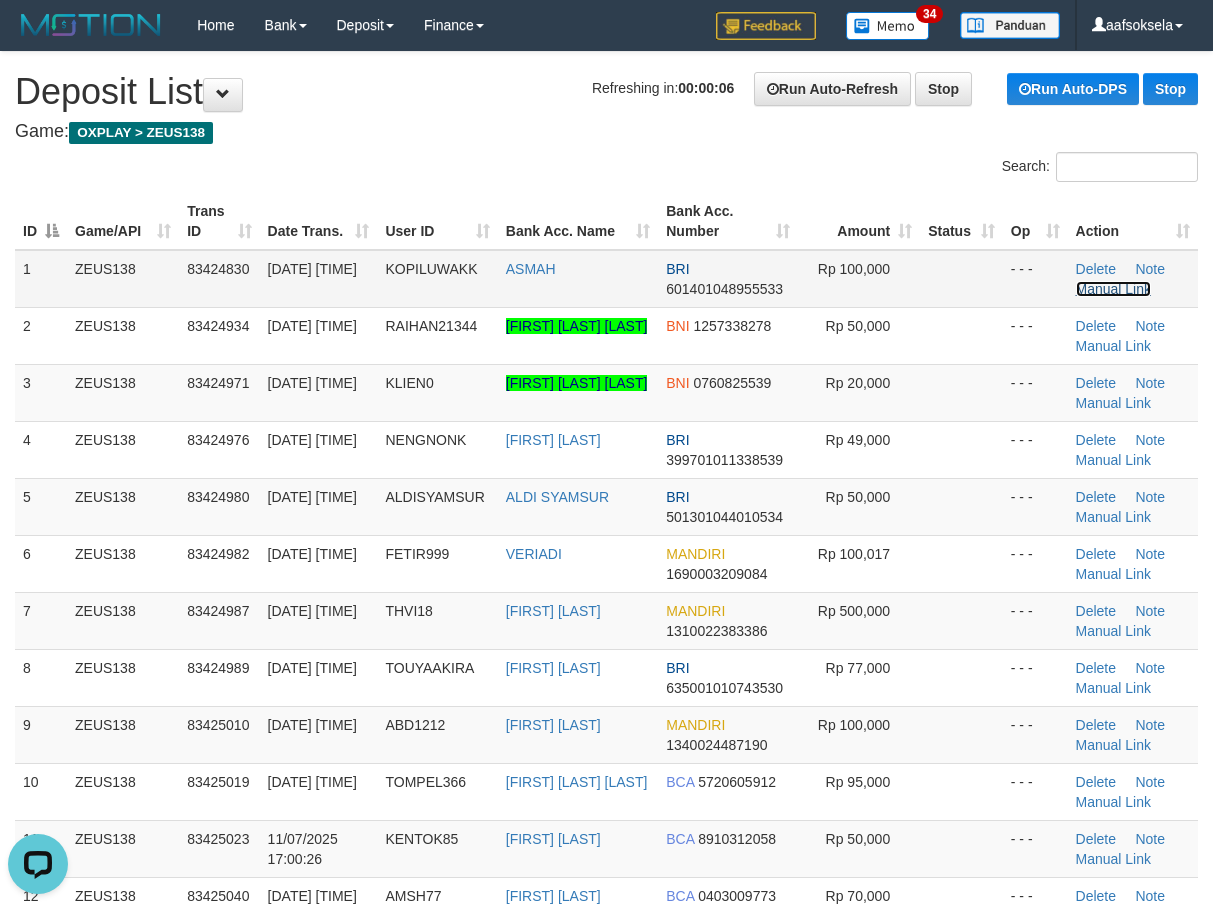 click on "Manual Link" at bounding box center [1114, 289] 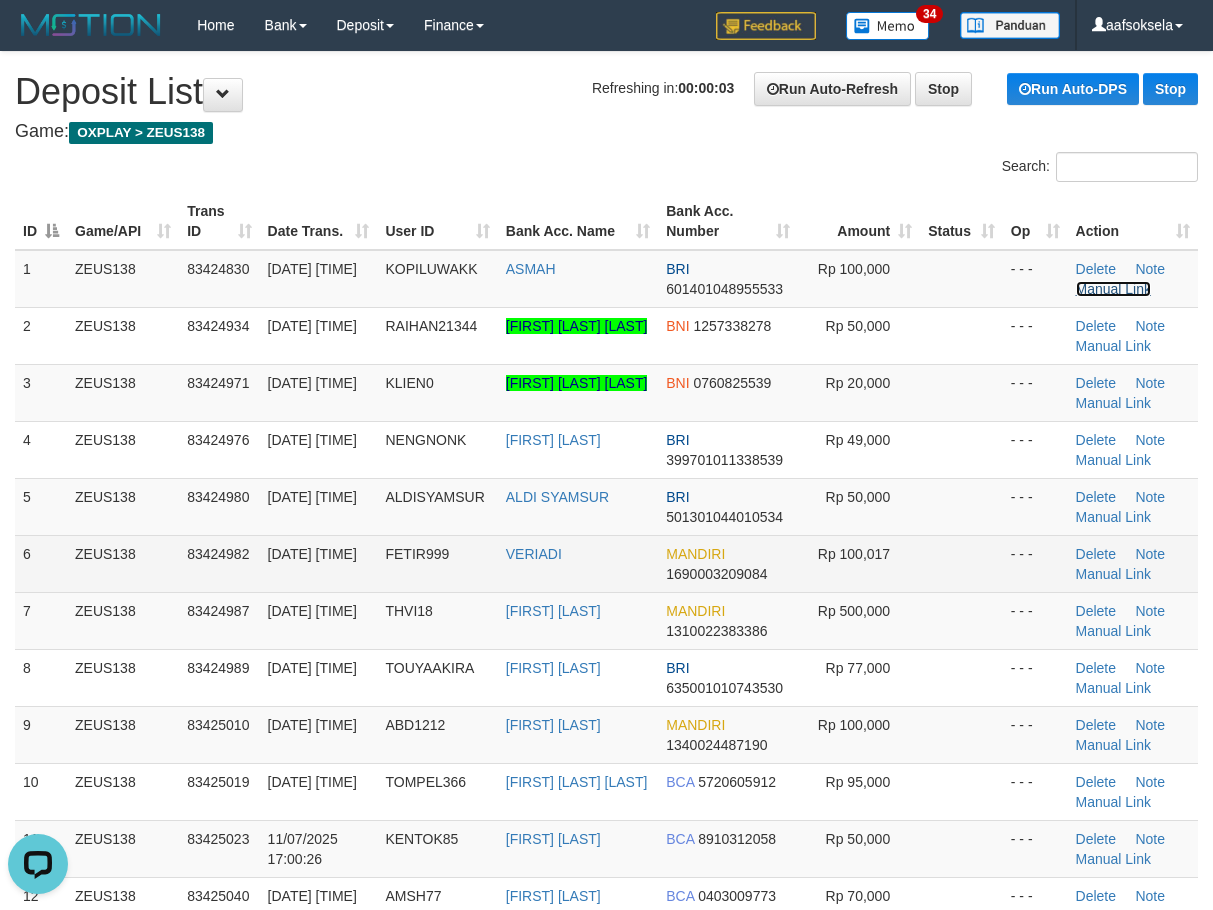 click on "Manual Link" at bounding box center (1114, 289) 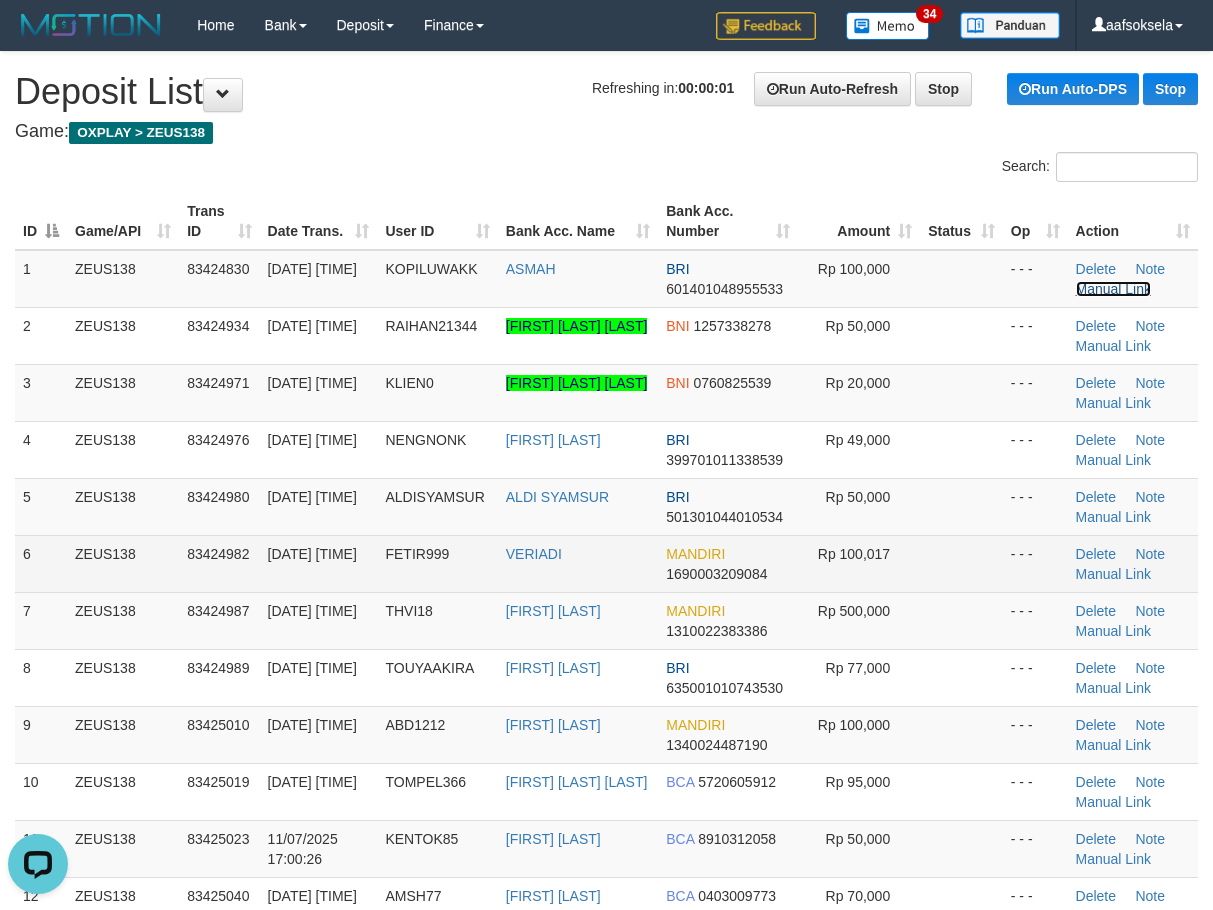 click on "Manual Link" at bounding box center [1114, 289] 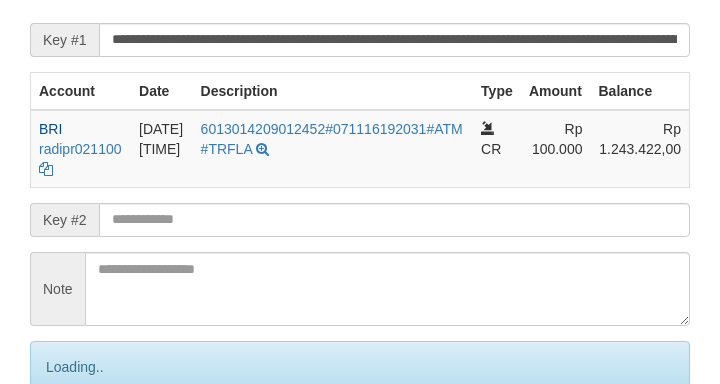 click at bounding box center (394, 220) 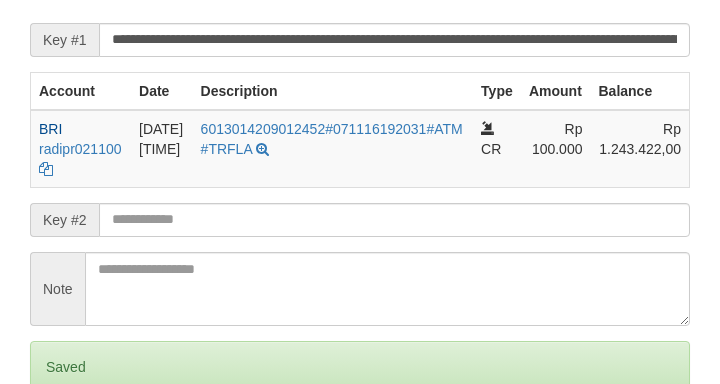 click on "Save" at bounding box center [58, 451] 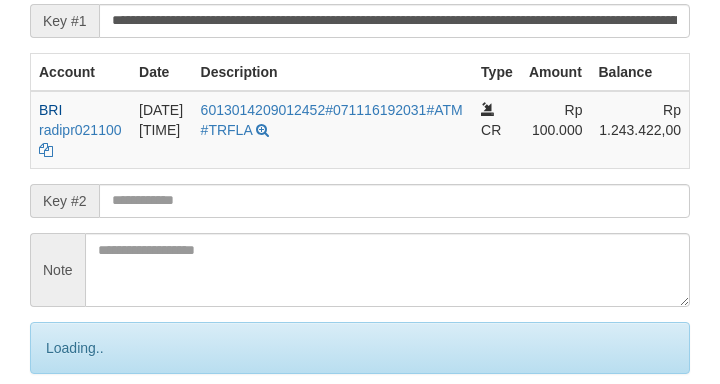 click on "Save" at bounding box center [80, 432] 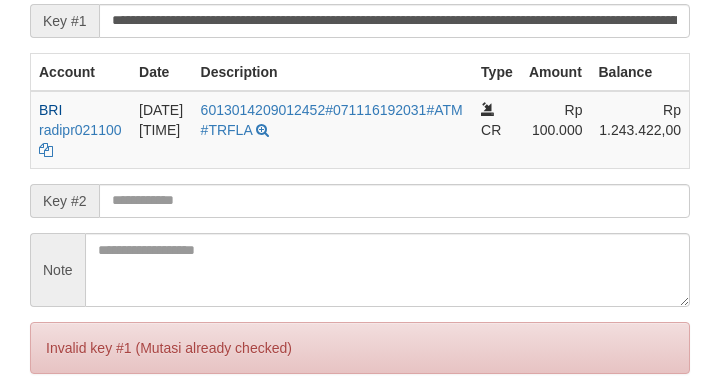 click on "Save" at bounding box center [58, 432] 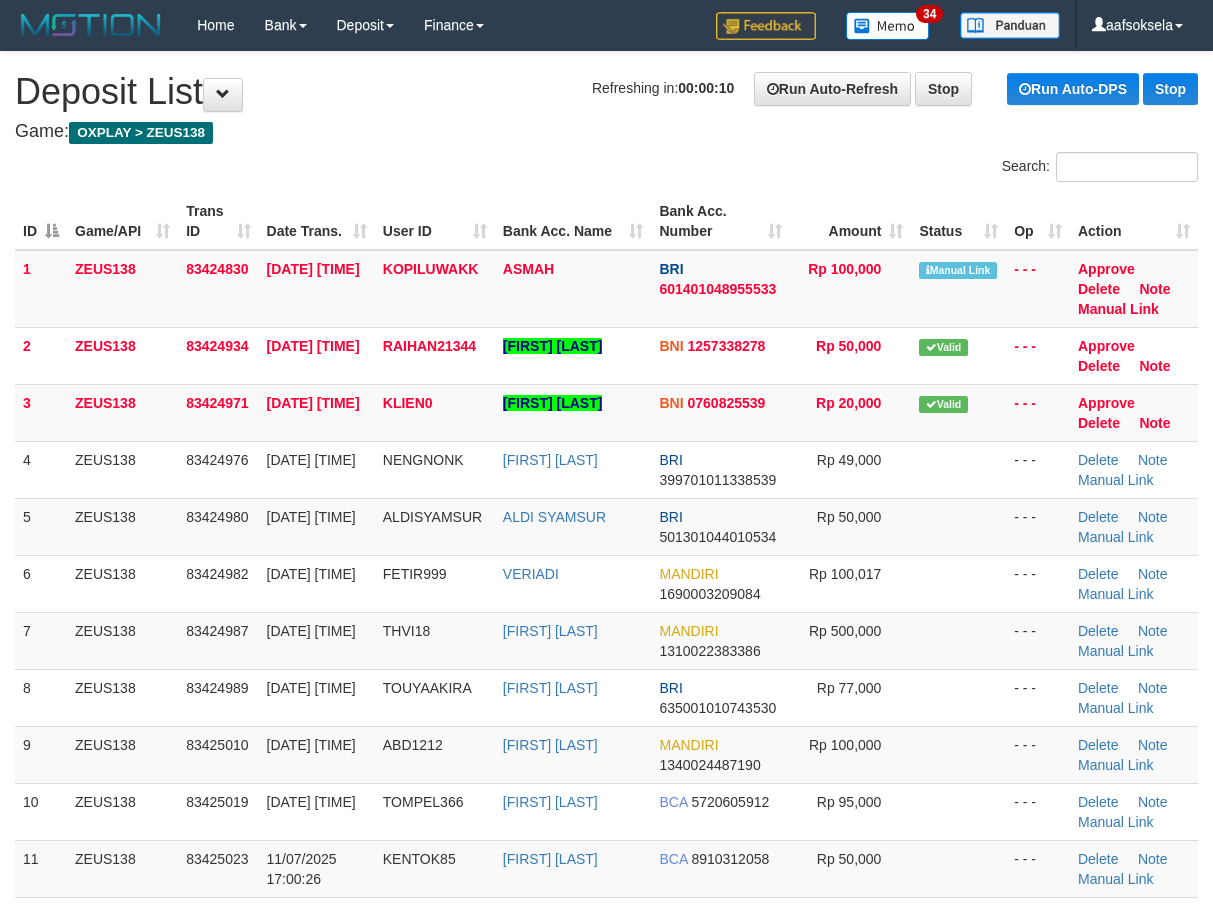 scroll, scrollTop: 0, scrollLeft: 0, axis: both 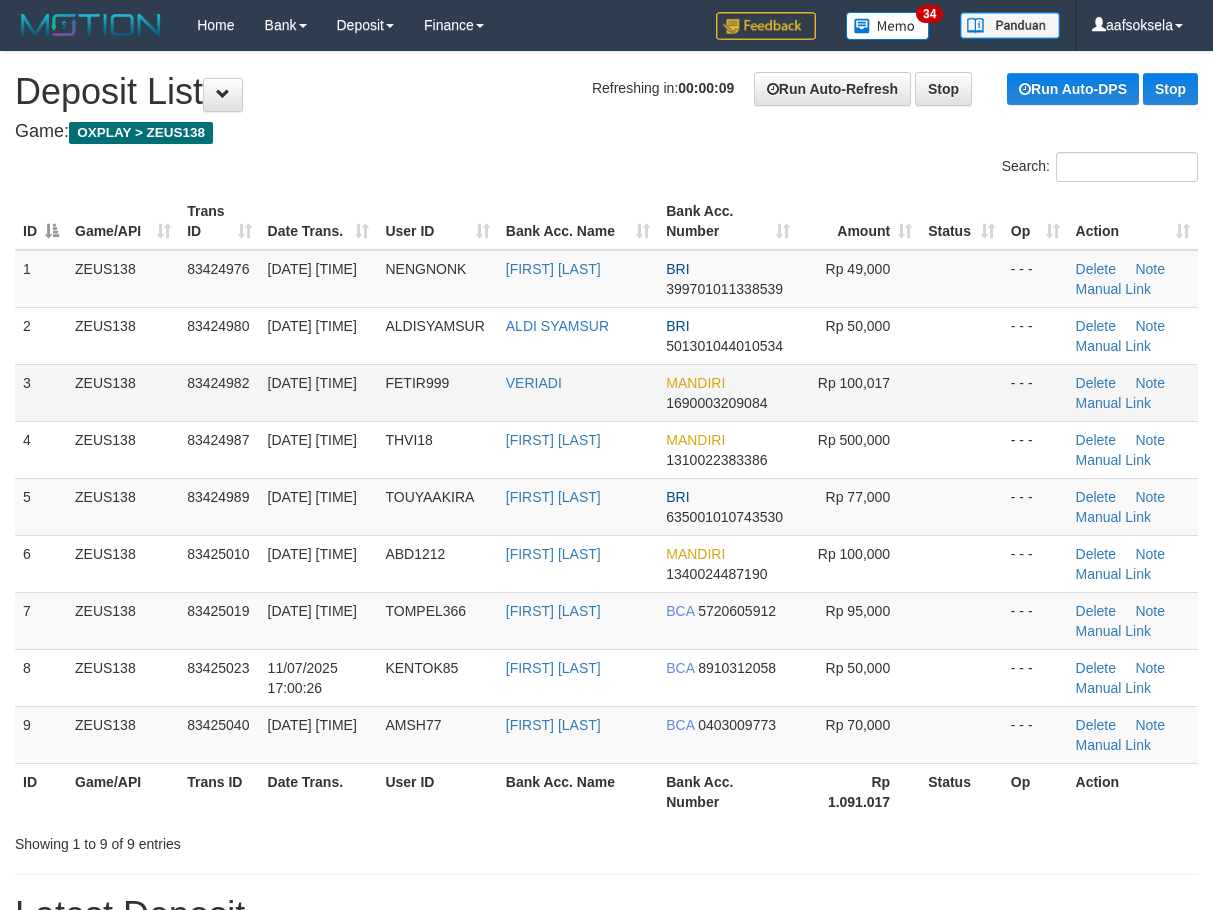 drag, startPoint x: 605, startPoint y: 381, endPoint x: 598, endPoint y: 391, distance: 12.206555 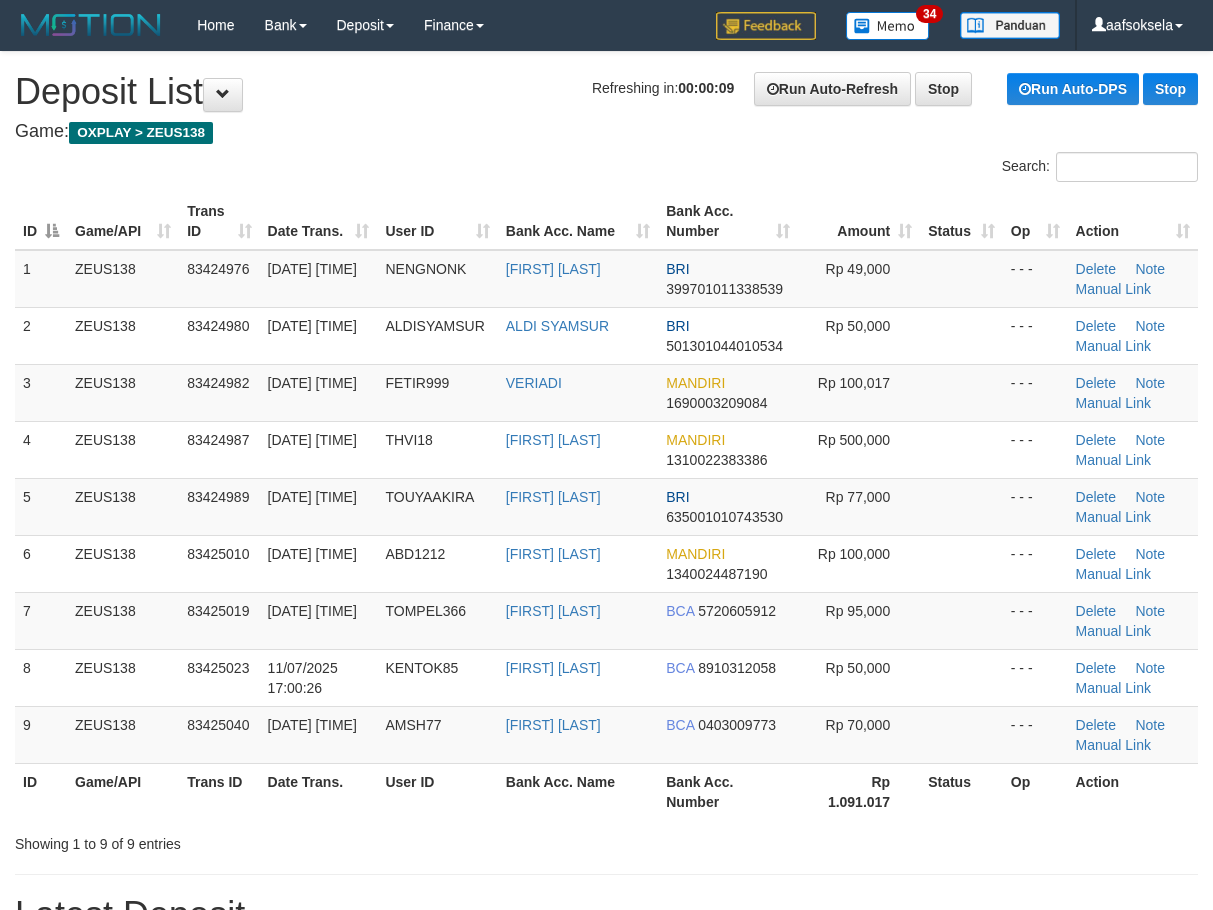 scroll, scrollTop: 721, scrollLeft: 0, axis: vertical 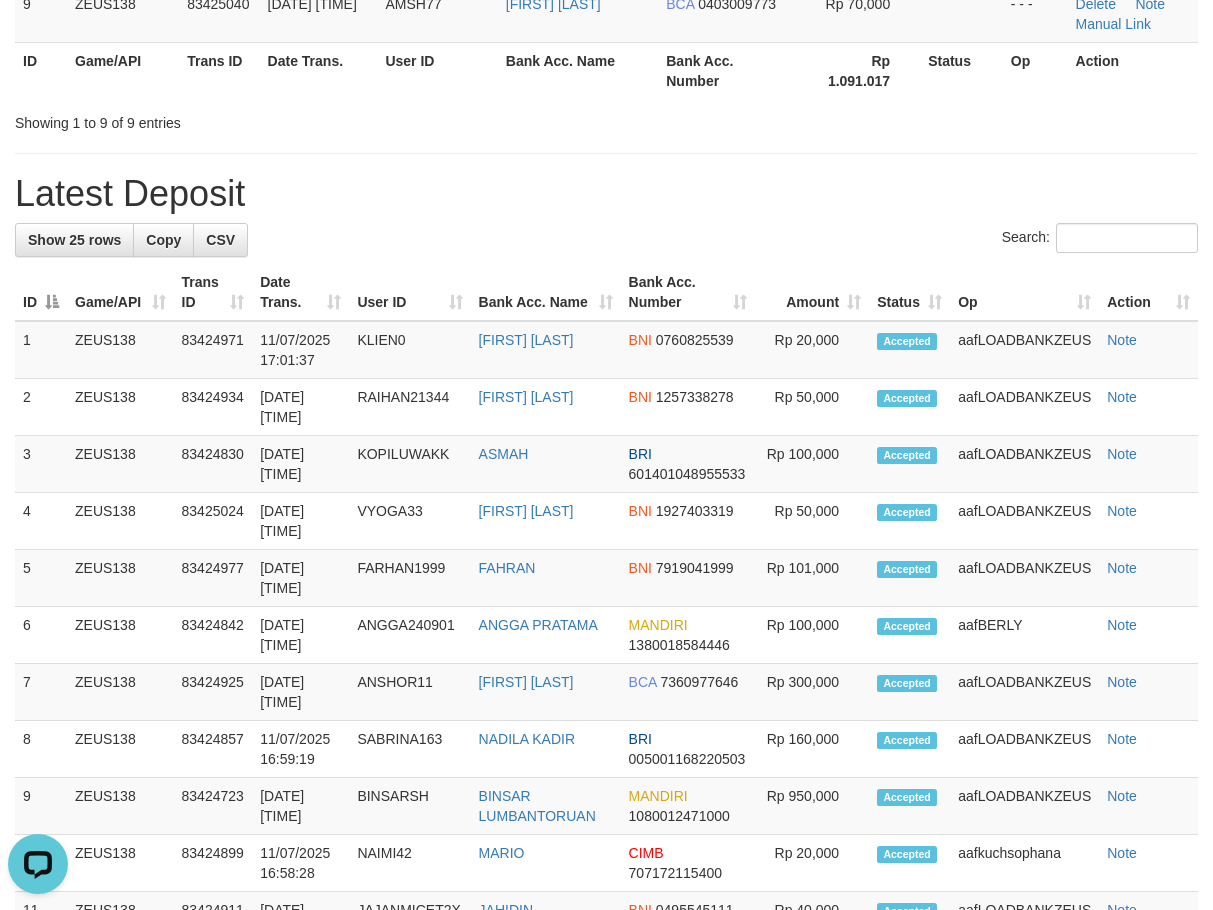 click on "Latest Deposit" at bounding box center [606, 194] 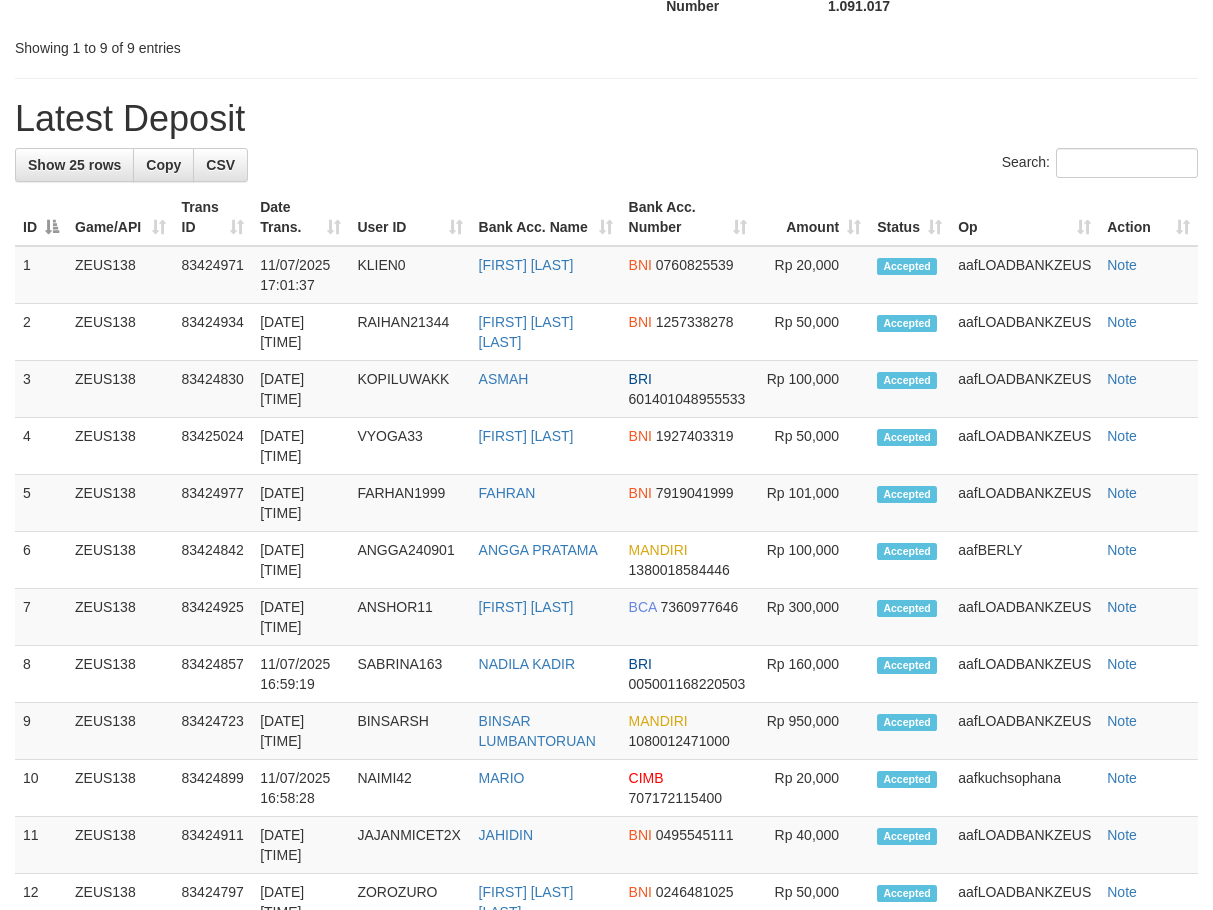 scroll, scrollTop: 721, scrollLeft: 0, axis: vertical 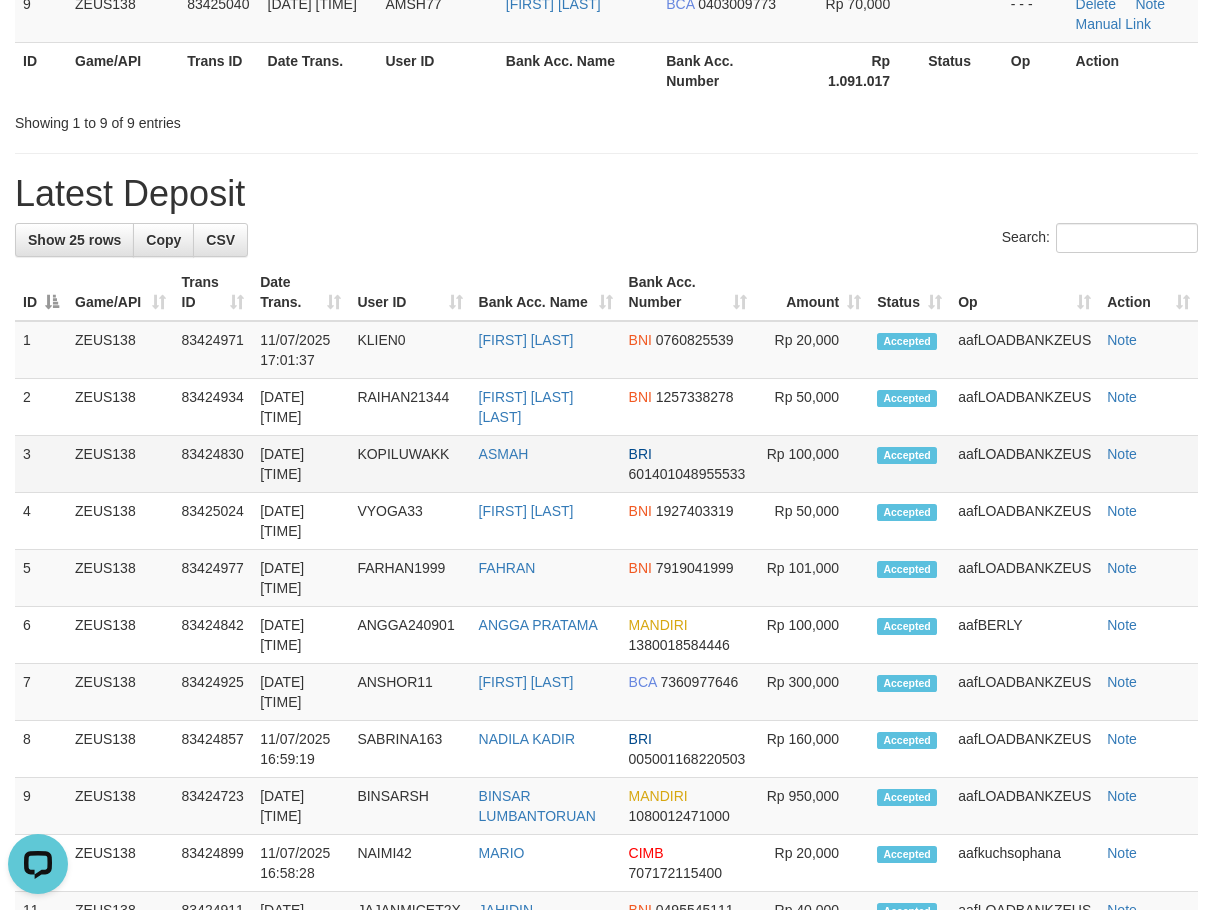 drag, startPoint x: 680, startPoint y: 435, endPoint x: 657, endPoint y: 445, distance: 25.079872 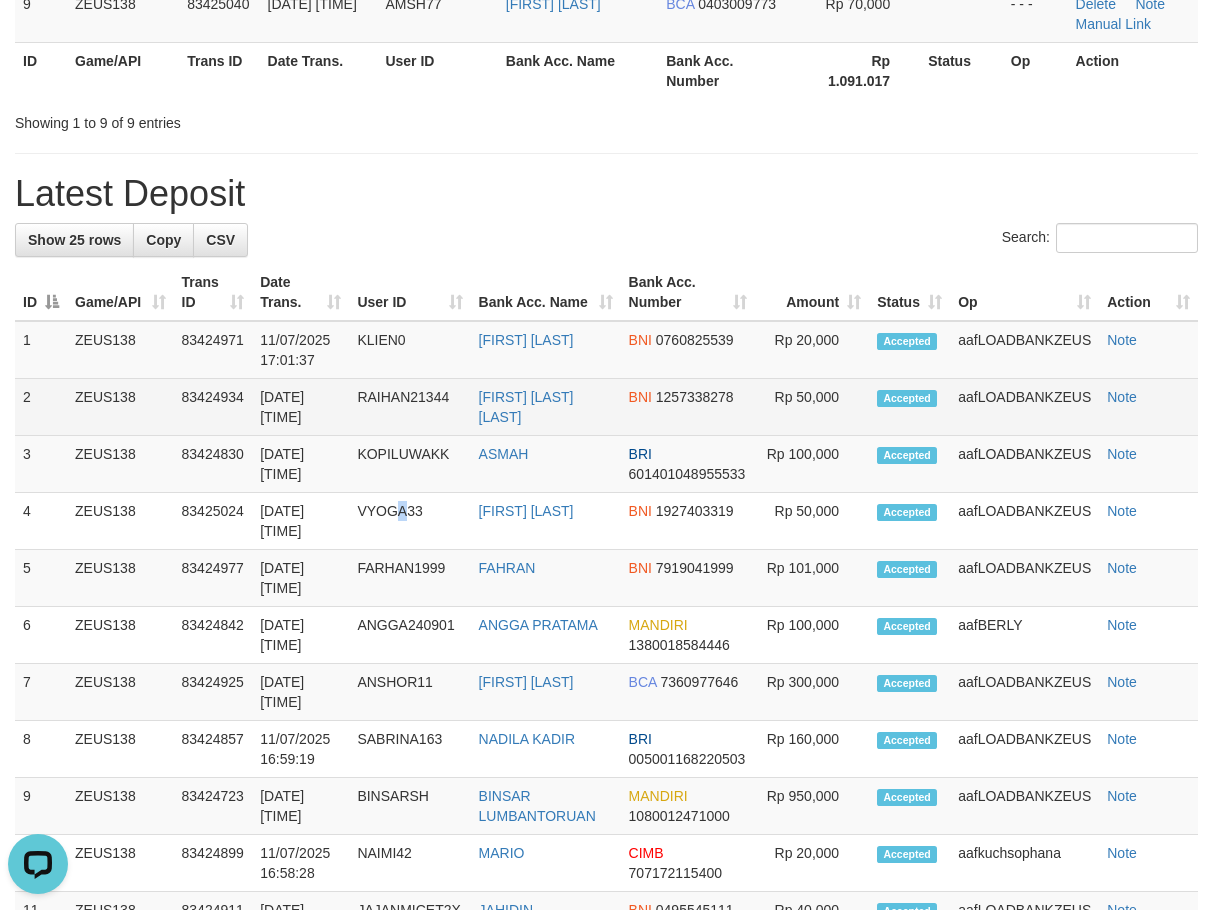 drag, startPoint x: 402, startPoint y: 516, endPoint x: 317, endPoint y: 423, distance: 125.992065 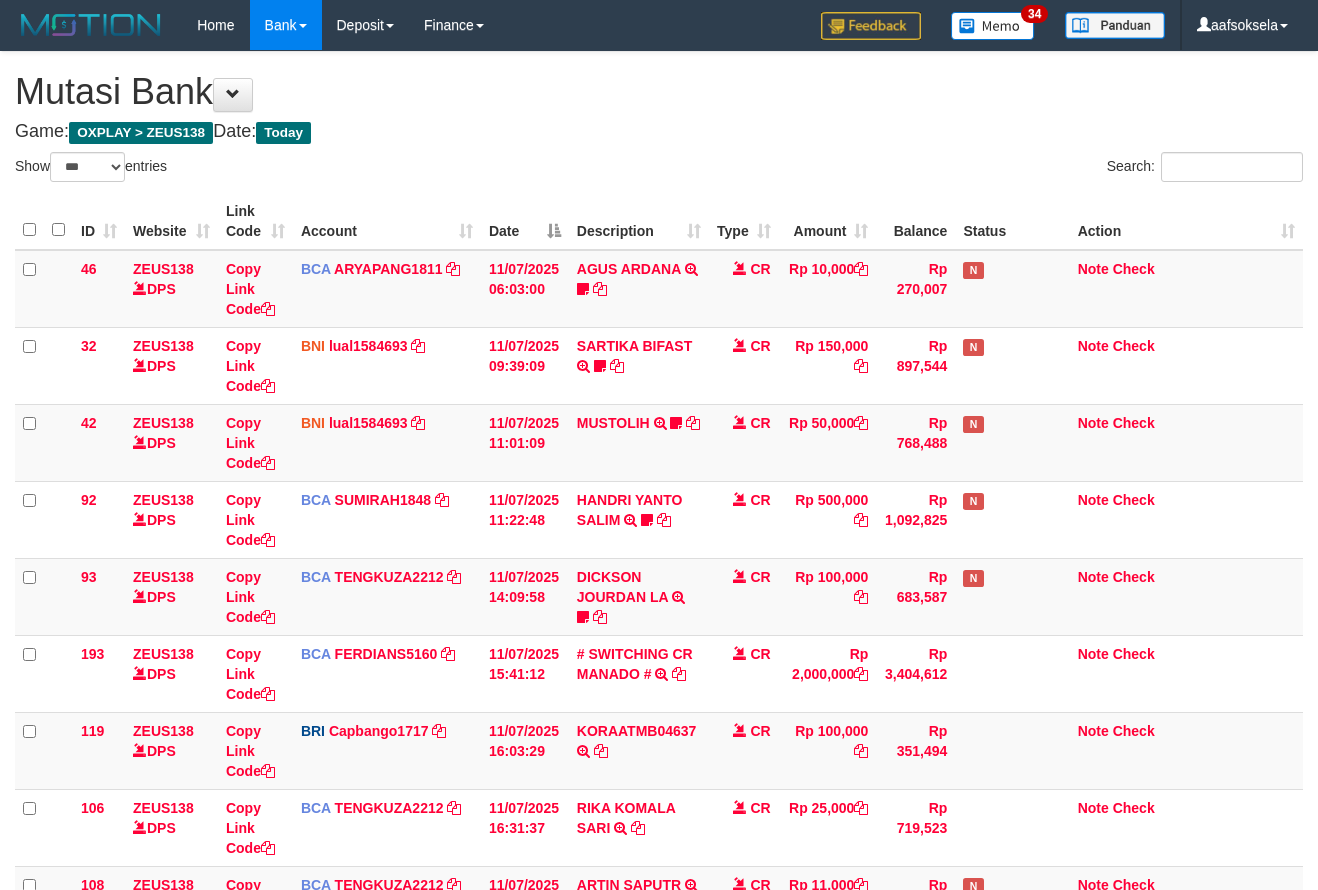 select on "***" 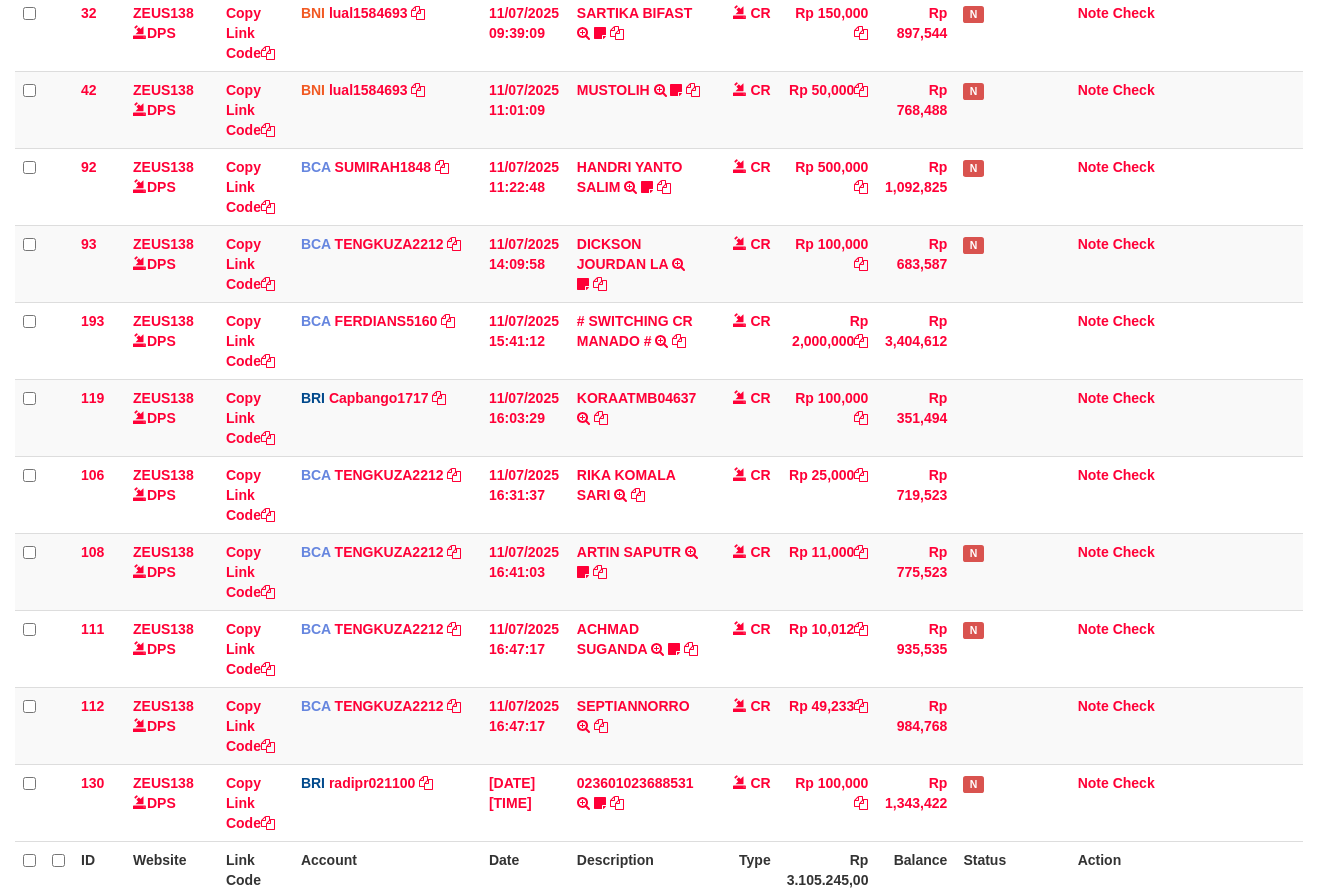 scroll, scrollTop: 535, scrollLeft: 0, axis: vertical 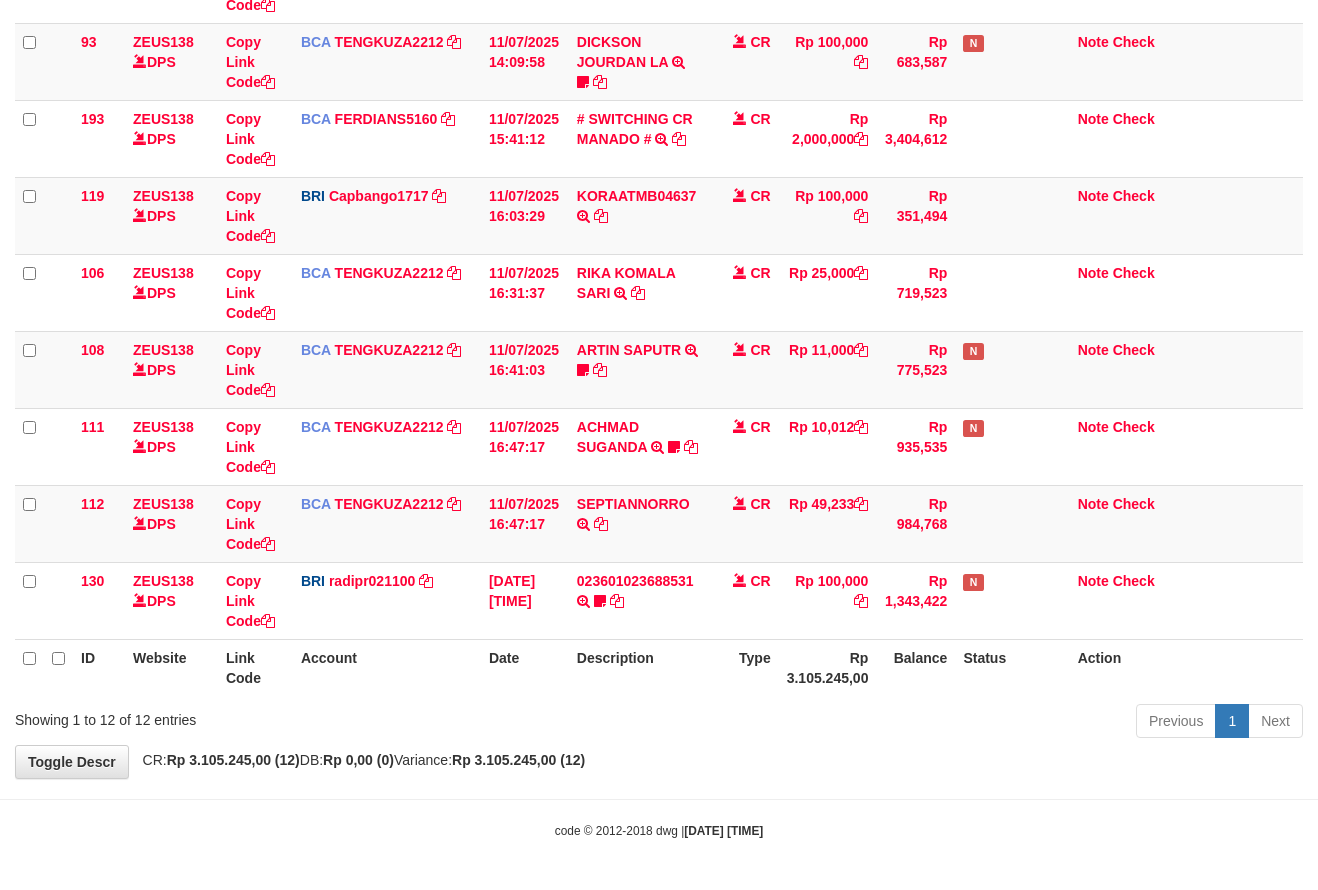 click on "**********" at bounding box center [659, 147] 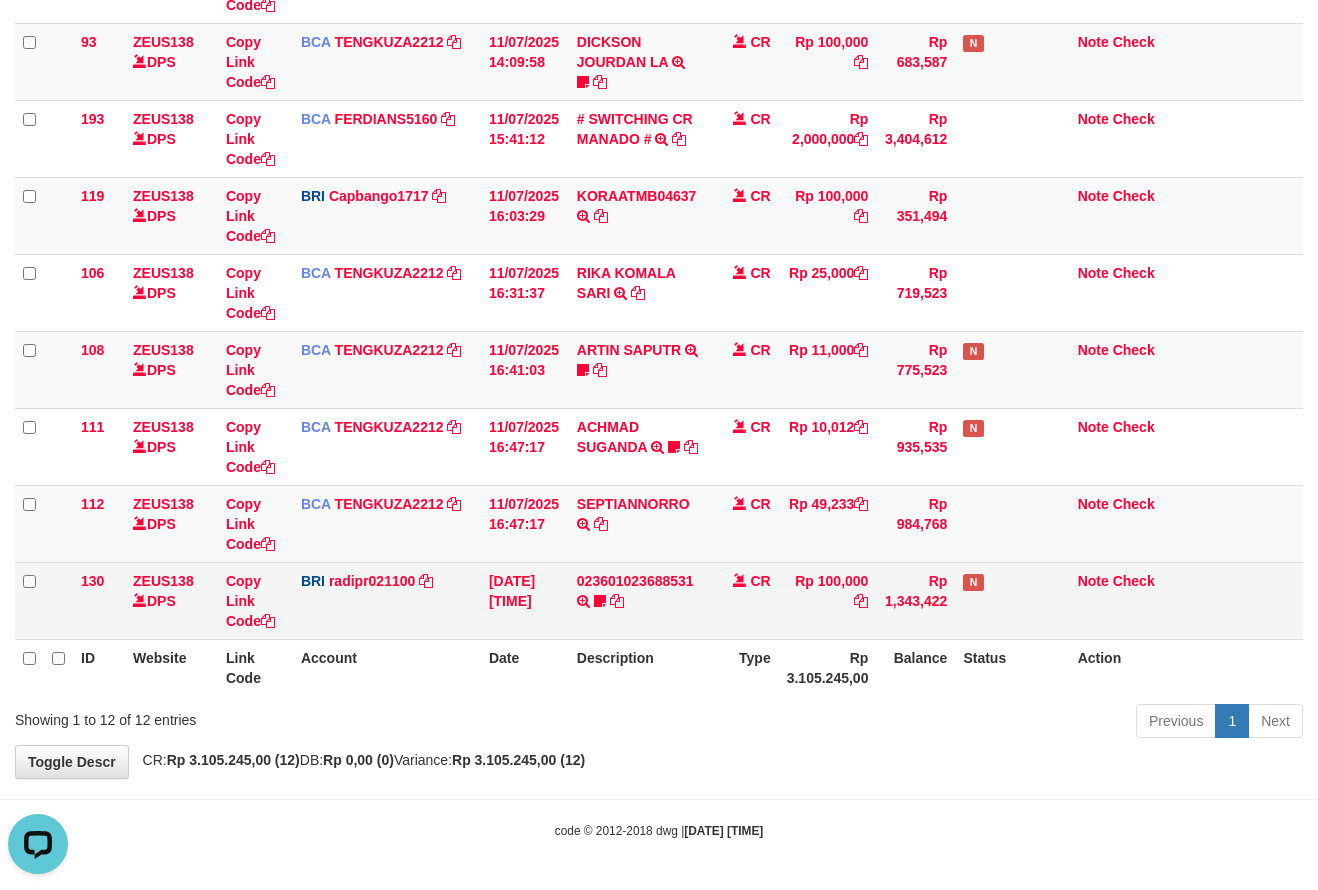 scroll, scrollTop: 0, scrollLeft: 0, axis: both 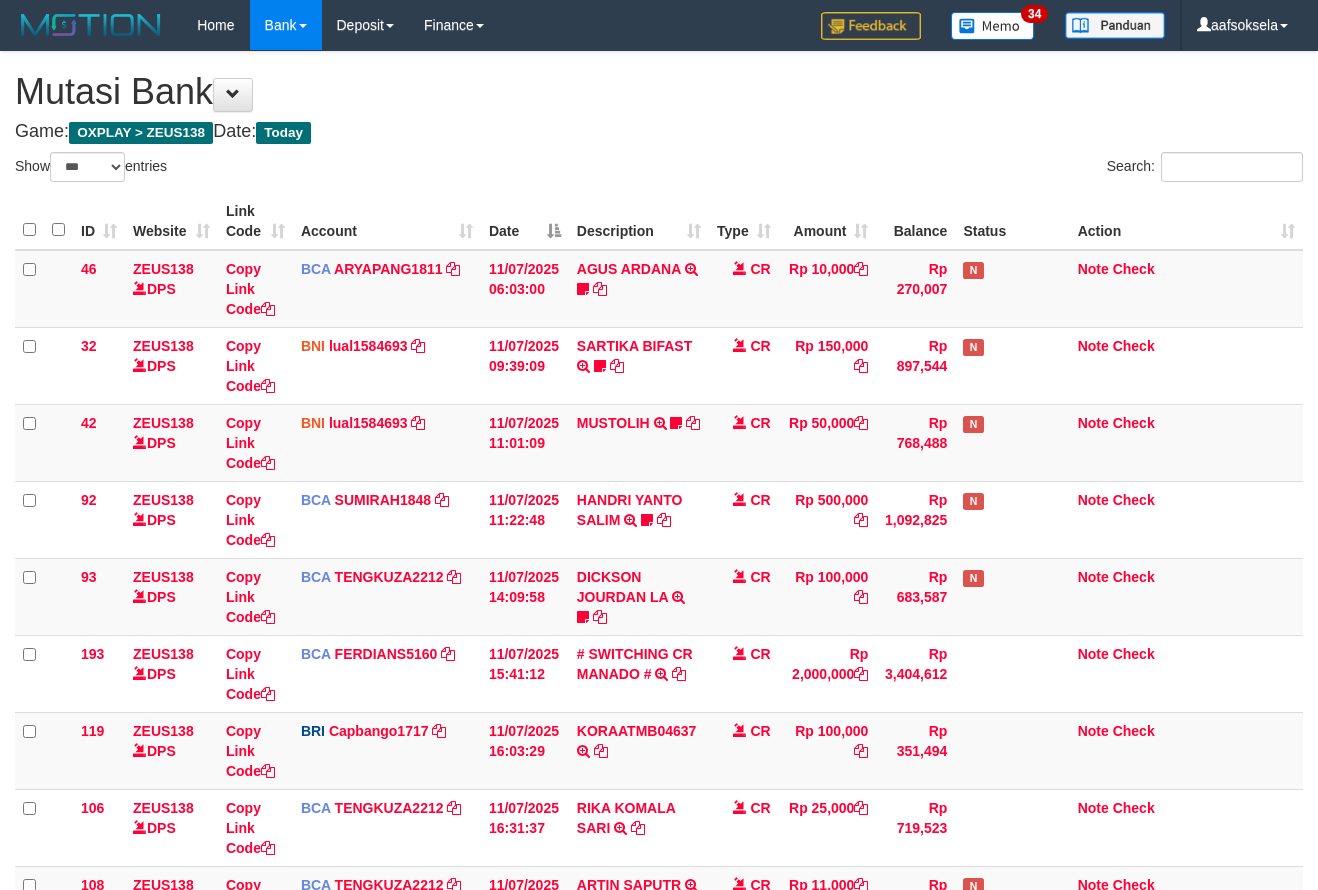 select on "***" 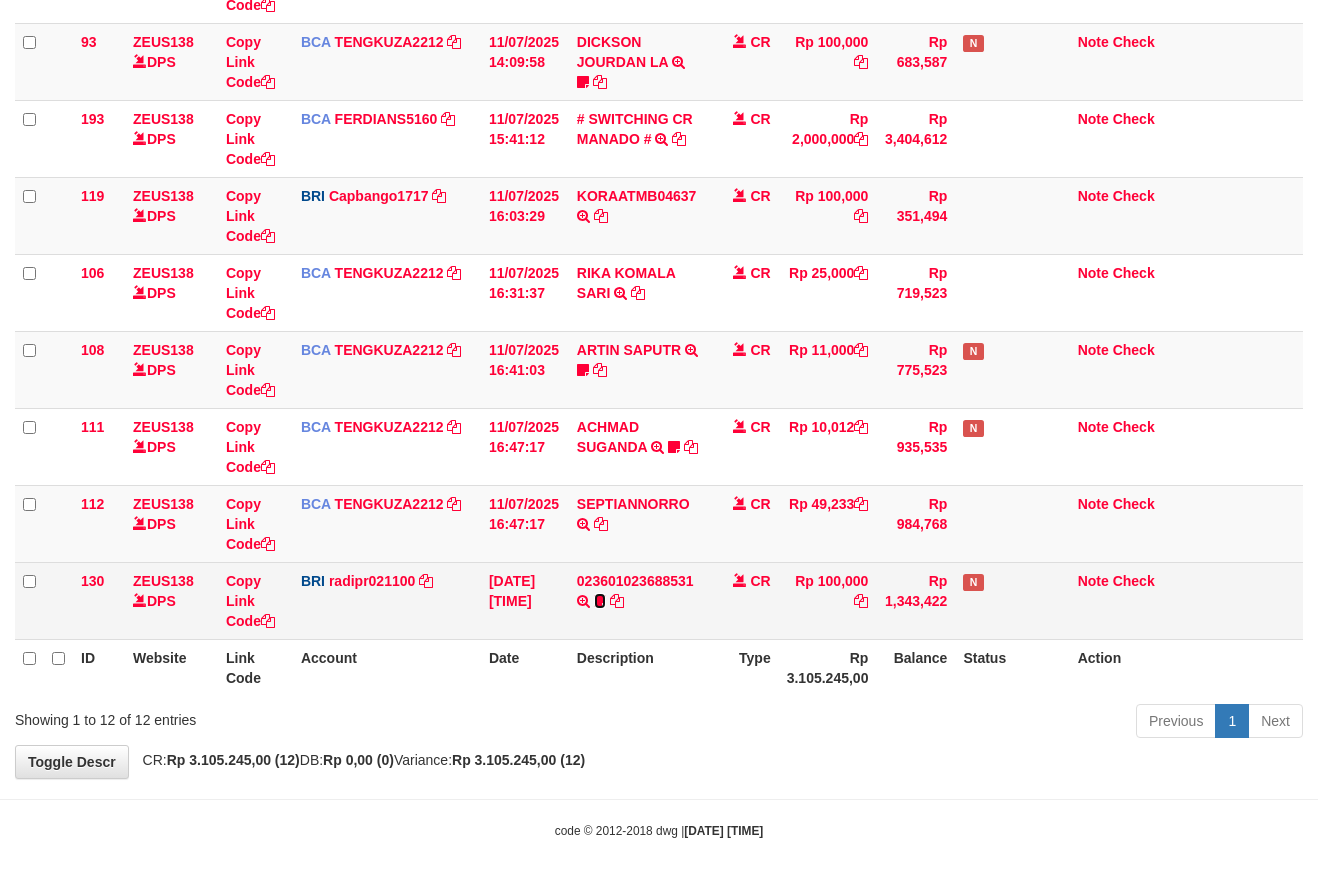 click at bounding box center (600, 601) 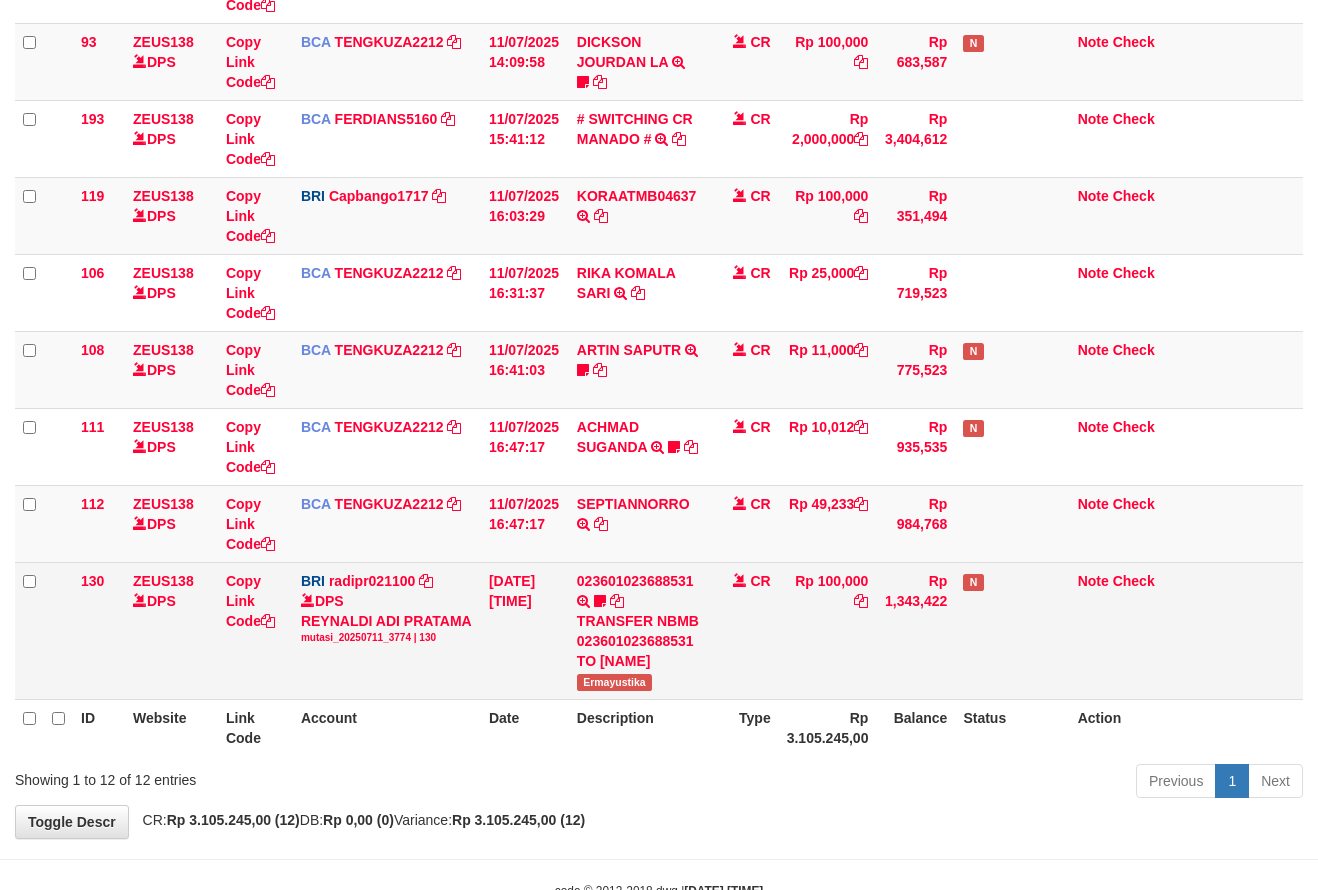 click on "Ermayustika" at bounding box center [614, 682] 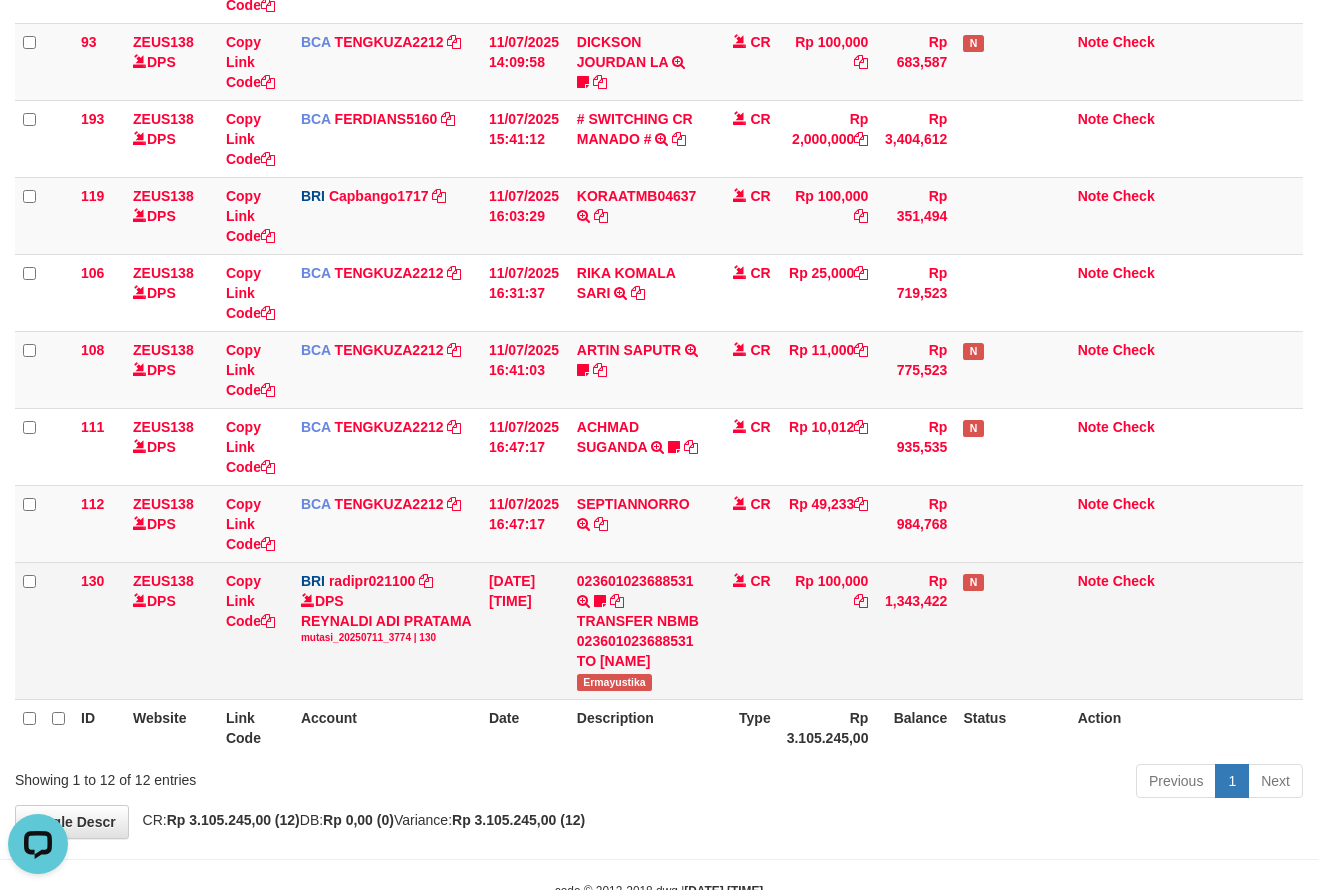 scroll, scrollTop: 0, scrollLeft: 0, axis: both 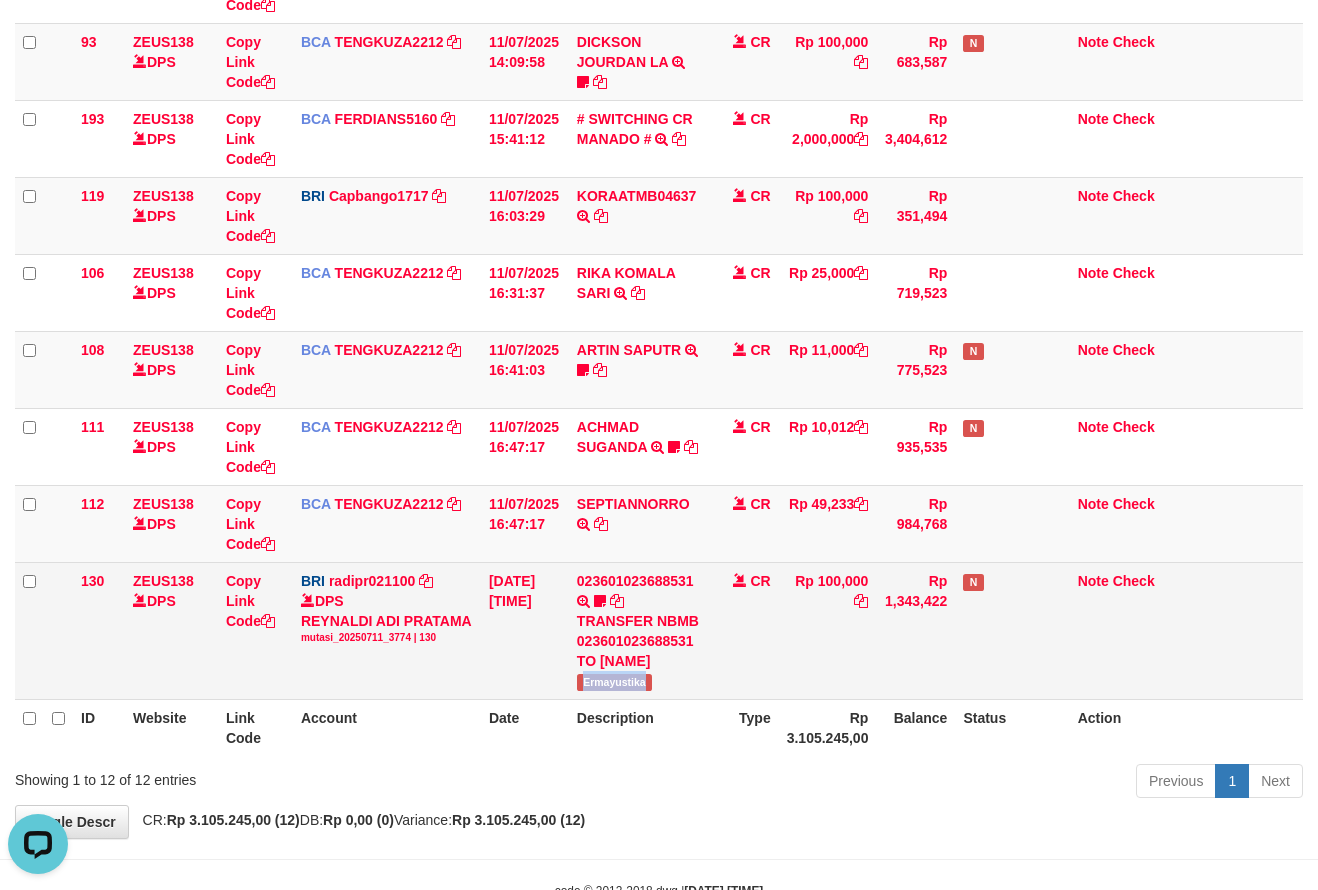click on "Ermayustika" at bounding box center [614, 682] 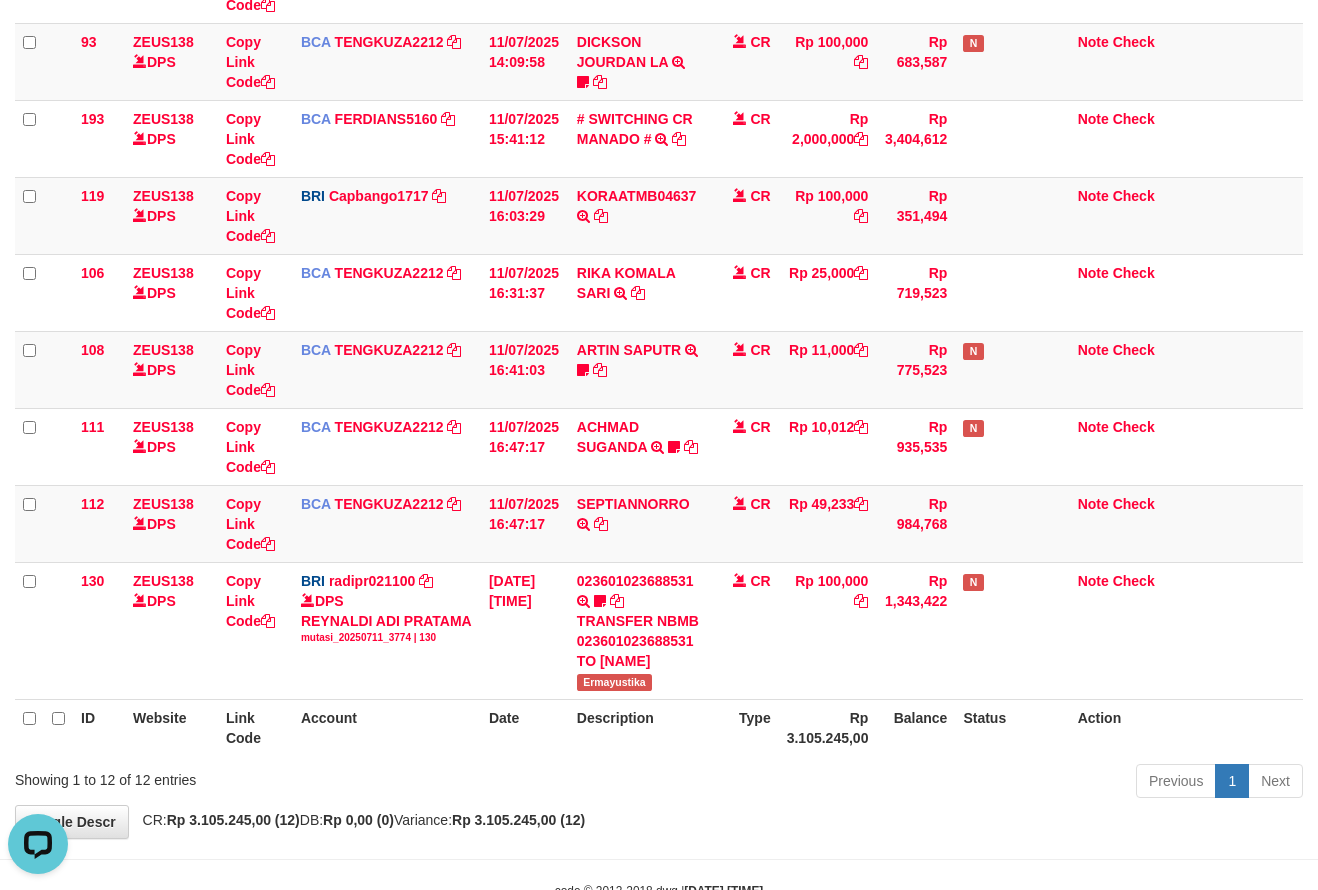 click on "ID Website Link Code Account Date Description Type Amount Balance Status Action
46
ZEUS138    DPS
Copy Link Code
BCA
ARYAPANG1811
DPS
ARYA PANGESTU
mutasi_20250711_2620 | 46
mutasi_20250711_2620 | 46
11/07/2025 06:03:00
AGUS ARDANA            TRSF E-BANKING CR 1107/FTSCY/WS95051
10000.002025071158167087 TRFDN-AGUS ARDANA ESPAY DEBIT INDONE    Aguslike
tunggu bukti tranfer
CR
Rp 10,000
Rp 270,007
N
Note
Check
32
ZEUS138    DPS" at bounding box center (659, 207) 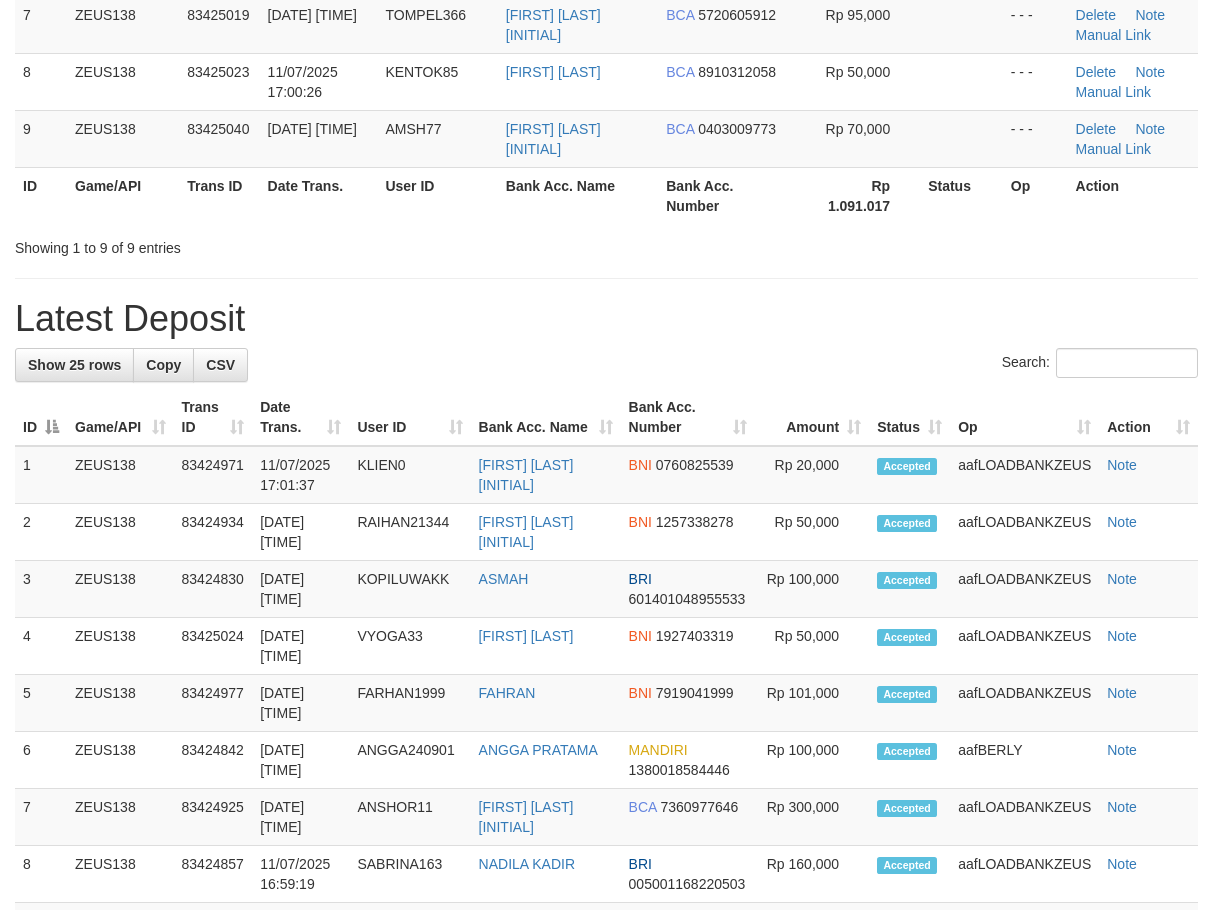 scroll, scrollTop: 463, scrollLeft: 0, axis: vertical 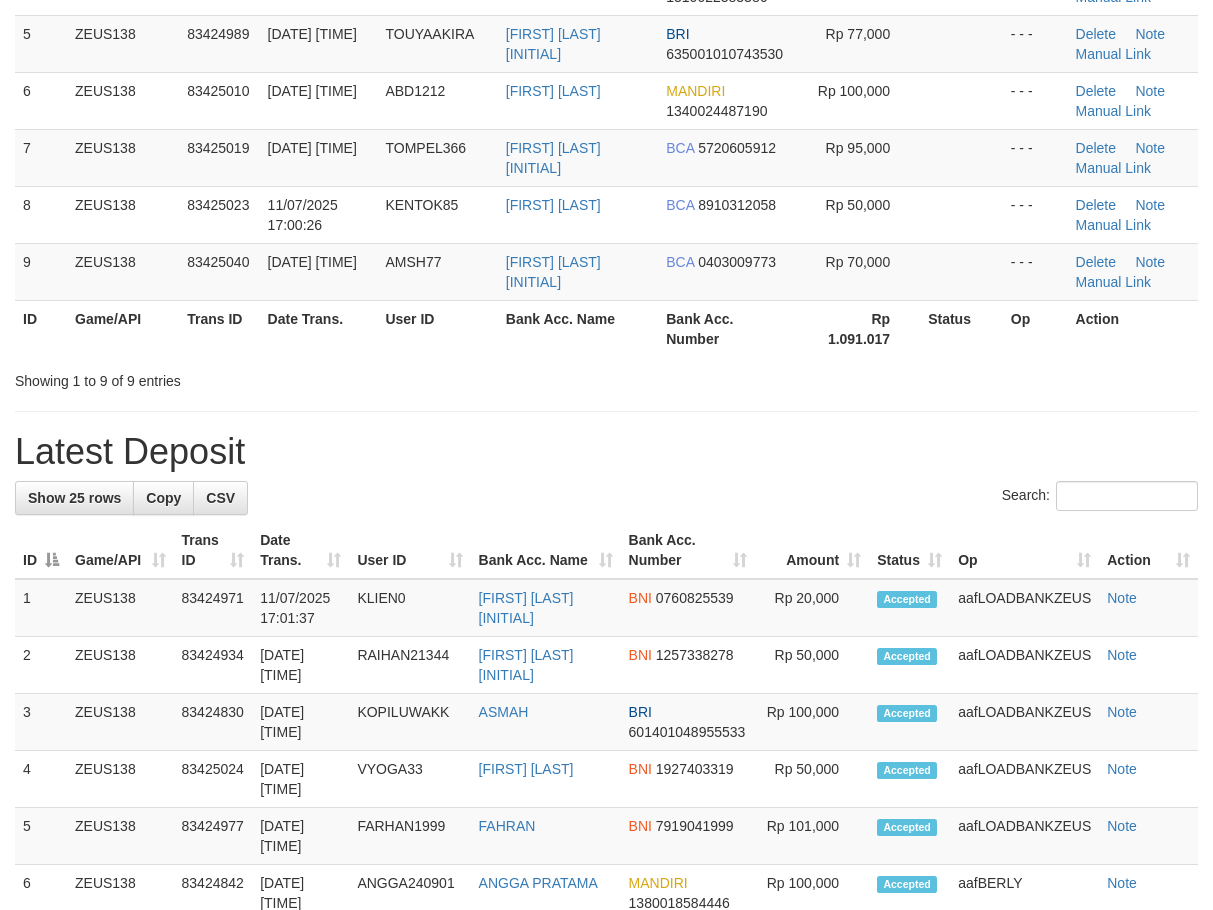 click on "**********" at bounding box center (606, 863) 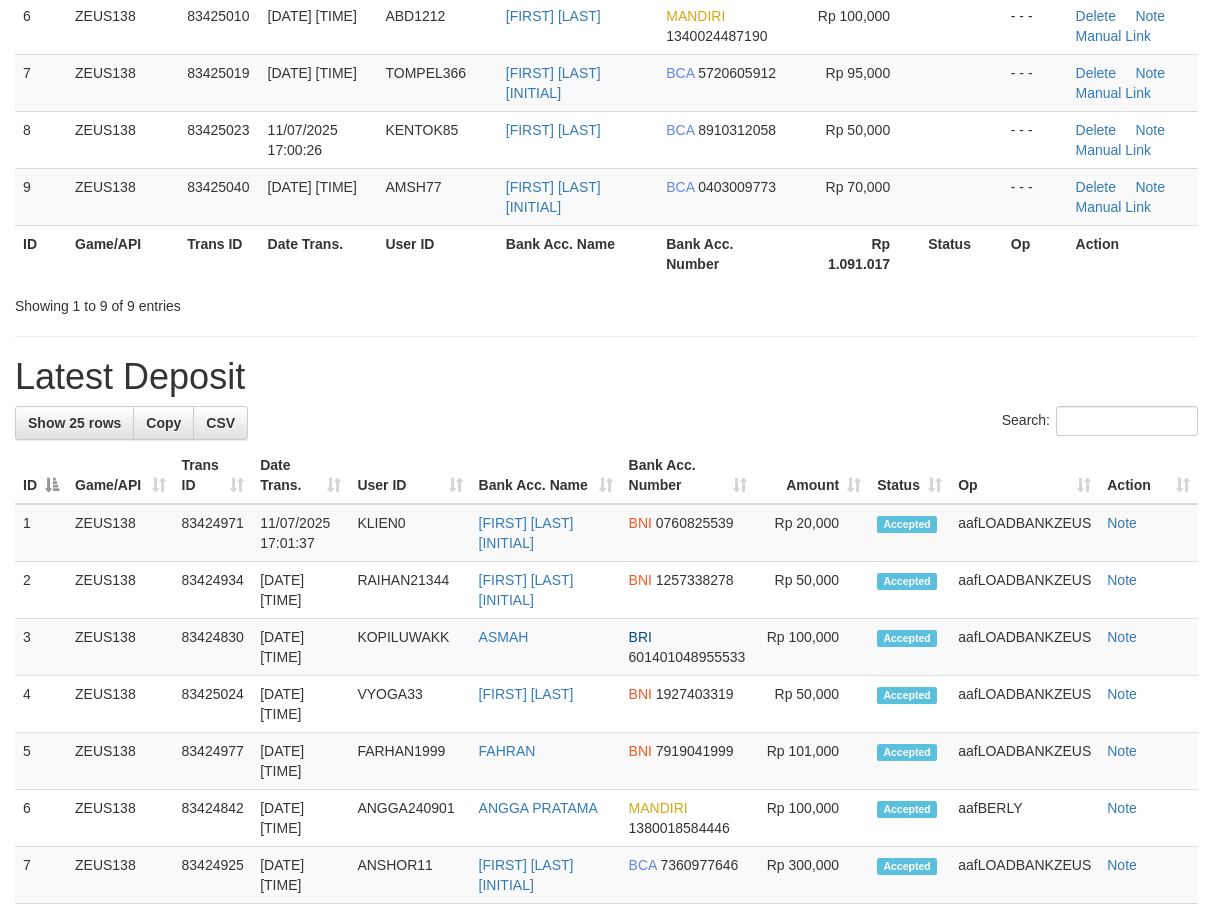 scroll, scrollTop: 463, scrollLeft: 0, axis: vertical 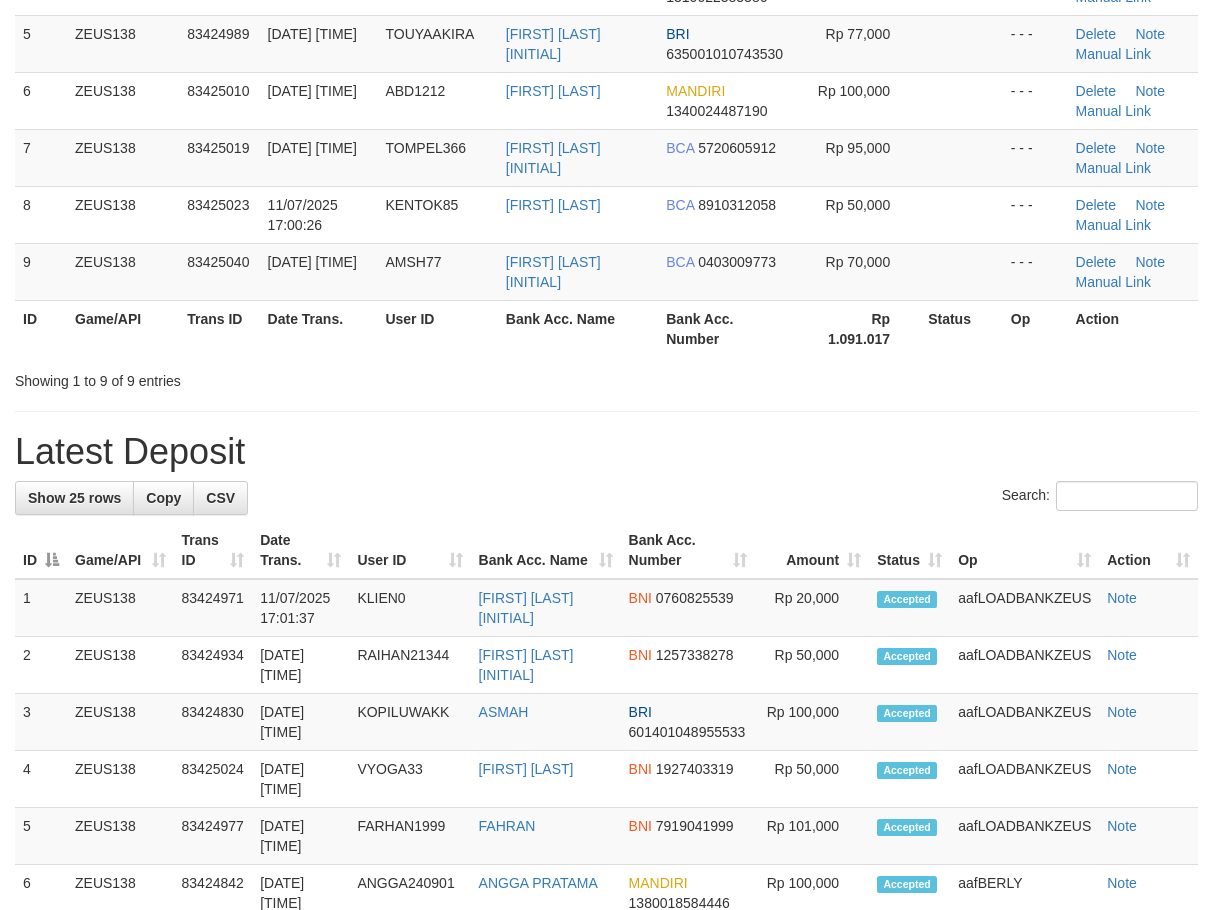 click on "**********" at bounding box center (606, 863) 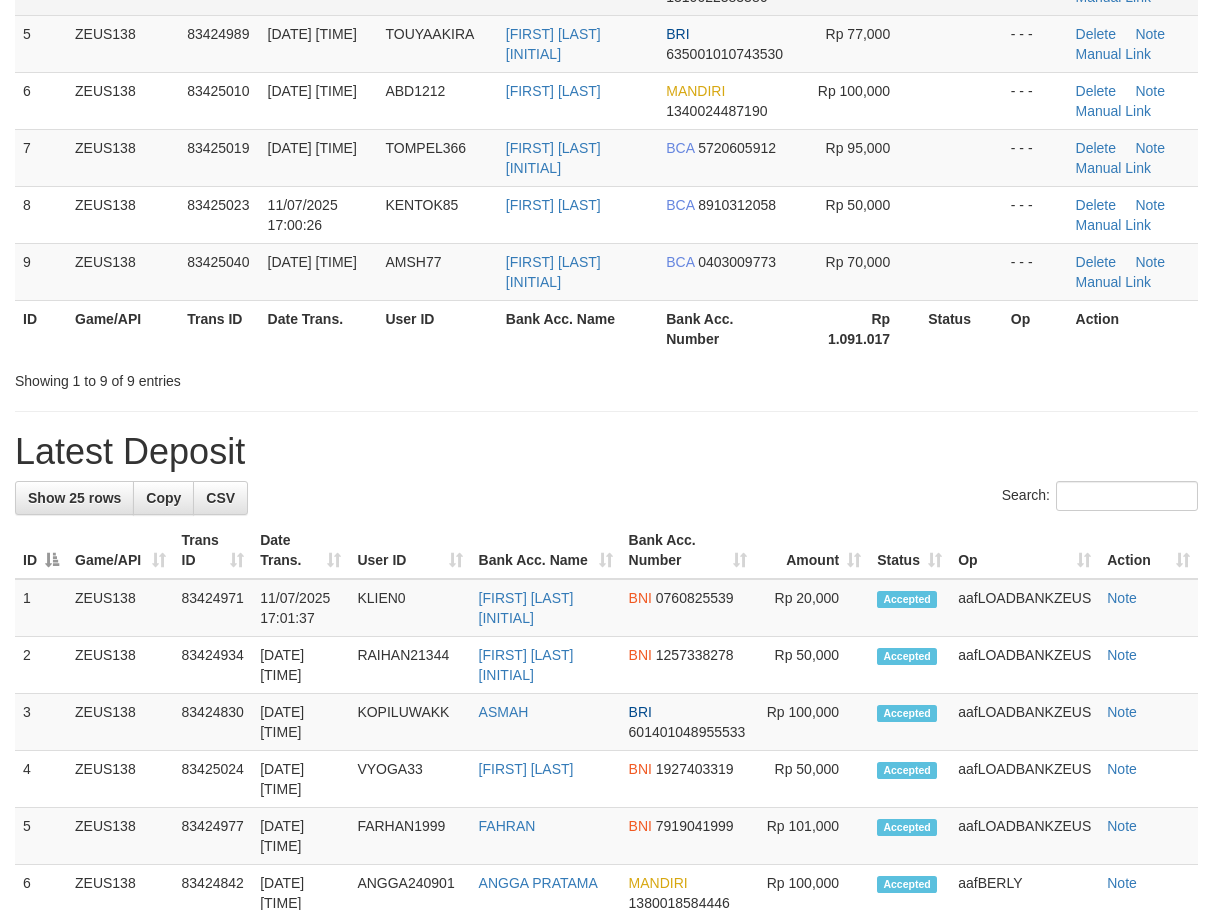 scroll, scrollTop: 0, scrollLeft: 0, axis: both 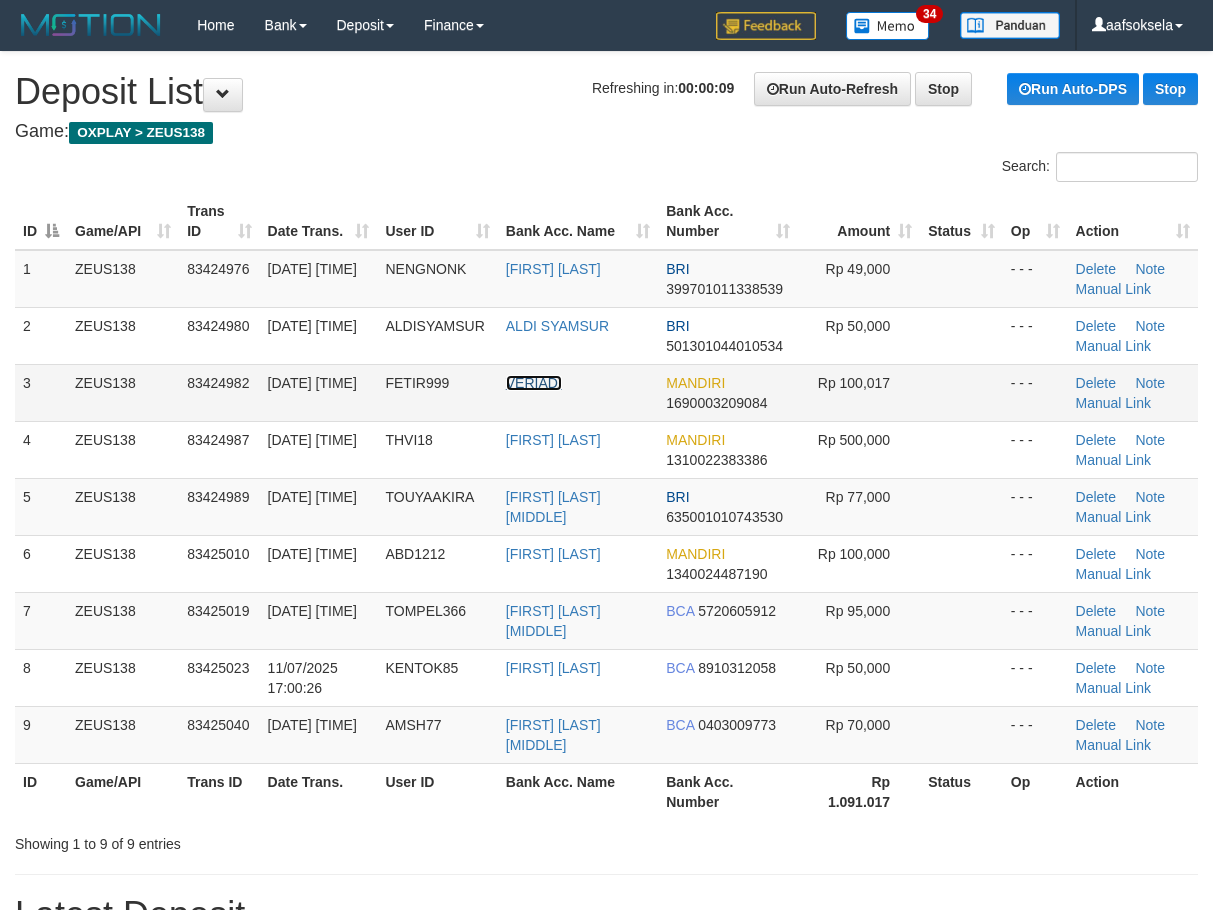 click on "VERIADI" at bounding box center (534, 383) 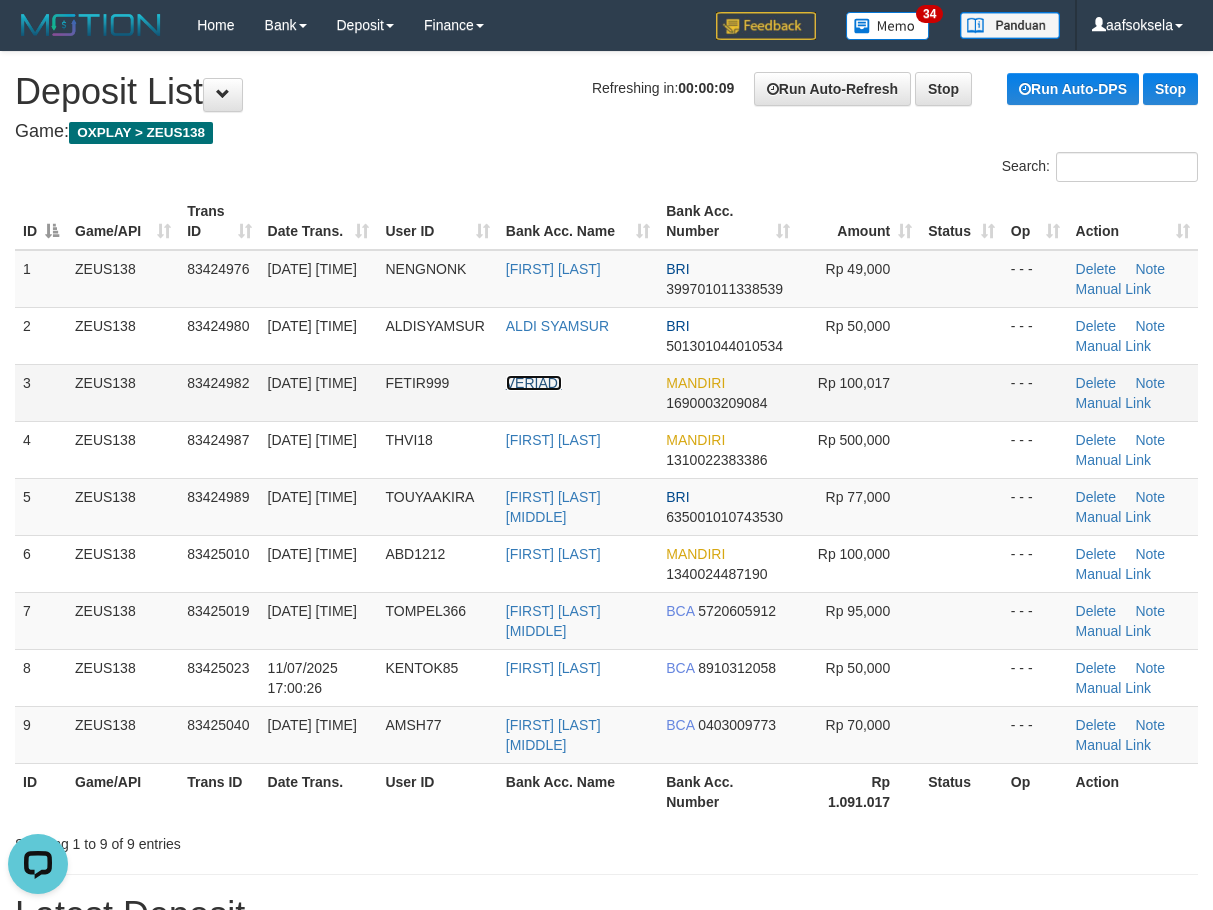 scroll, scrollTop: 0, scrollLeft: 0, axis: both 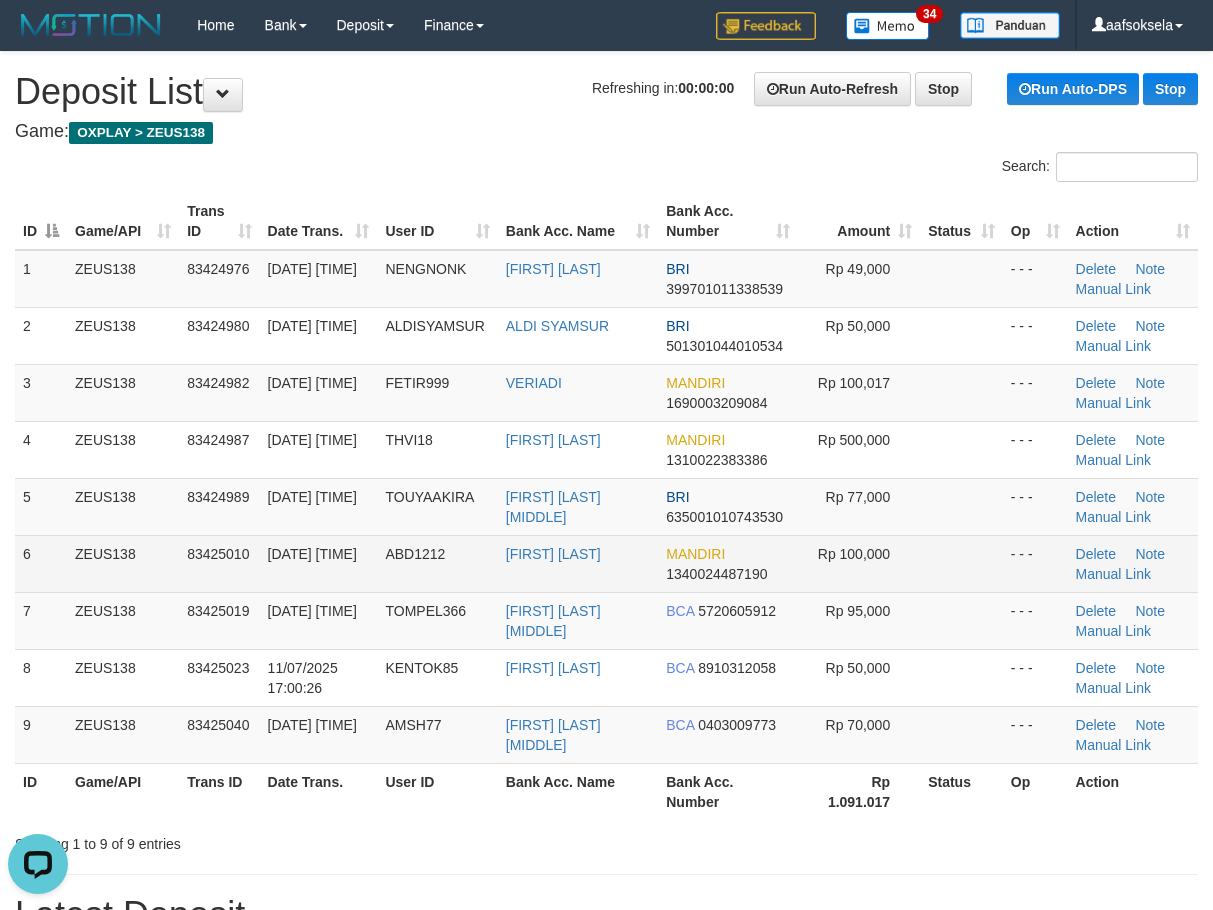 click on "83425010" at bounding box center [219, 563] 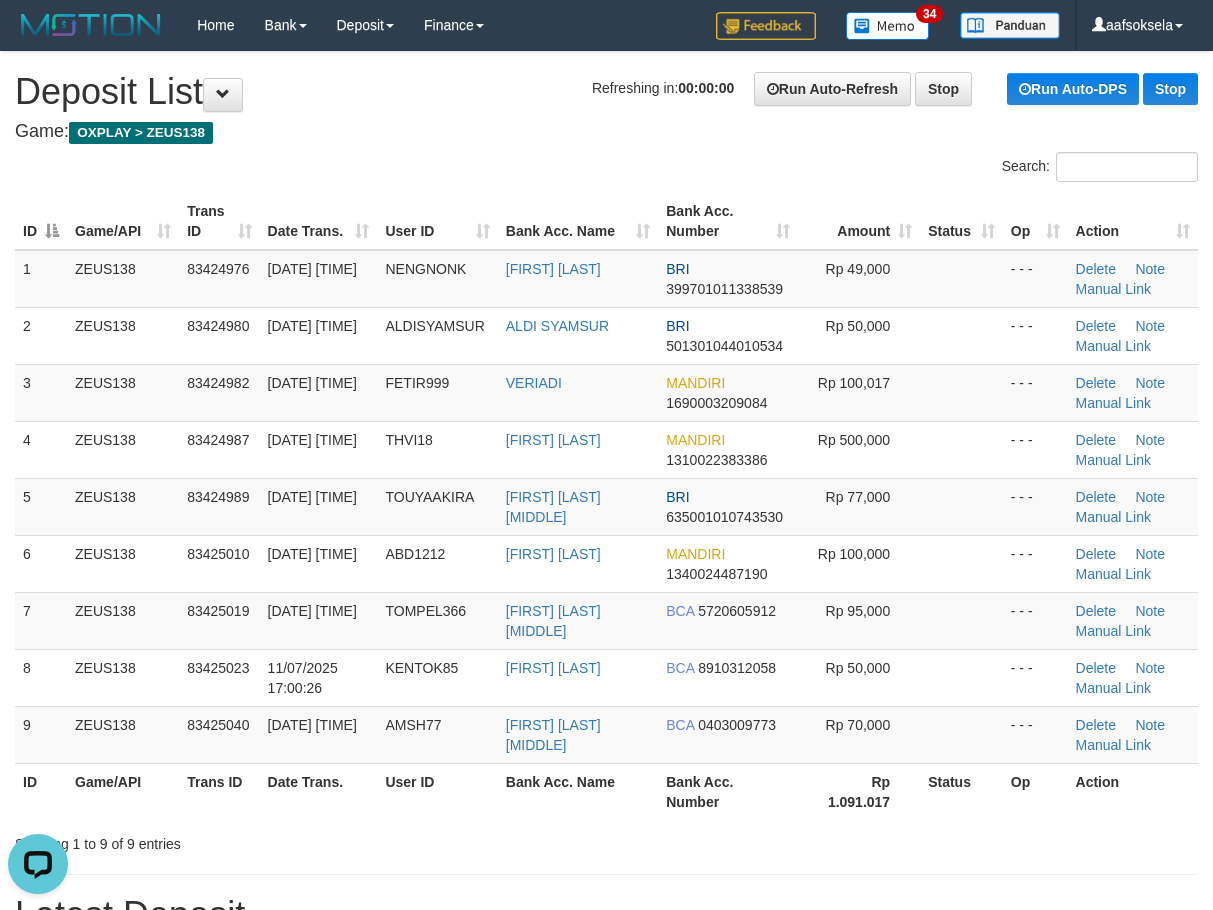 scroll, scrollTop: 721, scrollLeft: 0, axis: vertical 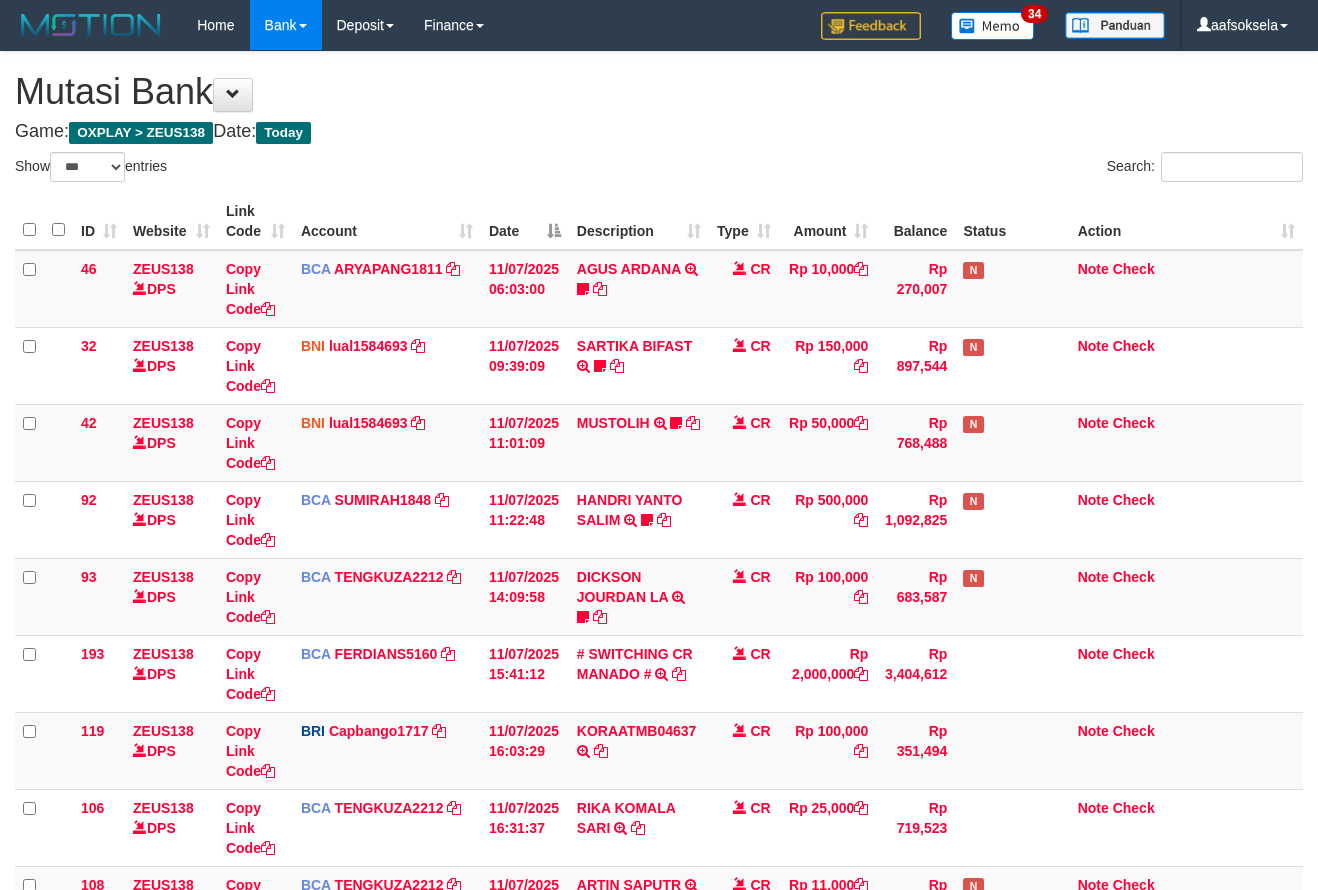 select on "***" 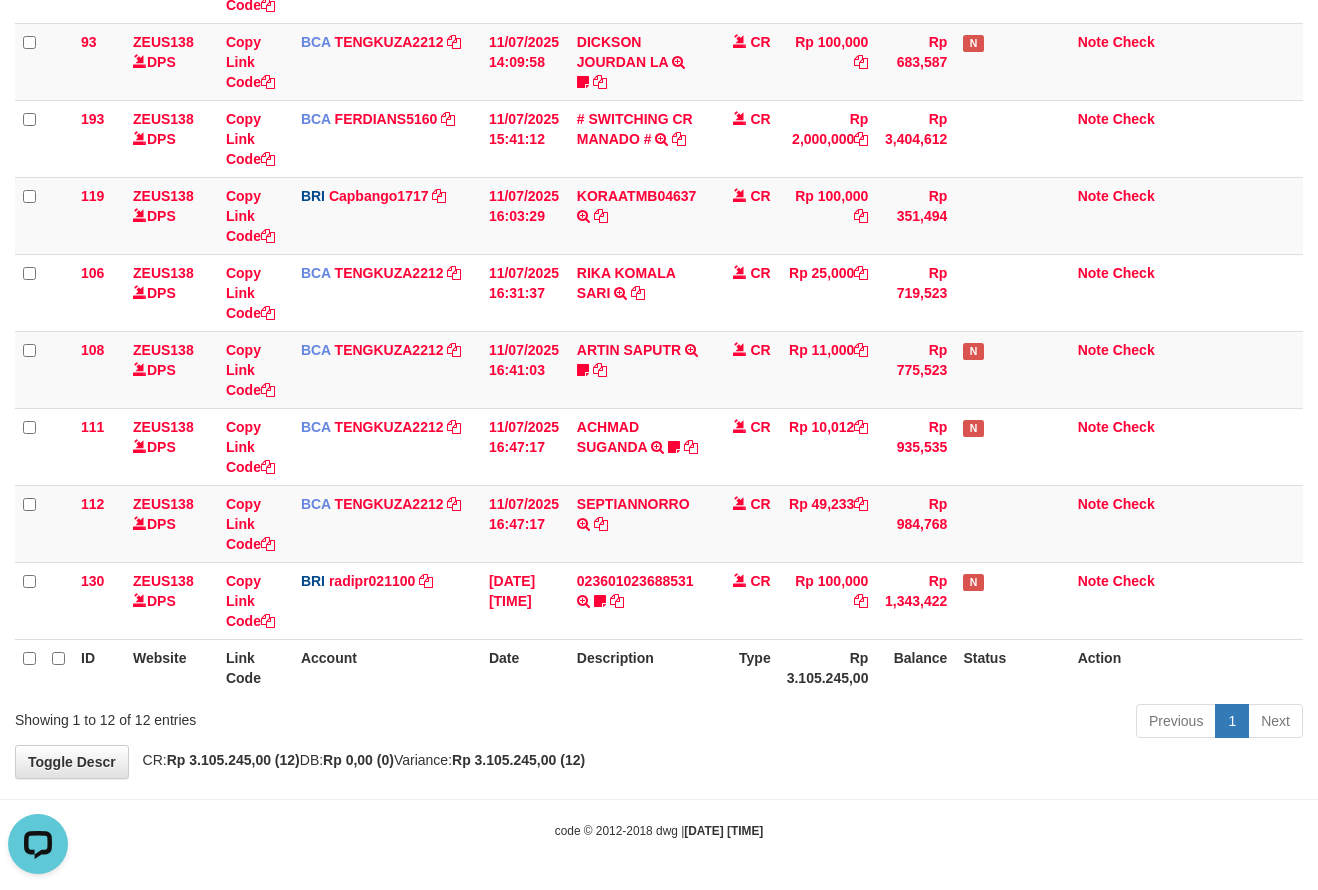 scroll, scrollTop: 0, scrollLeft: 0, axis: both 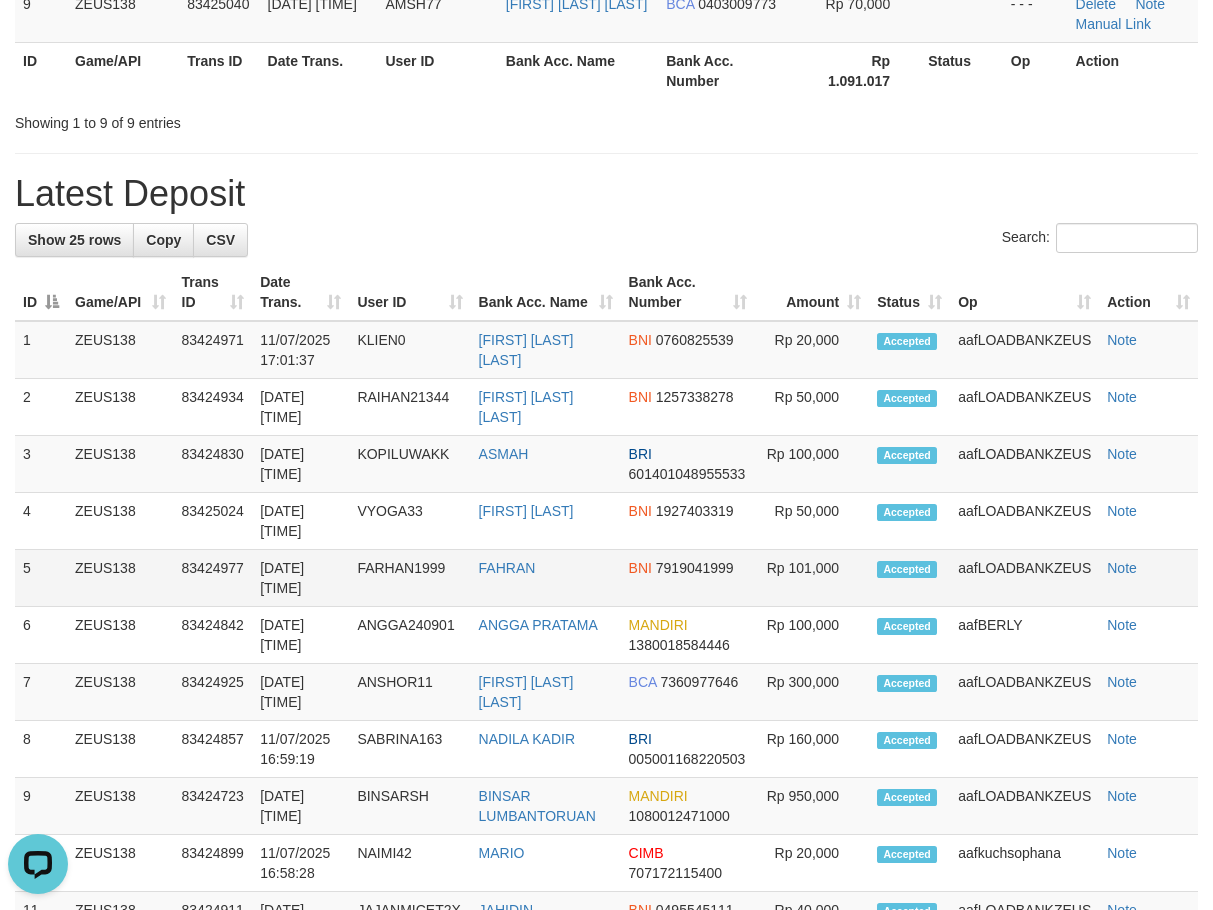 click on "[DATE] [TIME]" at bounding box center (300, 578) 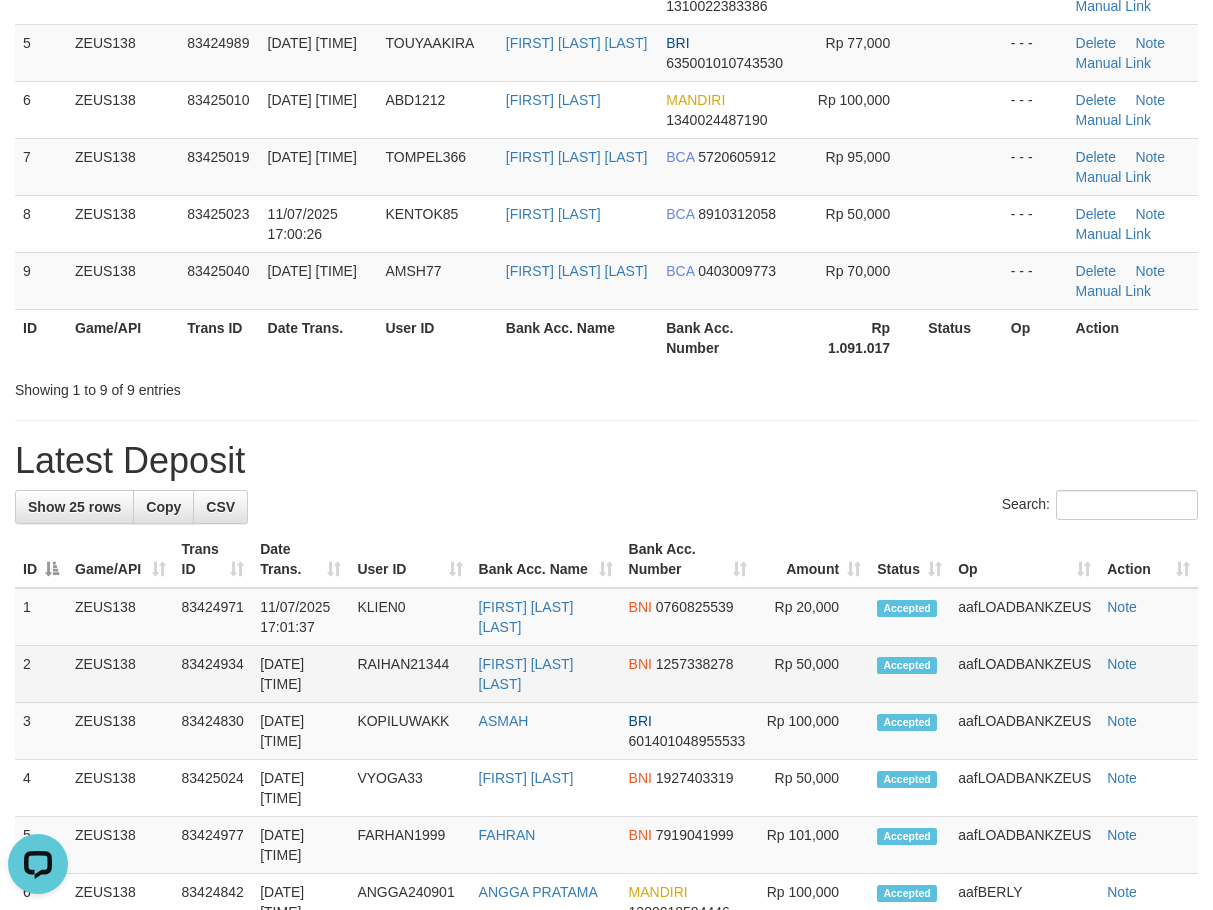 scroll, scrollTop: 521, scrollLeft: 0, axis: vertical 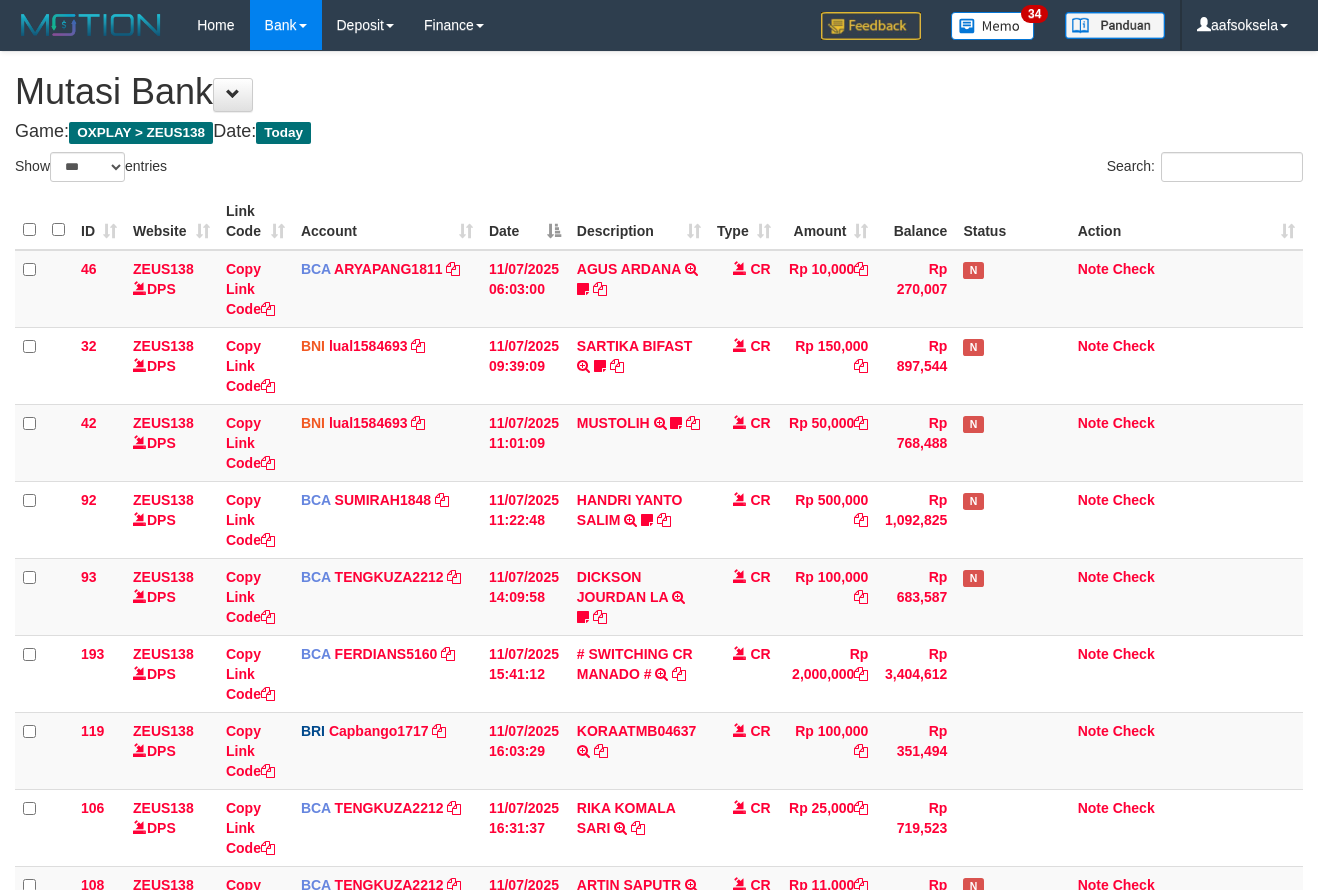 select on "***" 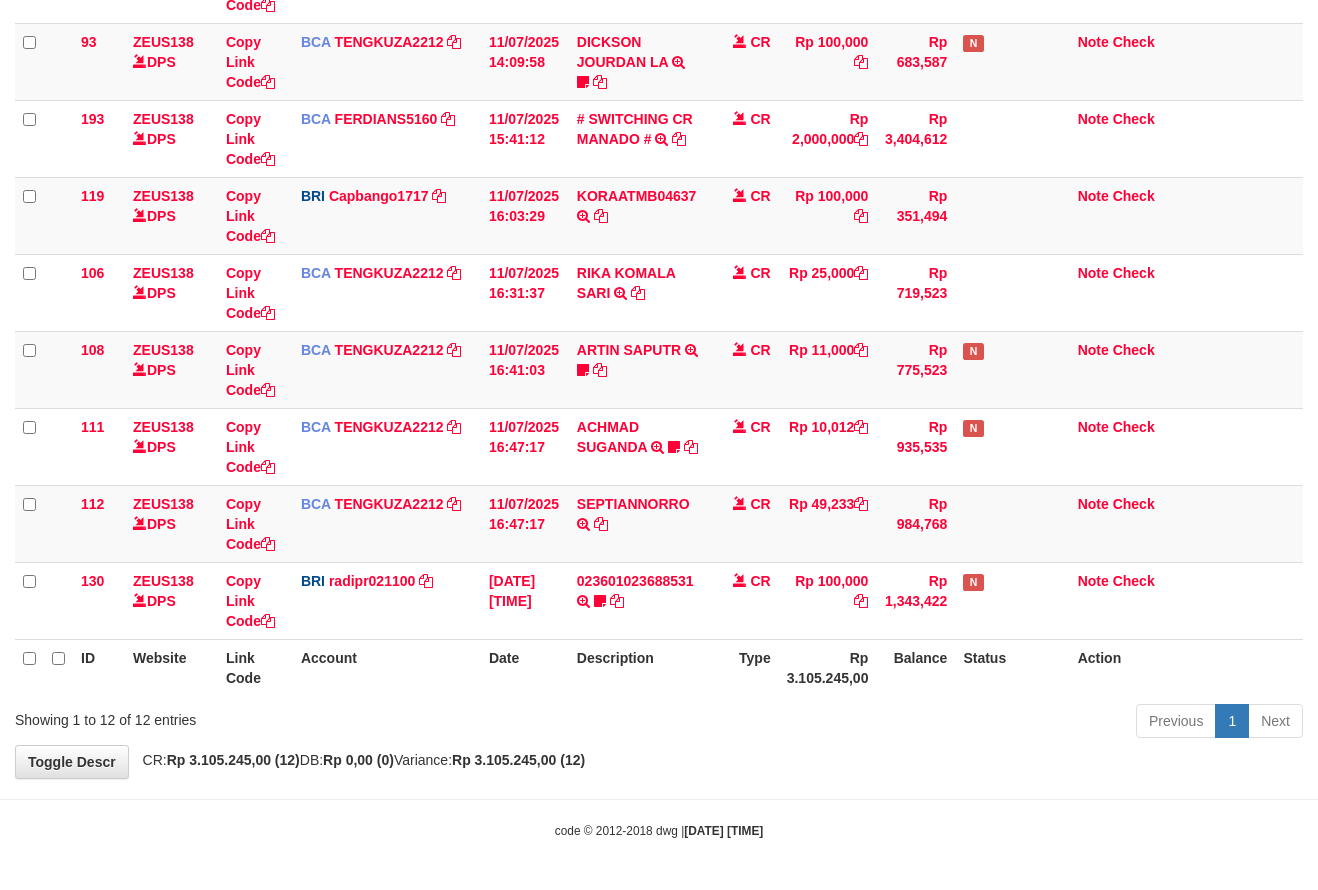 click on "Previous 1 Next" at bounding box center [933, 723] 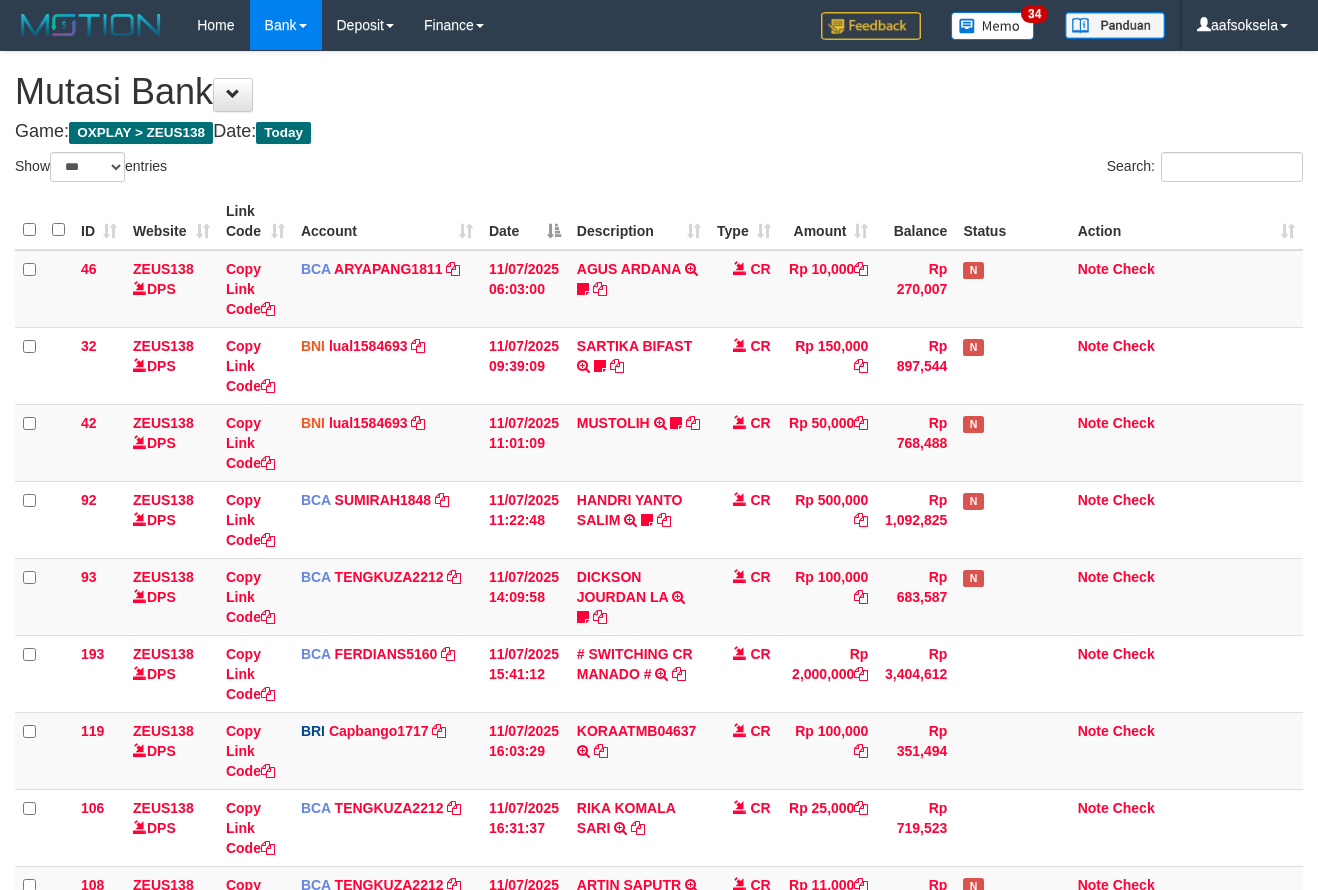 select on "***" 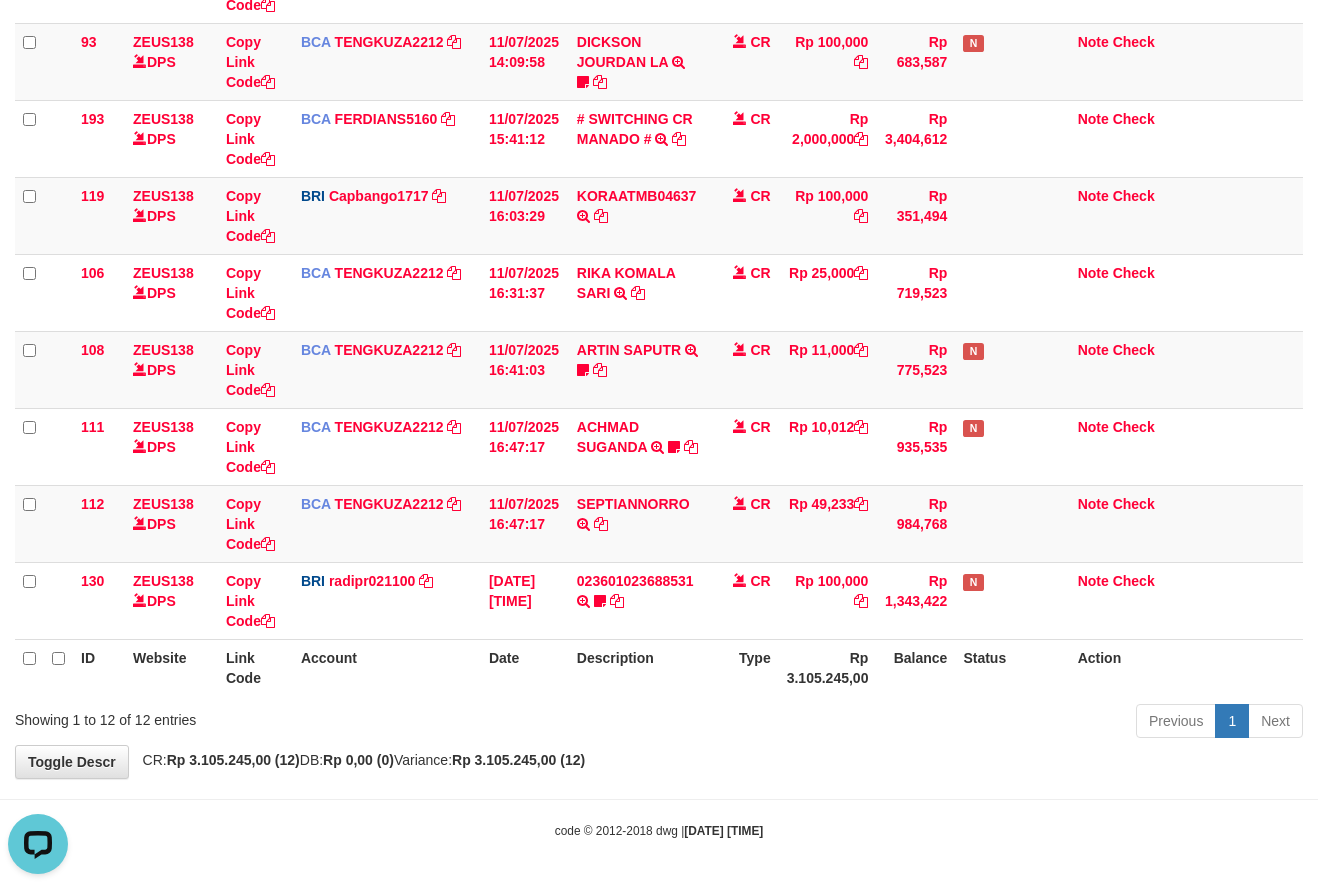 scroll, scrollTop: 0, scrollLeft: 0, axis: both 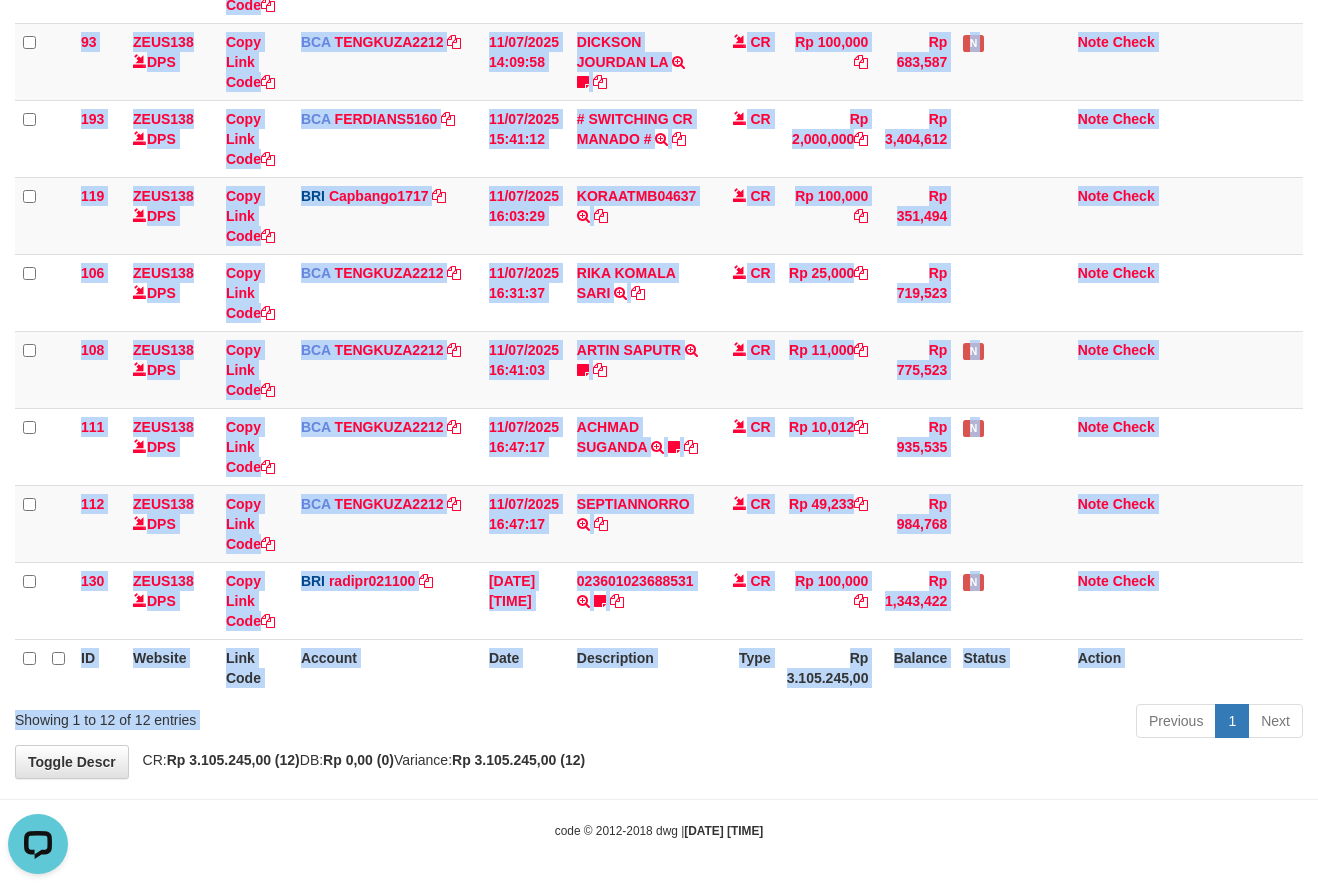 drag, startPoint x: 585, startPoint y: 705, endPoint x: 579, endPoint y: 695, distance: 11.661903 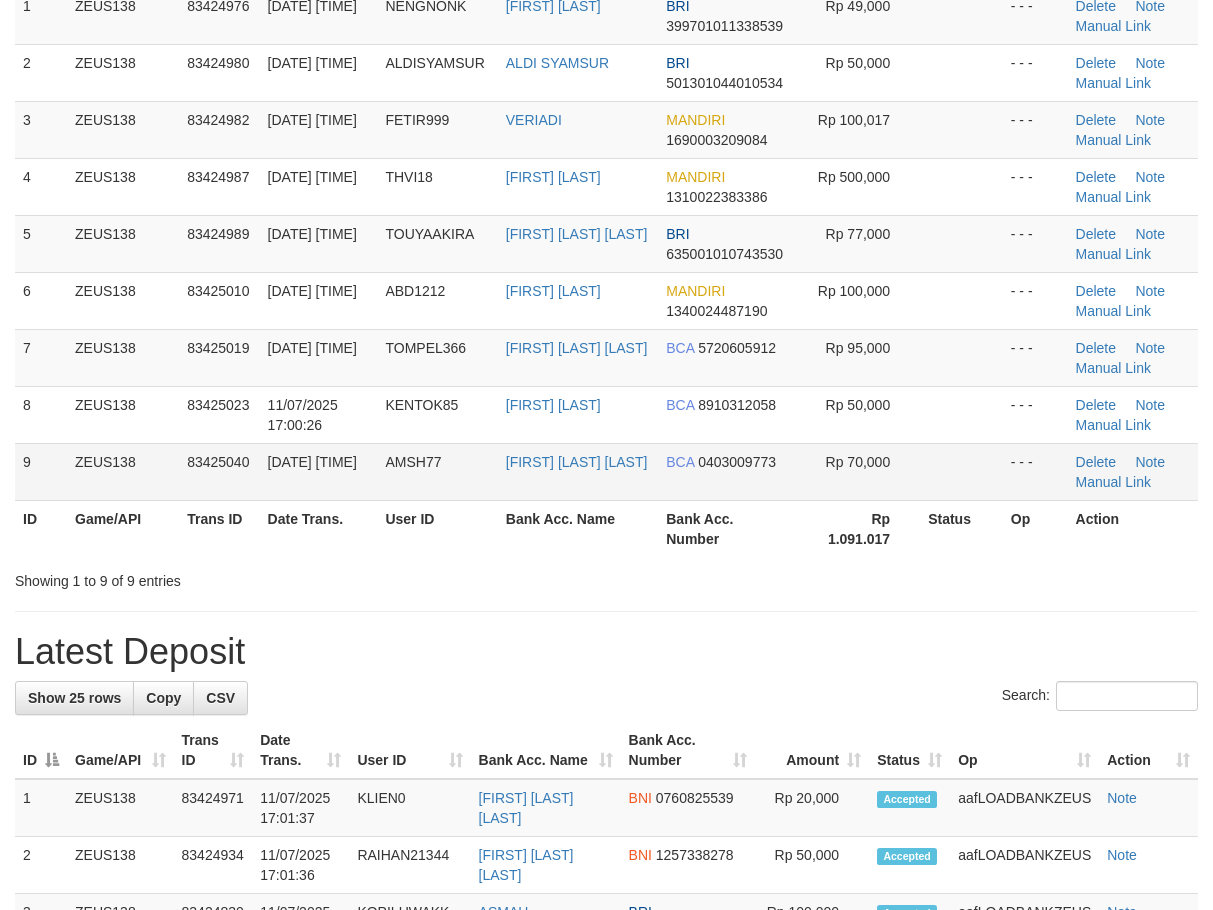 scroll, scrollTop: 196, scrollLeft: 0, axis: vertical 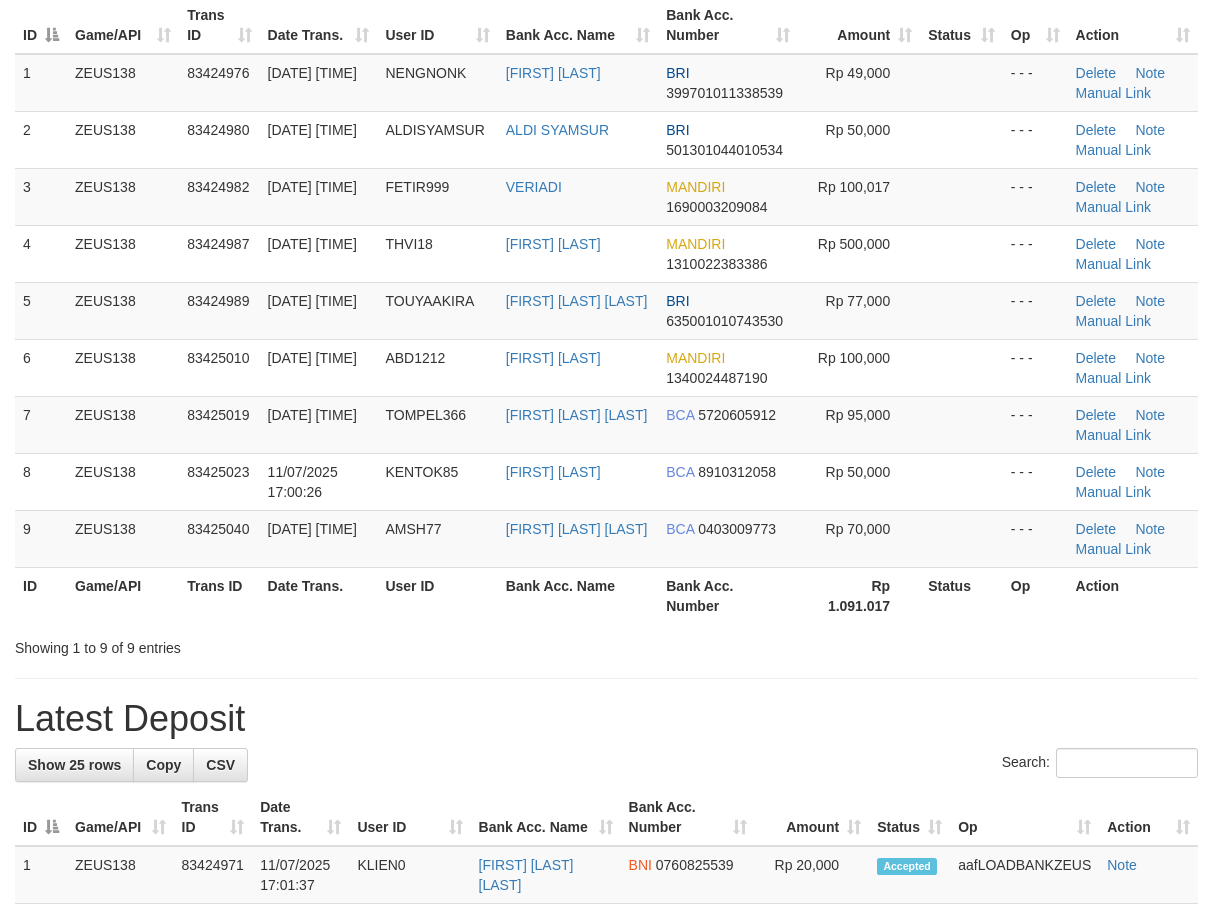 click on "Latest Deposit" at bounding box center (606, 719) 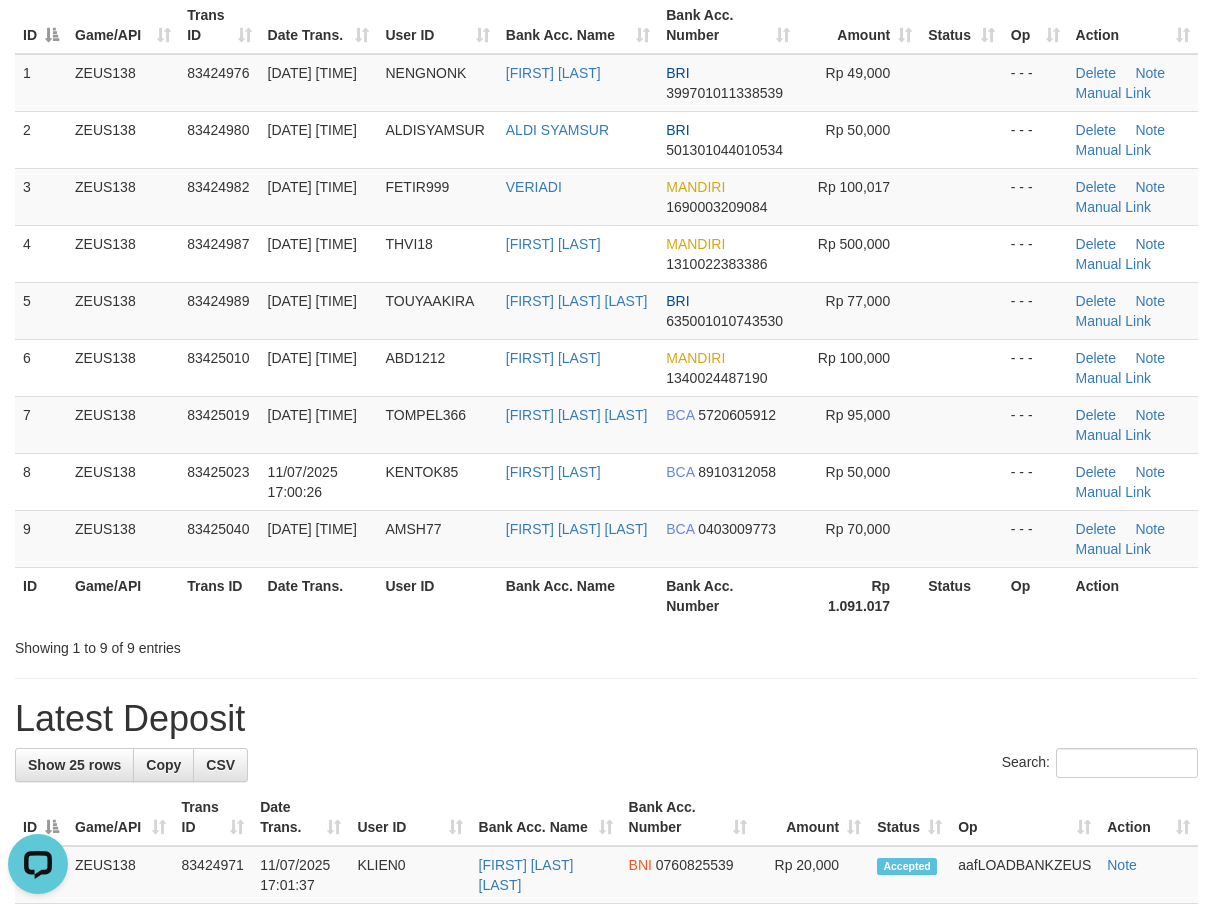 scroll, scrollTop: 0, scrollLeft: 0, axis: both 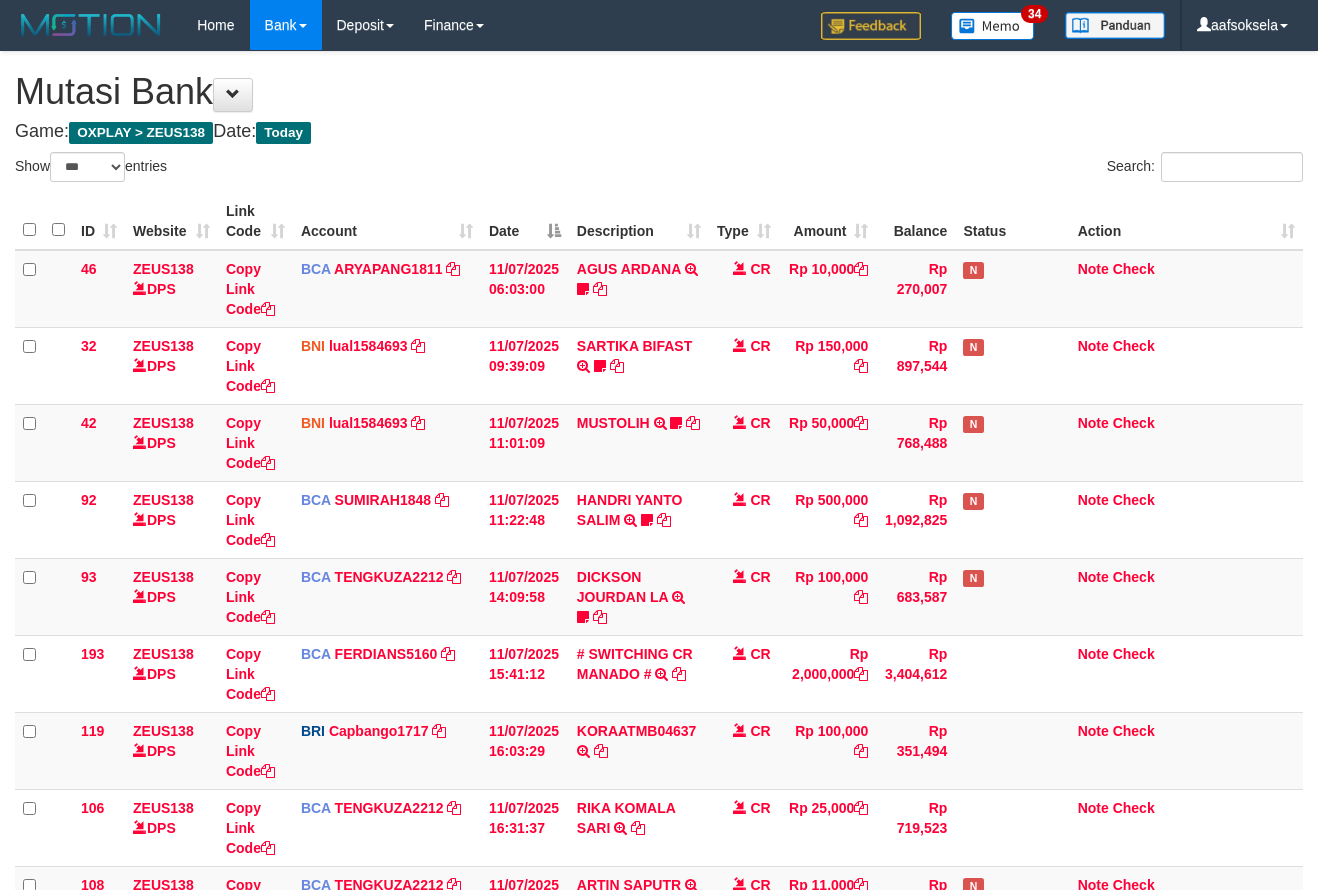 select on "***" 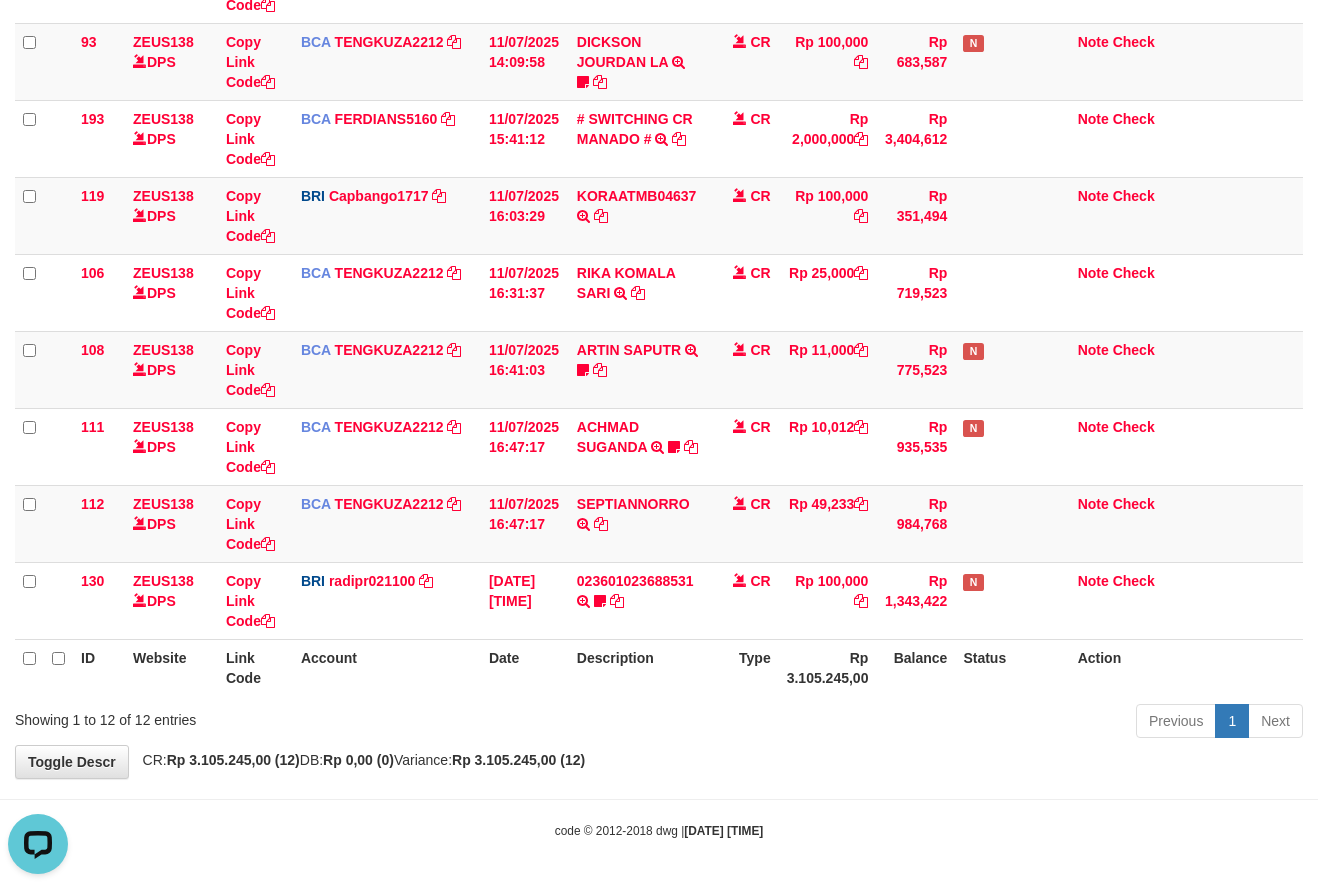 scroll, scrollTop: 0, scrollLeft: 0, axis: both 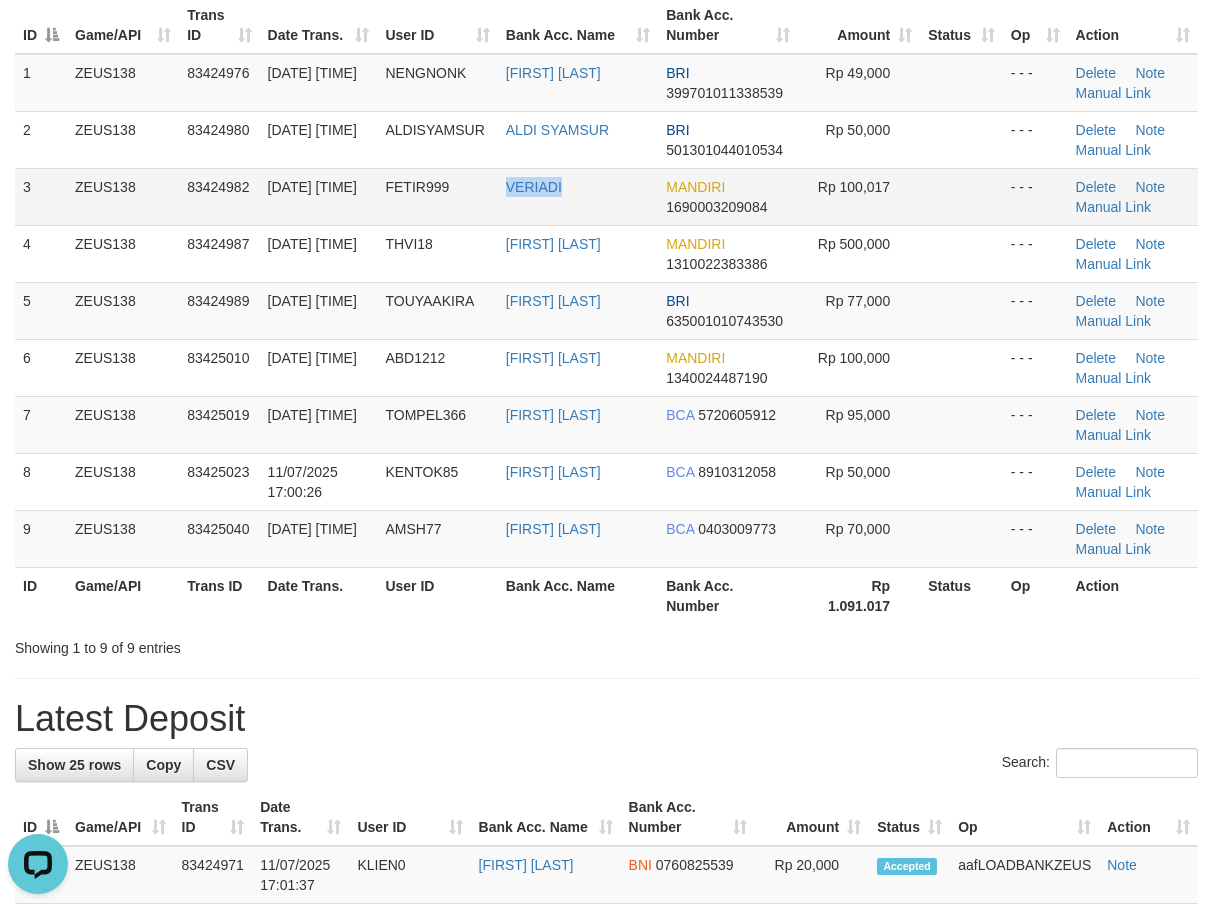 drag, startPoint x: 499, startPoint y: 192, endPoint x: 604, endPoint y: 204, distance: 105.68349 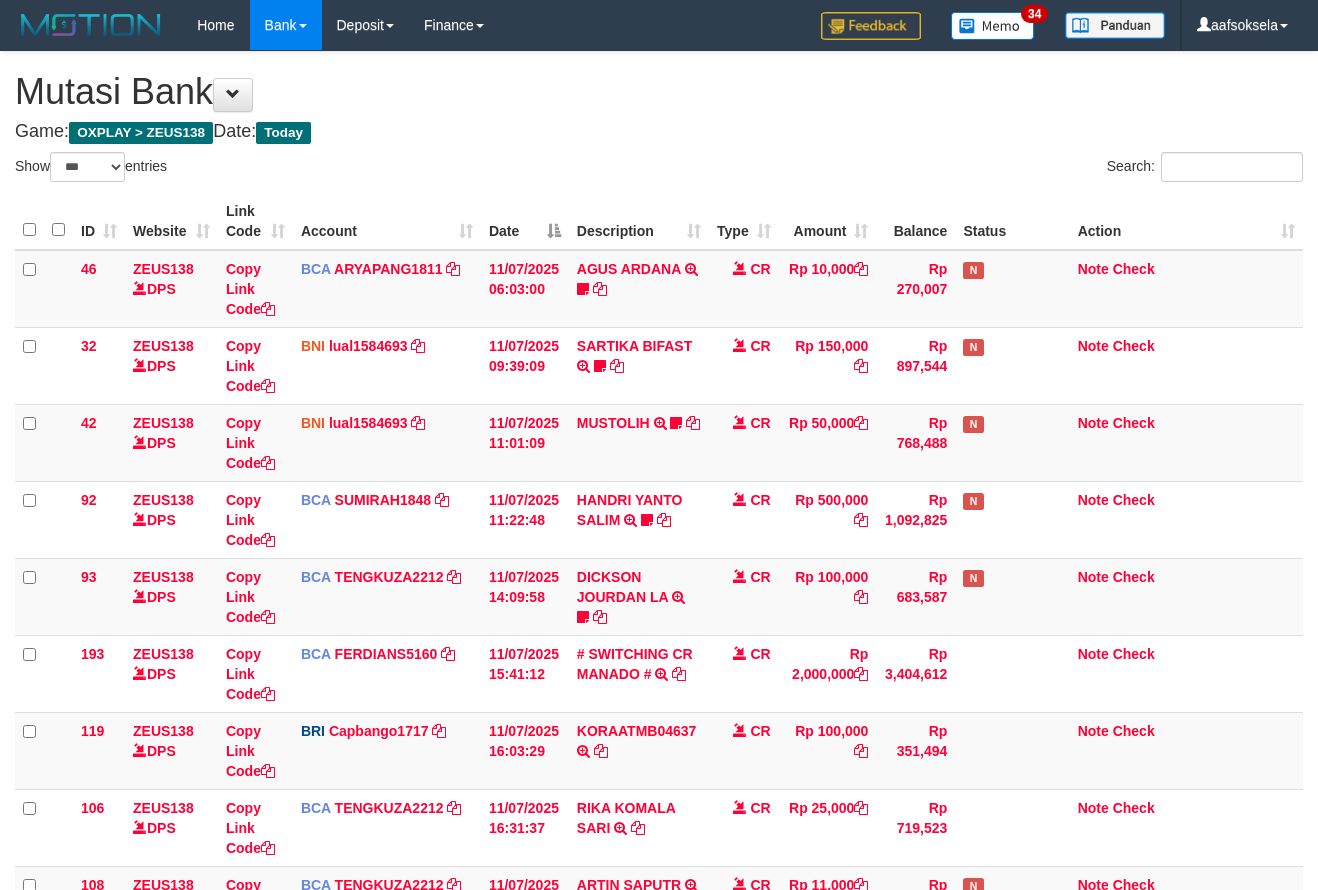 select on "***" 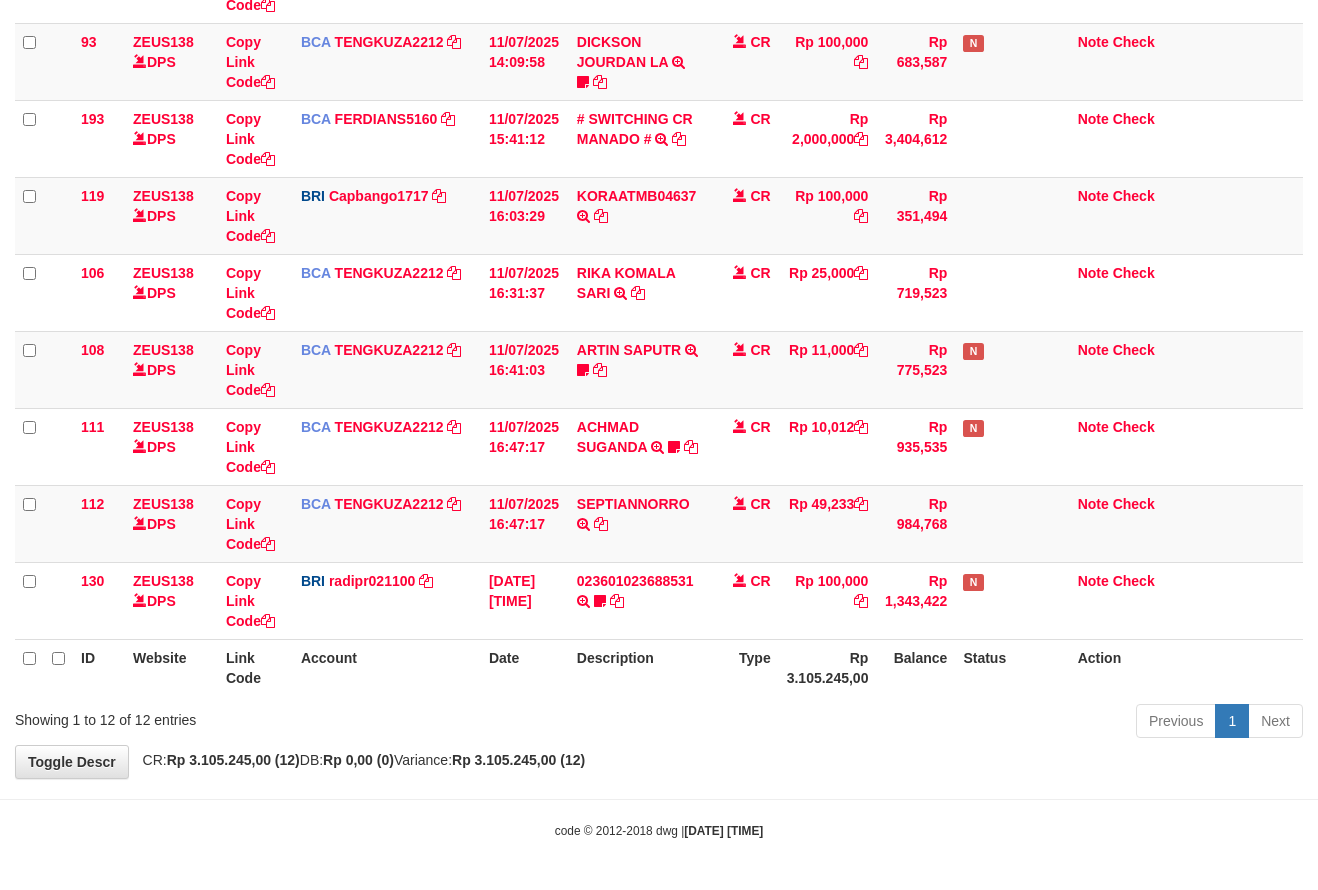 click on "Previous 1 Next" at bounding box center (933, 723) 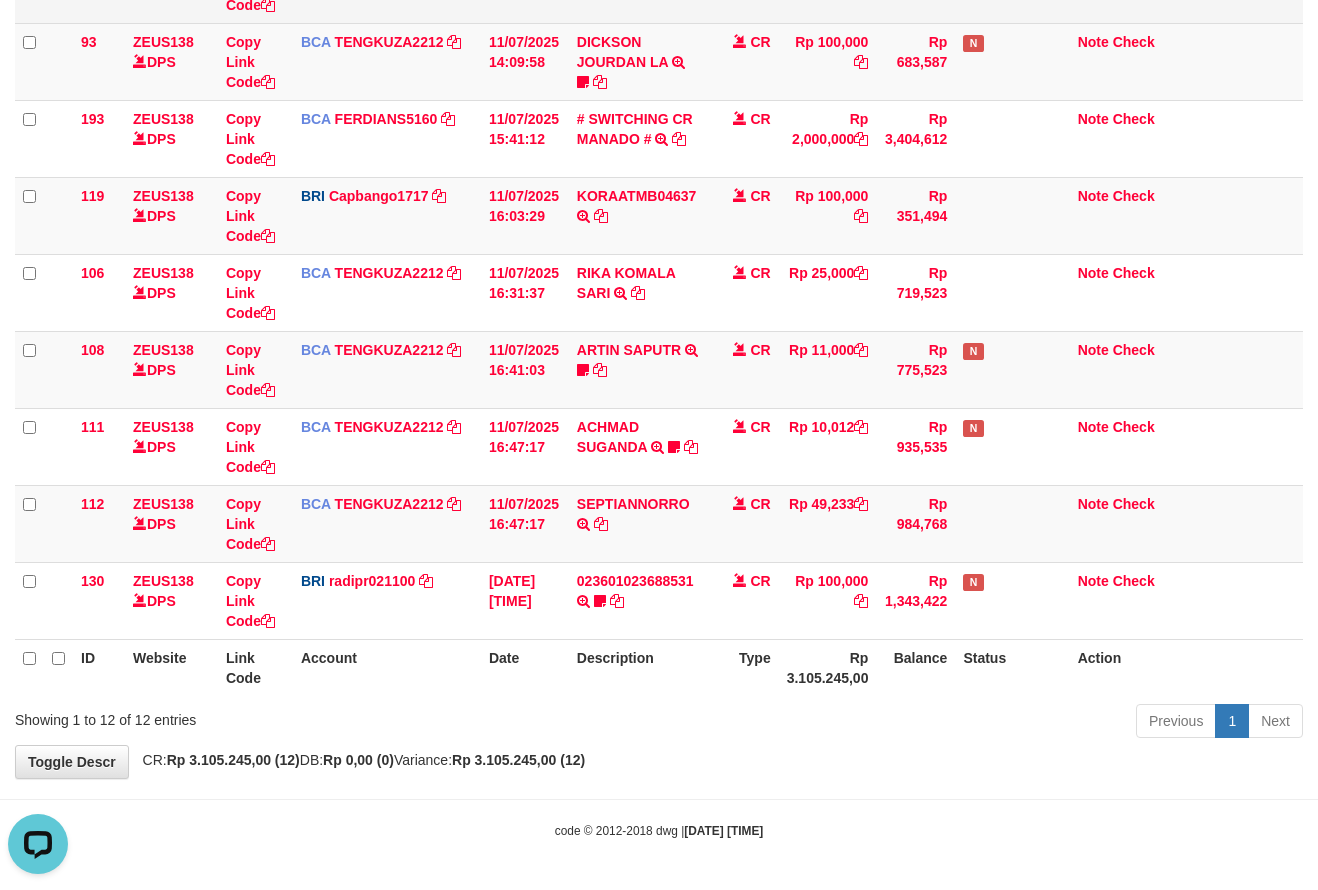 scroll, scrollTop: 0, scrollLeft: 0, axis: both 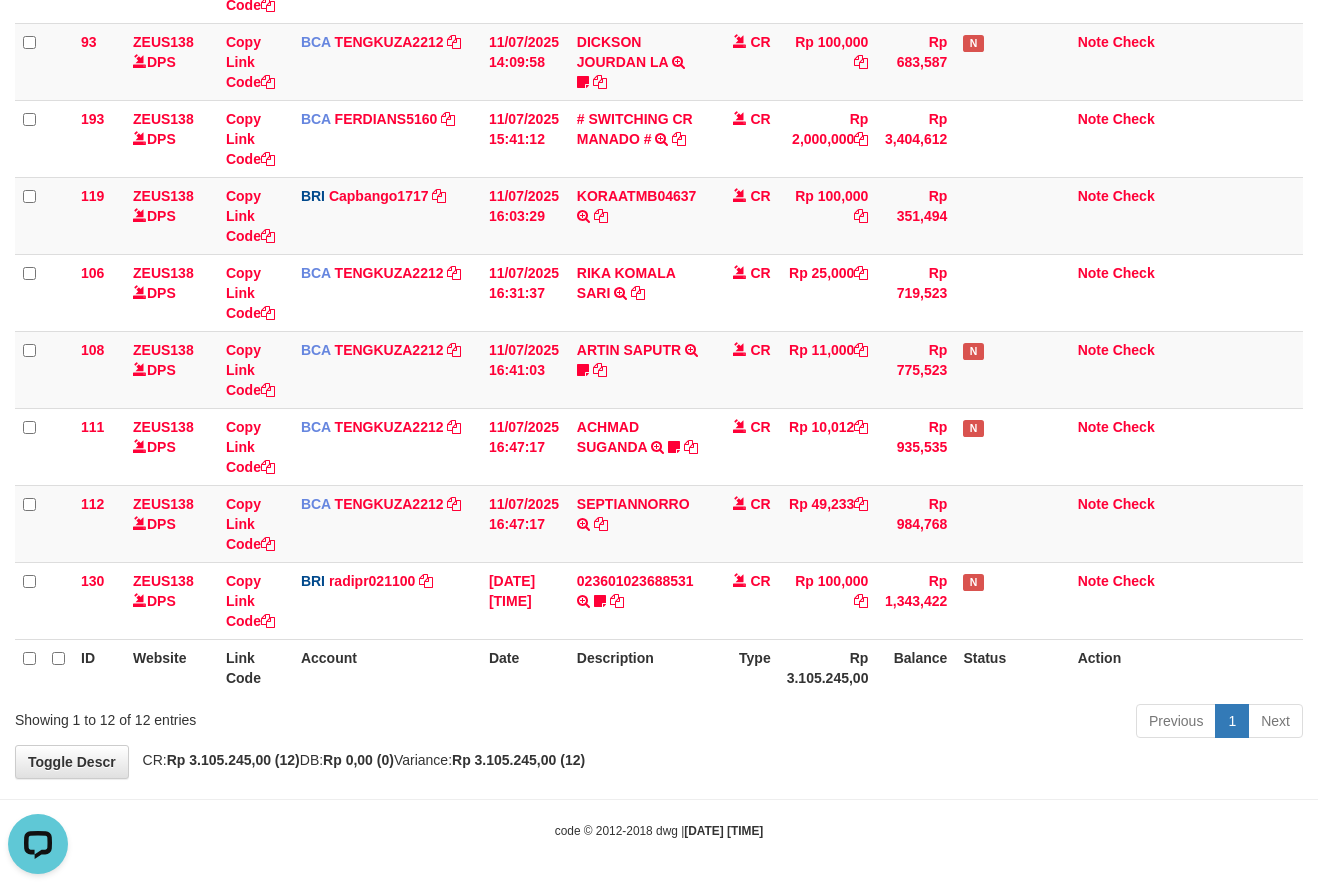drag, startPoint x: 613, startPoint y: 726, endPoint x: 715, endPoint y: 757, distance: 106.60675 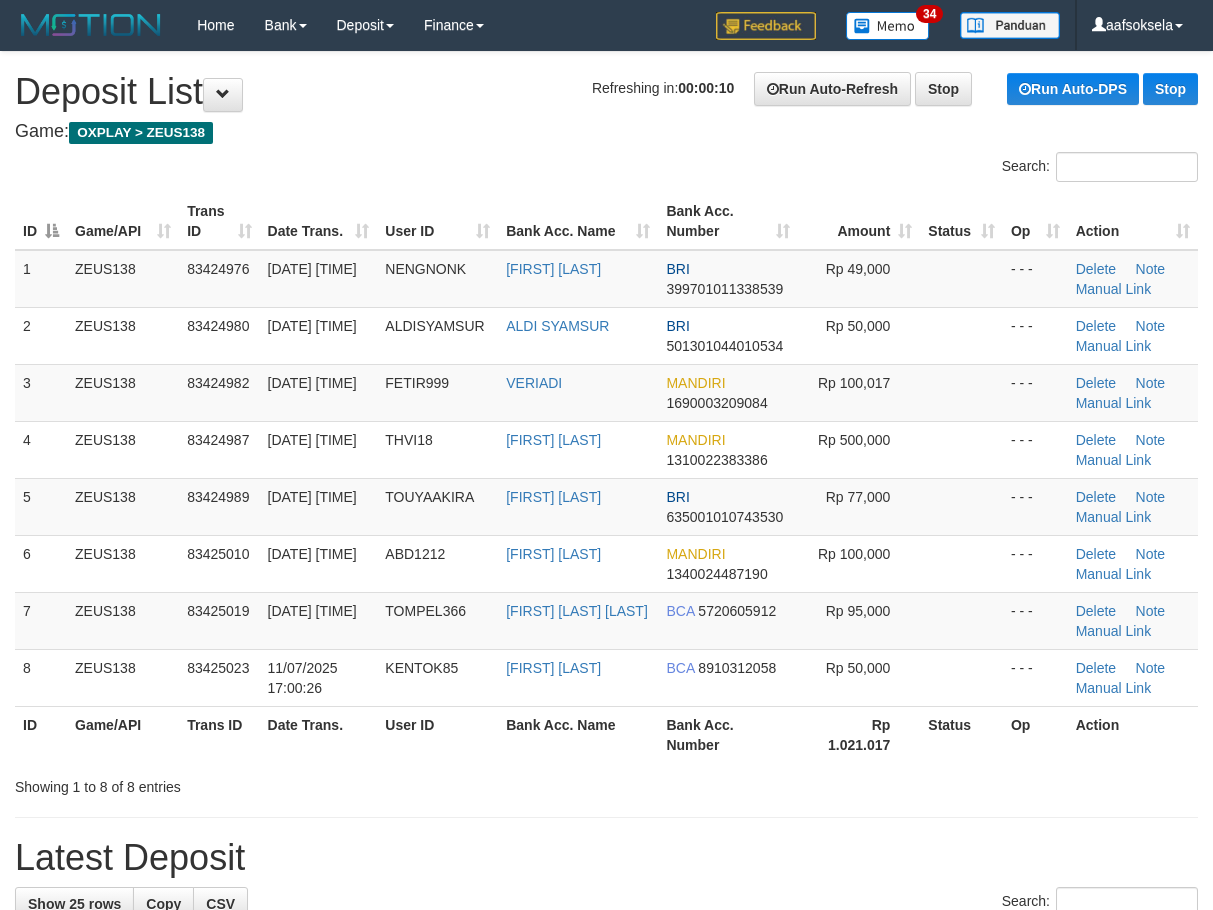 scroll, scrollTop: 0, scrollLeft: 0, axis: both 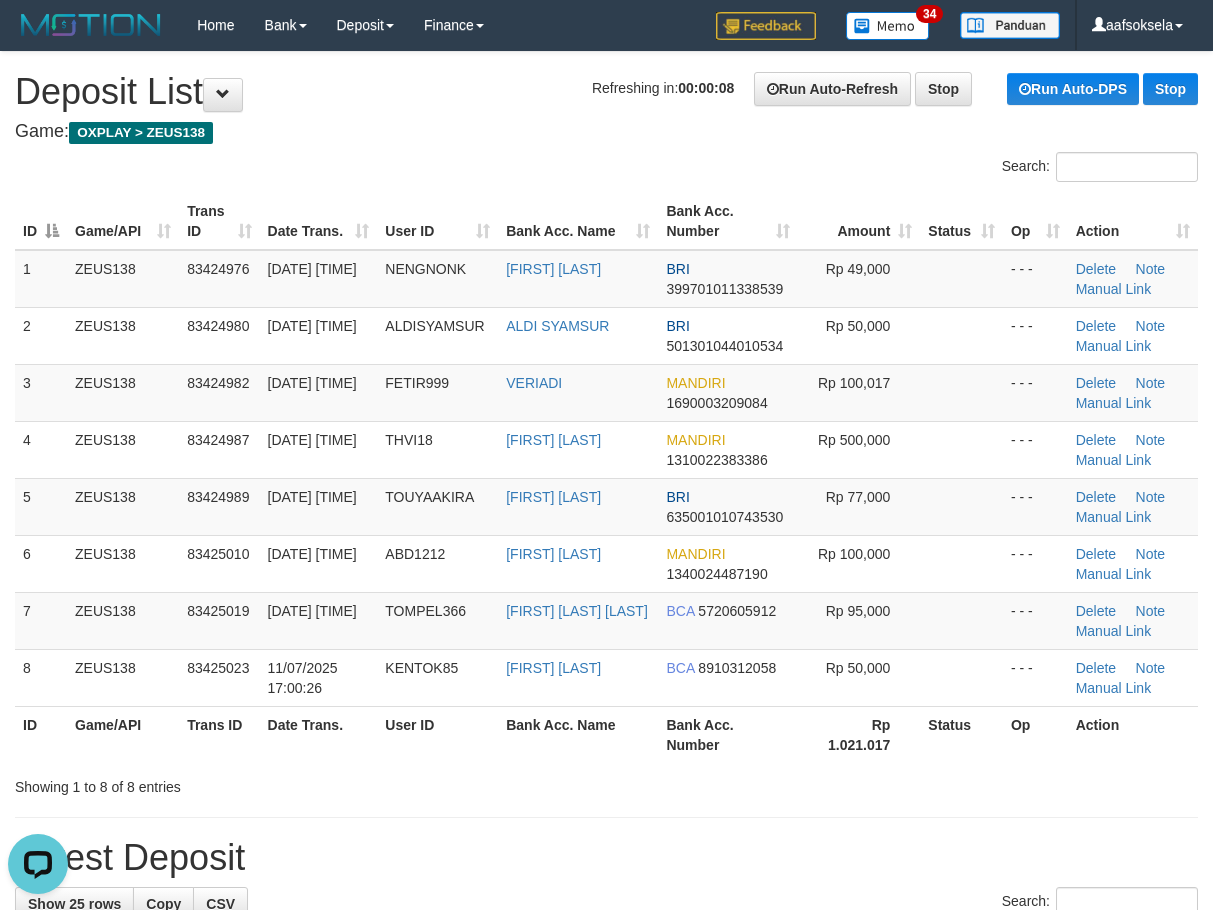 click on "Showing 1 to 8 of 8 entries" at bounding box center [606, 783] 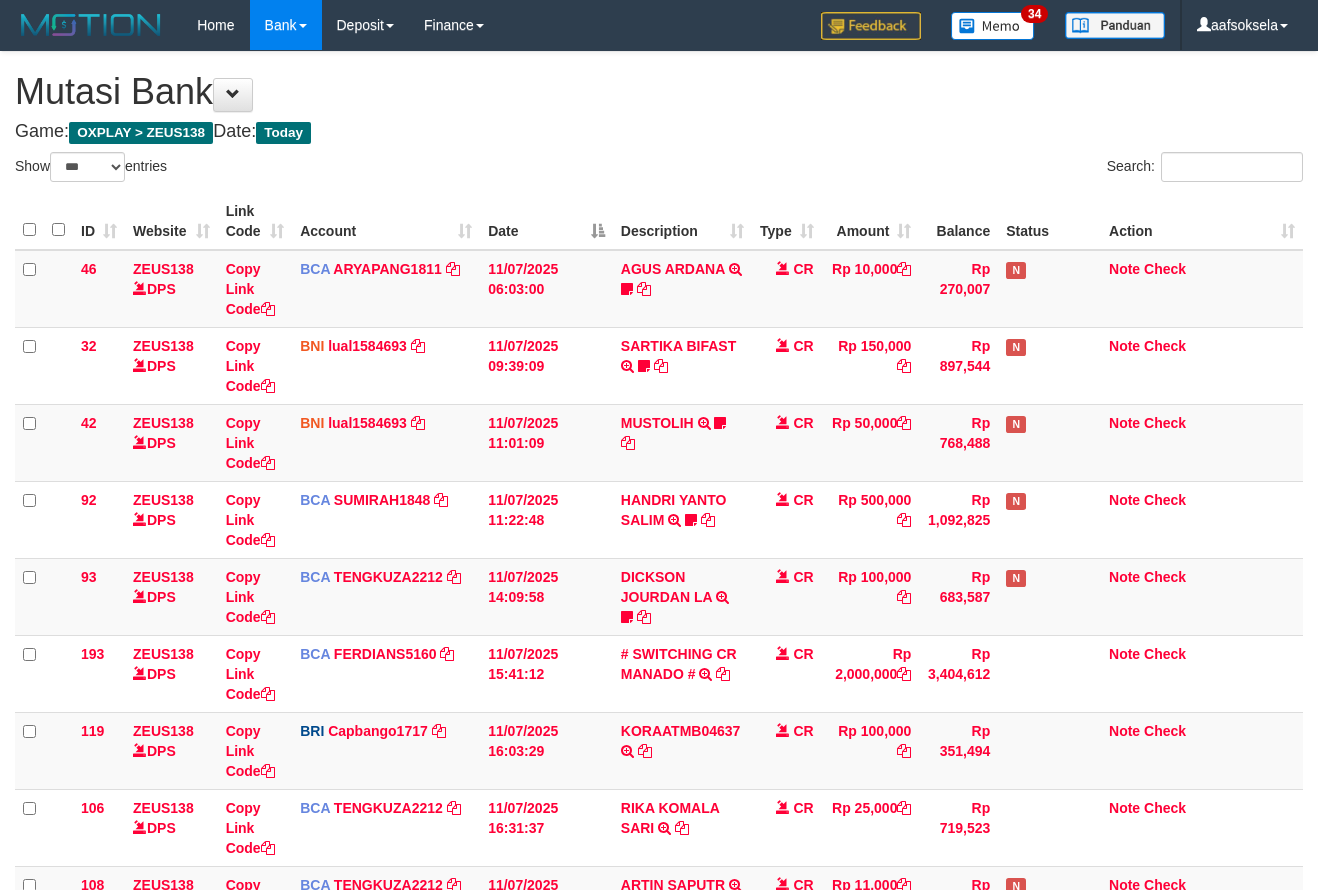 select on "***" 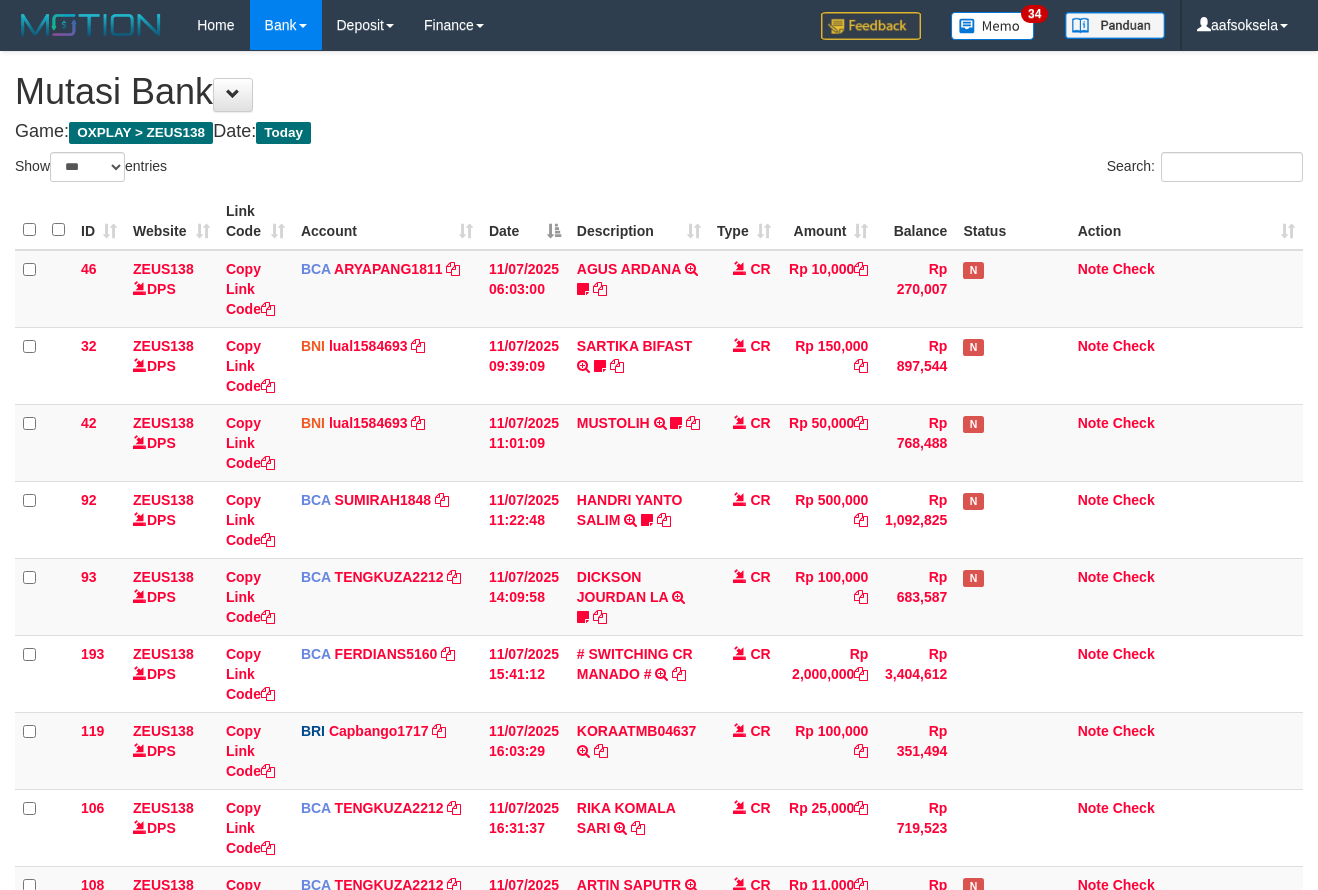 select on "***" 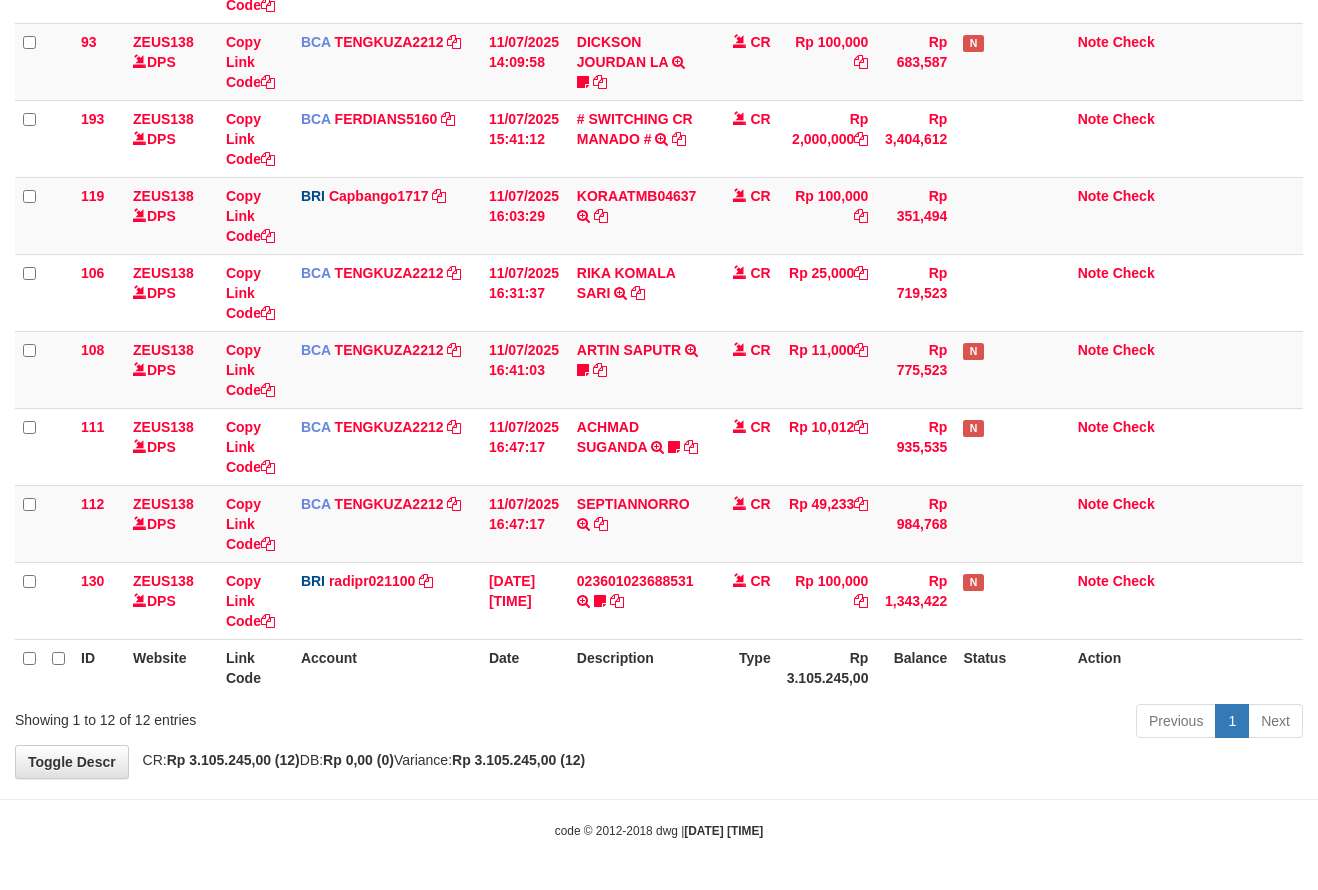 click on "**********" at bounding box center [659, 147] 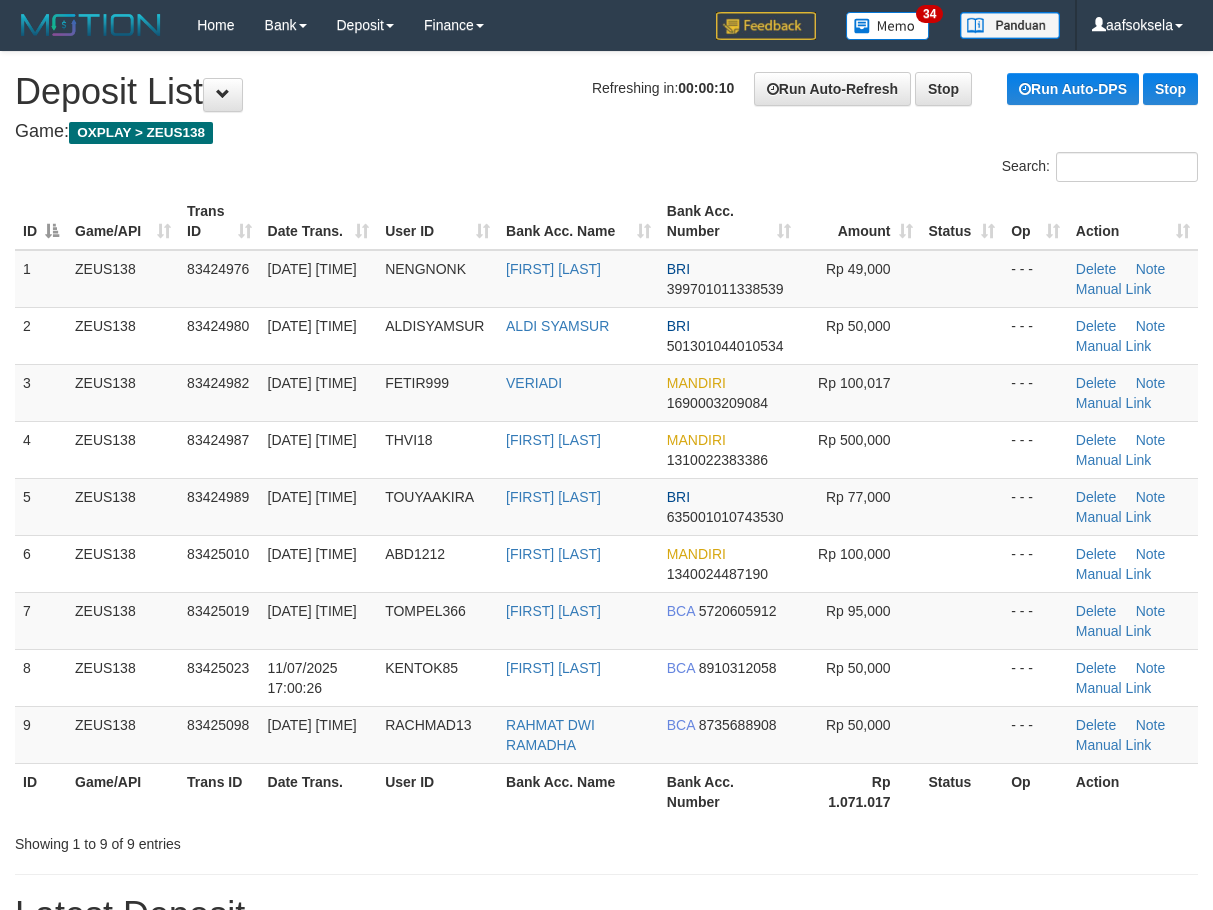 scroll, scrollTop: 0, scrollLeft: 0, axis: both 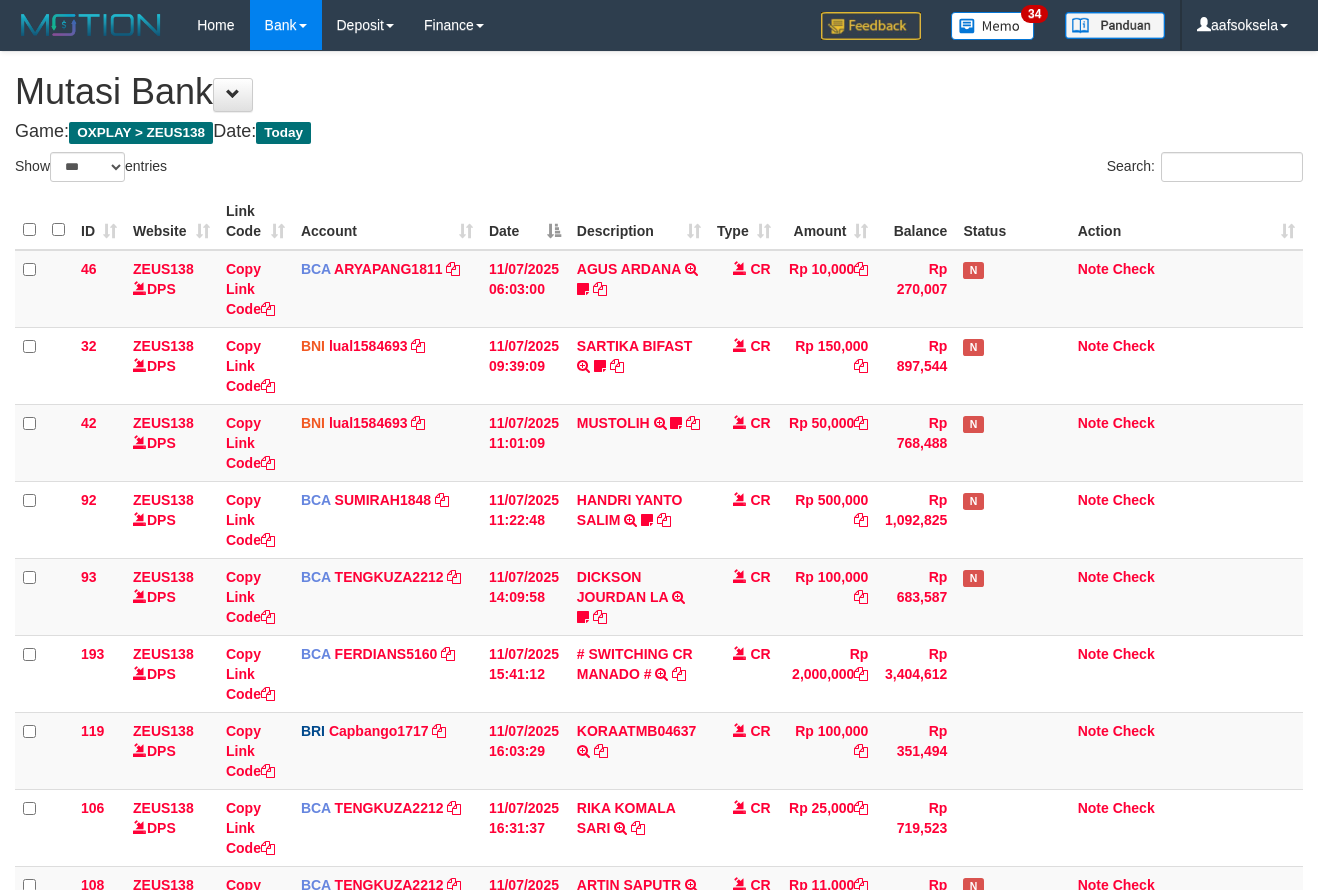 select on "***" 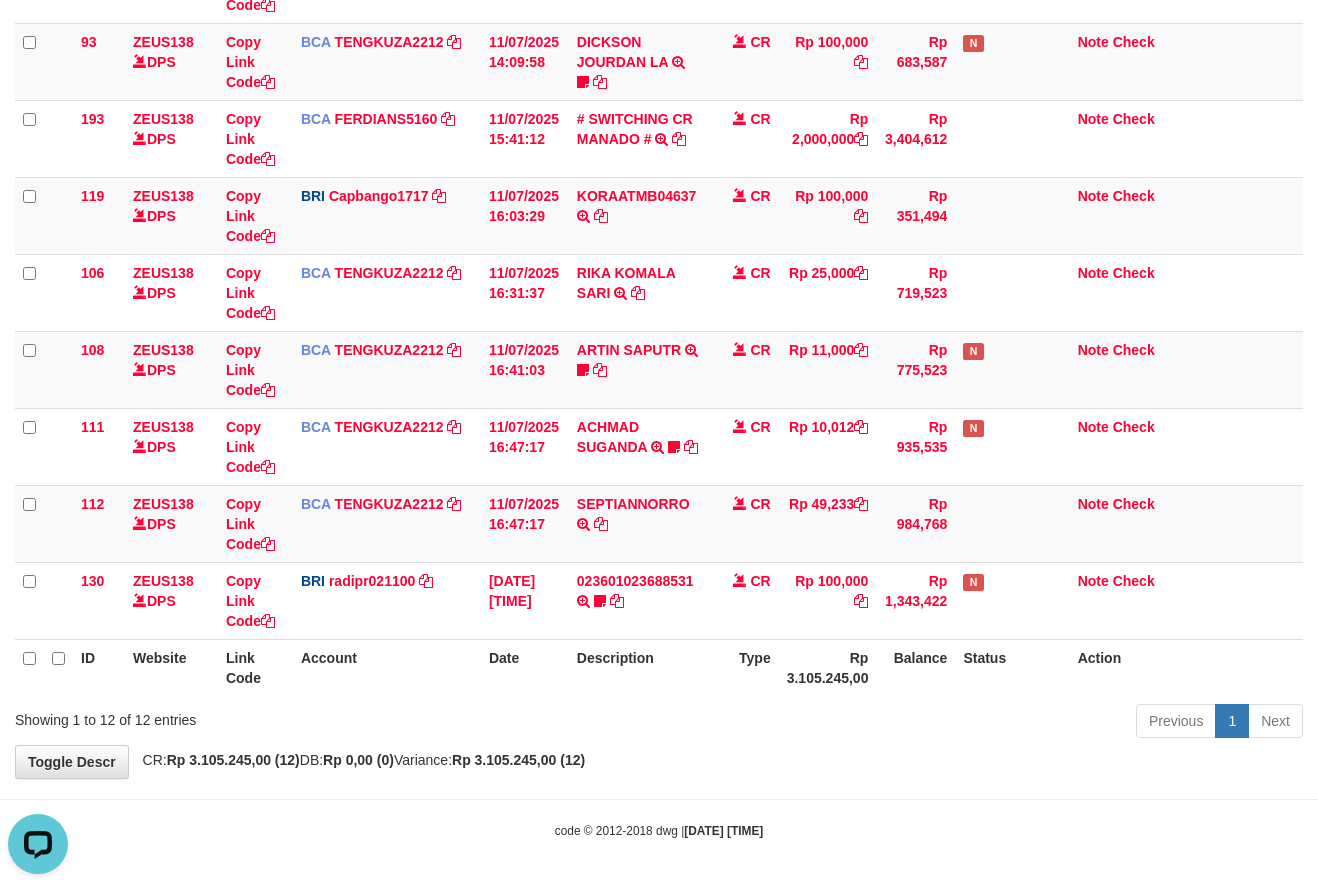 scroll, scrollTop: 0, scrollLeft: 0, axis: both 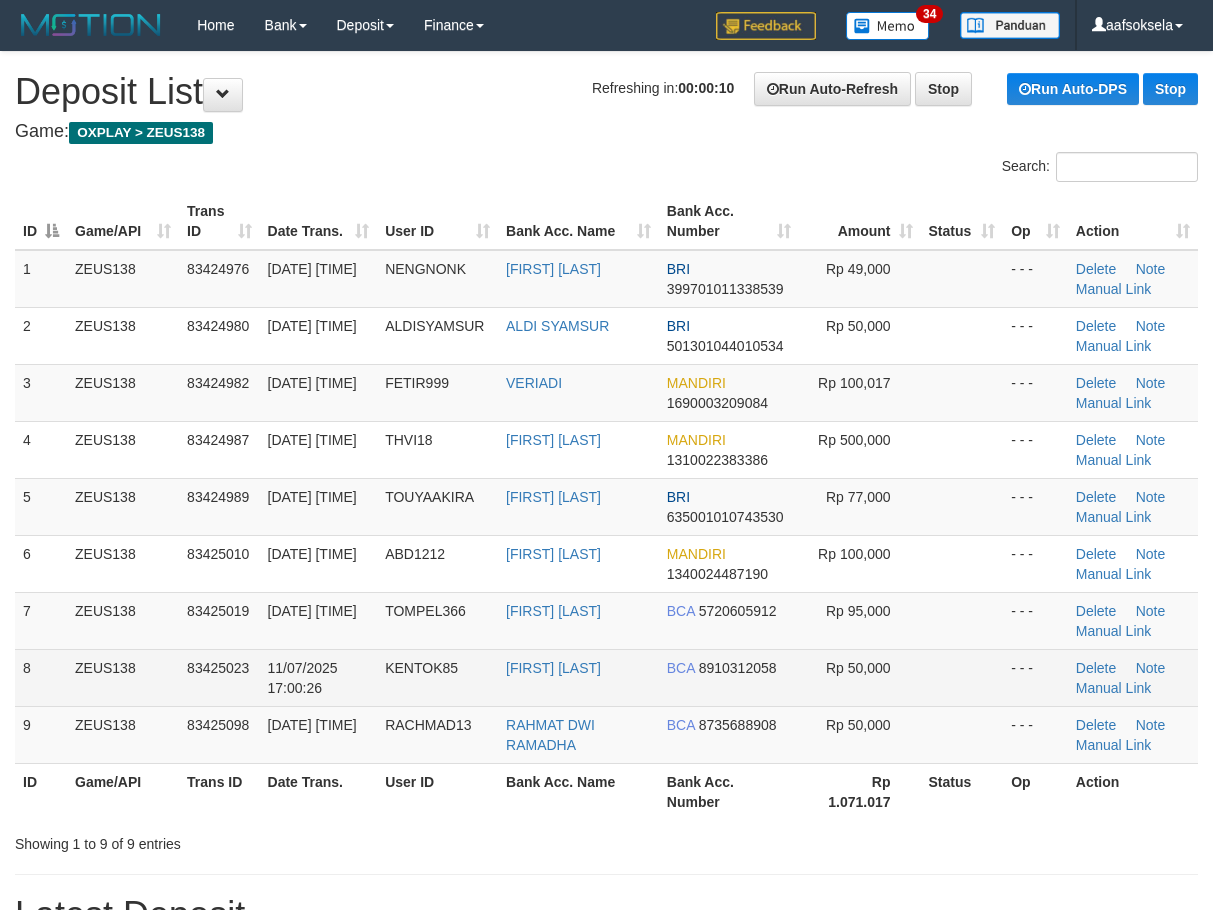click on "83425023" at bounding box center (218, 668) 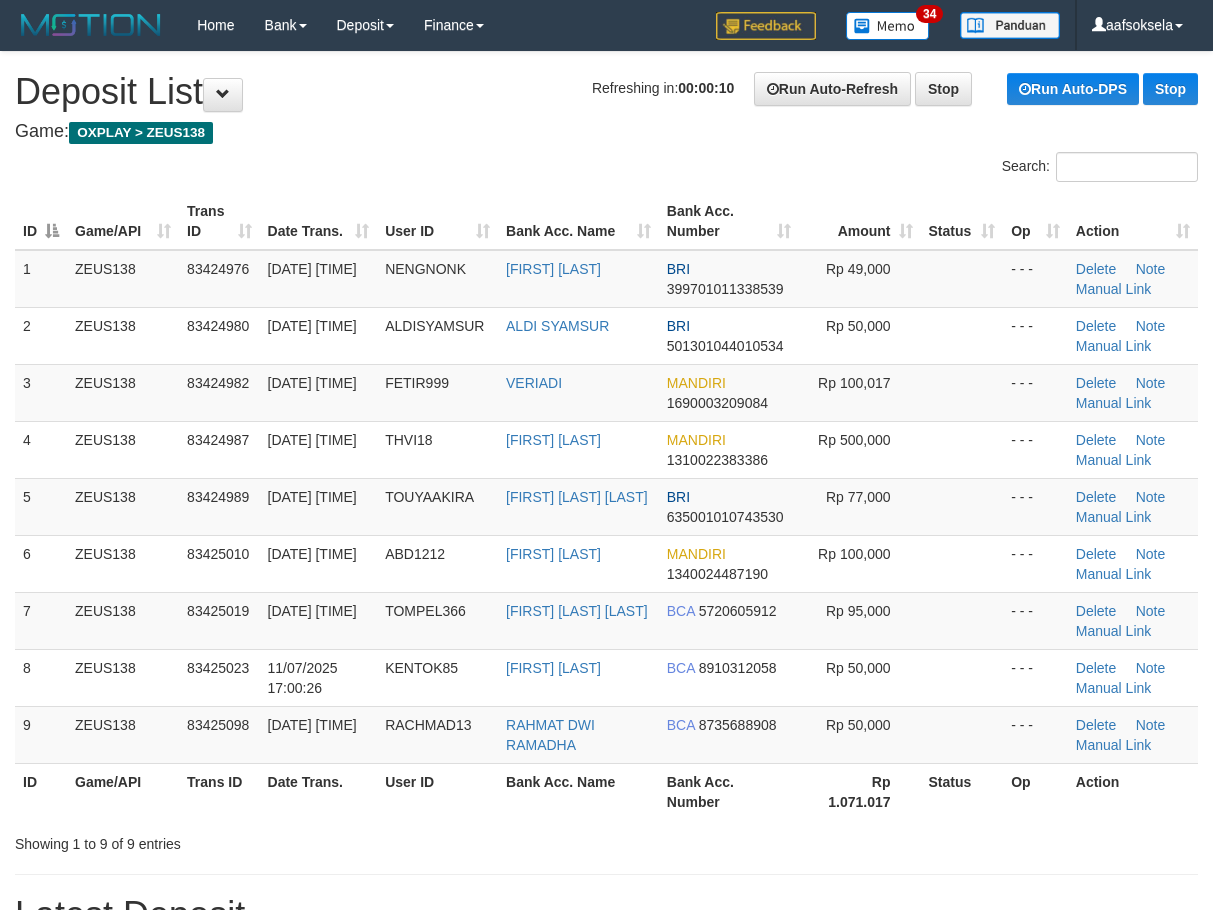 scroll, scrollTop: 0, scrollLeft: 0, axis: both 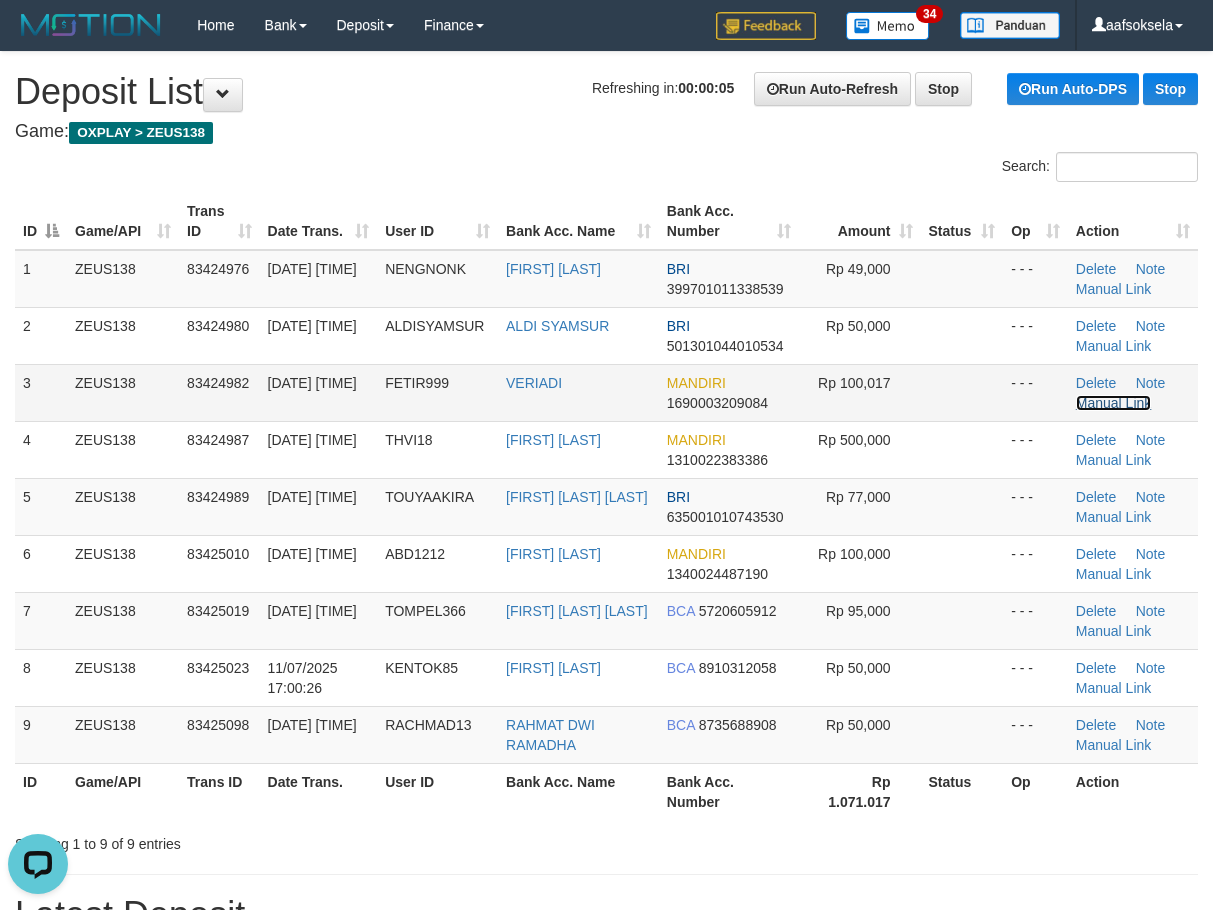click on "Manual Link" at bounding box center (1114, 403) 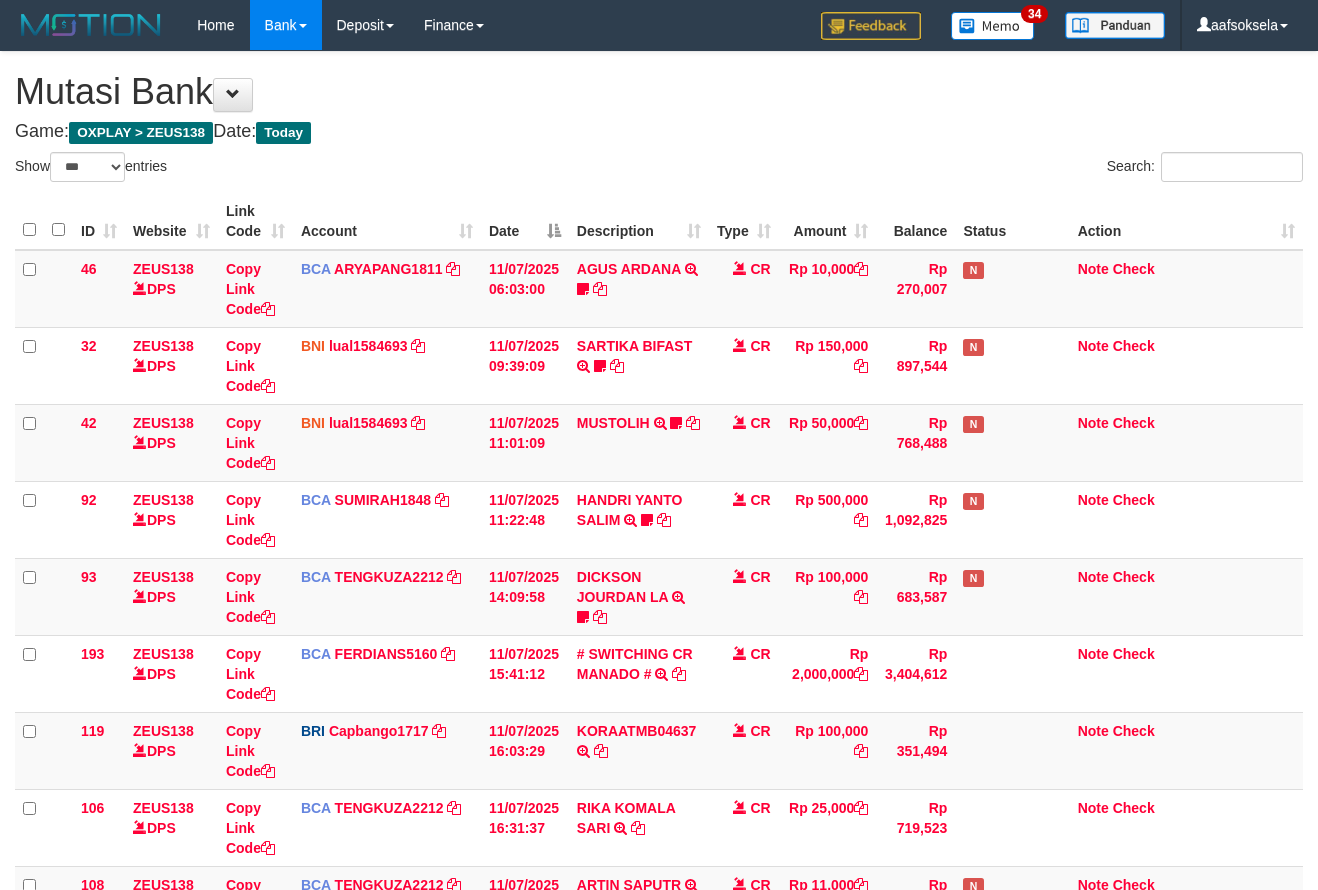 select on "***" 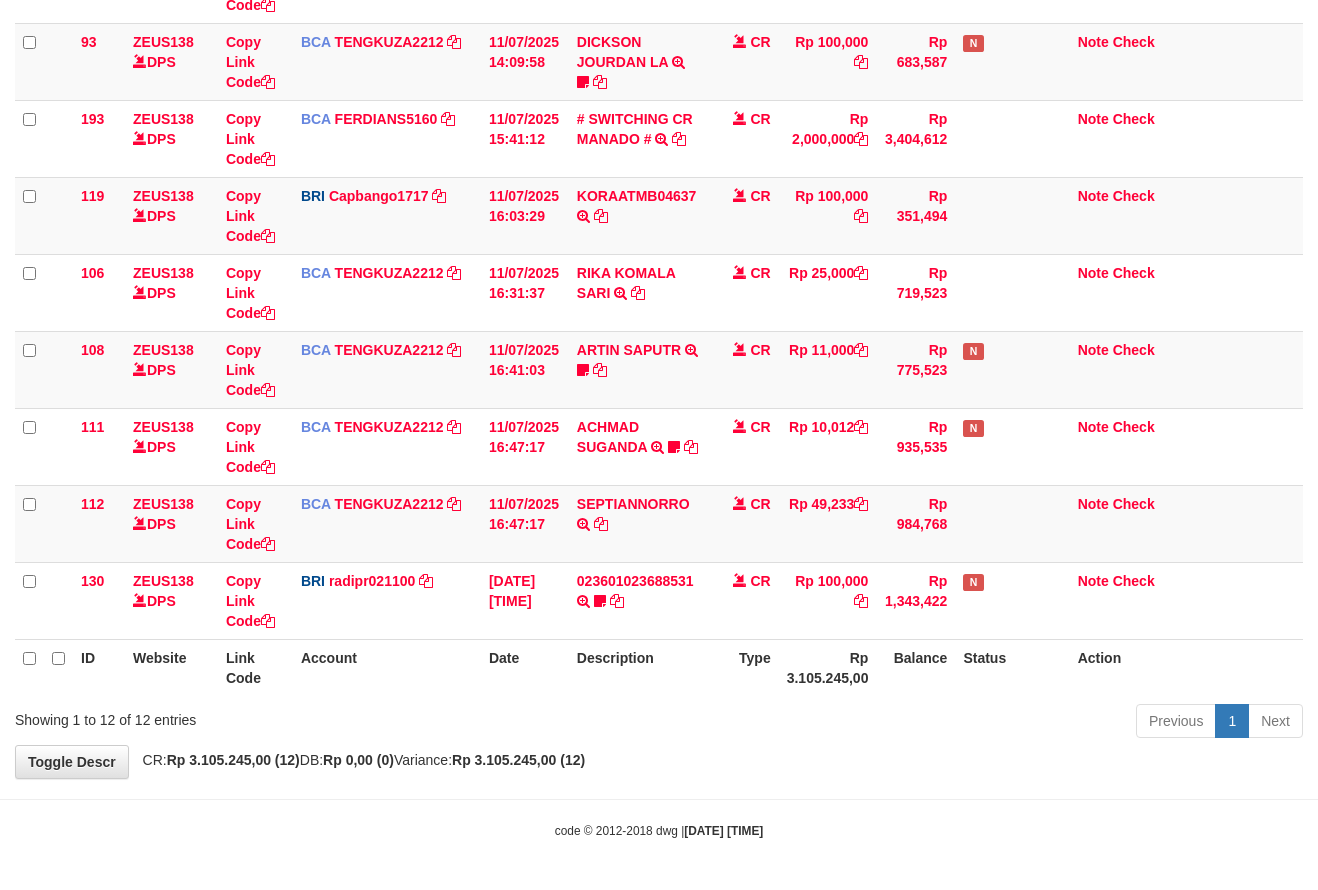 click on "Previous 1 Next" at bounding box center [933, 723] 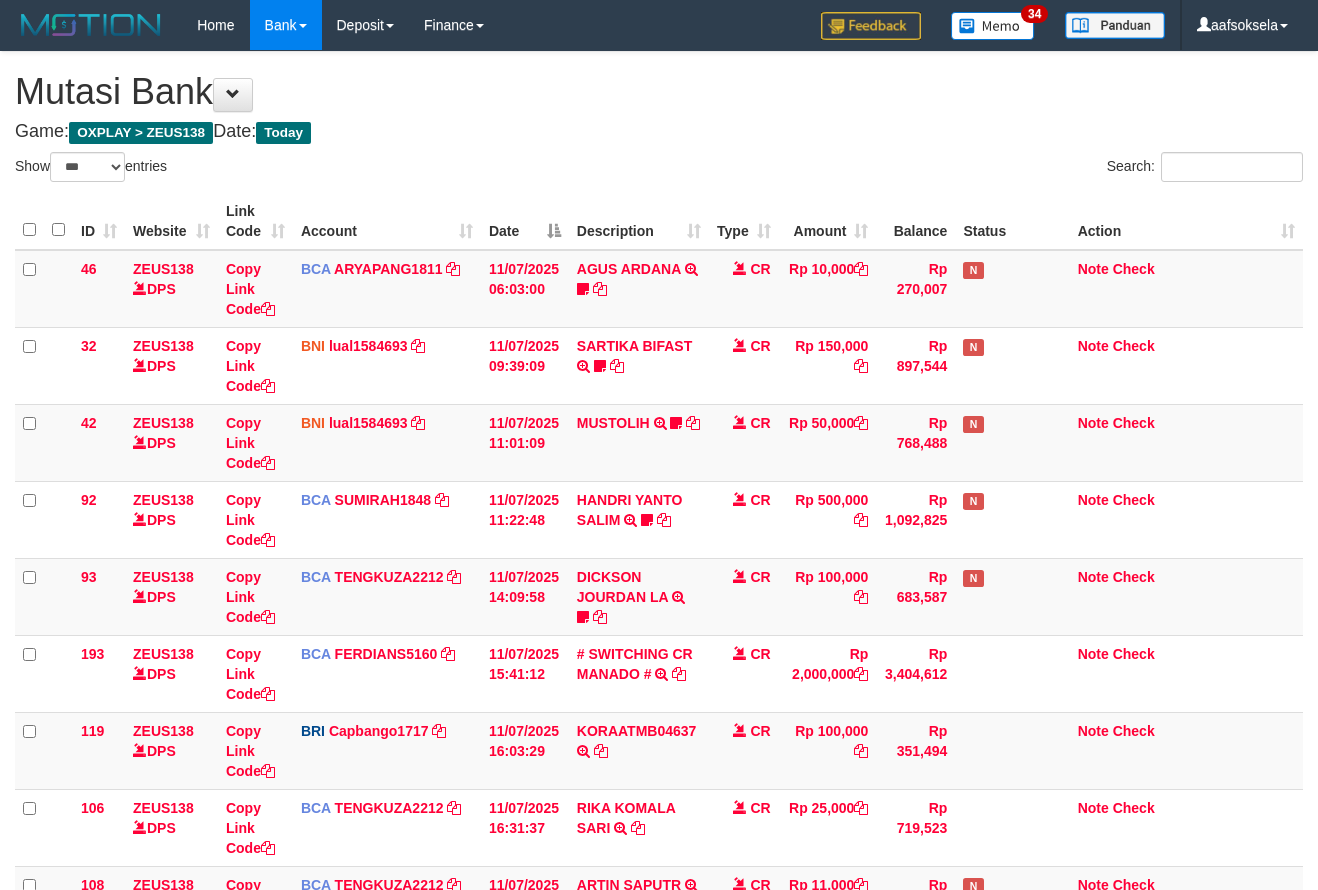 select on "***" 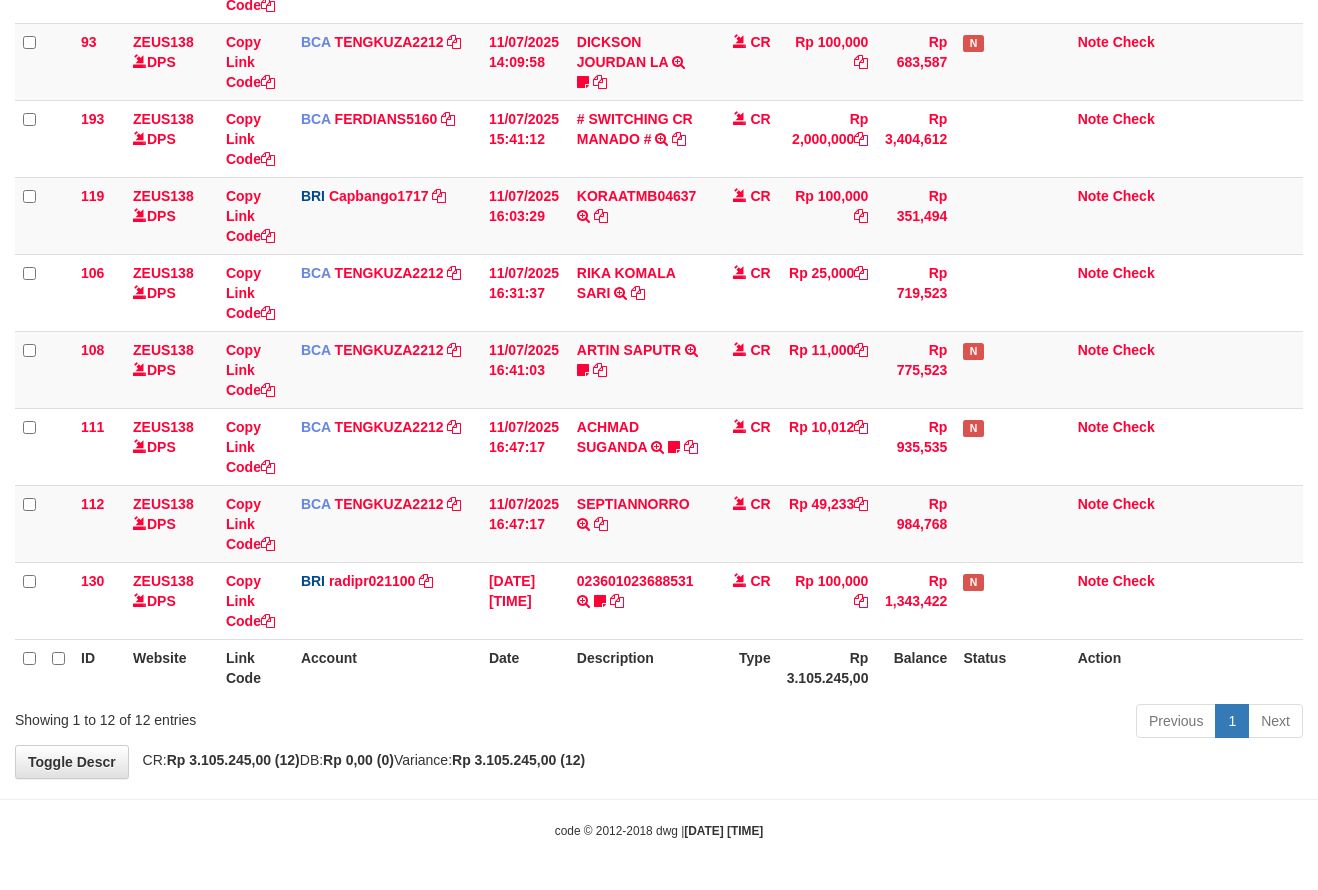 click on "Previous 1 Next" at bounding box center (933, 723) 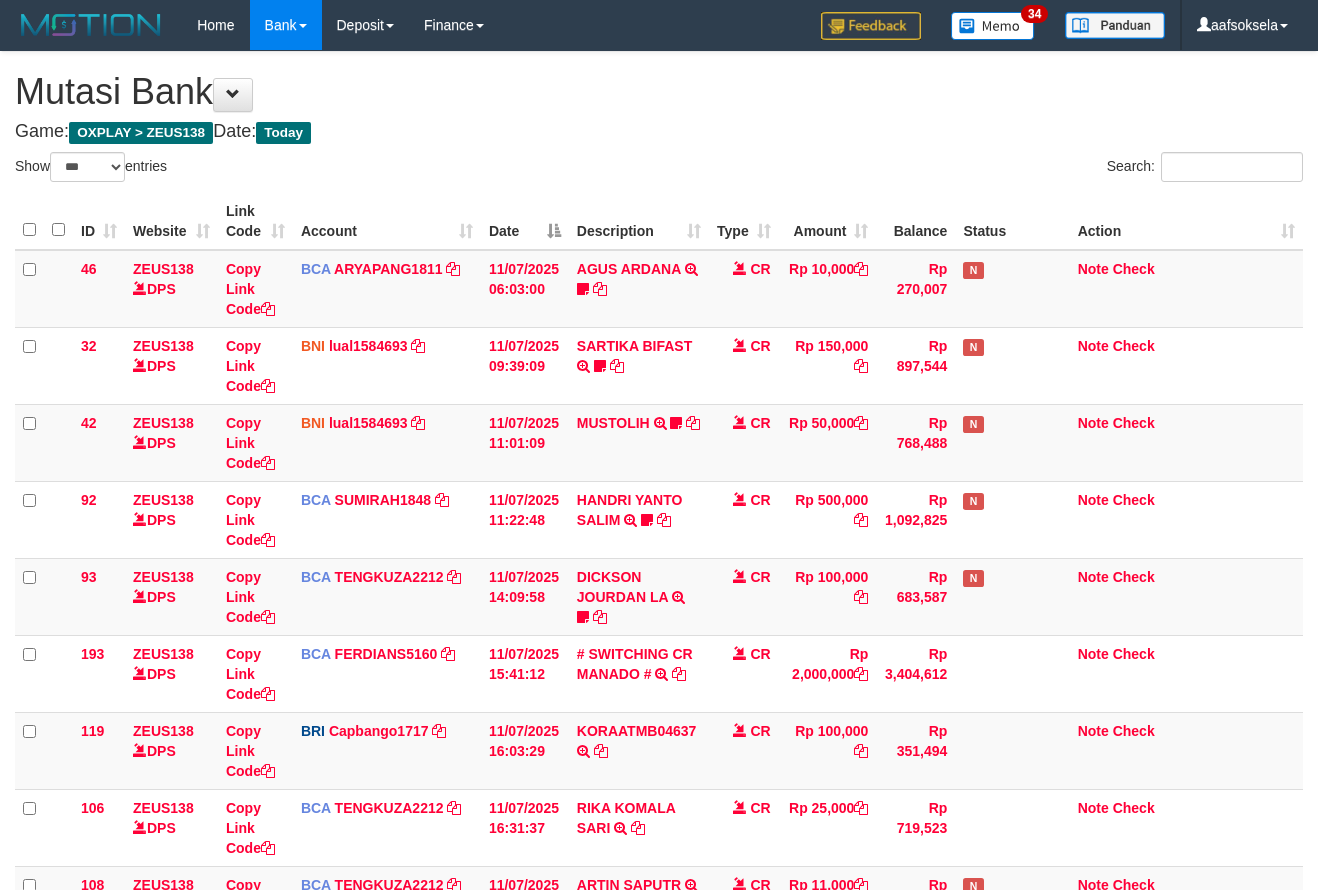 select on "***" 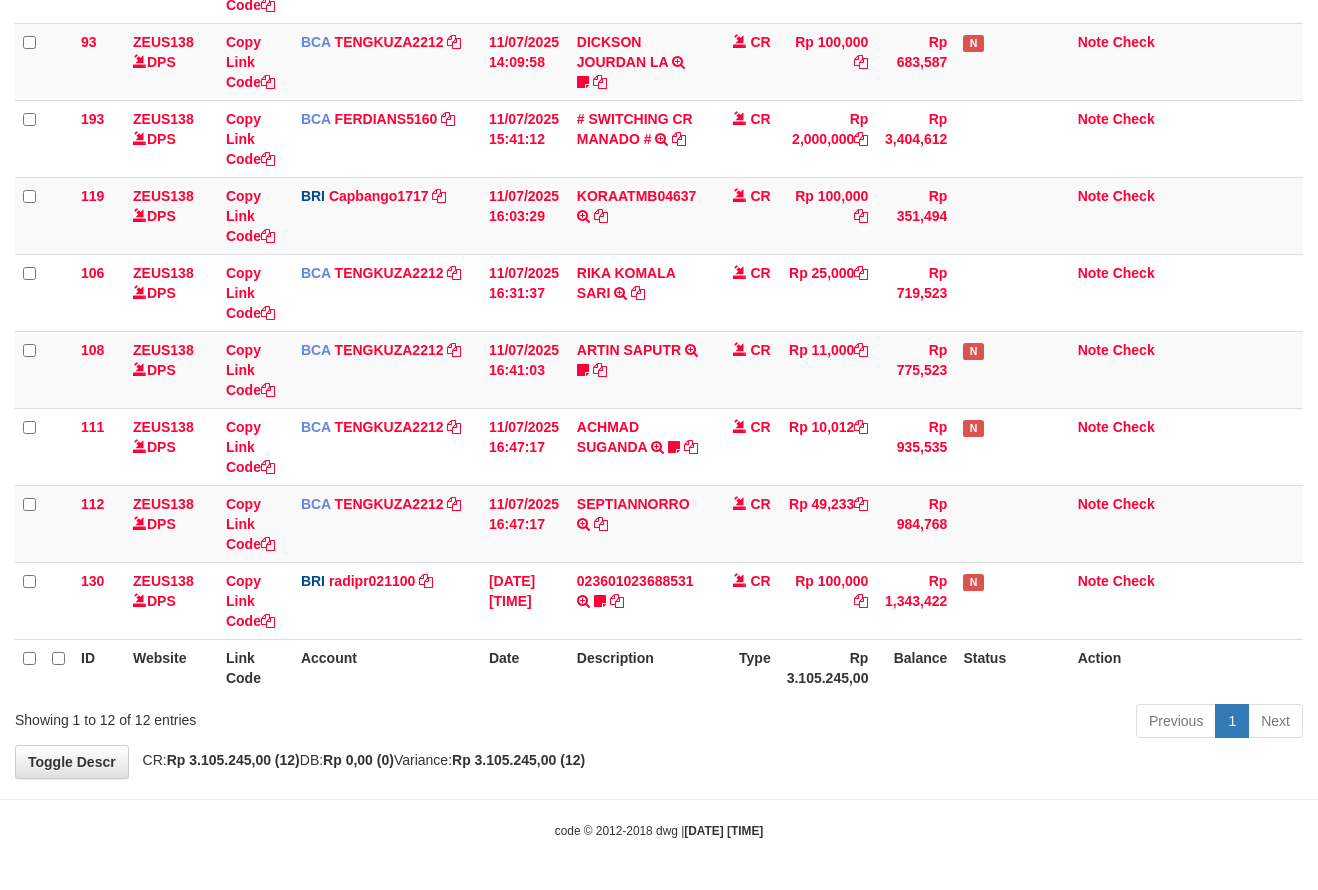 click on "Showing 1 to 12 of 12 entries" at bounding box center (274, 716) 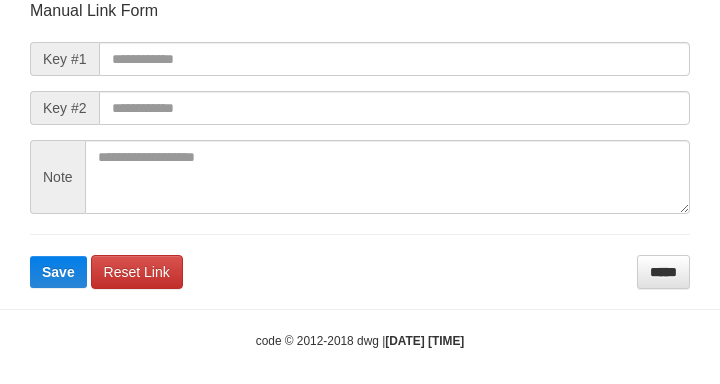 scroll, scrollTop: 233, scrollLeft: 0, axis: vertical 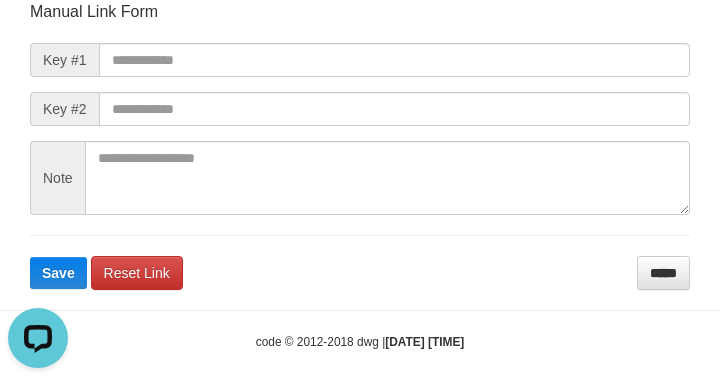 drag, startPoint x: 704, startPoint y: 39, endPoint x: 66, endPoint y: 205, distance: 659.242 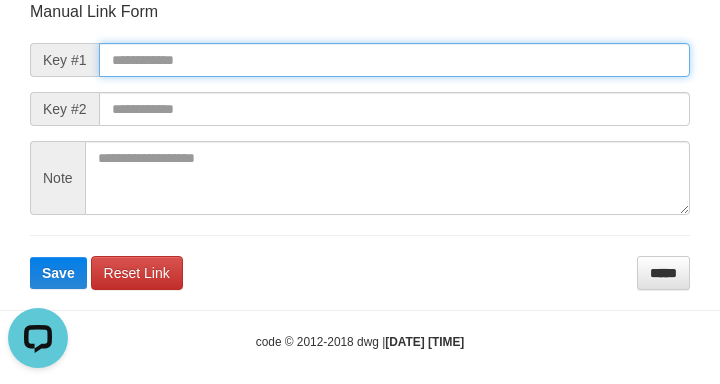 click at bounding box center [394, 60] 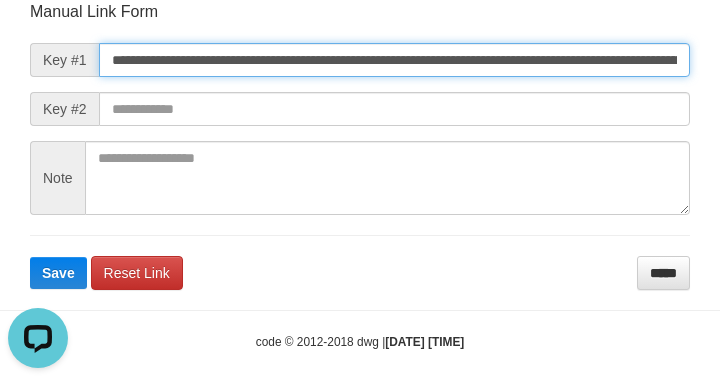 scroll, scrollTop: 0, scrollLeft: 1435, axis: horizontal 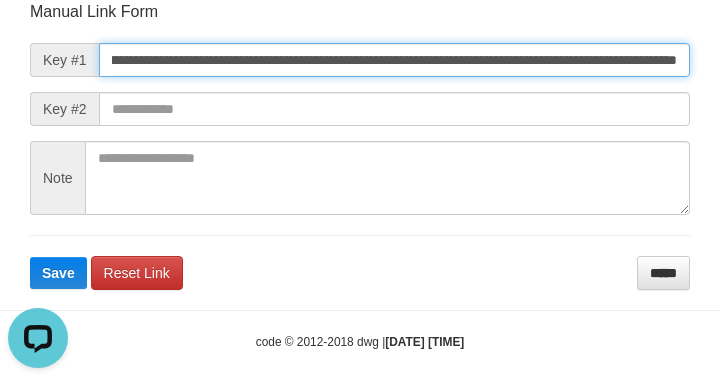 type on "**********" 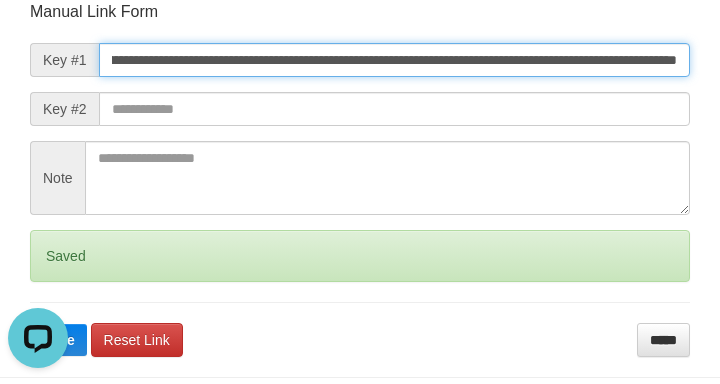 click on "Save" at bounding box center [58, 340] 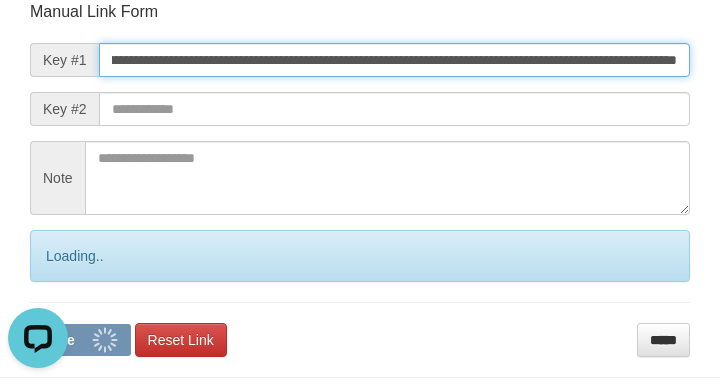 click on "Save" at bounding box center (80, 340) 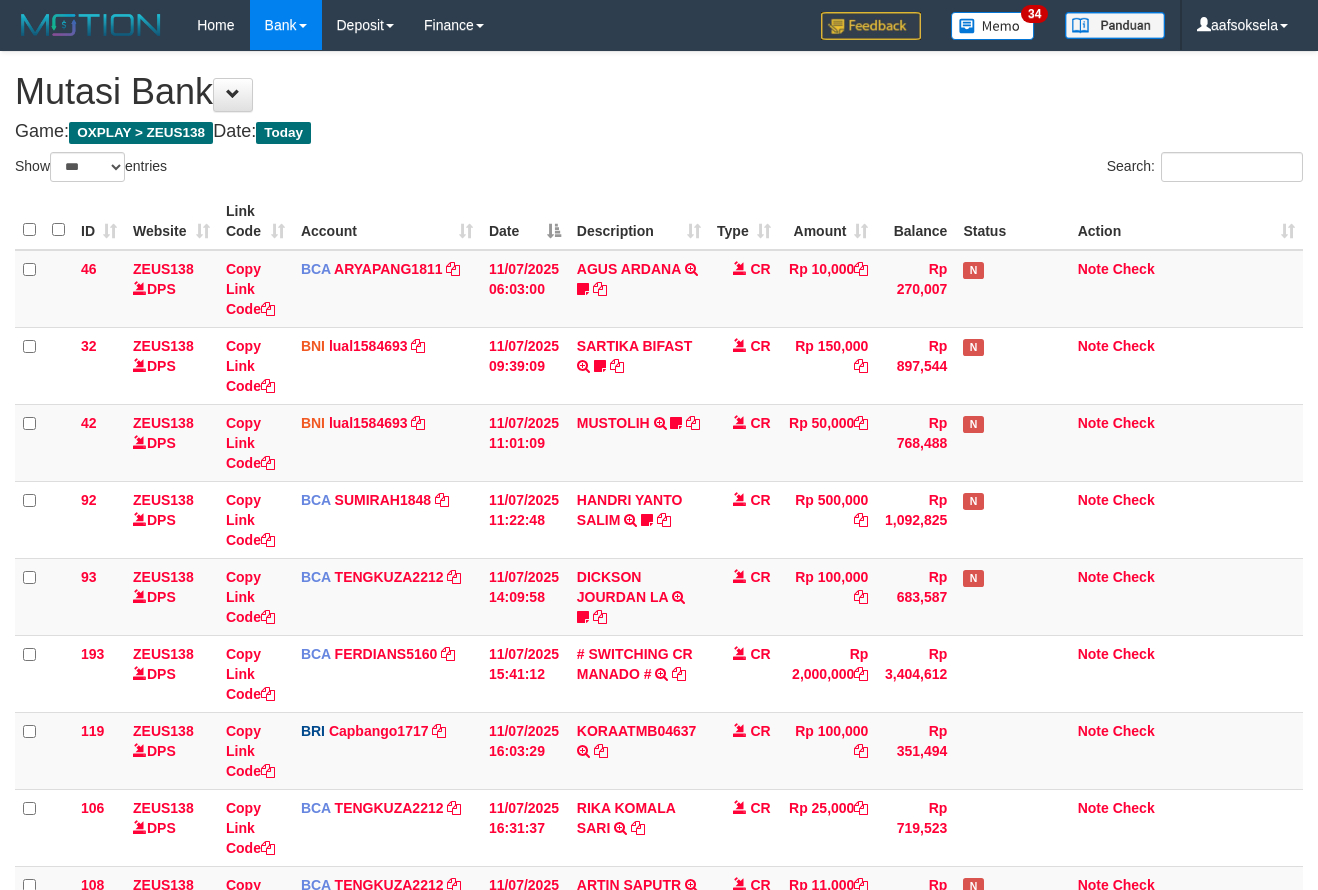 select on "***" 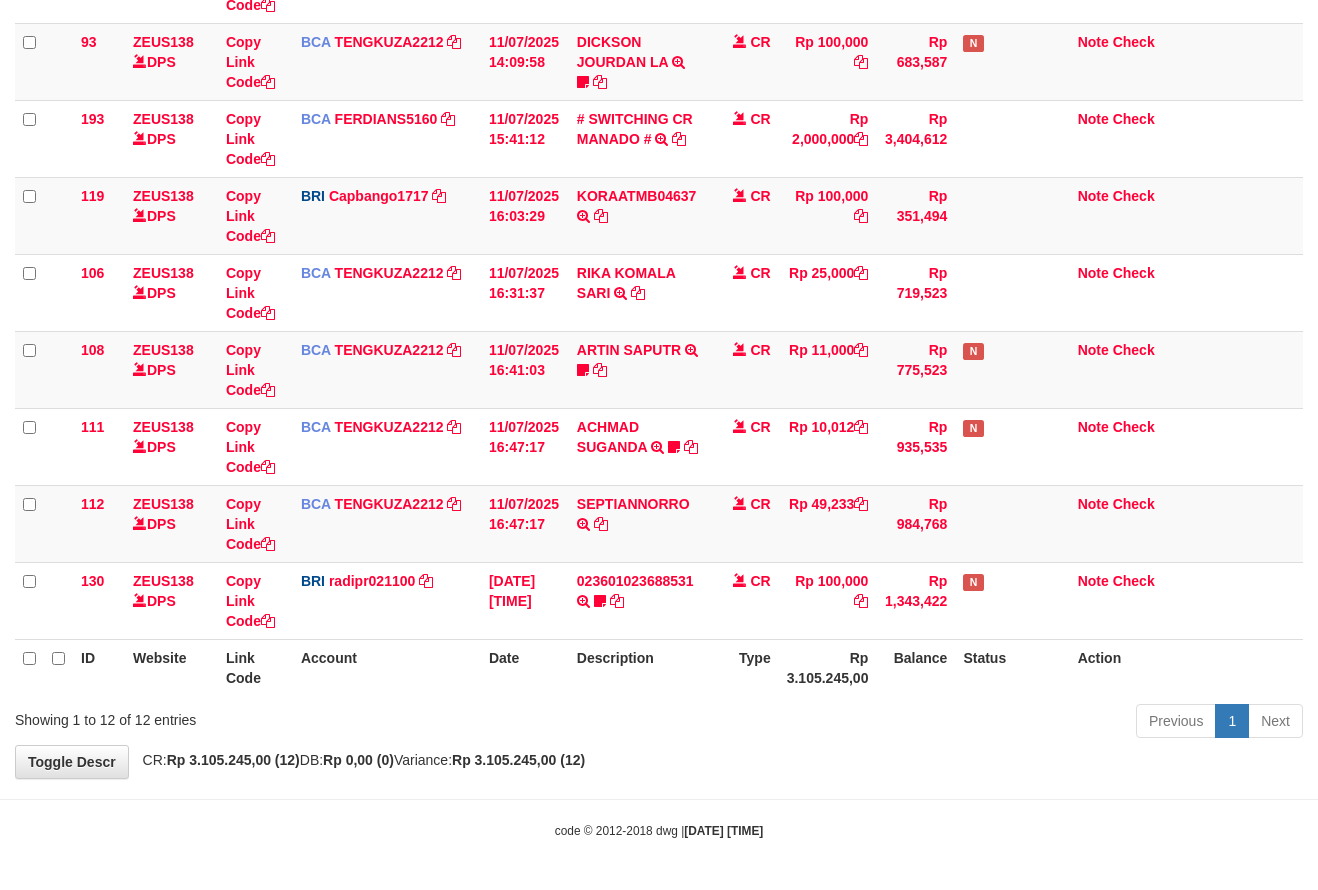 drag, startPoint x: 480, startPoint y: 716, endPoint x: 485, endPoint y: 750, distance: 34.36568 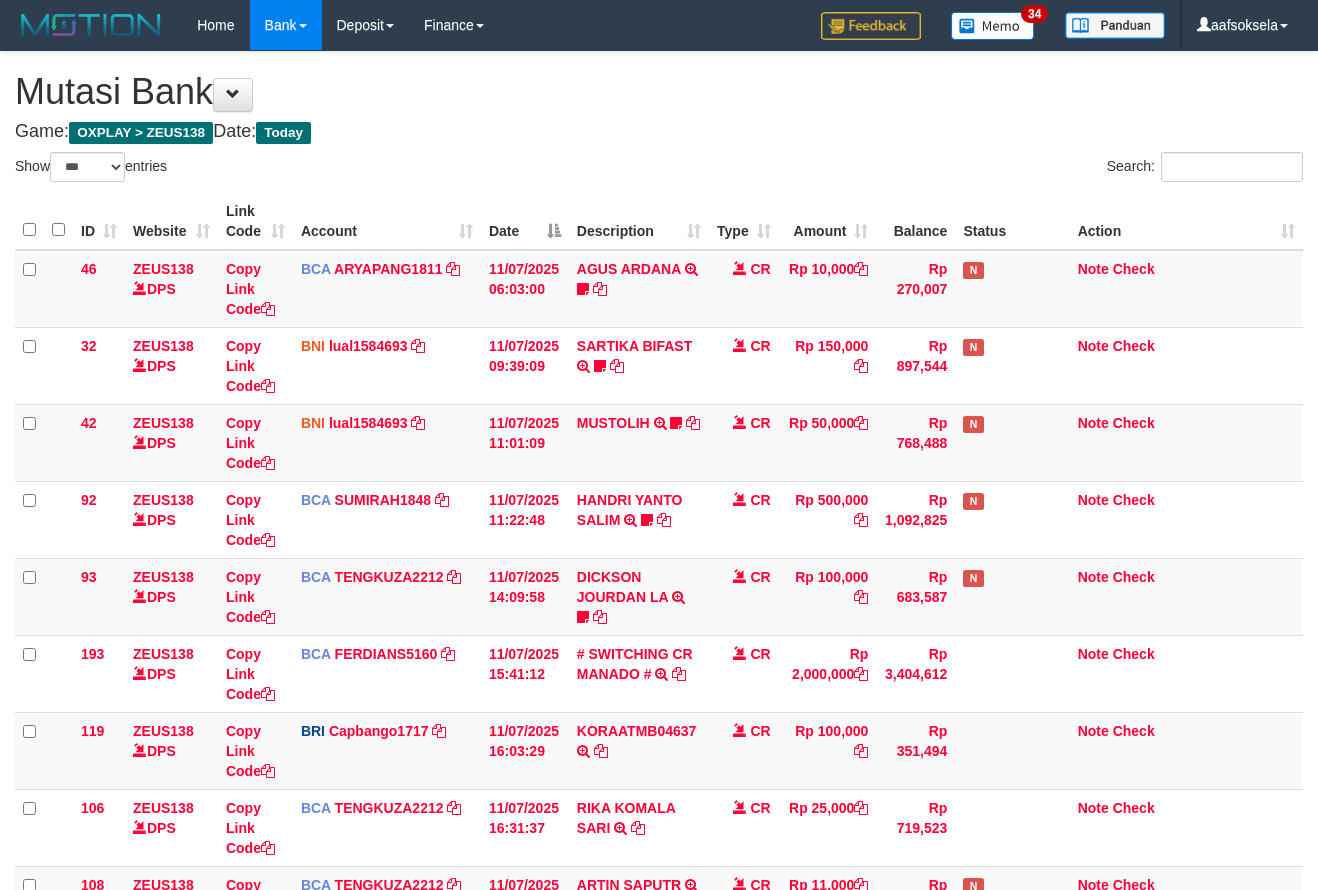 select on "***" 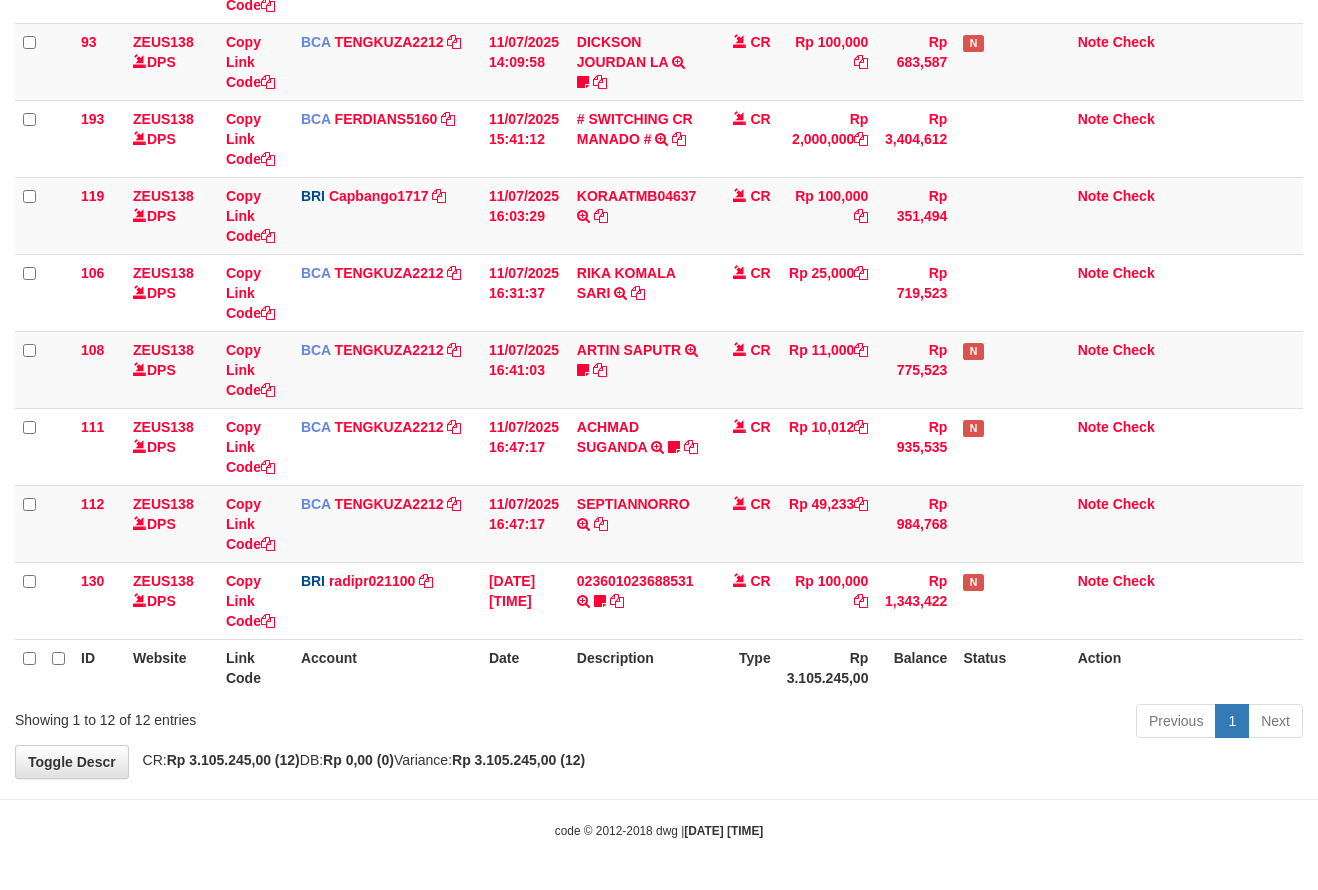 click on "Showing 1 to 12 of 12 entries" at bounding box center [274, 716] 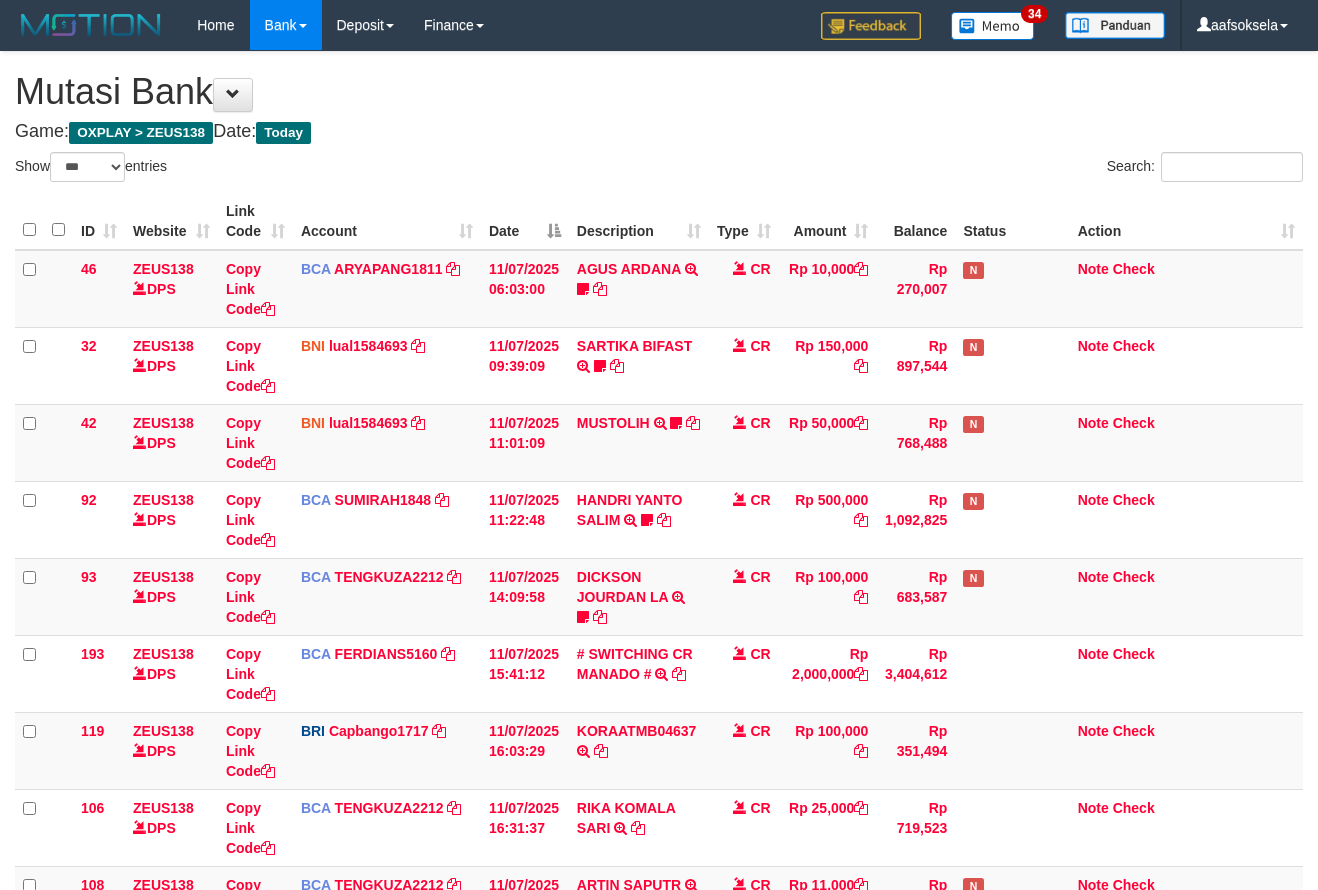 select on "***" 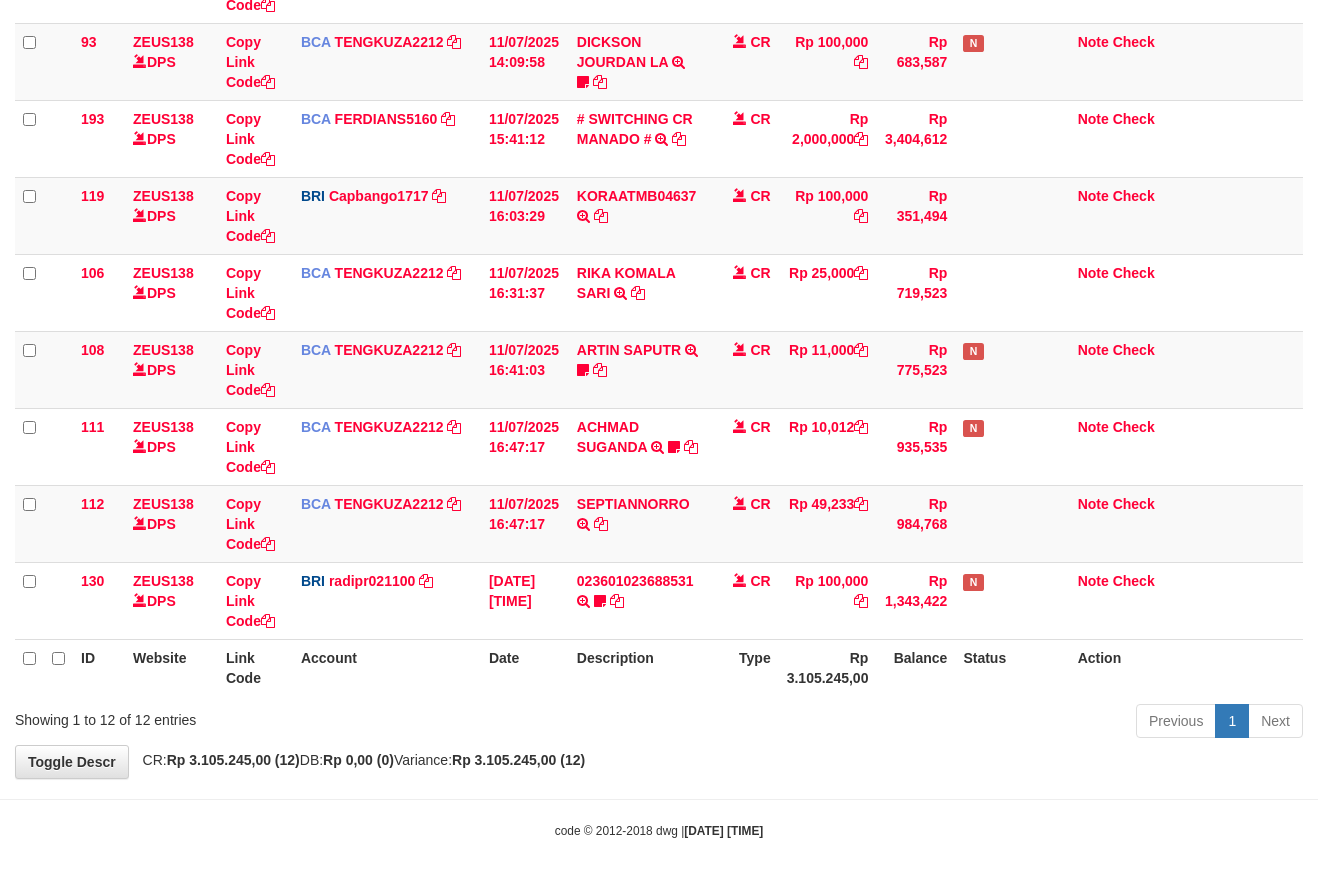click on "Showing 1 to 12 of 12 entries" at bounding box center [274, 716] 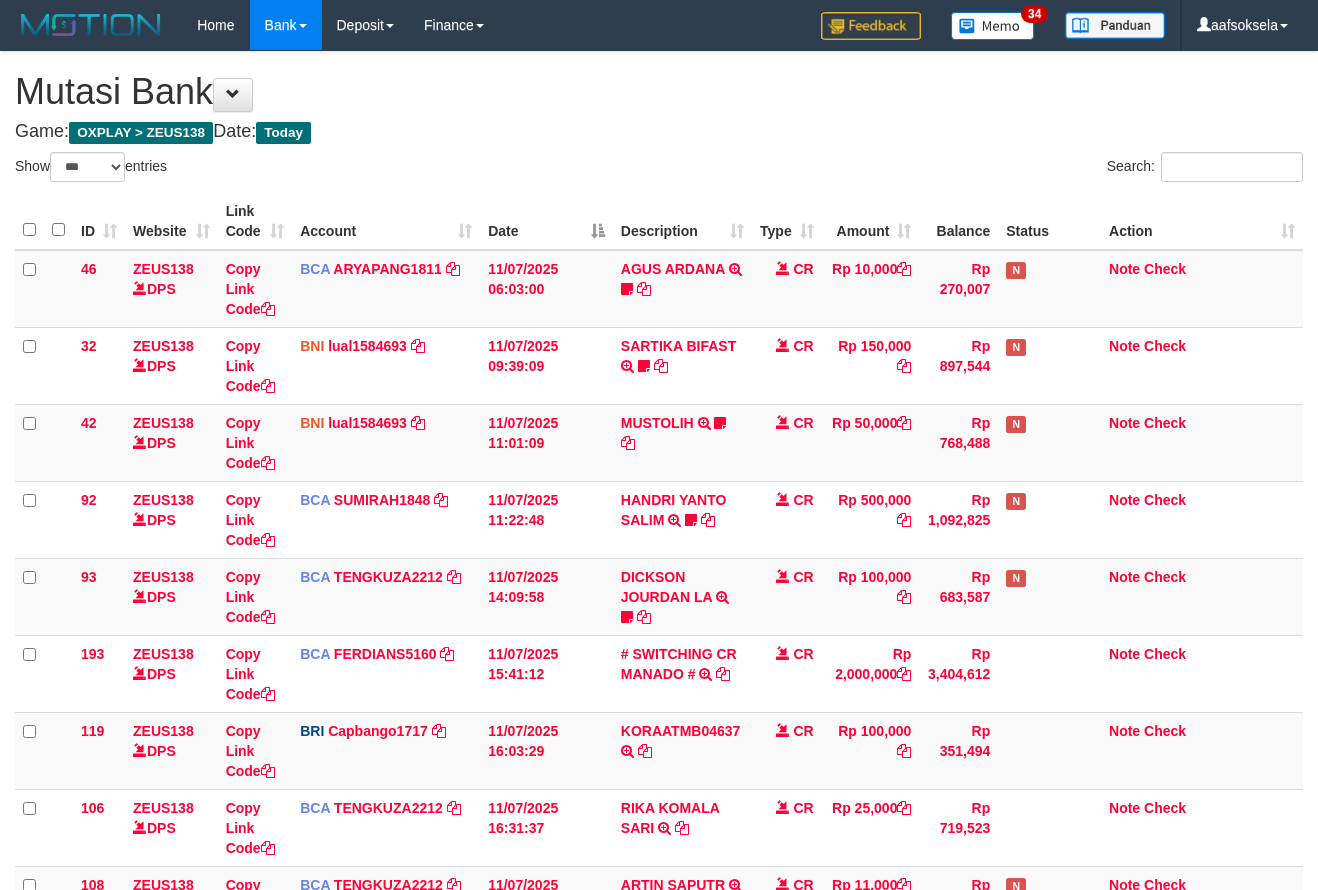 select on "***" 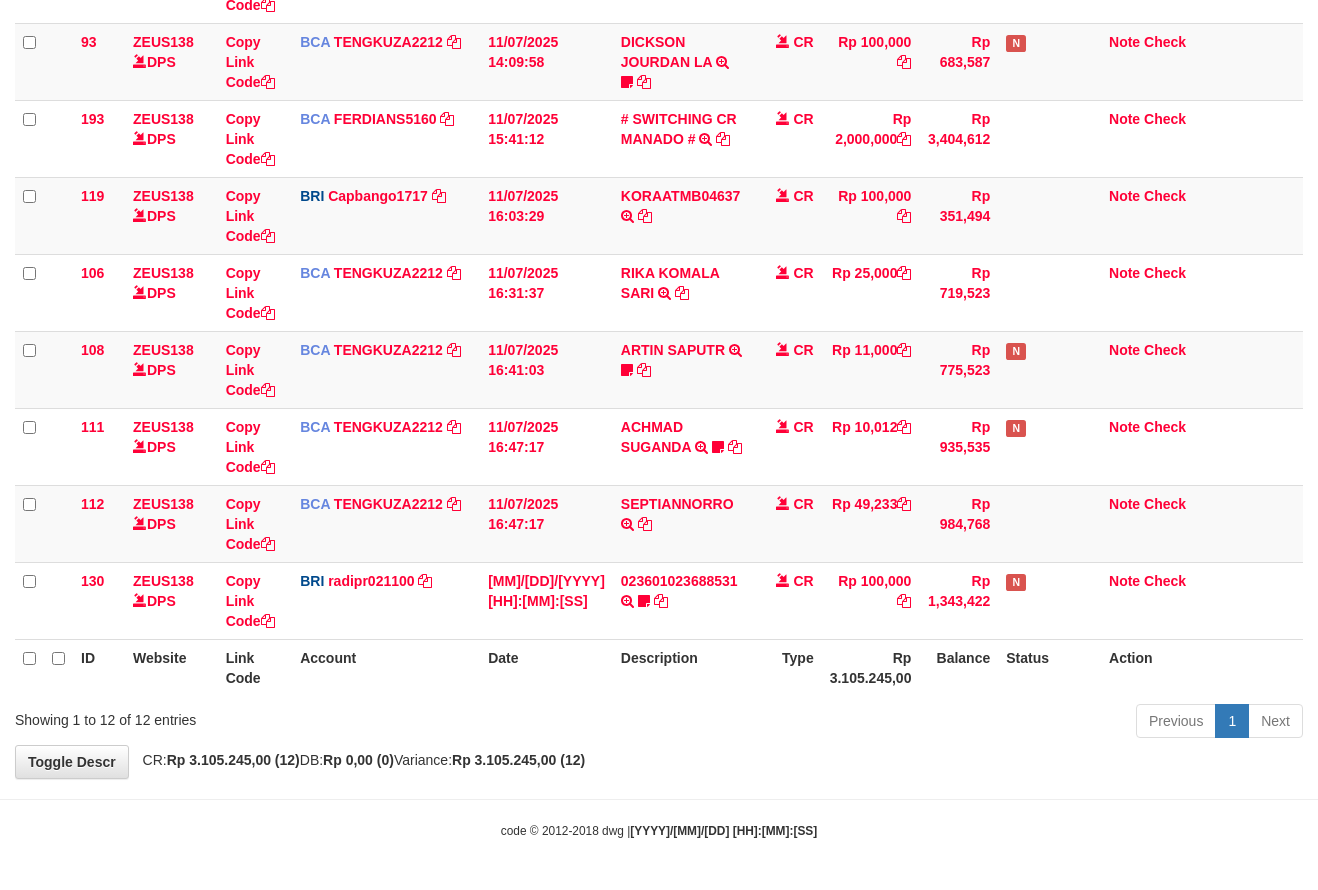 click on "Showing 1 to 12 of 12 entries" at bounding box center (274, 716) 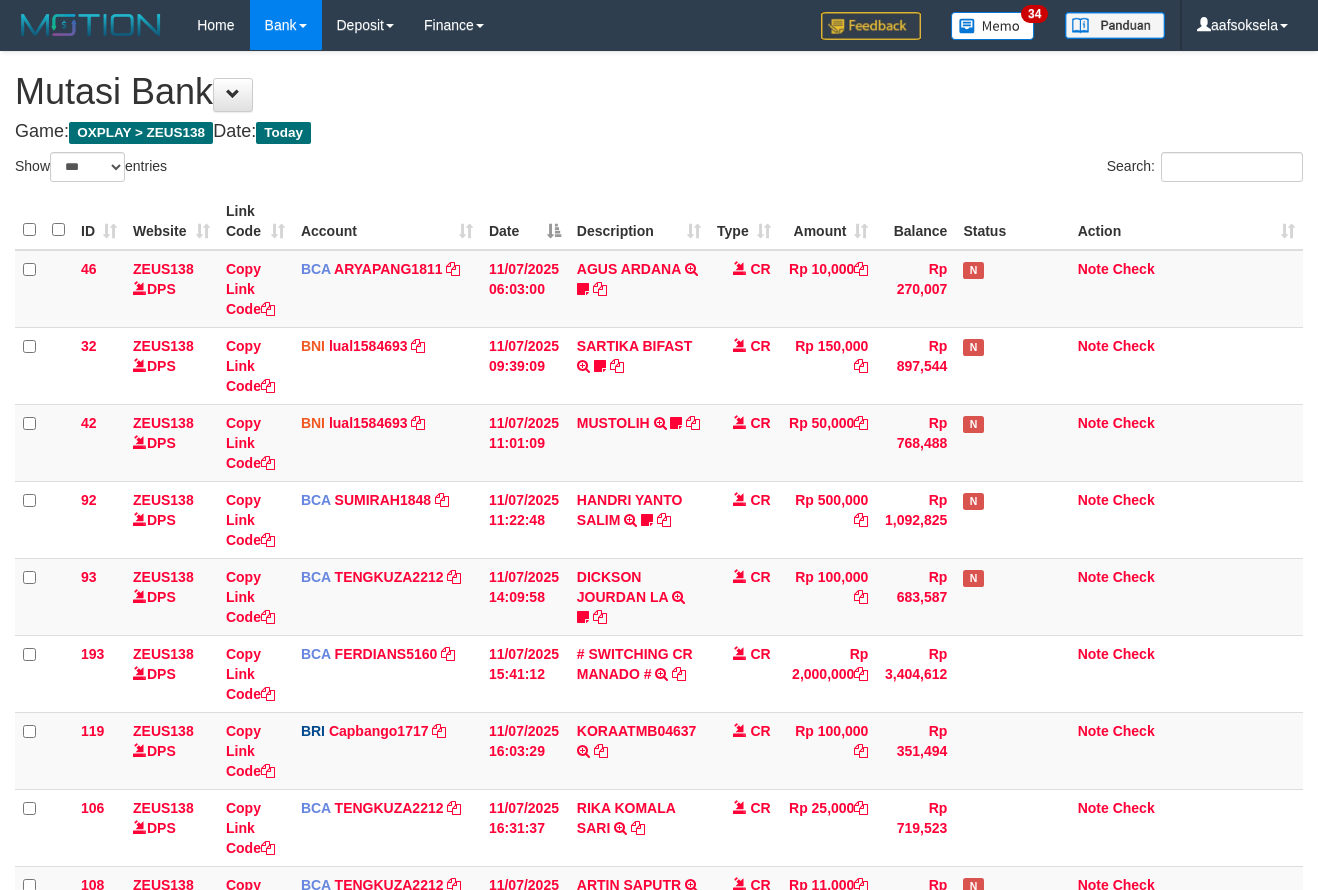 select on "***" 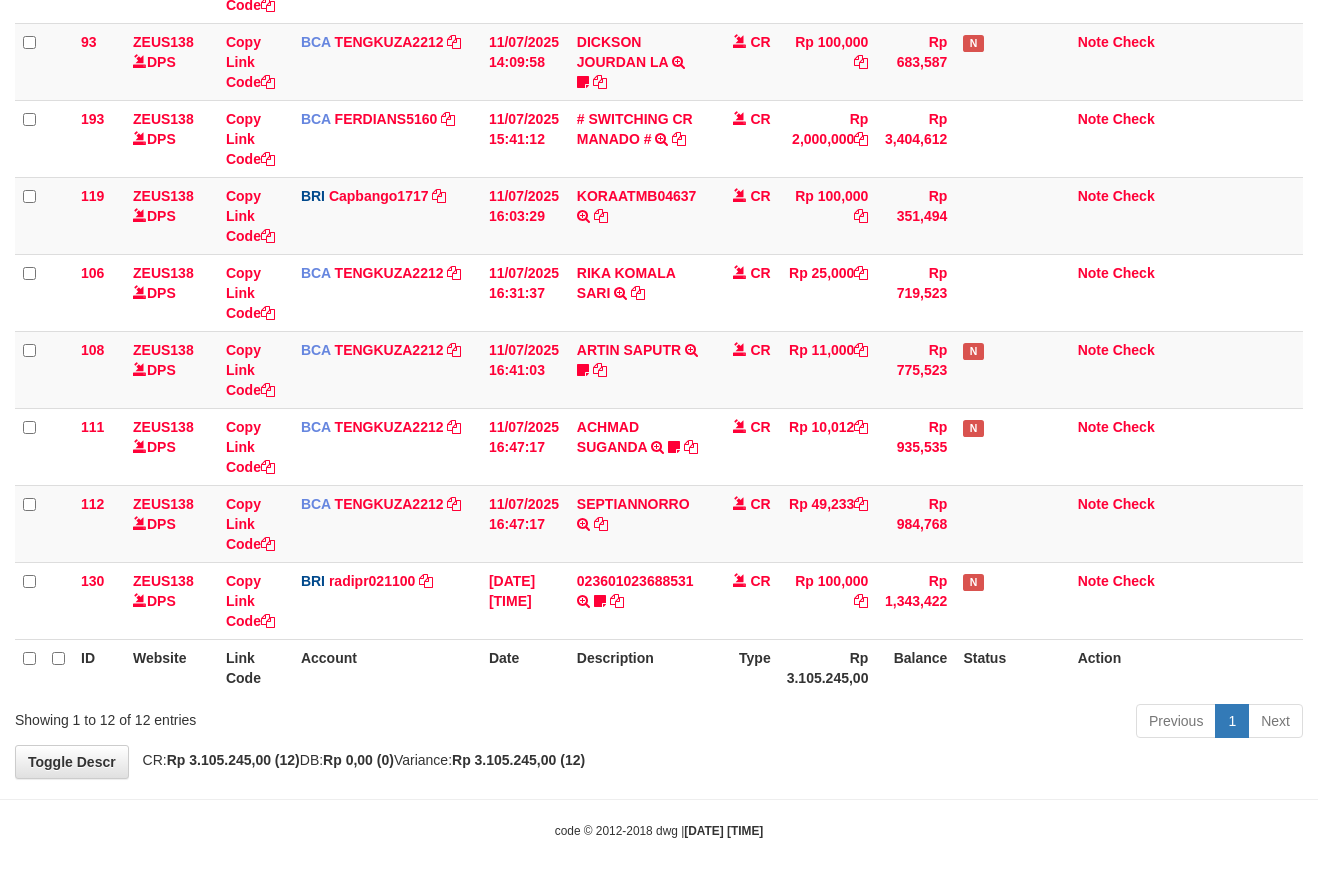 drag, startPoint x: 0, startPoint y: 0, endPoint x: 457, endPoint y: 720, distance: 852.78894 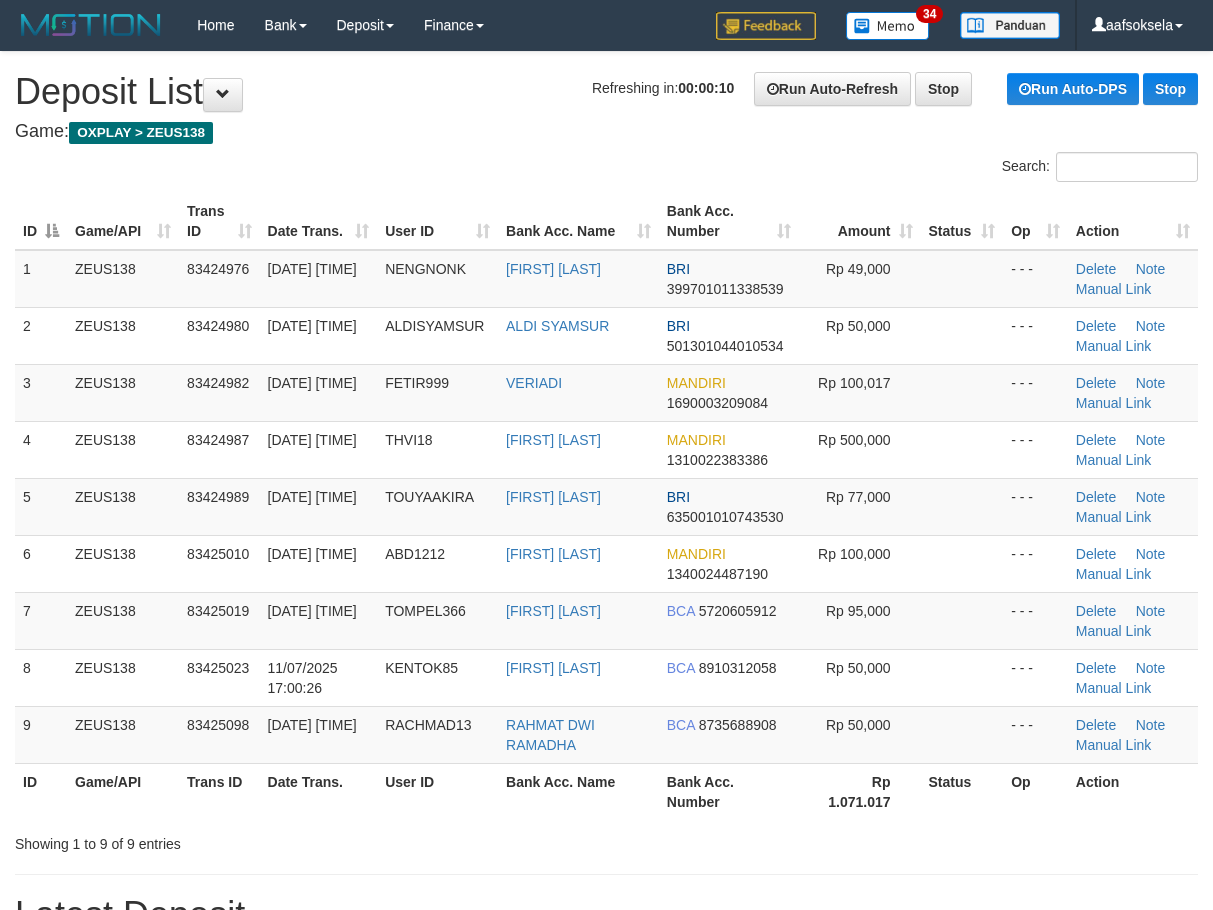 scroll, scrollTop: 0, scrollLeft: 0, axis: both 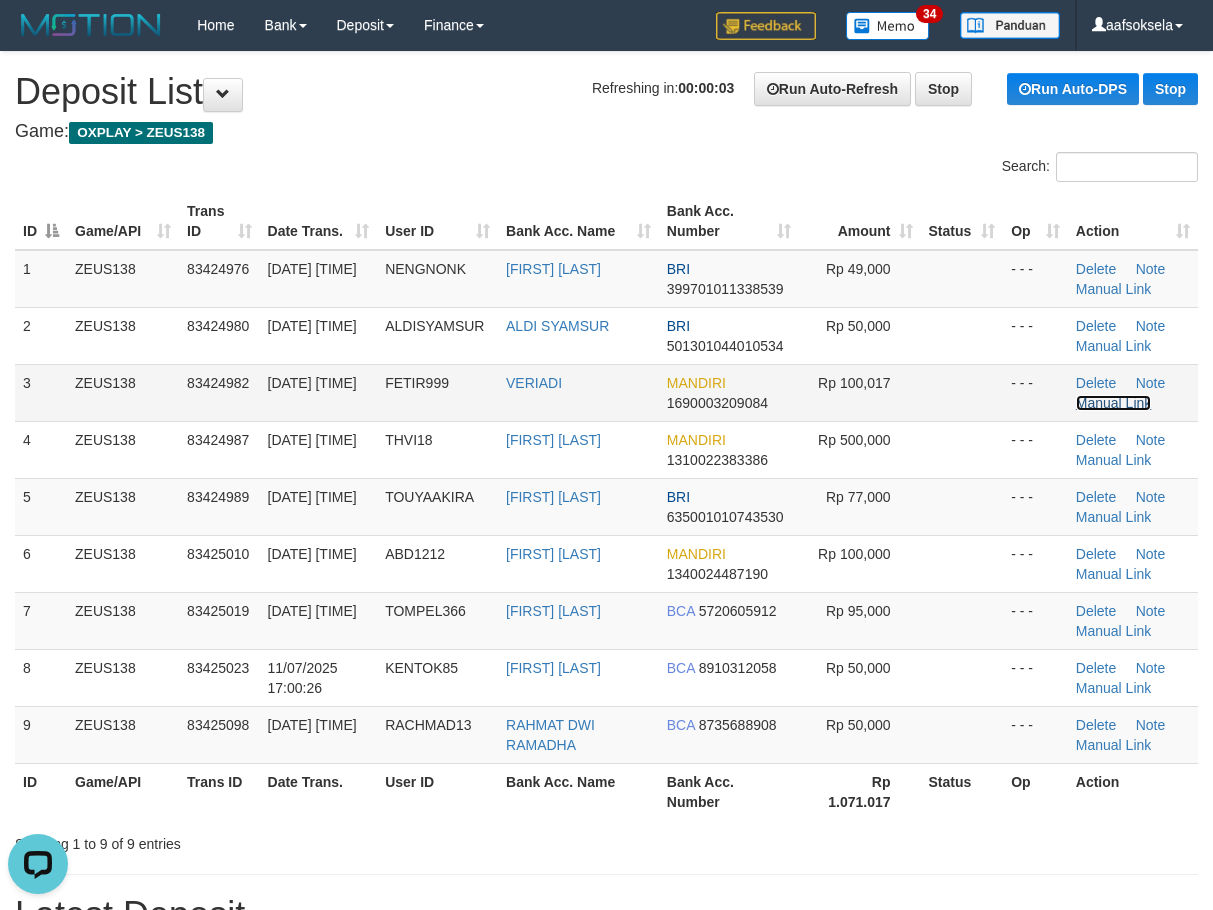 click on "Manual Link" at bounding box center [1114, 403] 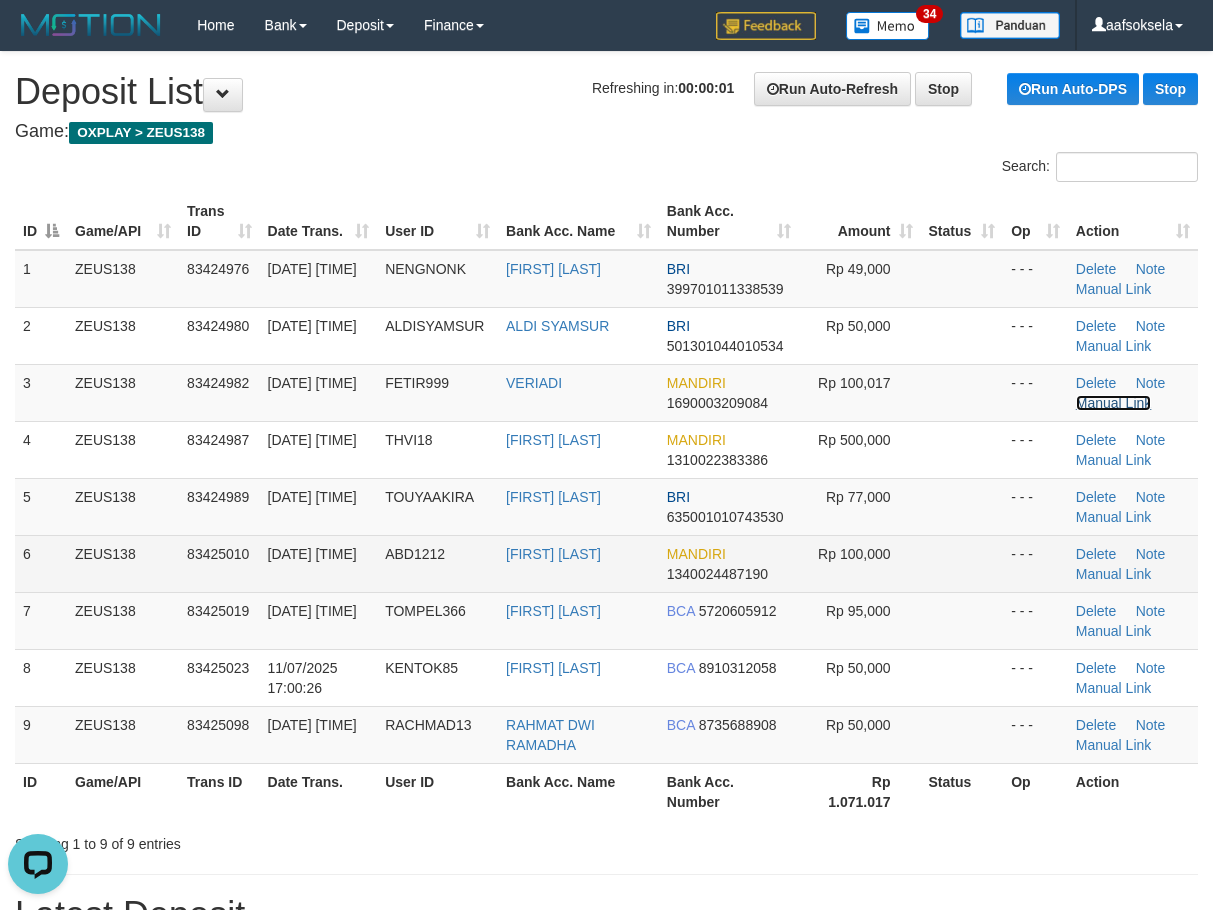 click on "Manual Link" at bounding box center [1114, 403] 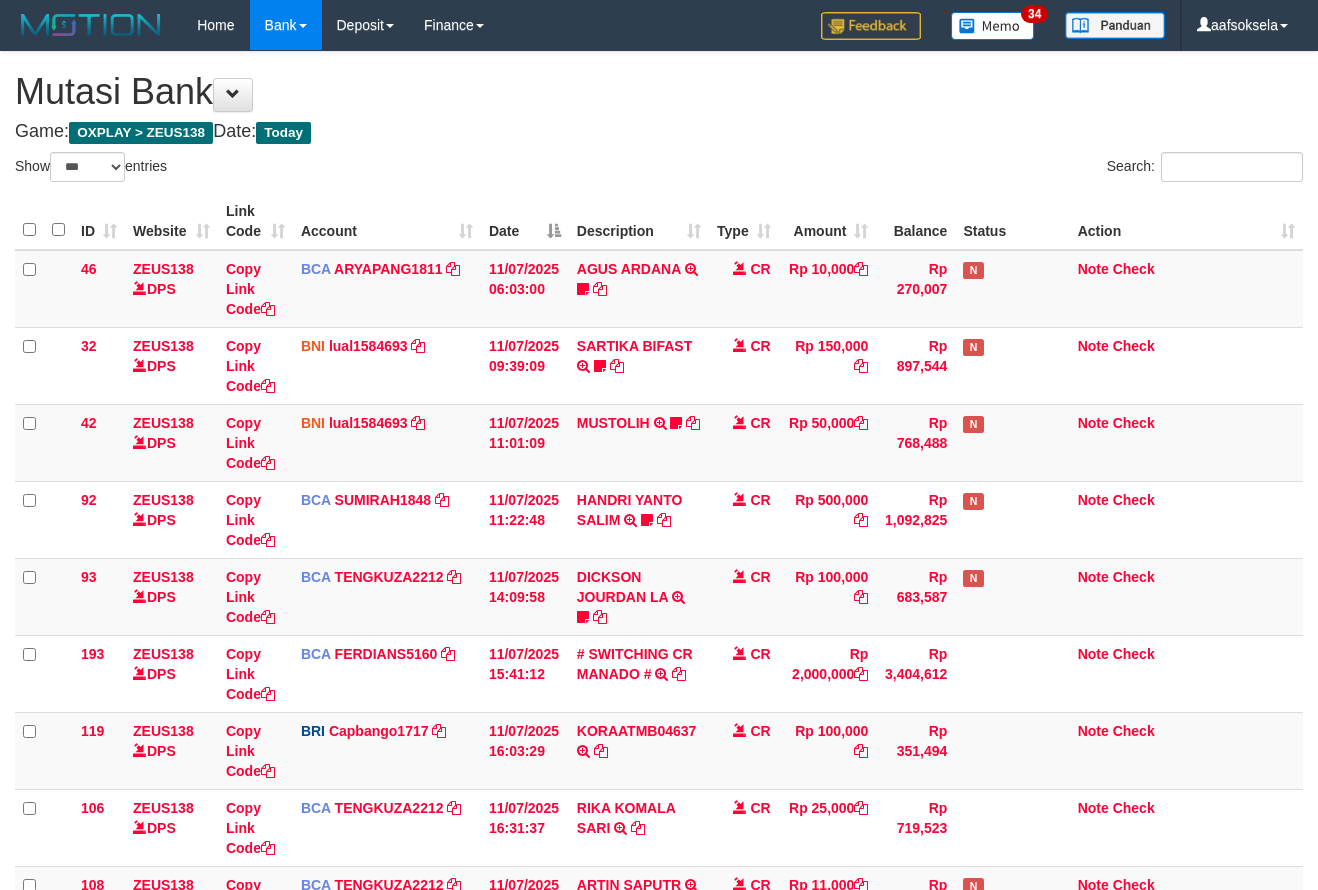 select on "***" 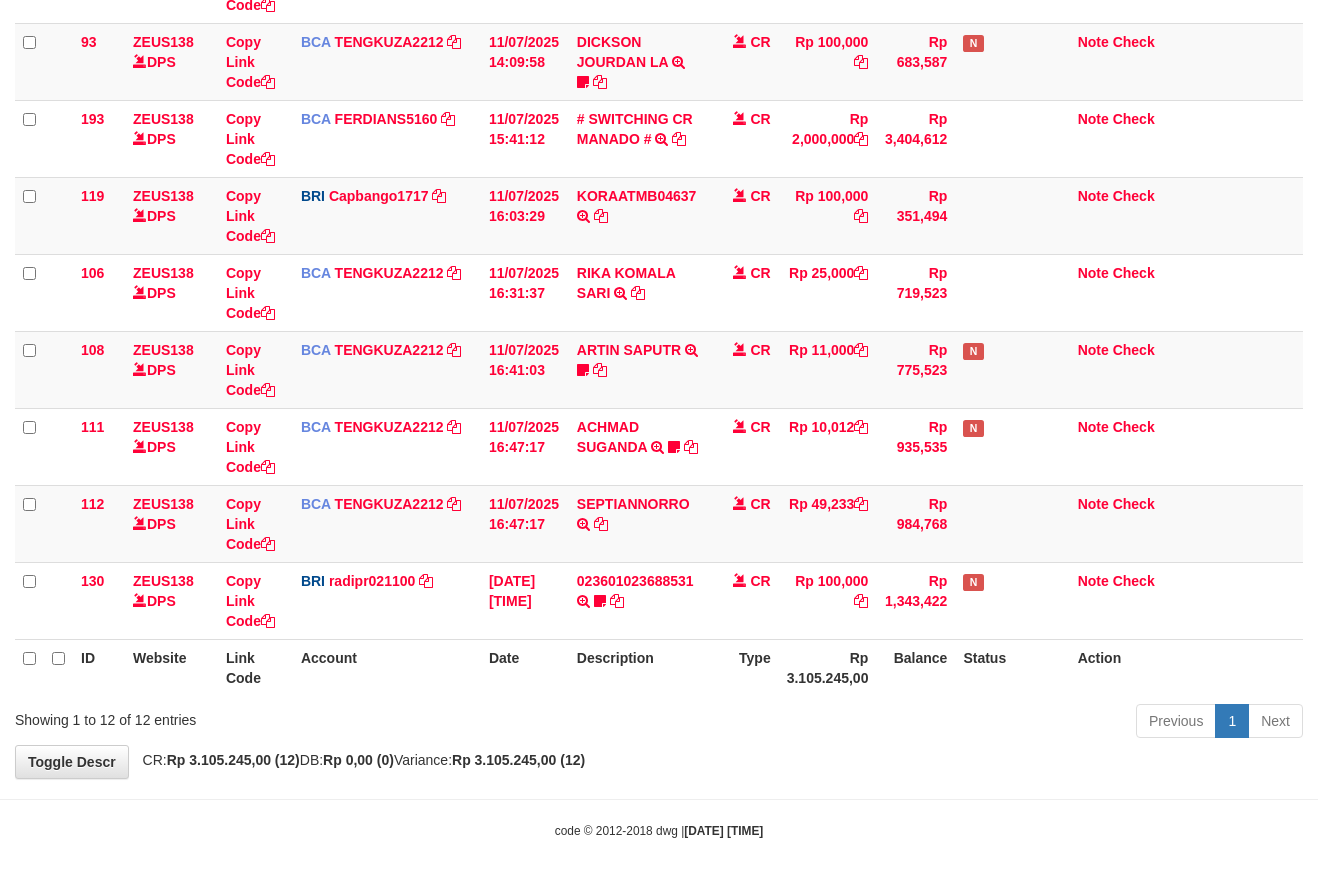 click on "Showing 1 to 12 of 12 entries" at bounding box center (274, 716) 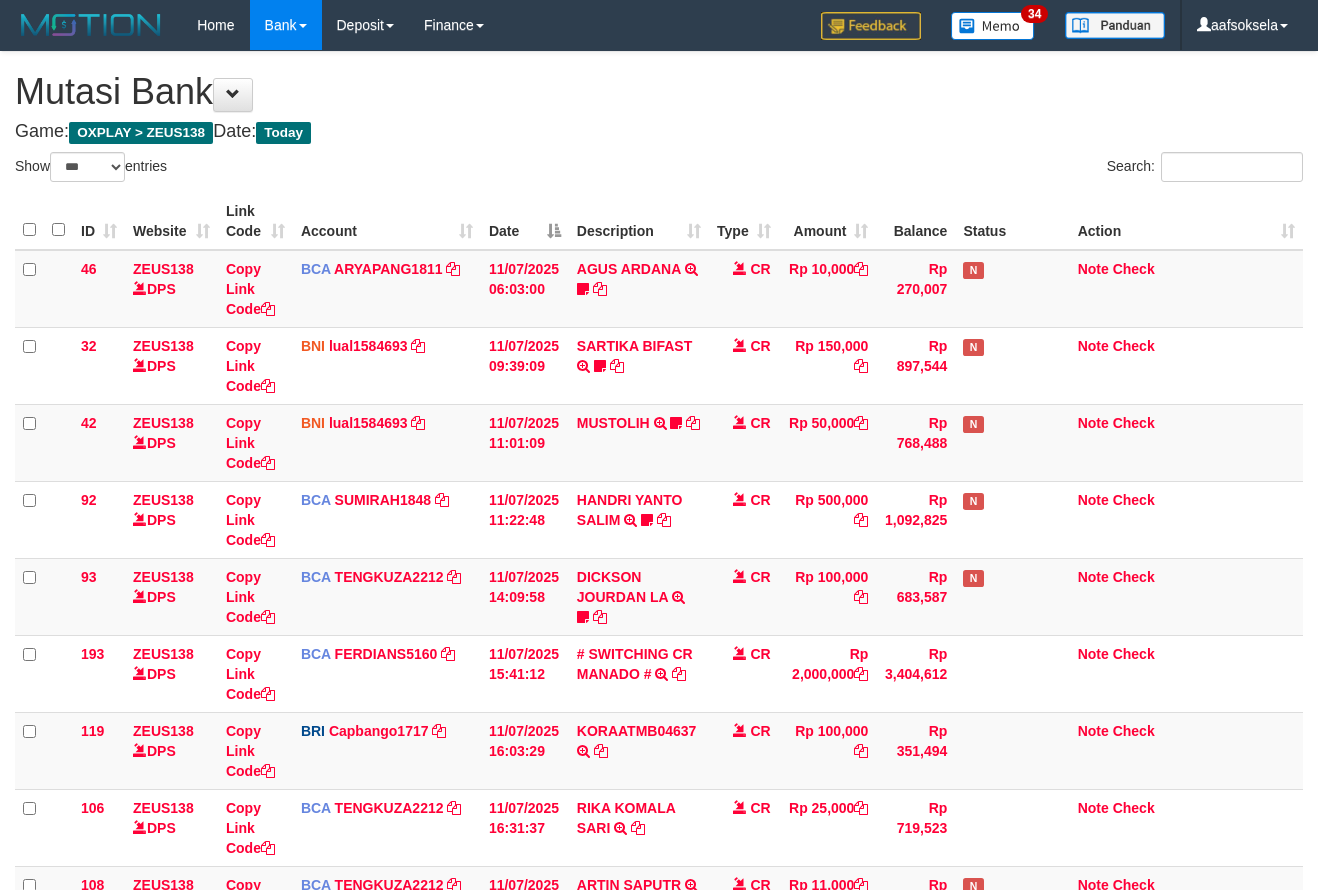 select on "***" 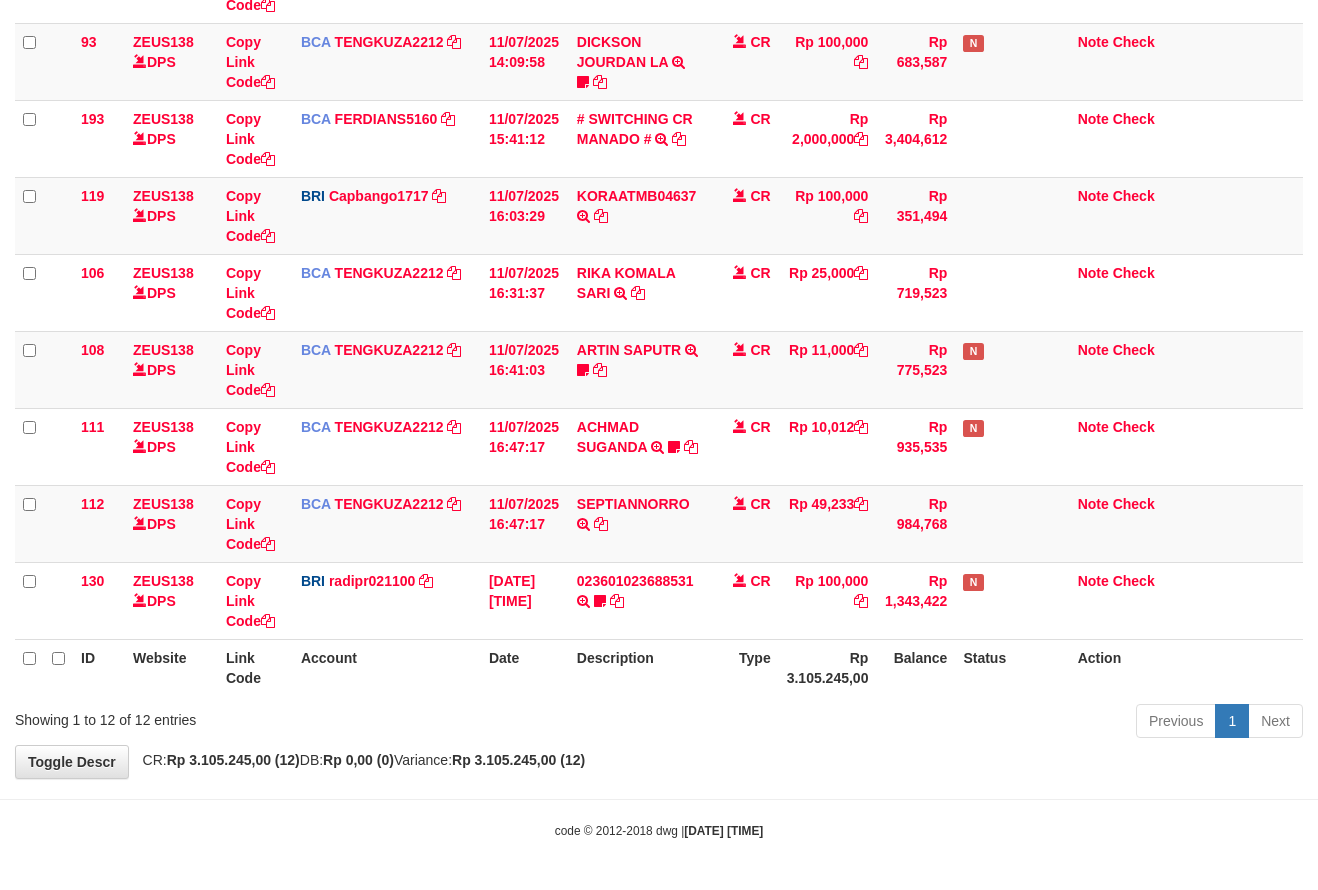drag, startPoint x: 508, startPoint y: 697, endPoint x: 456, endPoint y: 705, distance: 52.611786 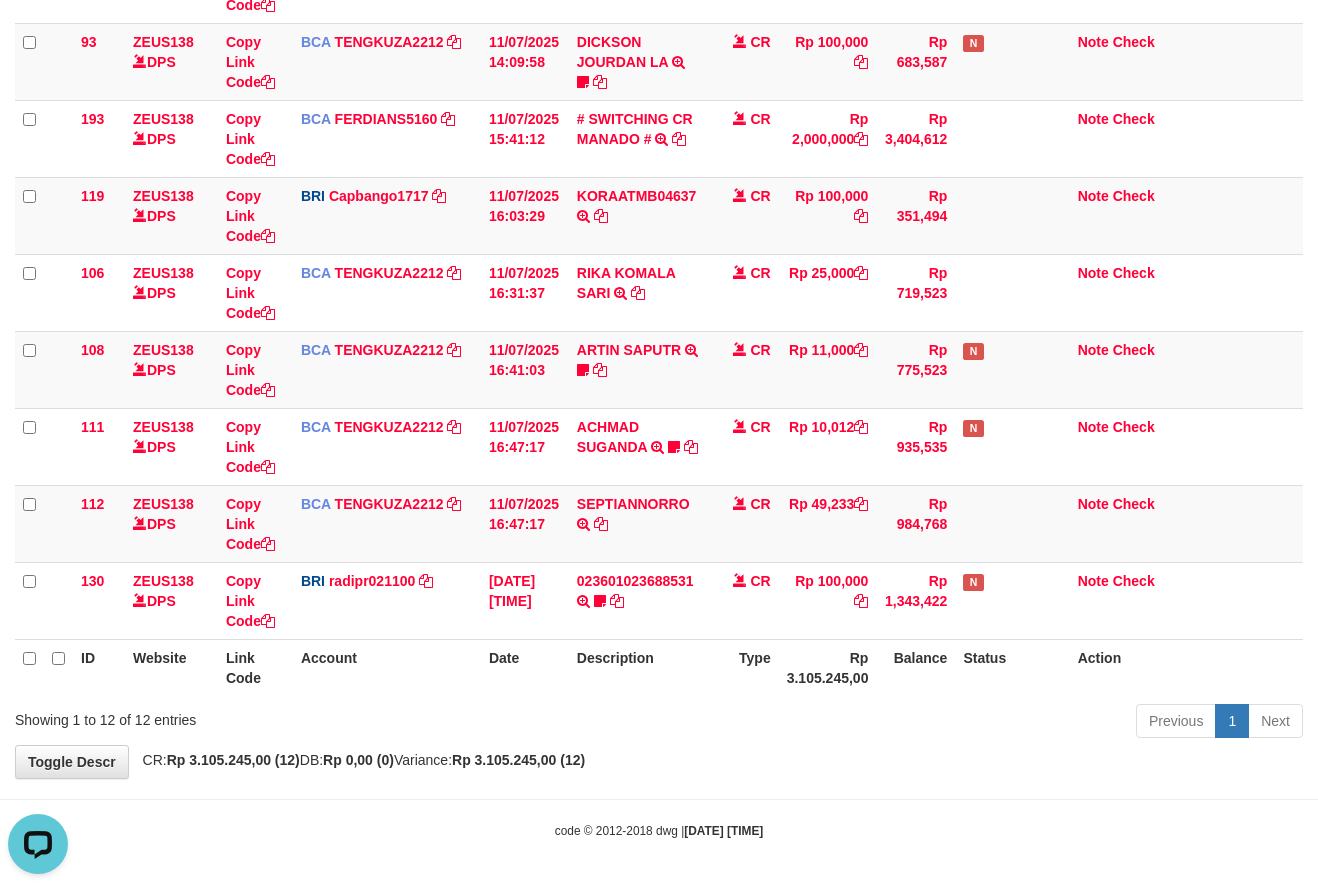 scroll, scrollTop: 0, scrollLeft: 0, axis: both 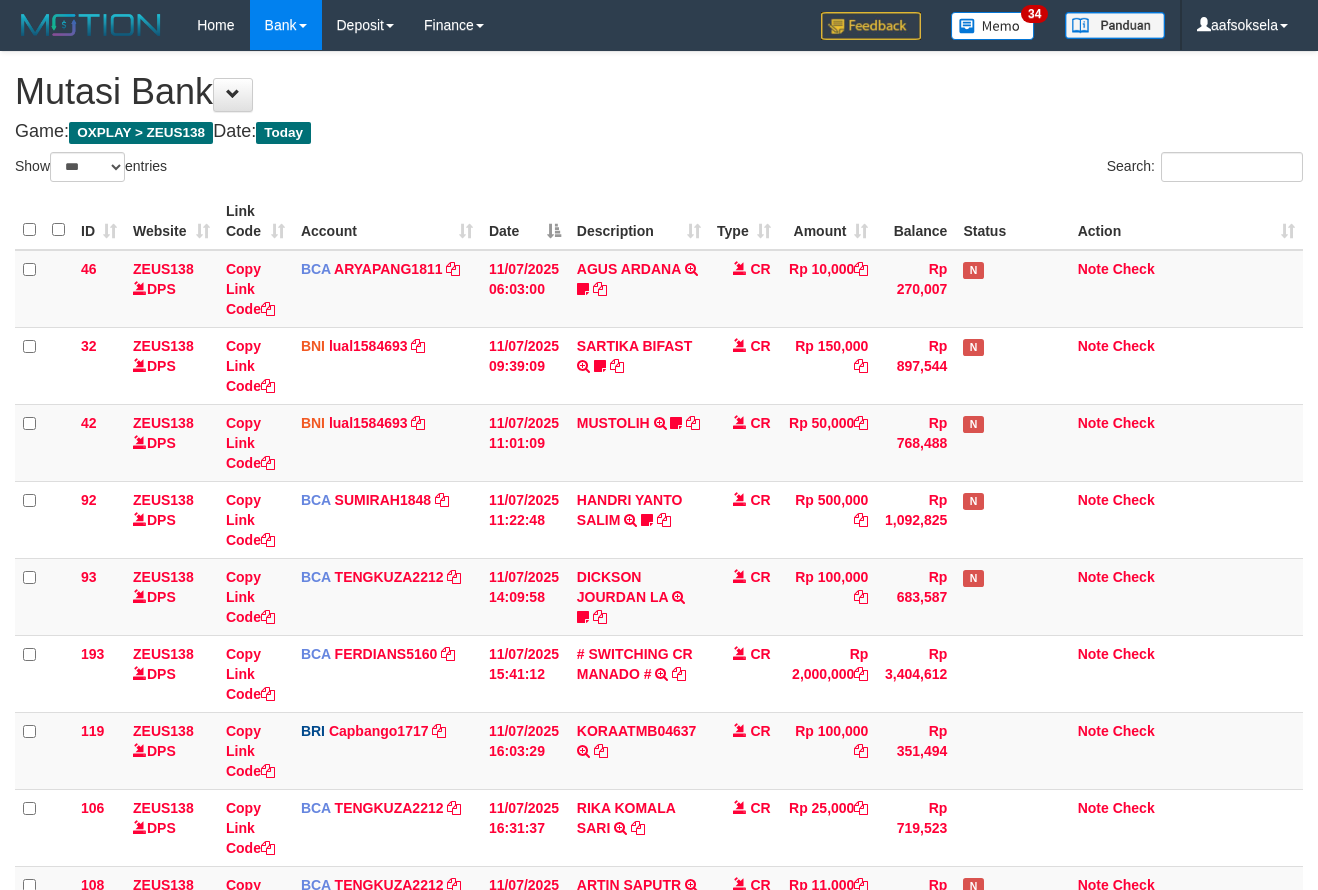 select on "***" 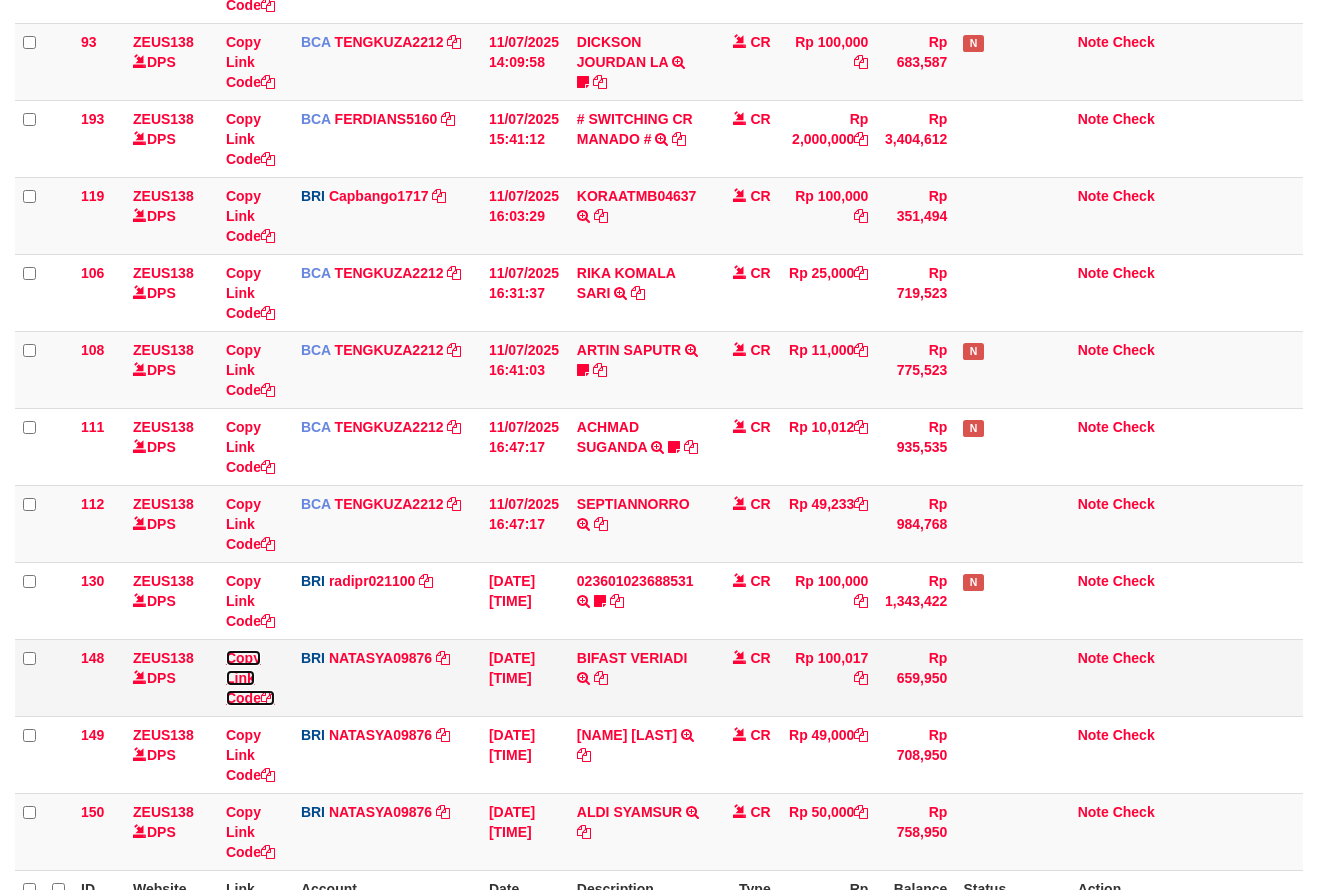 click on "Copy Link Code" at bounding box center [250, 678] 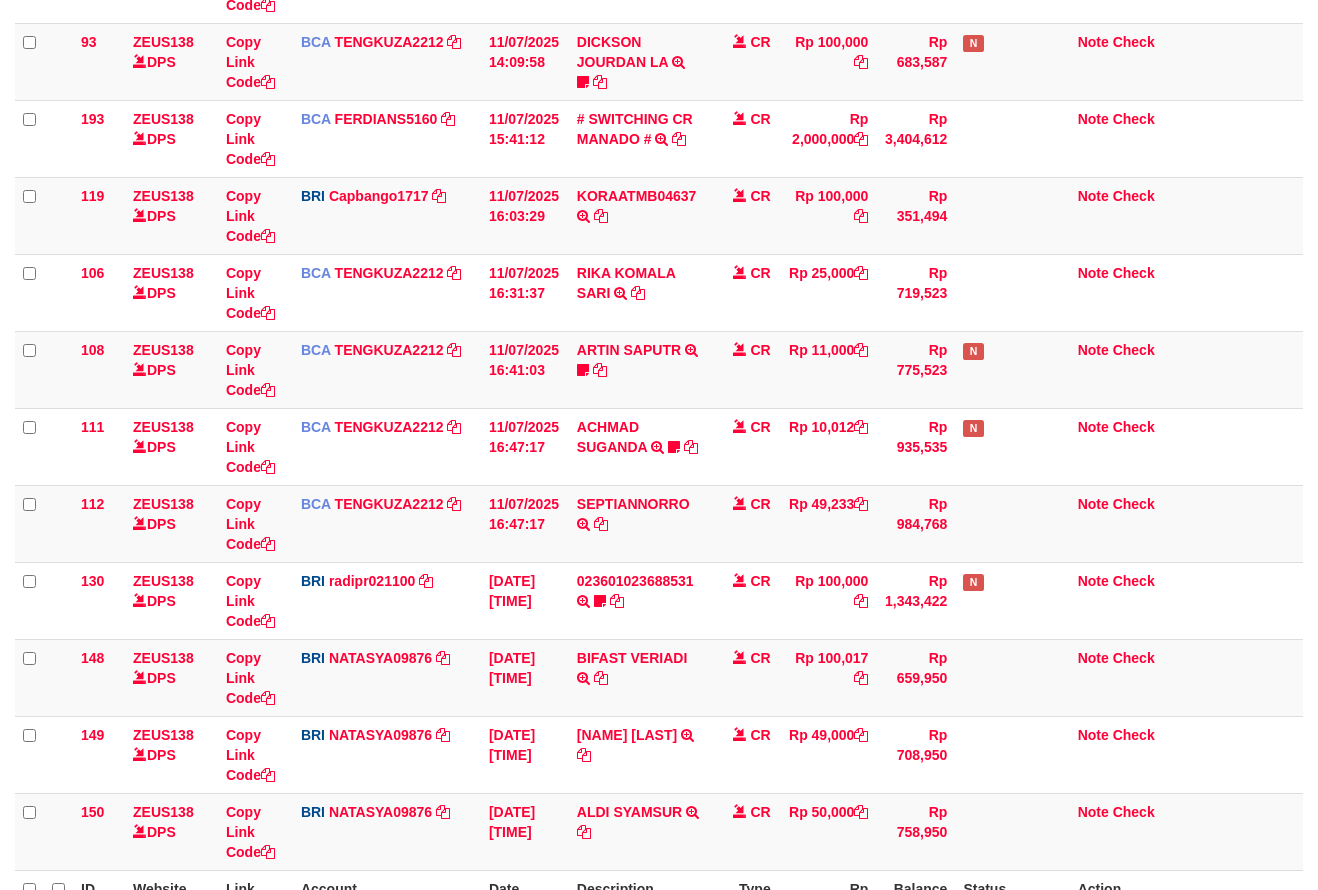 scroll, scrollTop: 297, scrollLeft: 0, axis: vertical 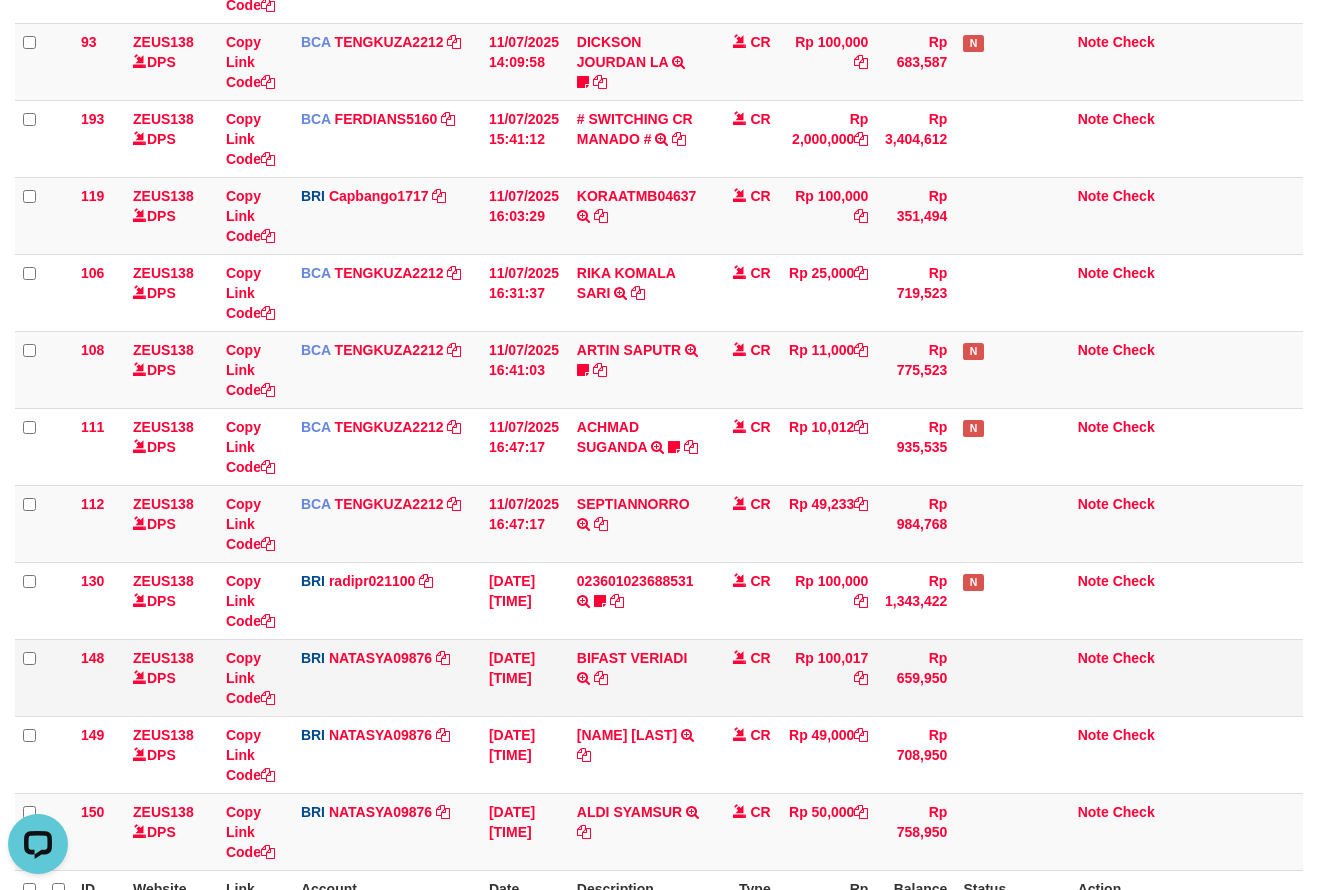 click on "CR" at bounding box center [744, 677] 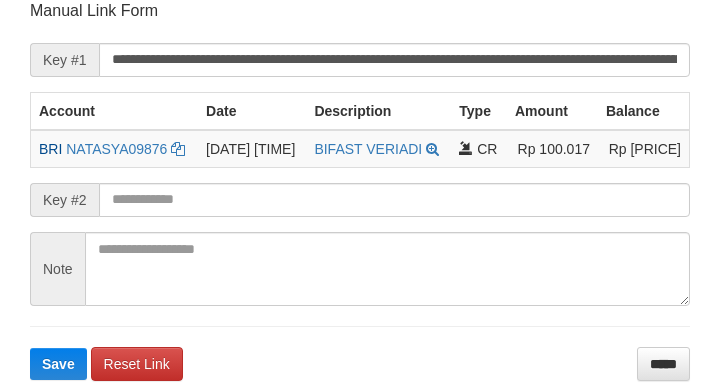 click on "**********" at bounding box center (360, 190) 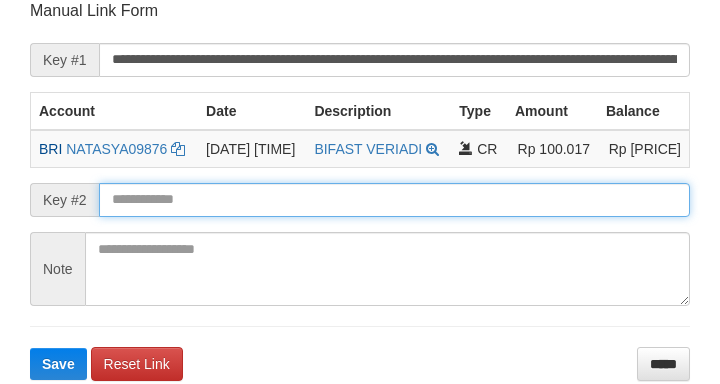 click on "Save" at bounding box center (58, 364) 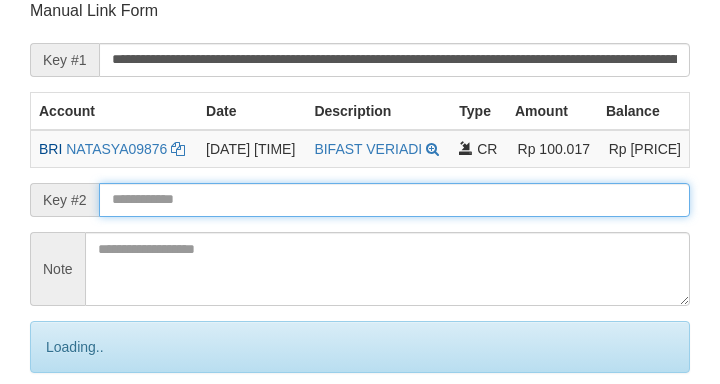 click at bounding box center (394, 200) 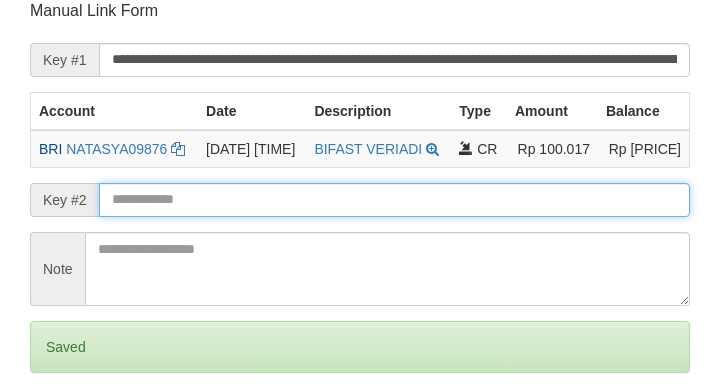 click on "Save" at bounding box center [58, 431] 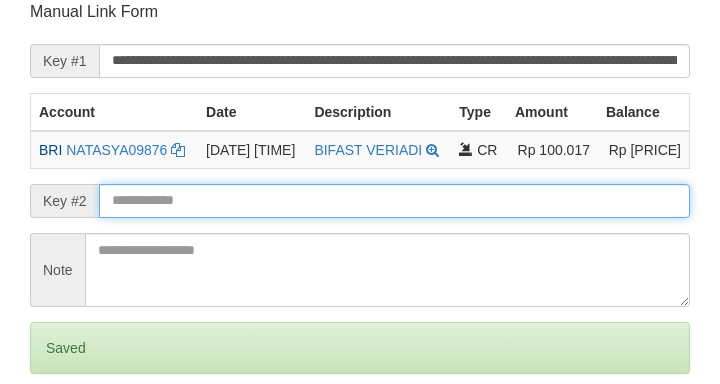 click on "Save" at bounding box center [58, 432] 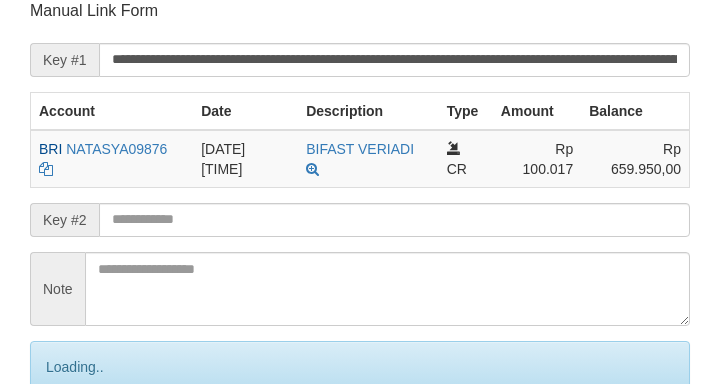 drag, startPoint x: 0, startPoint y: 0, endPoint x: 217, endPoint y: 215, distance: 305.4734 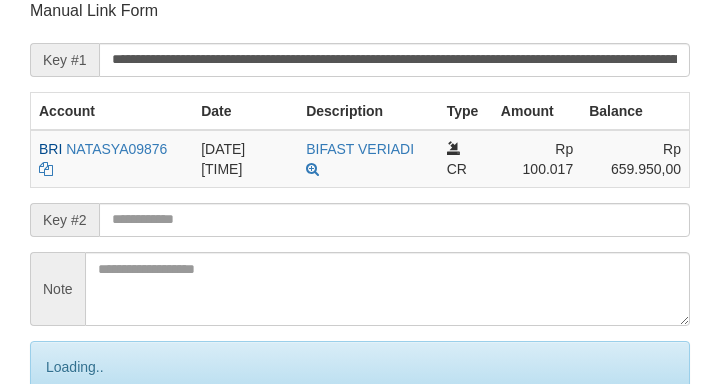 click on "Save" at bounding box center [80, 451] 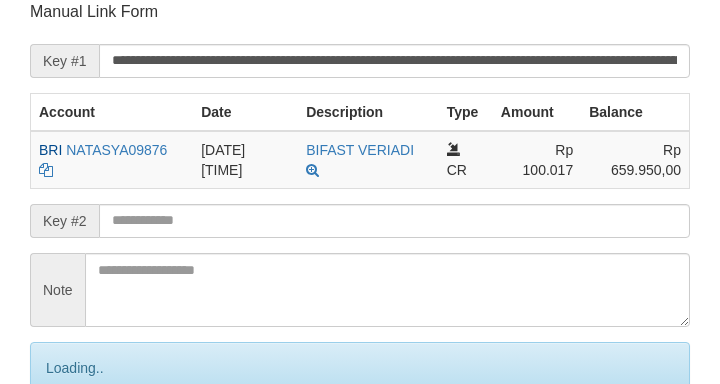 click on "Save" at bounding box center (80, 452) 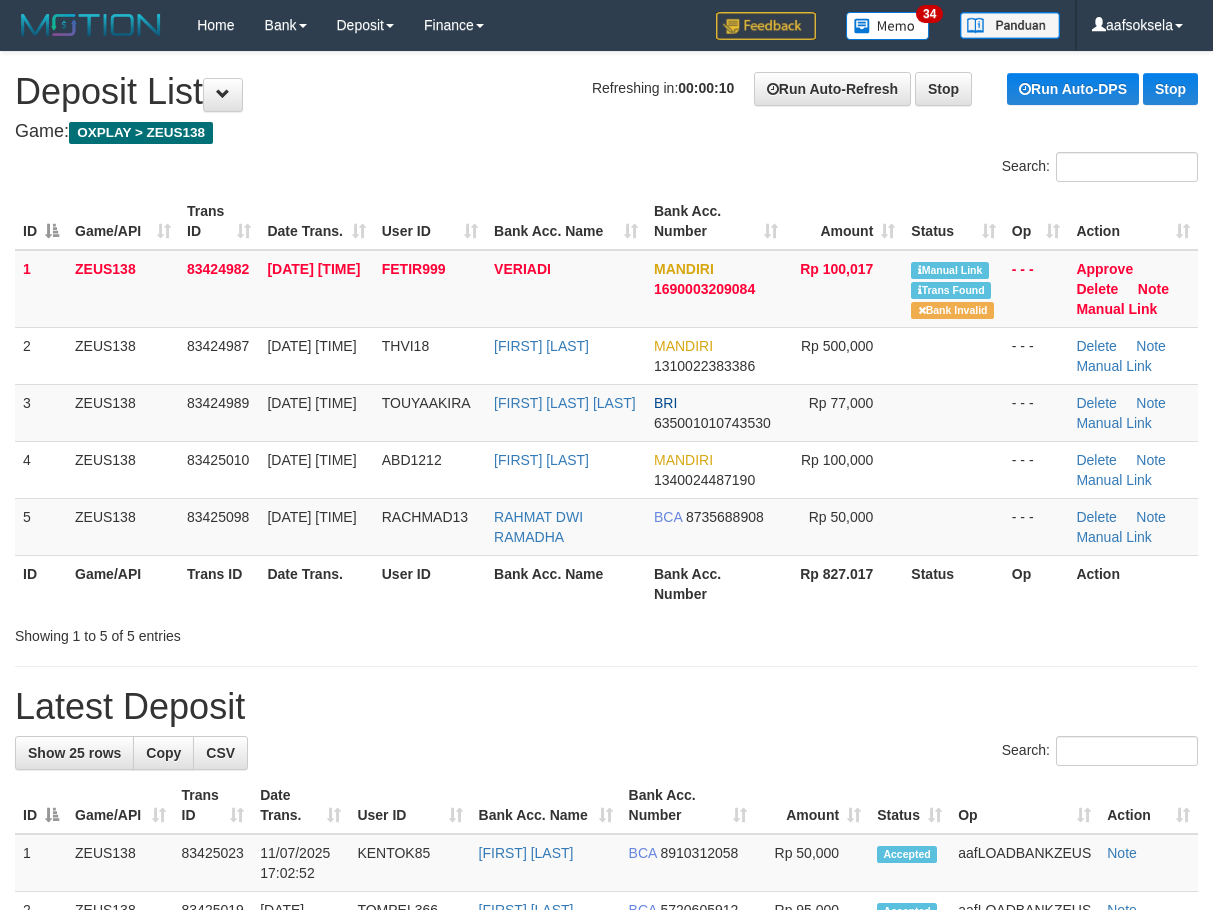 scroll, scrollTop: 0, scrollLeft: 0, axis: both 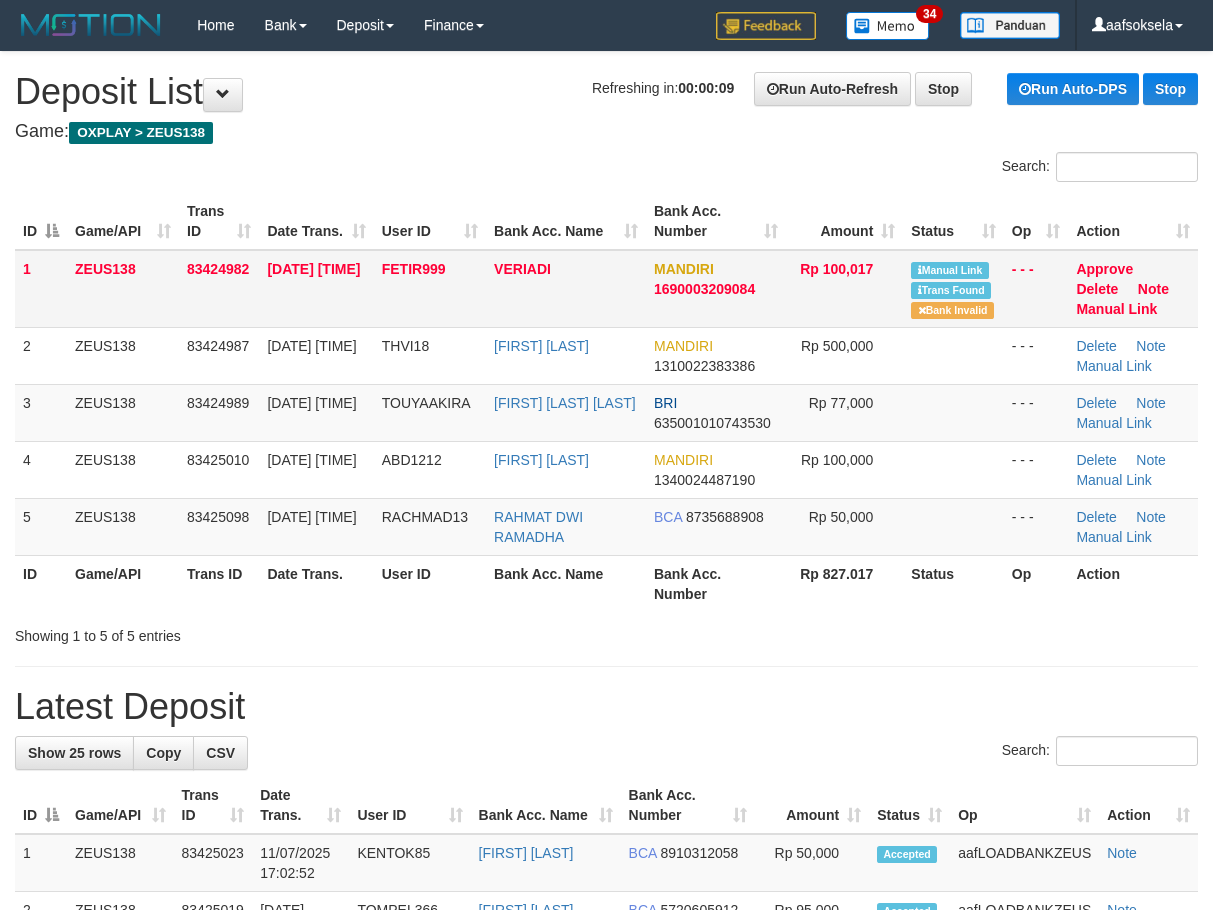 click on "Approve
Delete
Note
Manual Link" at bounding box center (1133, 289) 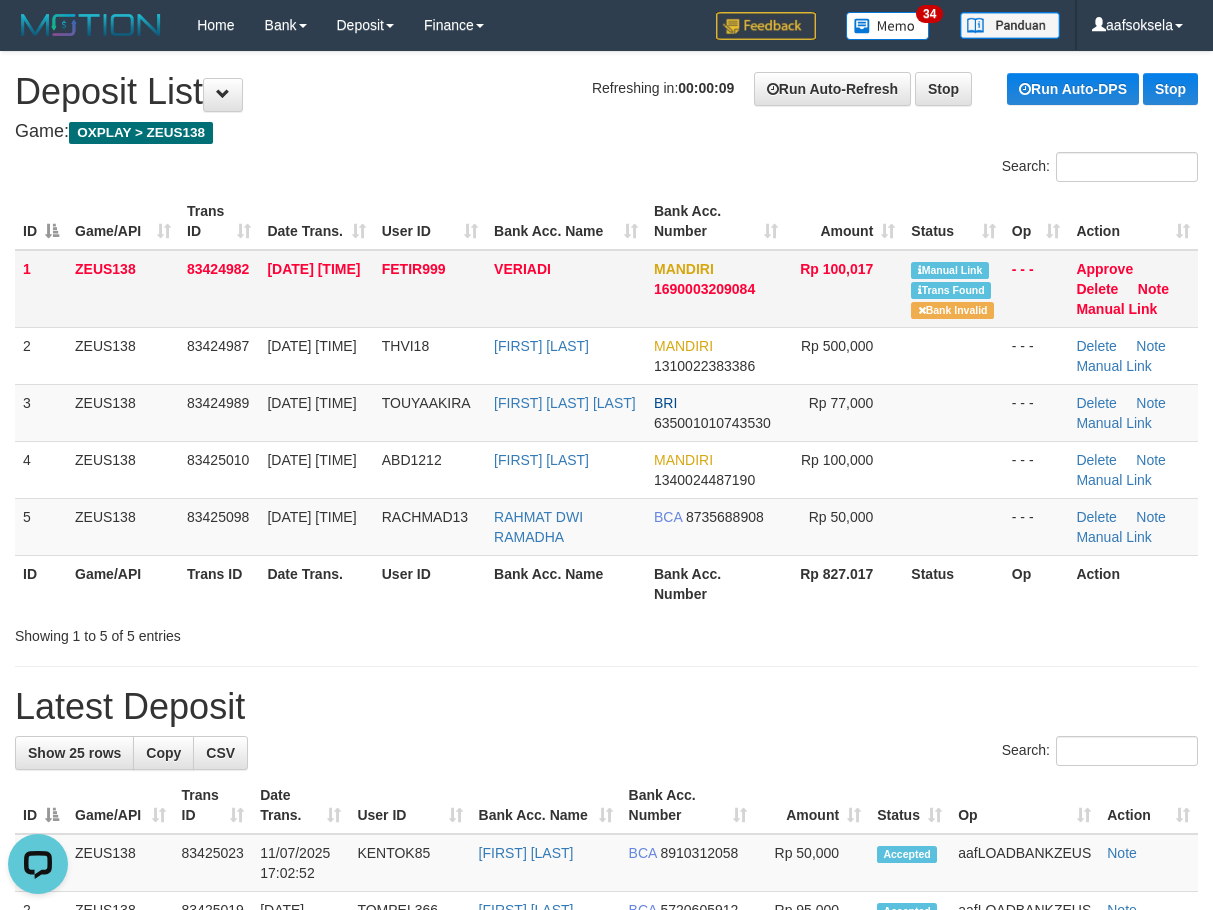 scroll, scrollTop: 0, scrollLeft: 0, axis: both 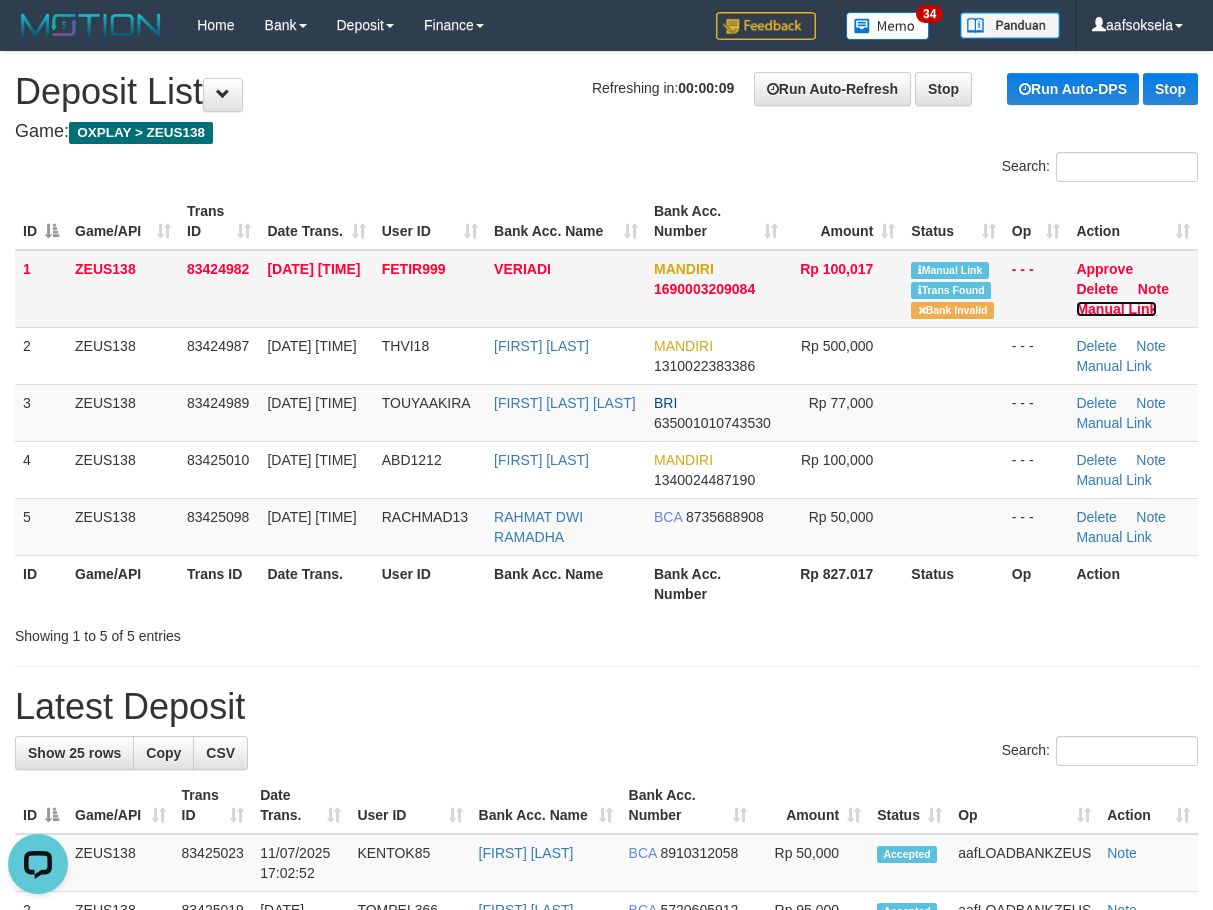 click on "Manual Link" at bounding box center (1116, 309) 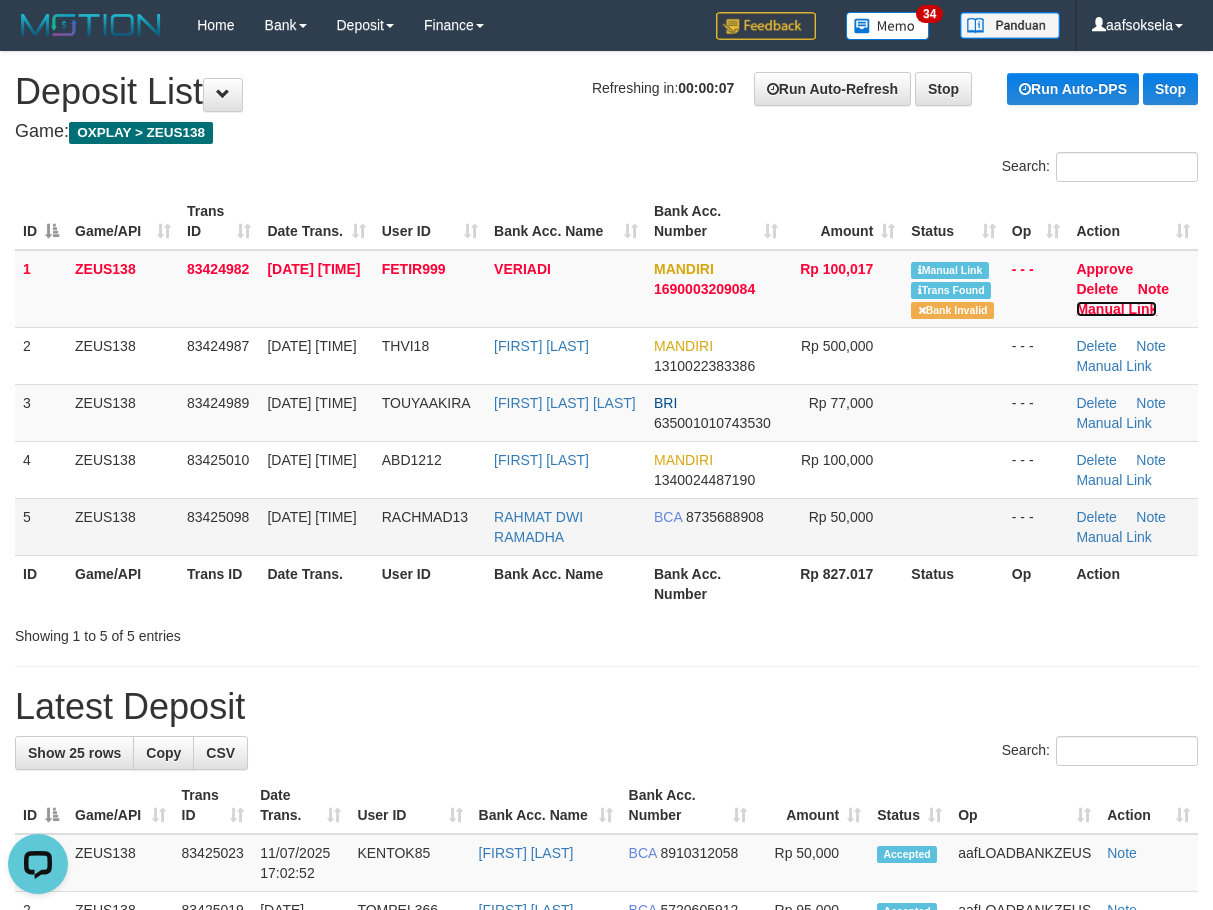 click on "Manual Link" at bounding box center [1116, 309] 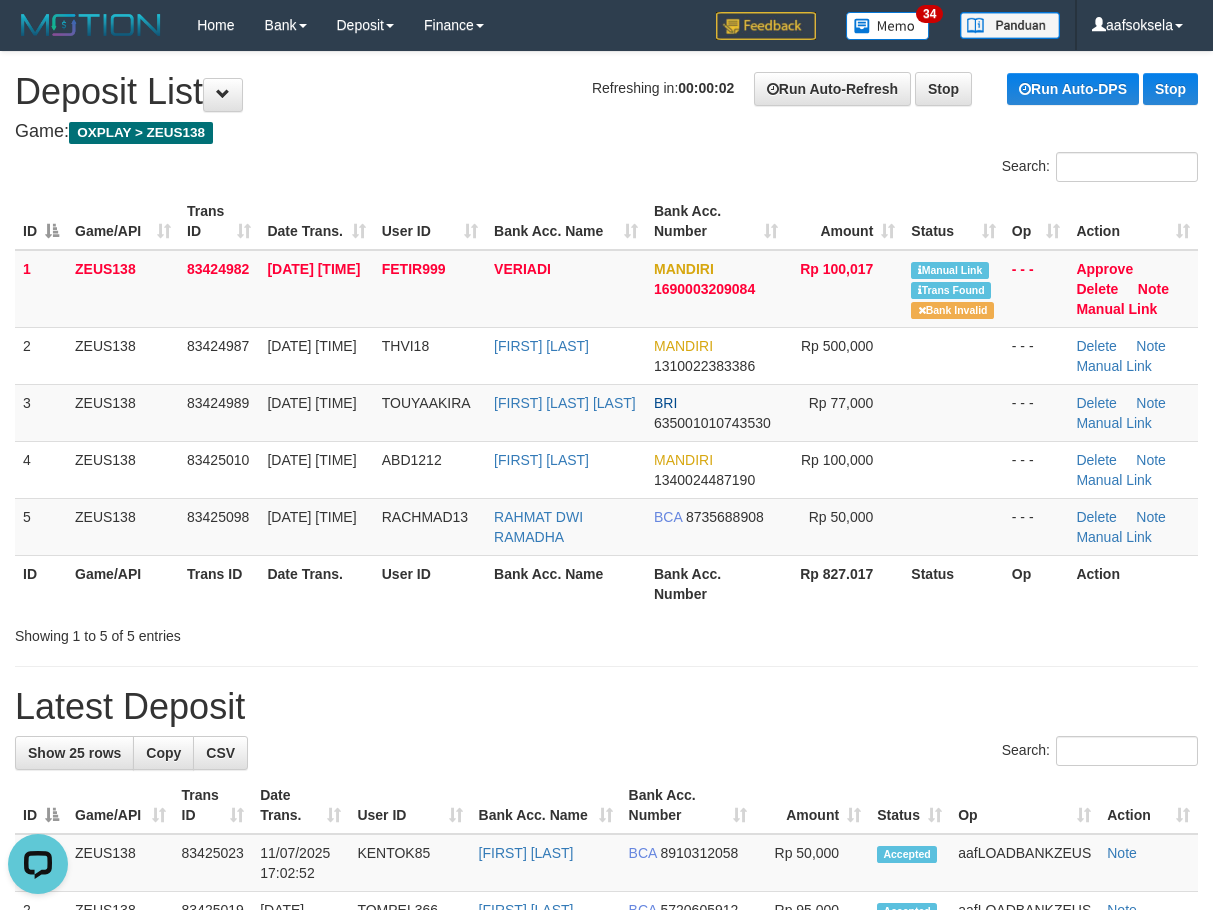 click on "**********" at bounding box center (606, 1222) 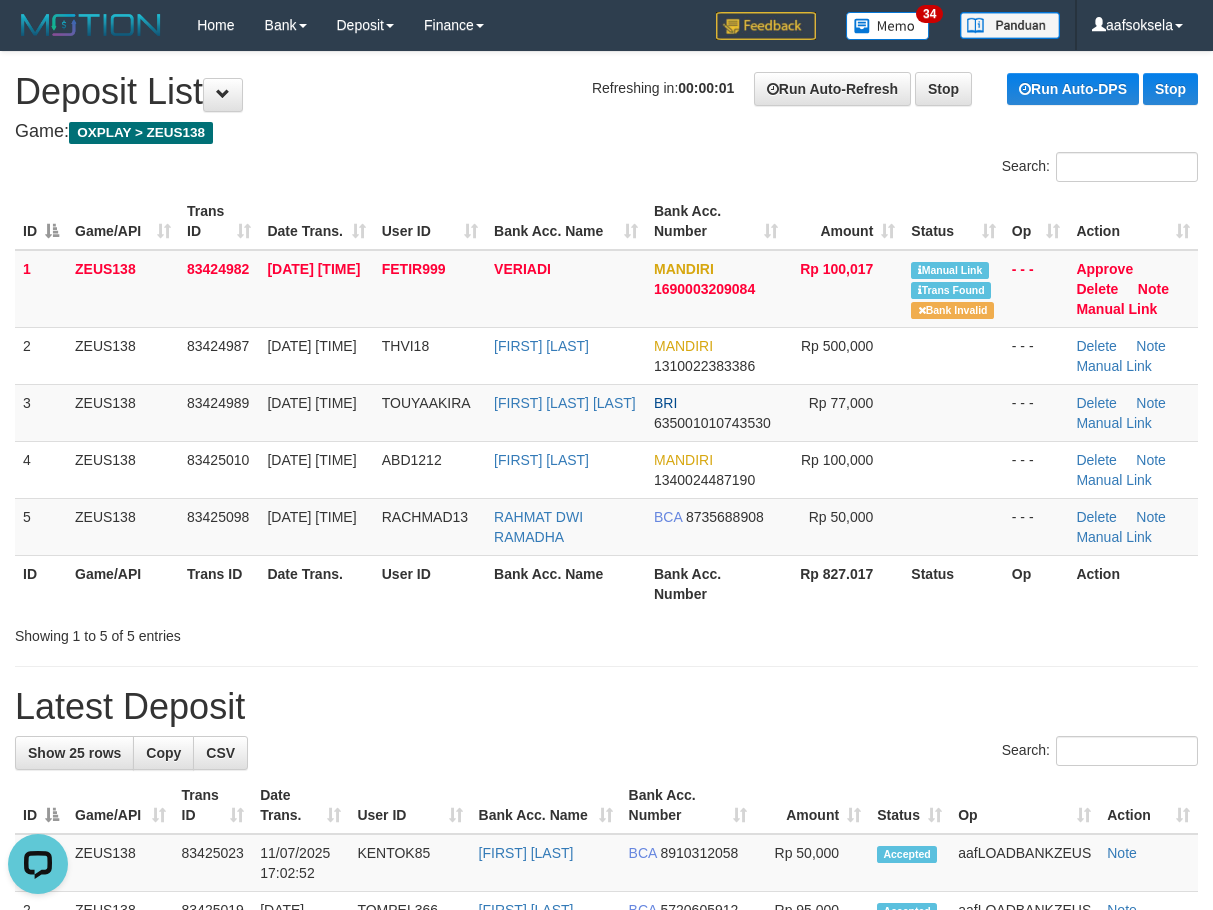 click on "Showing 1 to 5 of 5 entries" at bounding box center [606, 632] 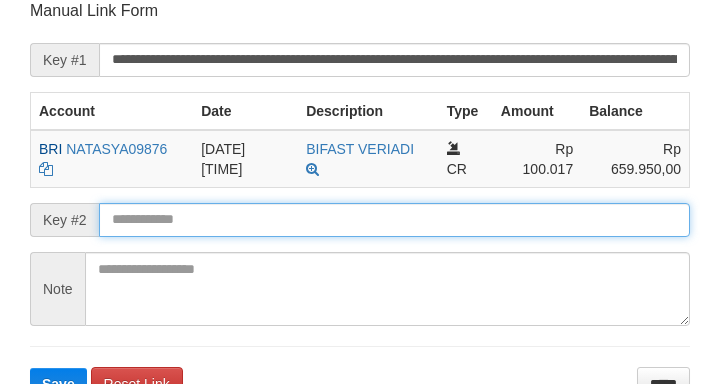 click on "Save" at bounding box center [58, 384] 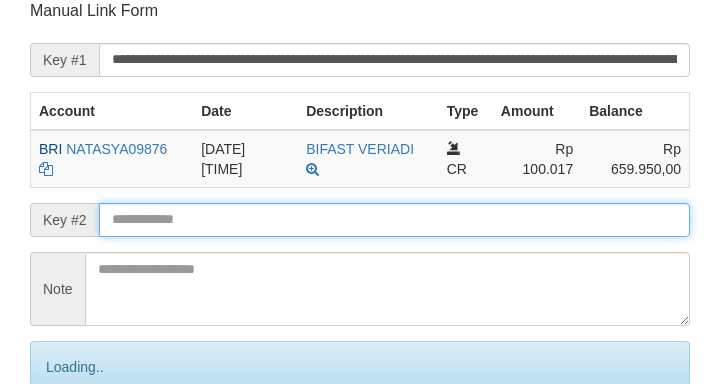click on "Save" at bounding box center (80, 451) 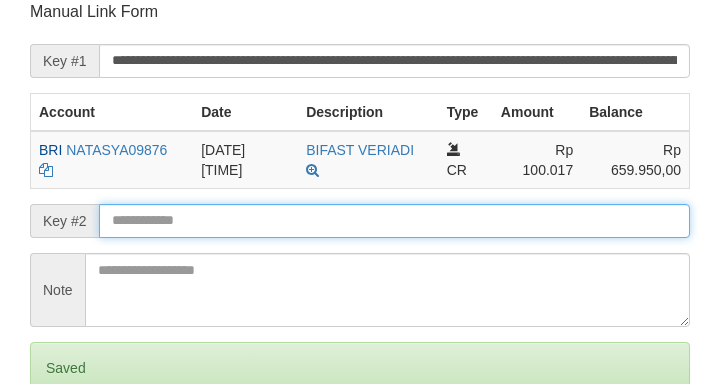 click on "Save" at bounding box center (58, 452) 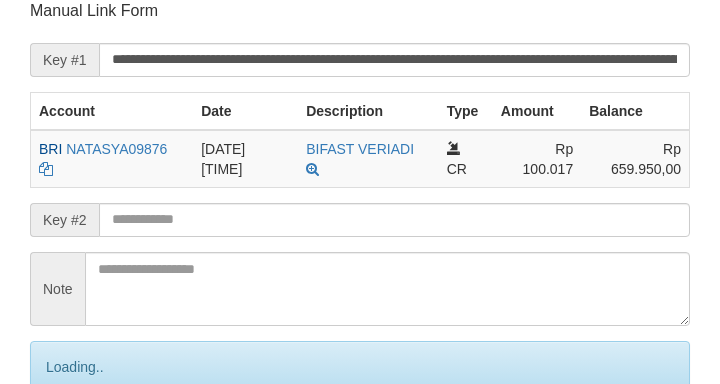 click at bounding box center [394, 220] 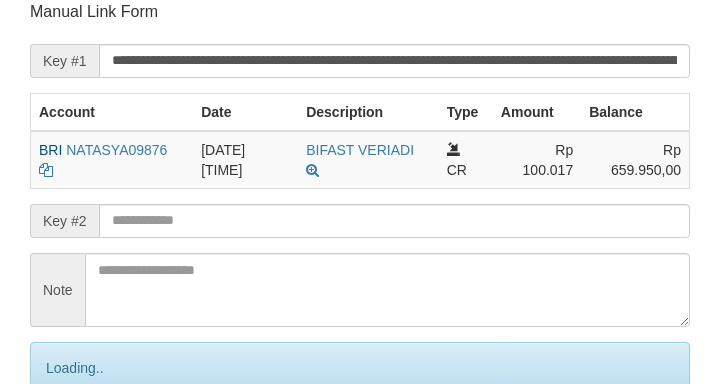 click on "Save" at bounding box center [80, 452] 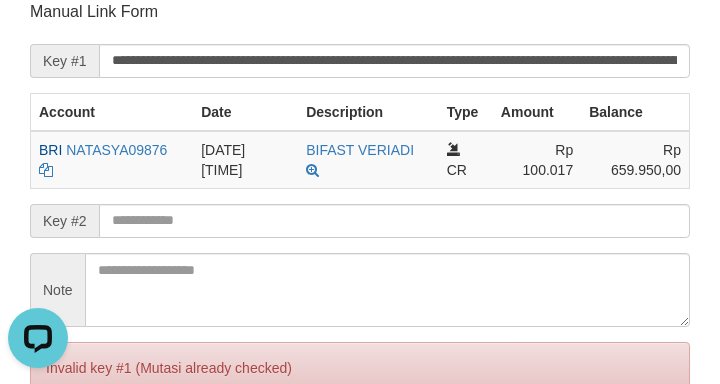 scroll, scrollTop: 0, scrollLeft: 0, axis: both 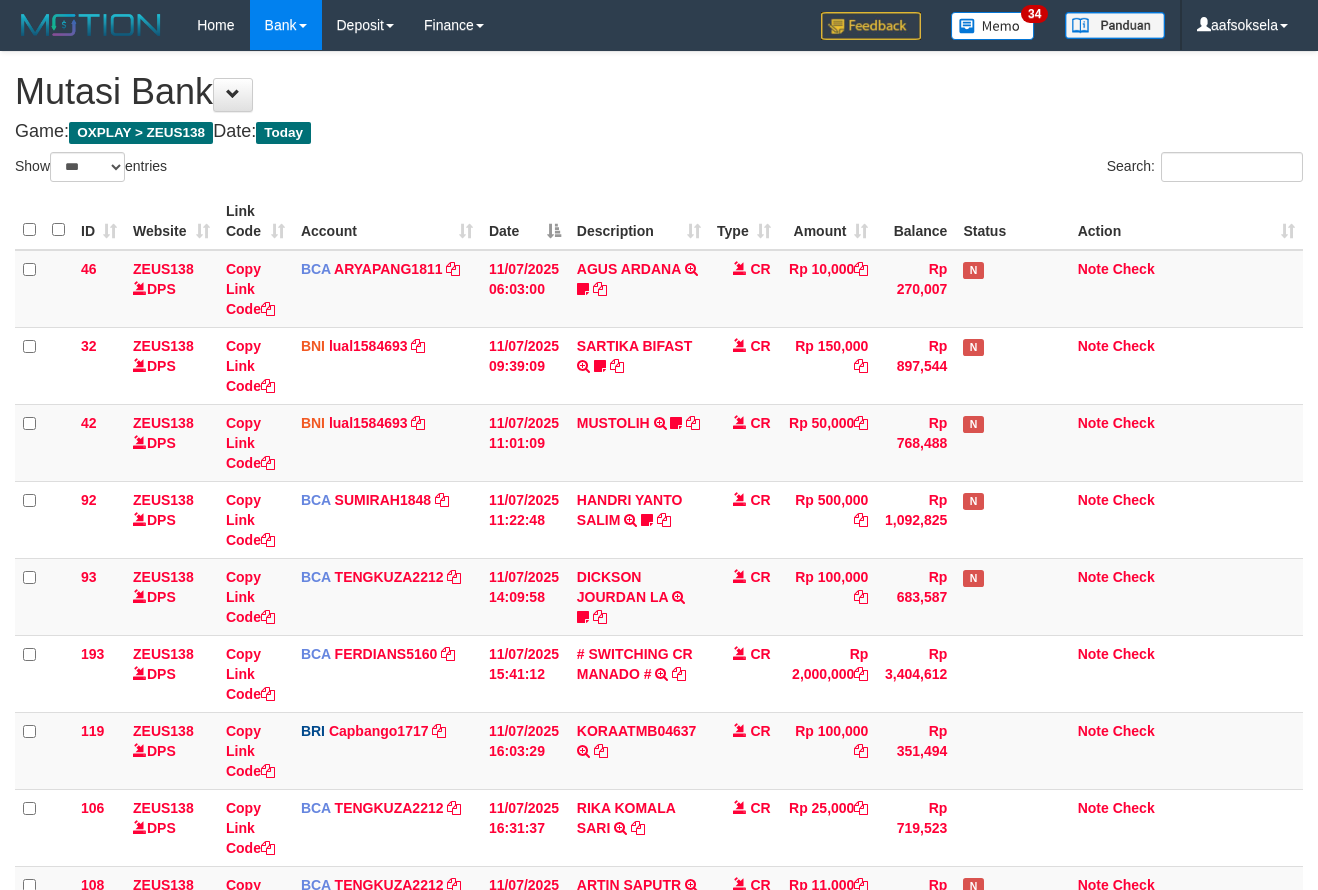 select on "***" 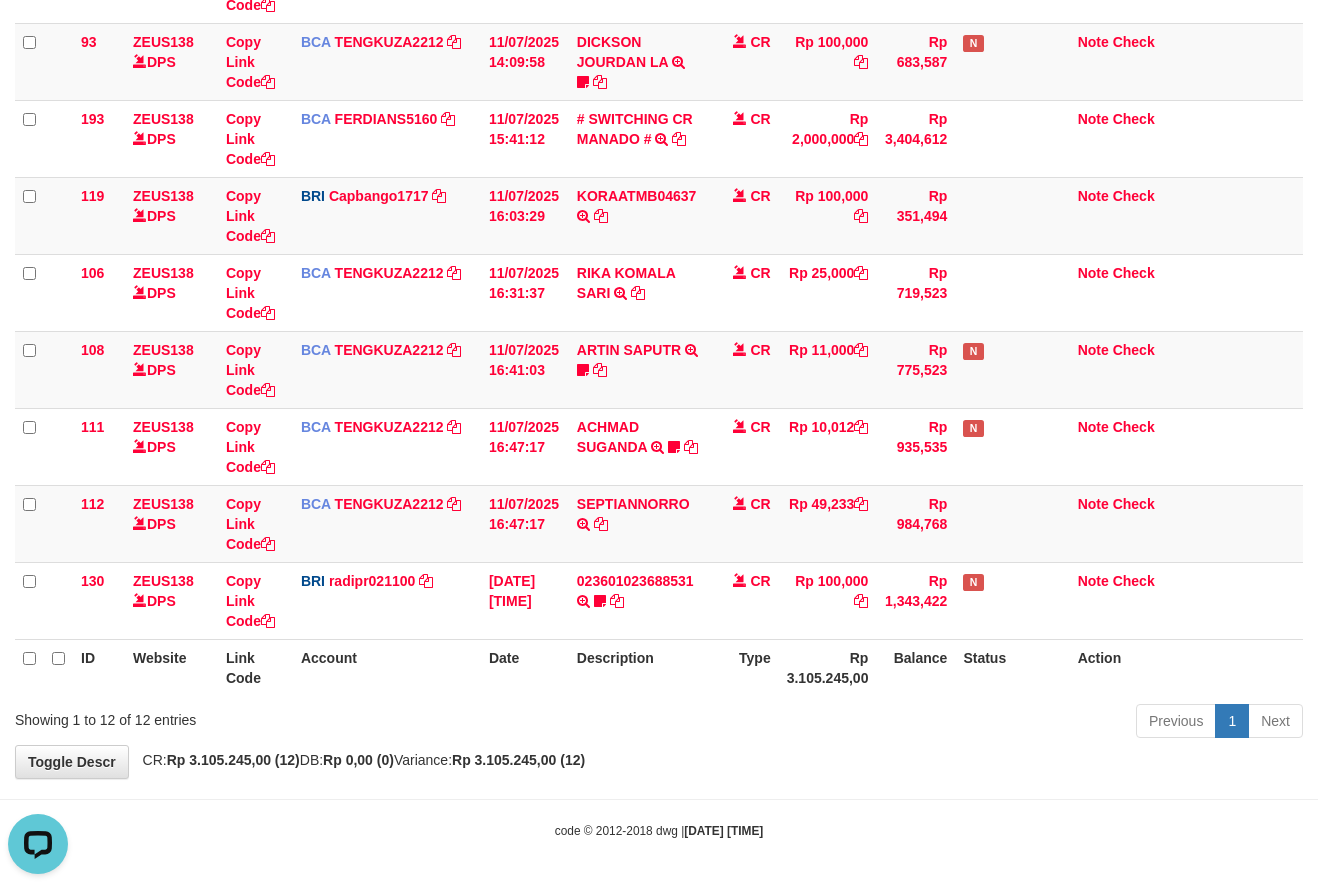 scroll, scrollTop: 0, scrollLeft: 0, axis: both 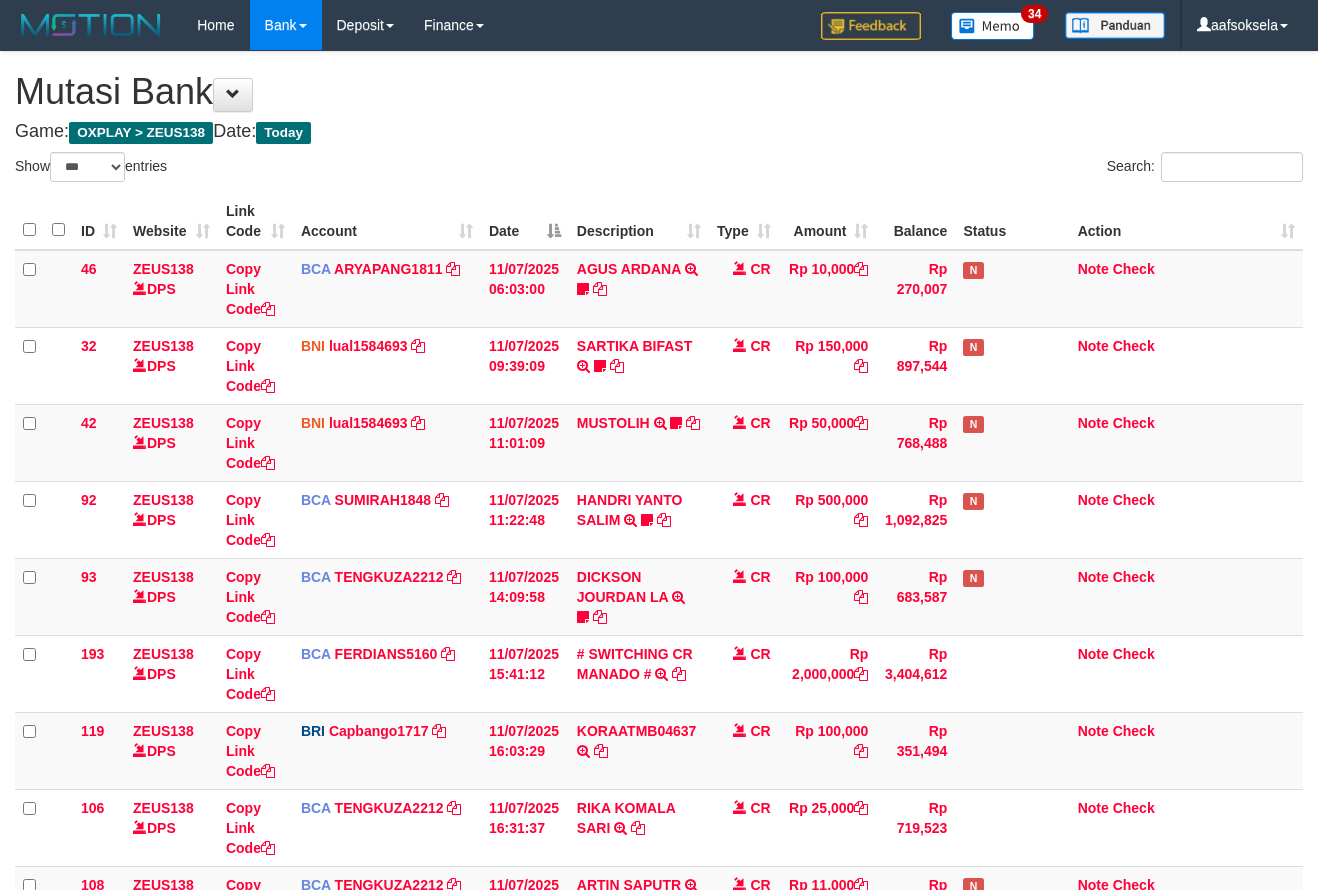 select on "***" 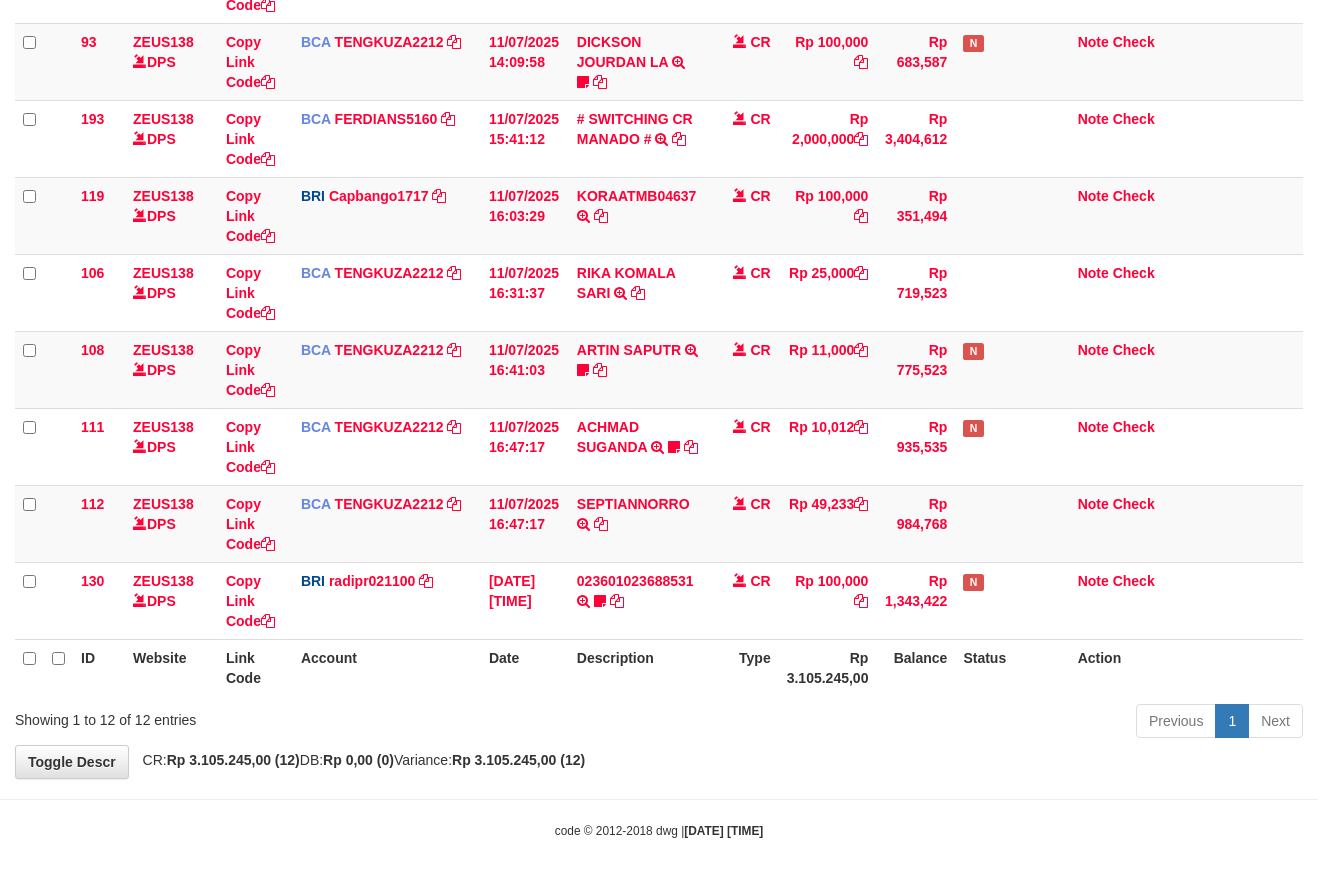 click on "Previous 1 Next" at bounding box center (933, 723) 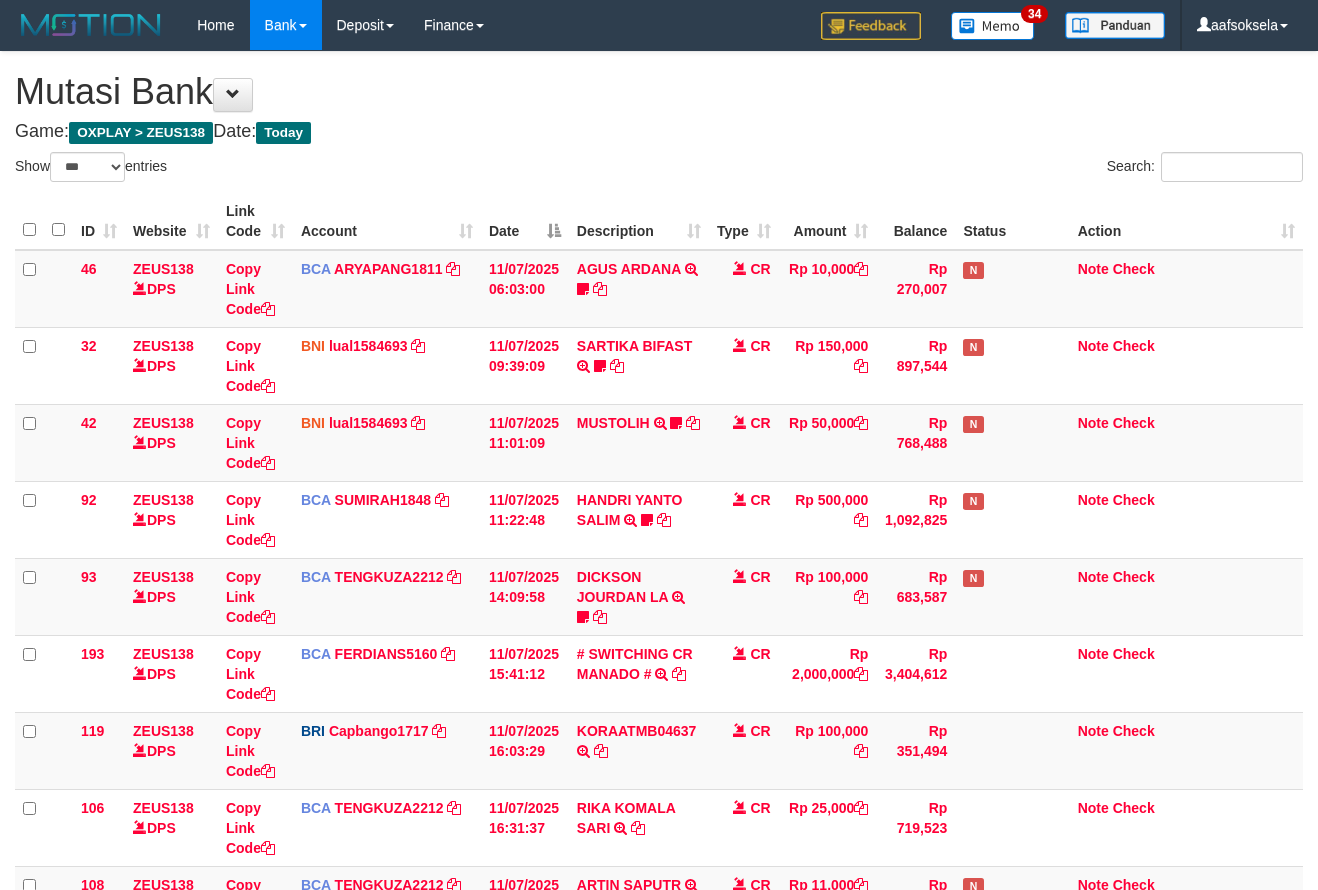 select on "***" 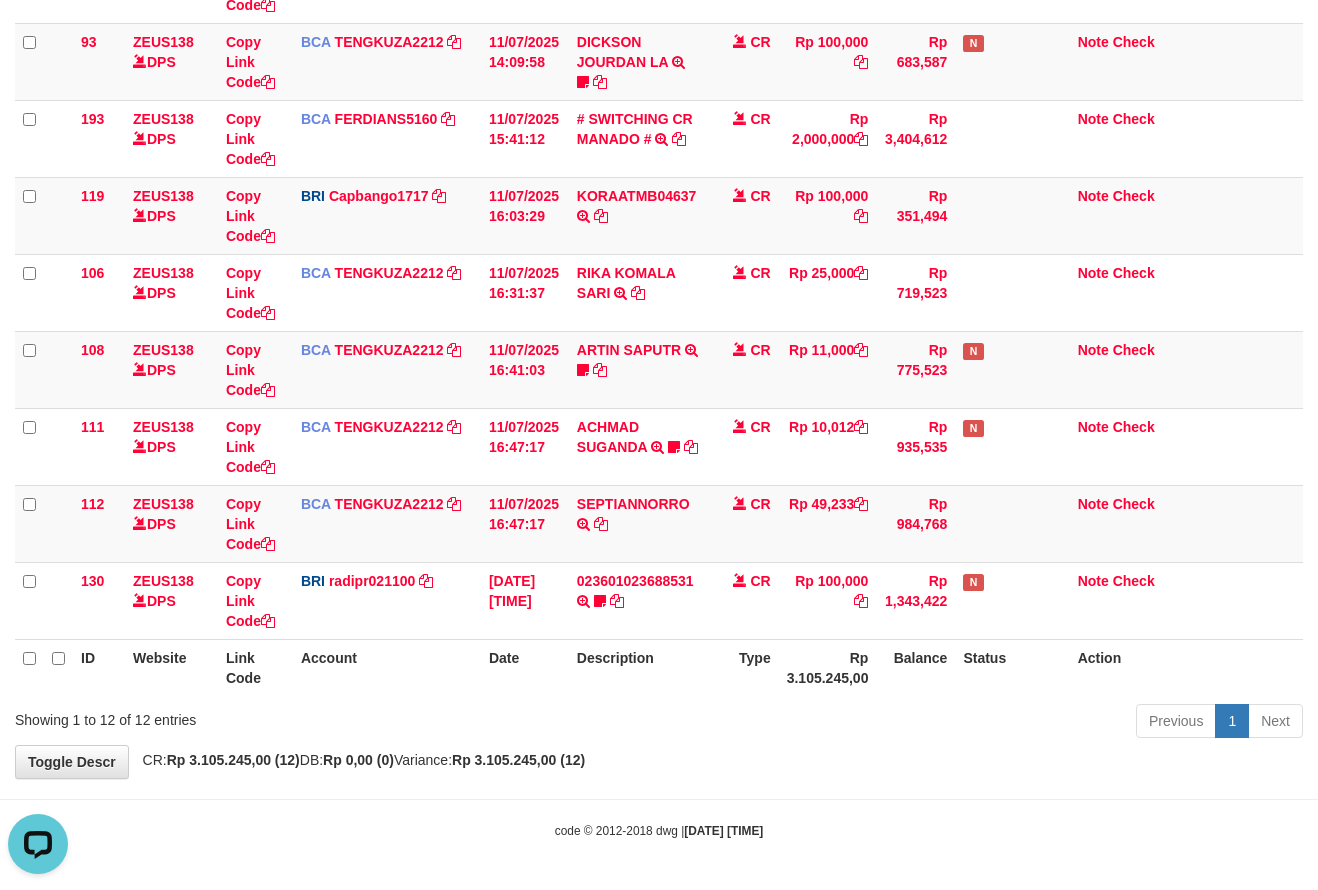 scroll, scrollTop: 0, scrollLeft: 0, axis: both 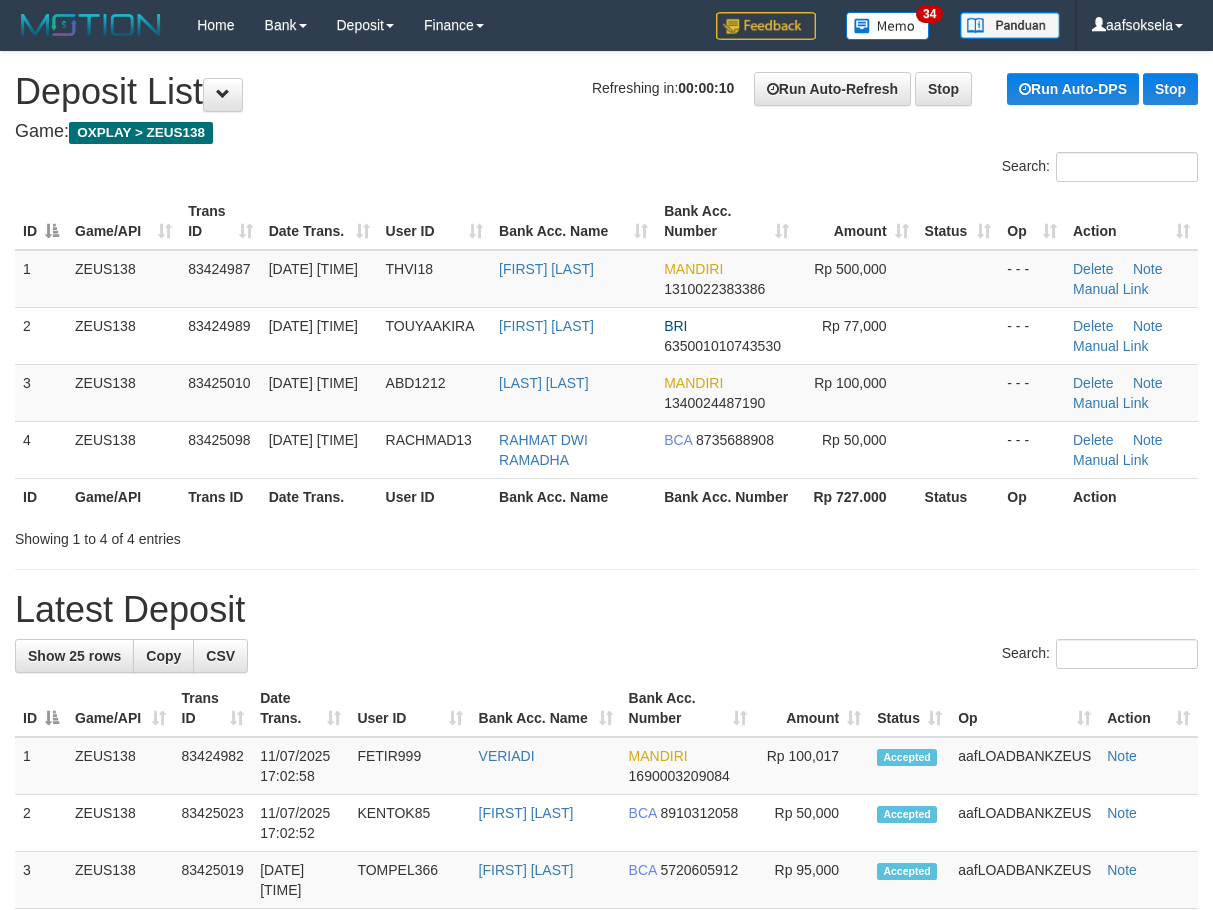 click on "**********" at bounding box center (606, 1174) 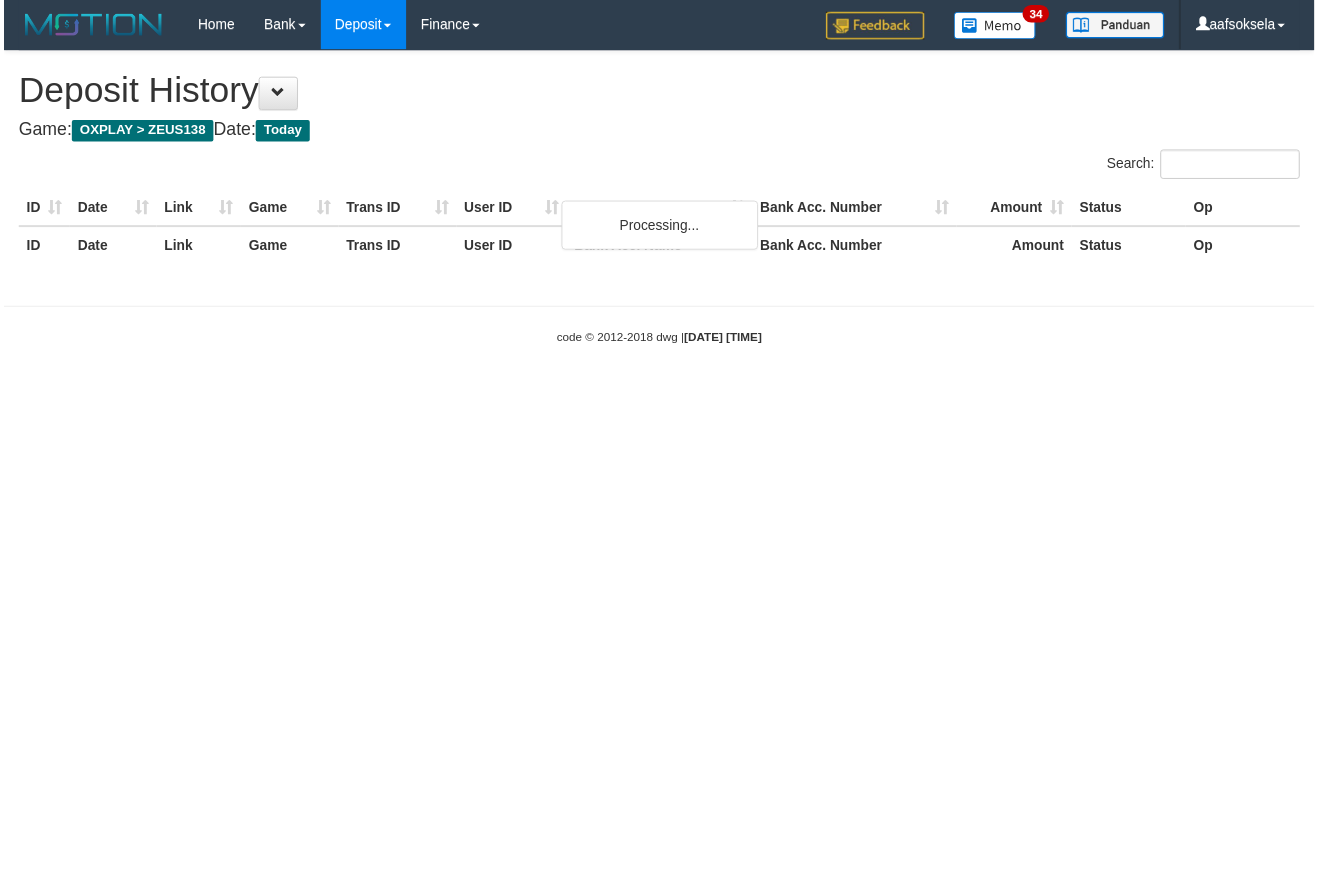 scroll, scrollTop: 0, scrollLeft: 0, axis: both 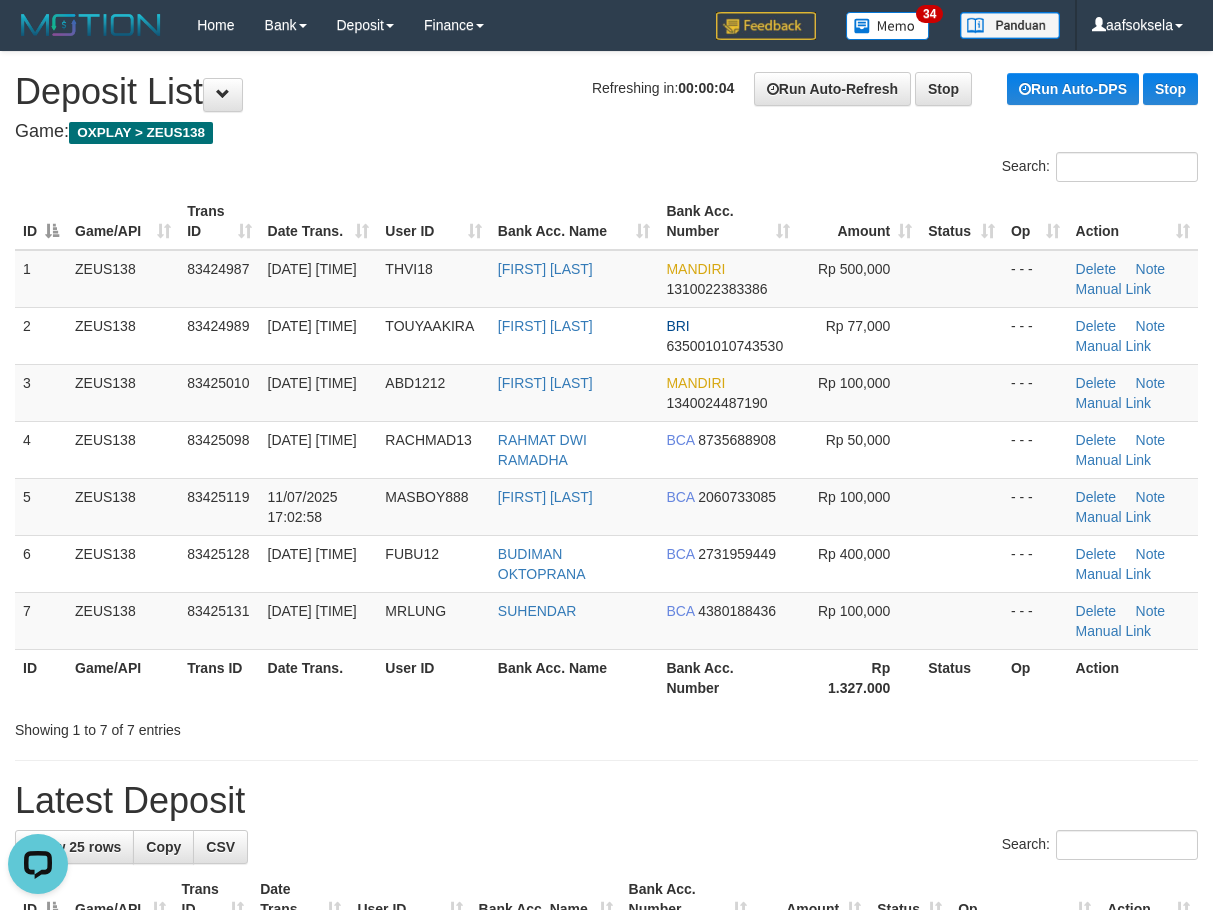 drag, startPoint x: 529, startPoint y: 660, endPoint x: 464, endPoint y: 675, distance: 66.70832 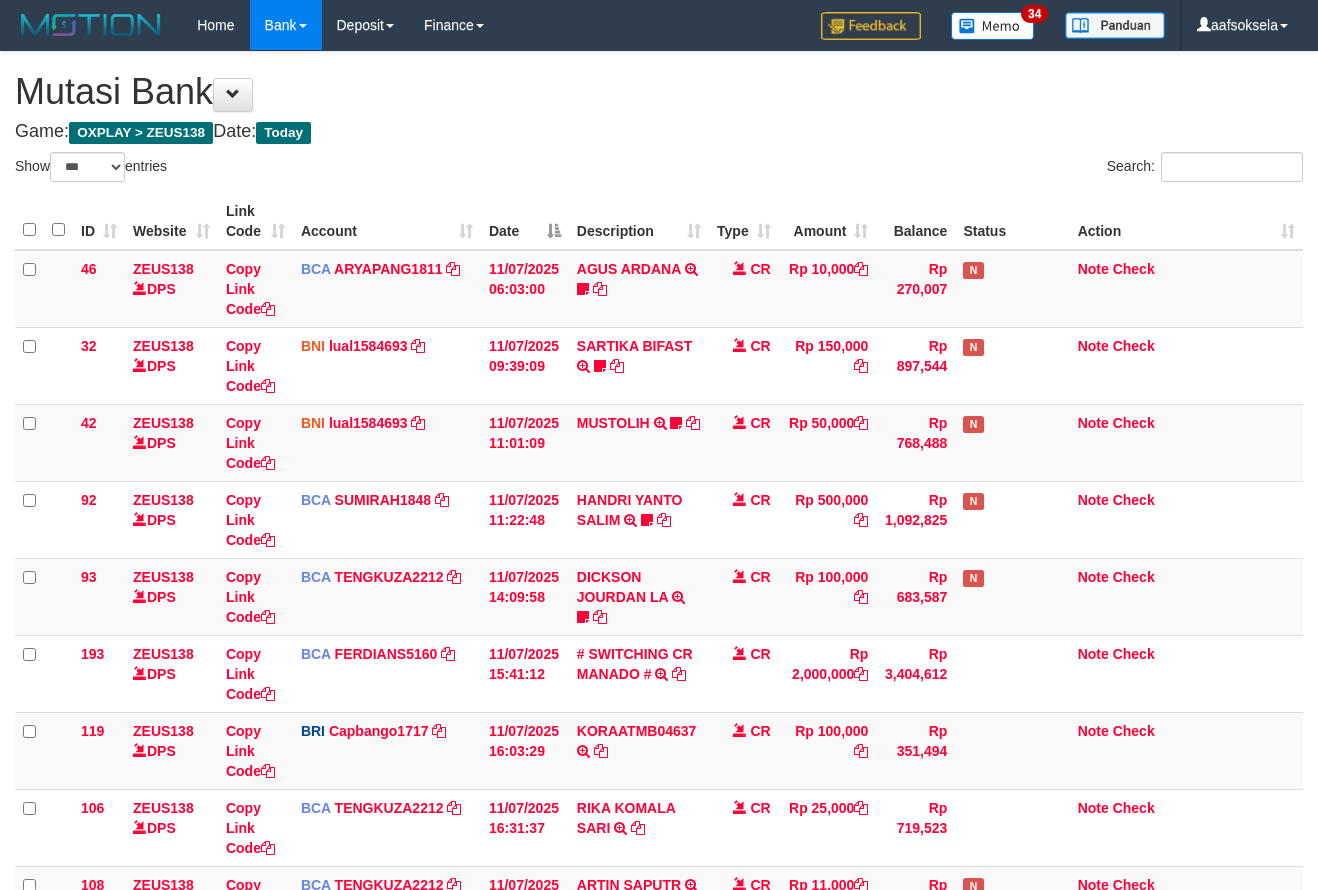 select on "***" 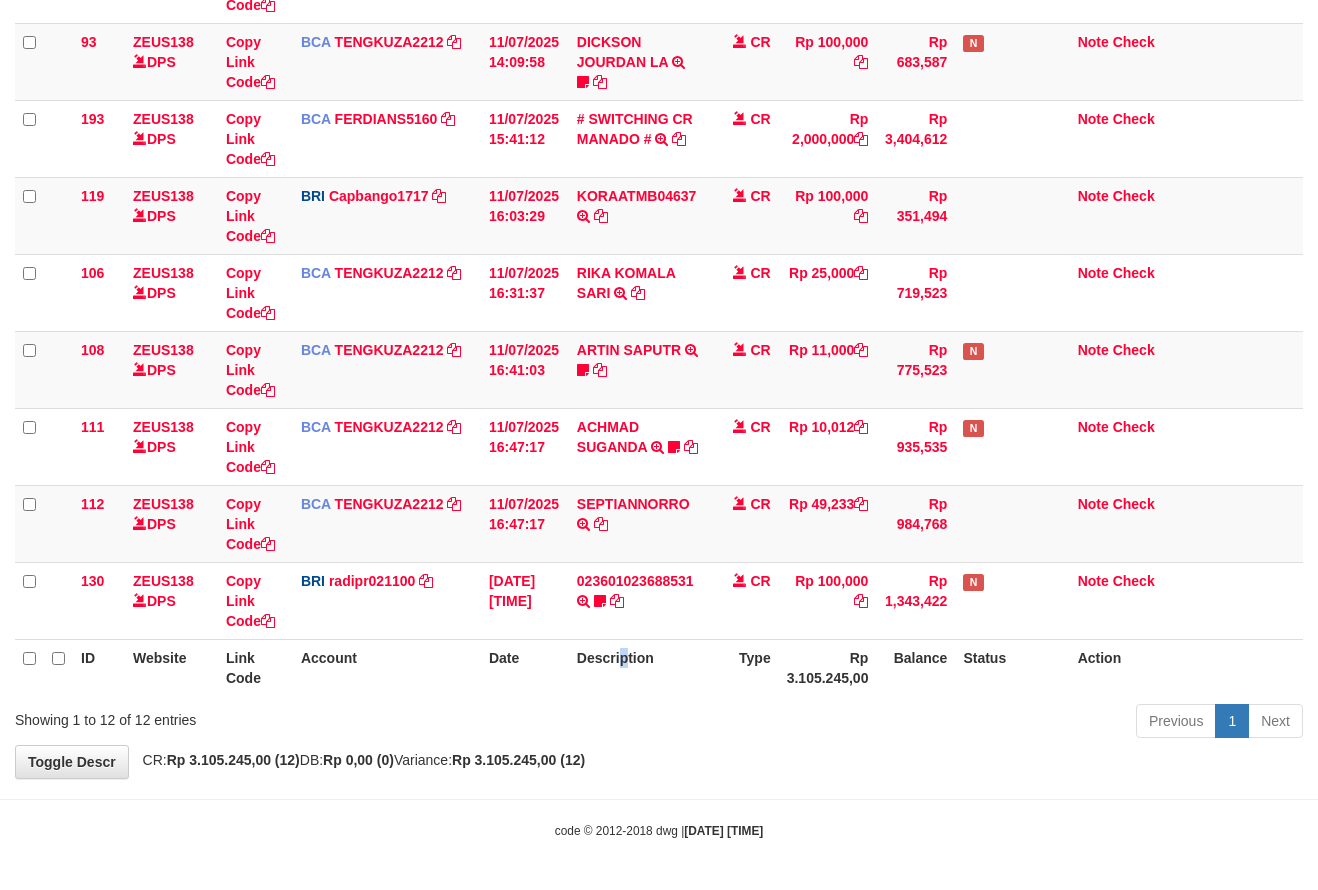 drag, startPoint x: 623, startPoint y: 687, endPoint x: 771, endPoint y: 709, distance: 149.6262 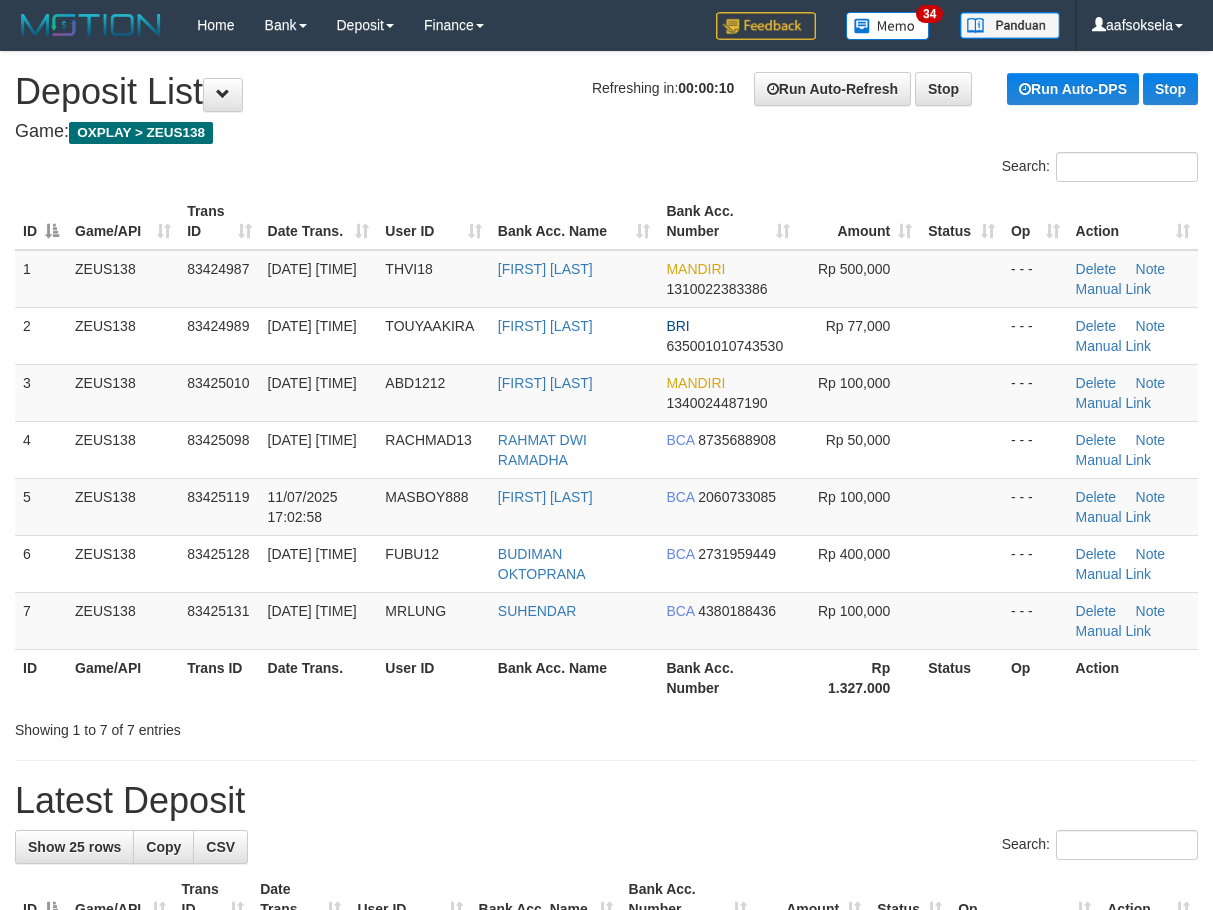 scroll, scrollTop: 0, scrollLeft: 0, axis: both 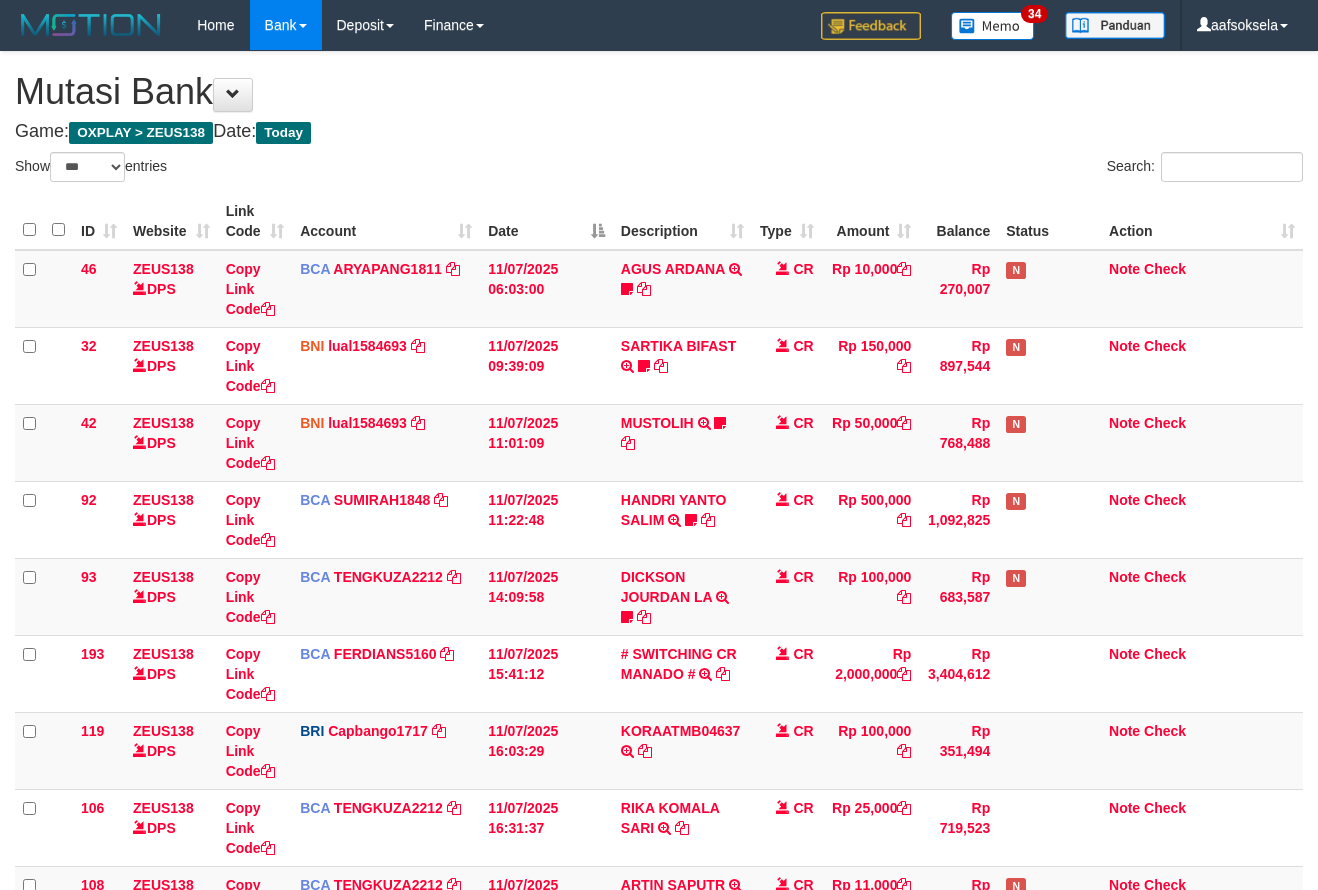 select on "***" 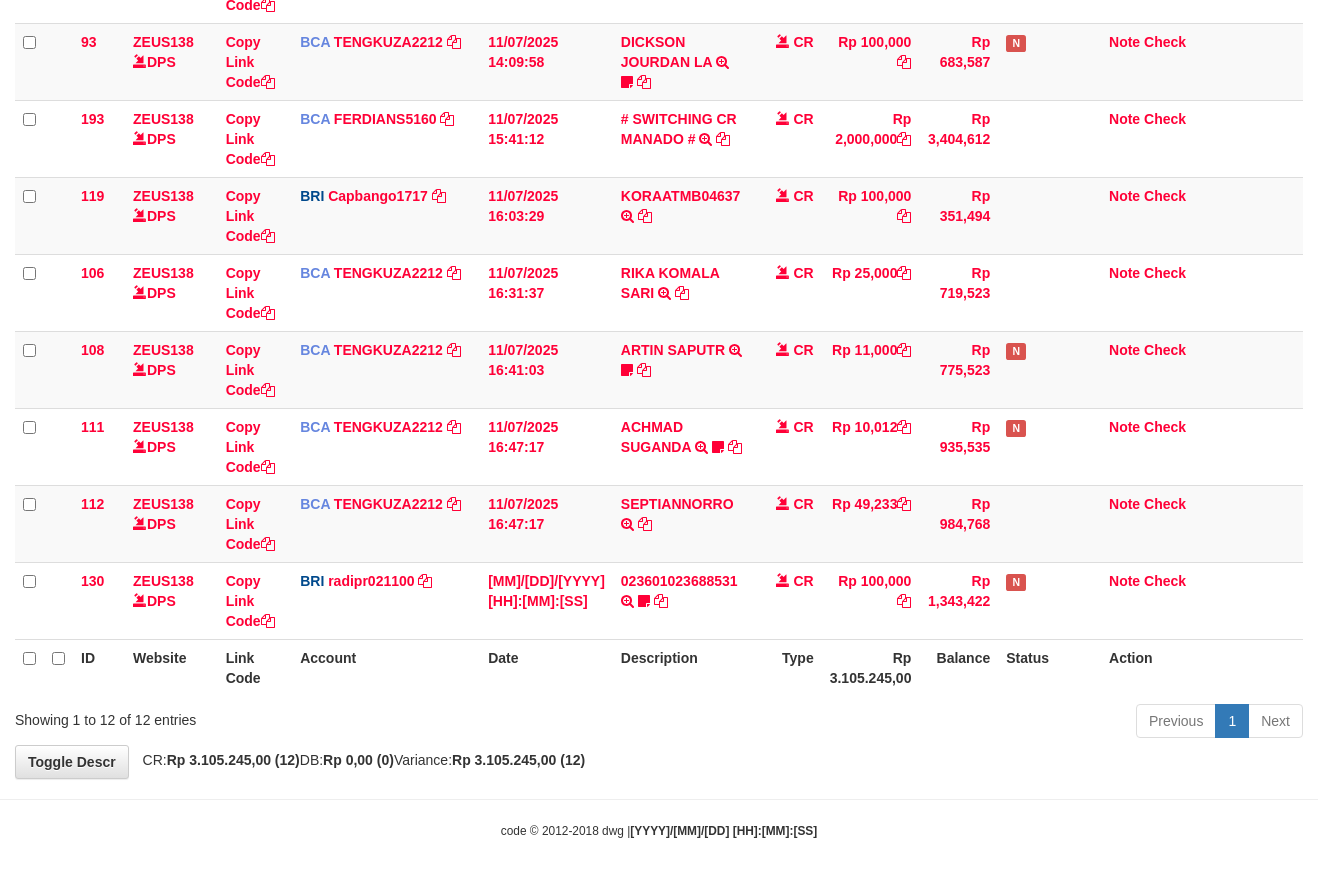 click on "Description" at bounding box center [682, 667] 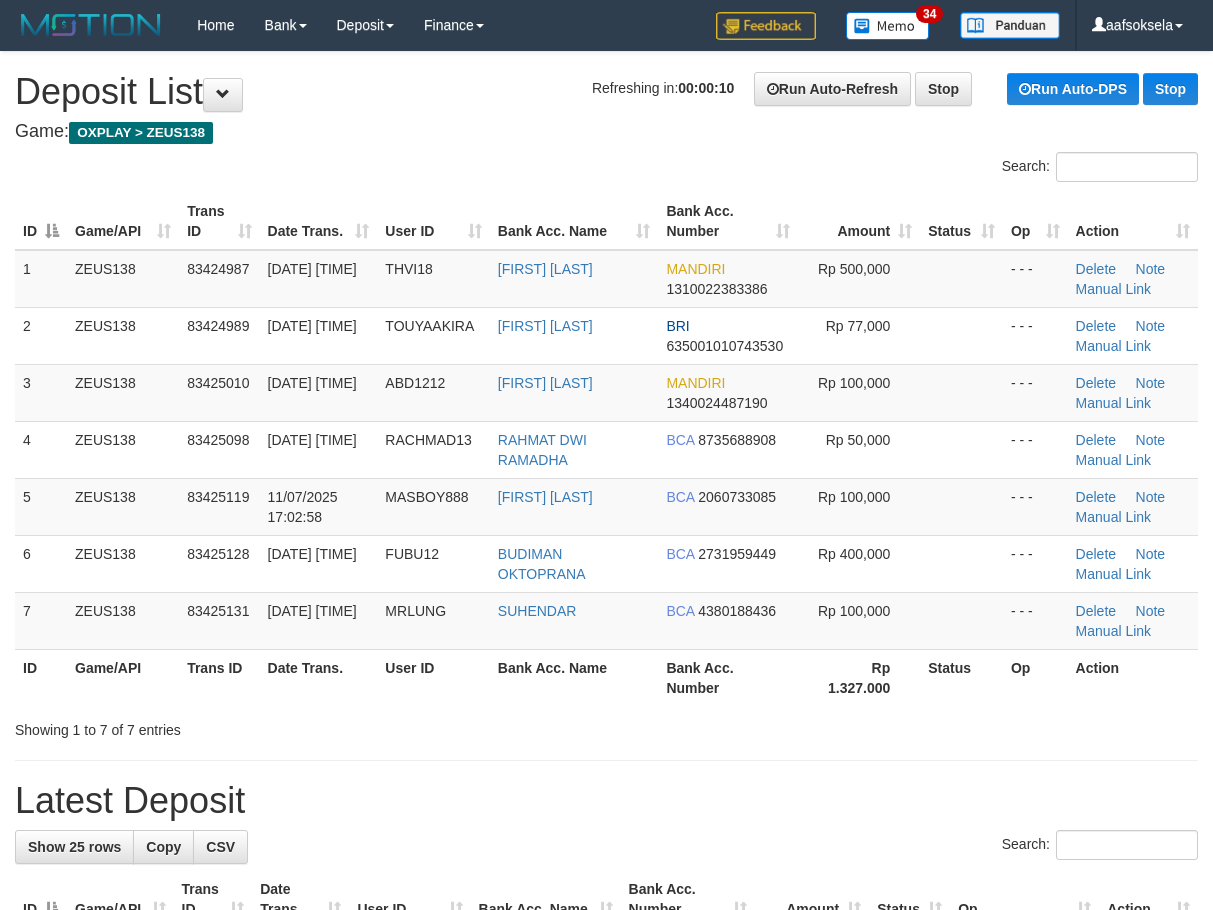 scroll, scrollTop: 0, scrollLeft: 0, axis: both 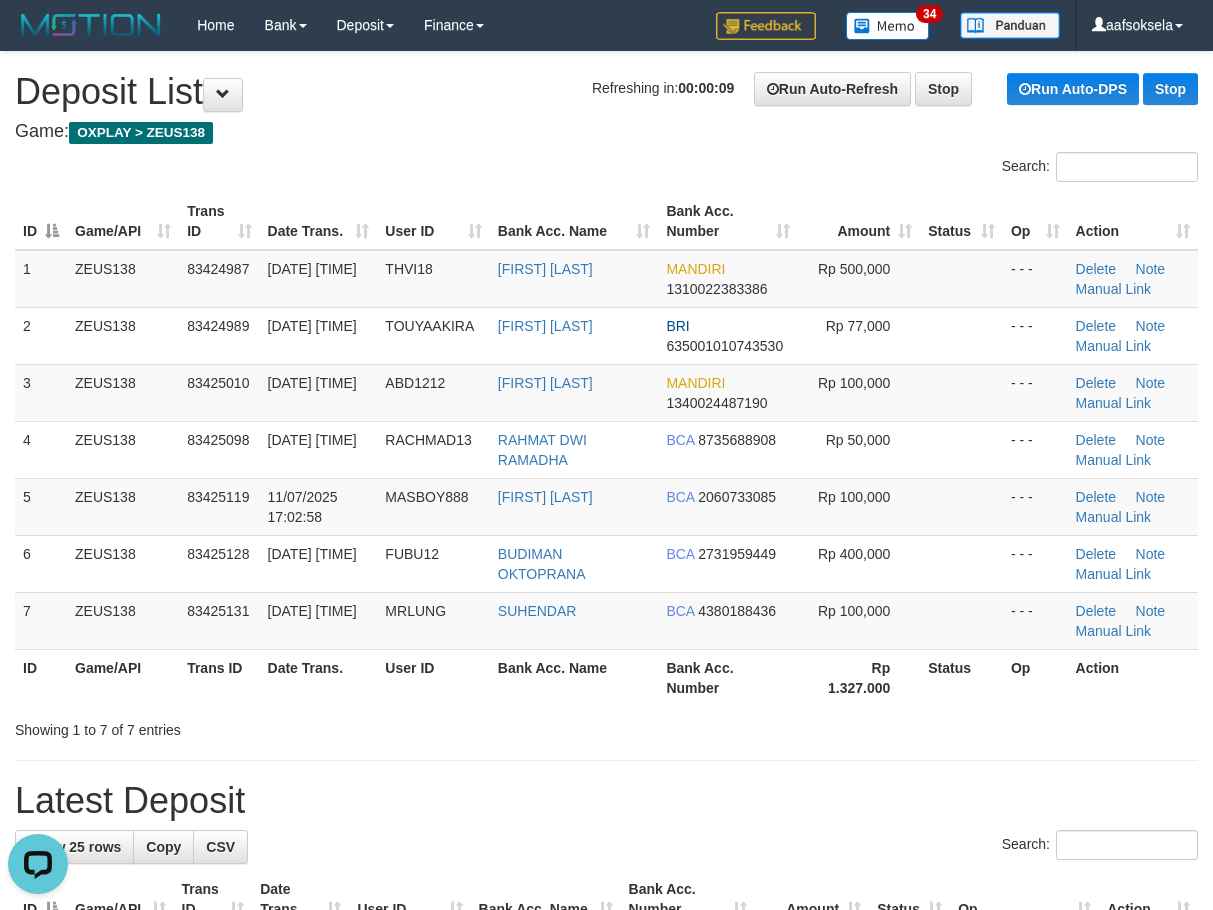 drag, startPoint x: 266, startPoint y: 735, endPoint x: 147, endPoint y: 743, distance: 119.26861 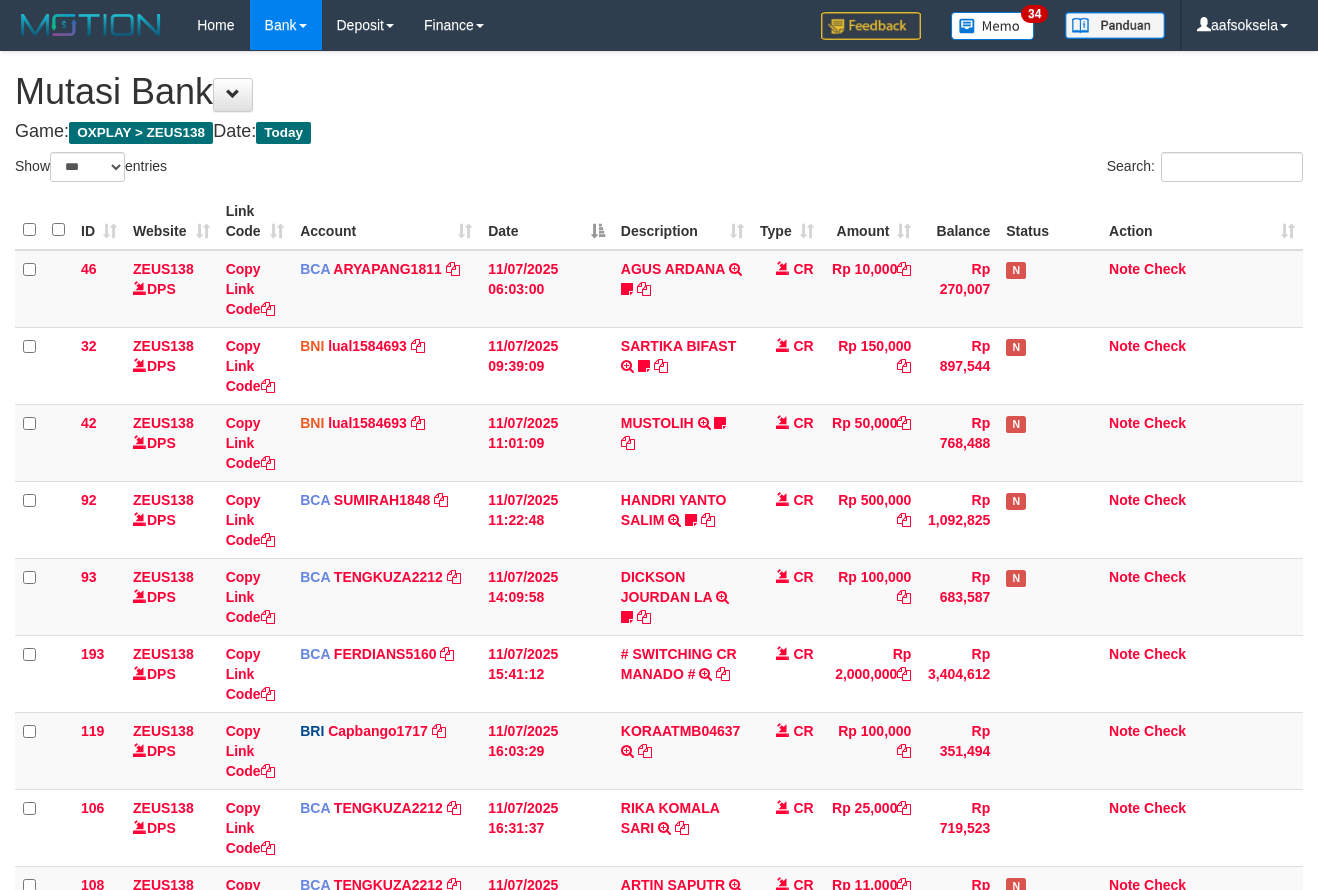 select on "***" 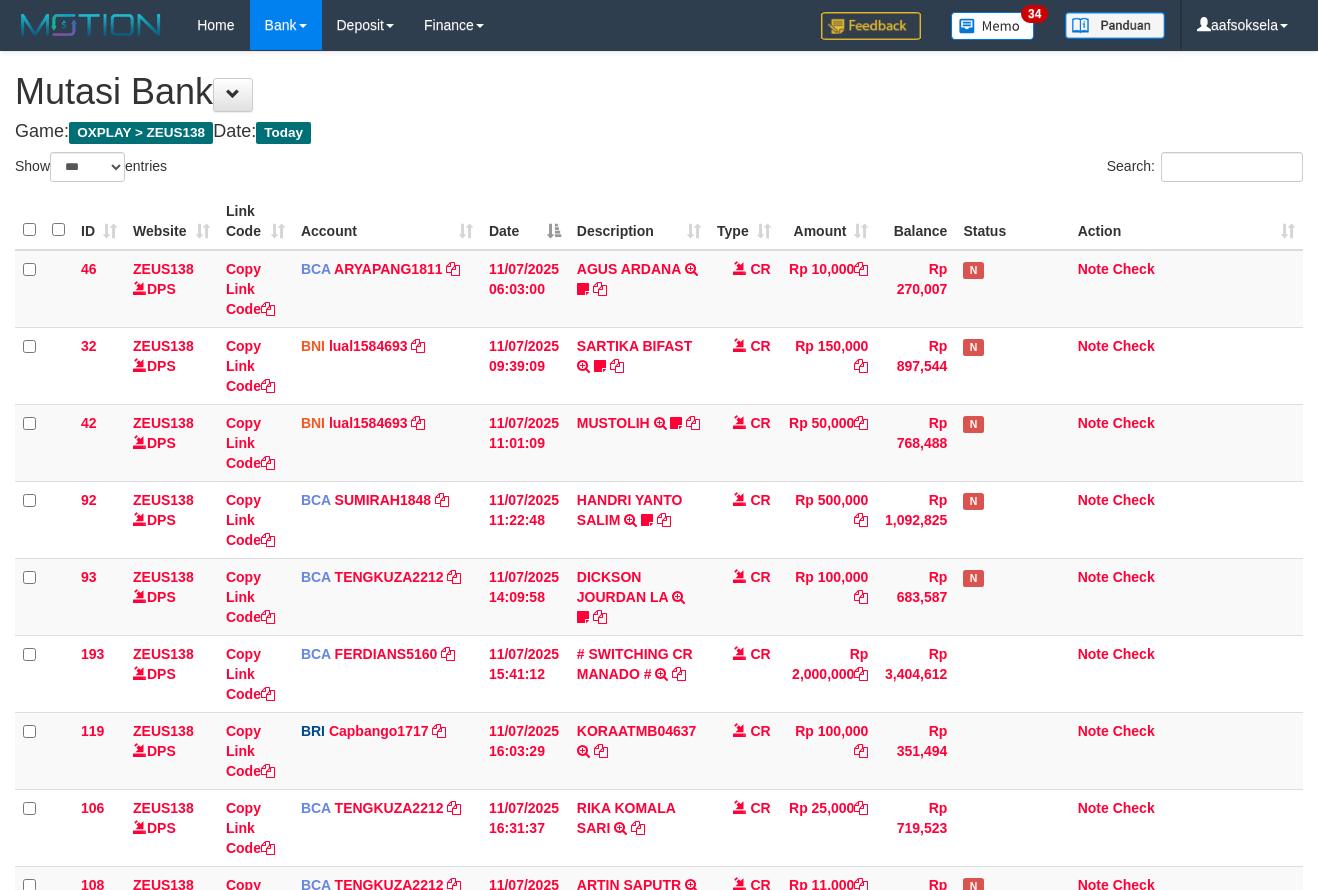 select on "***" 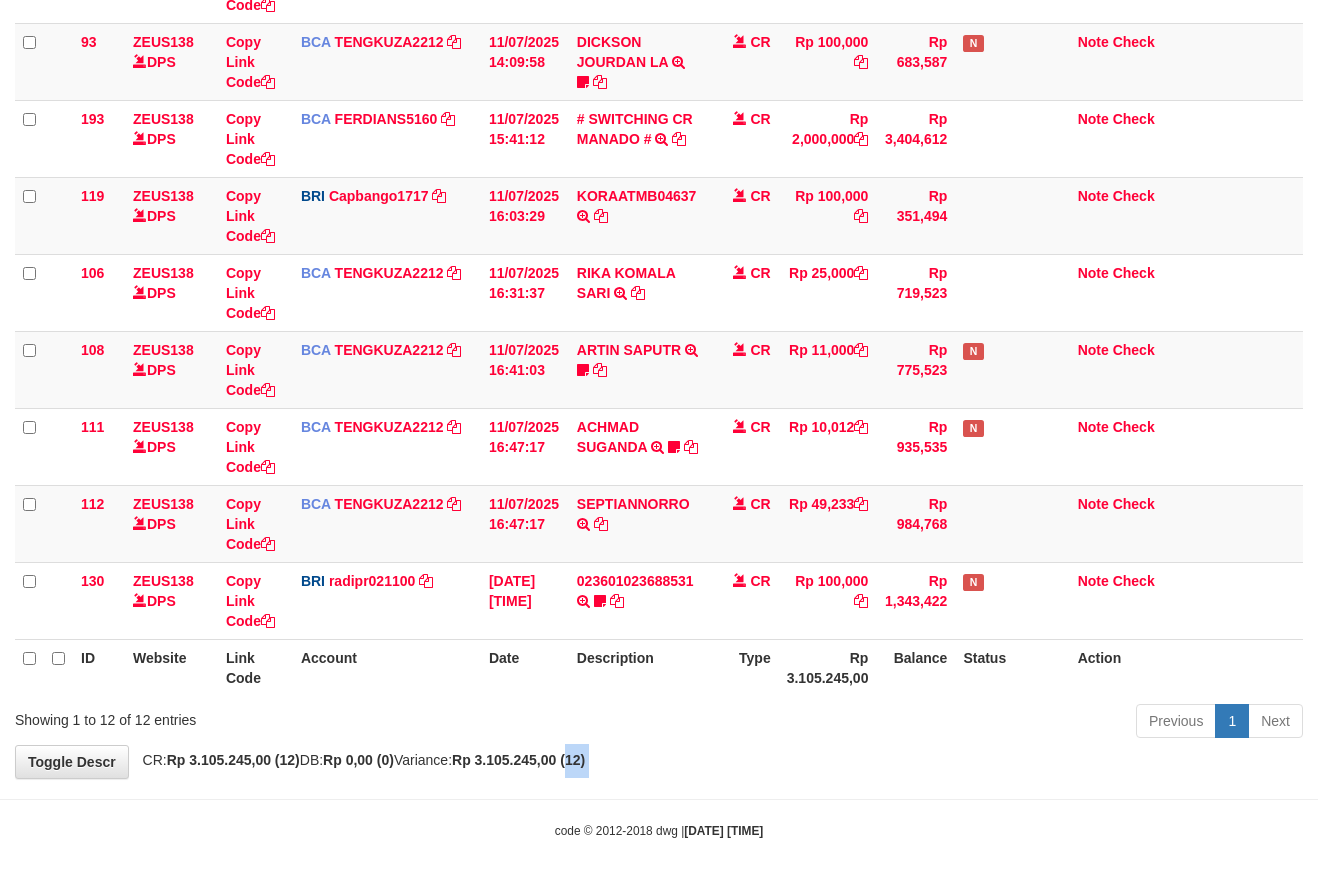 click on "Toggle navigation
Home
Bank
Account List
Mutasi Bank
Search
Sync
Note Mutasi
Deposit
DPS Fetch
DPS List
History
Note DPS
Finance
Financial Data
aafsoksela
My Profile
Log Out" at bounding box center (659, 177) 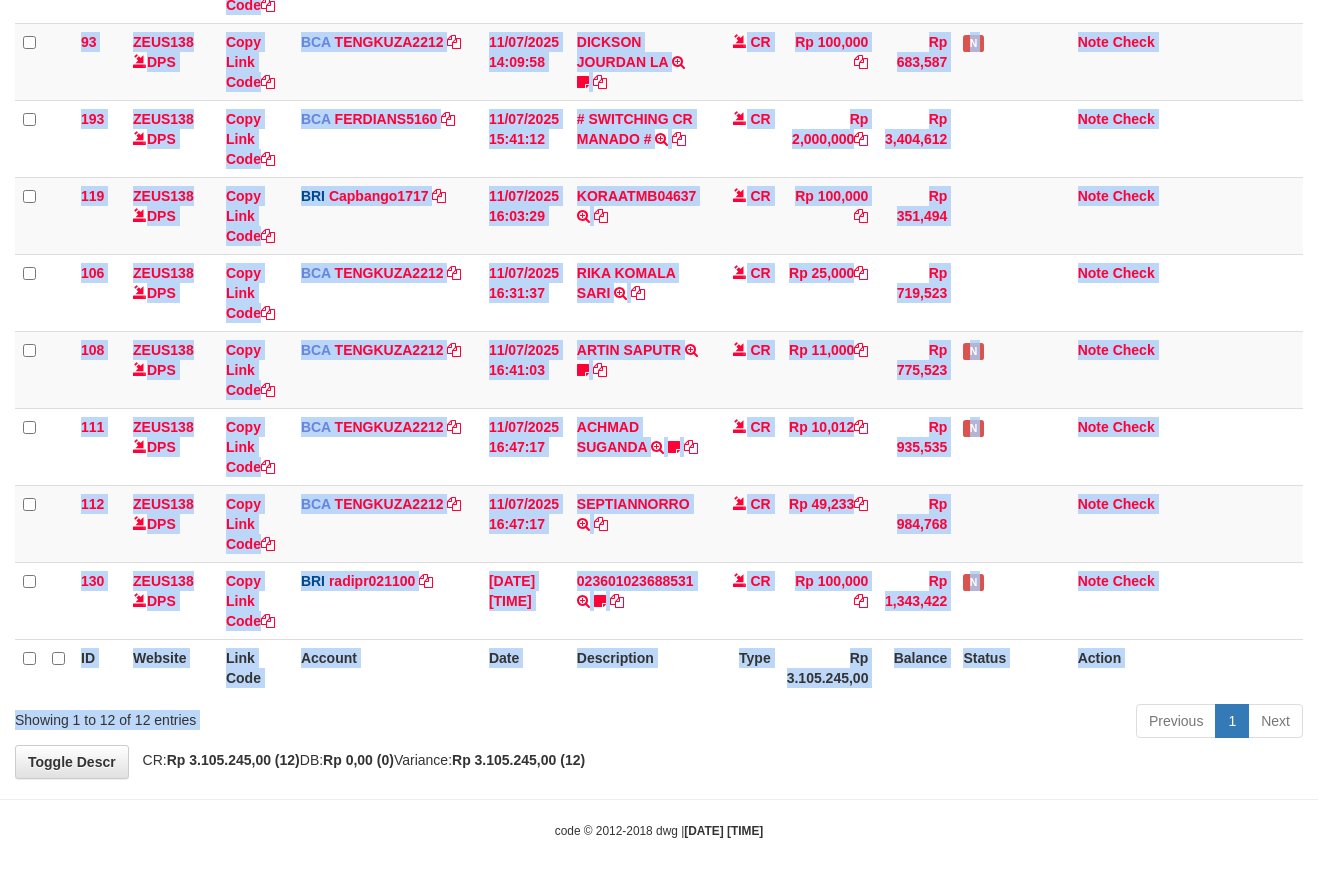 drag, startPoint x: 720, startPoint y: 701, endPoint x: 733, endPoint y: 735, distance: 36.40055 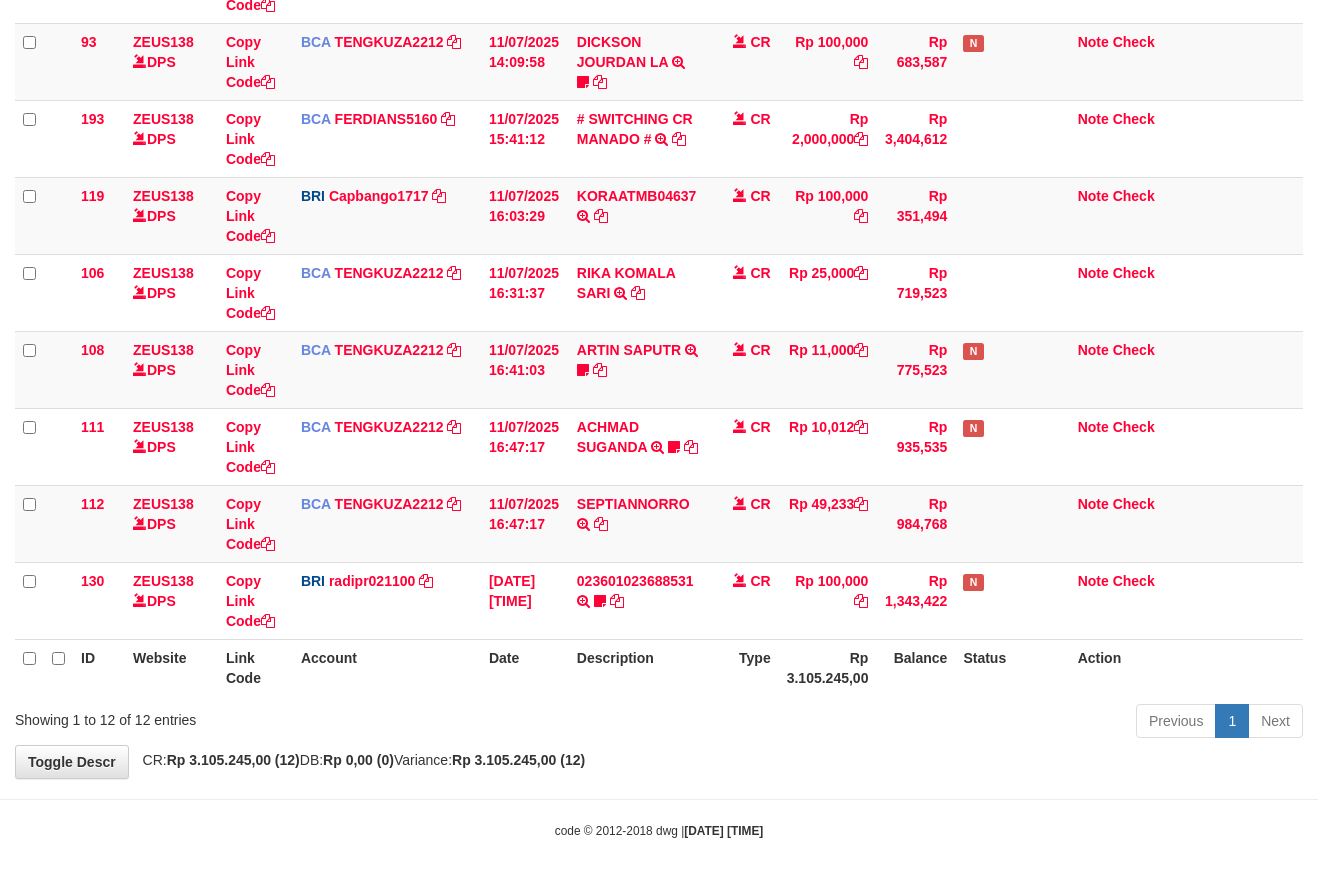 drag, startPoint x: 676, startPoint y: 730, endPoint x: 681, endPoint y: 721, distance: 10.29563 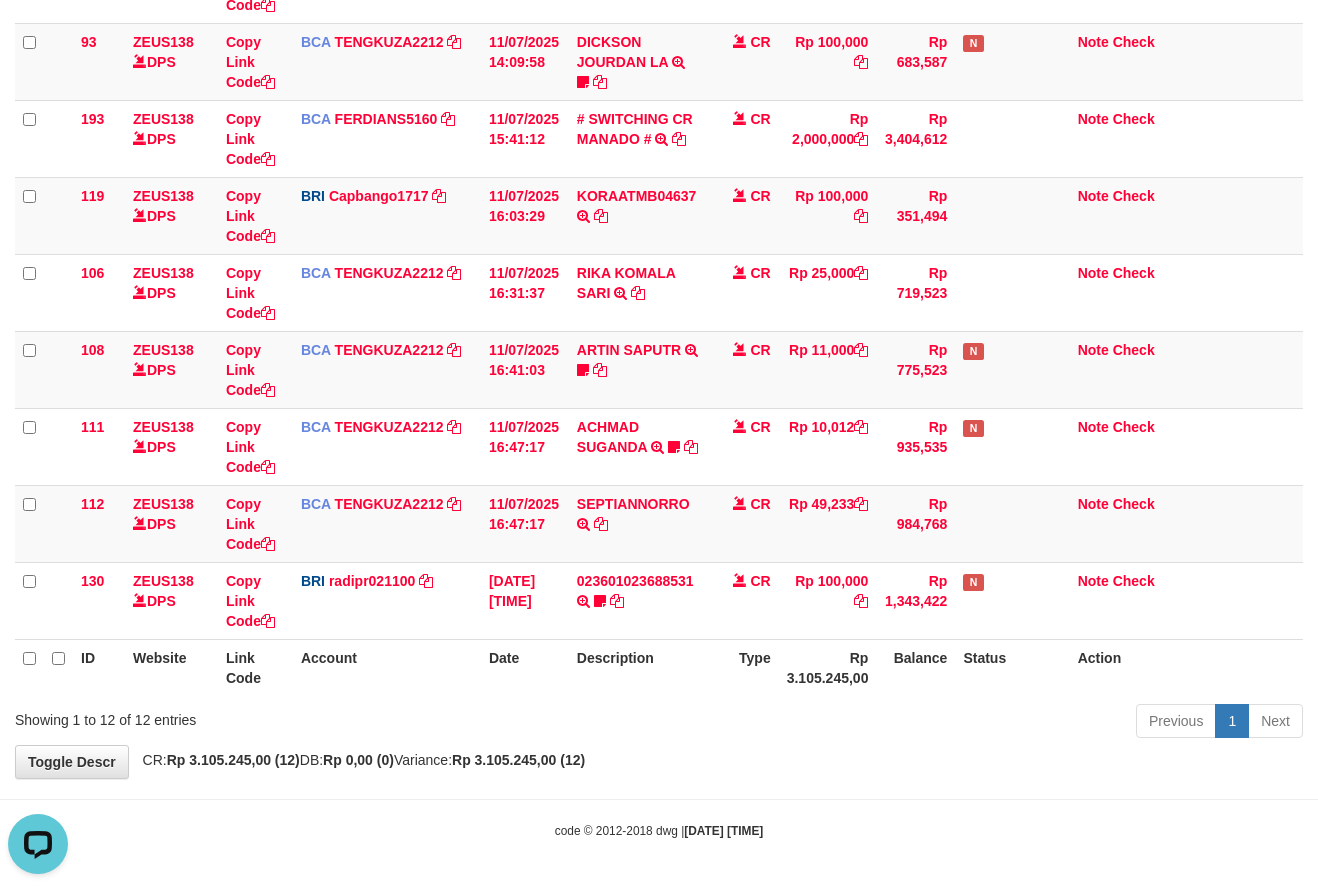 scroll, scrollTop: 0, scrollLeft: 0, axis: both 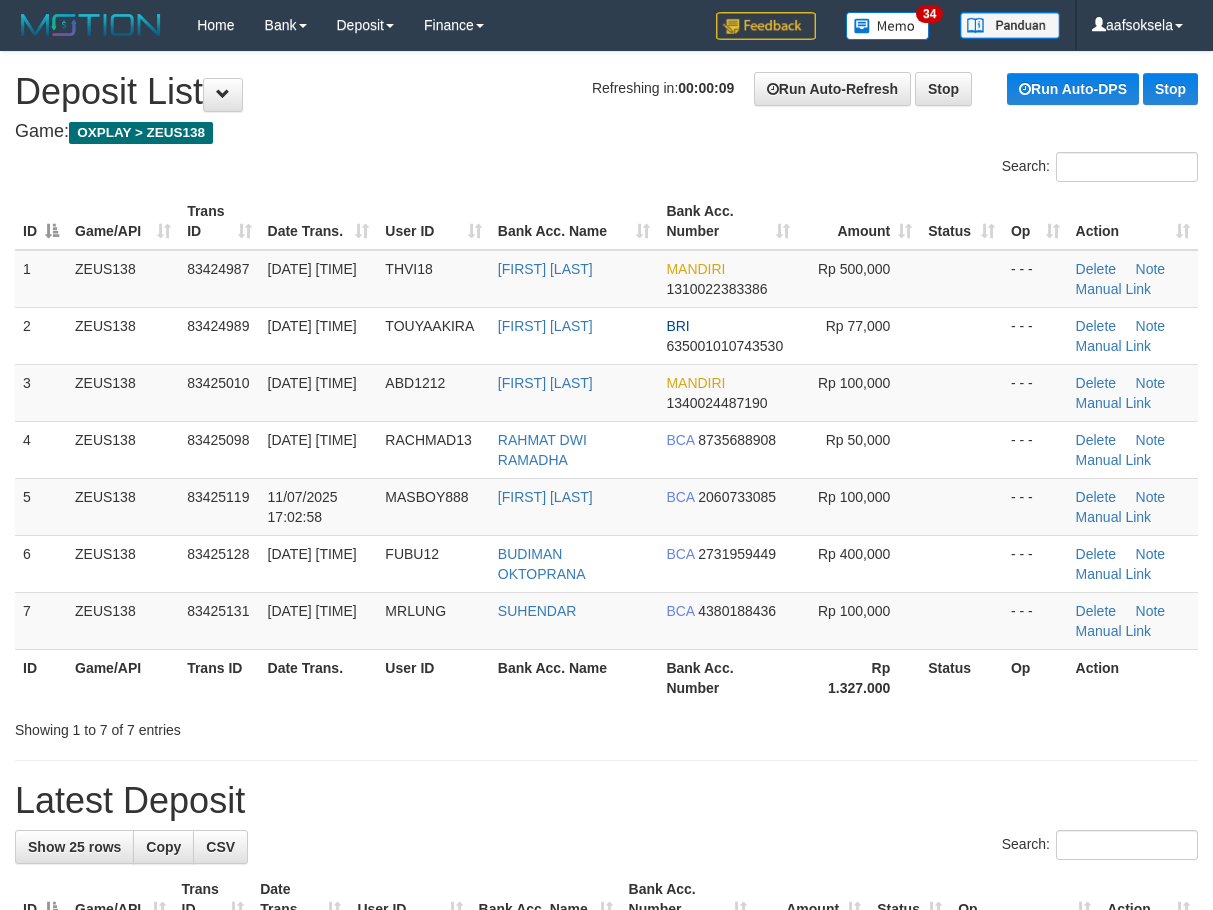 click on "User ID" at bounding box center (433, 677) 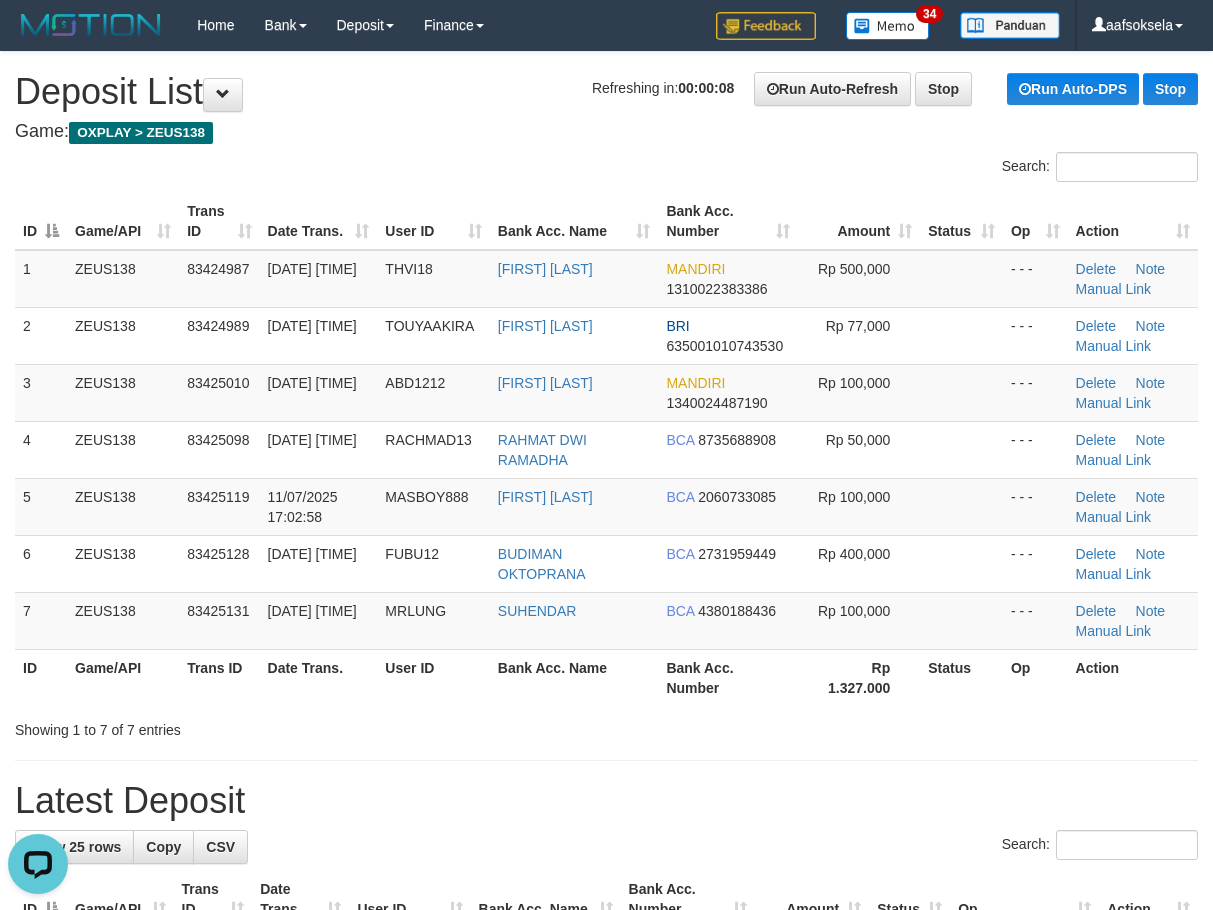 scroll, scrollTop: 0, scrollLeft: 0, axis: both 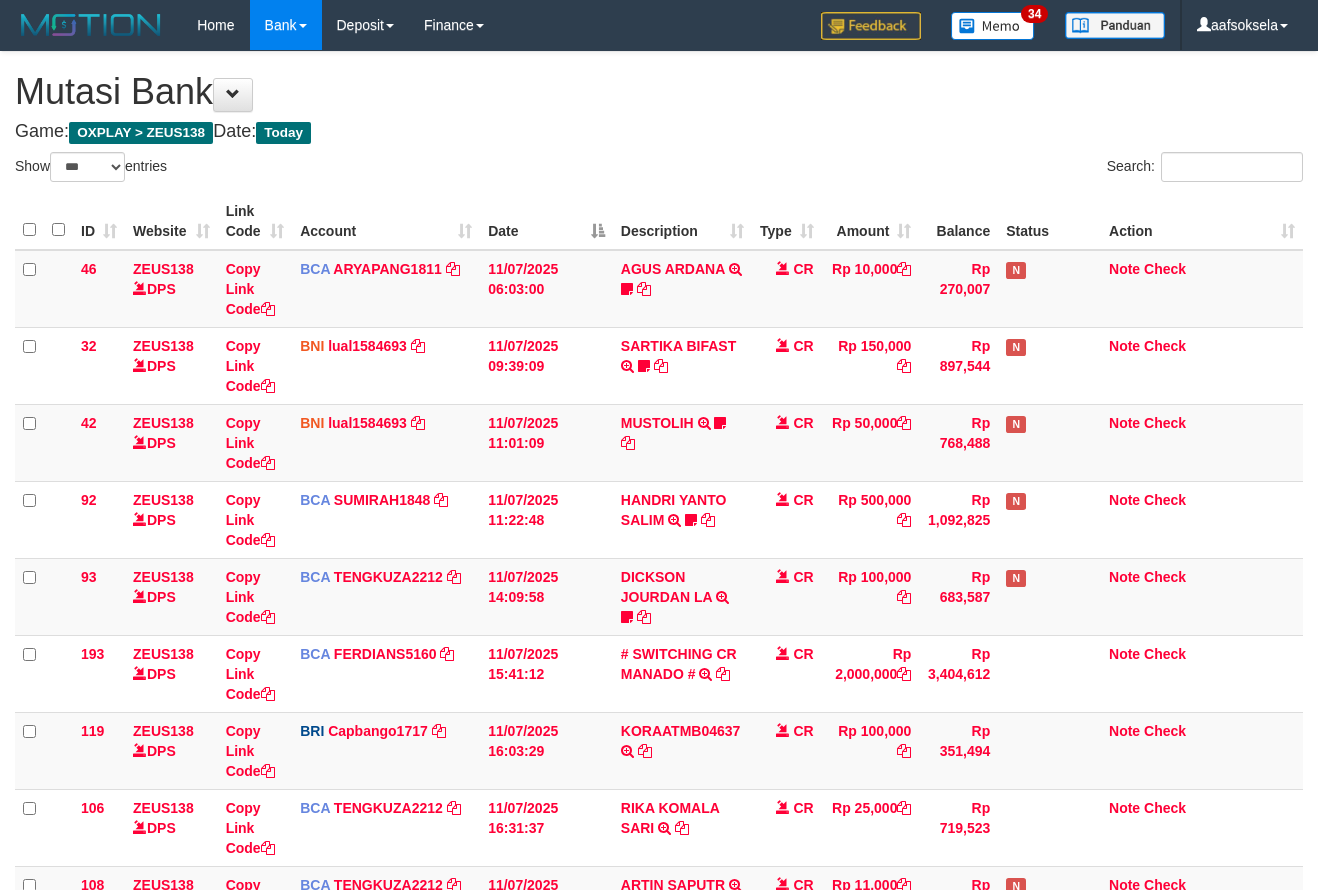 select on "***" 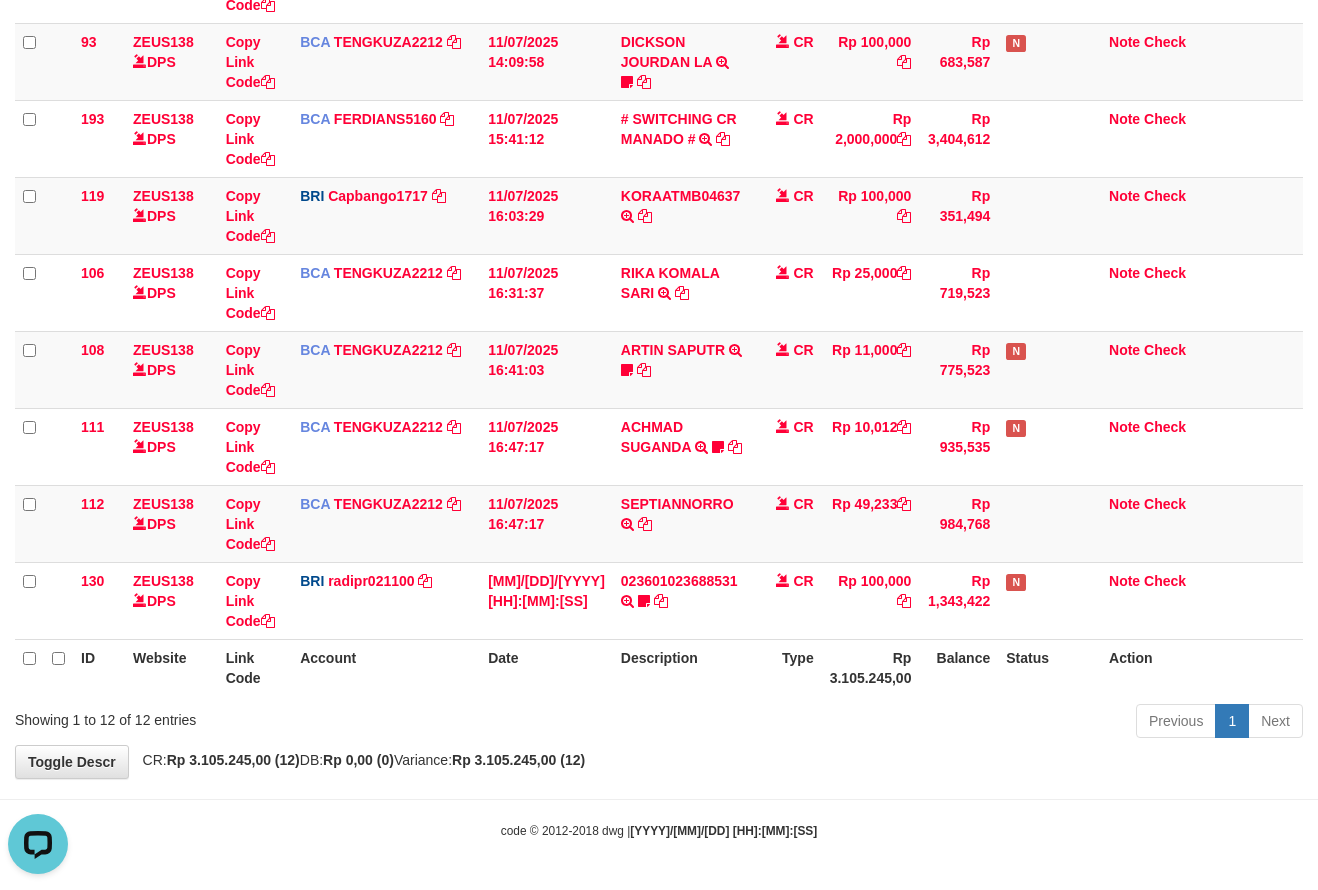 scroll, scrollTop: 0, scrollLeft: 0, axis: both 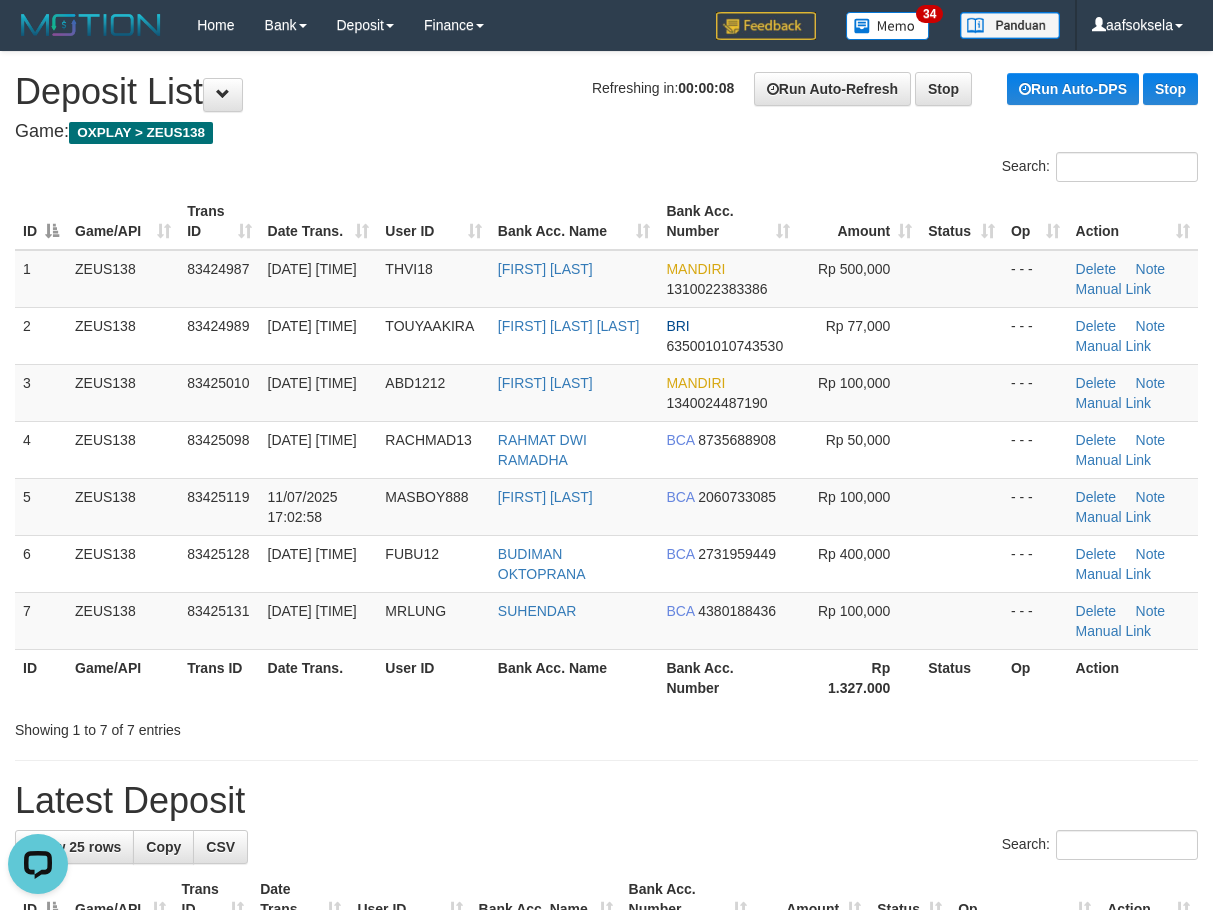 click on "Latest Deposit" at bounding box center (606, 801) 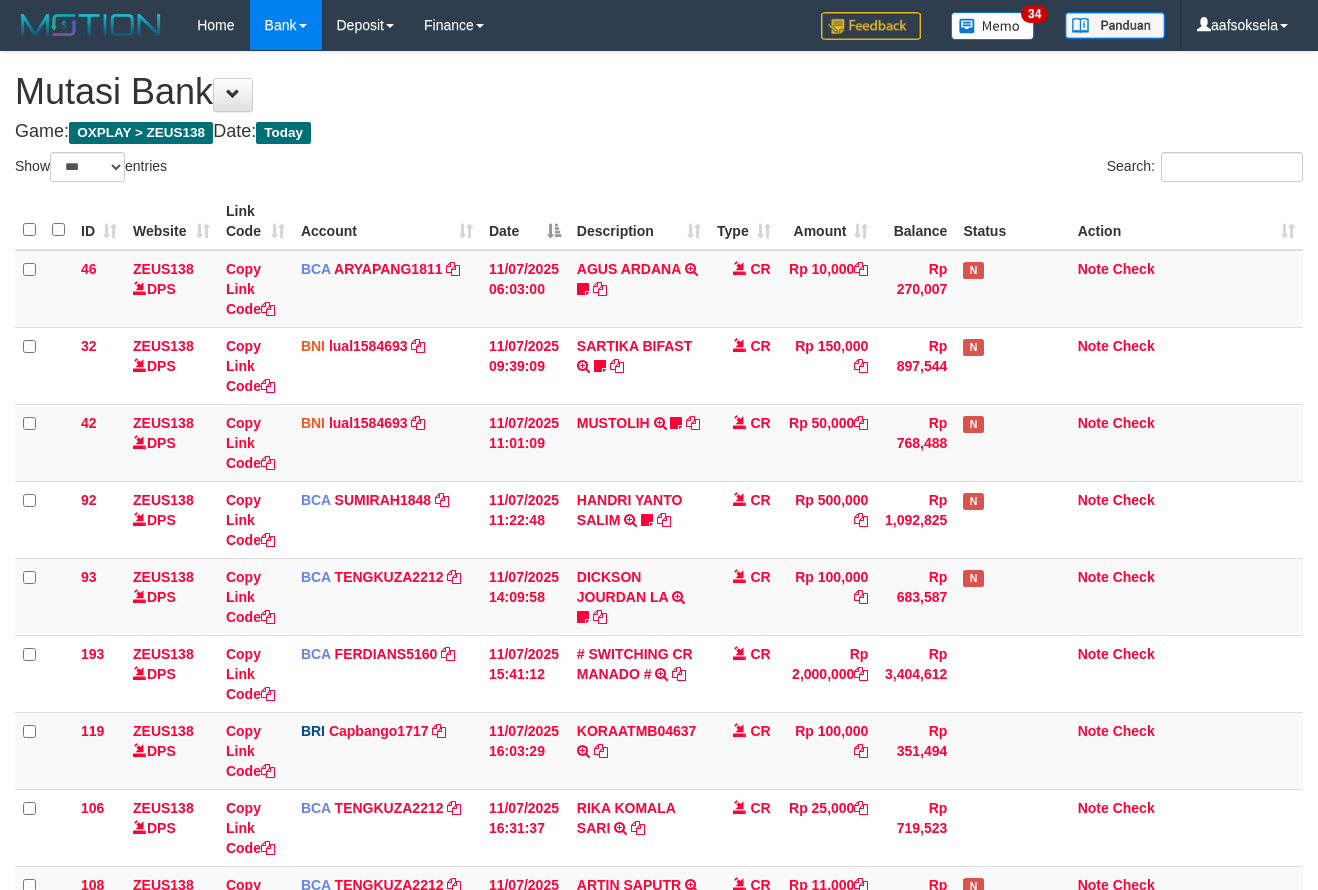 select on "***" 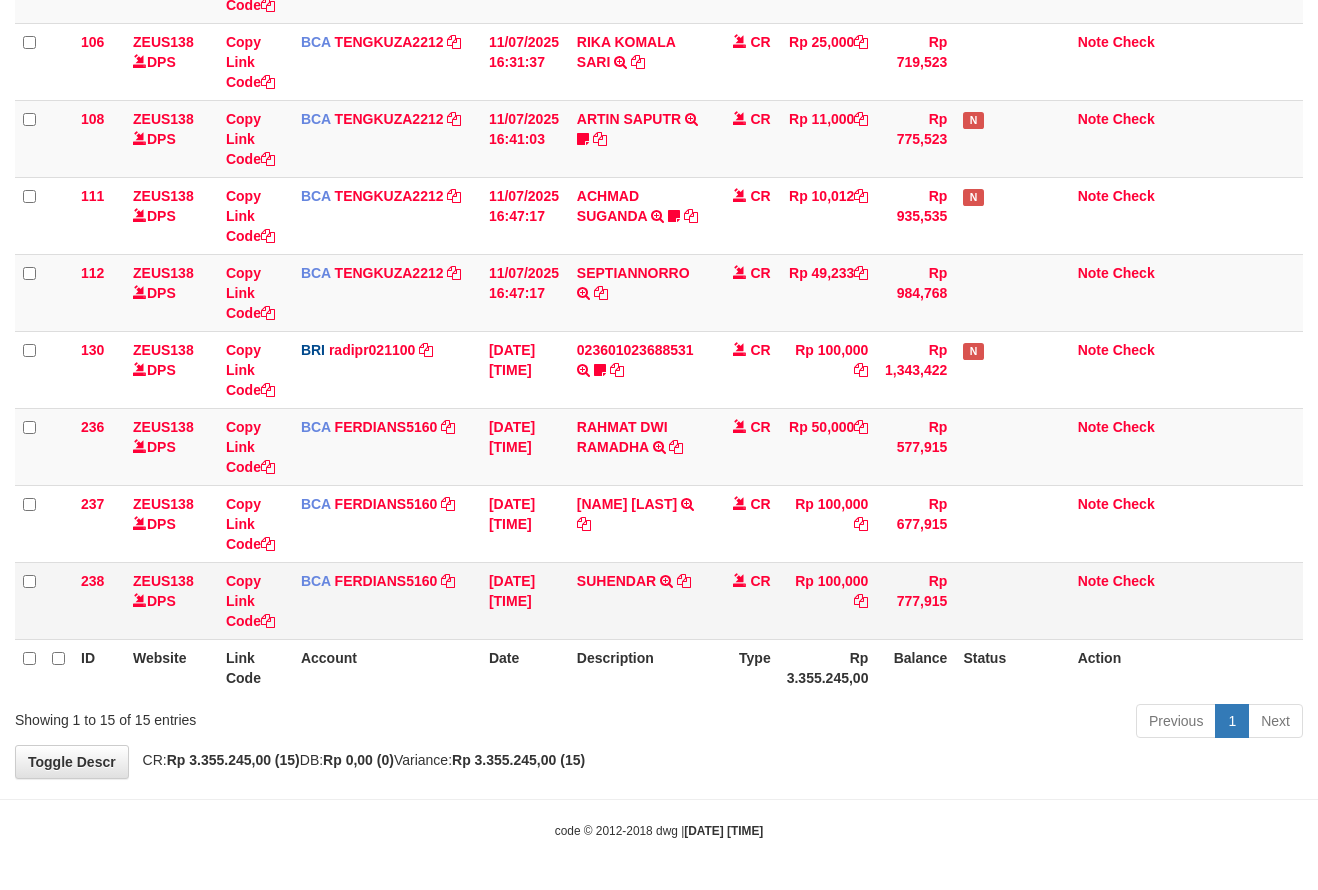 scroll, scrollTop: 699, scrollLeft: 0, axis: vertical 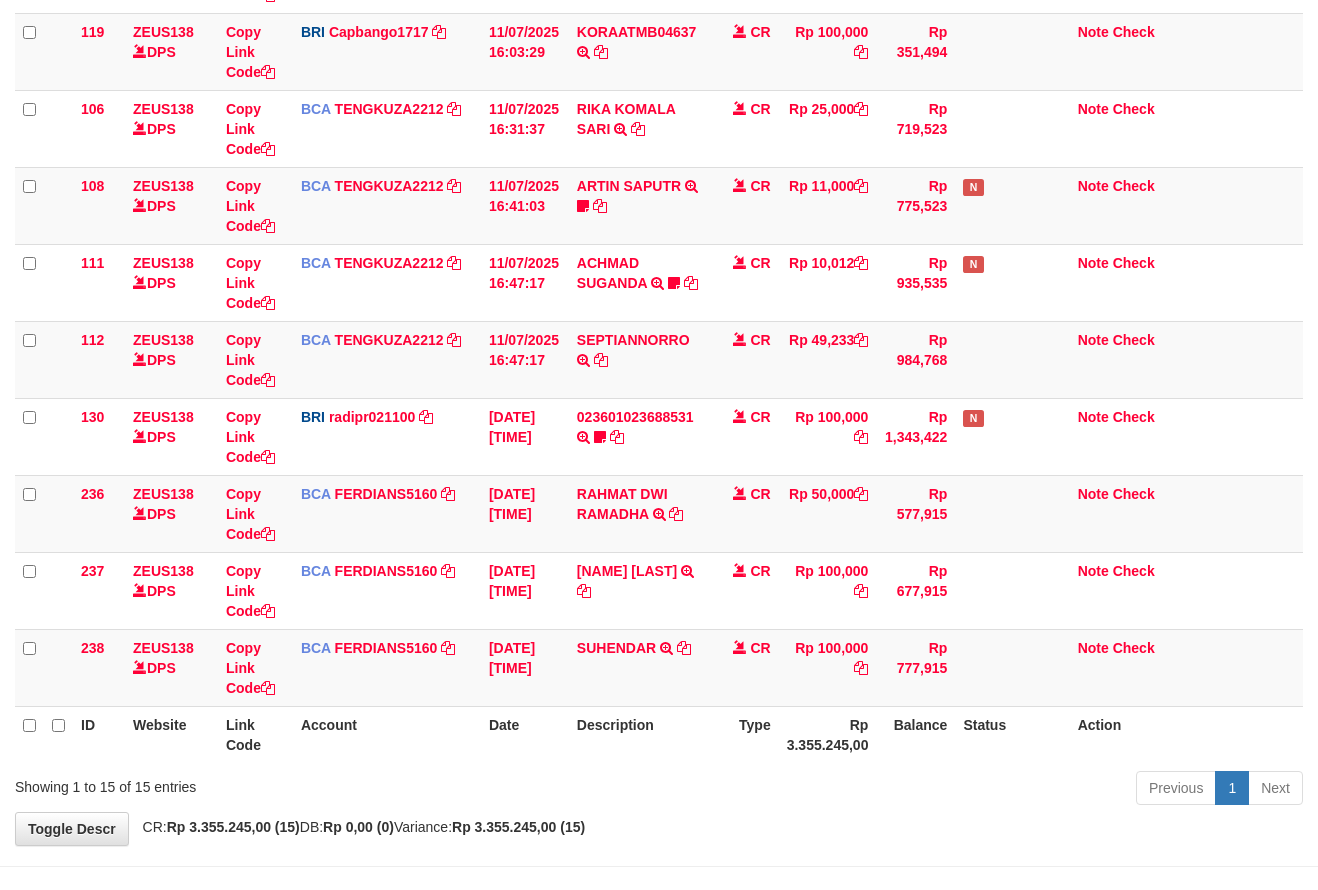 drag, startPoint x: 661, startPoint y: 760, endPoint x: 647, endPoint y: 757, distance: 14.3178215 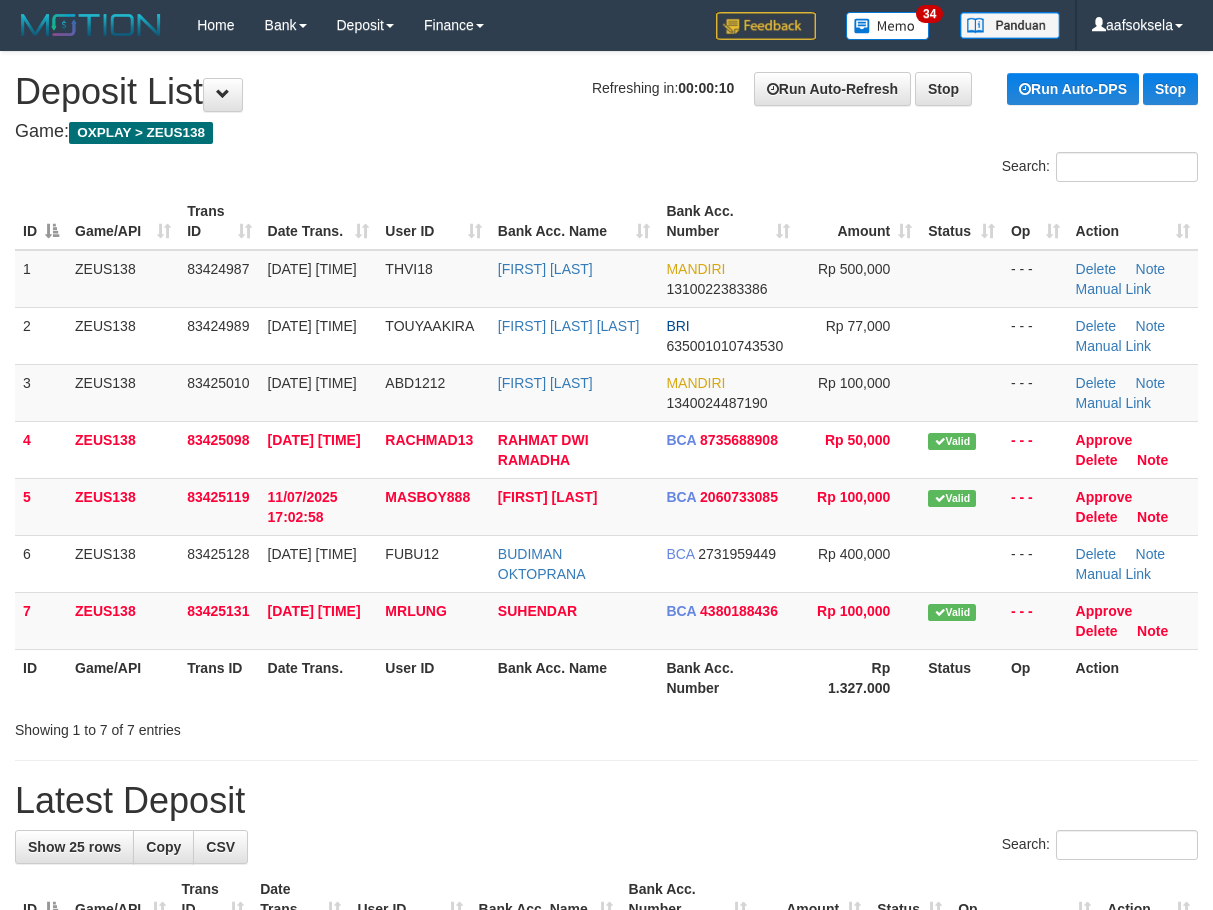 scroll, scrollTop: 0, scrollLeft: 0, axis: both 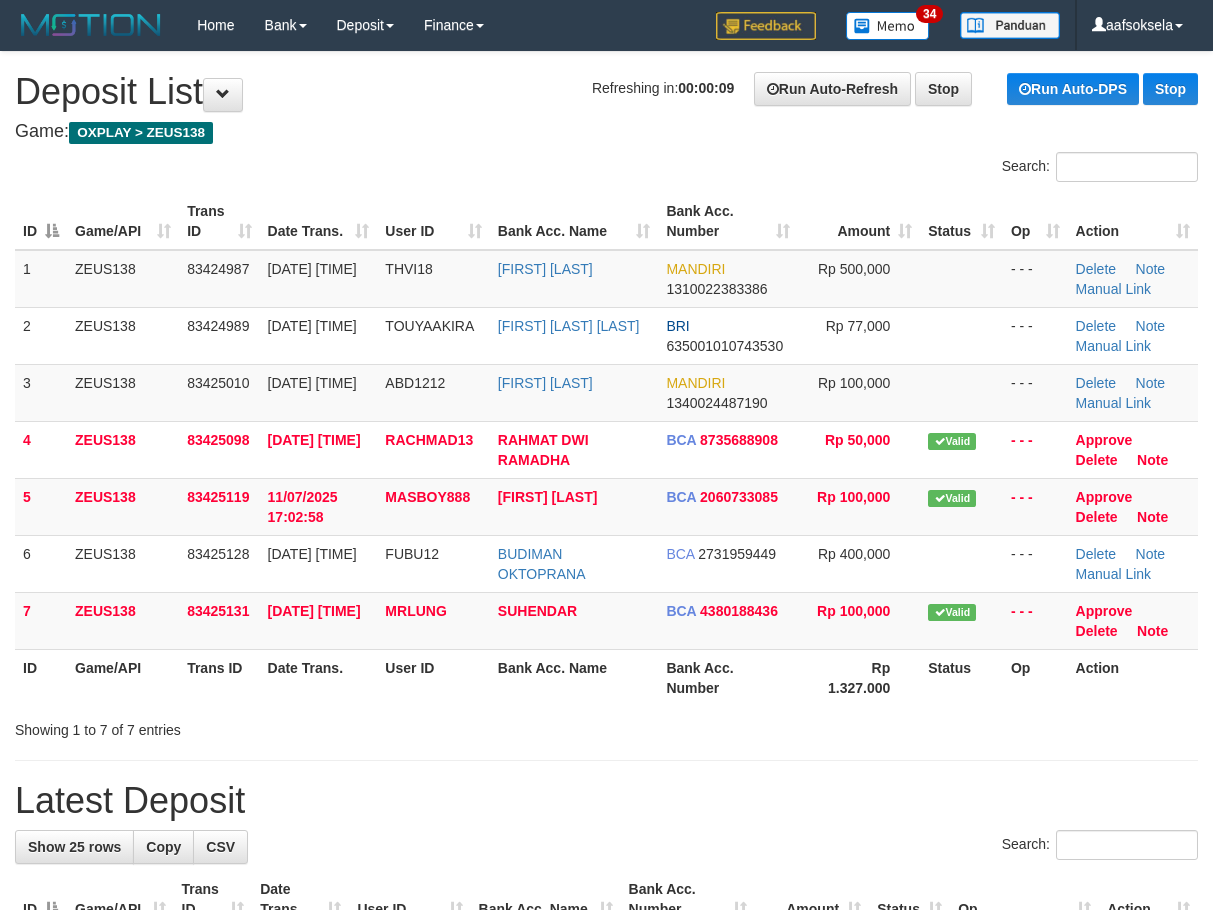 click on "Showing 1 to 7 of 7 entries" at bounding box center [606, 726] 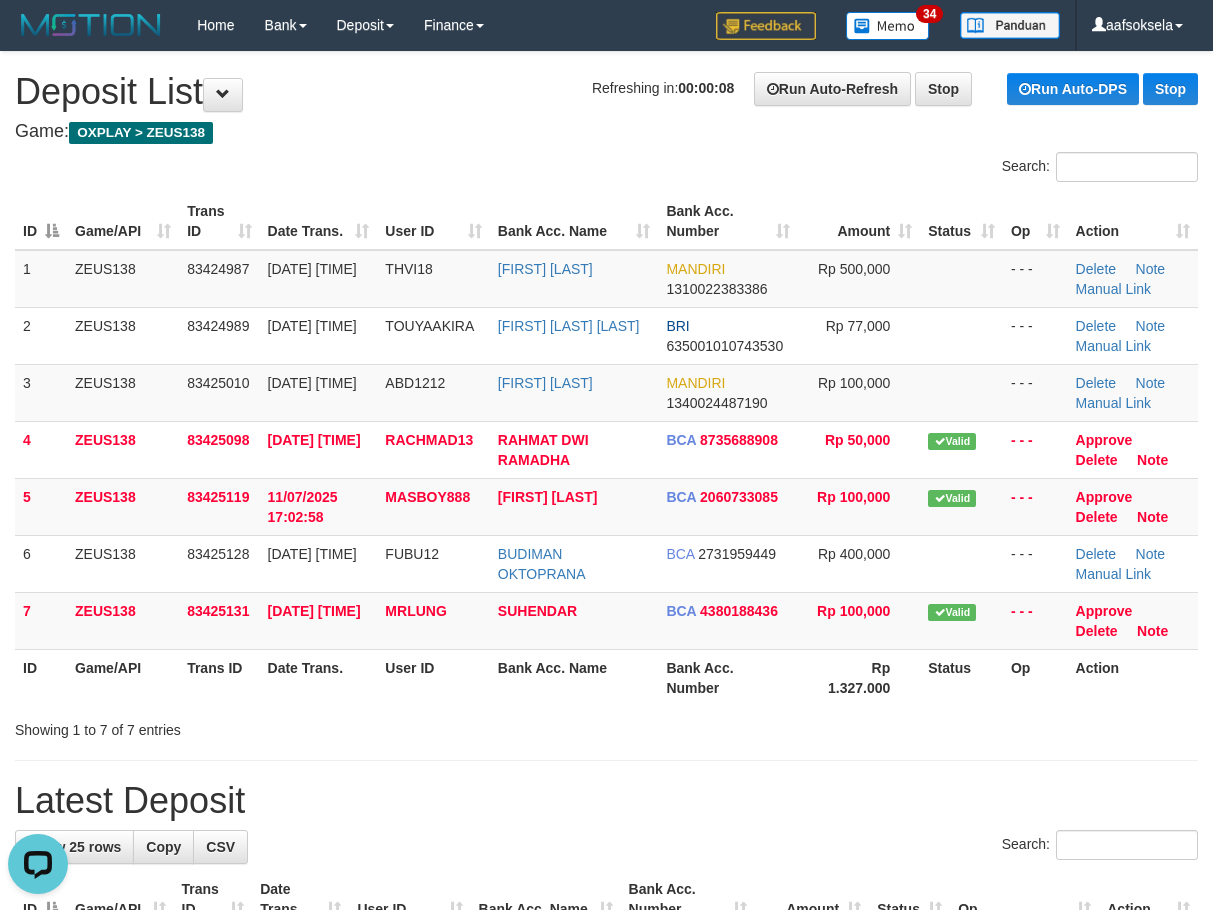 scroll, scrollTop: 0, scrollLeft: 0, axis: both 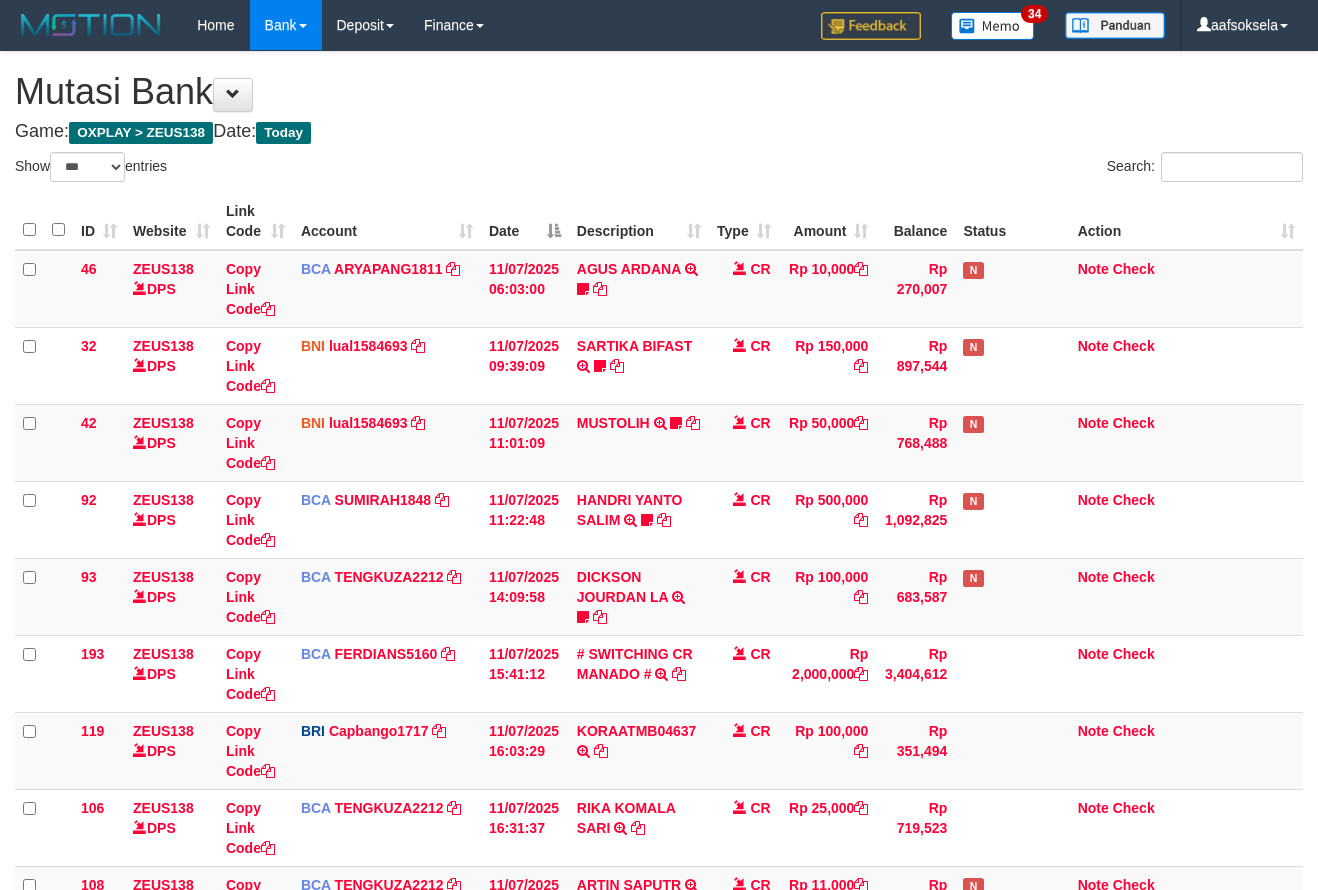 select on "***" 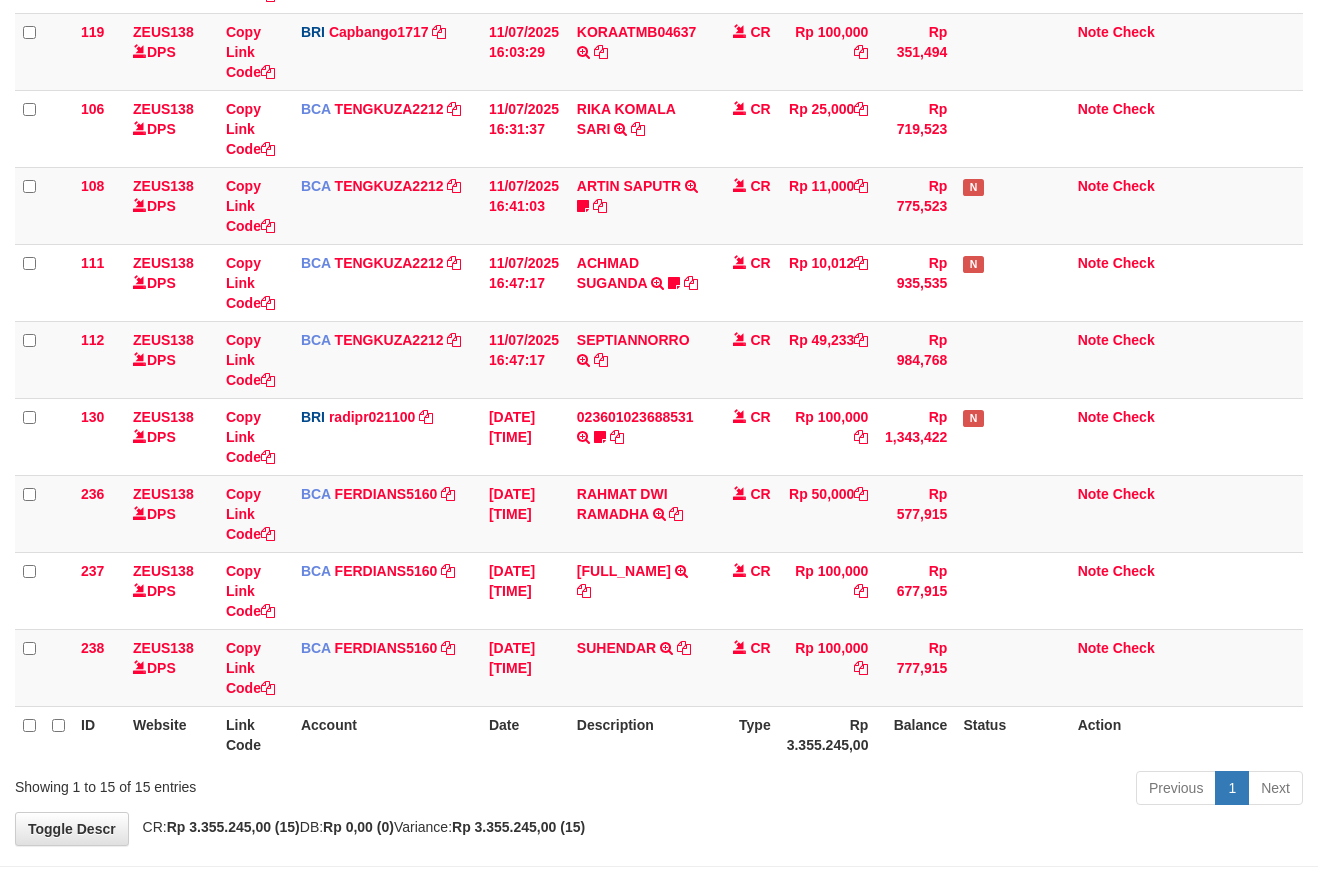 drag, startPoint x: 0, startPoint y: 0, endPoint x: 635, endPoint y: 748, distance: 981.18756 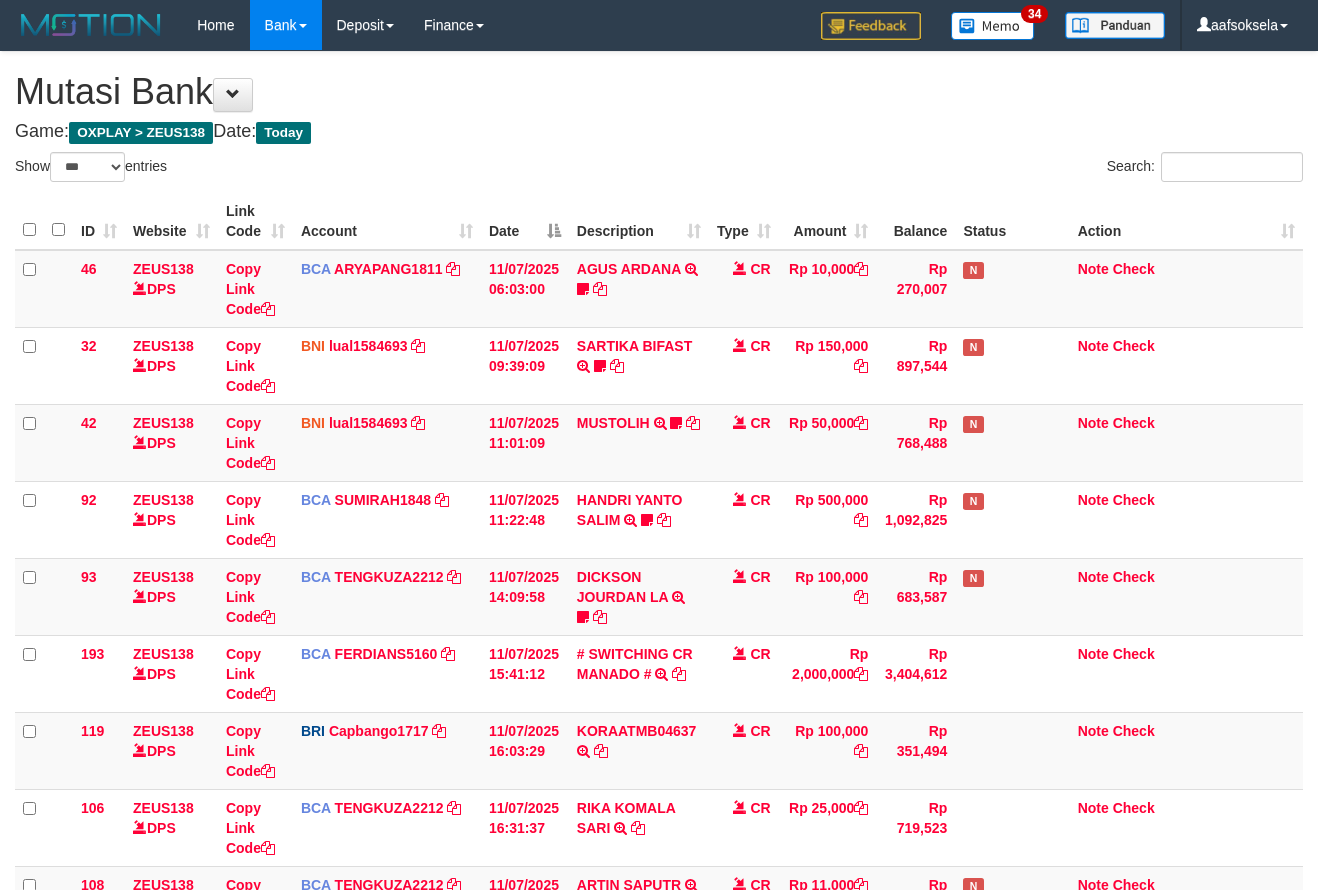 select on "***" 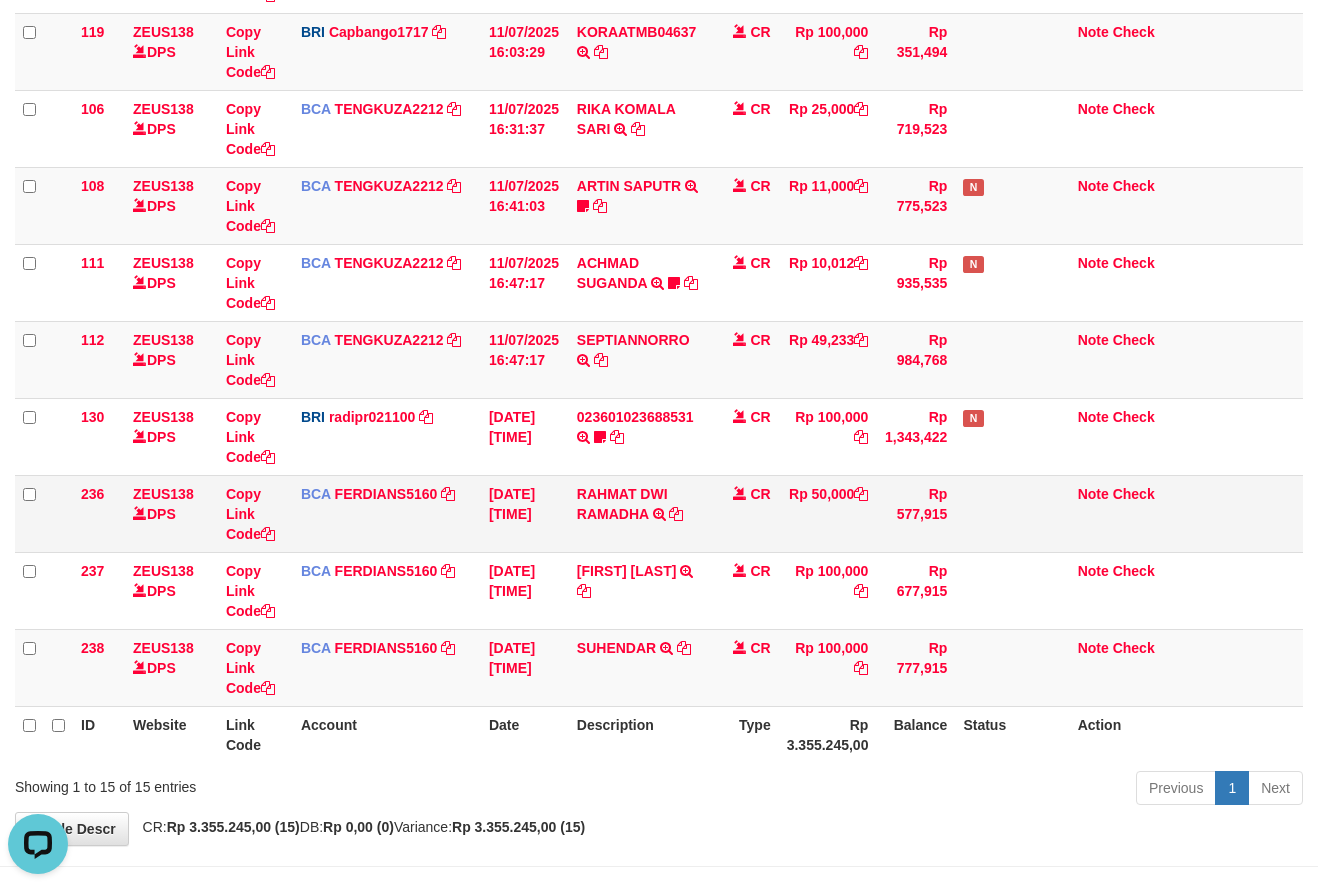 scroll, scrollTop: 0, scrollLeft: 0, axis: both 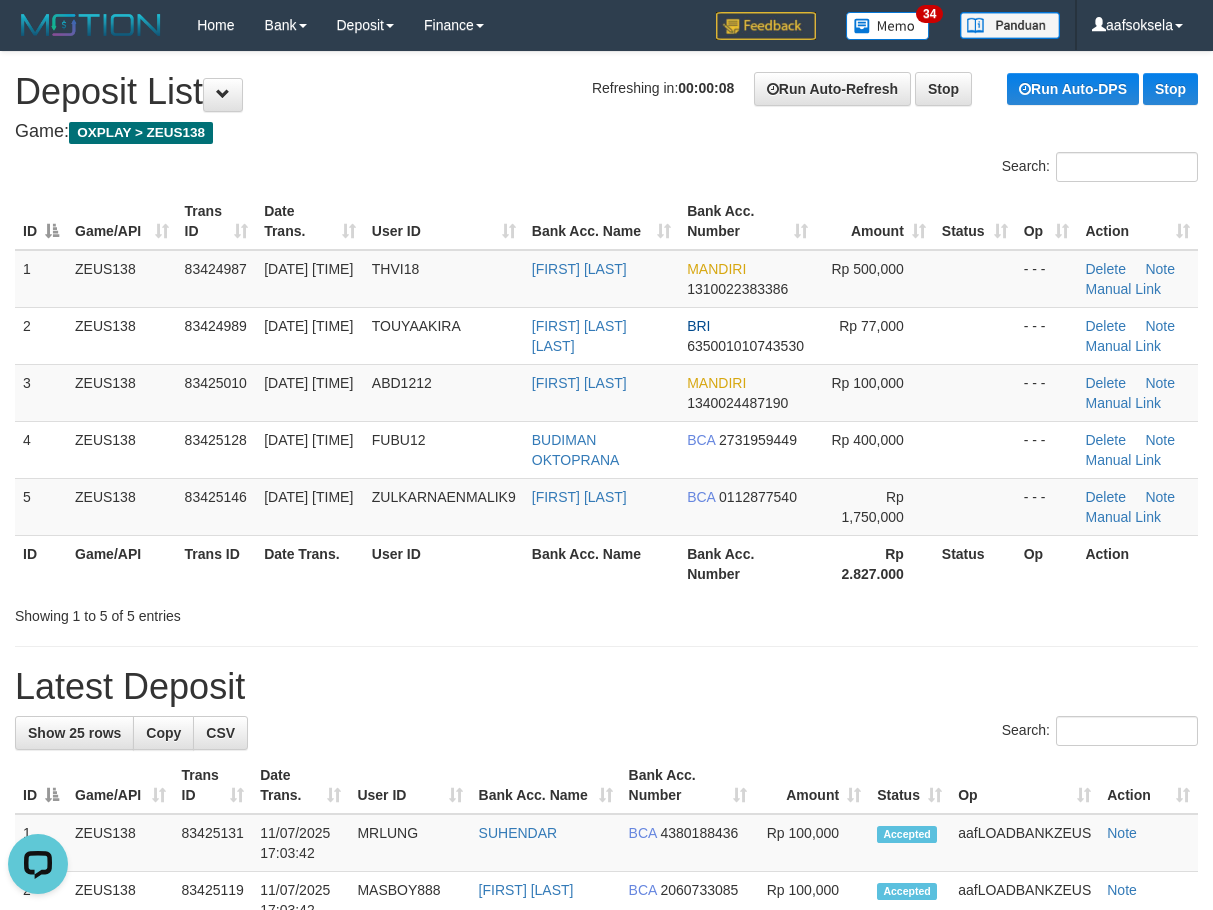drag, startPoint x: 627, startPoint y: 556, endPoint x: 594, endPoint y: 562, distance: 33.54102 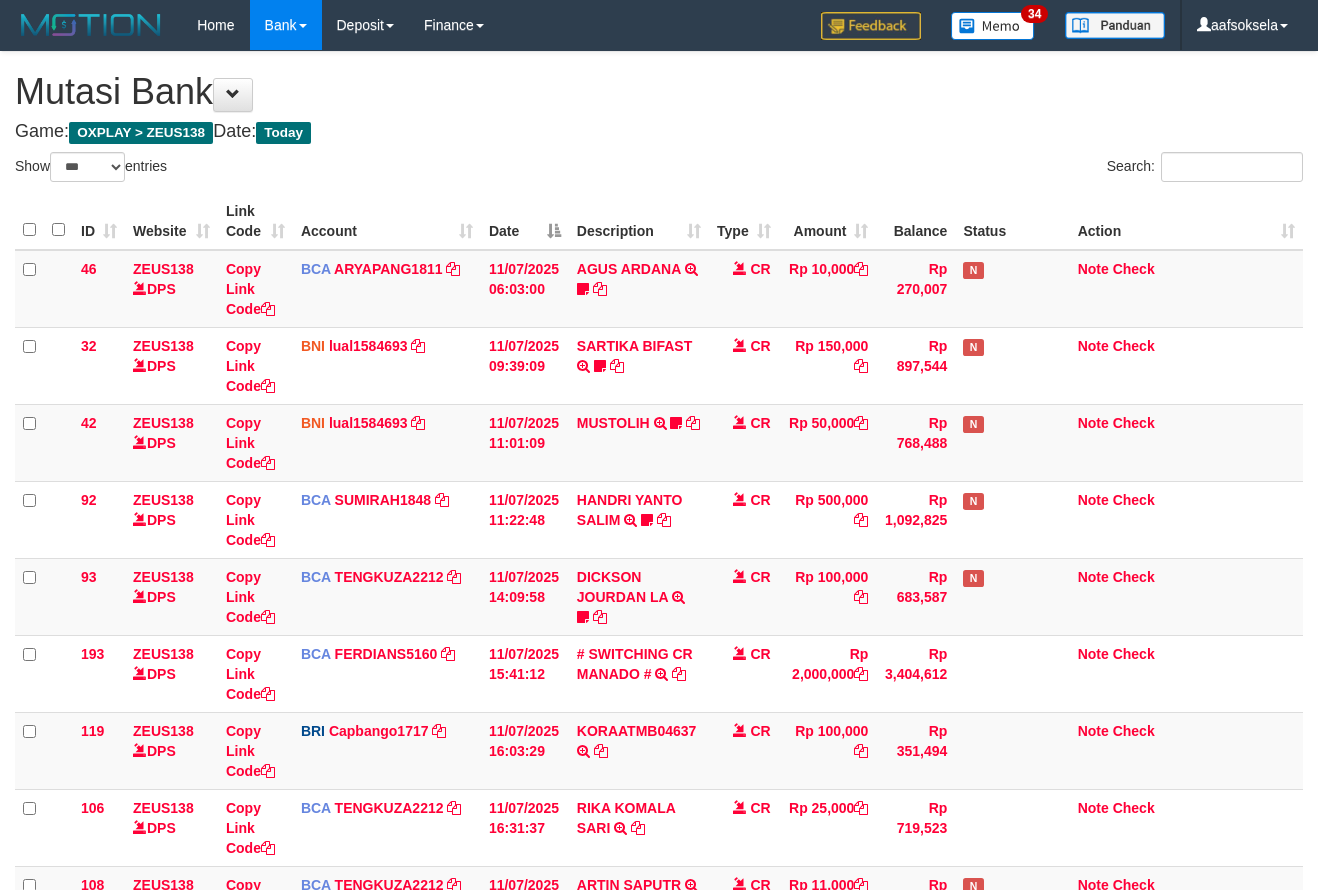 select on "***" 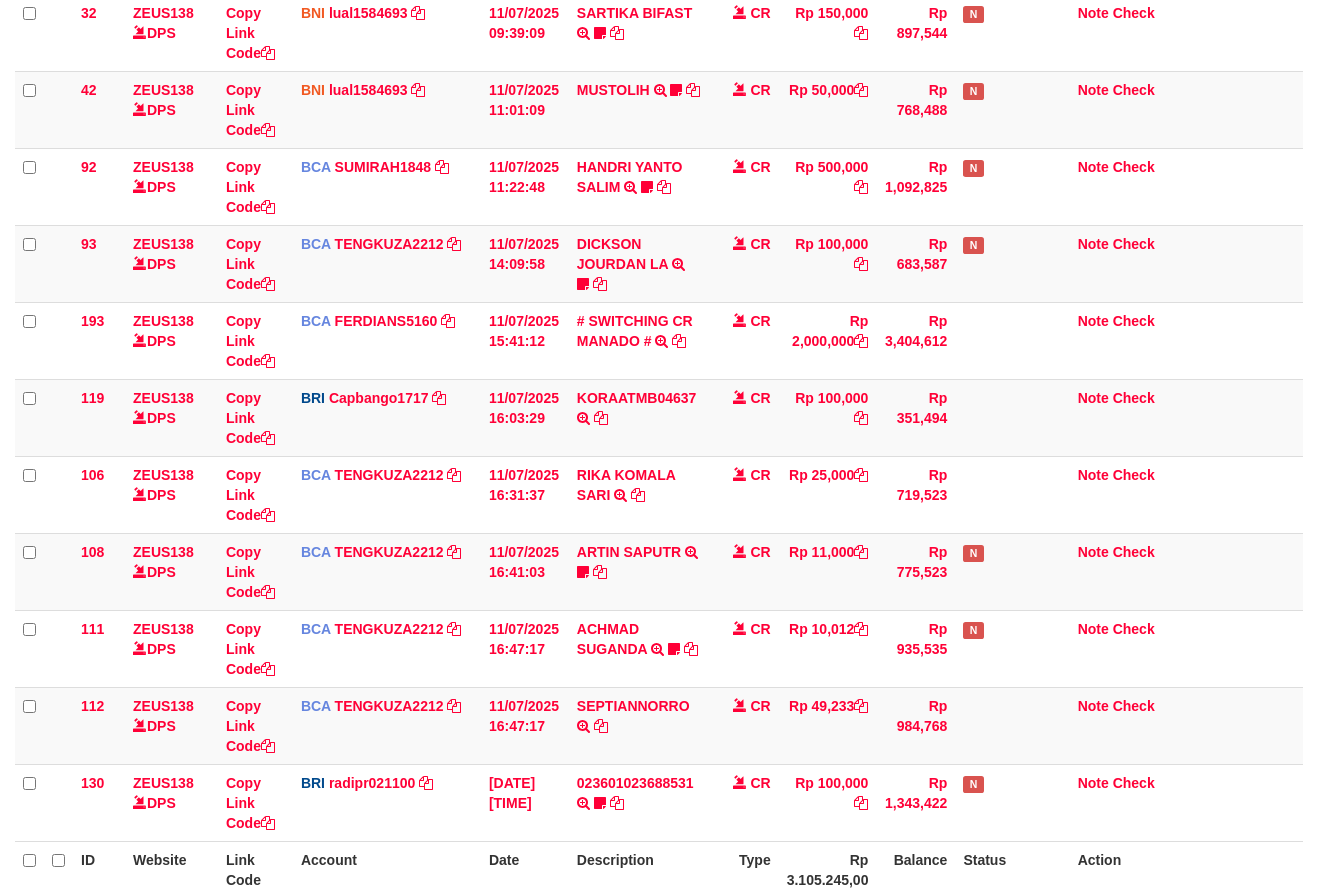 scroll, scrollTop: 535, scrollLeft: 0, axis: vertical 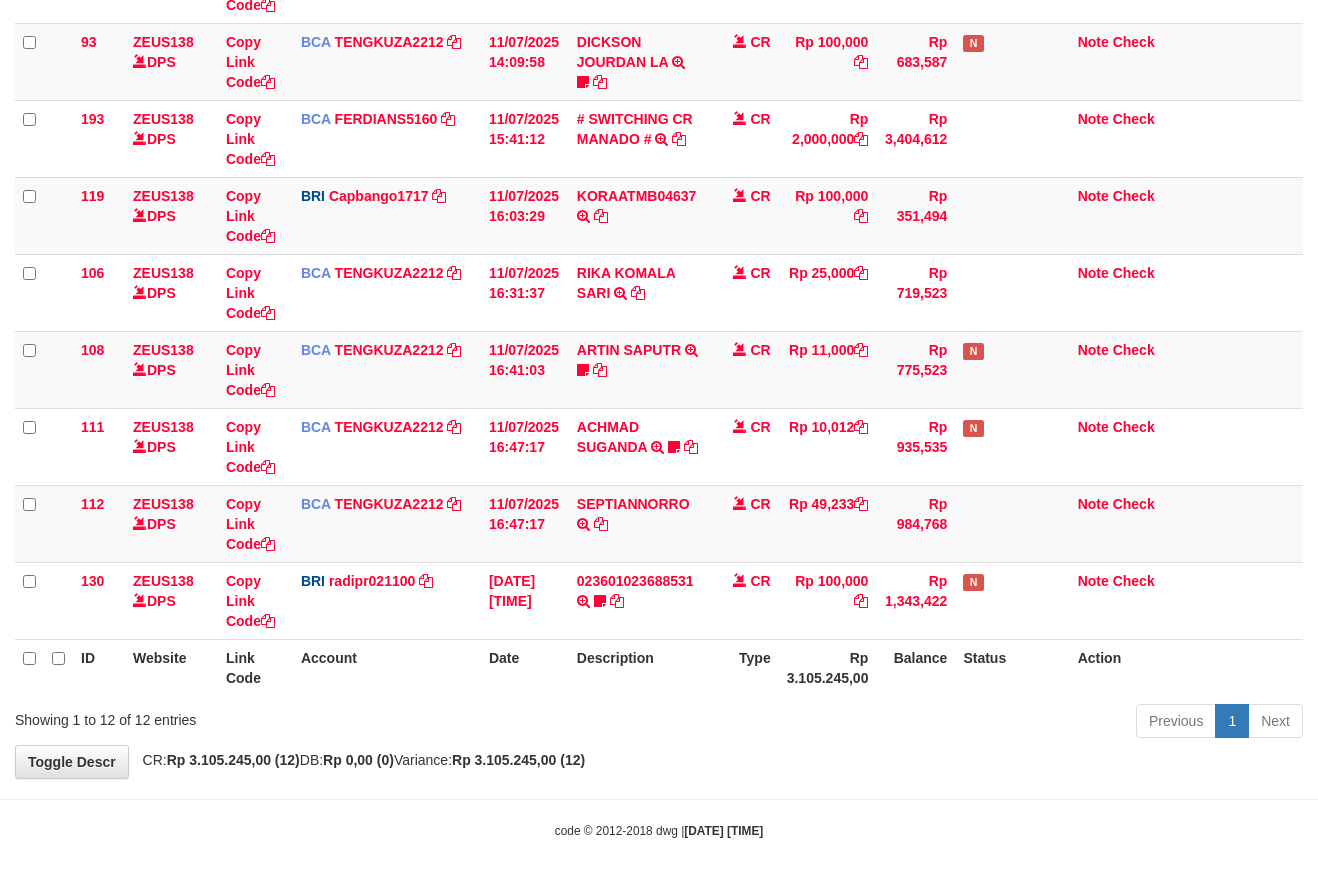 drag, startPoint x: 660, startPoint y: 819, endPoint x: 667, endPoint y: 801, distance: 19.313208 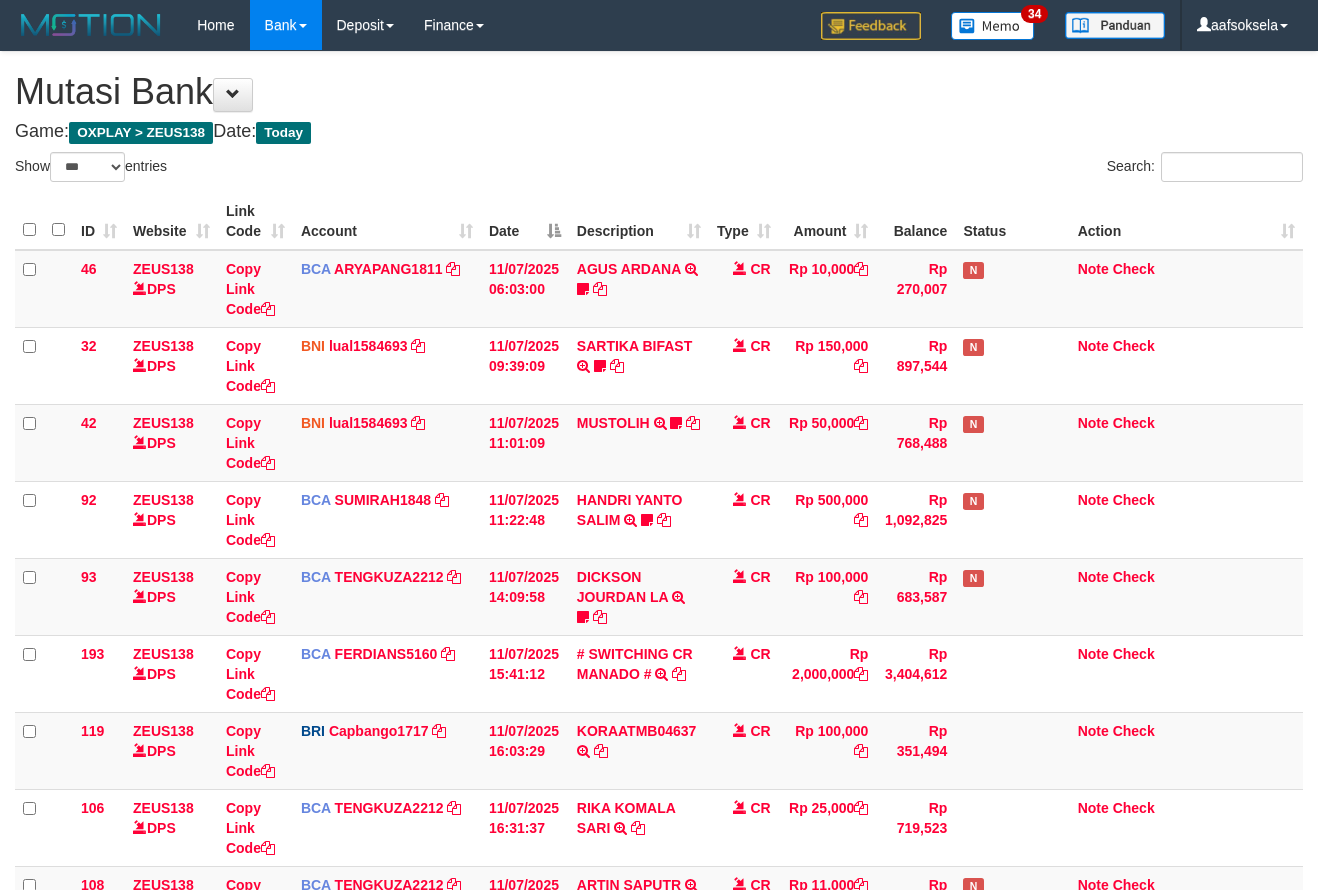 select on "***" 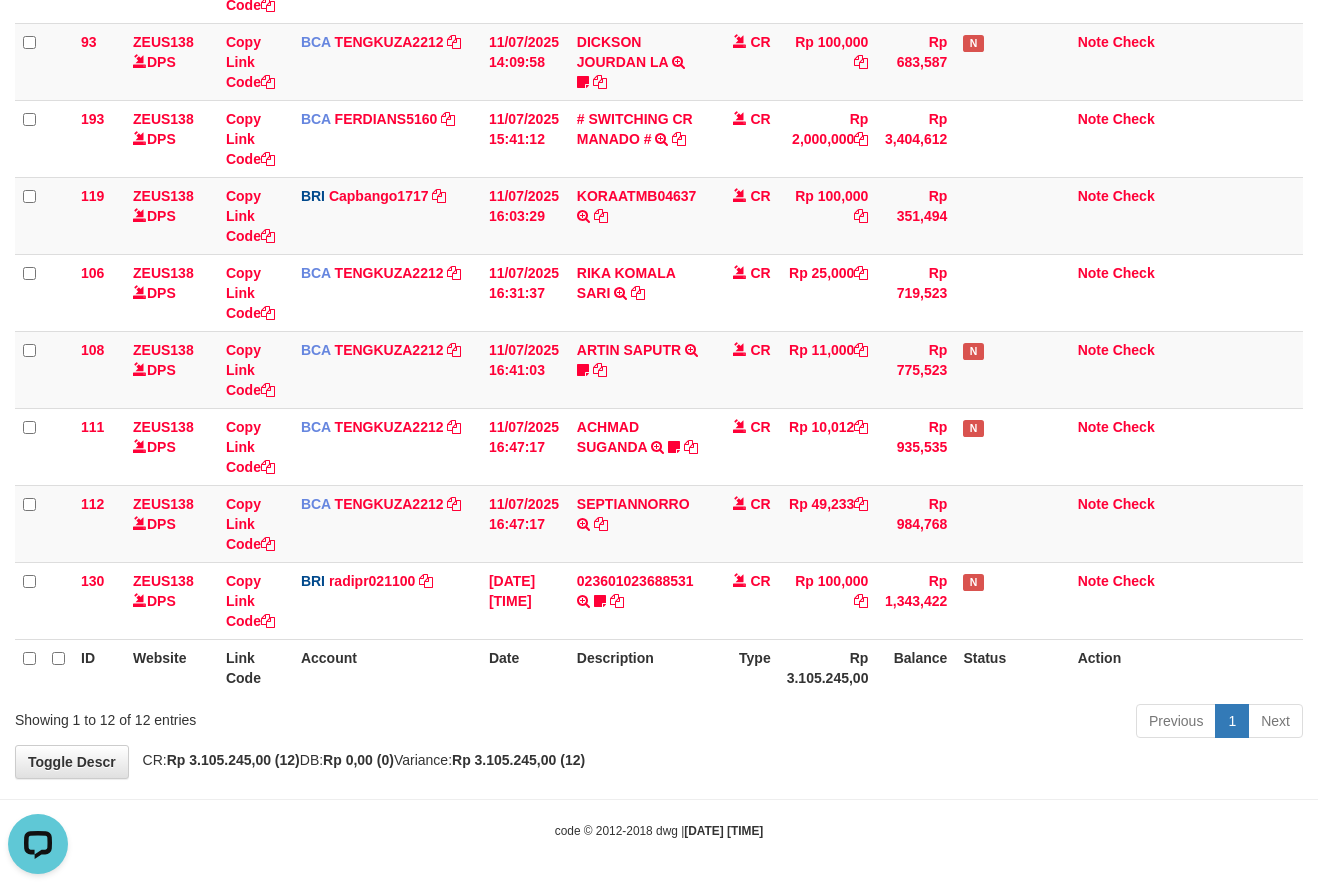 scroll, scrollTop: 0, scrollLeft: 0, axis: both 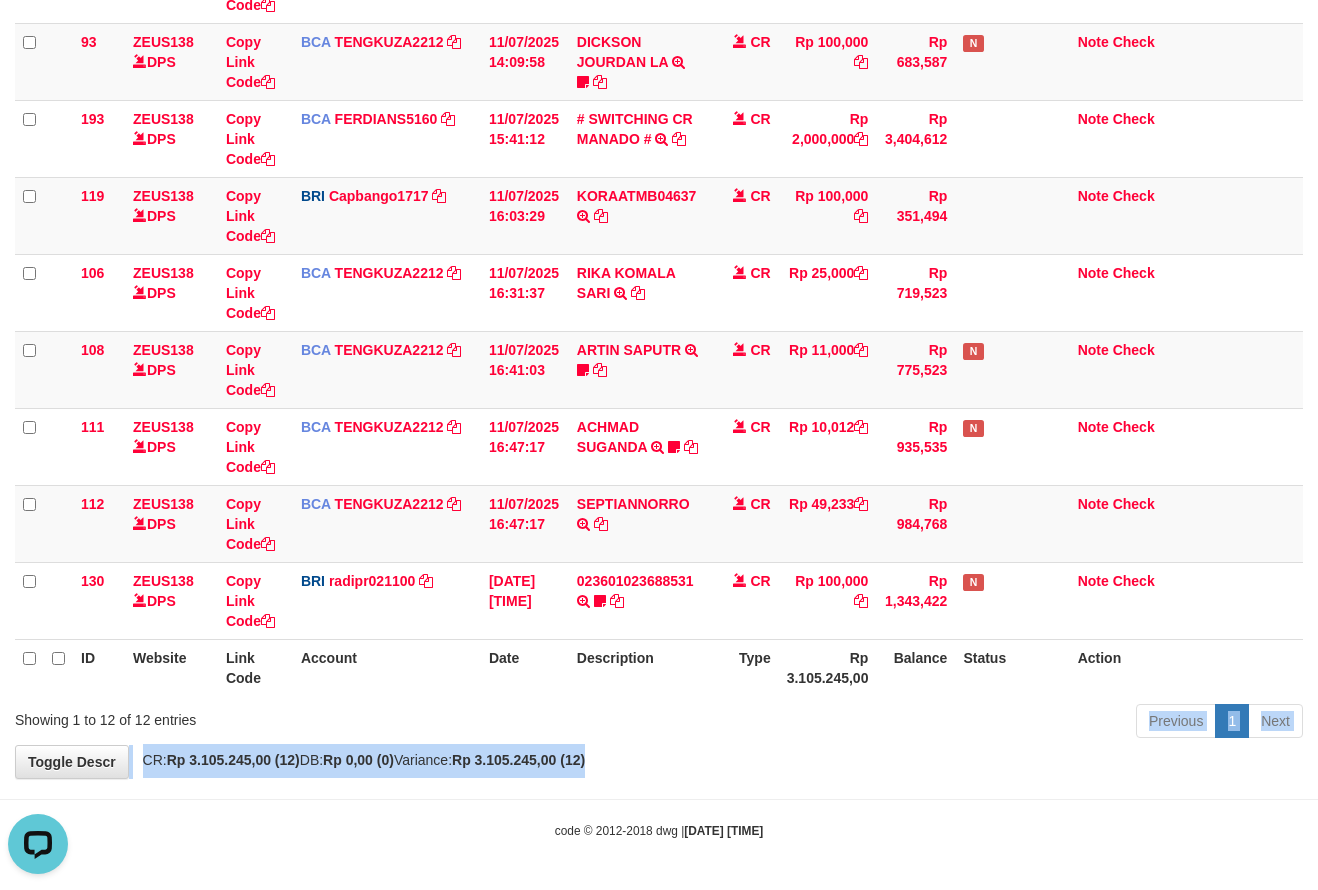 drag, startPoint x: 654, startPoint y: 746, endPoint x: 655, endPoint y: 724, distance: 22.022715 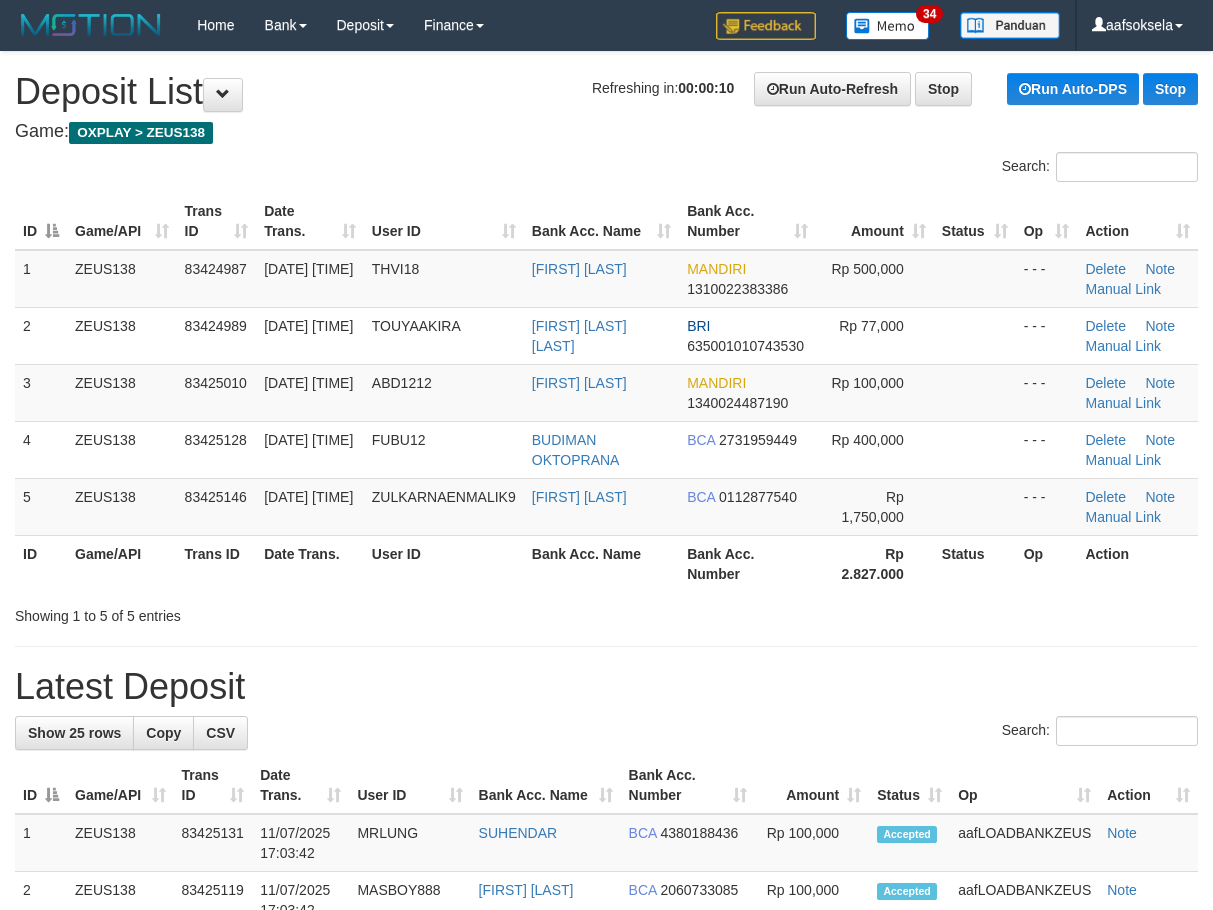 scroll, scrollTop: 0, scrollLeft: 0, axis: both 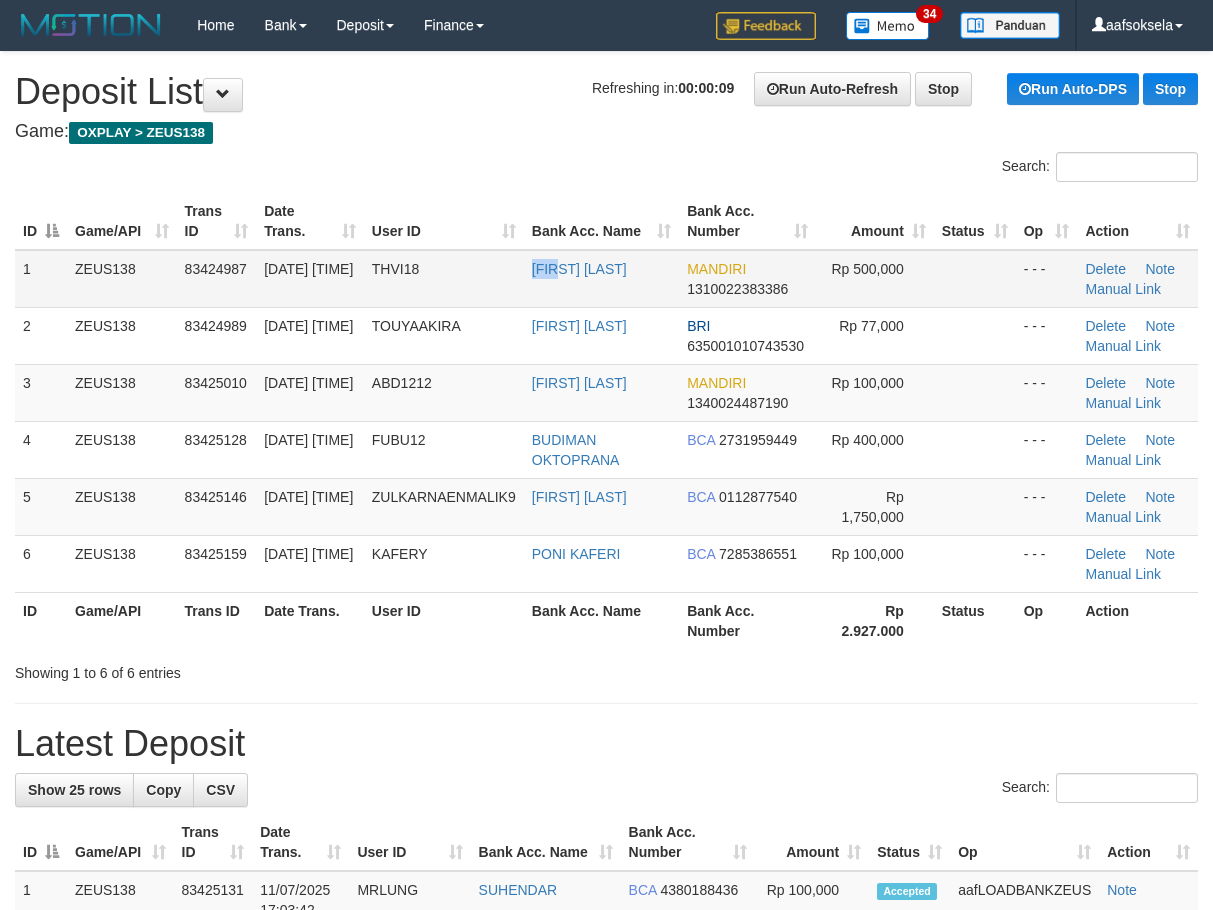 copy on "DEVI" 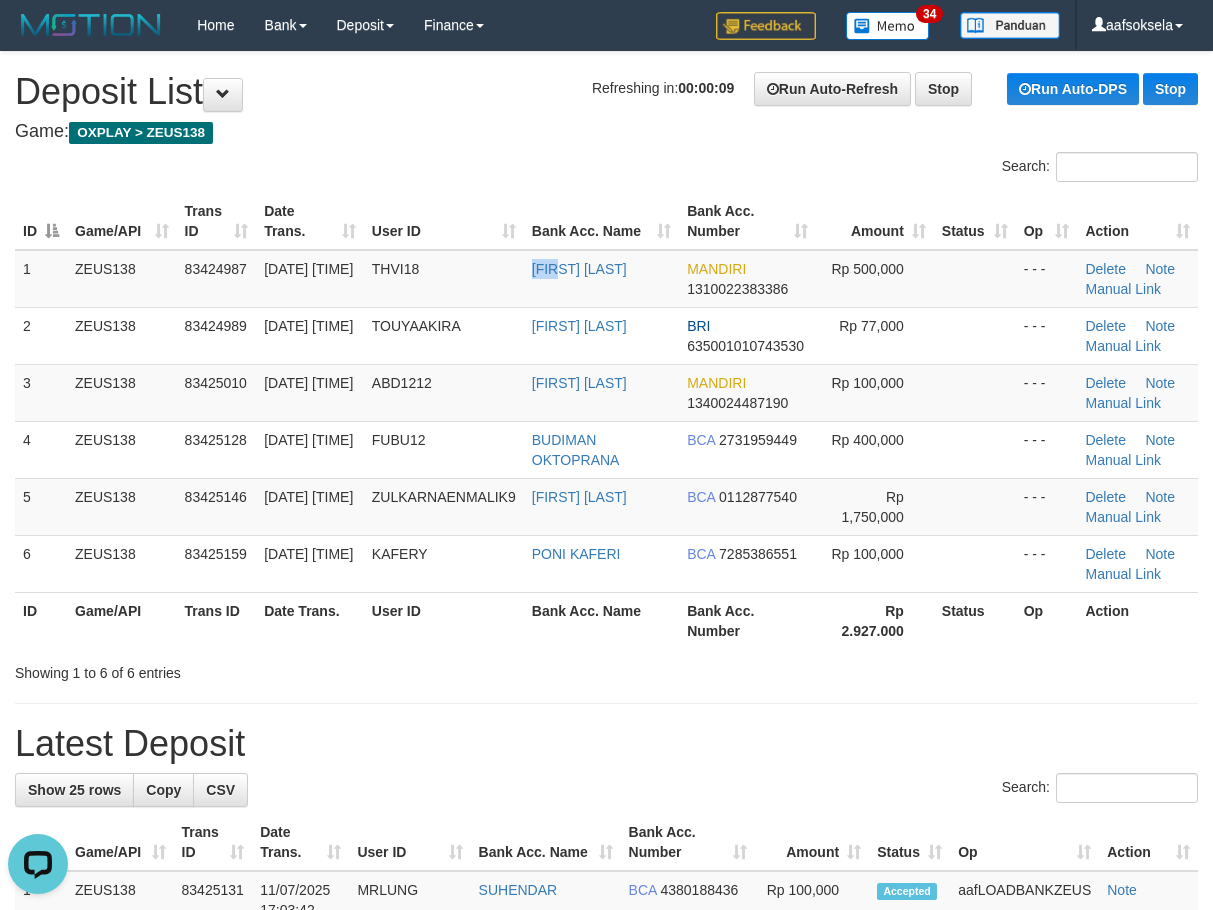 scroll, scrollTop: 0, scrollLeft: 0, axis: both 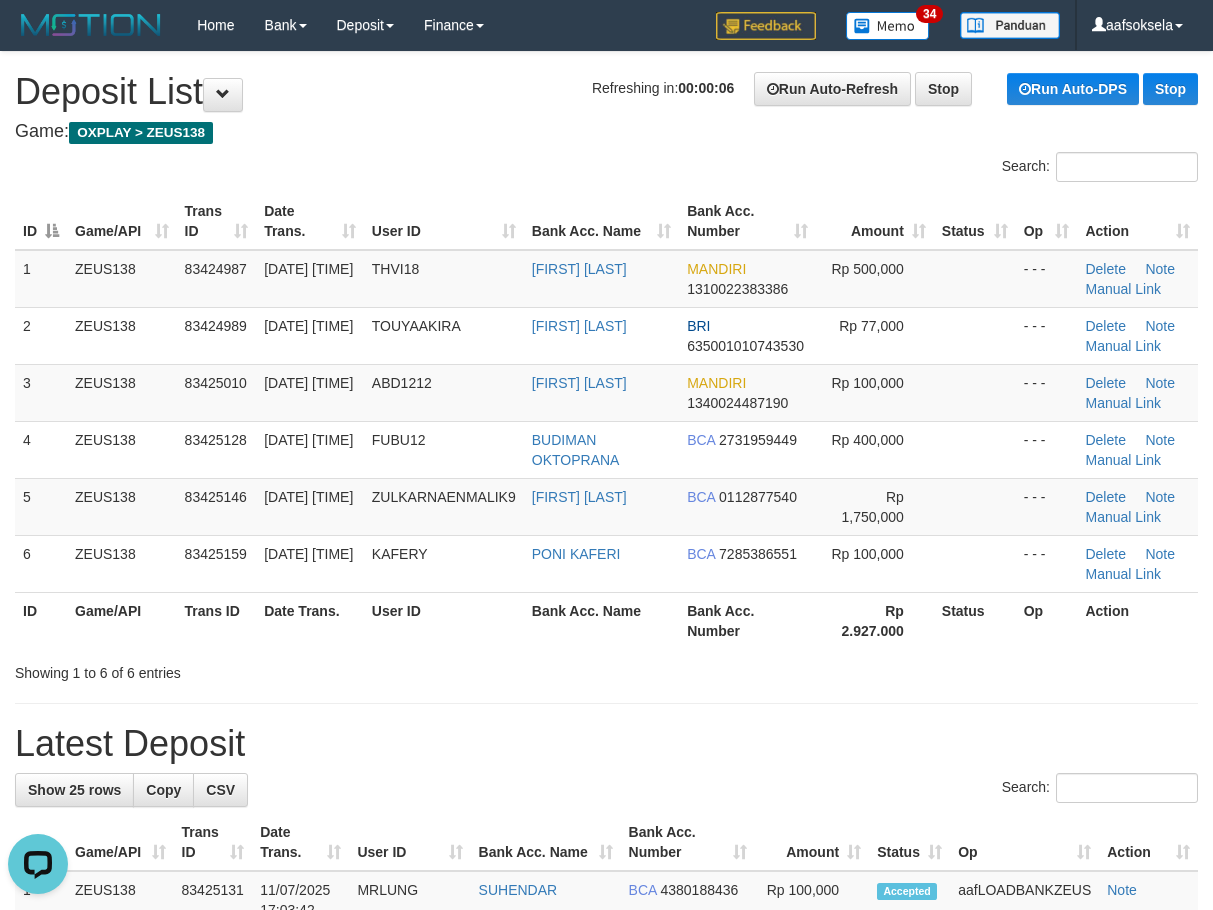 click on "Latest Deposit" at bounding box center [606, 744] 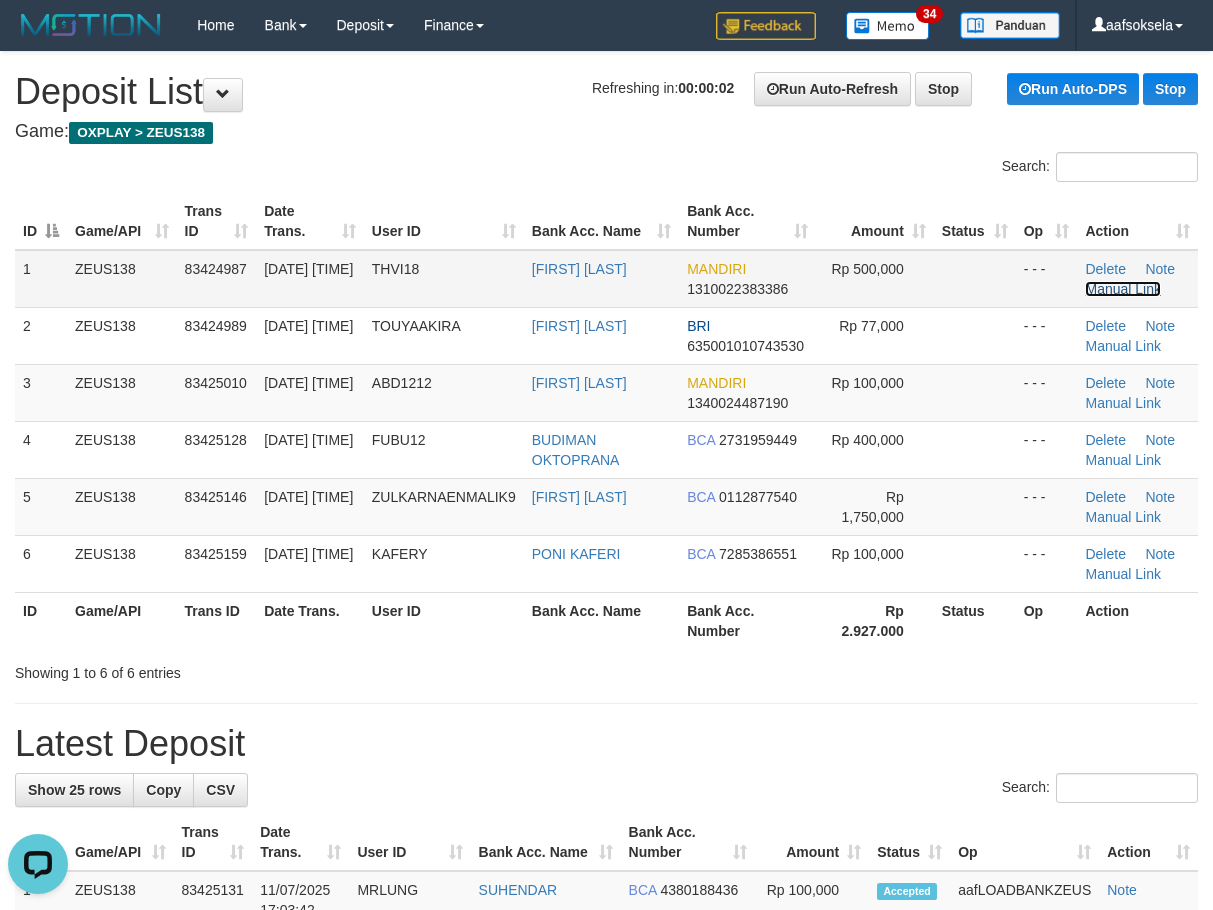 click on "Manual Link" at bounding box center [1123, 289] 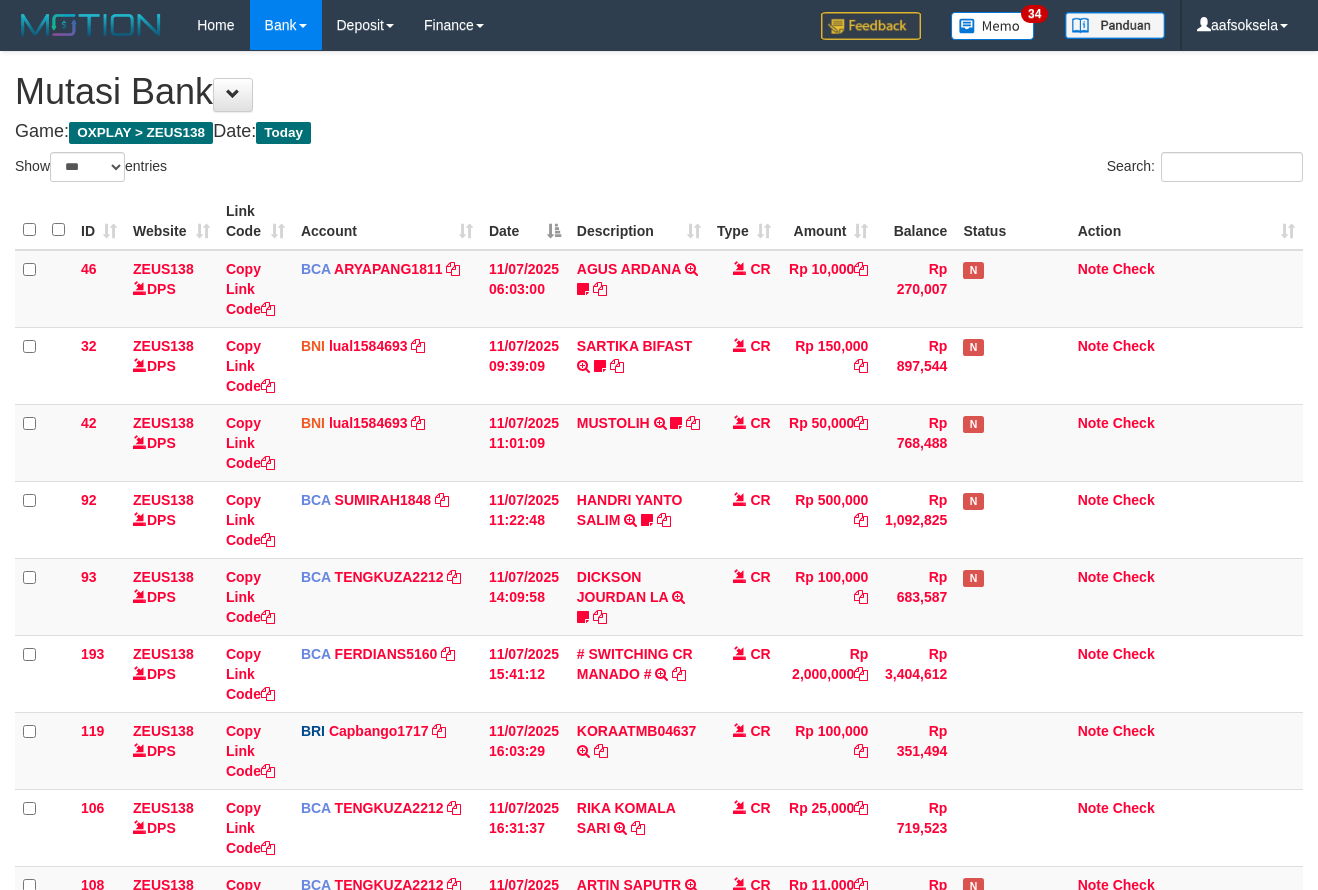 select on "***" 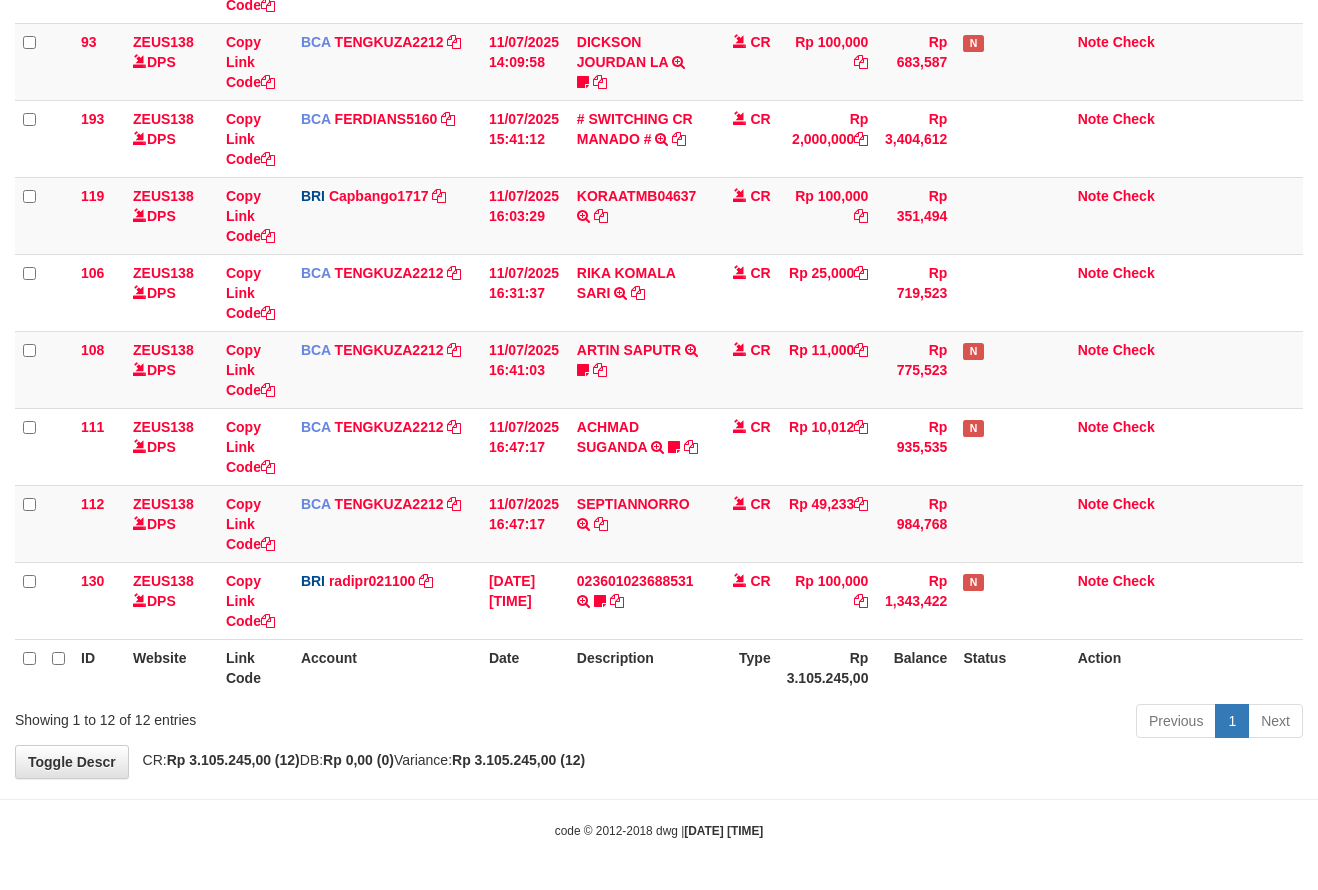 drag, startPoint x: 0, startPoint y: 0, endPoint x: 761, endPoint y: 741, distance: 1062.1686 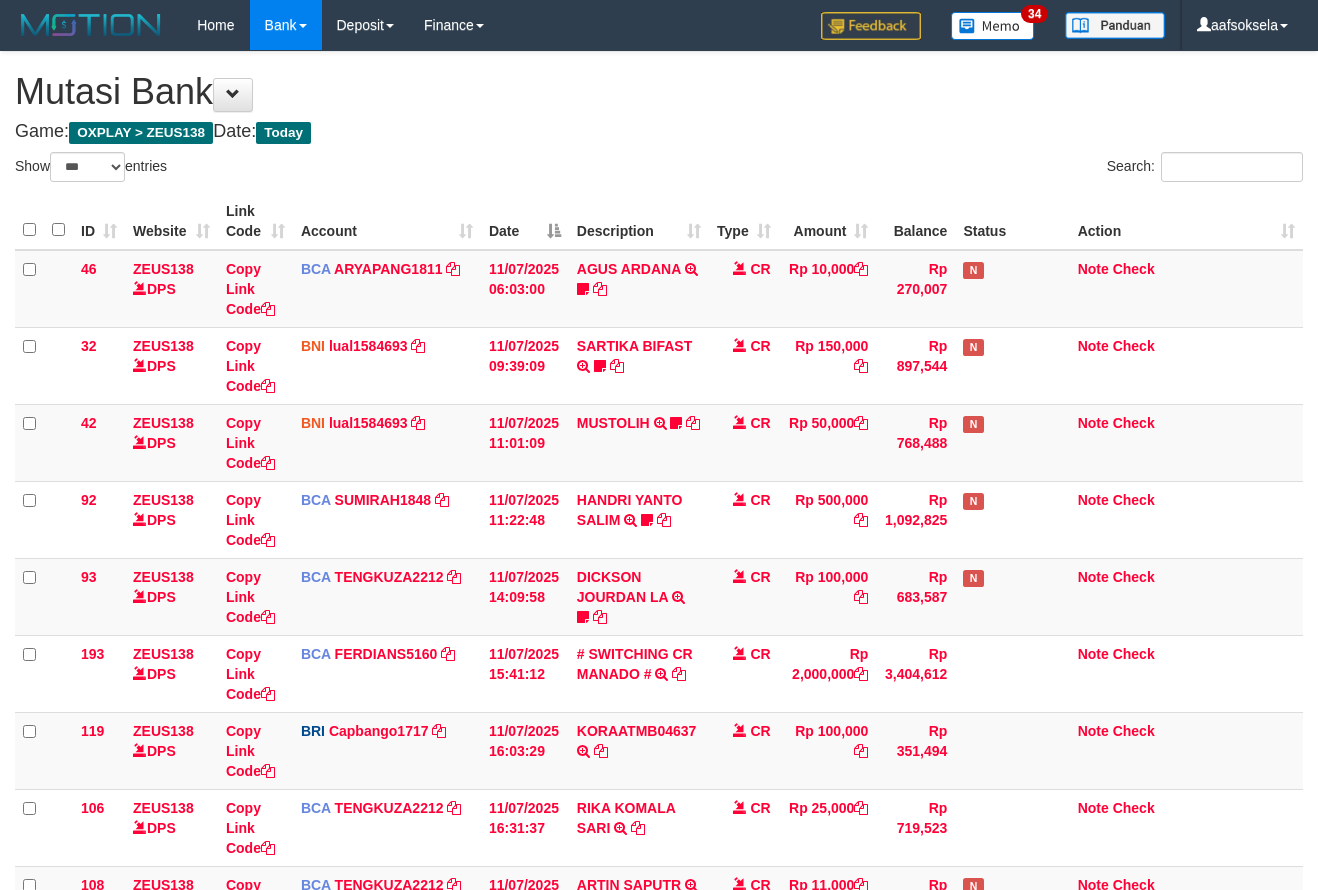 select on "***" 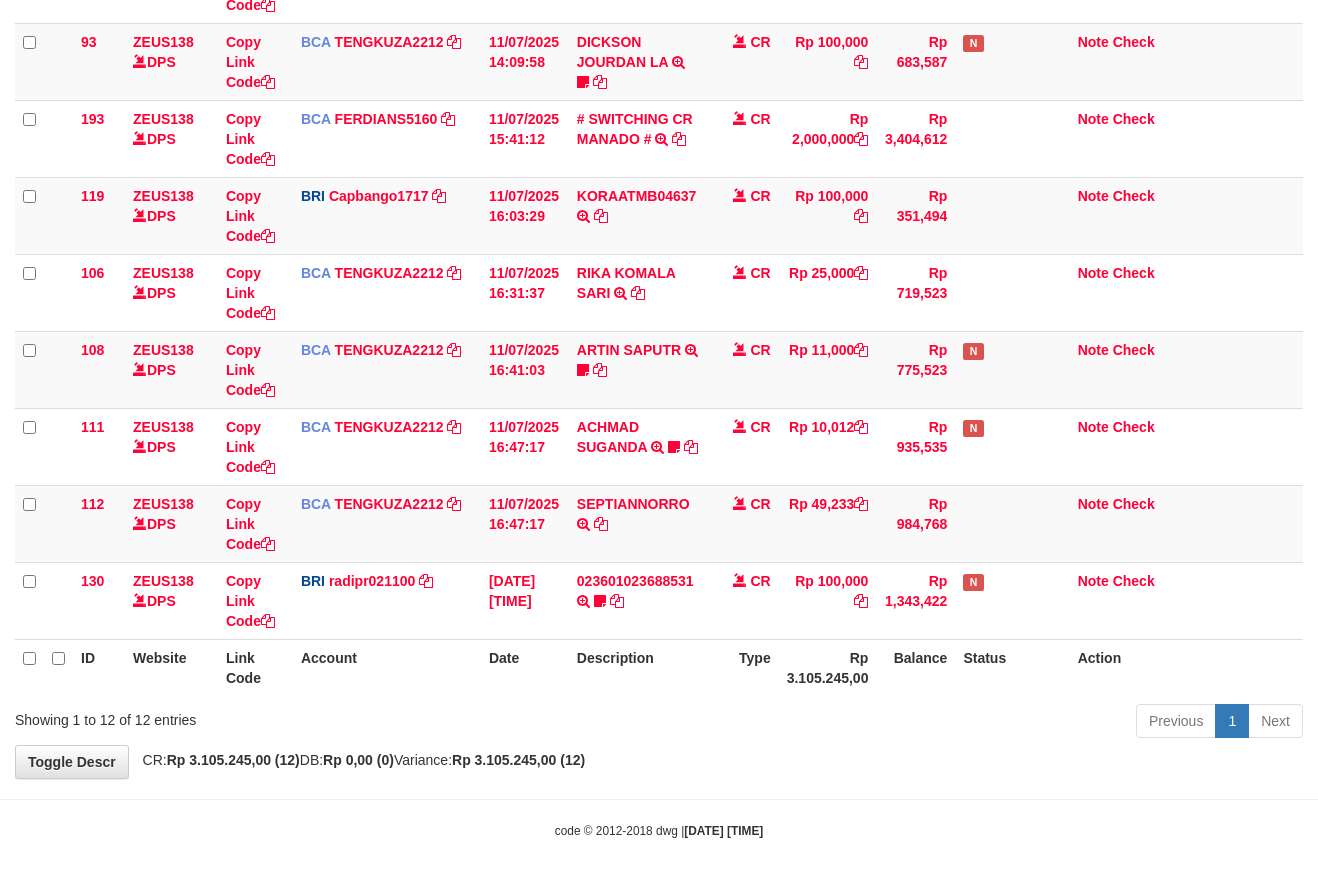click on "Previous 1 Next" at bounding box center [933, 723] 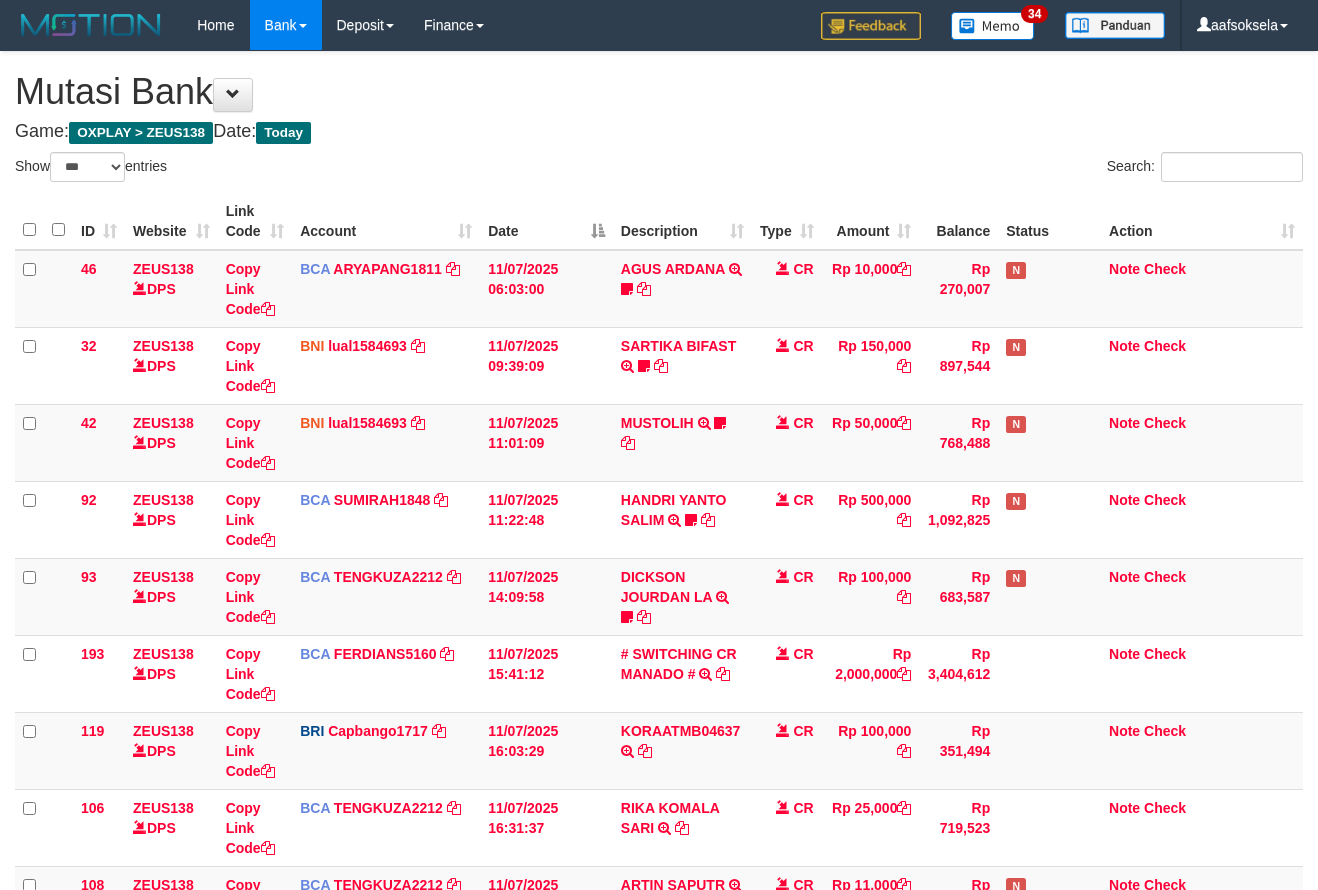 select on "***" 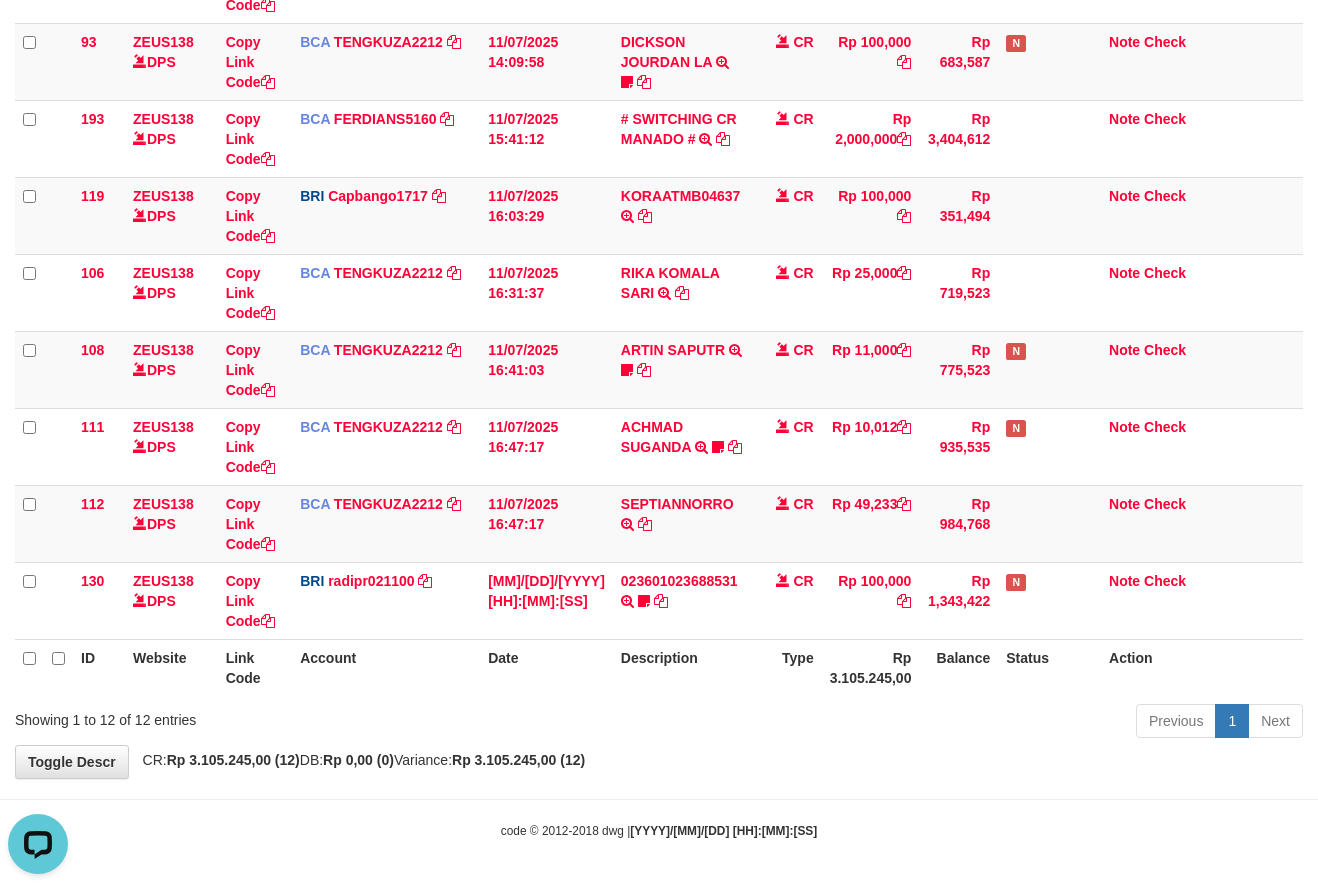 scroll, scrollTop: 0, scrollLeft: 0, axis: both 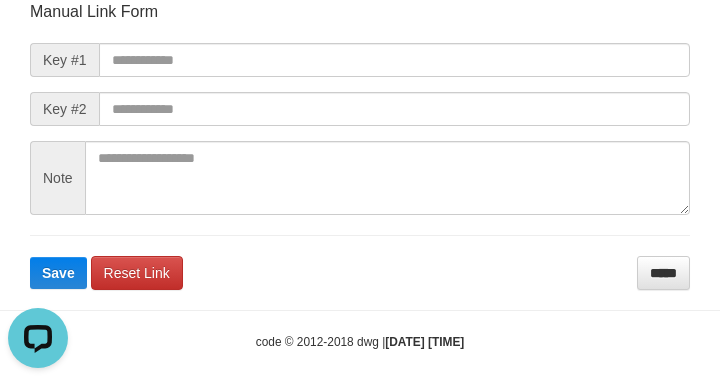 click on "Deposit Detail
Game/API
Trans ID
Date Trans.
User ID
Bank Acc. Name
Bank Acc. Number
Amount
ZEUS138
83424987
11/07/2025 16:59:33
THVI18
[FIRST] [LAST]
MANDIRI
1310022383386
Rp 500,000
Manual Link Form
Key #1
Key #2
Note
Save
Reset Link
*****" at bounding box center [360, 28] 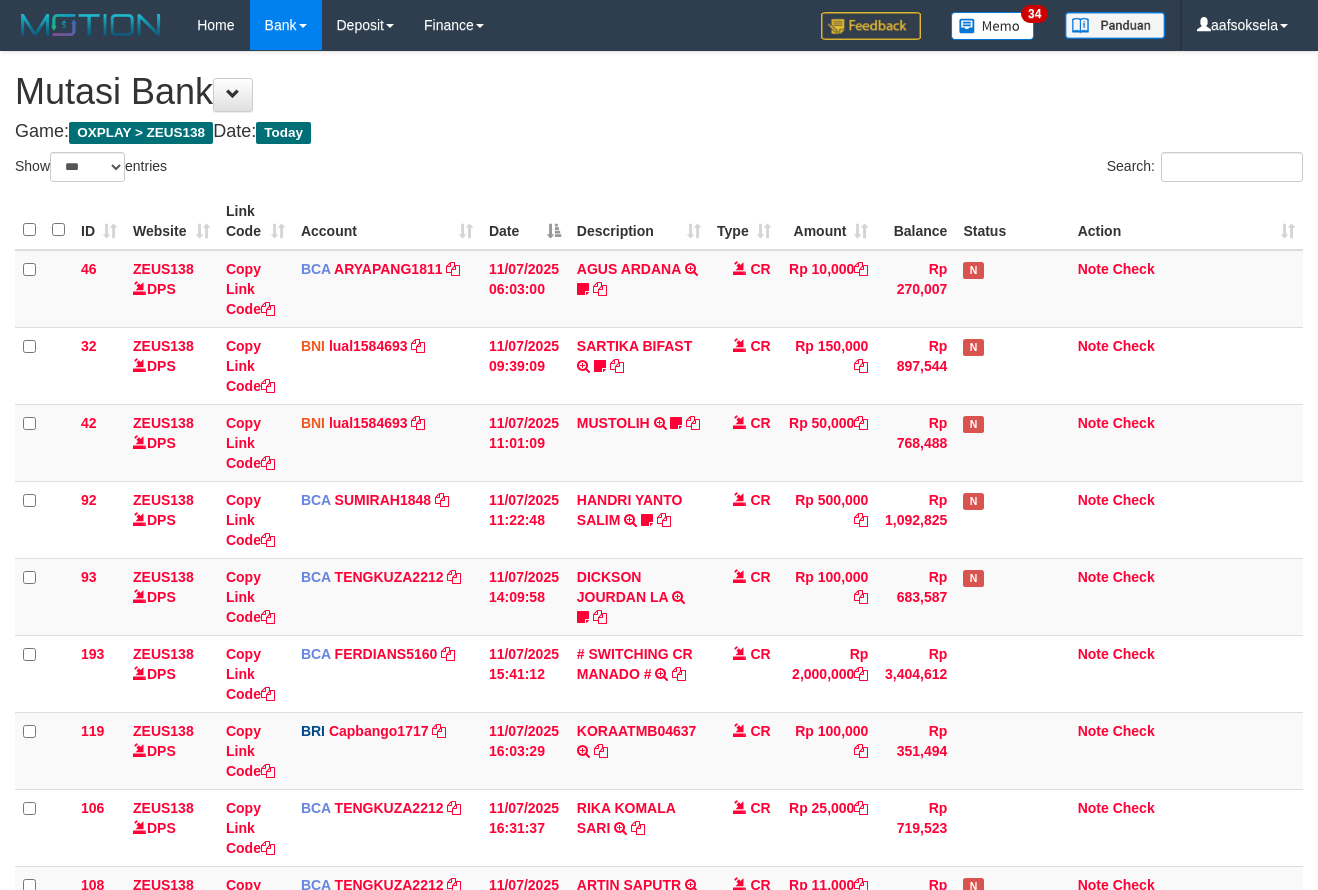 select on "***" 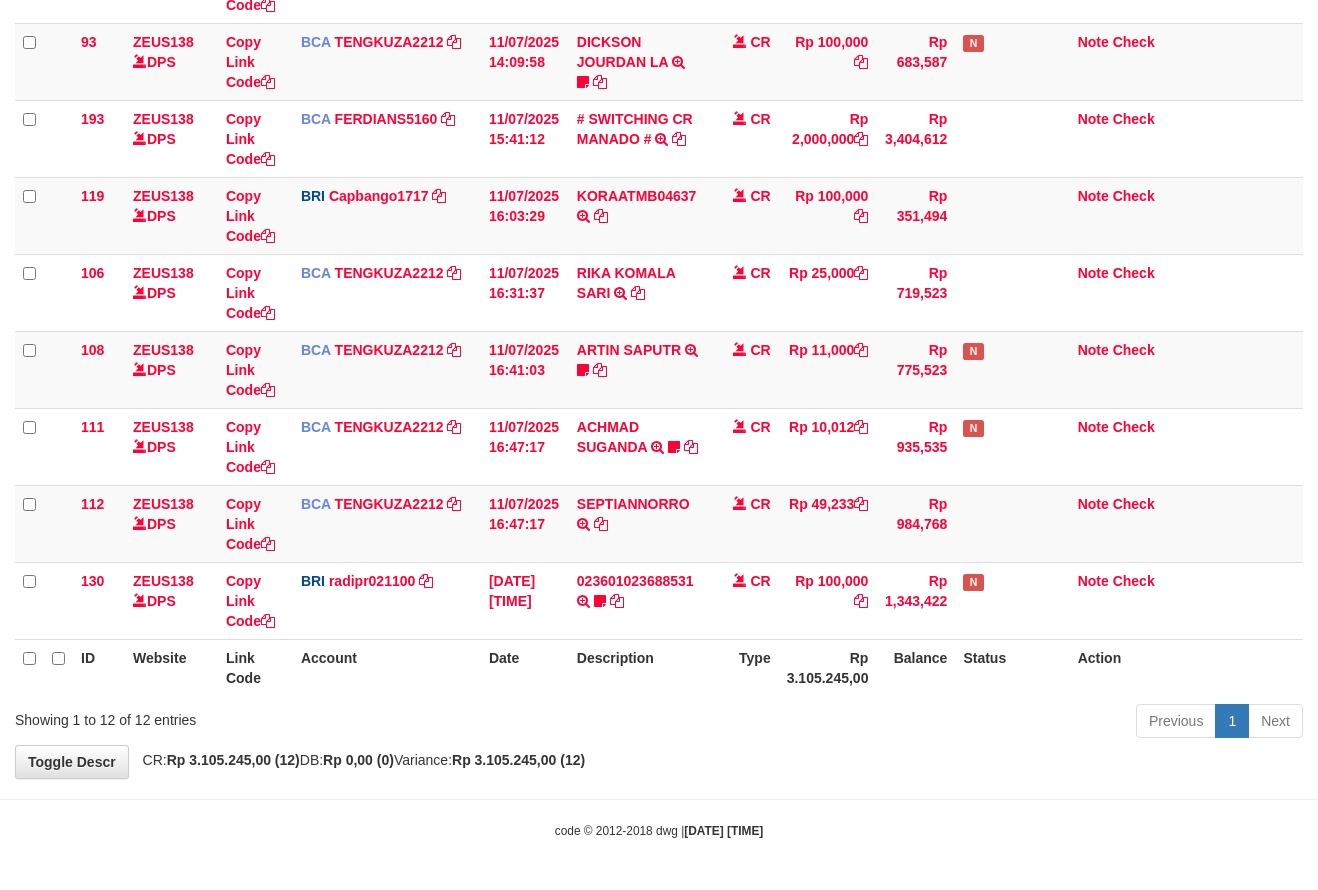 click on "Previous 1 Next" at bounding box center [933, 723] 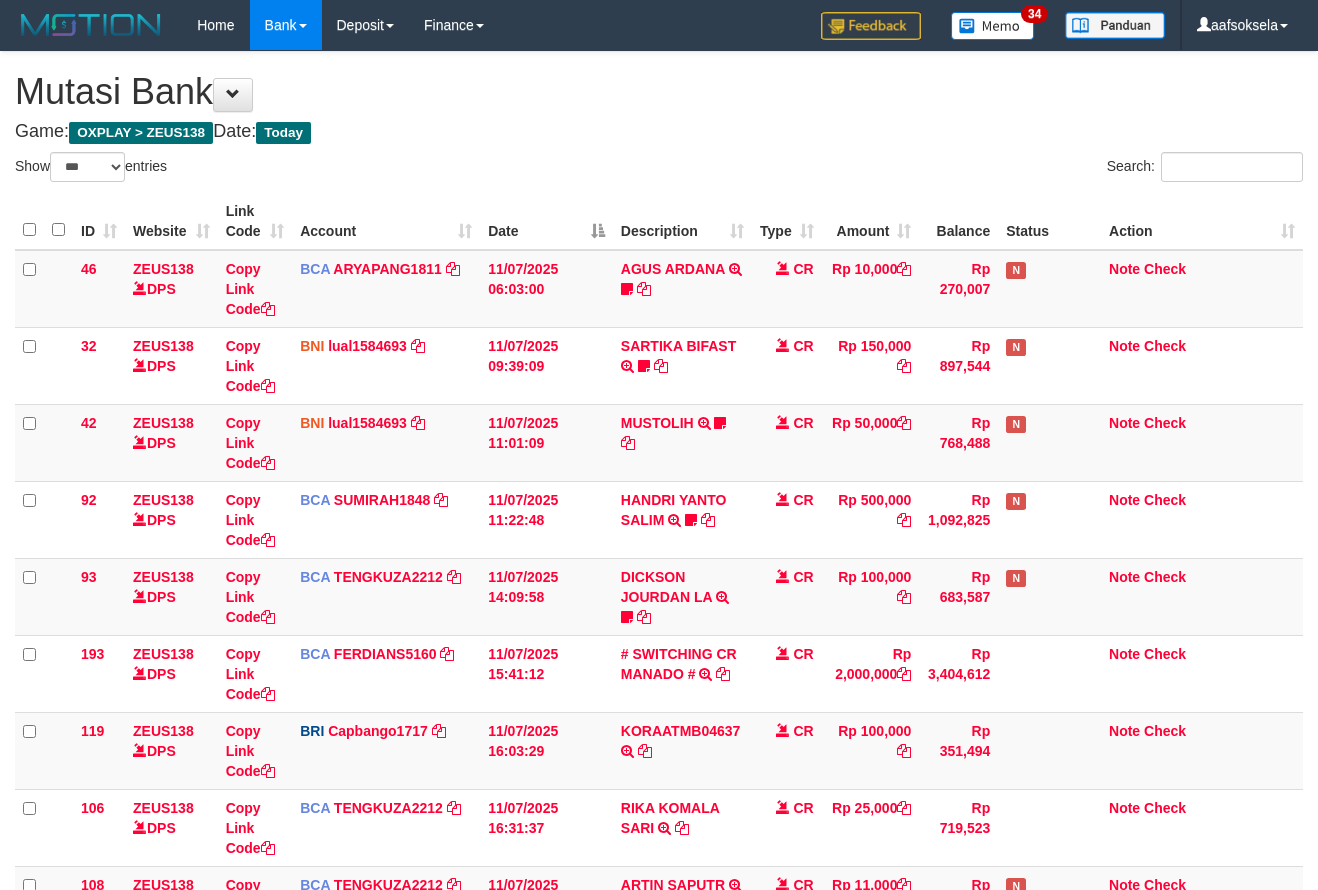 select on "***" 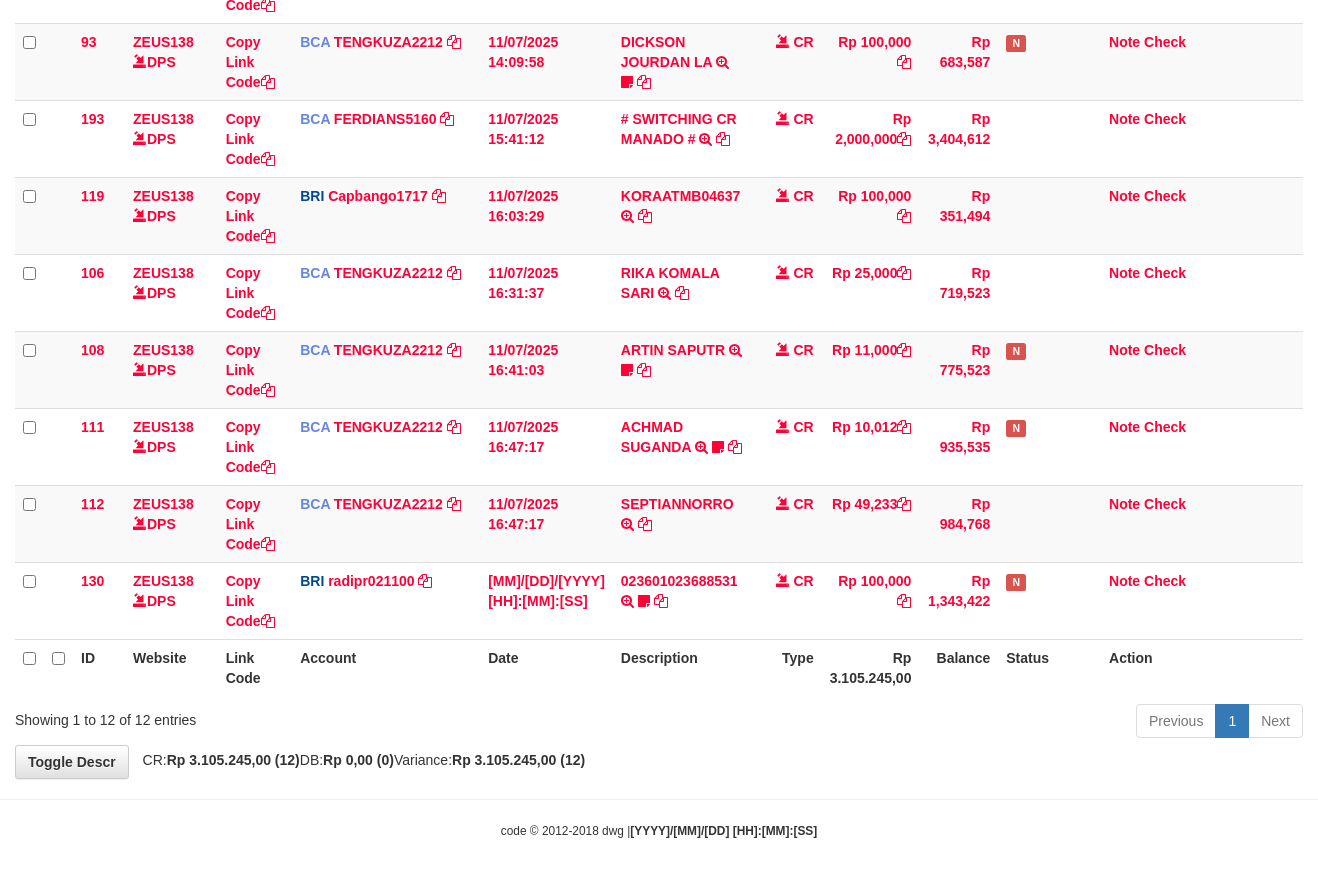 click on "Previous 1 Next" at bounding box center [933, 723] 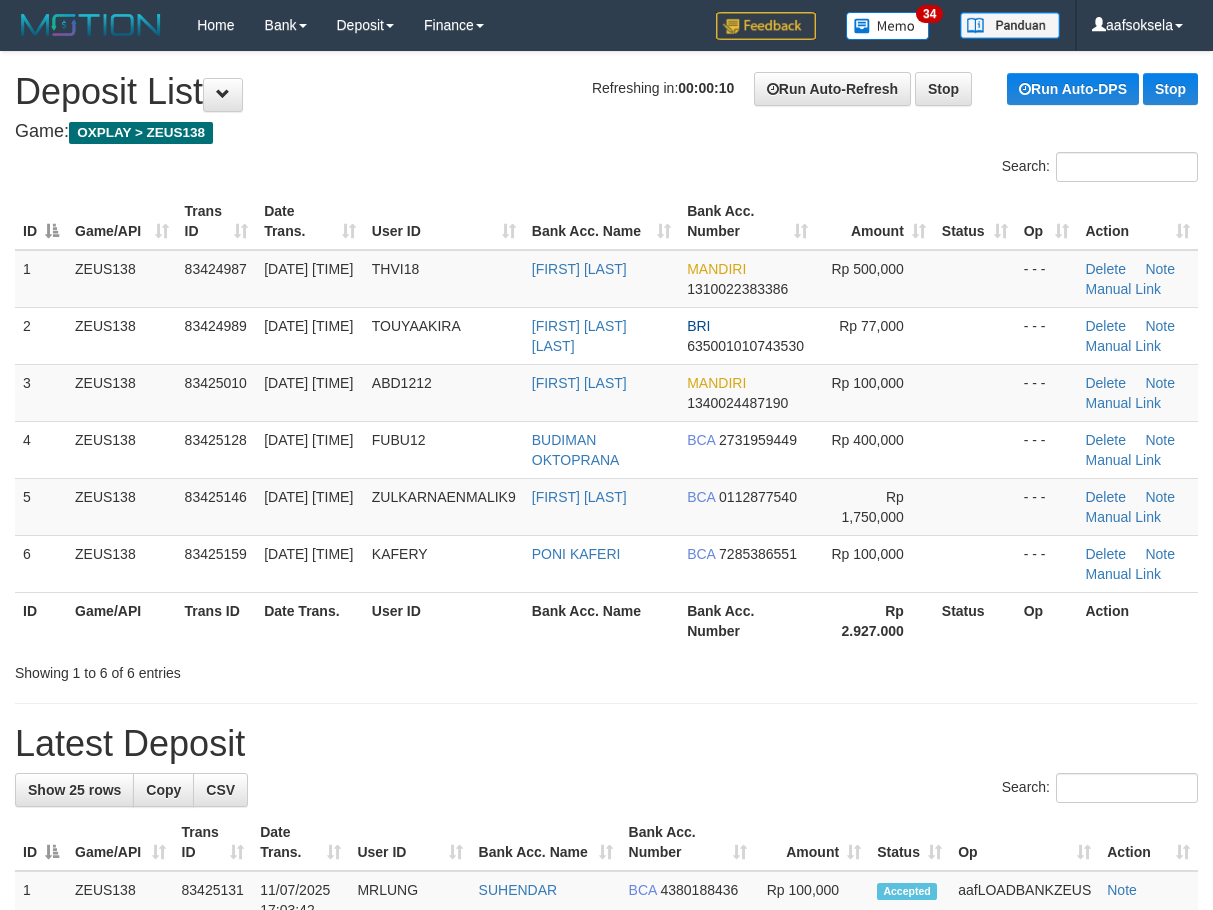 scroll, scrollTop: 0, scrollLeft: 0, axis: both 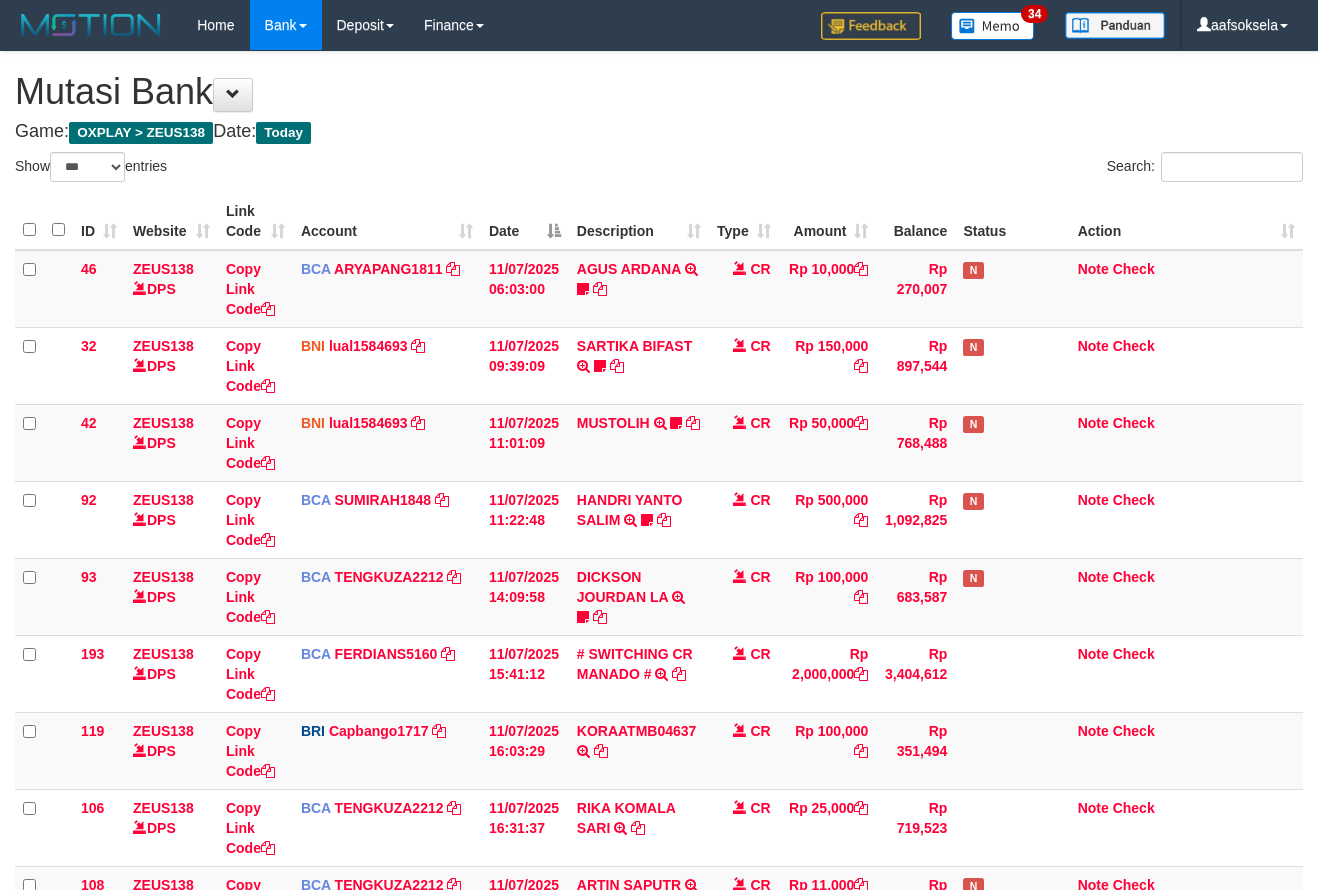 select on "***" 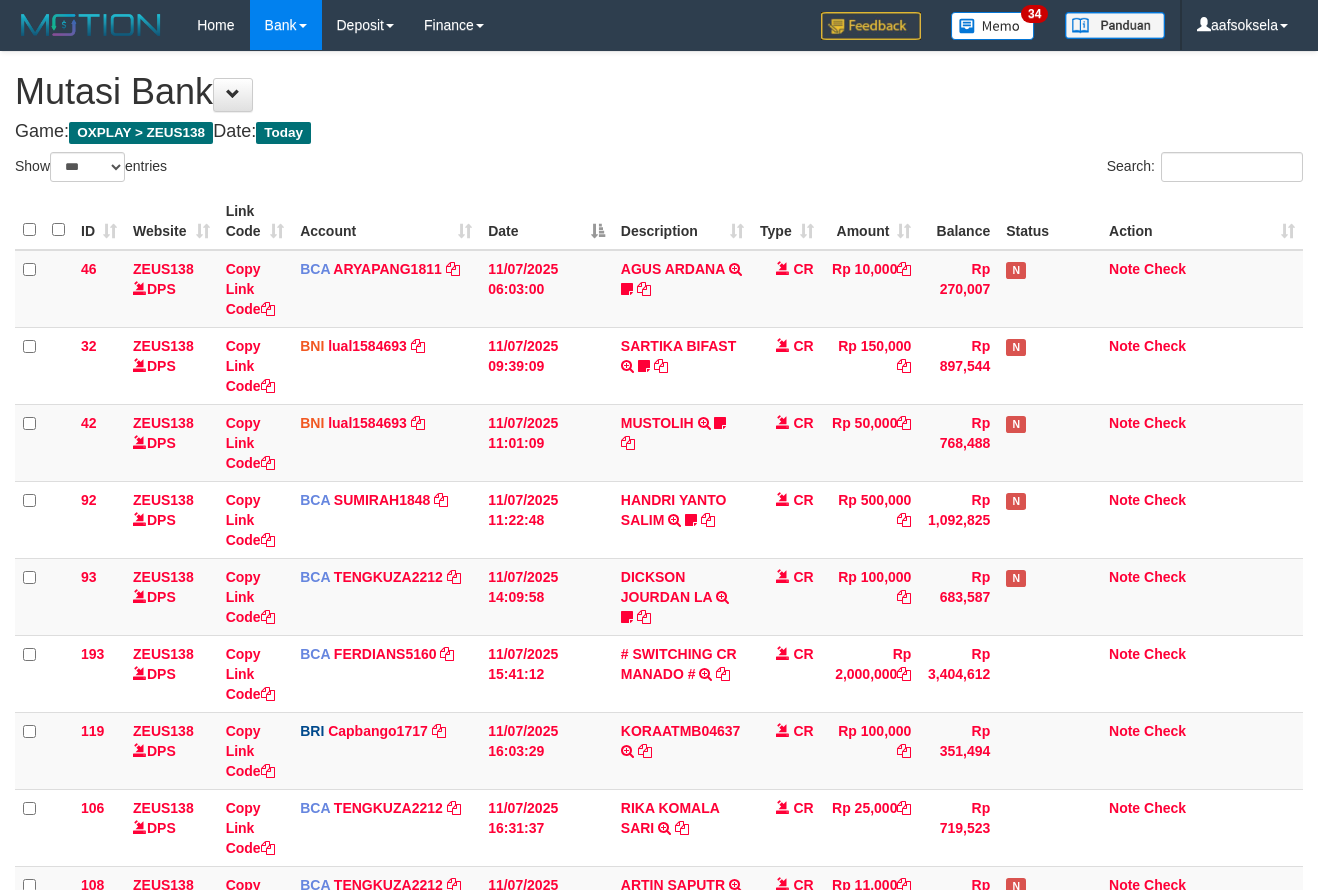 select on "***" 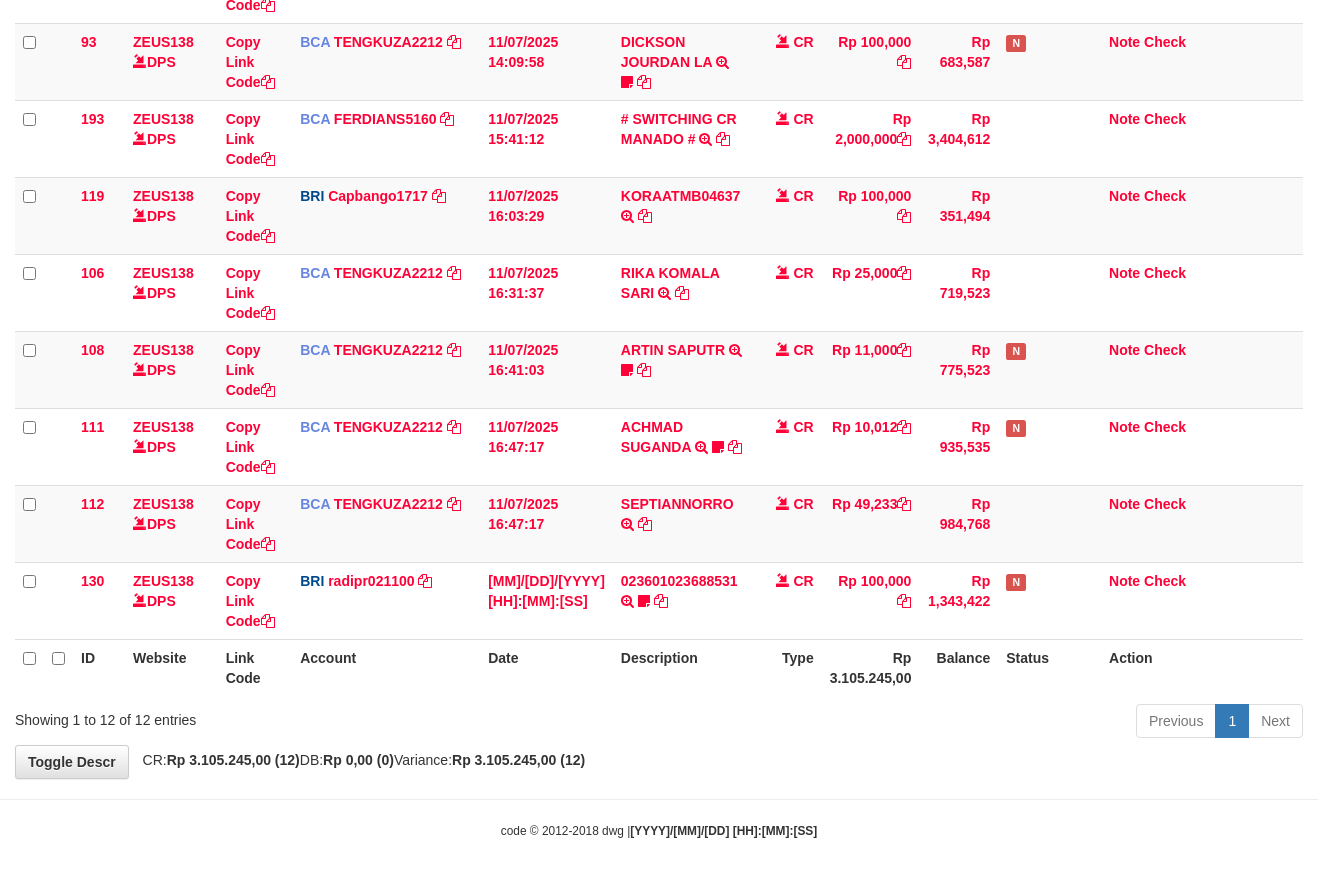 click on "Rp 3.105.245,00" at bounding box center [871, 667] 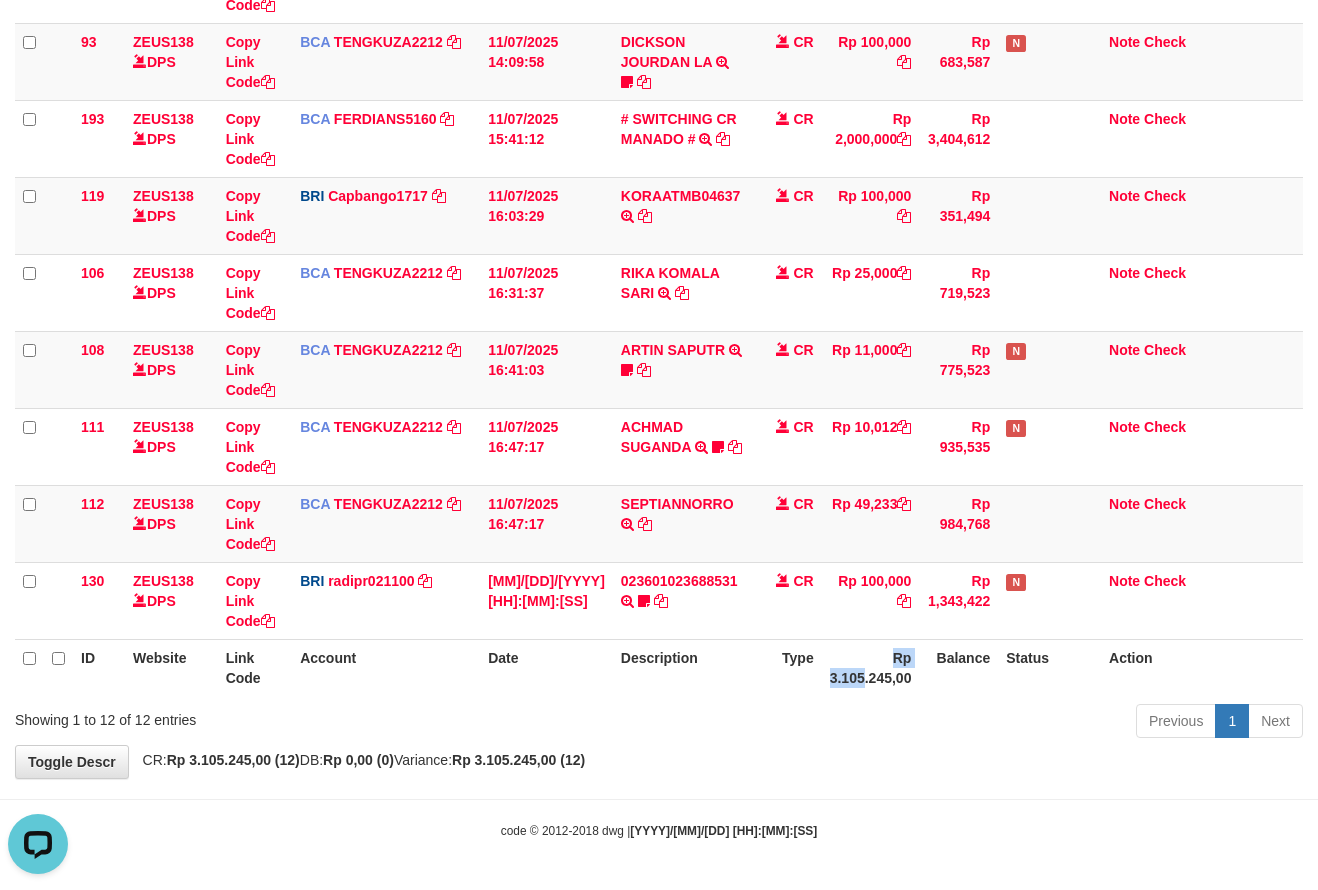 scroll, scrollTop: 0, scrollLeft: 0, axis: both 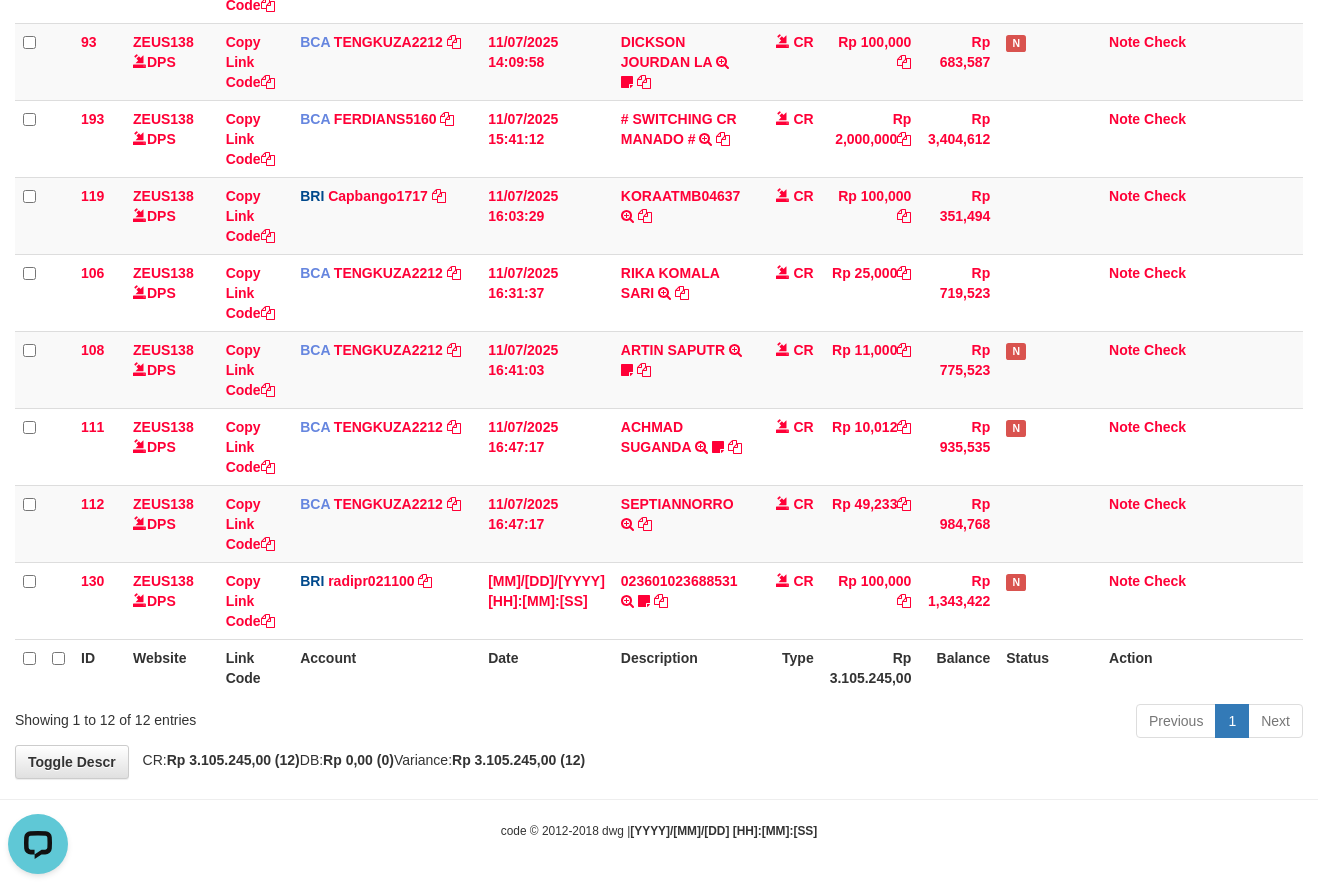 drag, startPoint x: 722, startPoint y: 714, endPoint x: 718, endPoint y: 731, distance: 17.464249 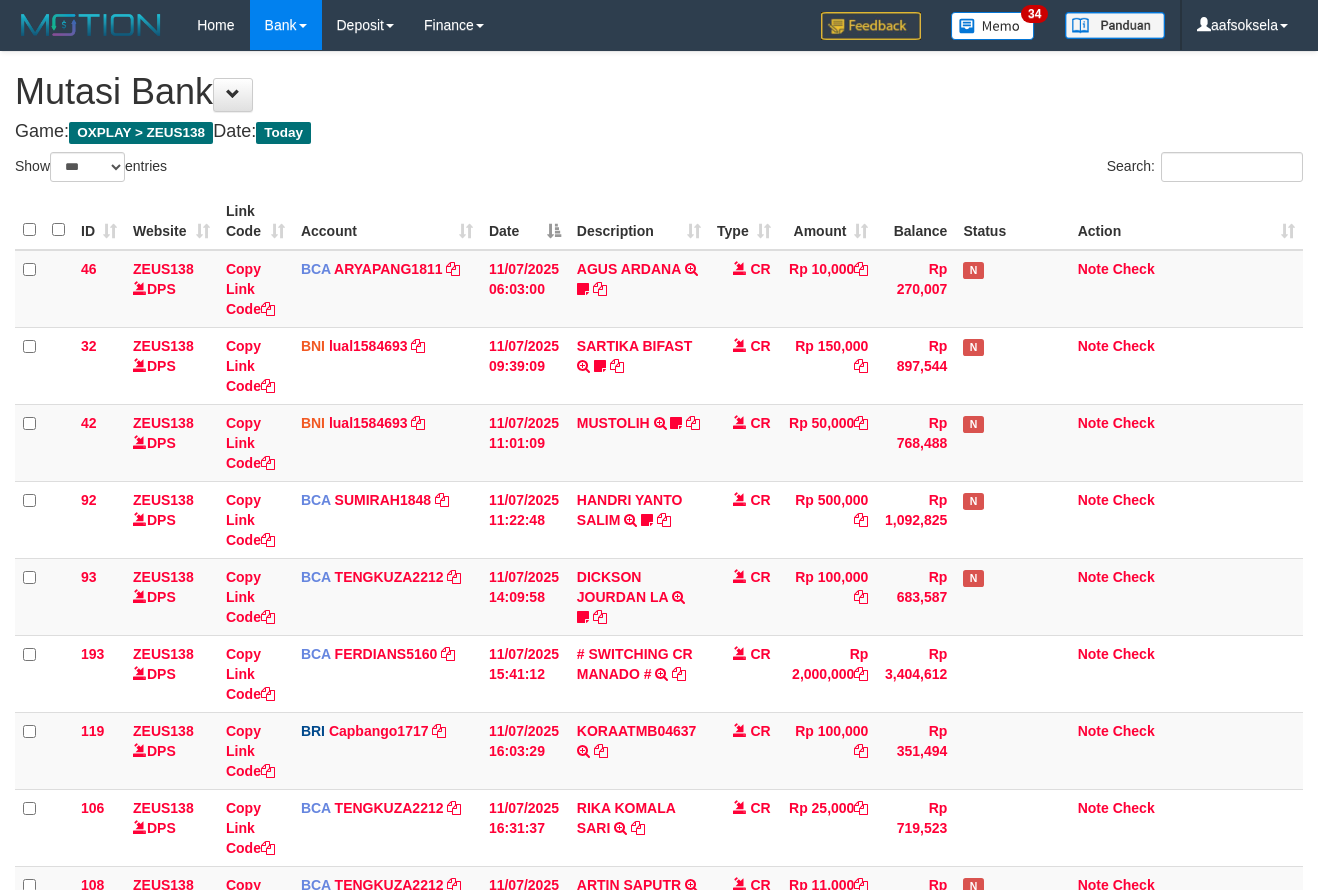 select on "***" 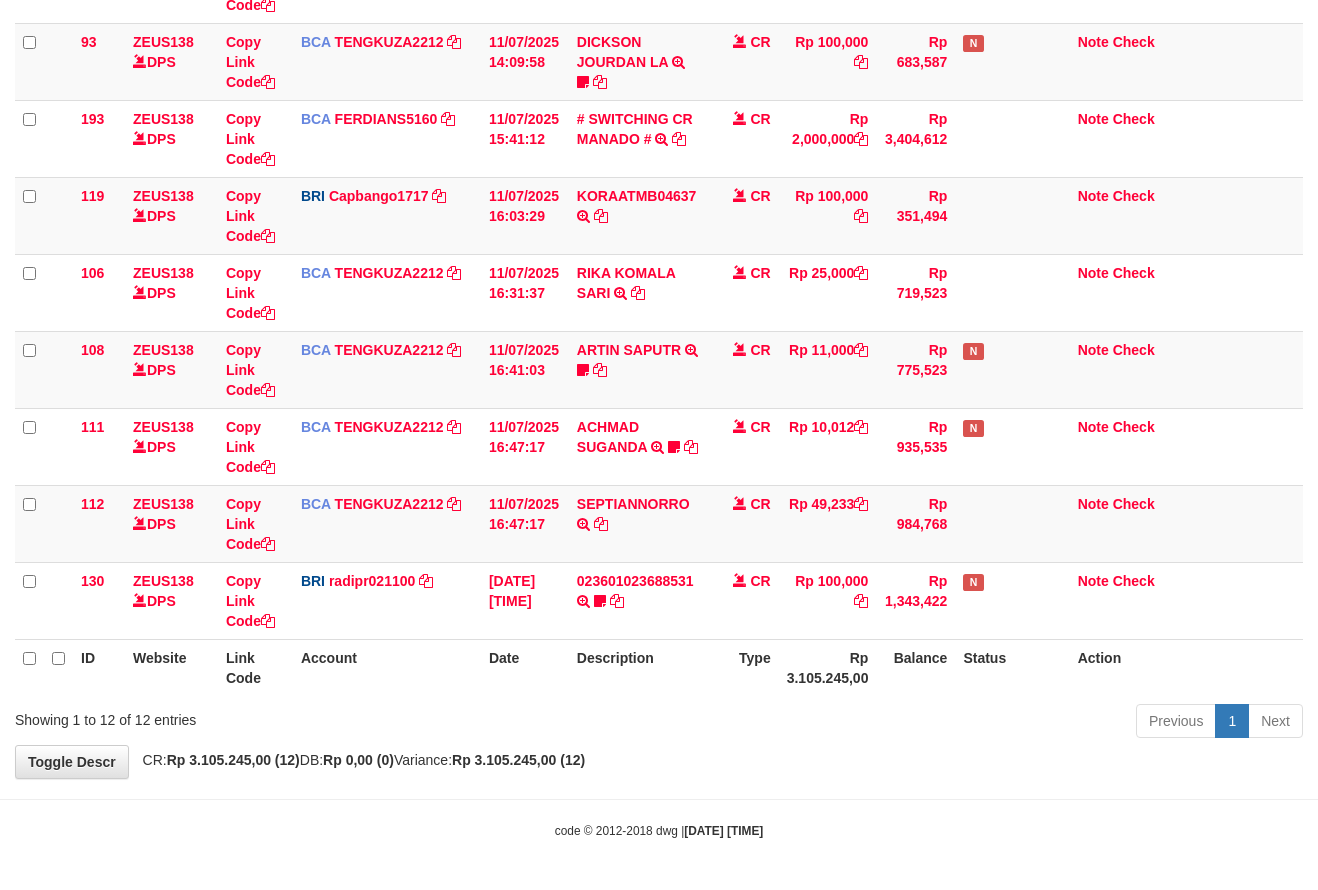 drag, startPoint x: 0, startPoint y: 0, endPoint x: 673, endPoint y: 728, distance: 991.4197 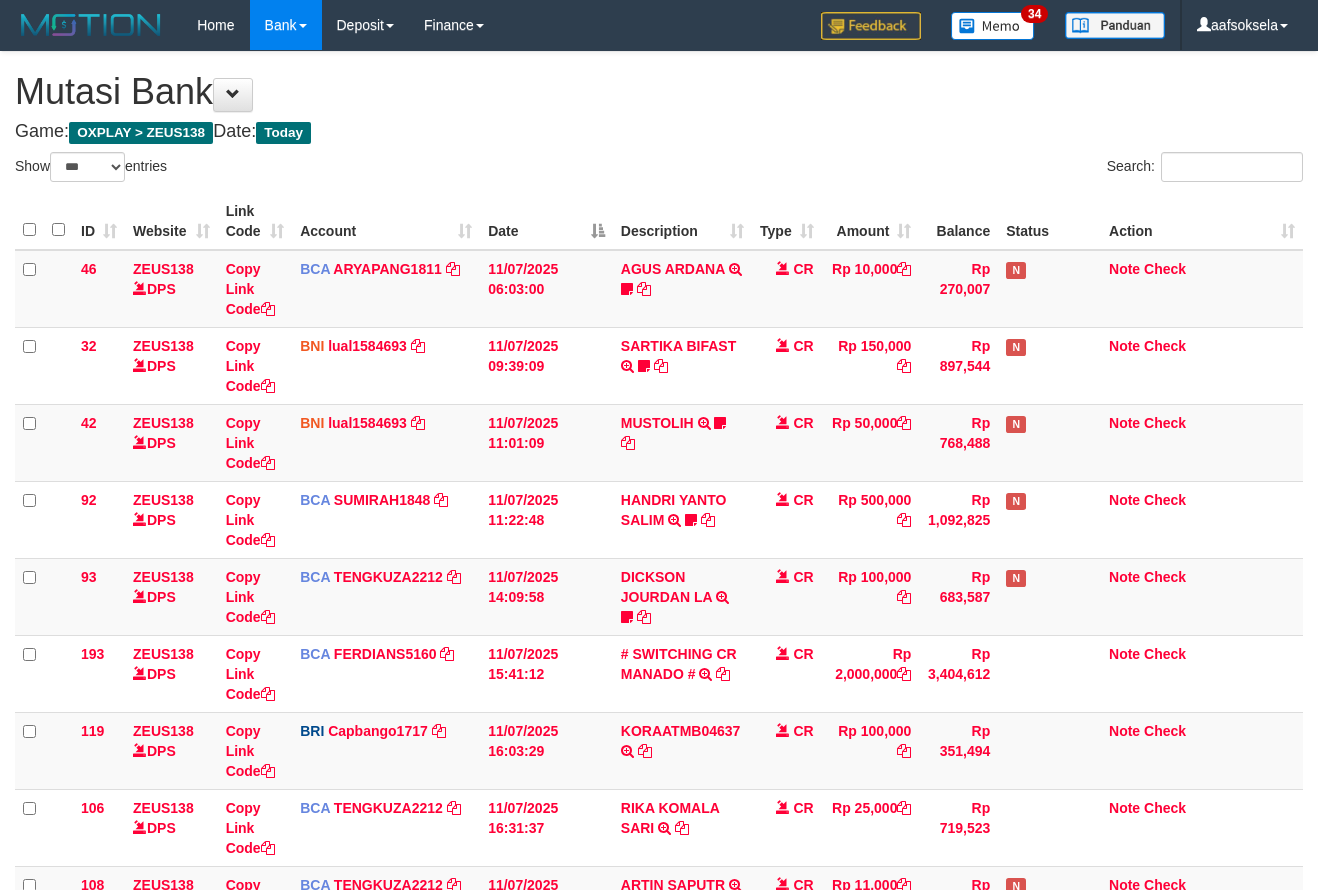 select on "***" 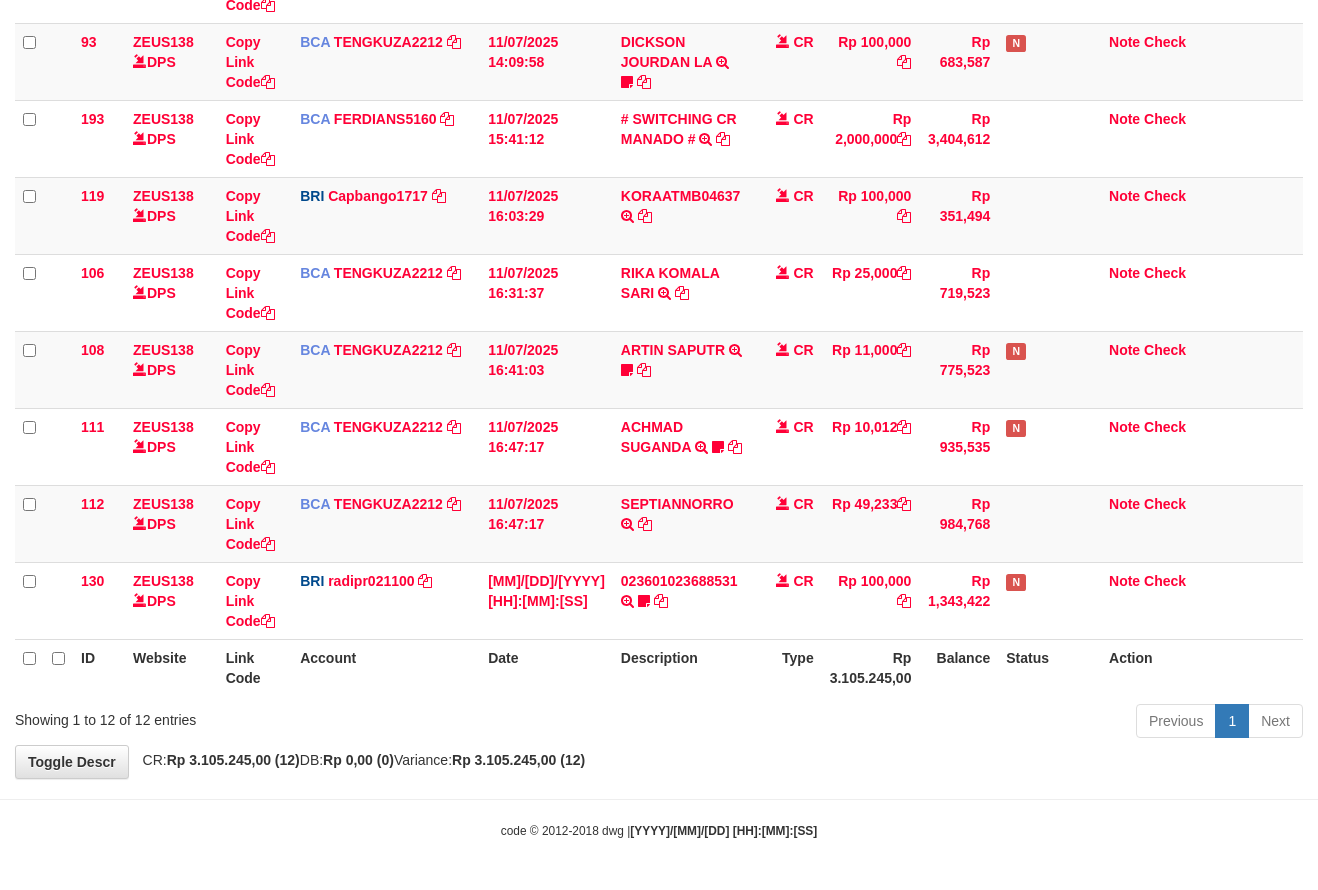 click on "Showing 1 to 12 of 12 entries" at bounding box center (274, 716) 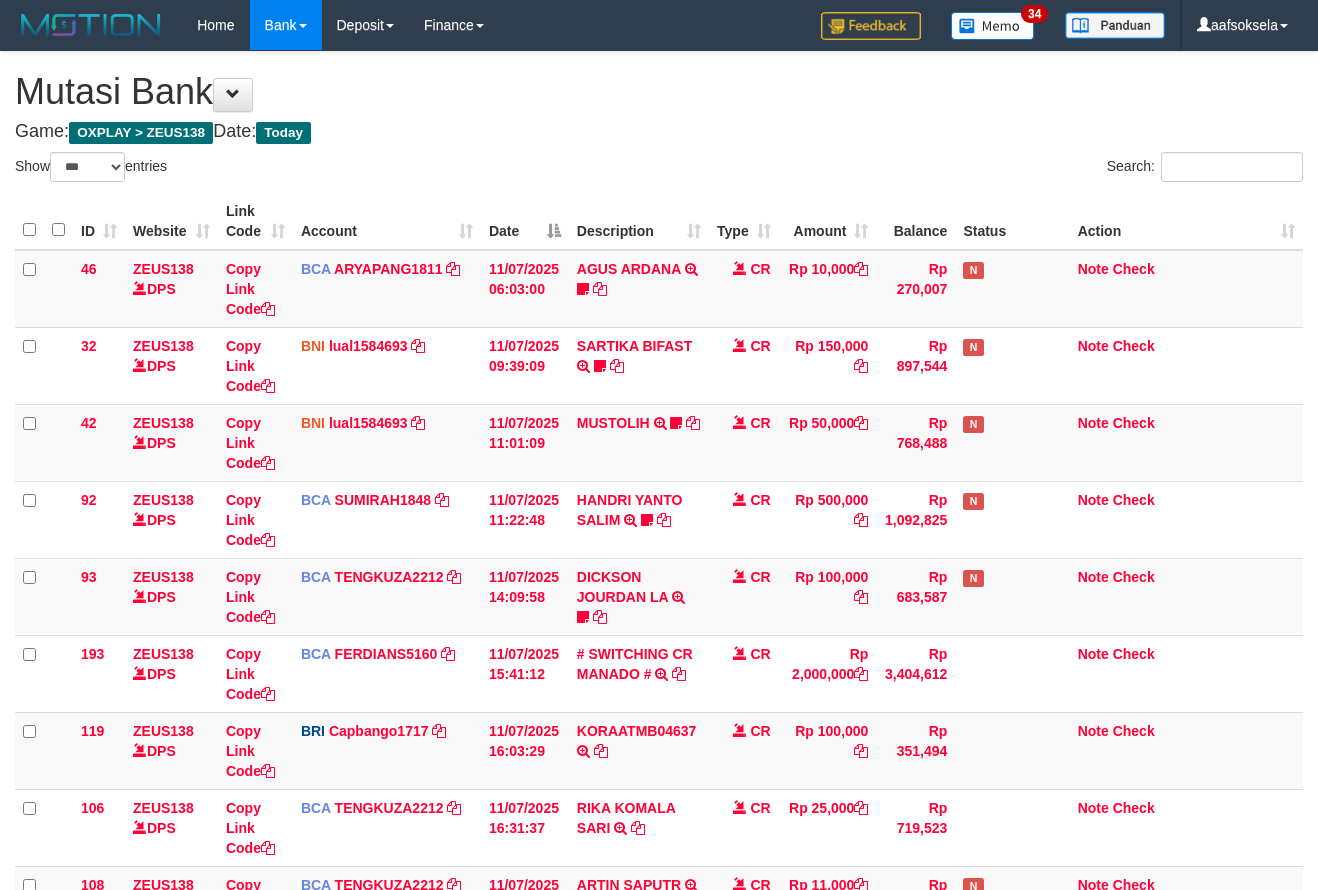 select on "***" 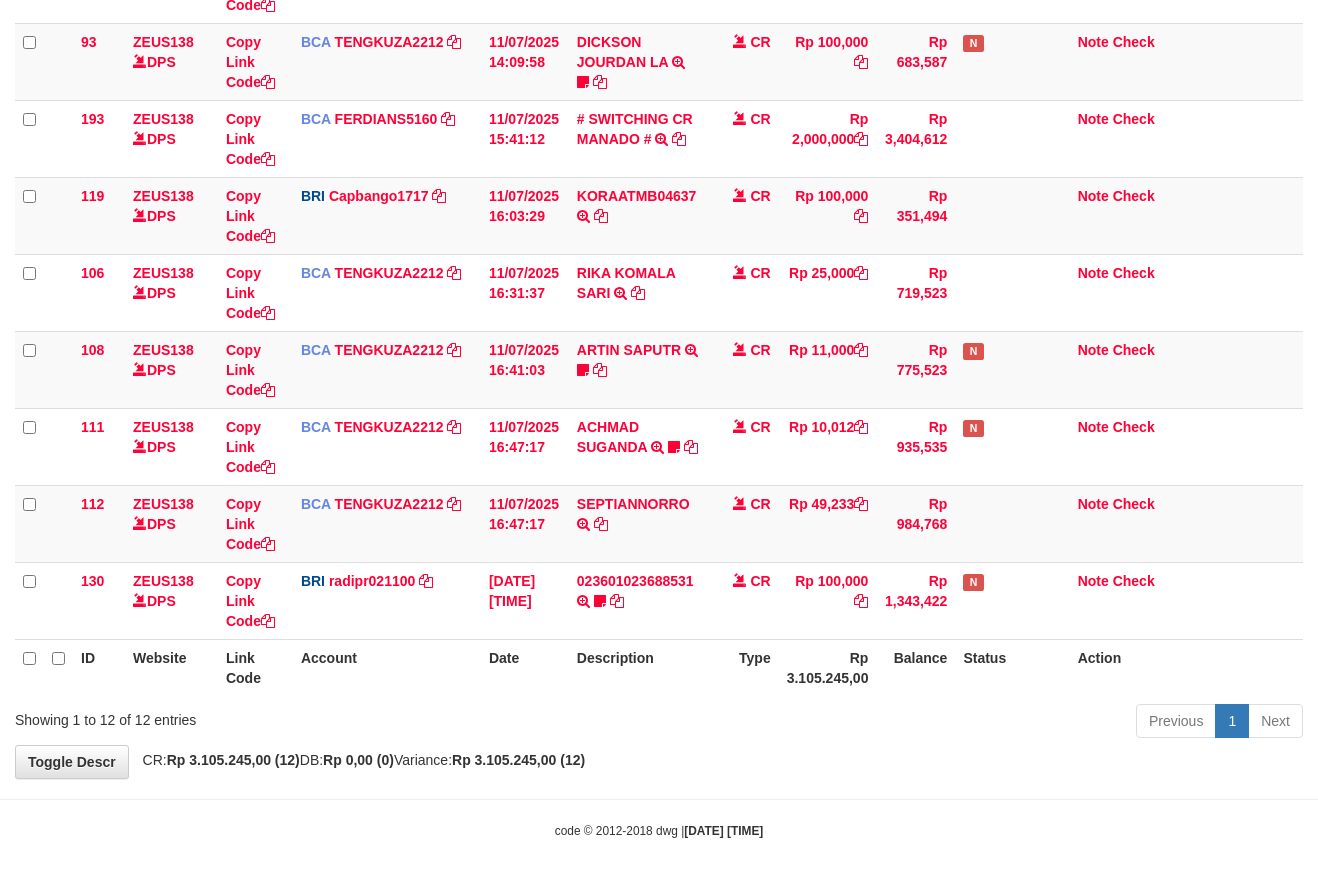 drag, startPoint x: 0, startPoint y: 0, endPoint x: 465, endPoint y: 704, distance: 843.7067 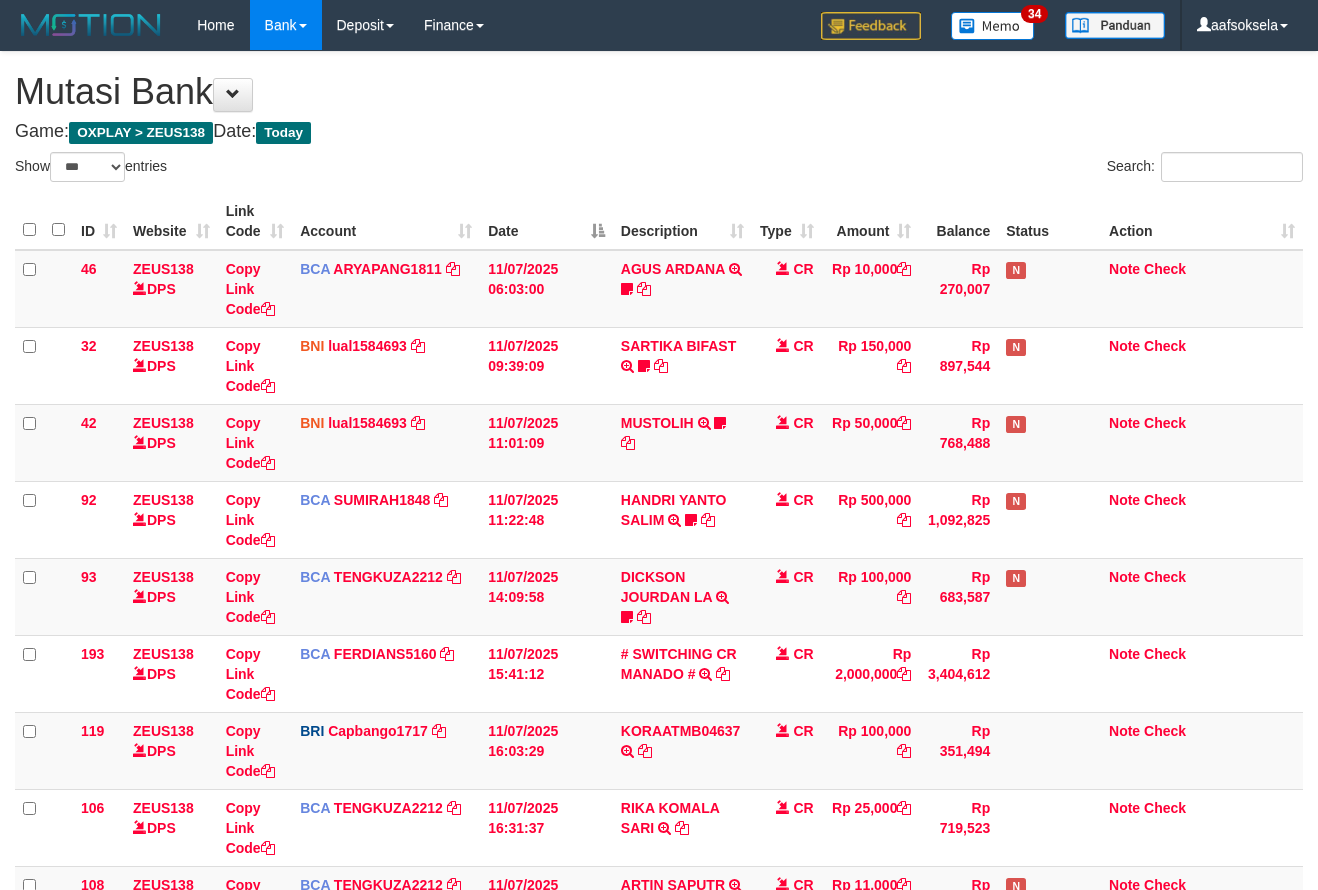 select on "***" 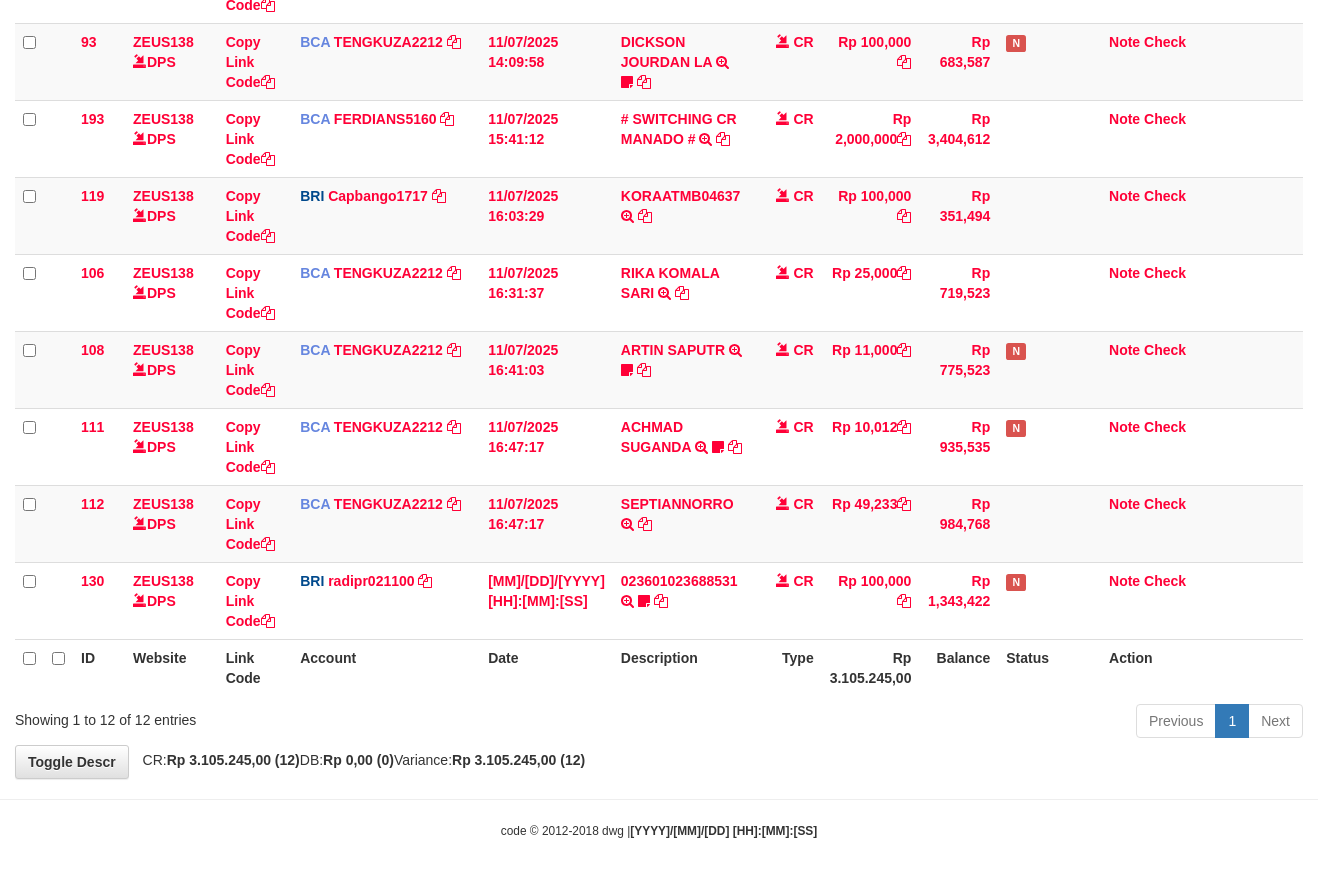 click on "Showing 1 to 12 of 12 entries" at bounding box center (274, 716) 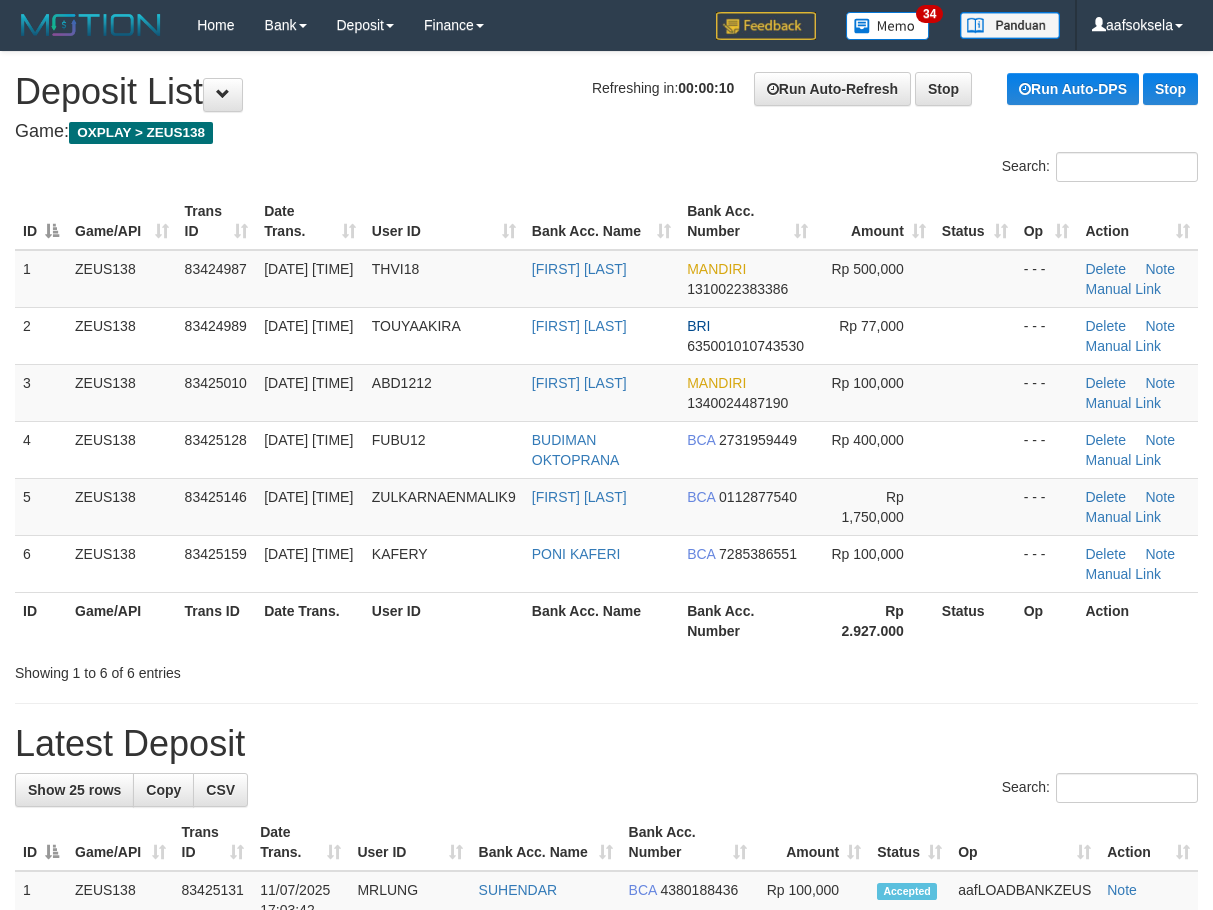 scroll, scrollTop: 0, scrollLeft: 0, axis: both 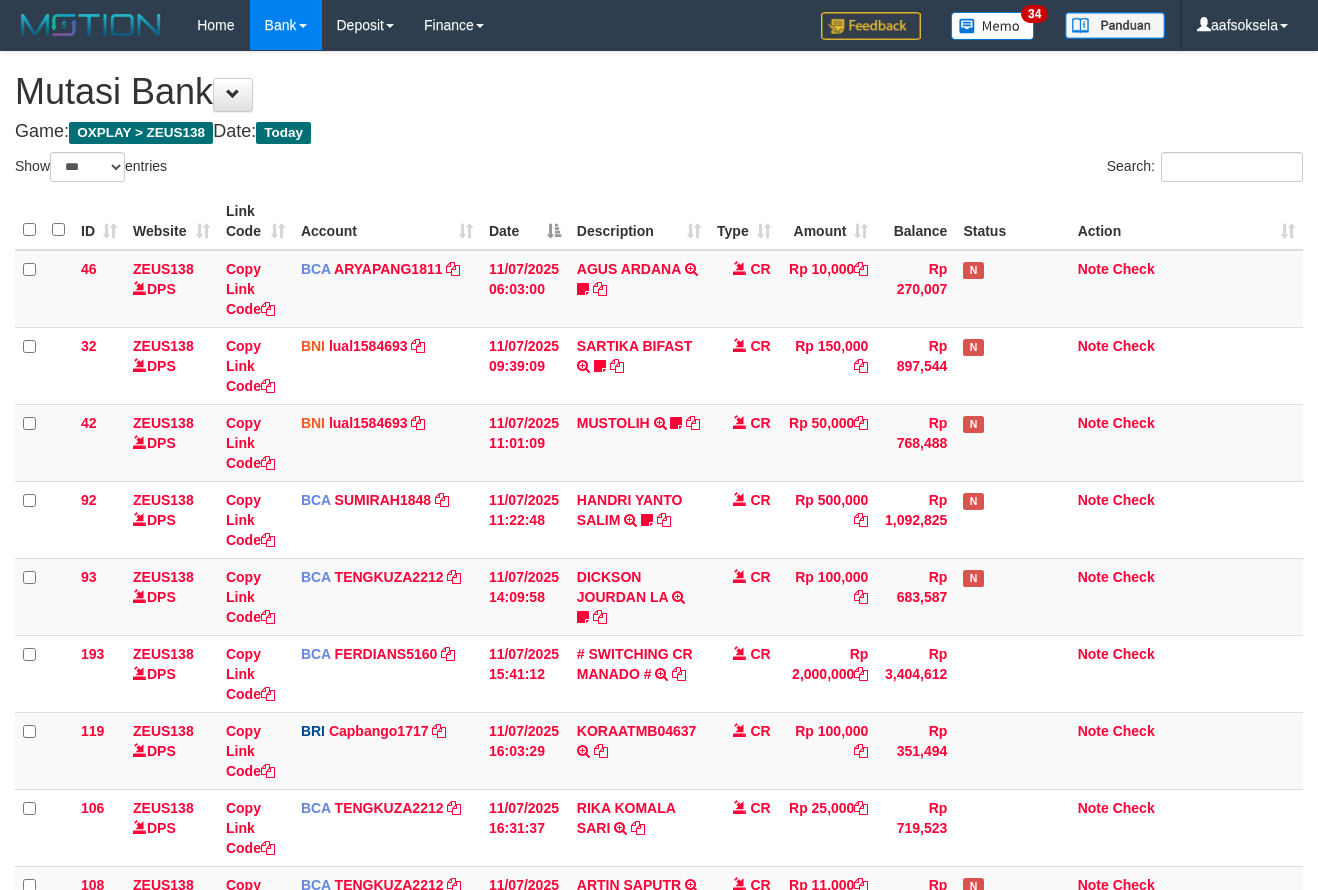 select on "***" 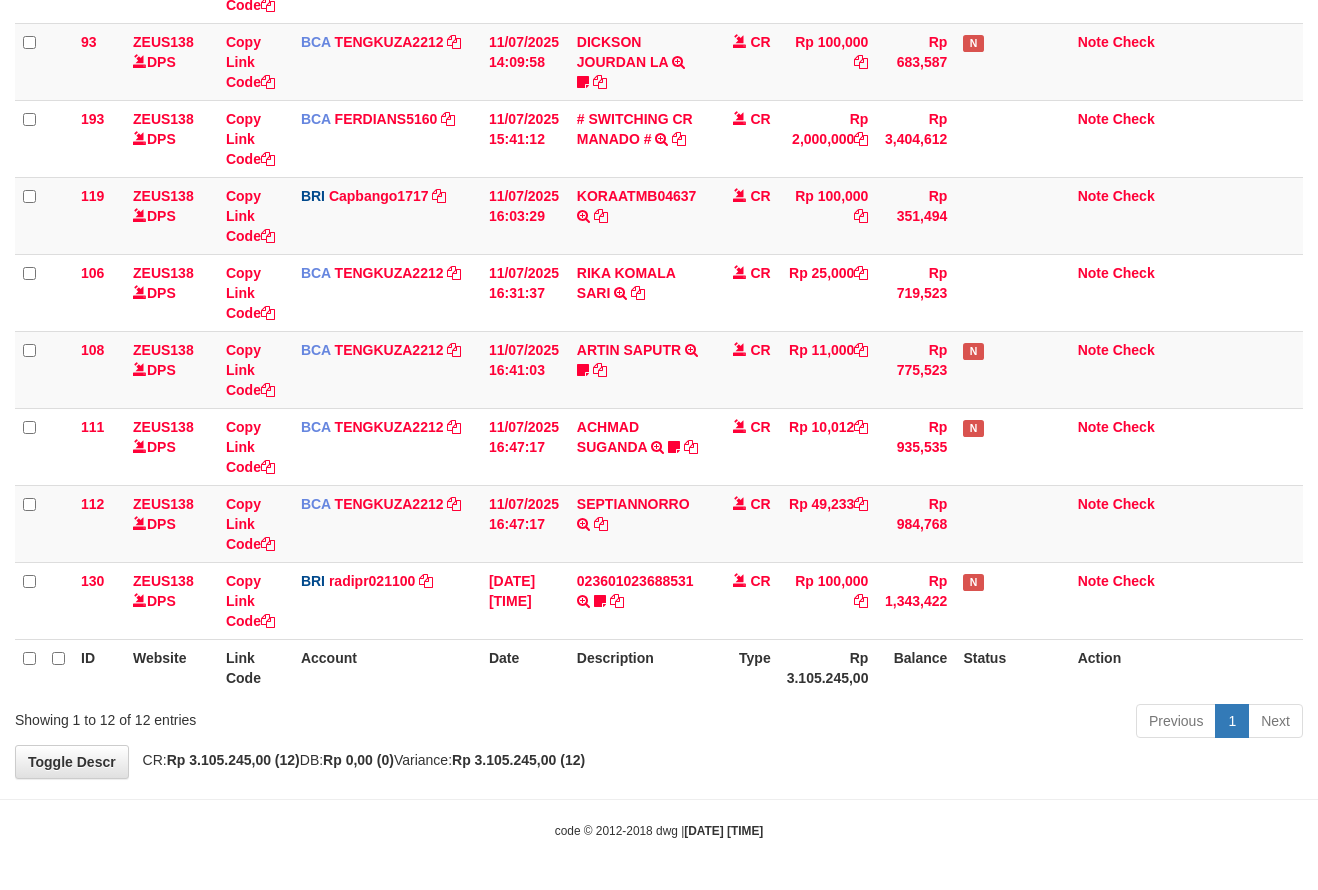 drag, startPoint x: 0, startPoint y: 0, endPoint x: 468, endPoint y: 705, distance: 846.1968 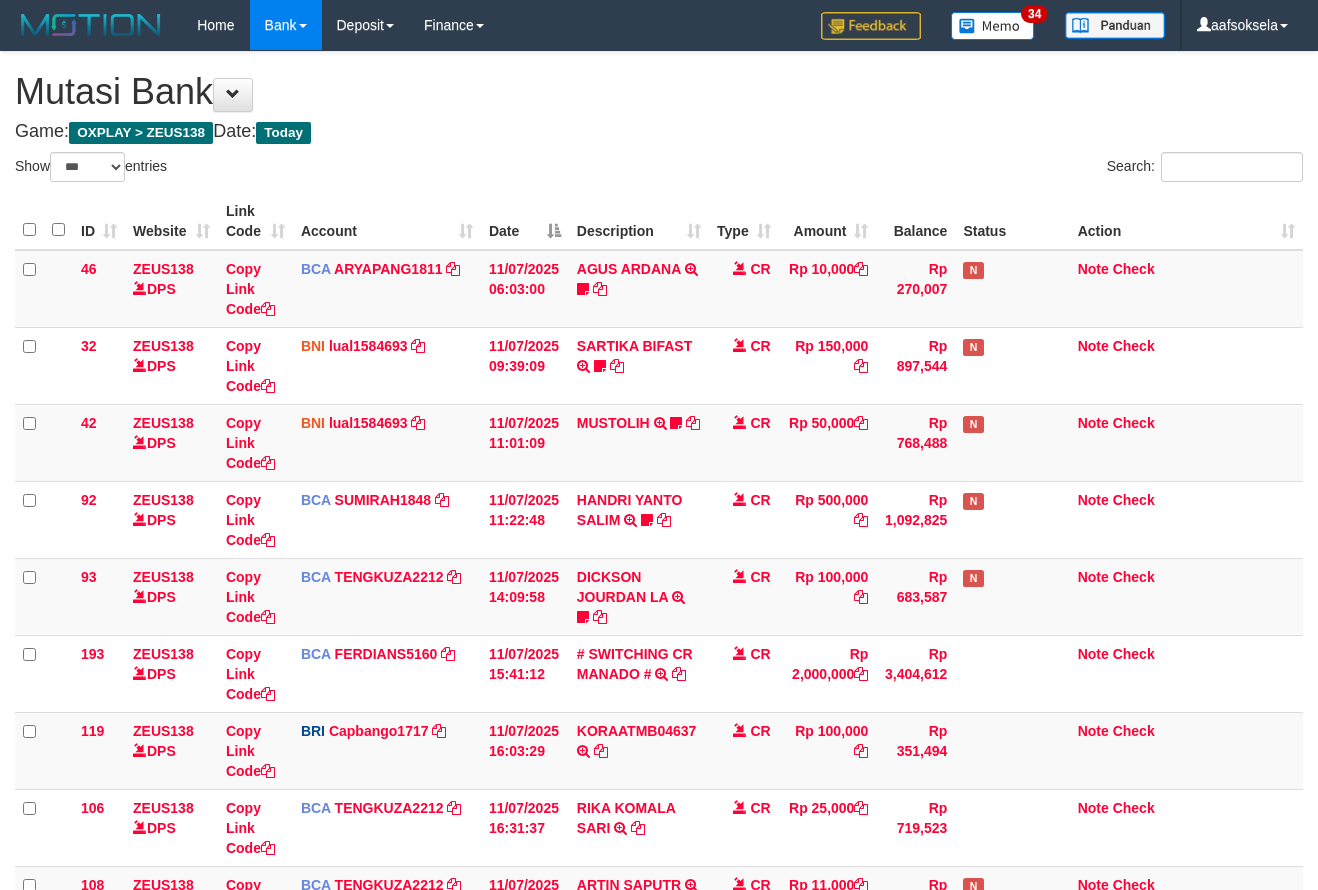 select on "***" 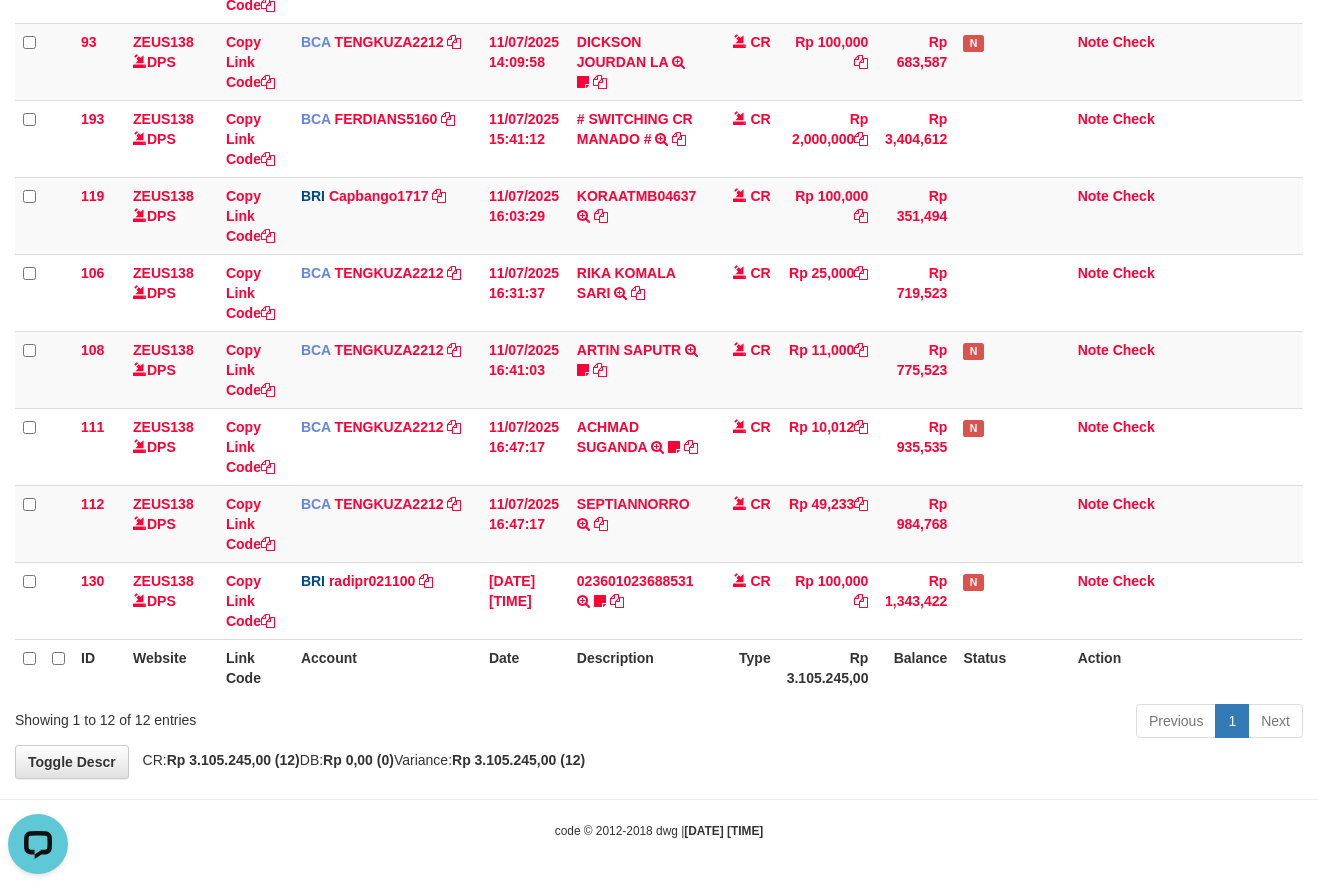 scroll, scrollTop: 0, scrollLeft: 0, axis: both 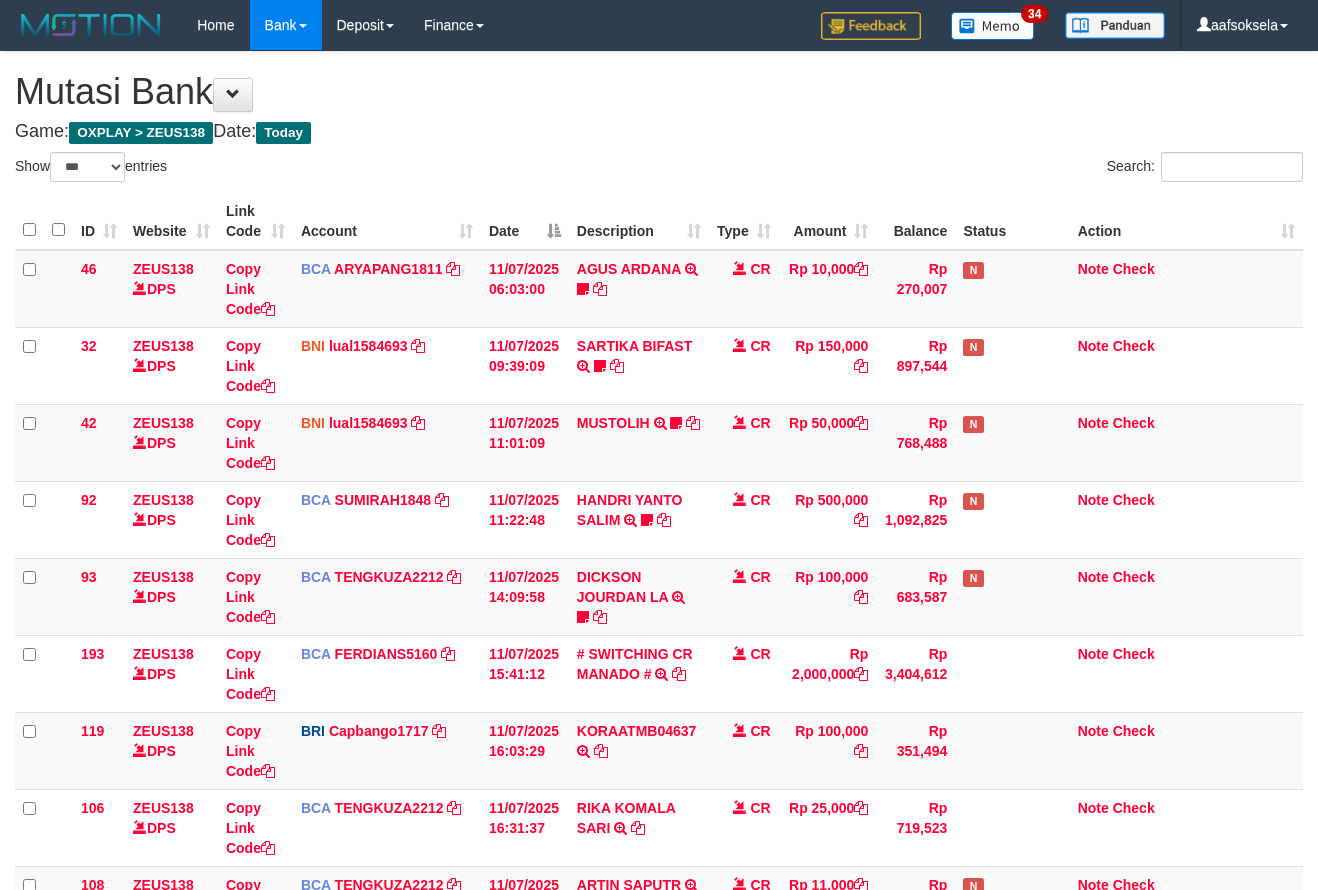 select on "***" 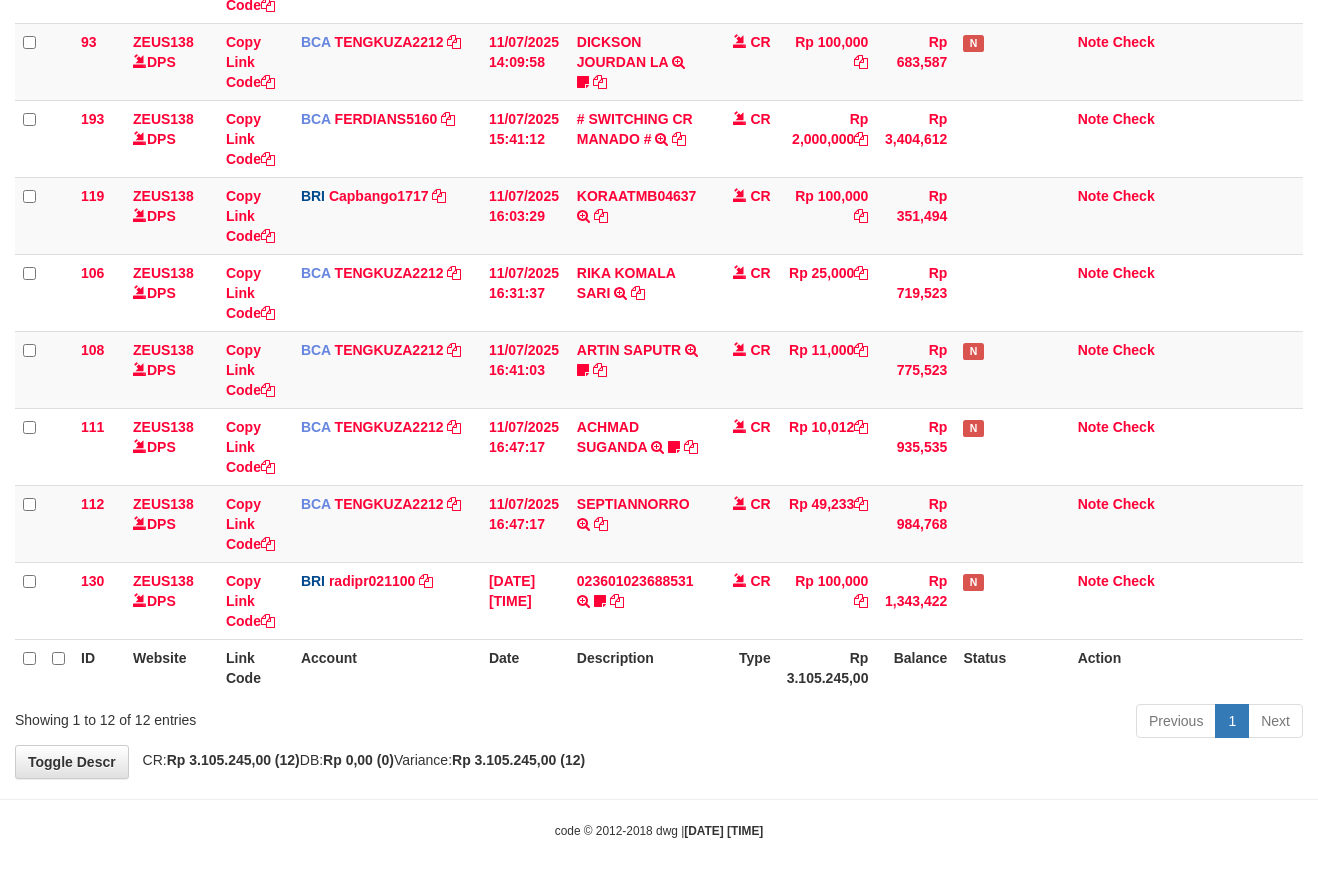click on "Showing 1 to 12 of 12 entries" at bounding box center (274, 716) 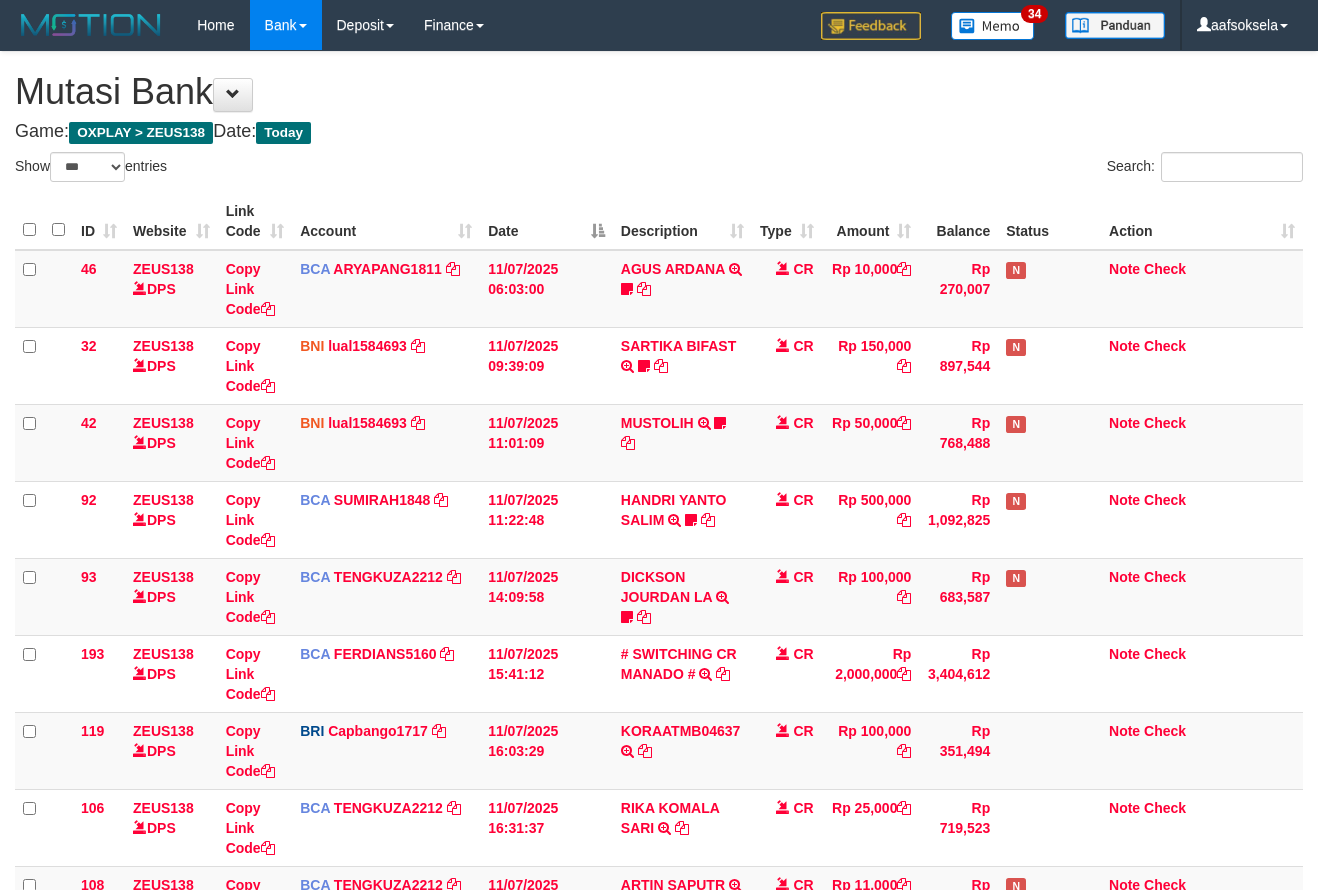 select on "***" 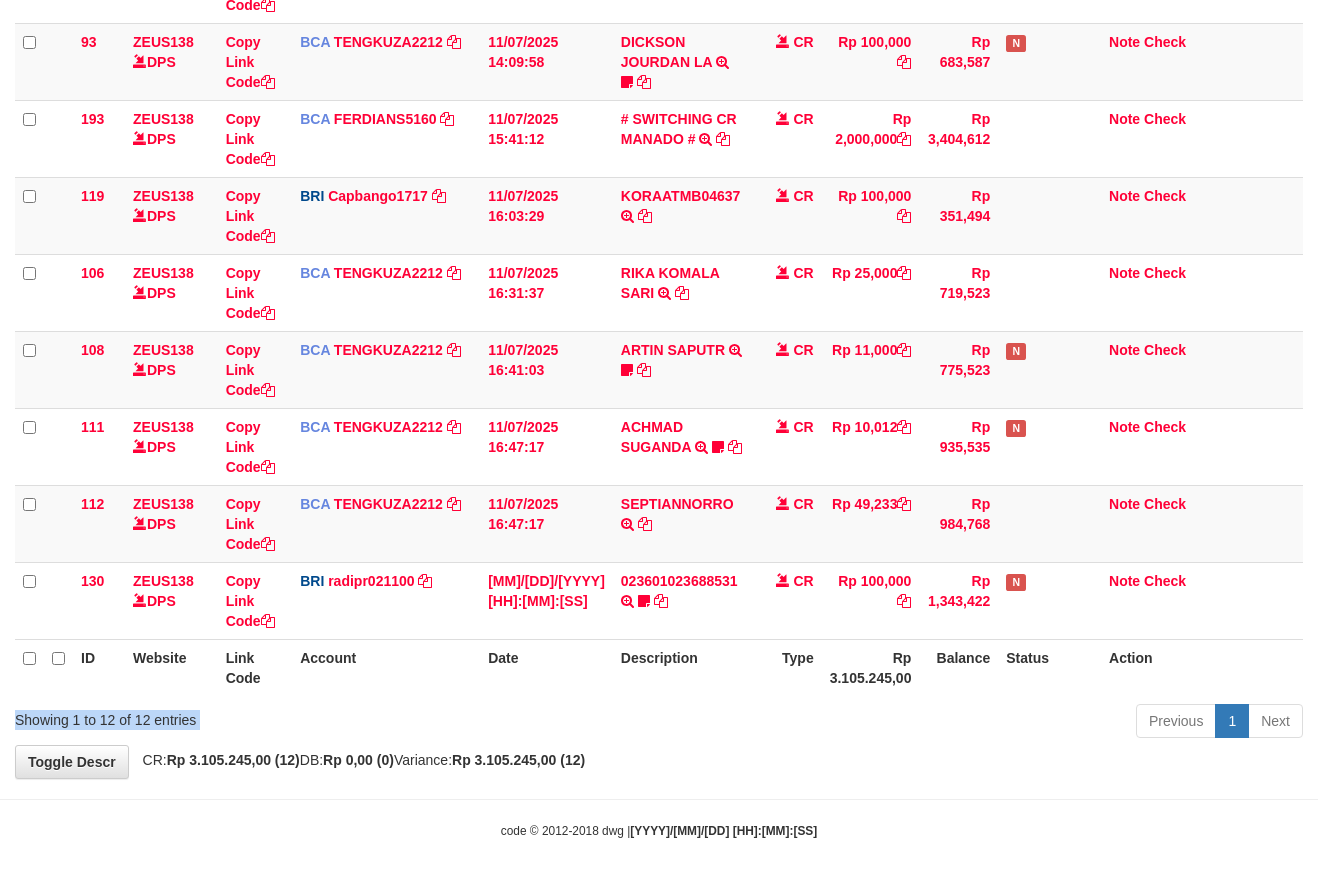 click on "Showing 1 to 12 of 12 entries" at bounding box center [274, 716] 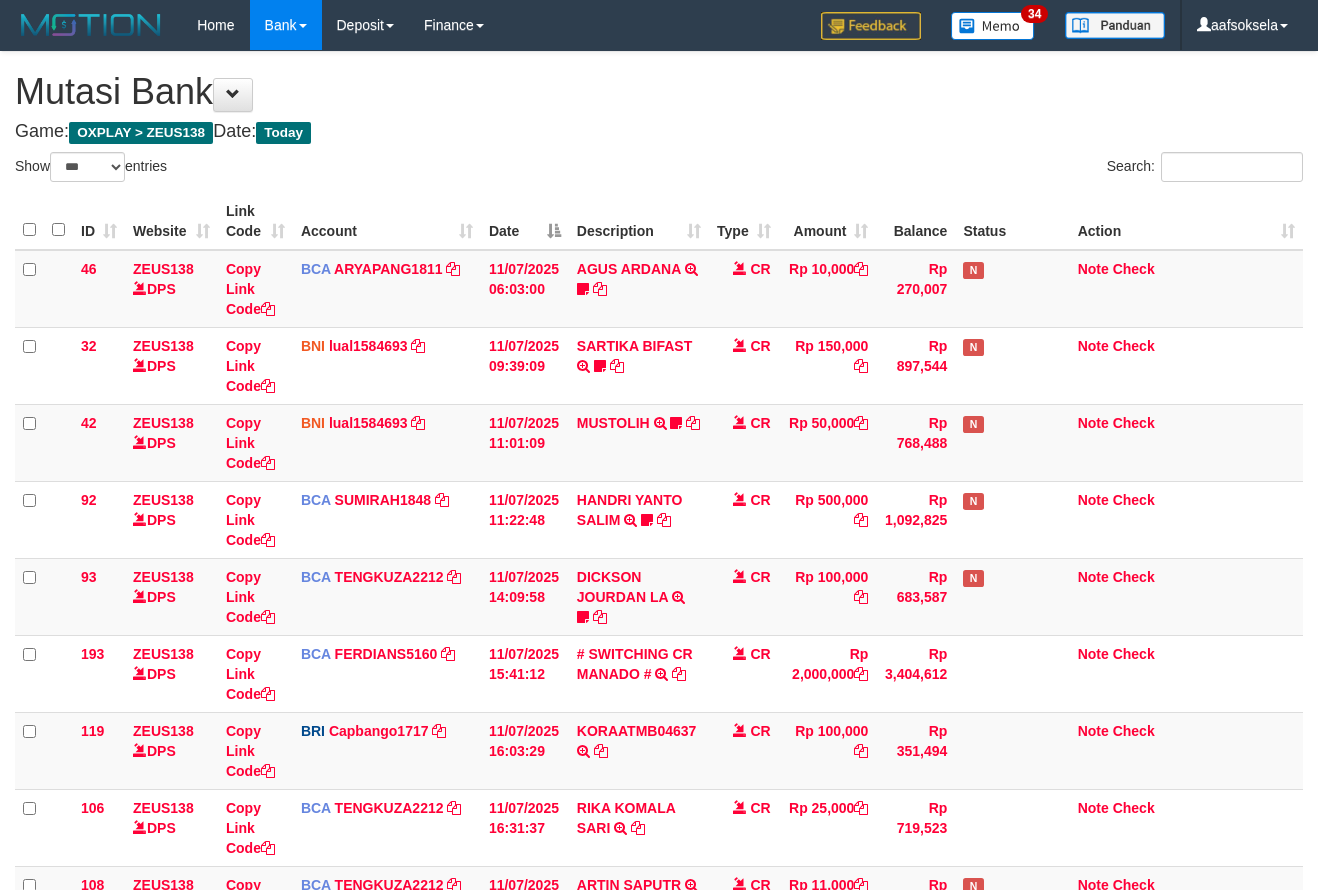 select on "***" 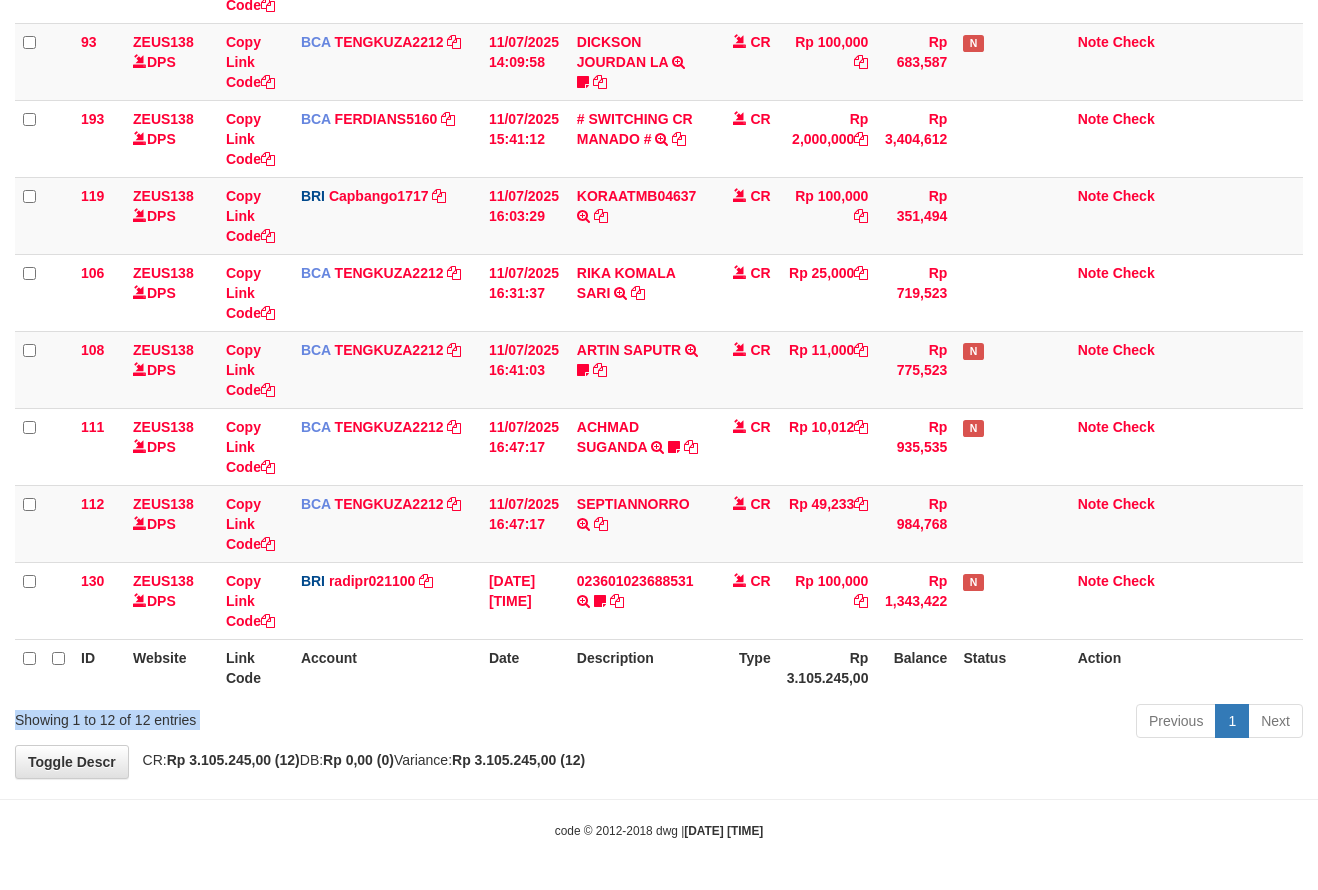 click on "Showing 1 to 12 of 12 entries" at bounding box center (274, 716) 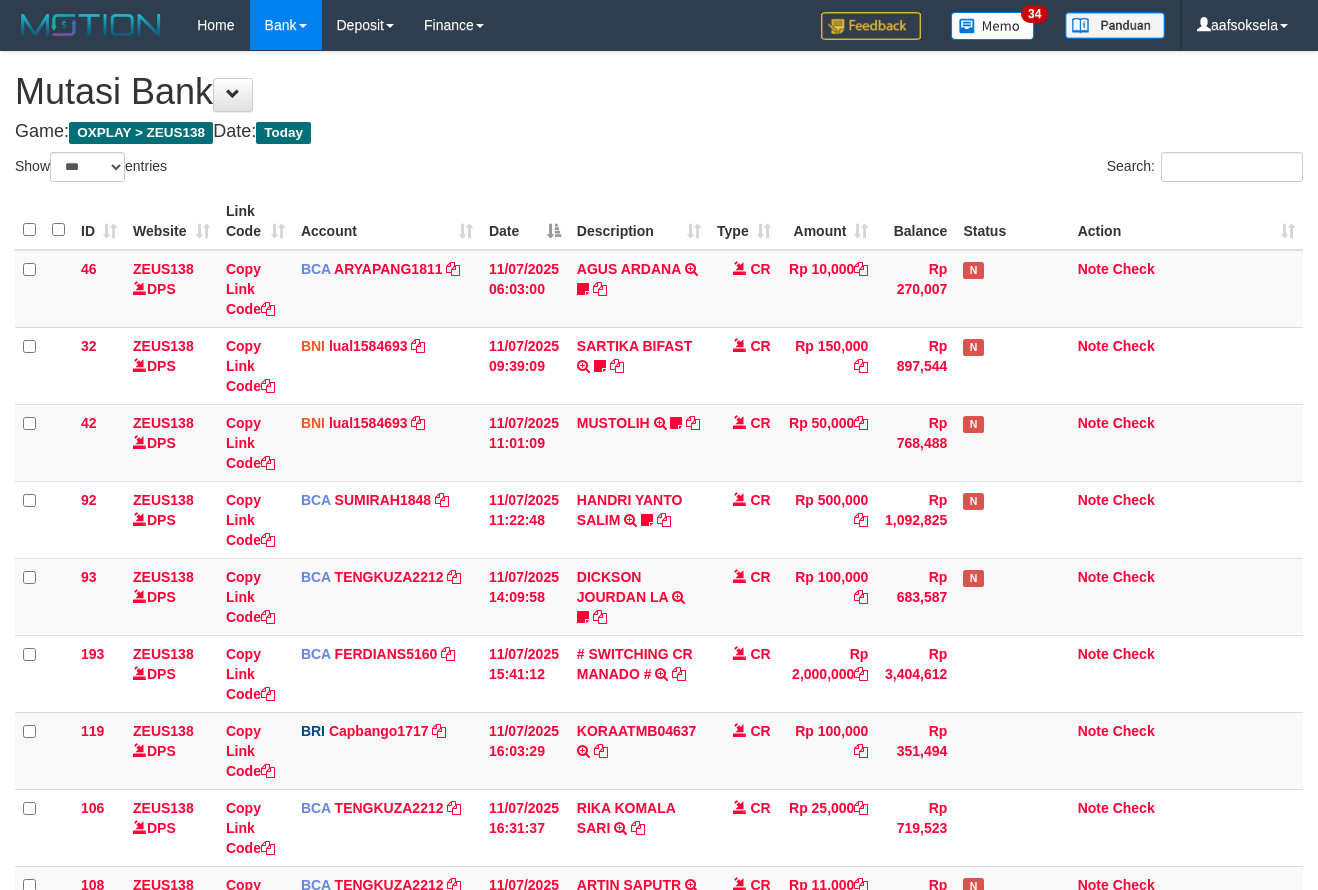 select on "***" 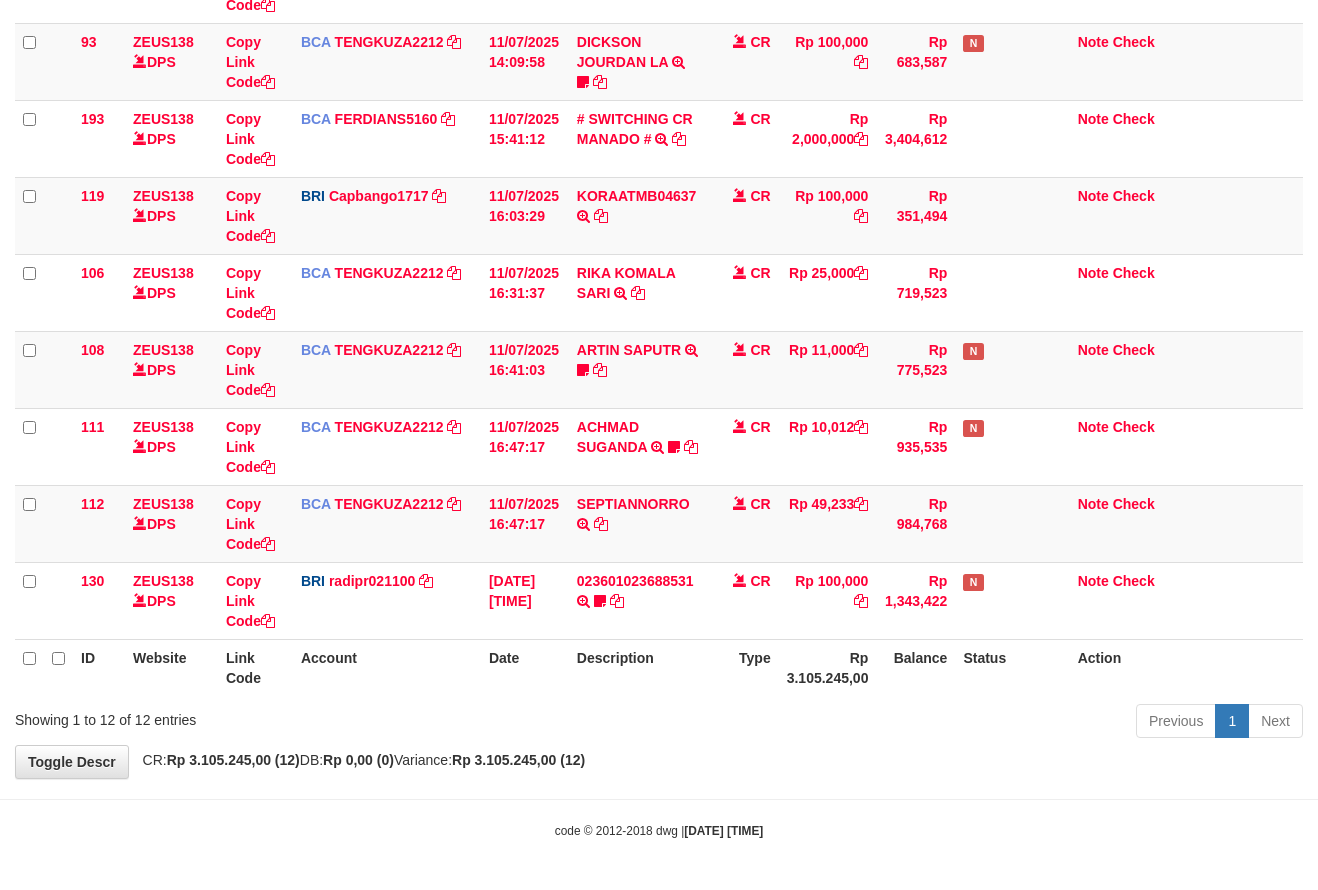 click on "Showing 1 to 12 of 12 entries" at bounding box center [274, 716] 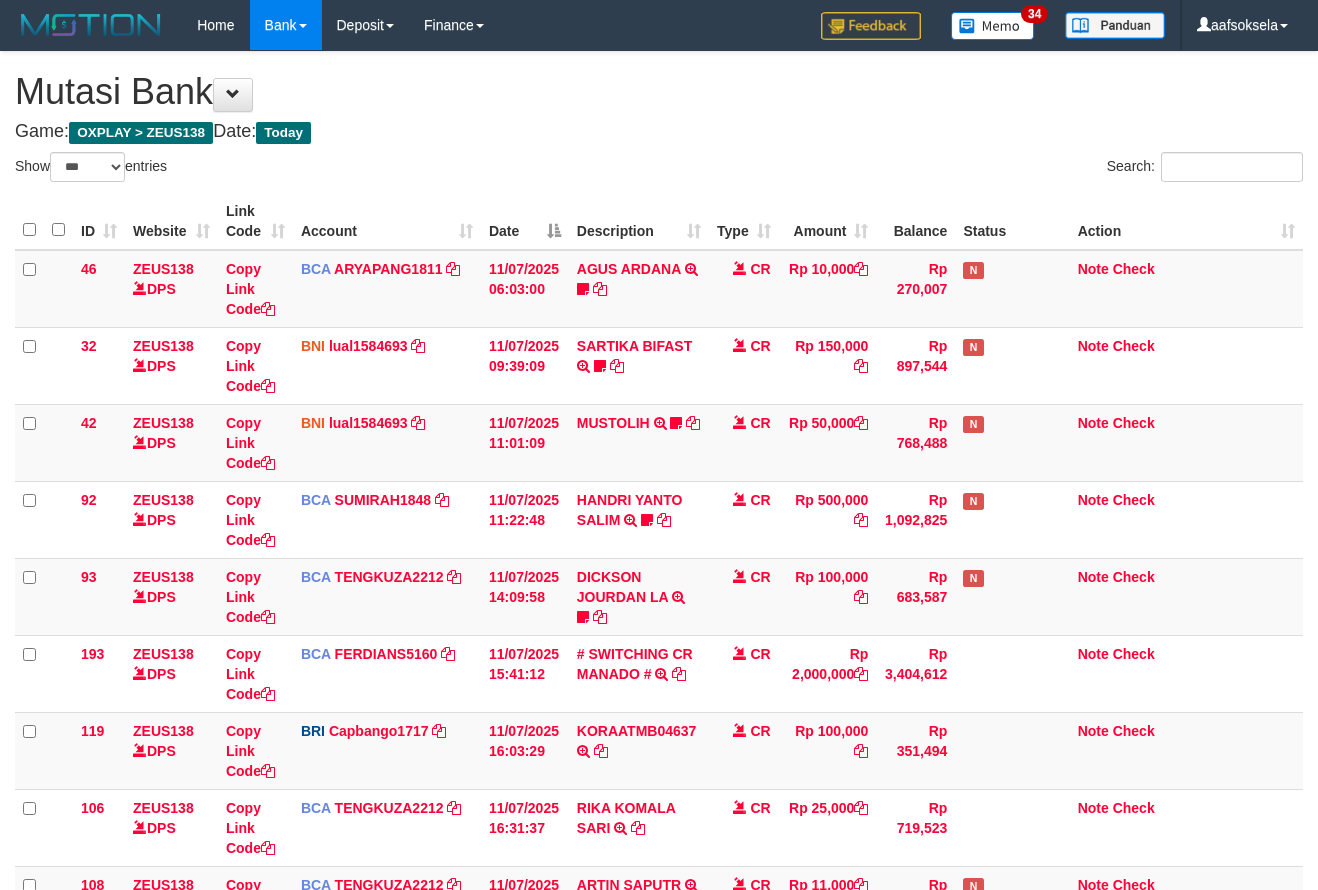 select on "***" 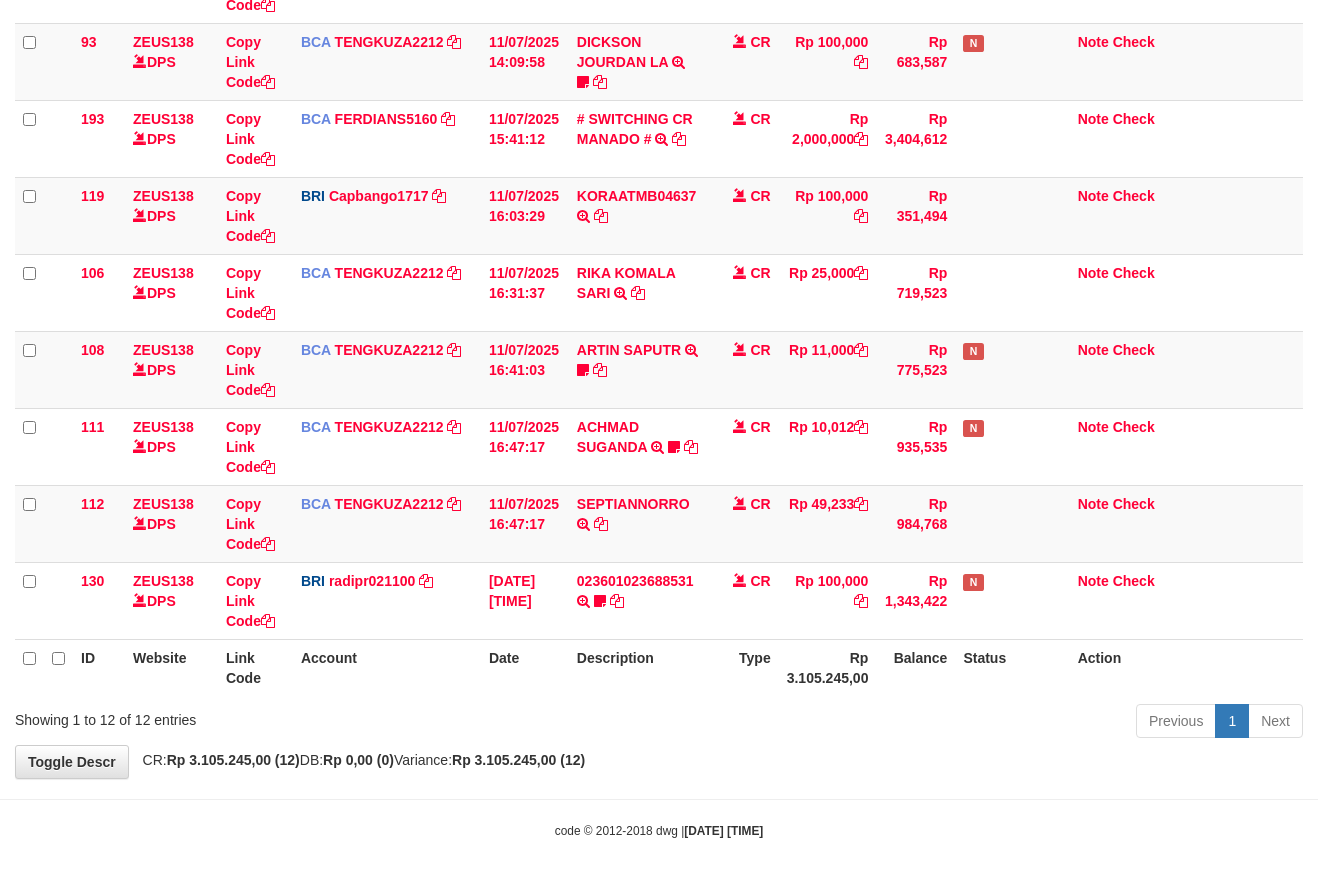 click on "Showing 1 to 12 of 12 entries" at bounding box center [274, 716] 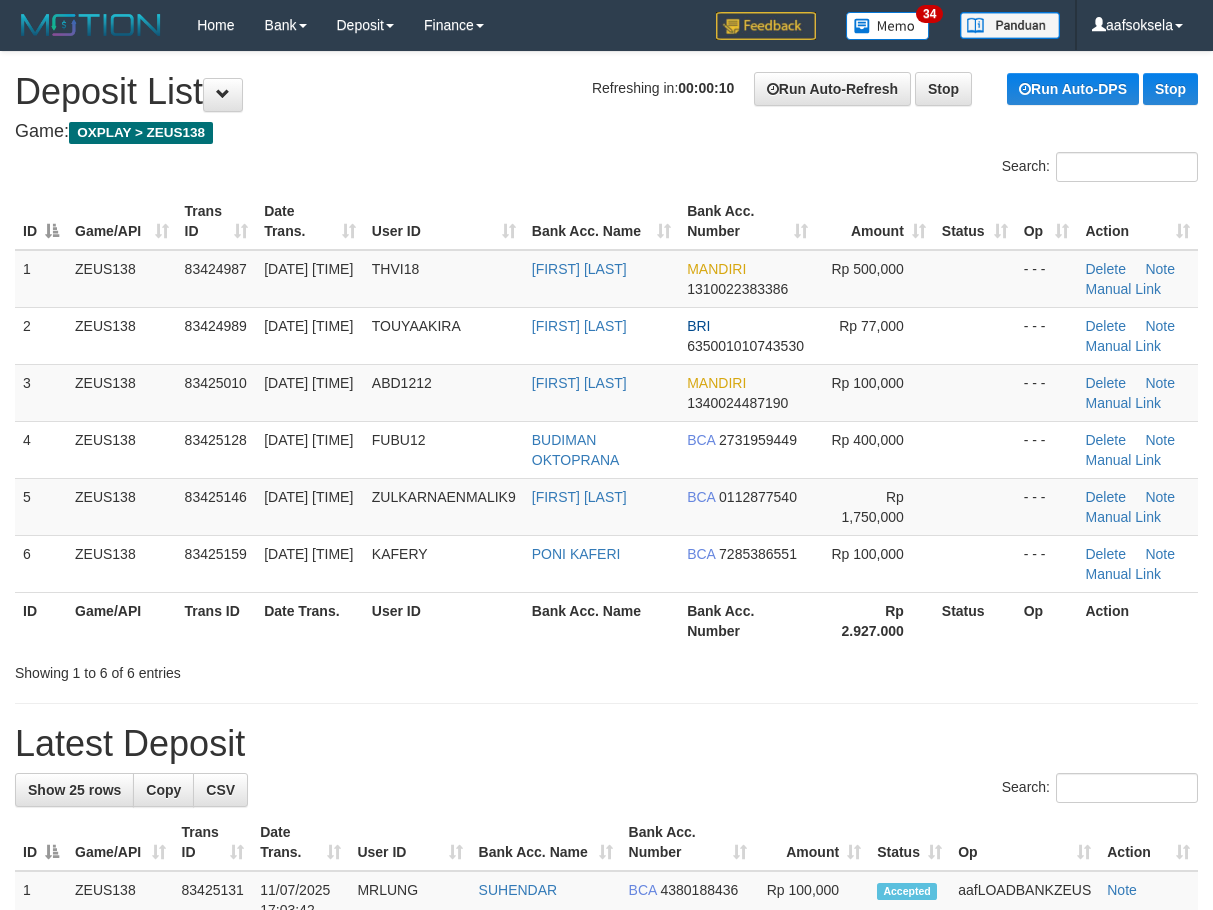 scroll, scrollTop: 0, scrollLeft: 0, axis: both 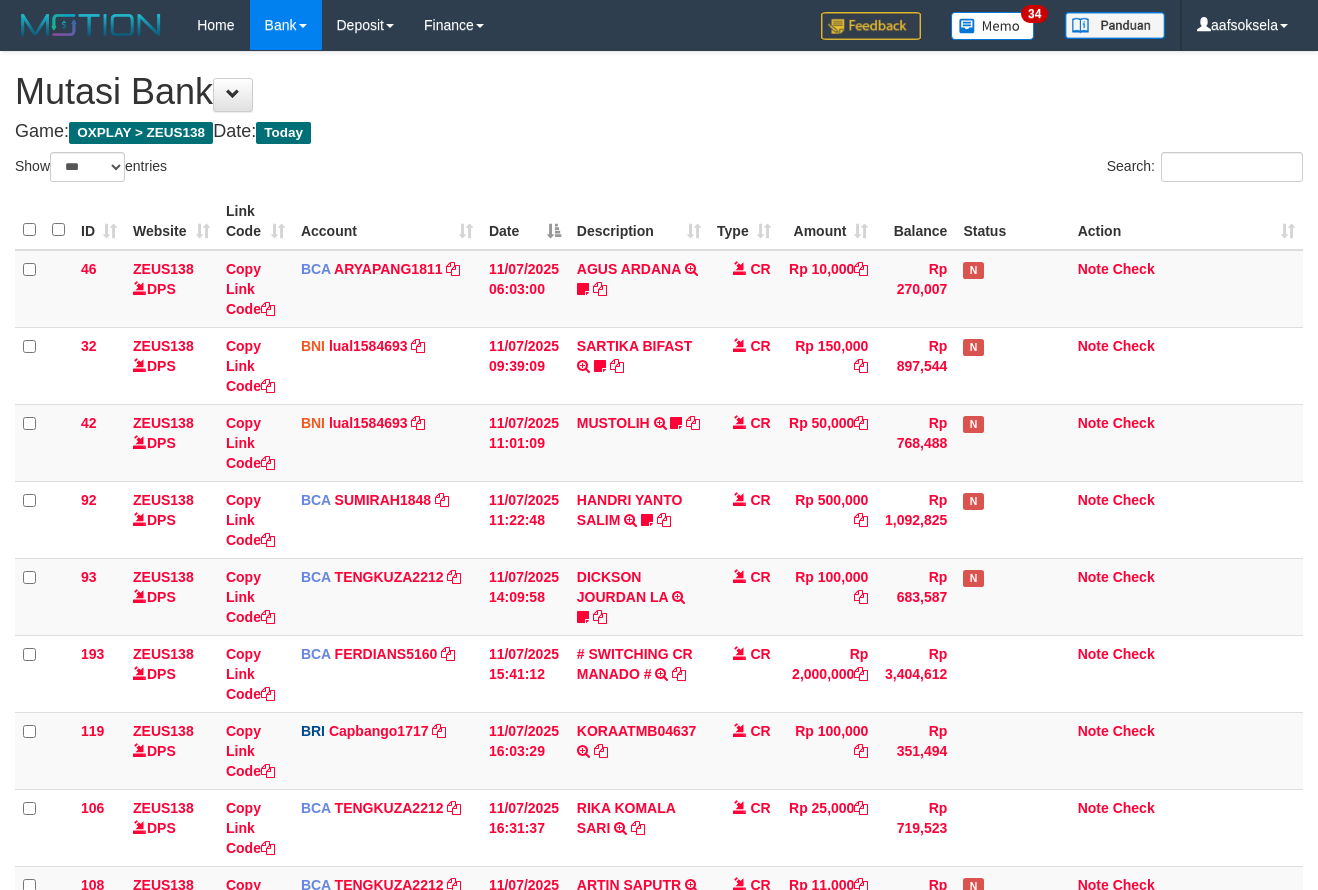 select on "***" 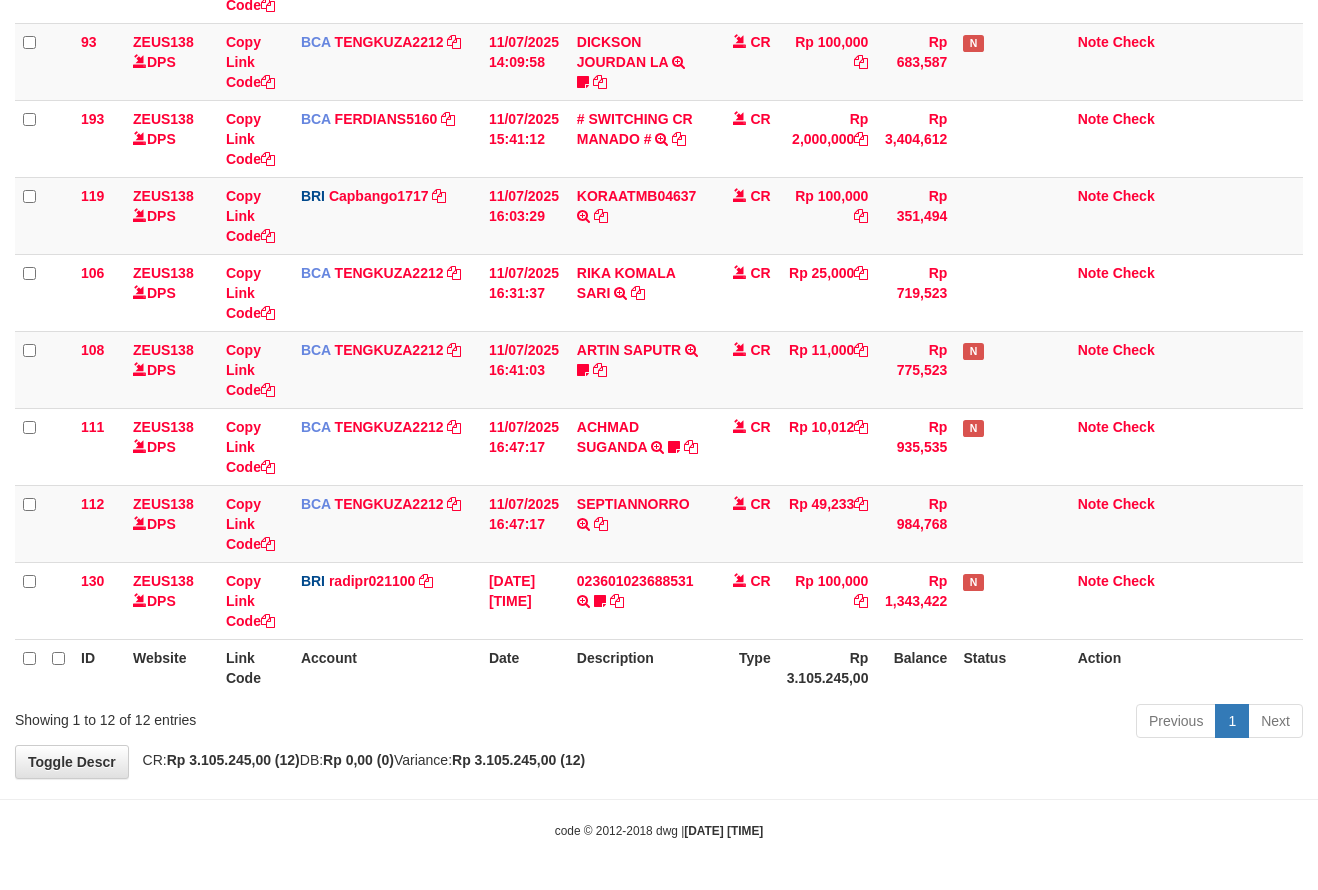 click on "ID Website Link Code Account Date Description Type Amount Balance Status Action
46
ZEUS138    DPS
Copy Link Code
BCA
ARYAPANG1811
DPS
[FULL_NAME]
mutasi_[DATE]_[NUMBER] | 46
mutasi_[DATE]_[NUMBER] | 46
[DATE] [TIME]
[FULL_NAME]            TRSF E-BANKING CR [NUMBER]/FTSCY/WS95051
10000.002025071158167087 TRFDN-[FULL_NAME] ESPAY DEBIT INDONE    Aguslike
tunggu bukti tranfer
CR
Rp 10,000
Rp 270,007
N
Note
Check
32
ZEUS138    DPS" at bounding box center [659, 177] 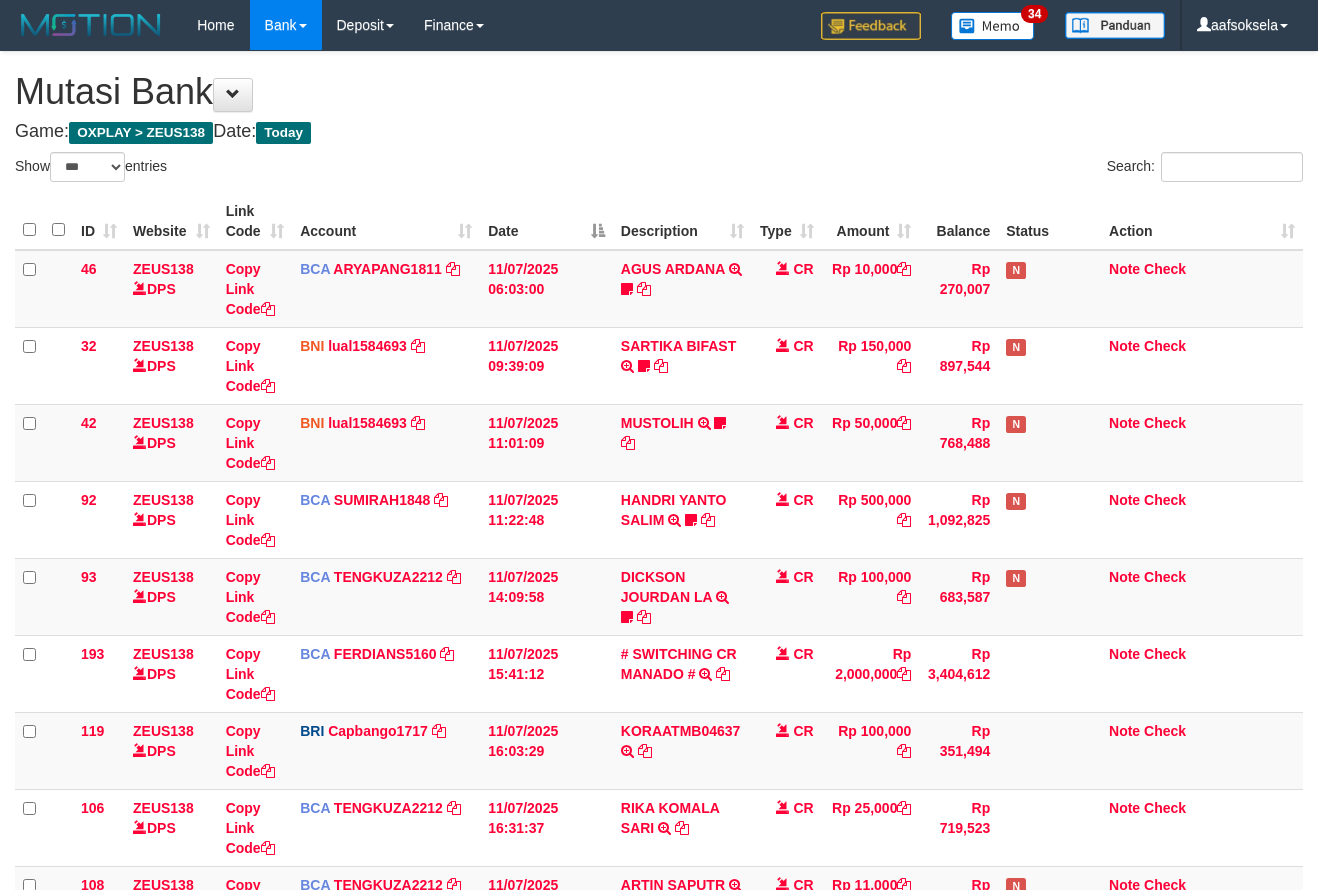 select on "***" 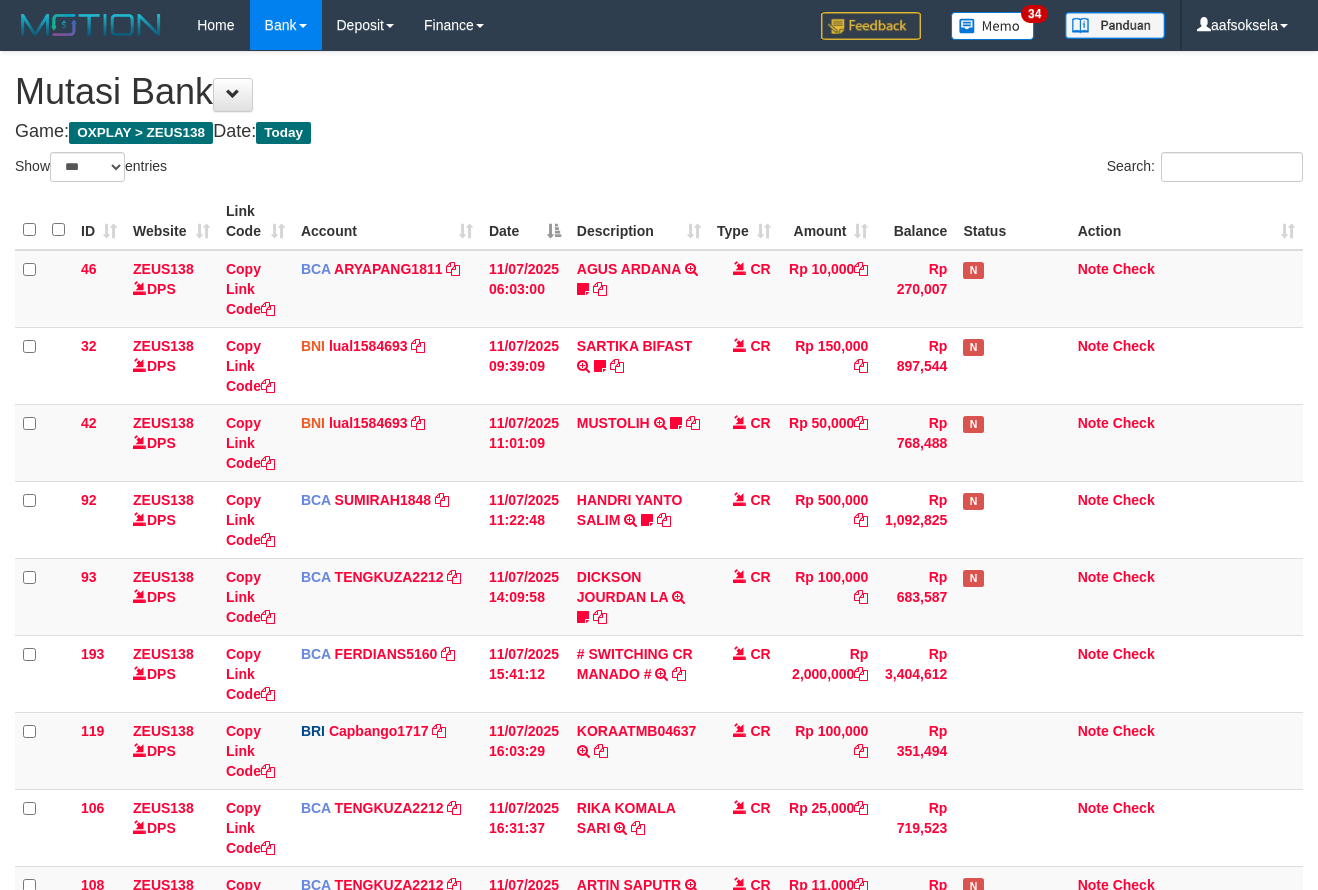 select on "***" 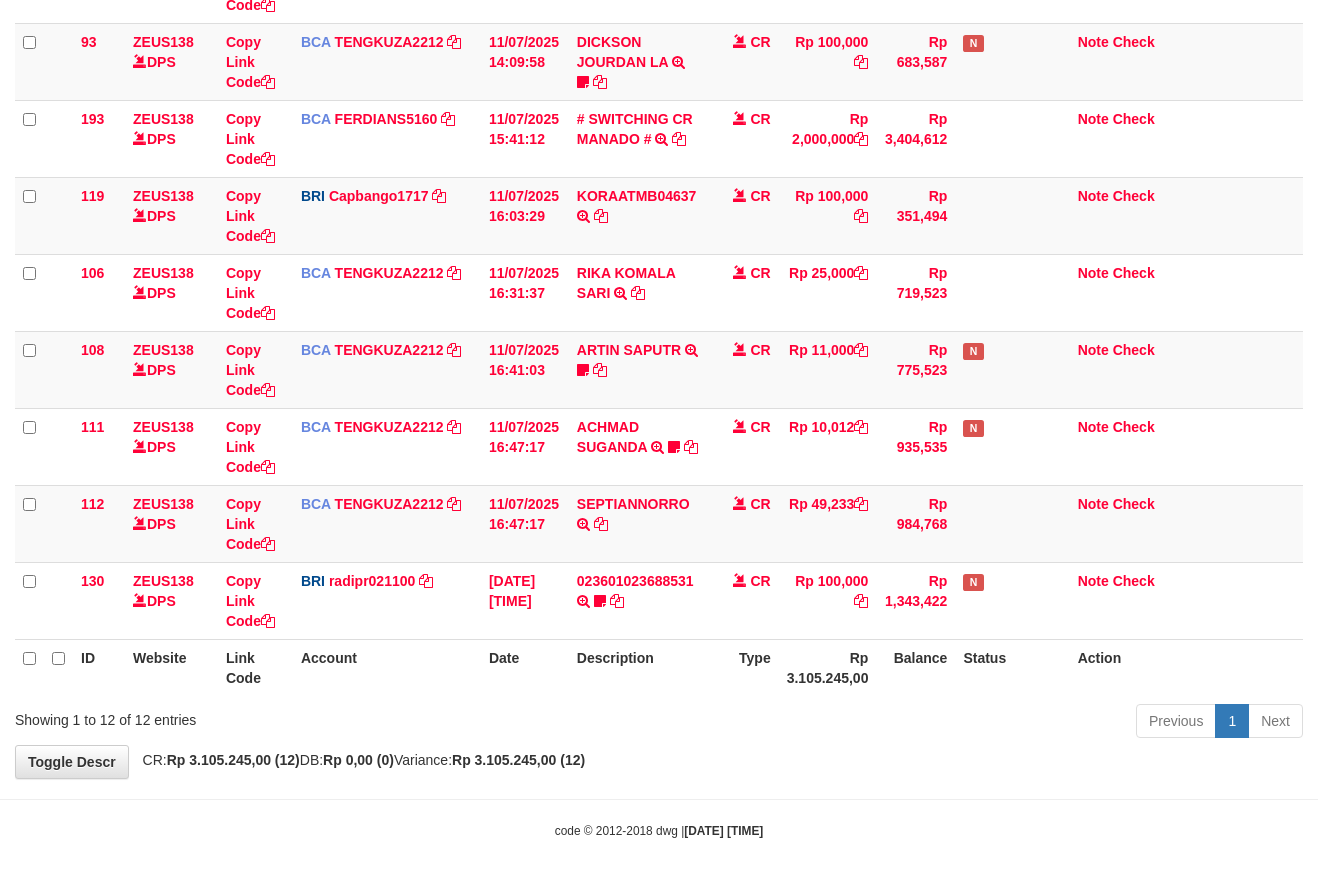 click on "ID Website Link Code Account Date Description Type Amount Balance Status Action
46
ZEUS138    DPS
Copy Link Code
BCA
ARYAPANG1811
DPS
ARYA PANGESTU
mutasi_20250711_2620 | 46
mutasi_20250711_2620 | 46
11/07/2025 06:03:00
AGUS ARDANA            TRSF E-BANKING CR 1107/FTSCY/WS95051
10000.002025071158167087 TRFDN-AGUS ARDANA ESPAY DEBIT INDONE    Aguslike
tunggu bukti tranfer
CR
Rp 10,000
Rp 270,007
N
Note
Check
32
ZEUS138    DPS" at bounding box center [659, 177] 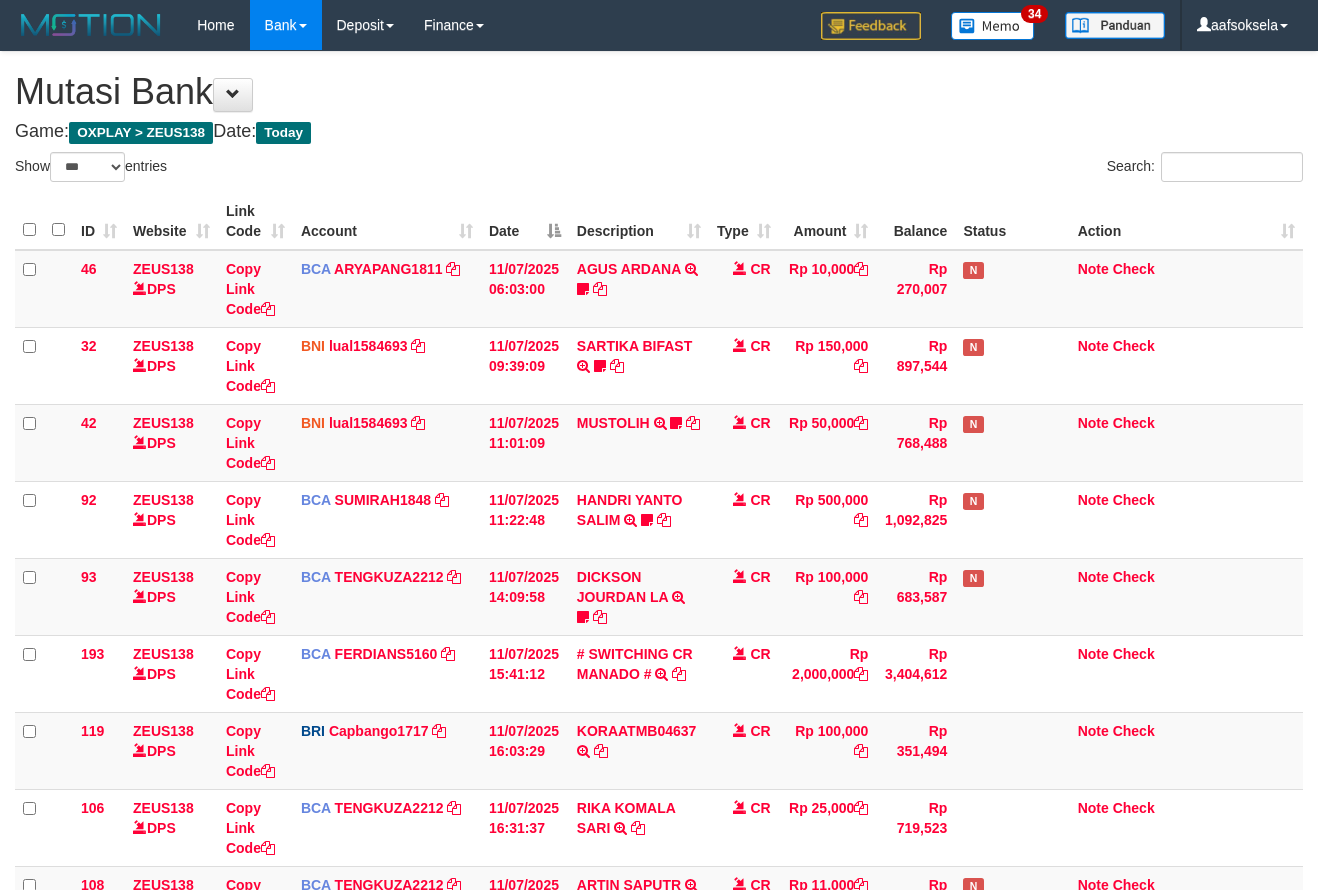 select on "***" 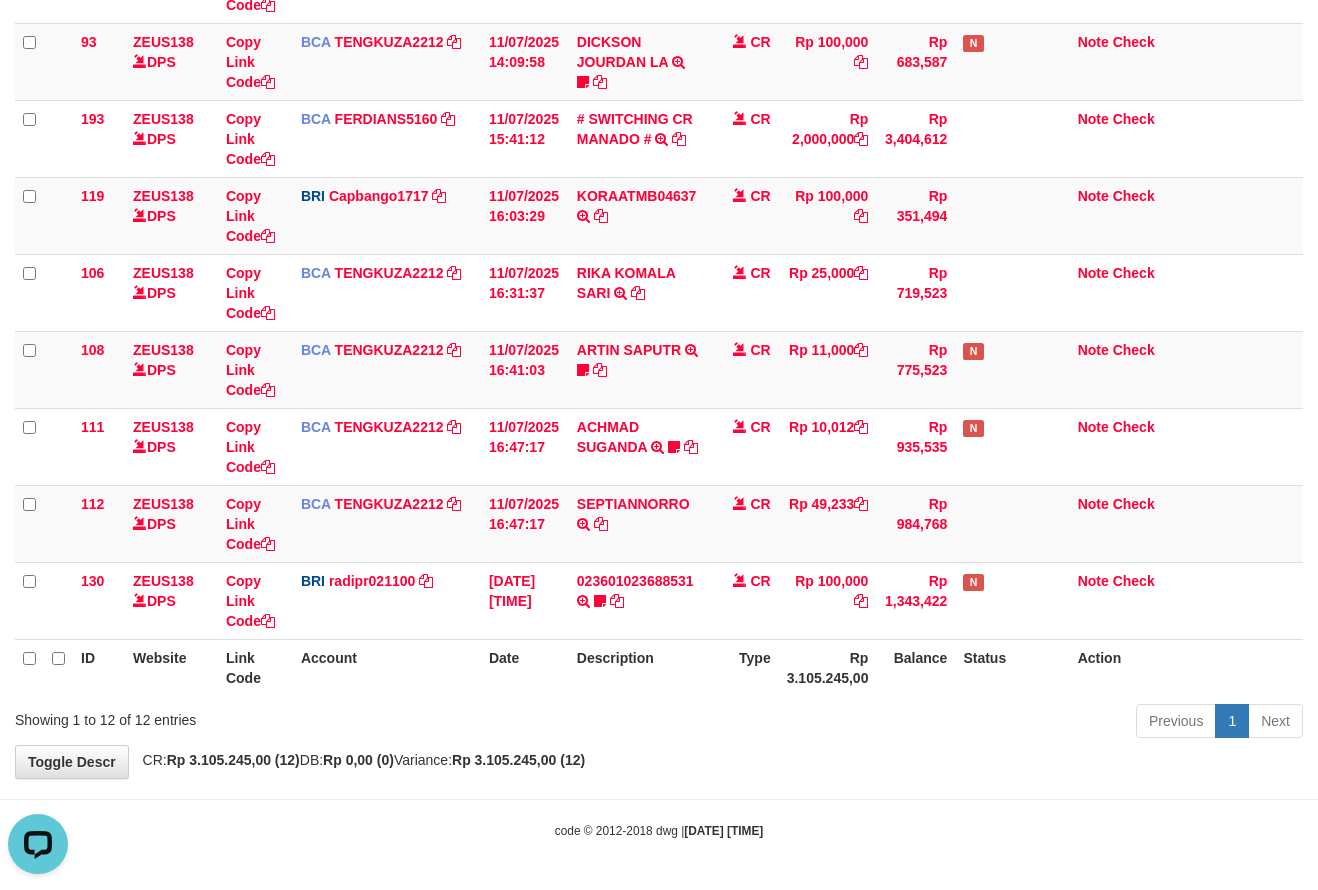 scroll, scrollTop: 0, scrollLeft: 0, axis: both 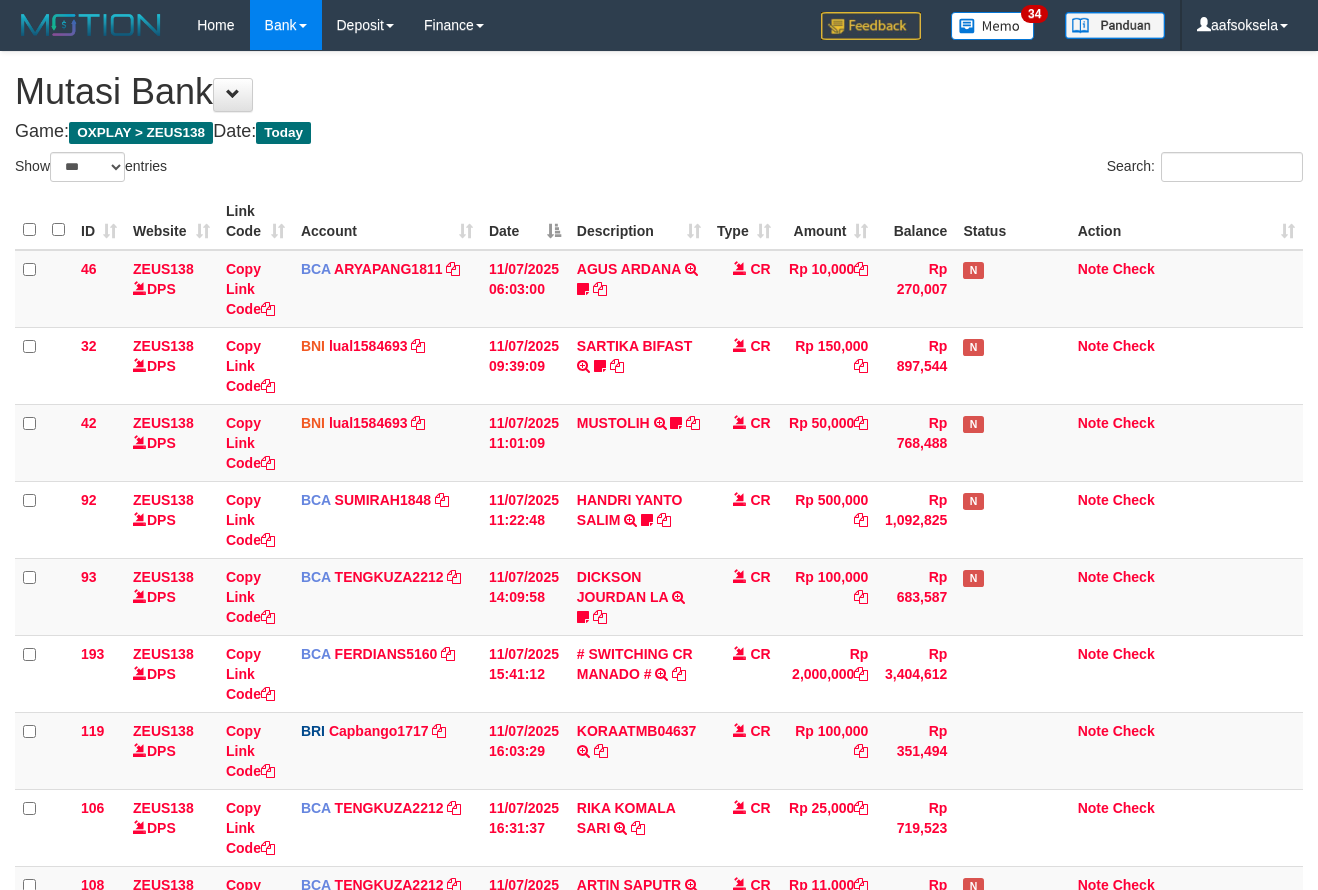 select on "***" 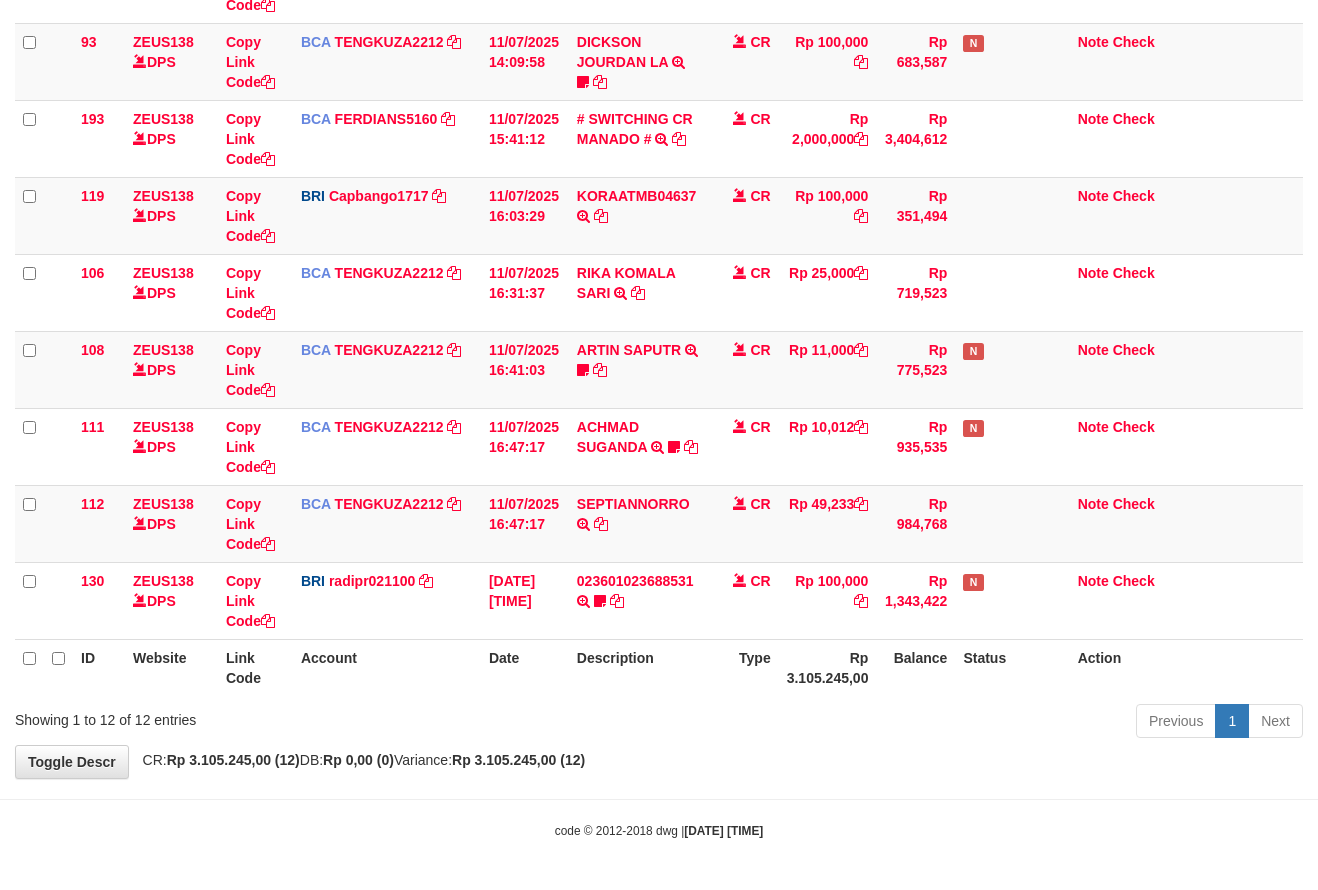 click on "Date" at bounding box center [525, 667] 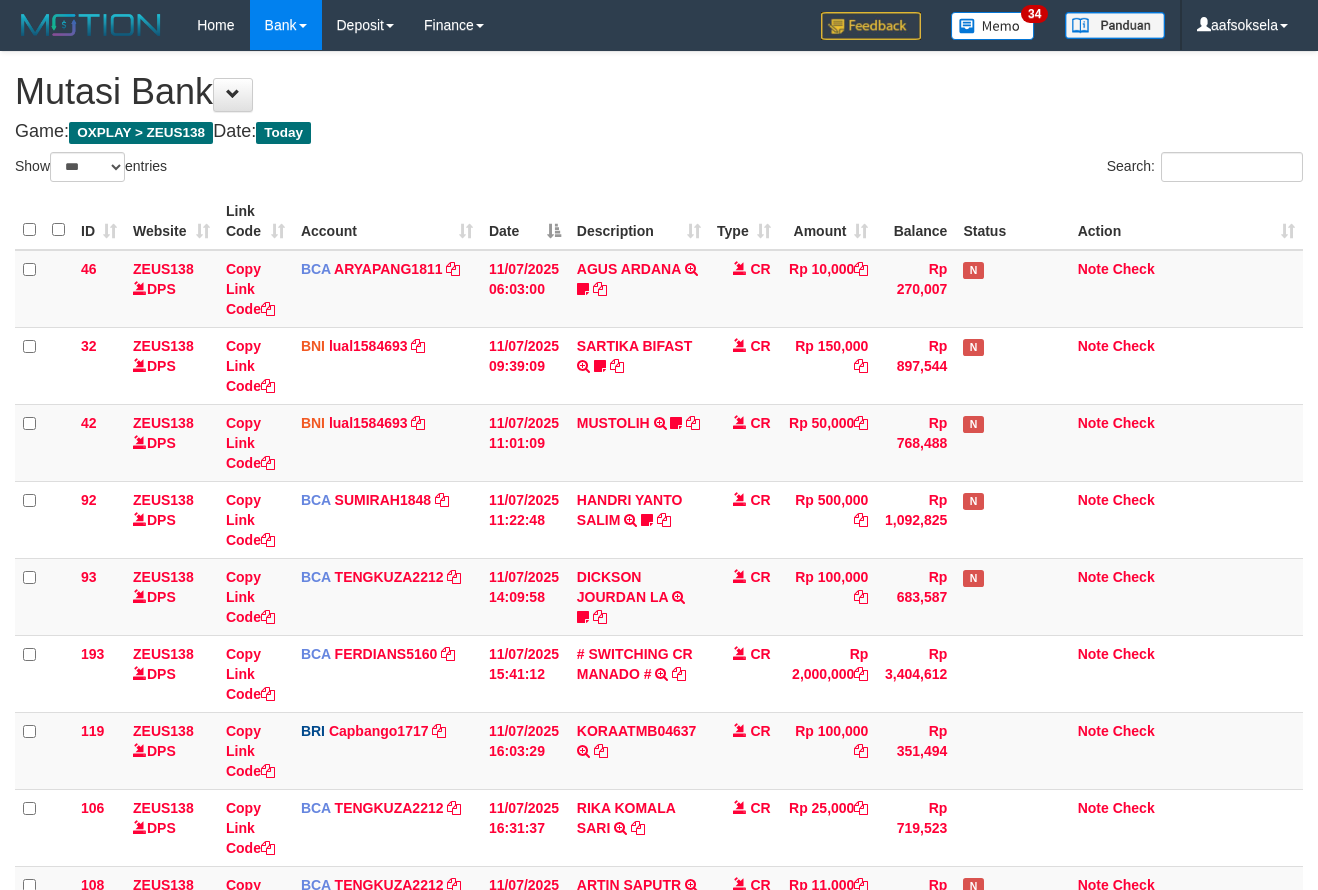 select on "***" 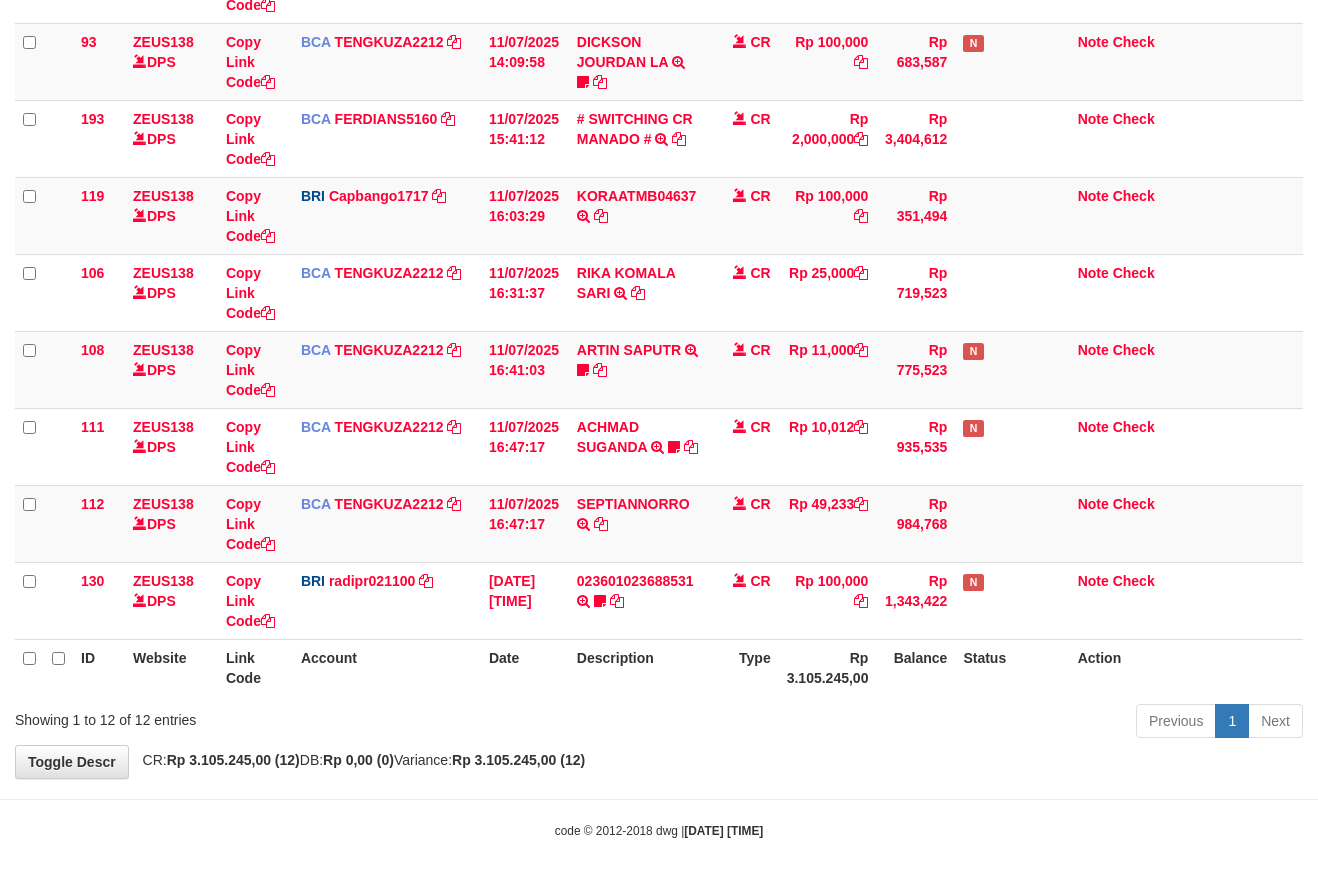 drag, startPoint x: 0, startPoint y: 0, endPoint x: 481, endPoint y: 692, distance: 842.7485 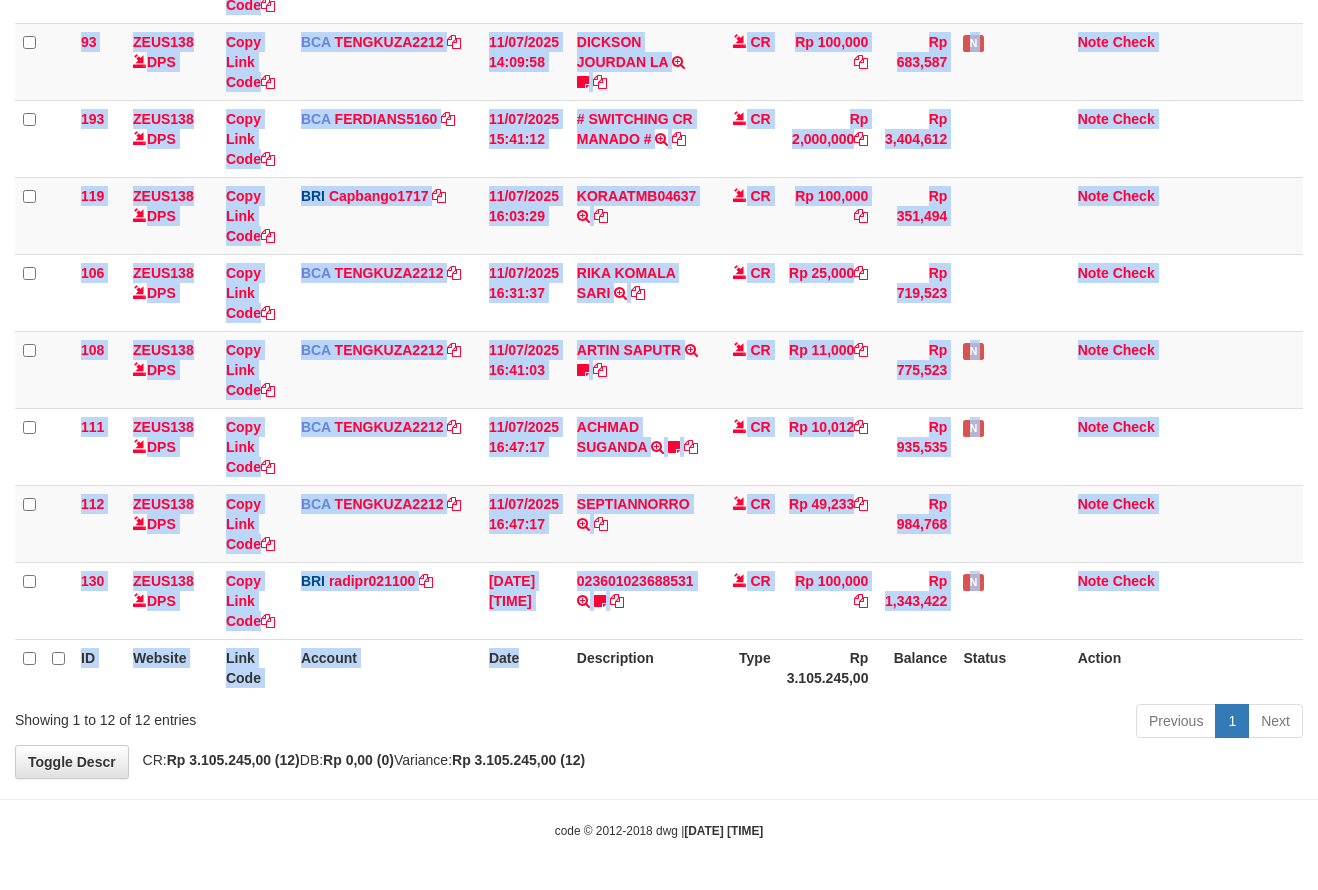 click on "Date" at bounding box center [525, 667] 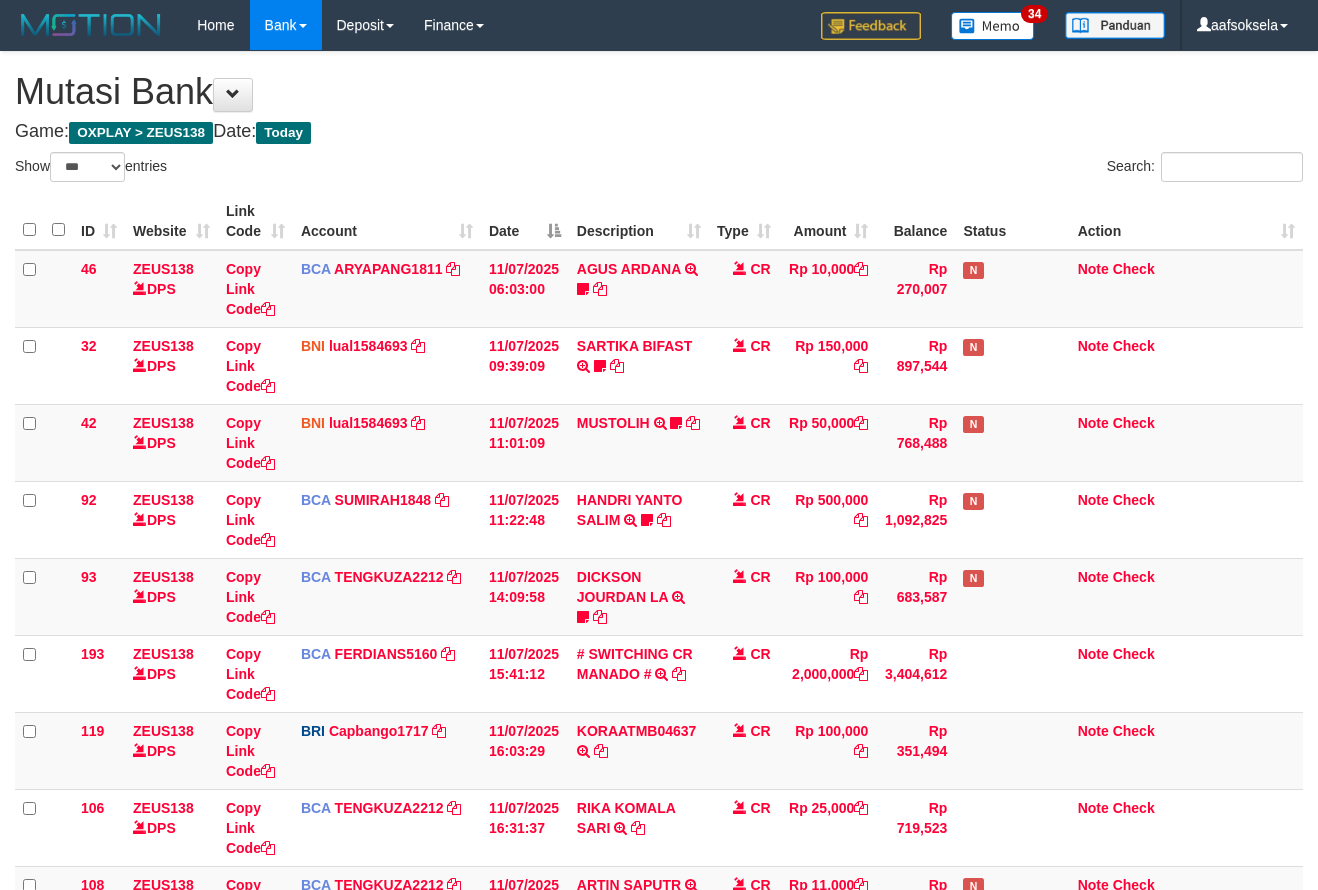 select on "***" 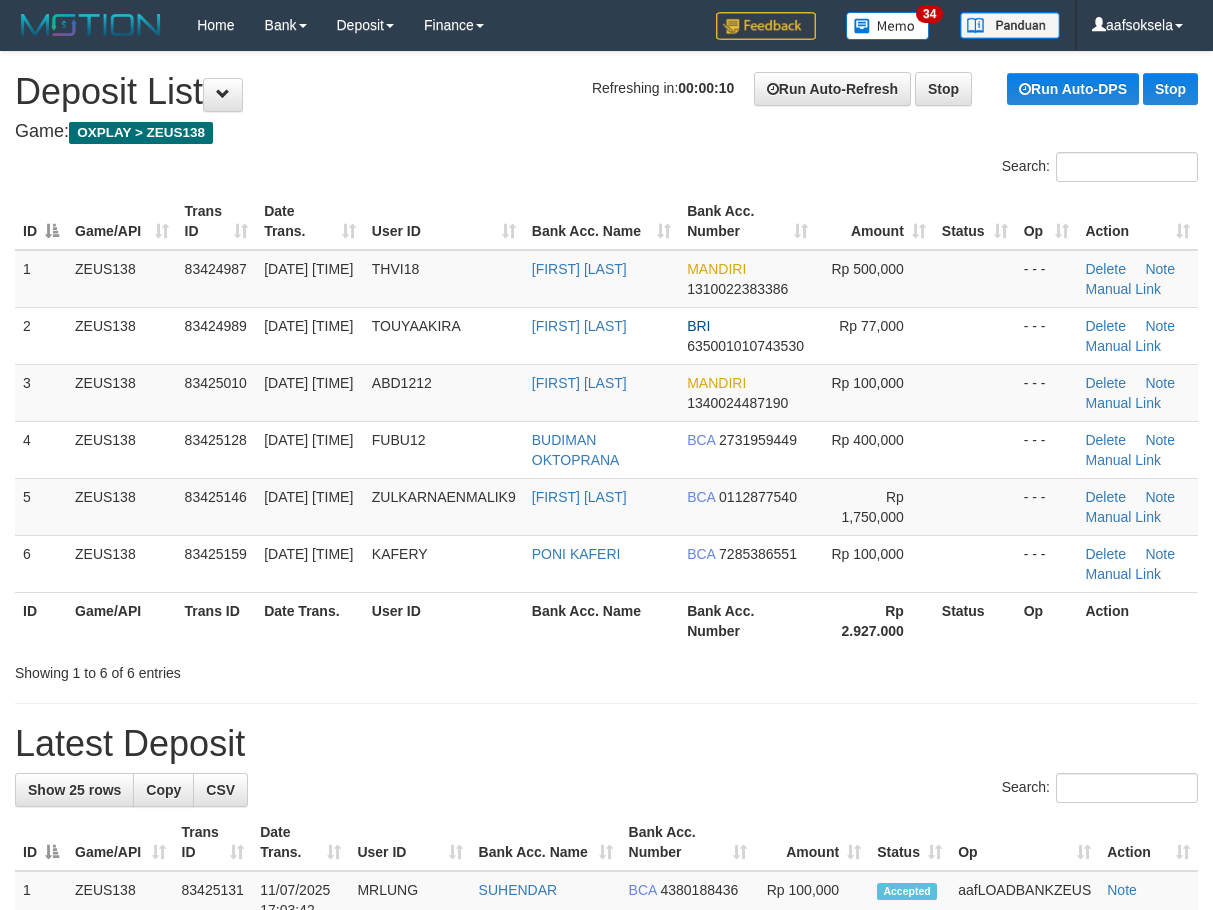 scroll, scrollTop: 0, scrollLeft: 0, axis: both 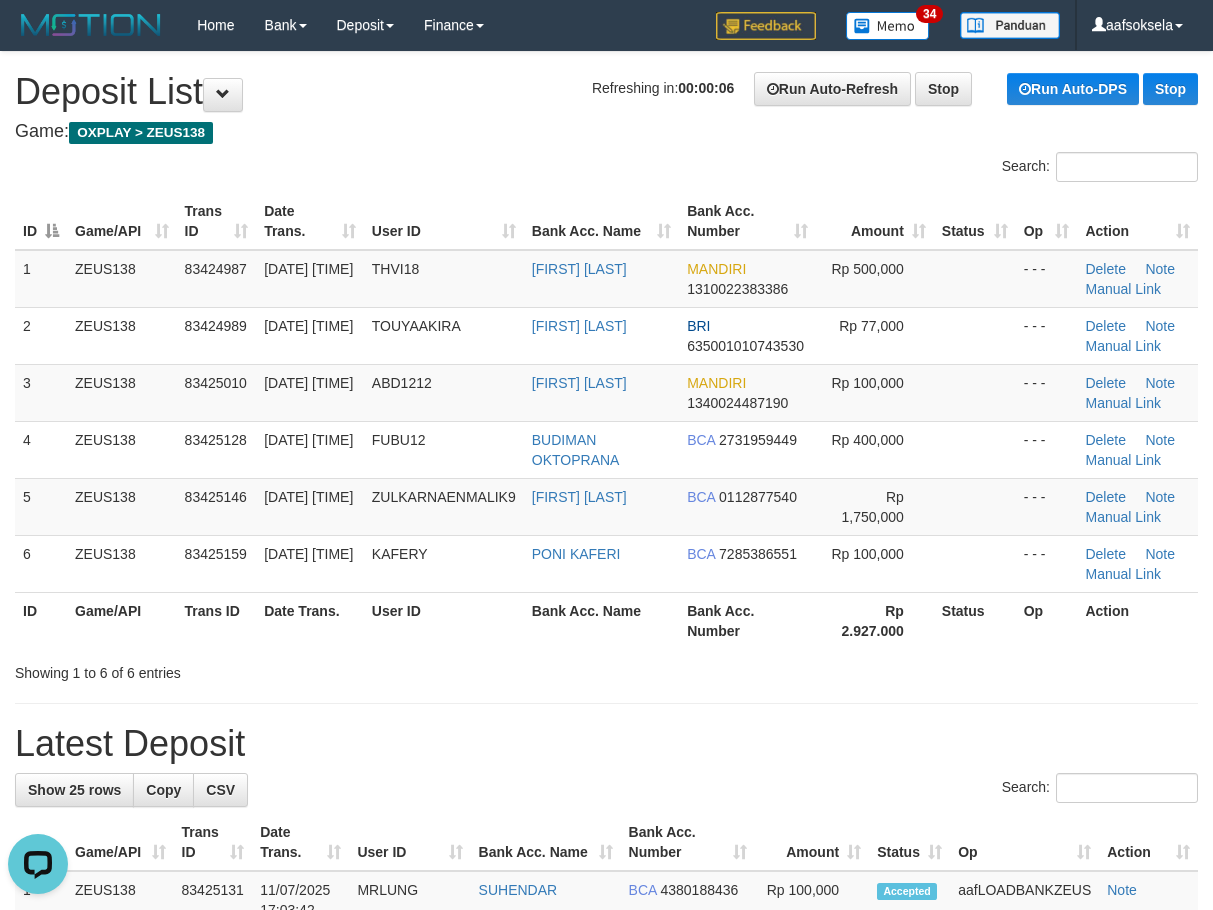 click on "**********" at bounding box center [606, 1241] 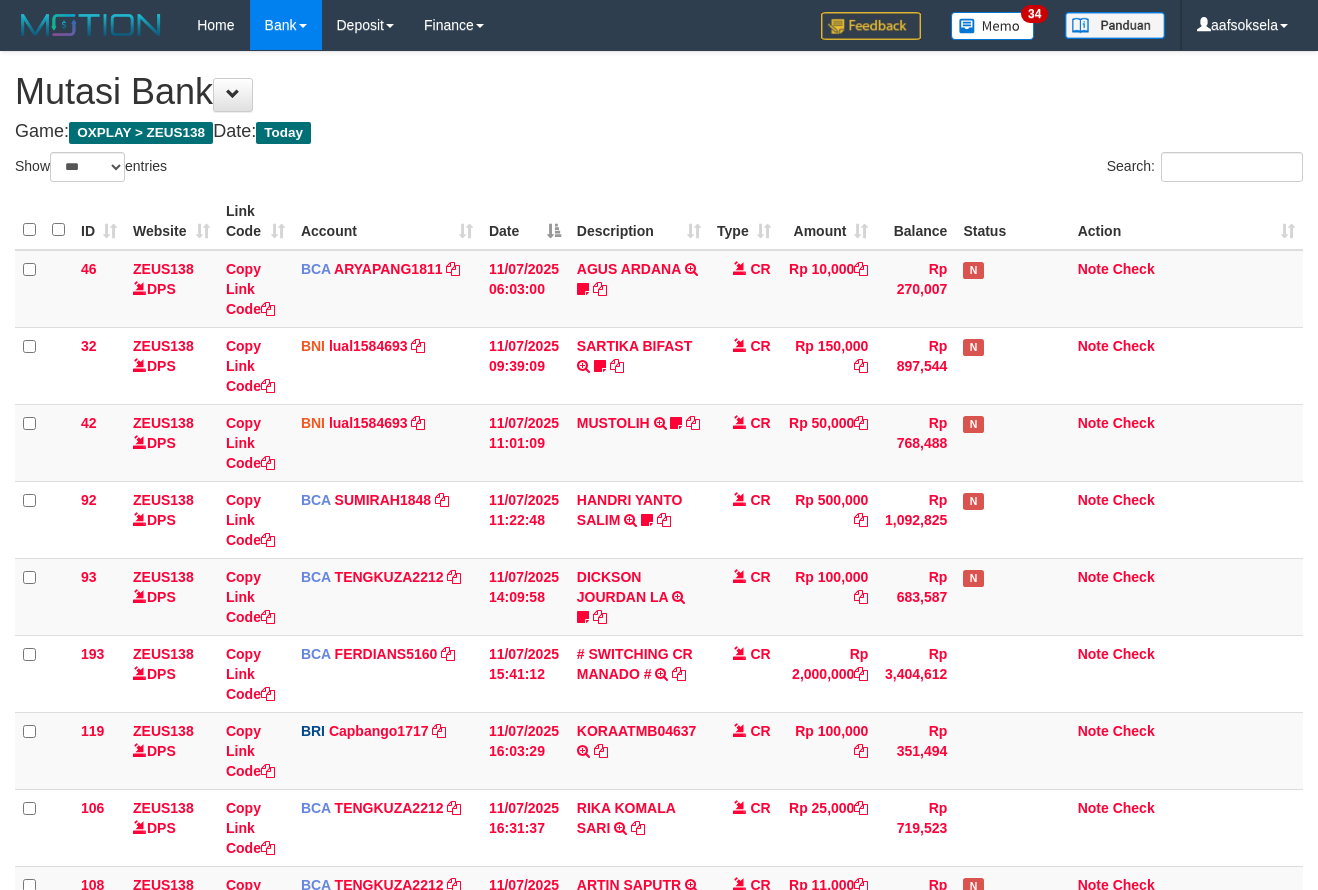 select on "***" 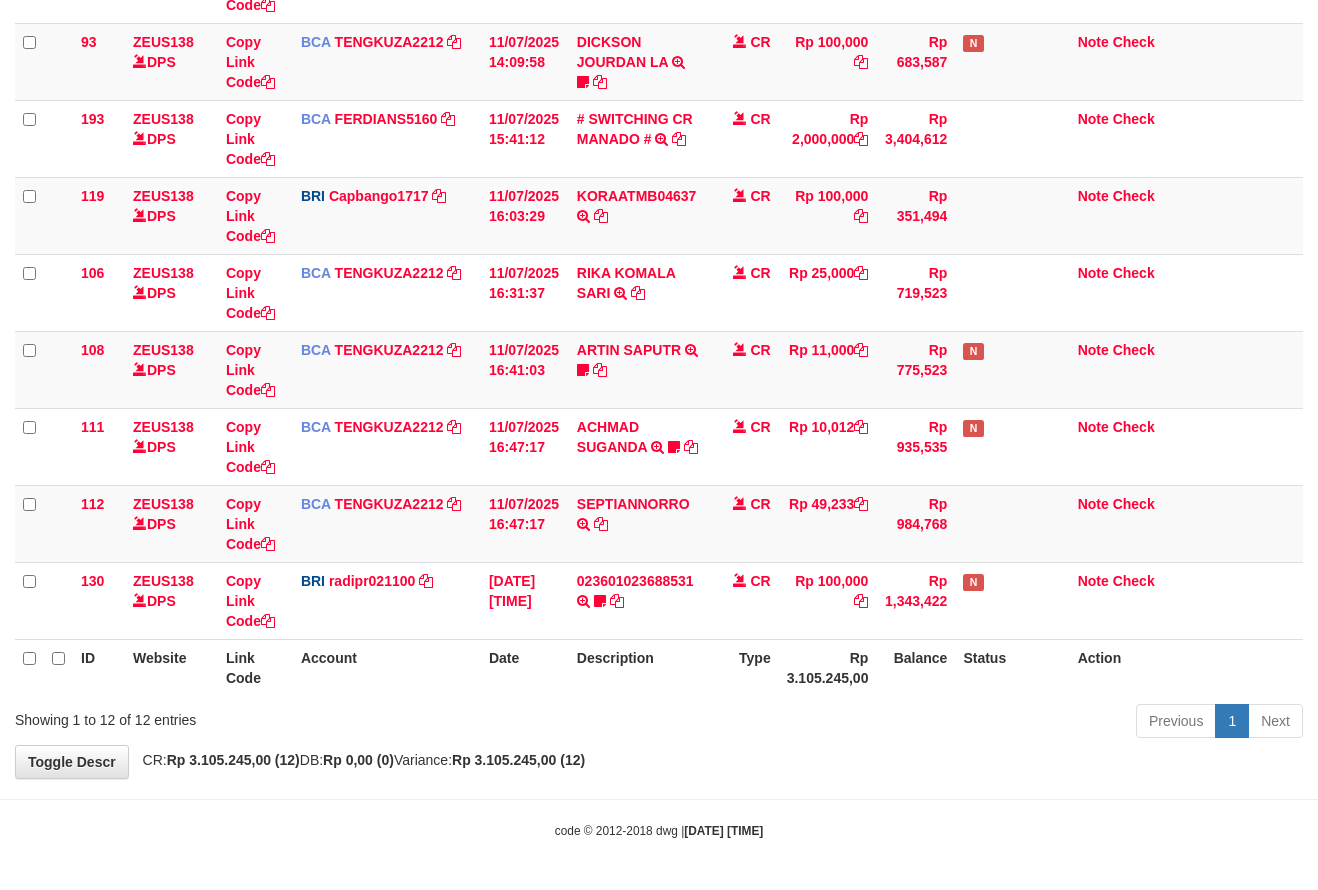 click on "**********" at bounding box center (659, 147) 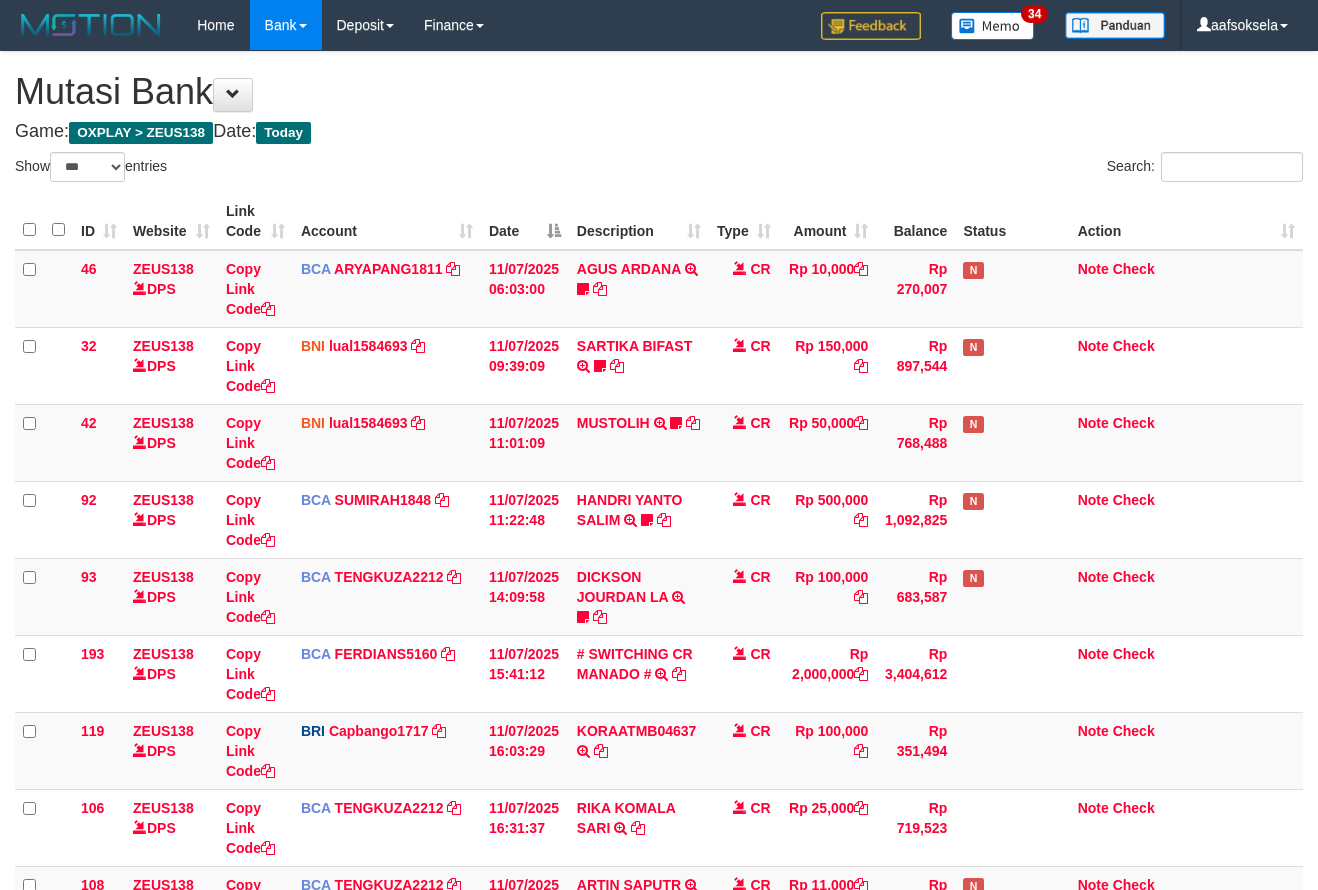 select on "***" 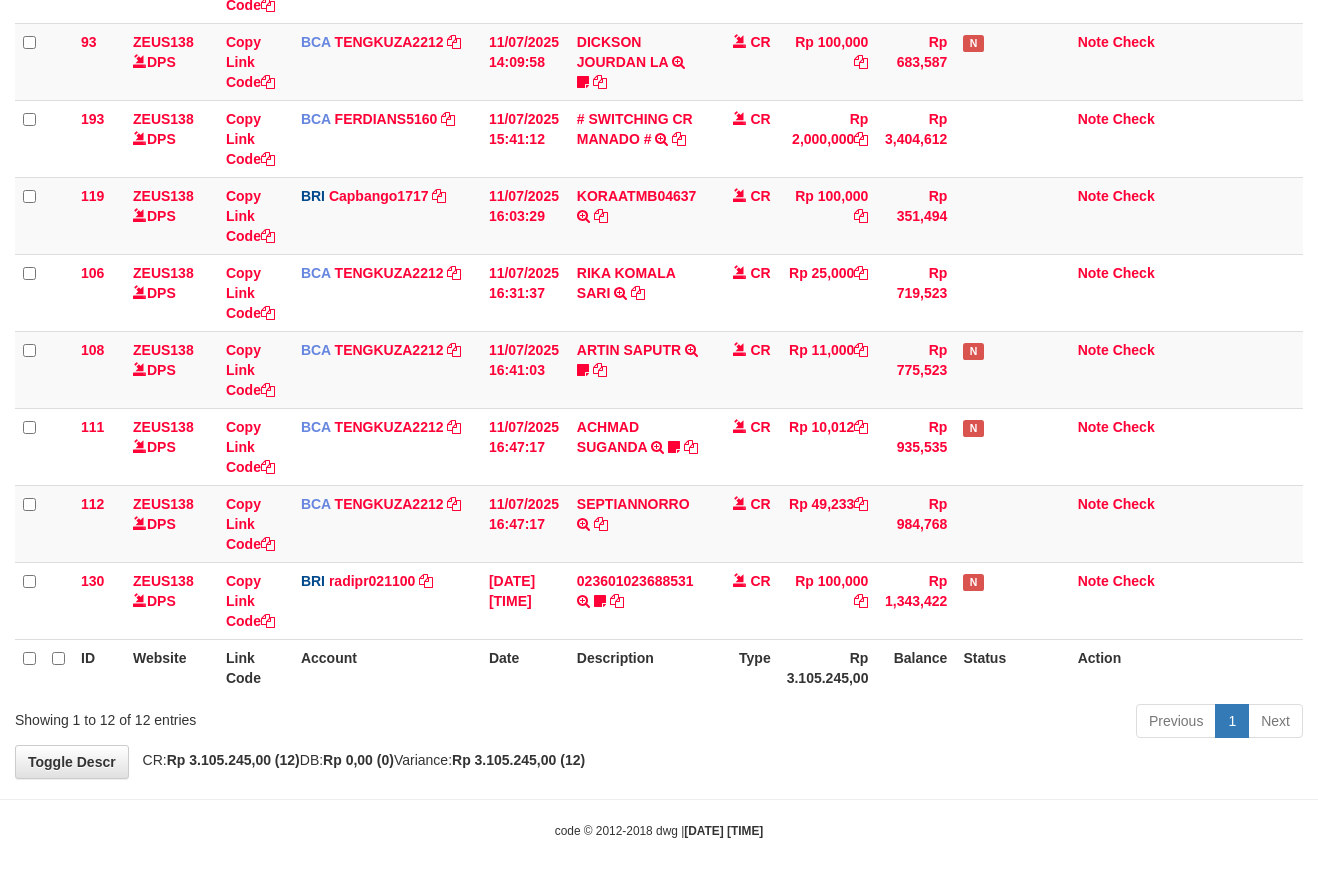 drag, startPoint x: 732, startPoint y: 726, endPoint x: 748, endPoint y: 733, distance: 17.464249 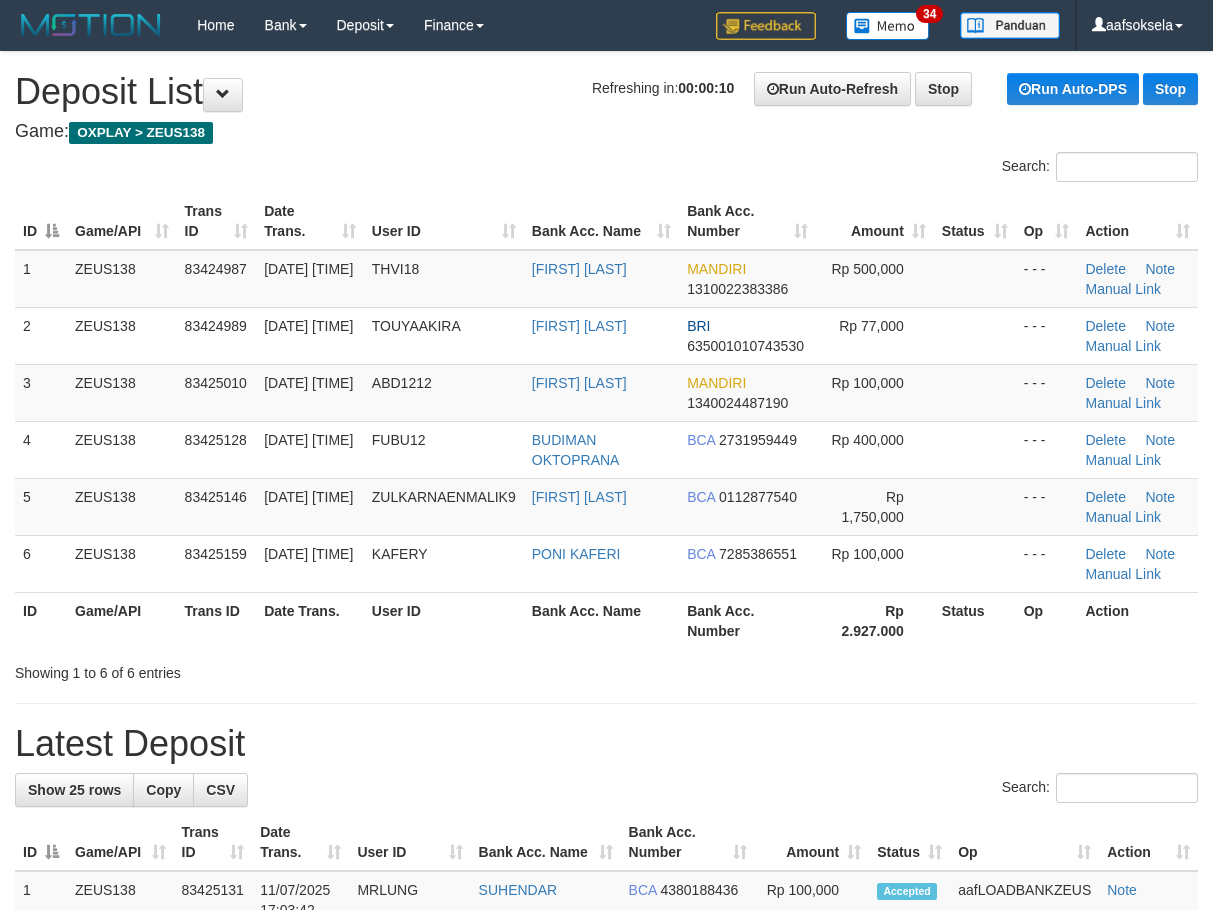 scroll, scrollTop: 0, scrollLeft: 0, axis: both 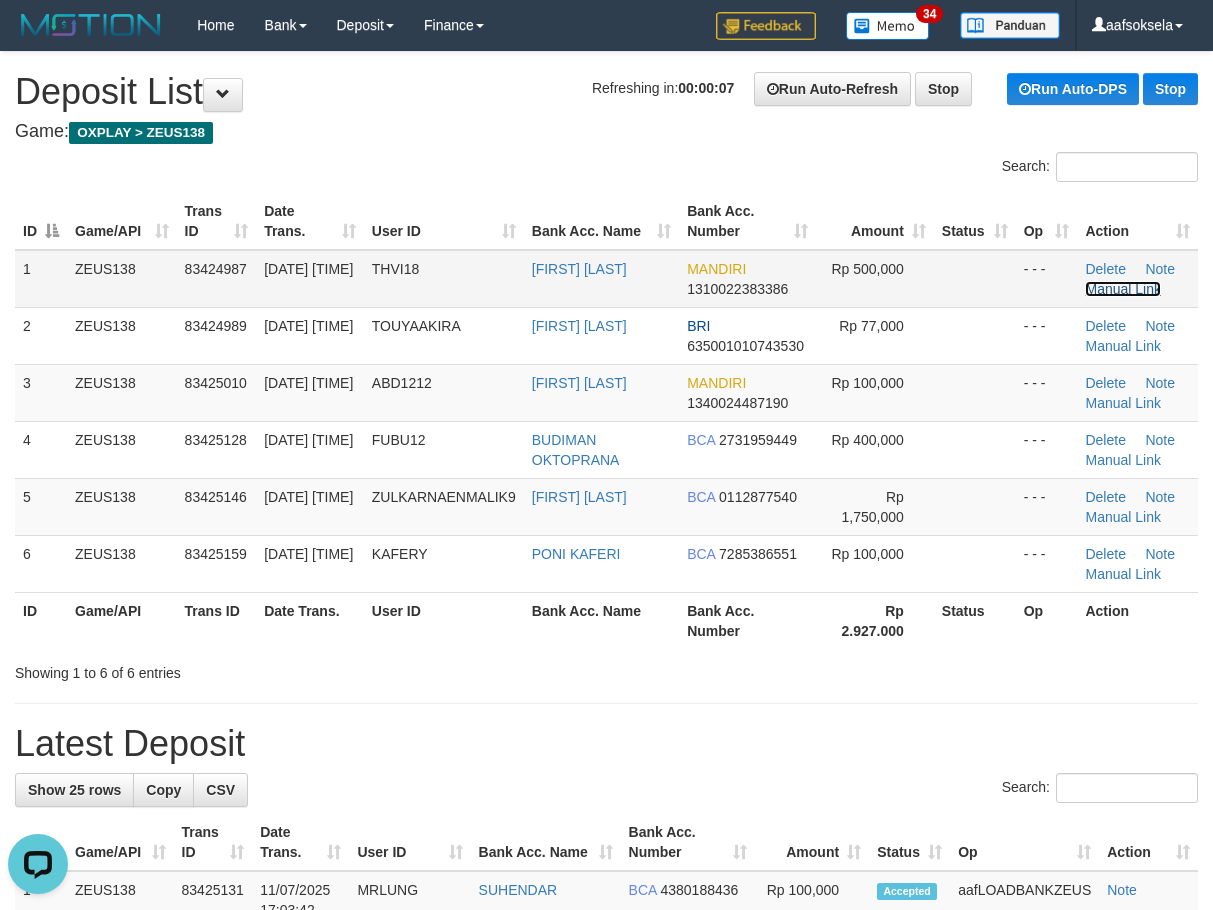 click on "Manual Link" at bounding box center [1123, 289] 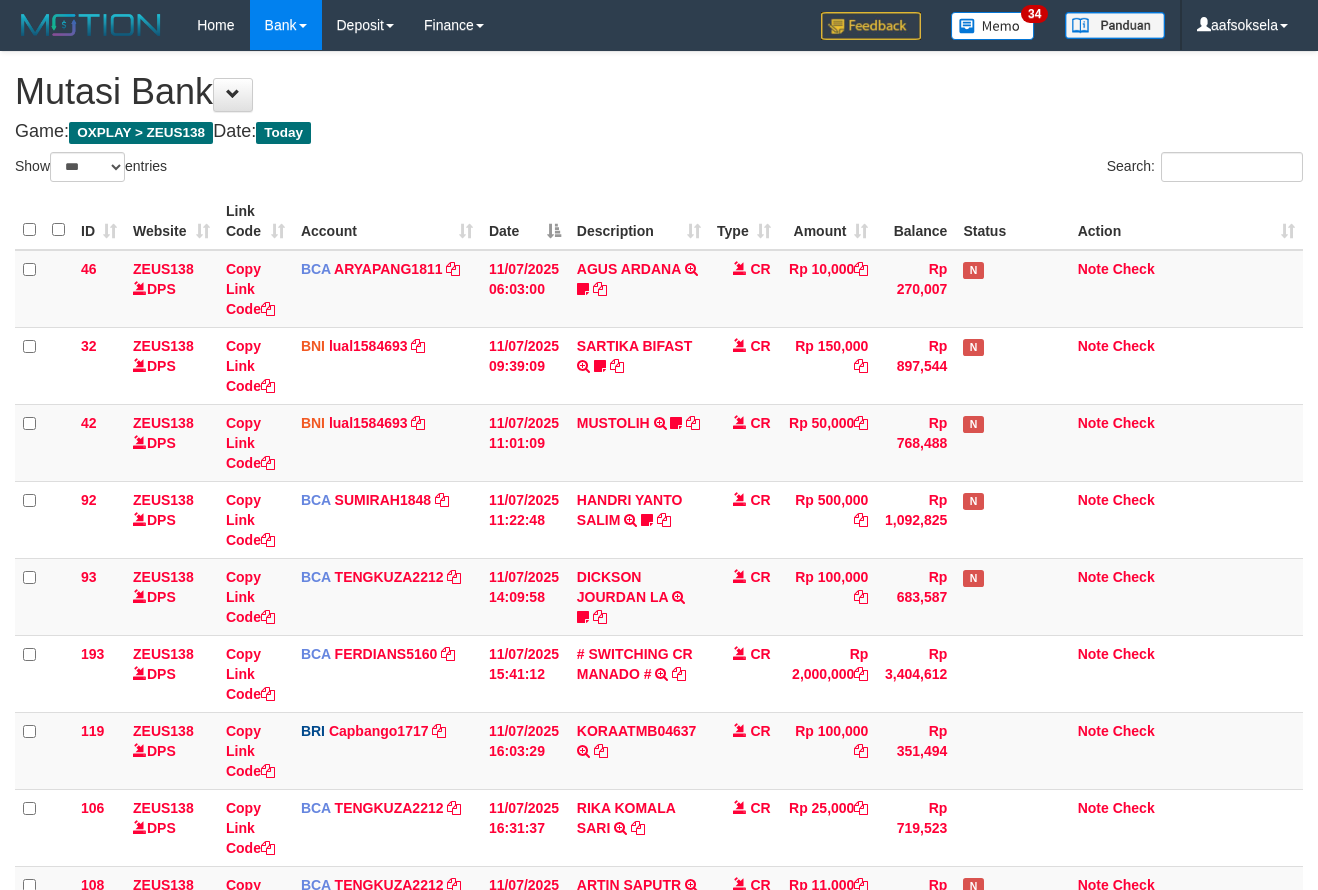 select on "***" 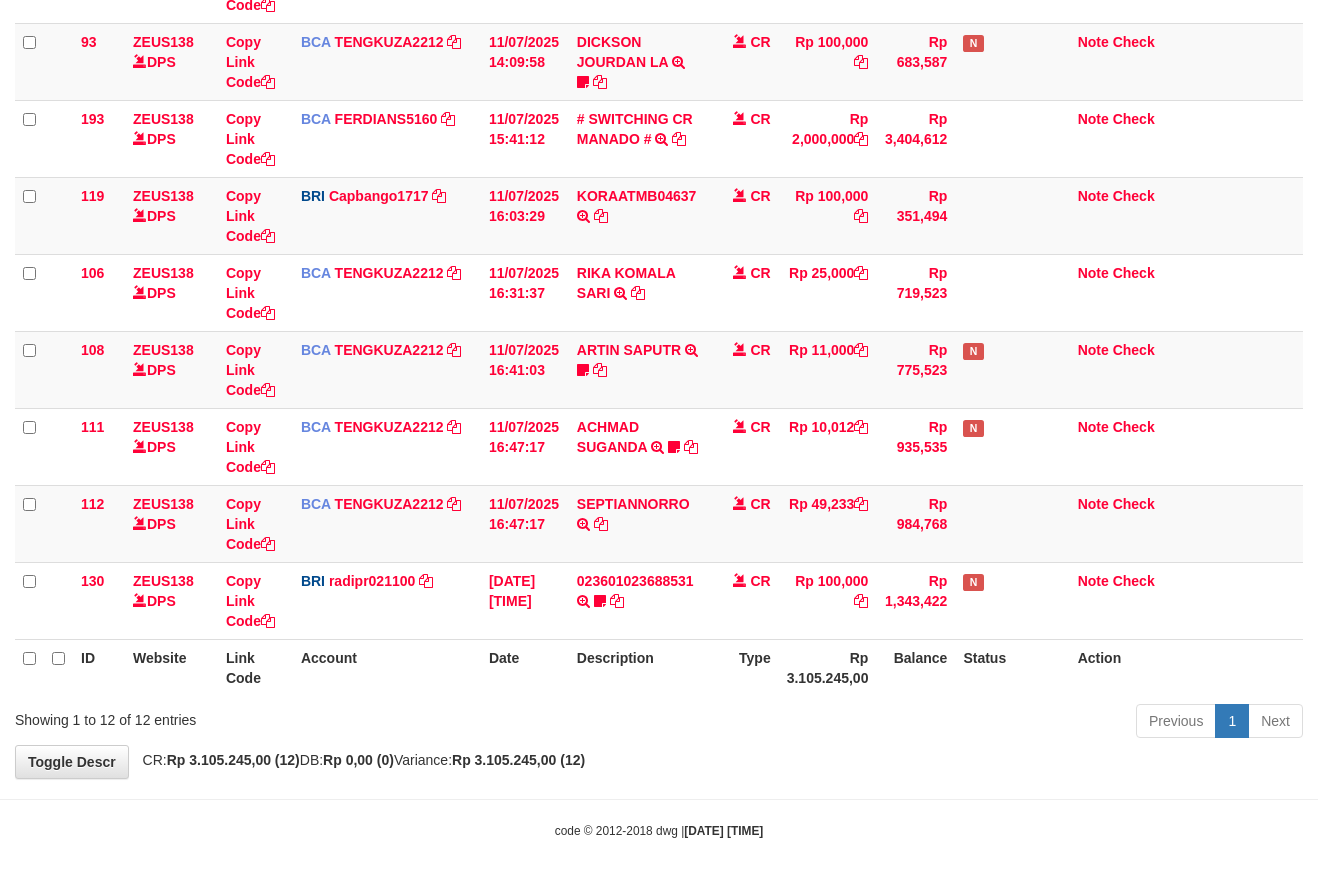 click on "**********" at bounding box center [659, 147] 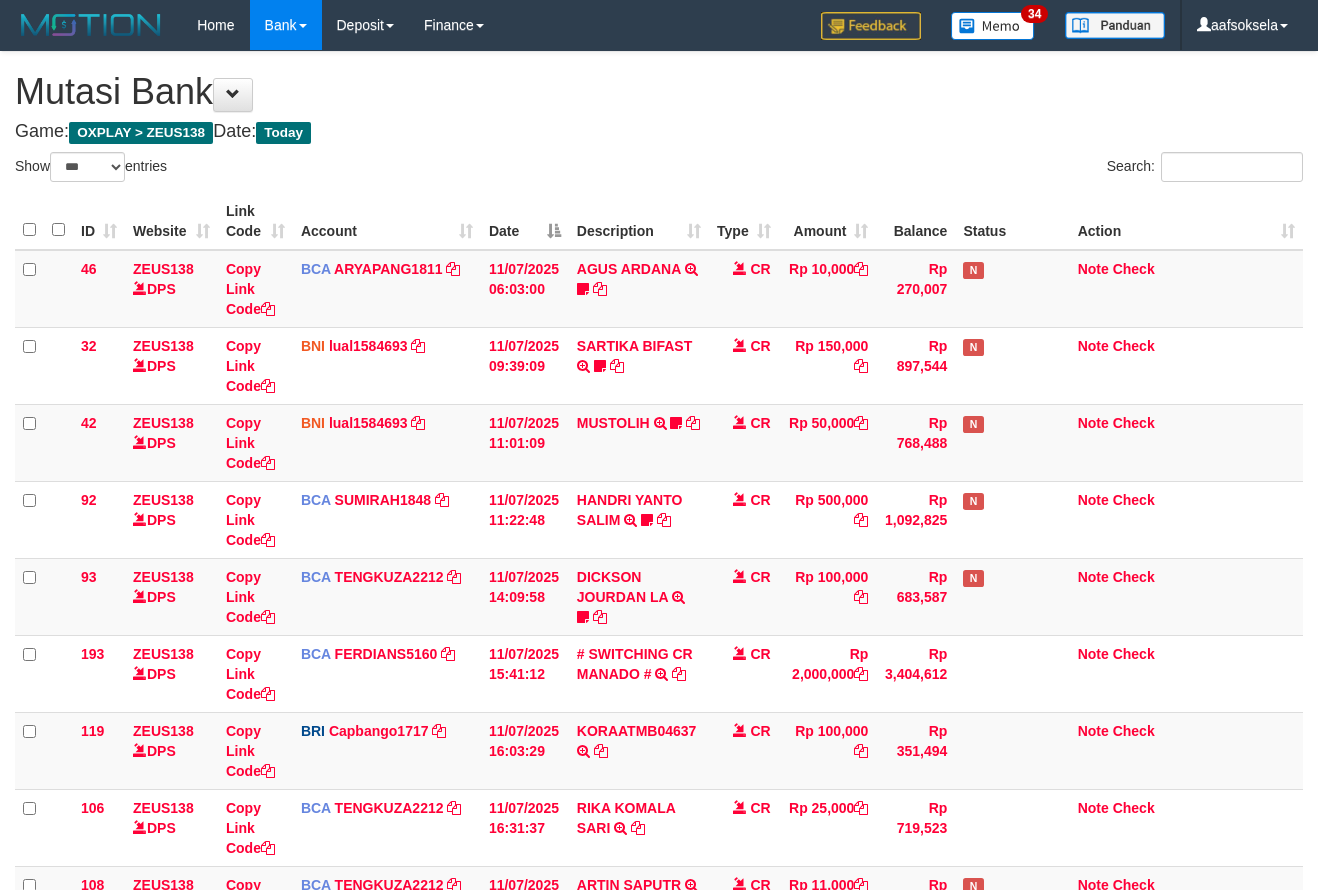 select on "***" 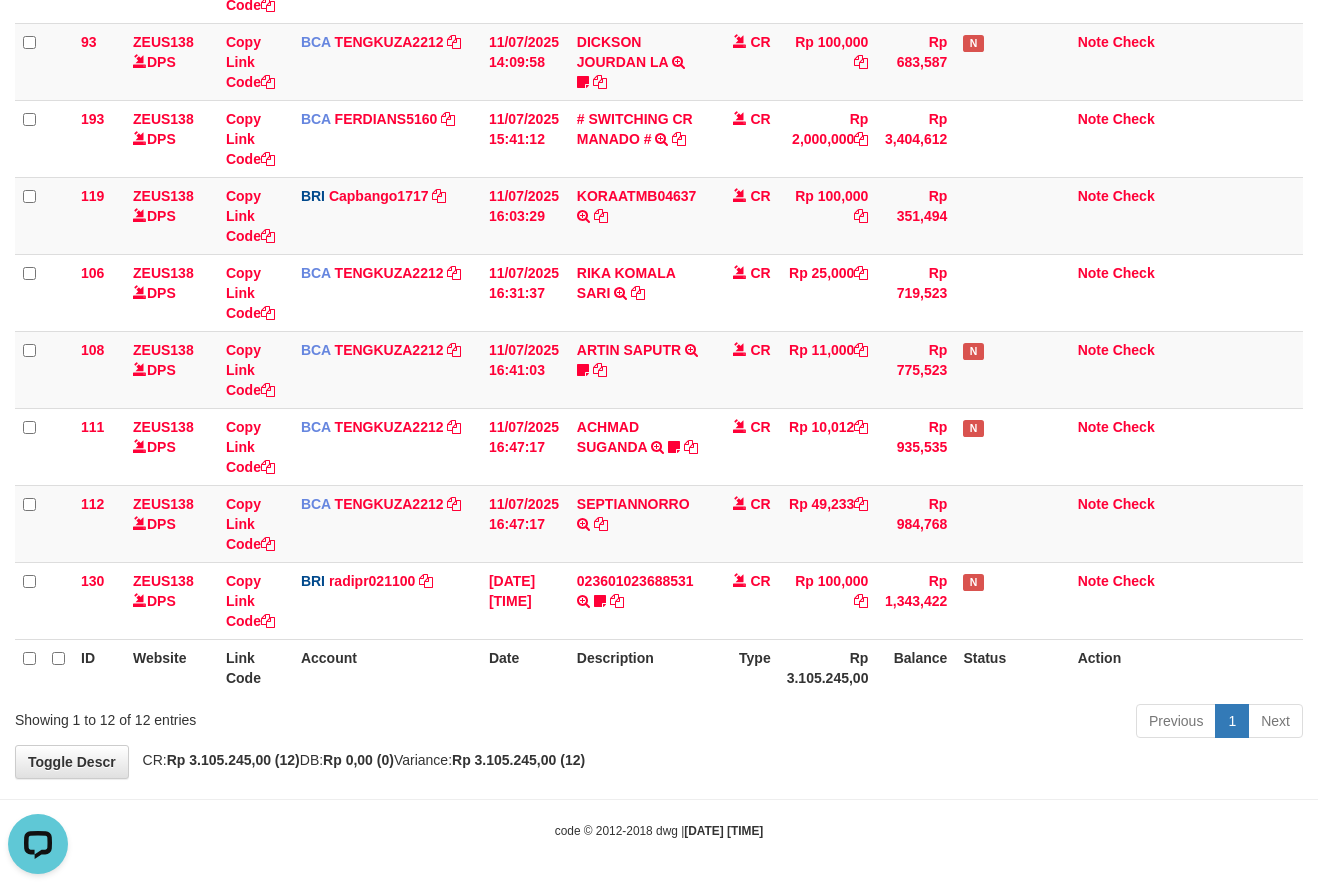 scroll, scrollTop: 0, scrollLeft: 0, axis: both 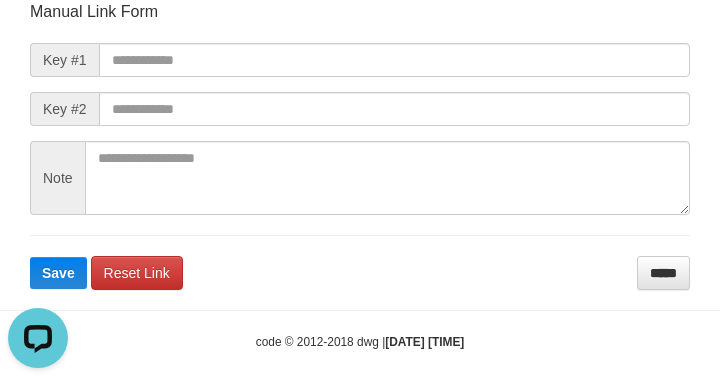 click on "Deposit Detail
Game/API
Trans ID
Date Trans.
User ID
Bank Acc. Name
Bank Acc. Number
Amount
ZEUS138
83424987
11/07/2025 16:59:33
THVI18
DEVI PURNAMA
MANDIRI
1310022383386
Rp 500,000
Manual Link Form
Key #1
Key #2
Note
Save
Reset Link
*****" at bounding box center (360, 28) 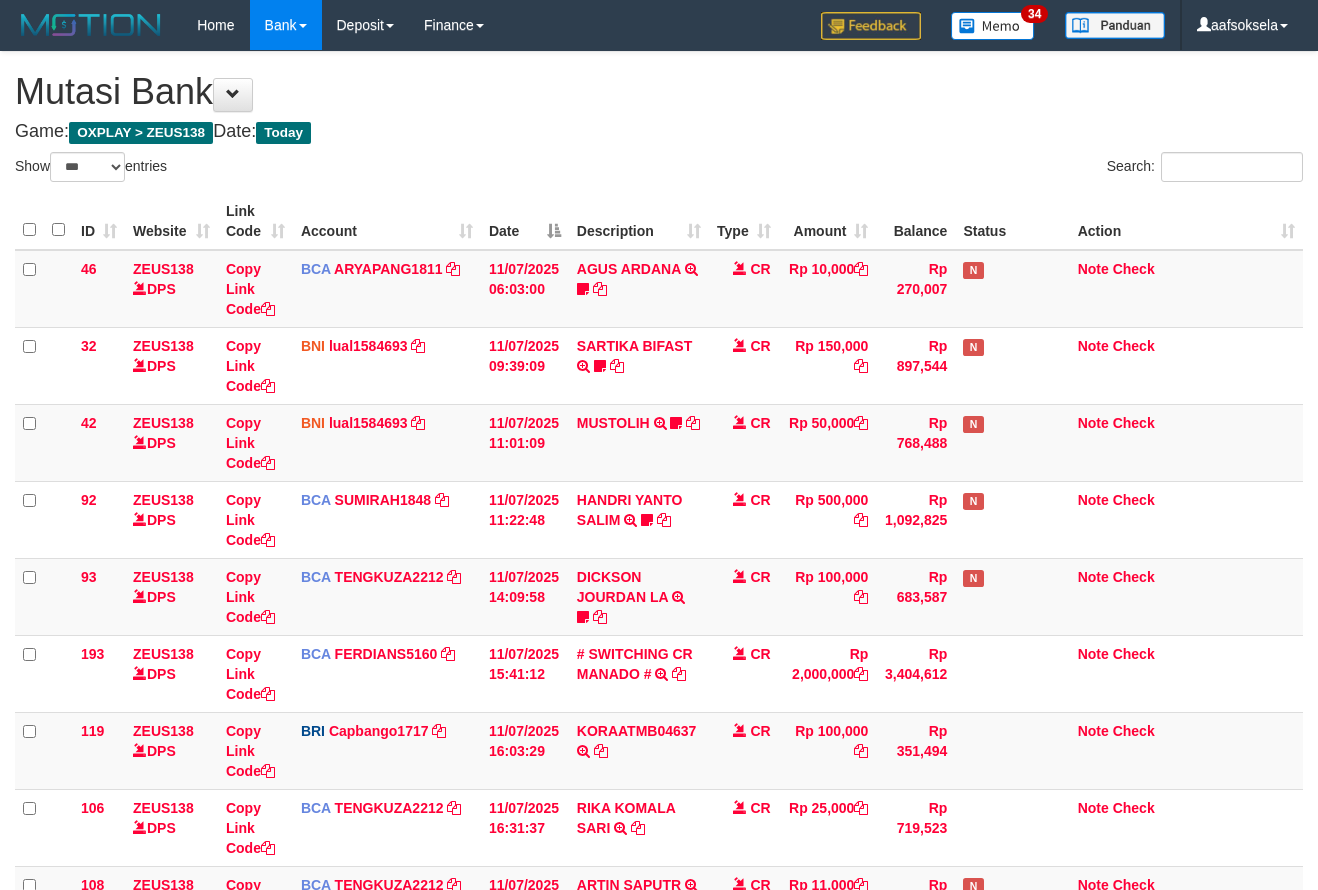 select on "***" 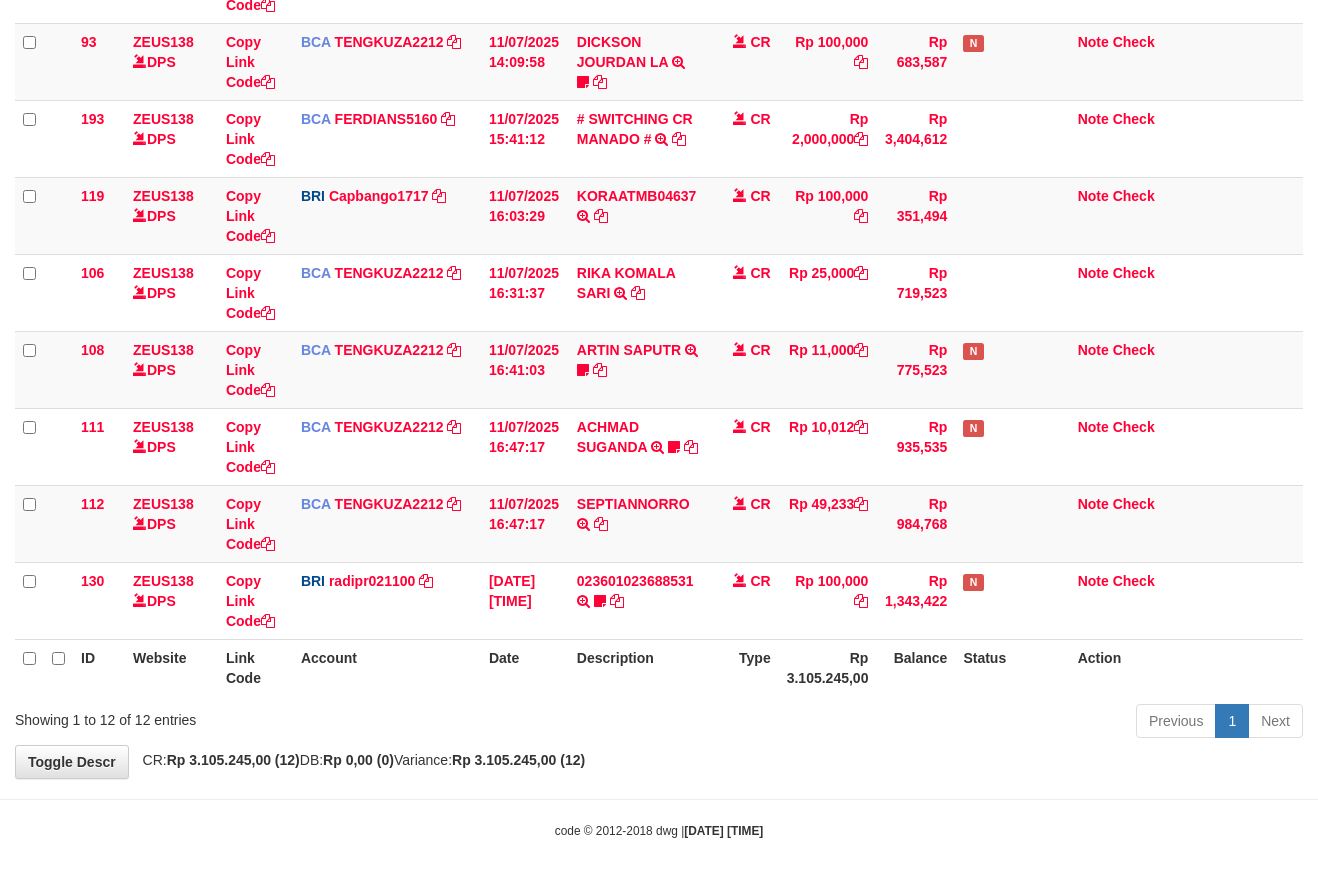 click on "Type" at bounding box center (744, 667) 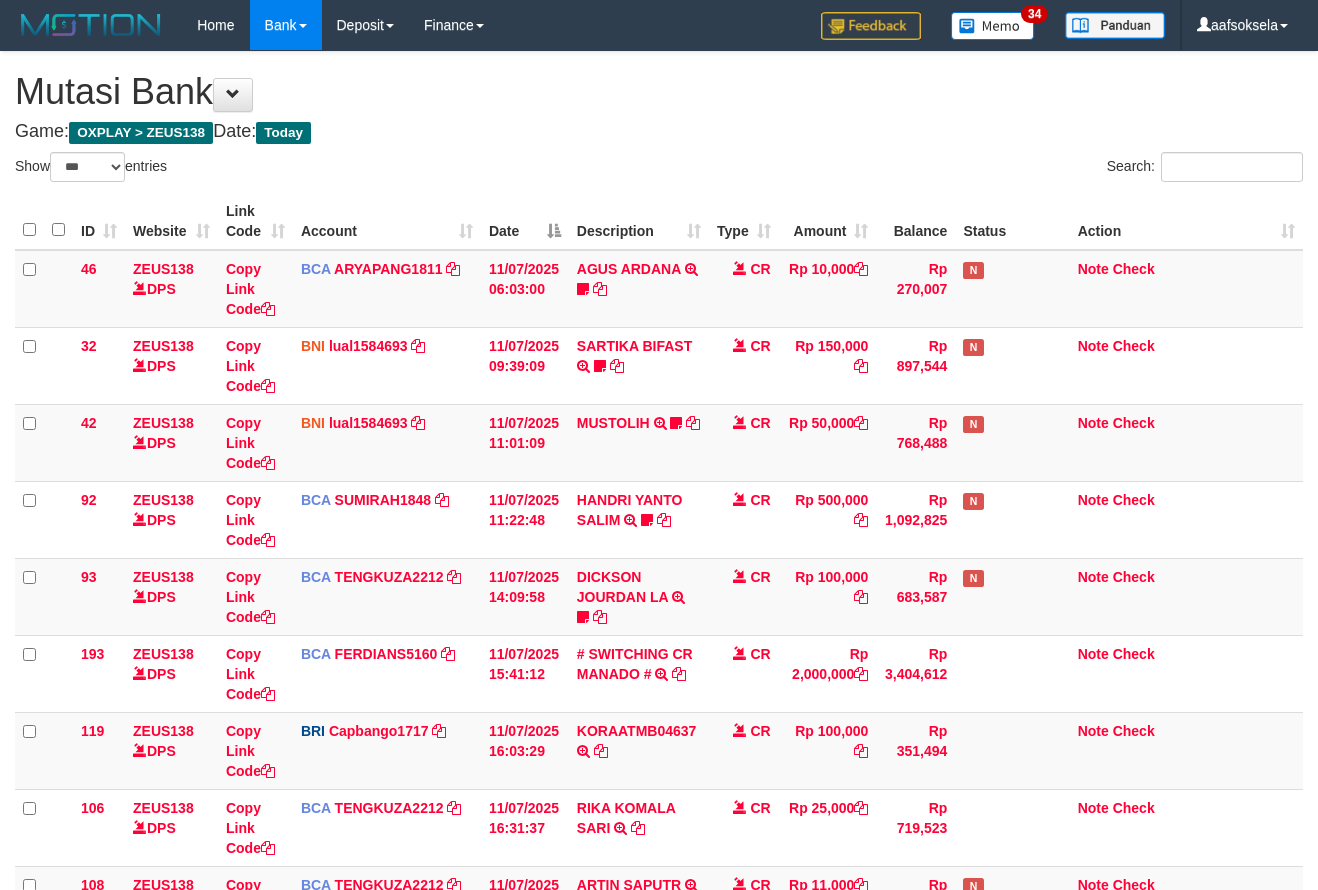 select on "***" 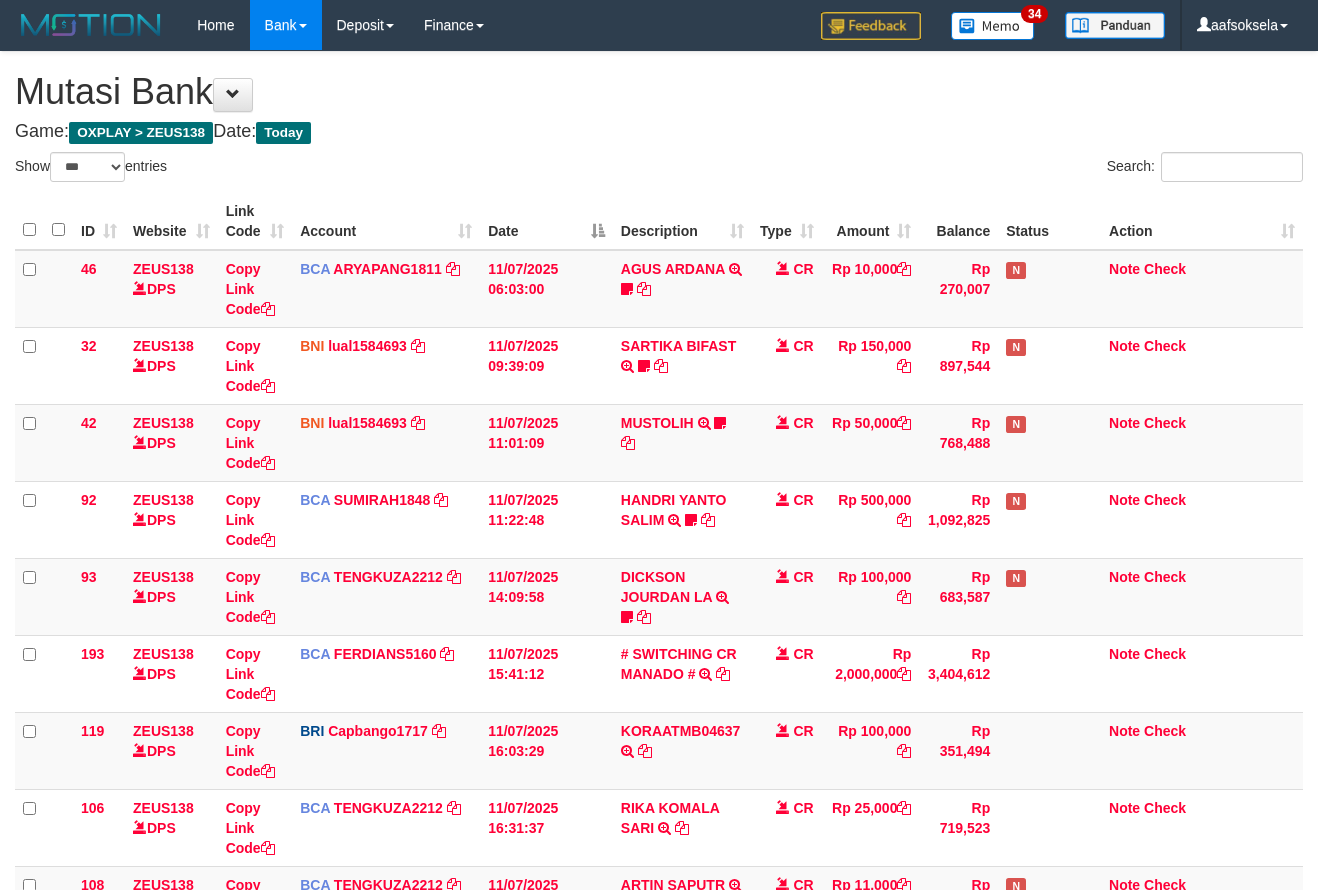 select on "***" 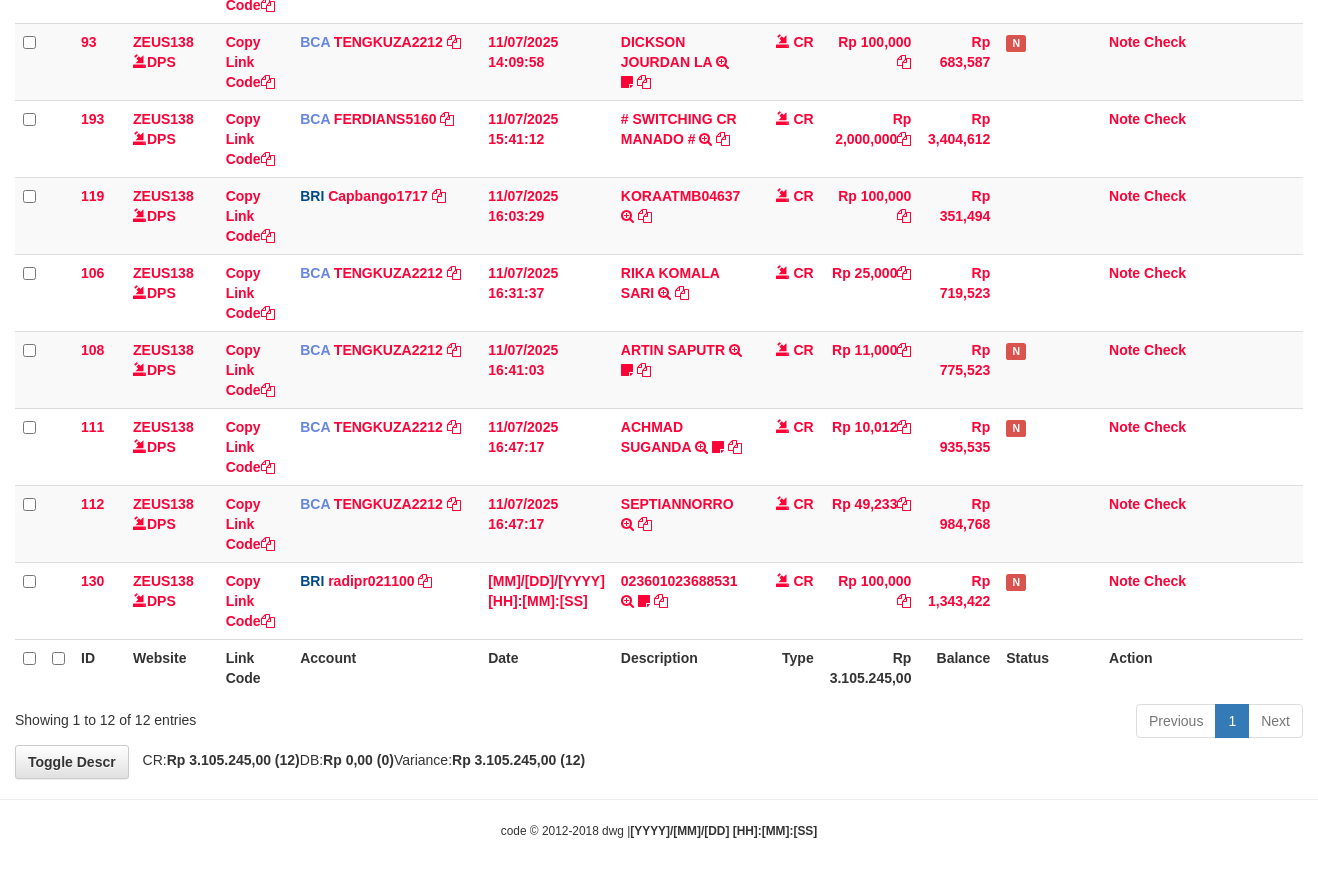 click on "Type" at bounding box center [787, 667] 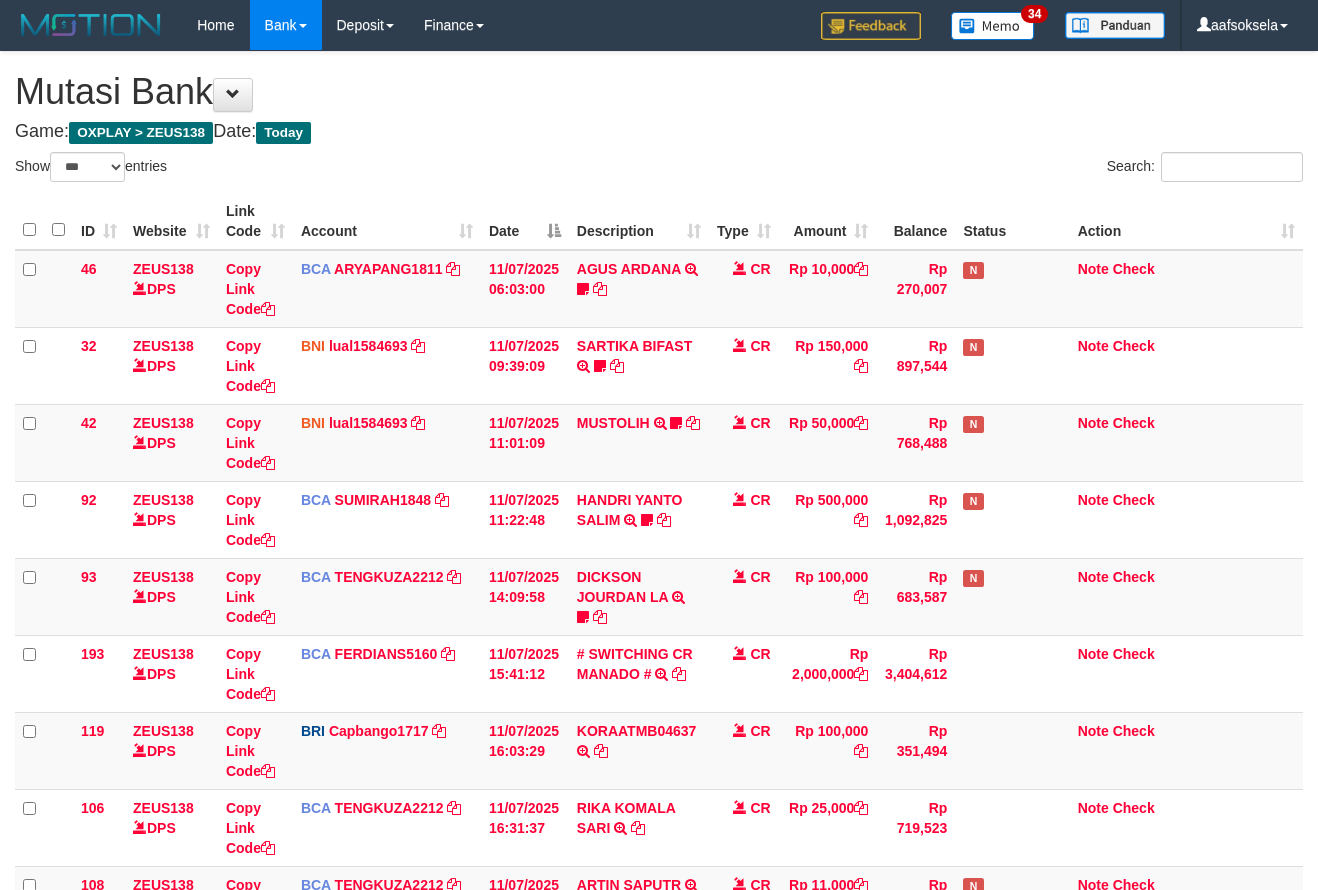 select on "***" 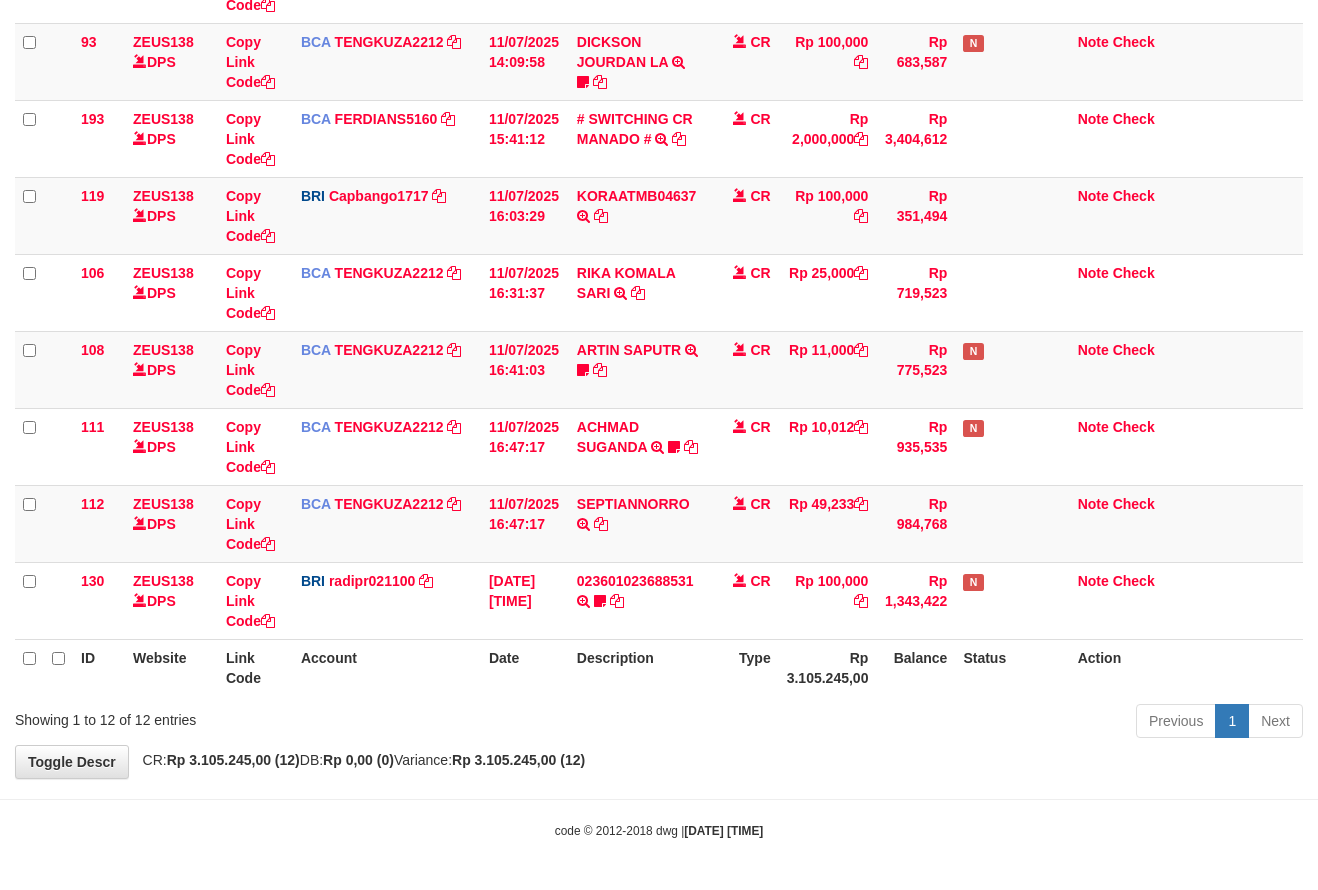 drag, startPoint x: 0, startPoint y: 0, endPoint x: 718, endPoint y: 700, distance: 1002.7582 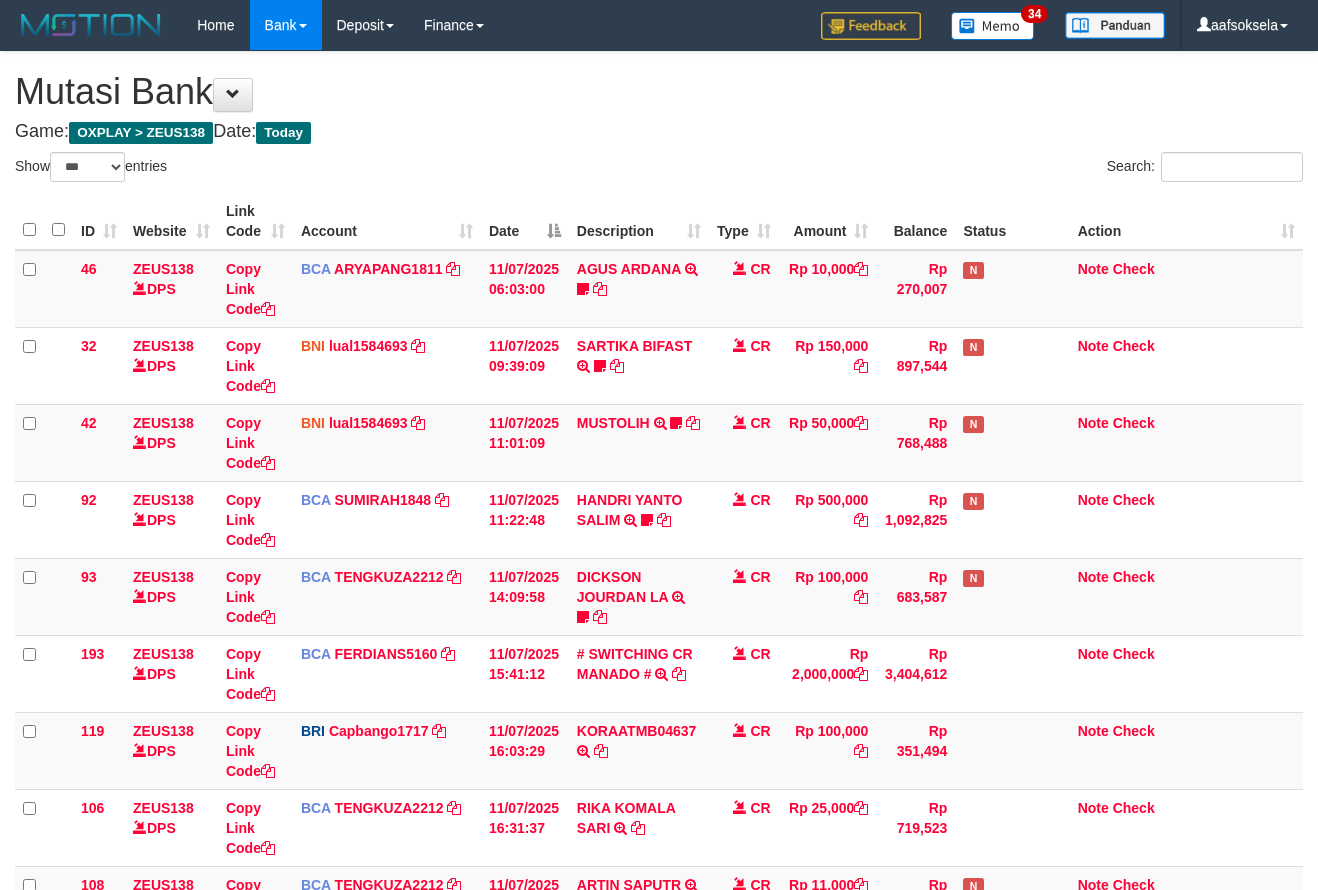 select on "***" 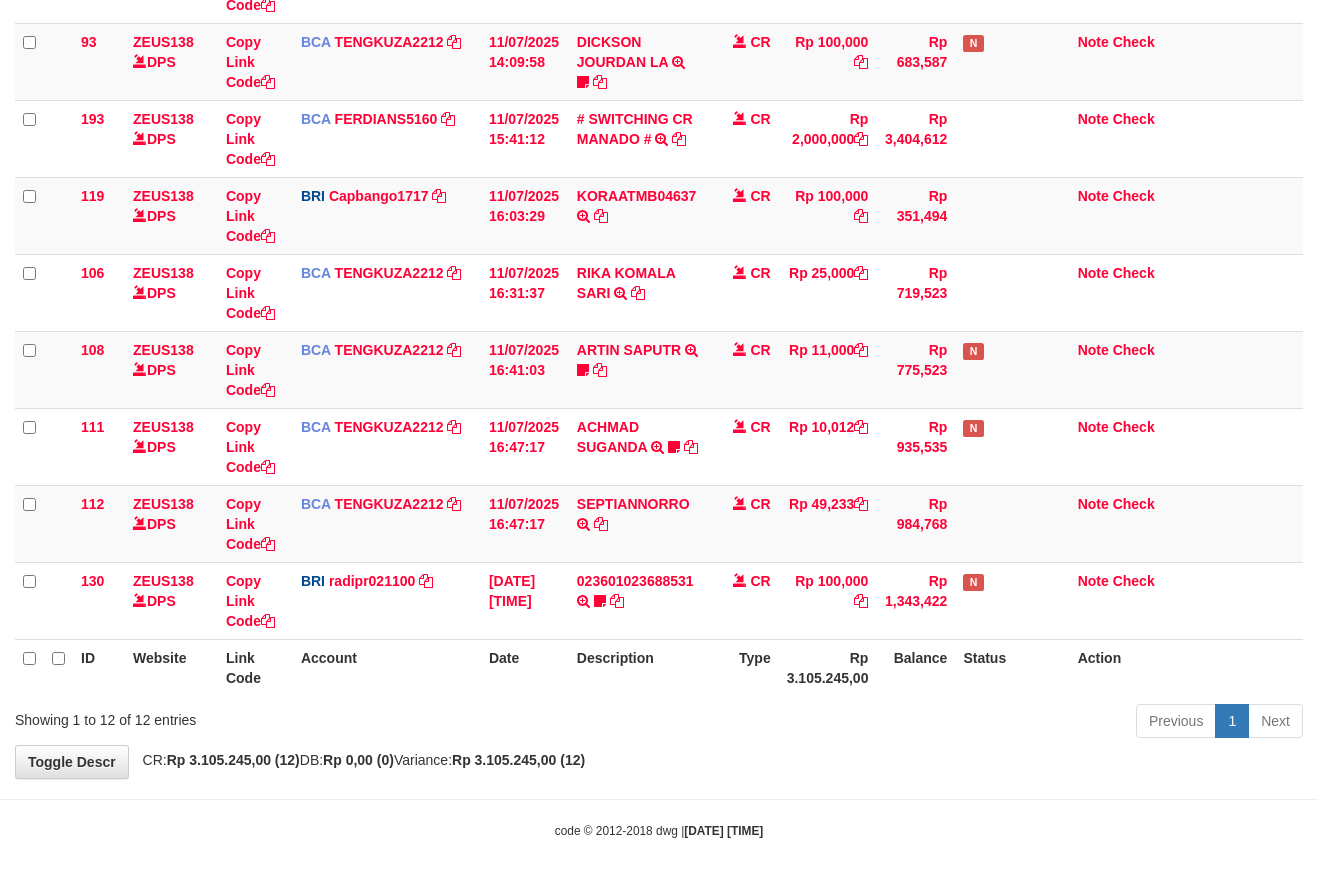 click on "Previous 1 Next" at bounding box center (933, 723) 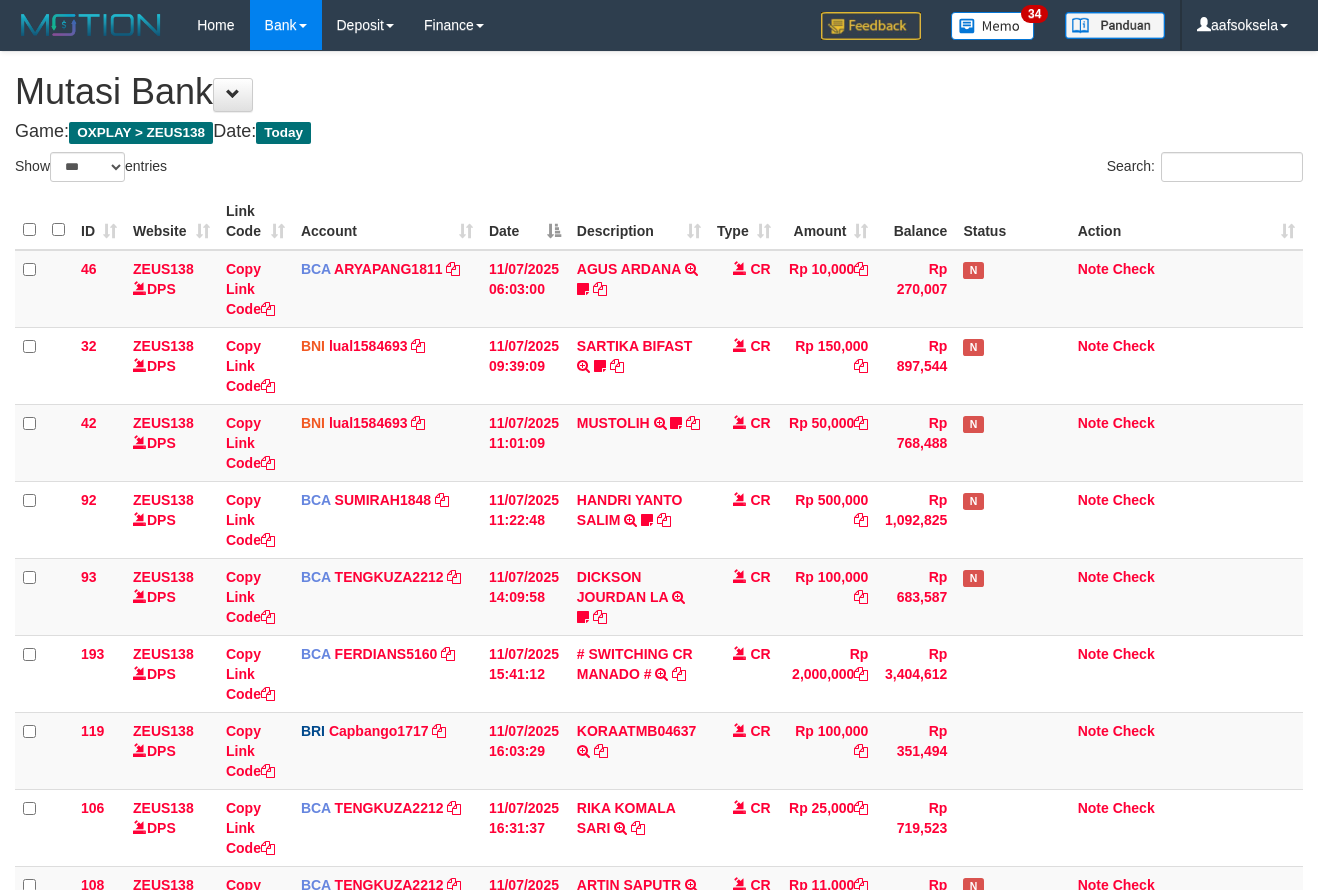 select on "***" 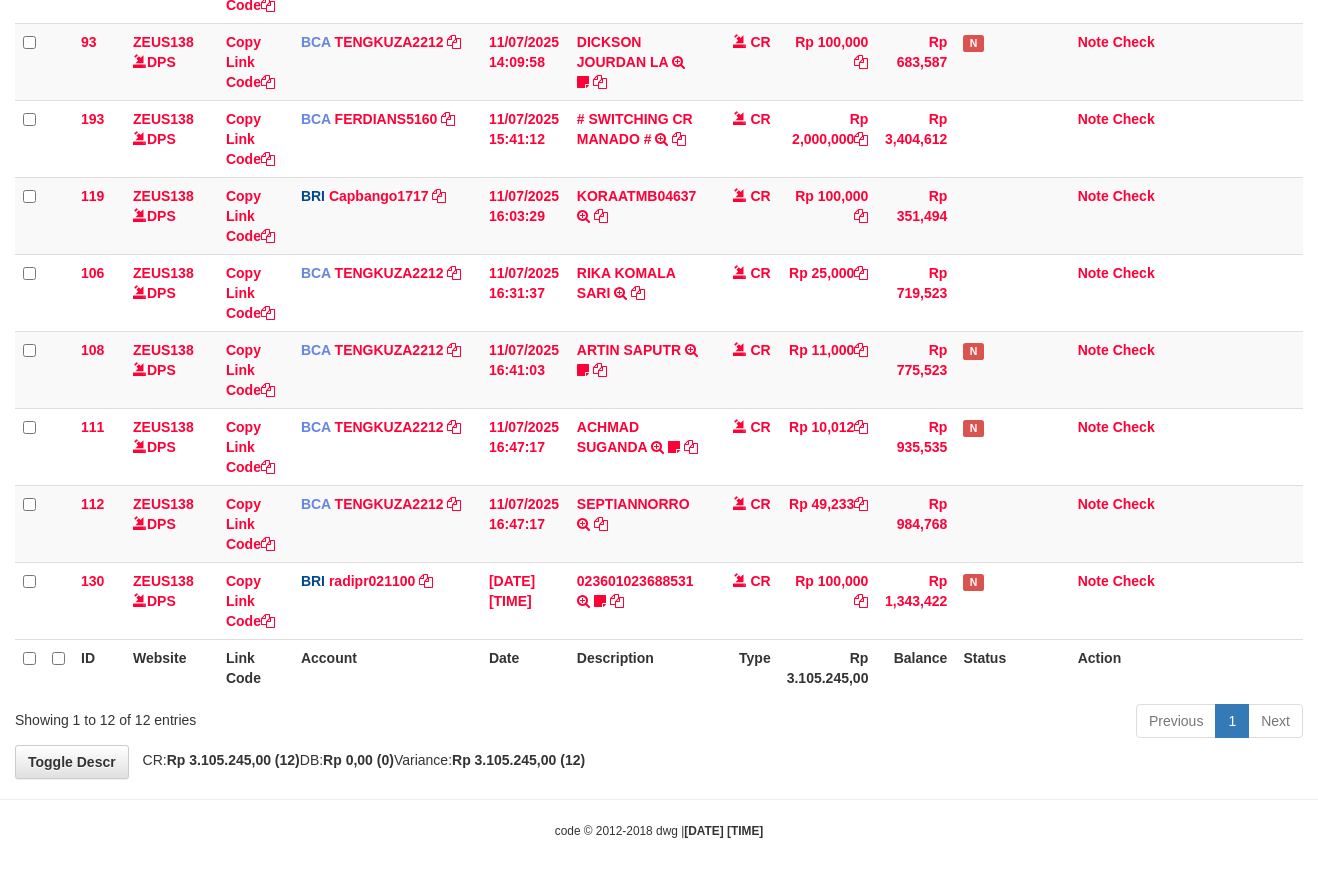 click on "Previous 1 Next" at bounding box center (933, 723) 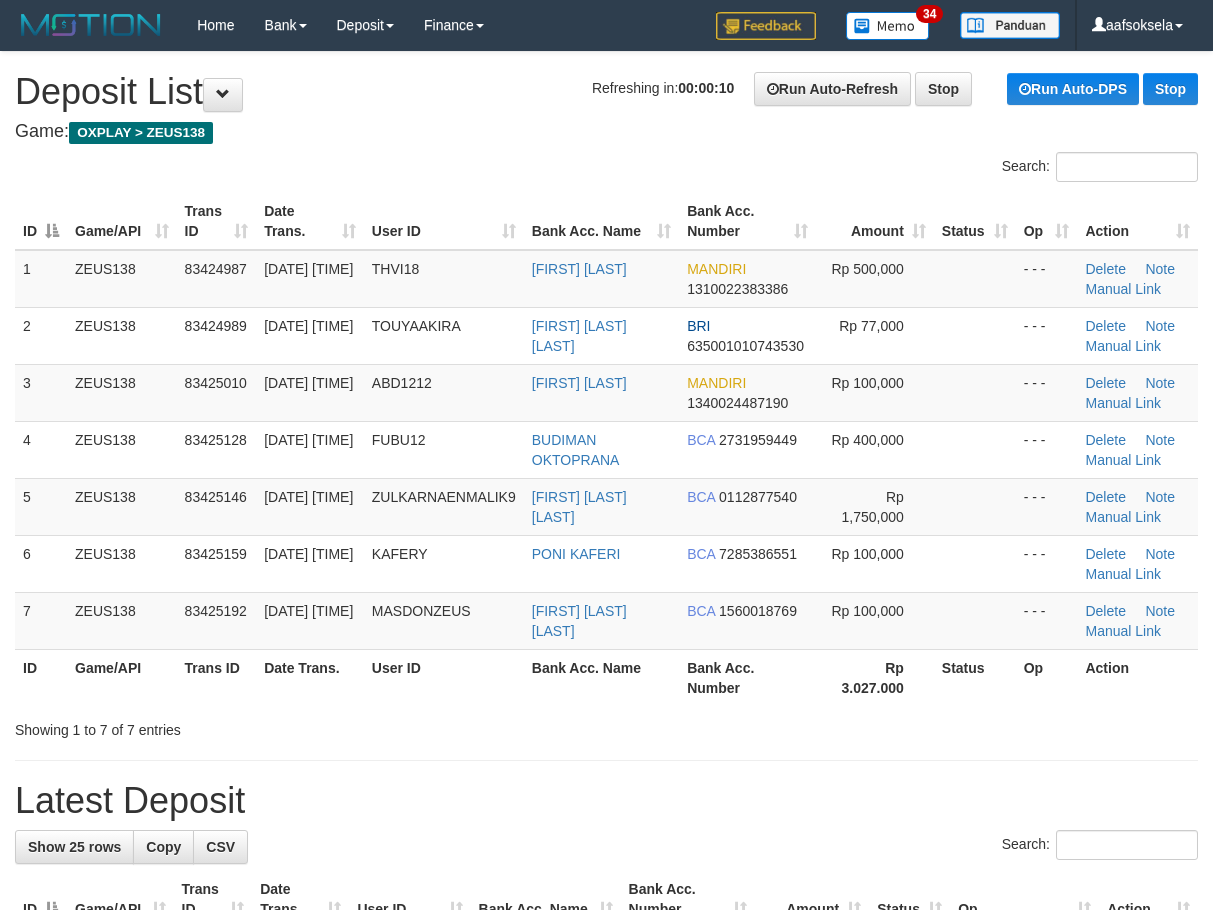 scroll, scrollTop: 0, scrollLeft: 0, axis: both 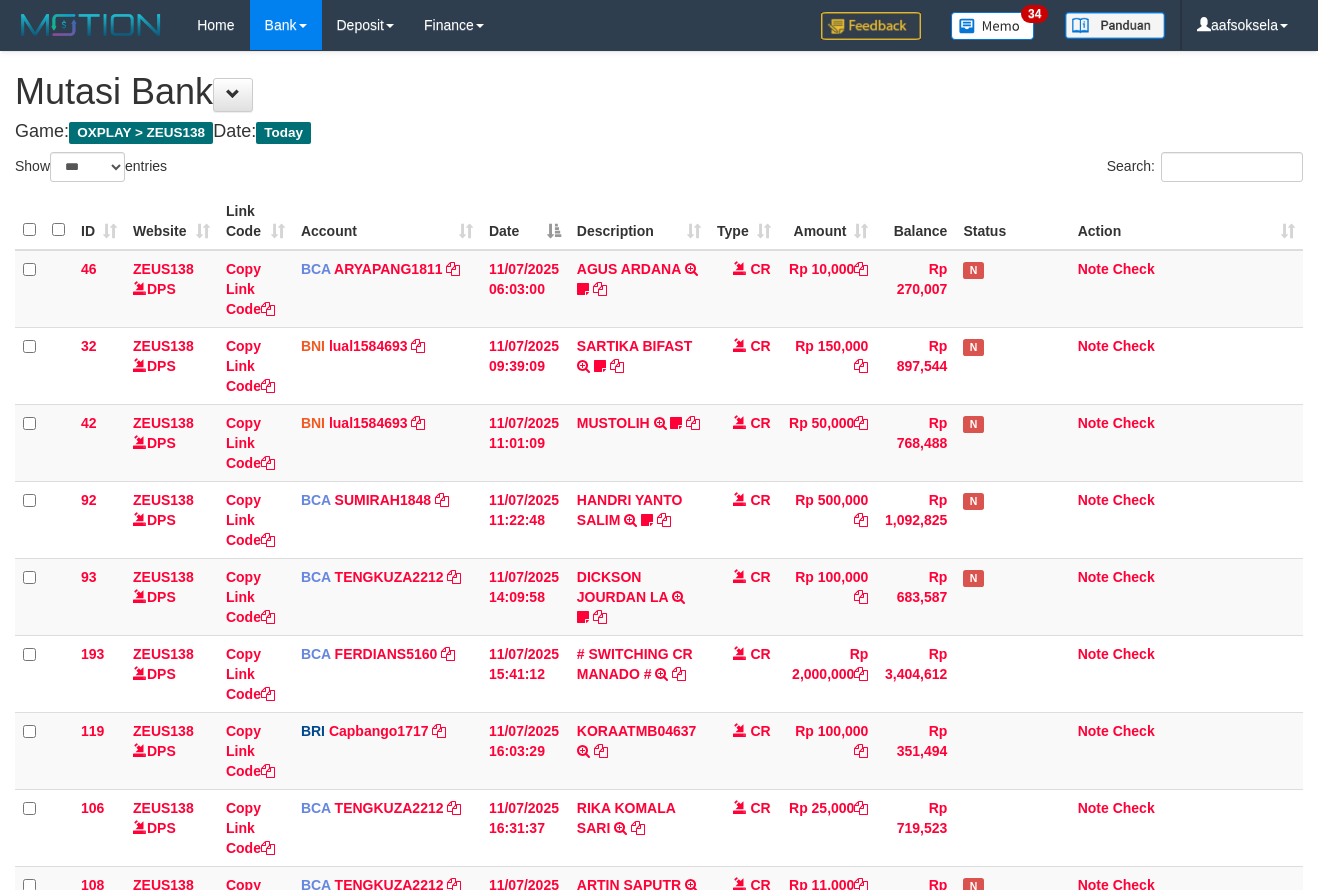 select on "***" 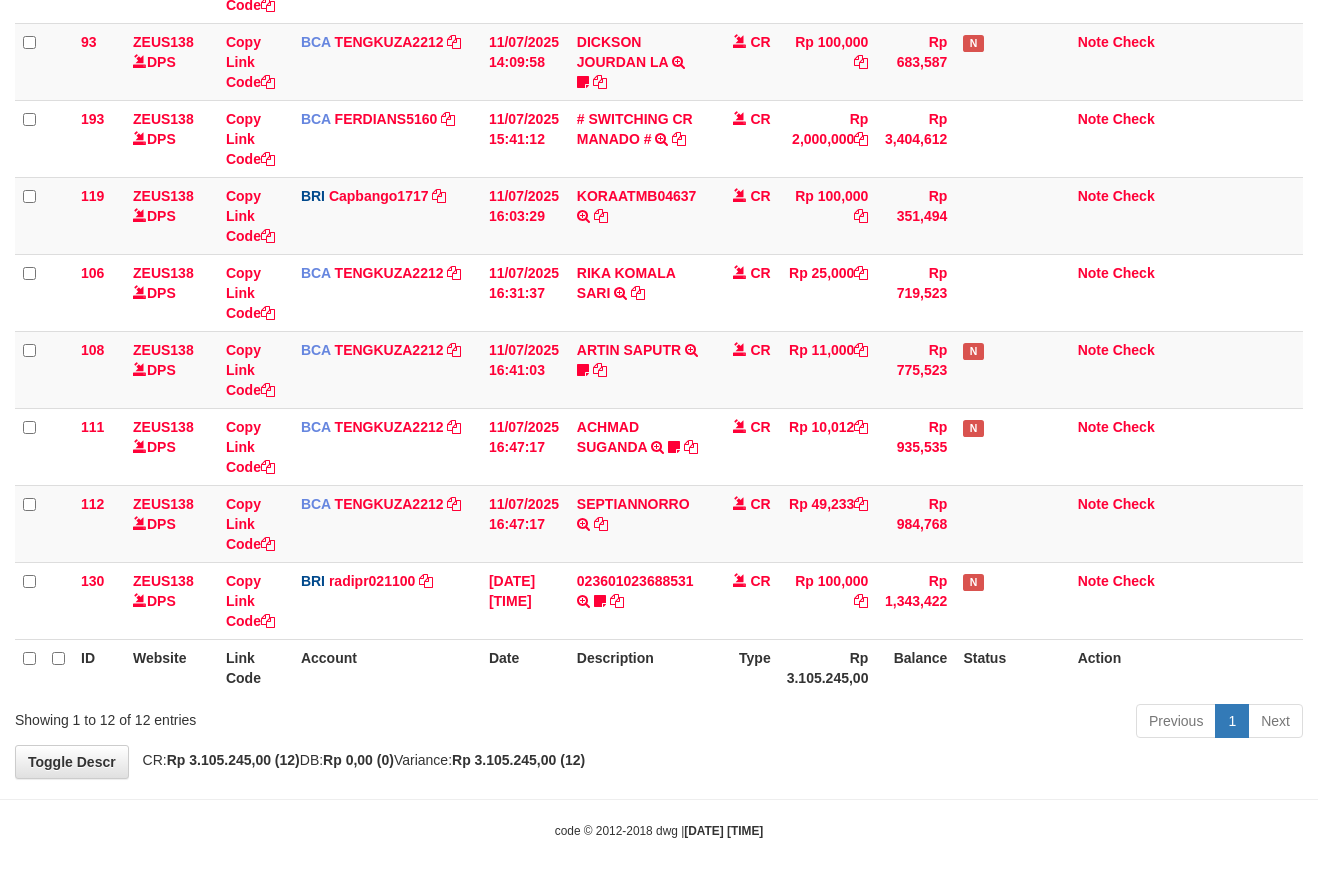 drag, startPoint x: 0, startPoint y: 0, endPoint x: 692, endPoint y: 713, distance: 993.596 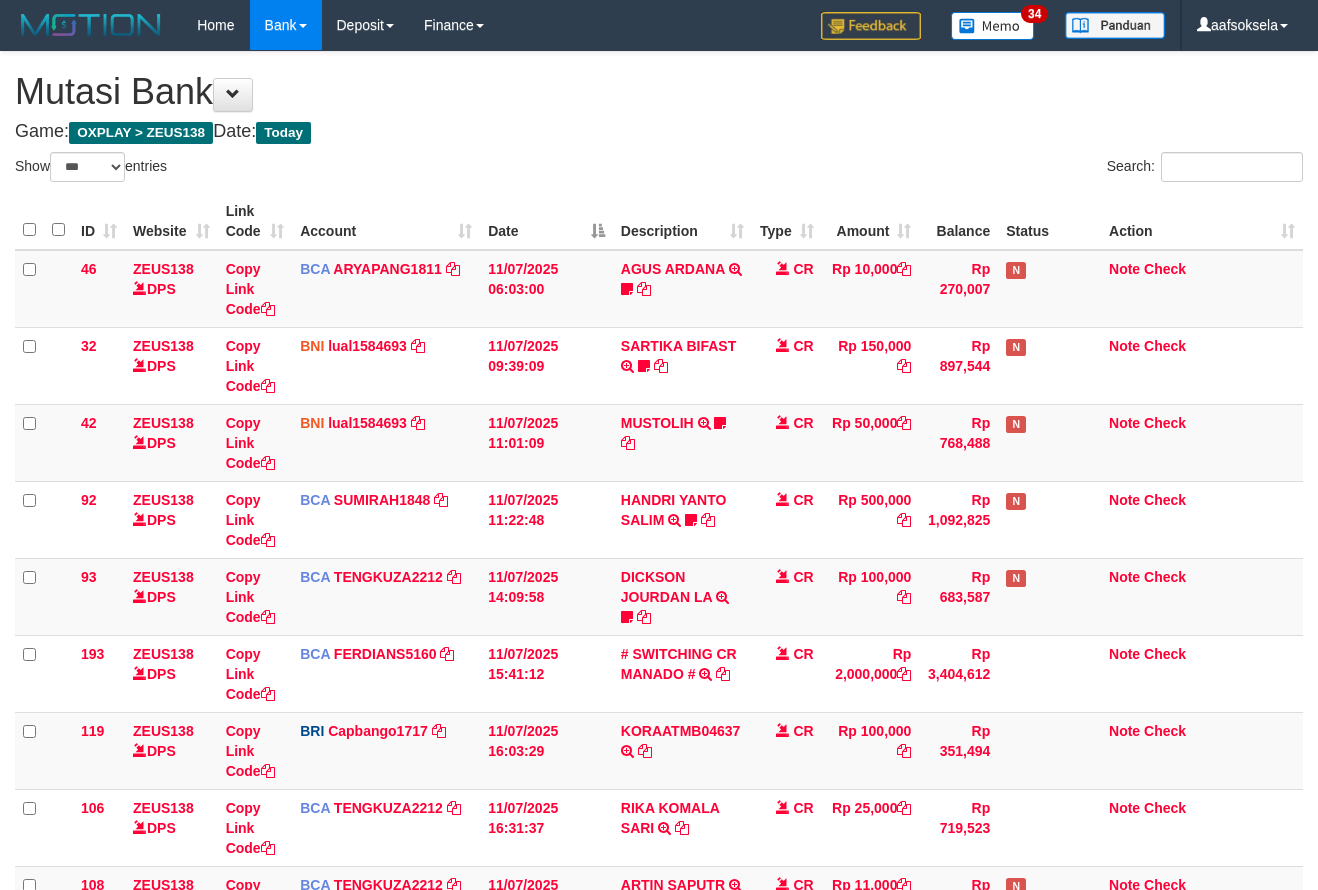 select on "***" 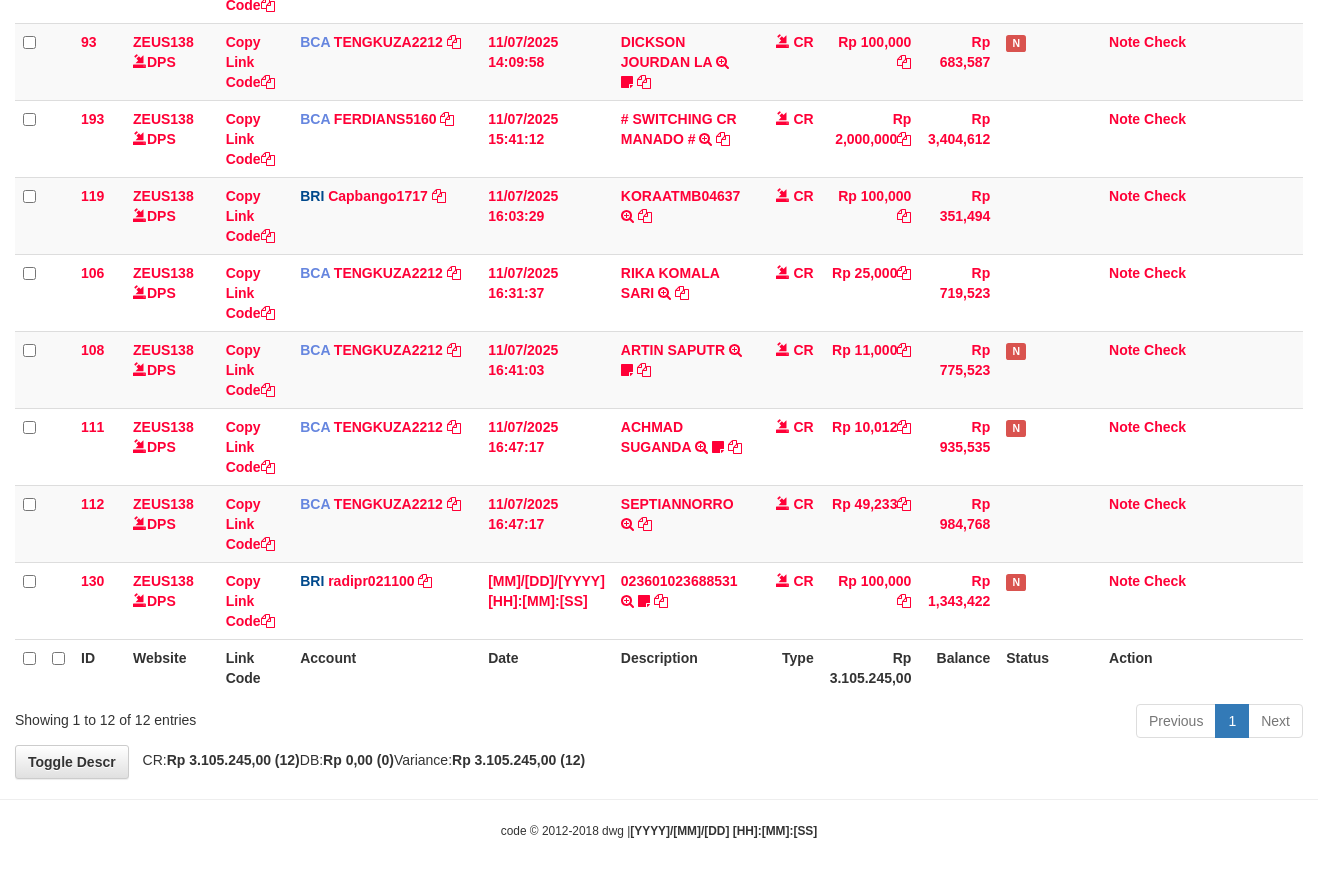 click on "Description" at bounding box center (682, 667) 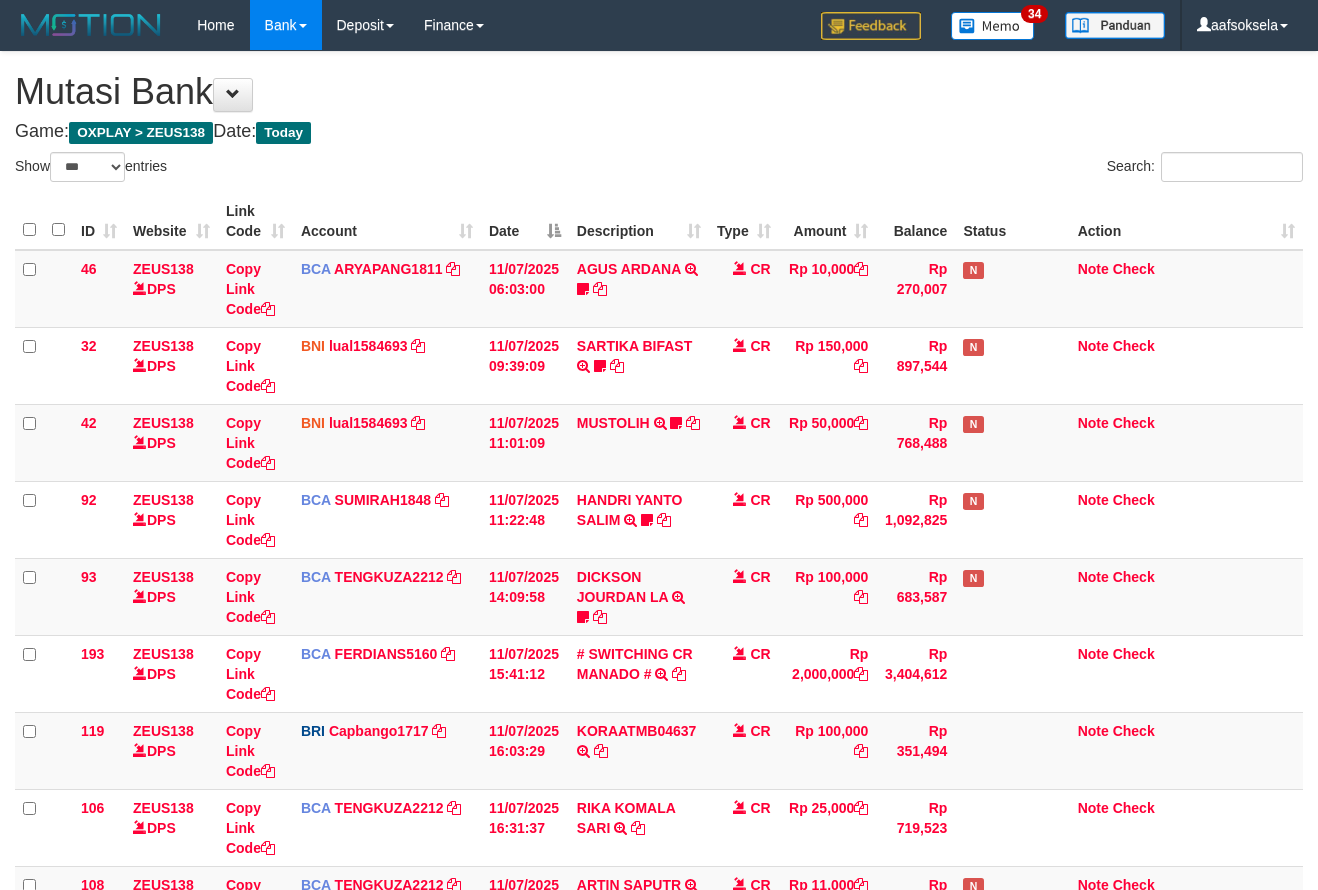 select on "***" 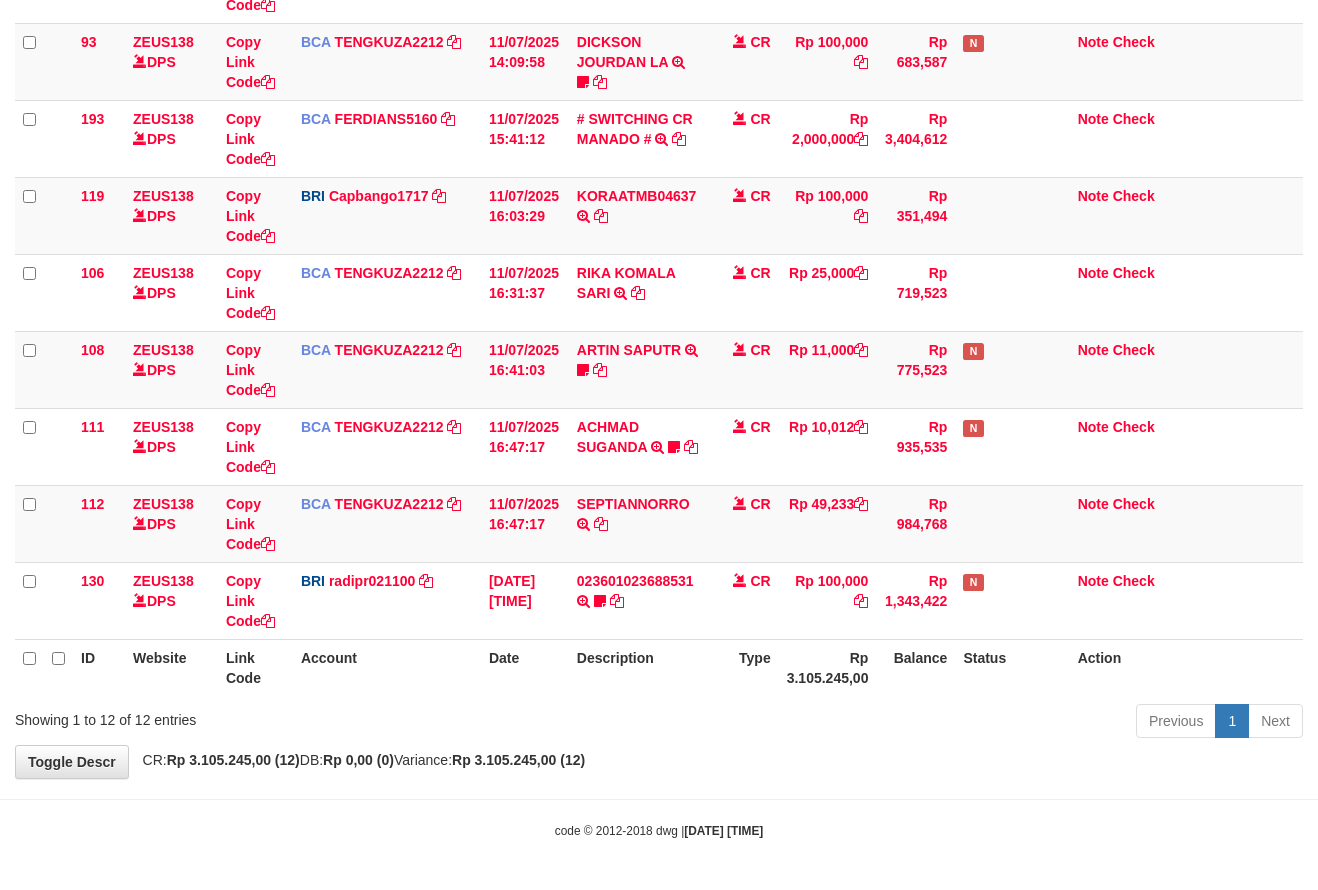 drag, startPoint x: 672, startPoint y: 708, endPoint x: 672, endPoint y: 728, distance: 20 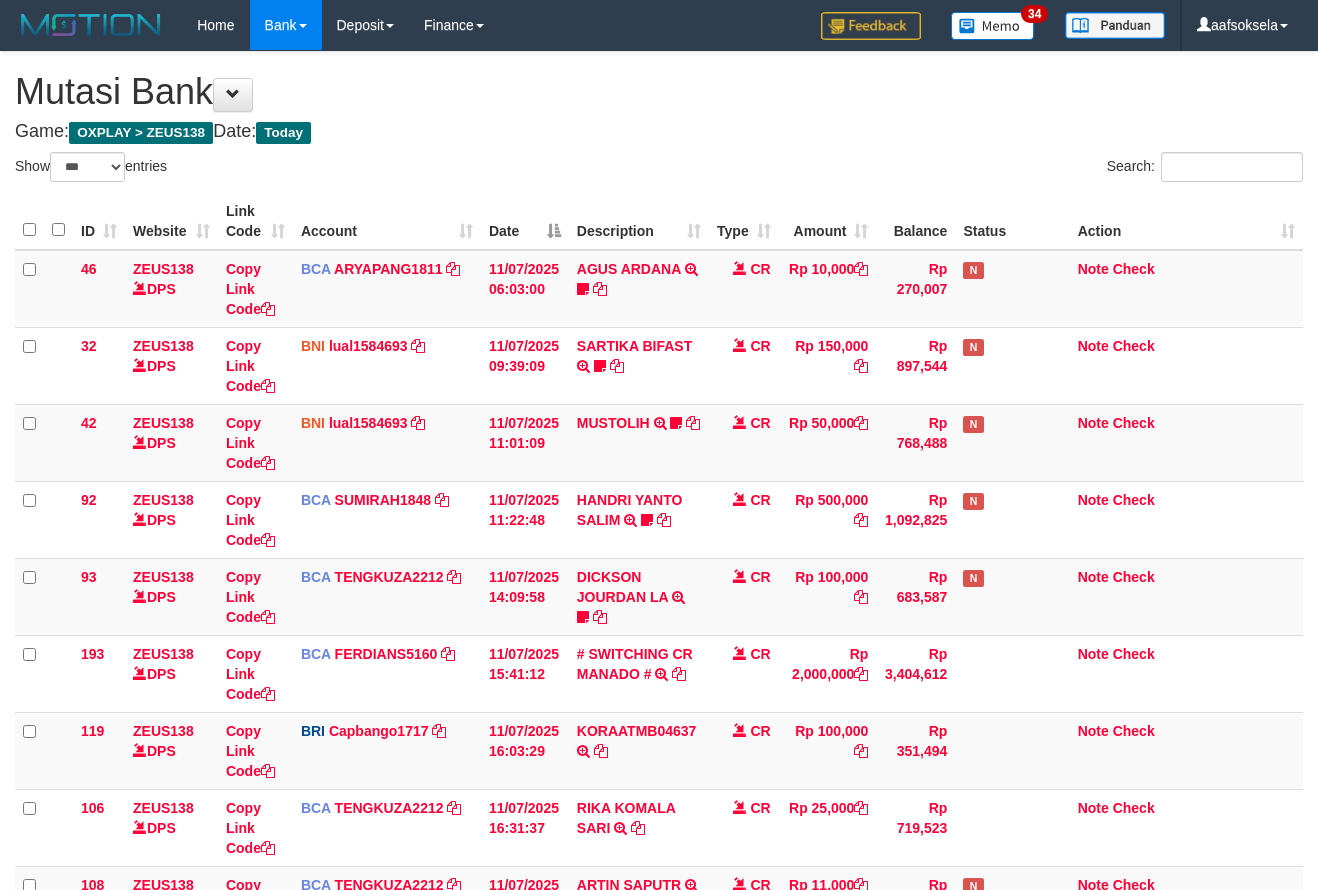 select on "***" 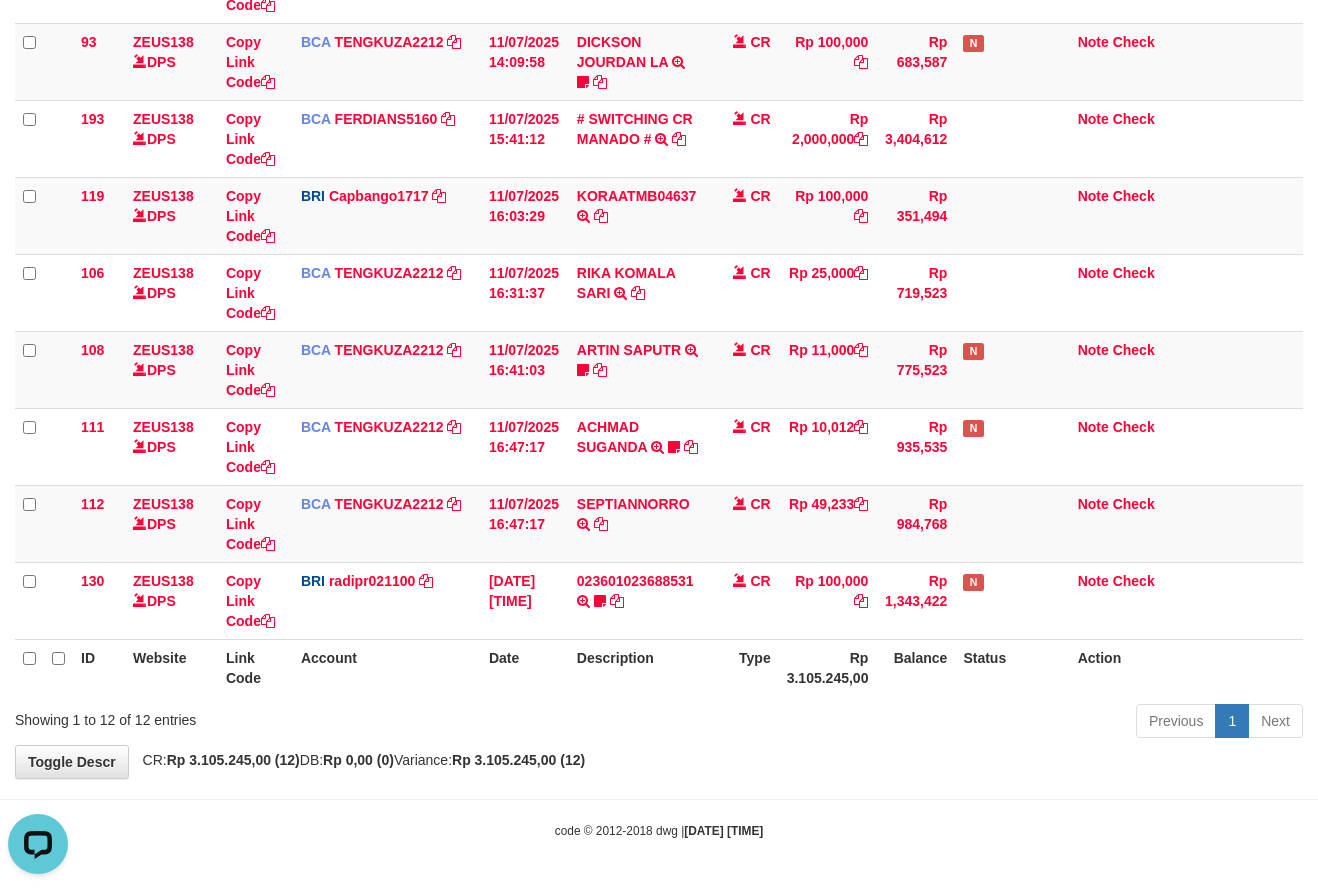 scroll, scrollTop: 0, scrollLeft: 0, axis: both 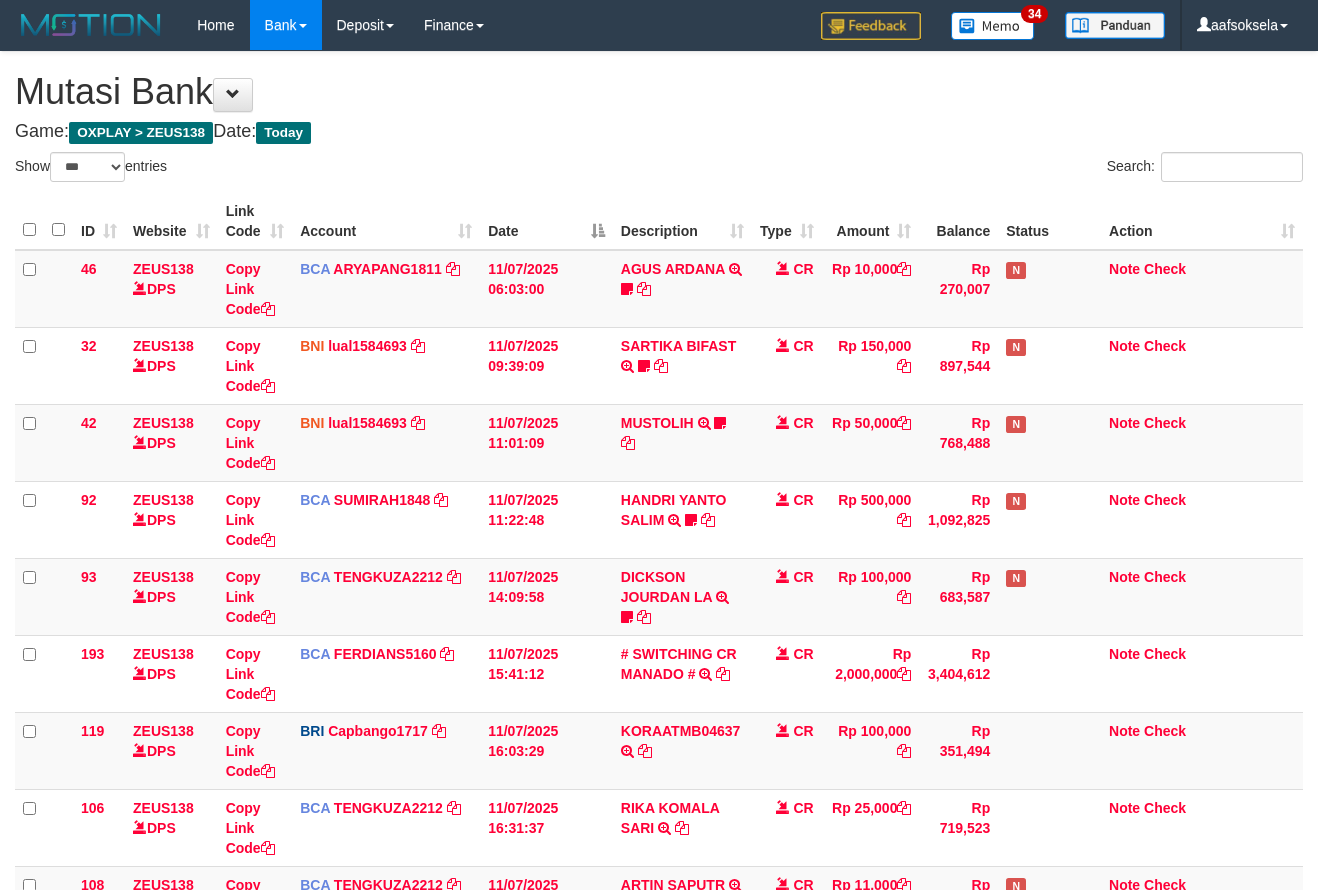 select on "***" 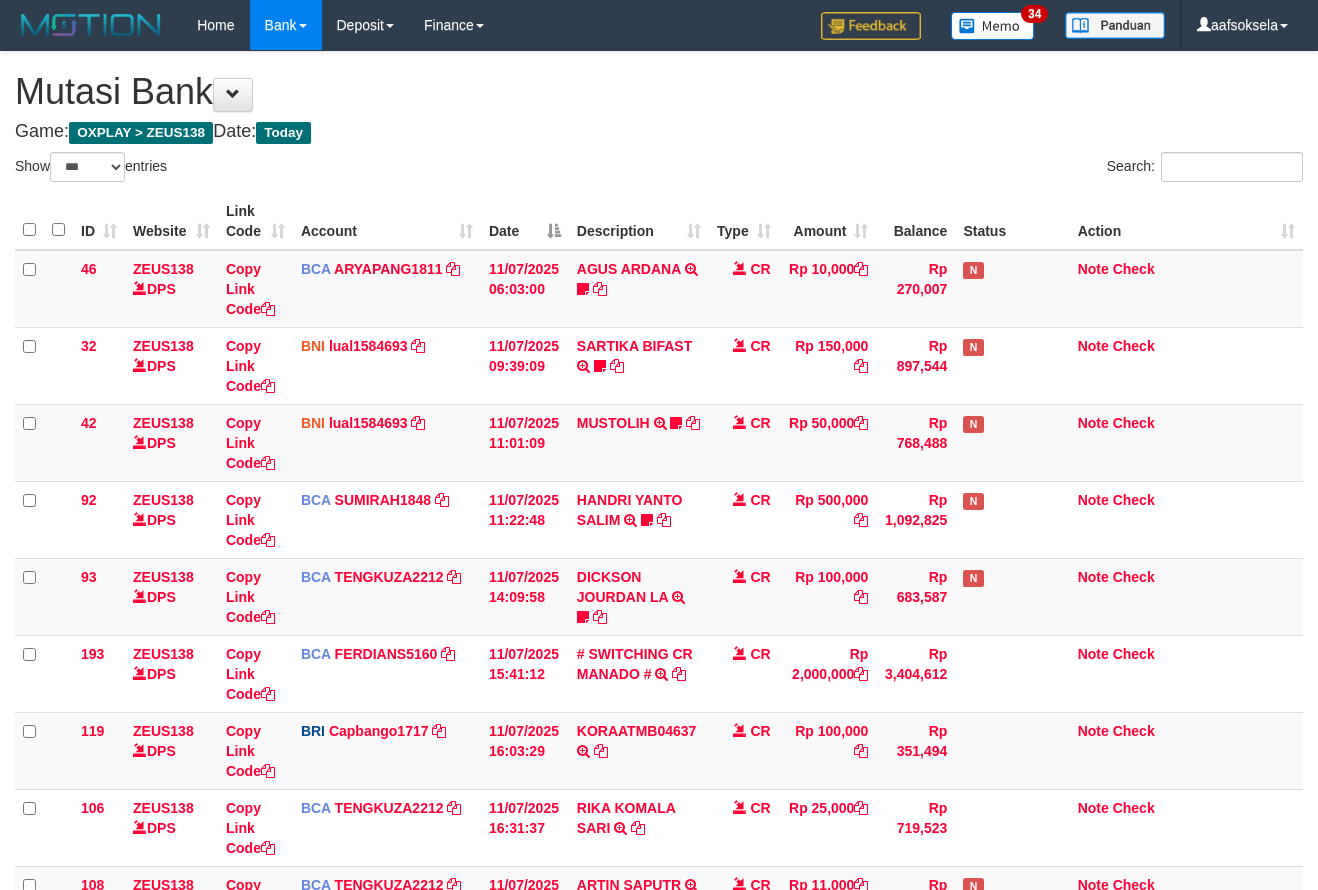 select on "***" 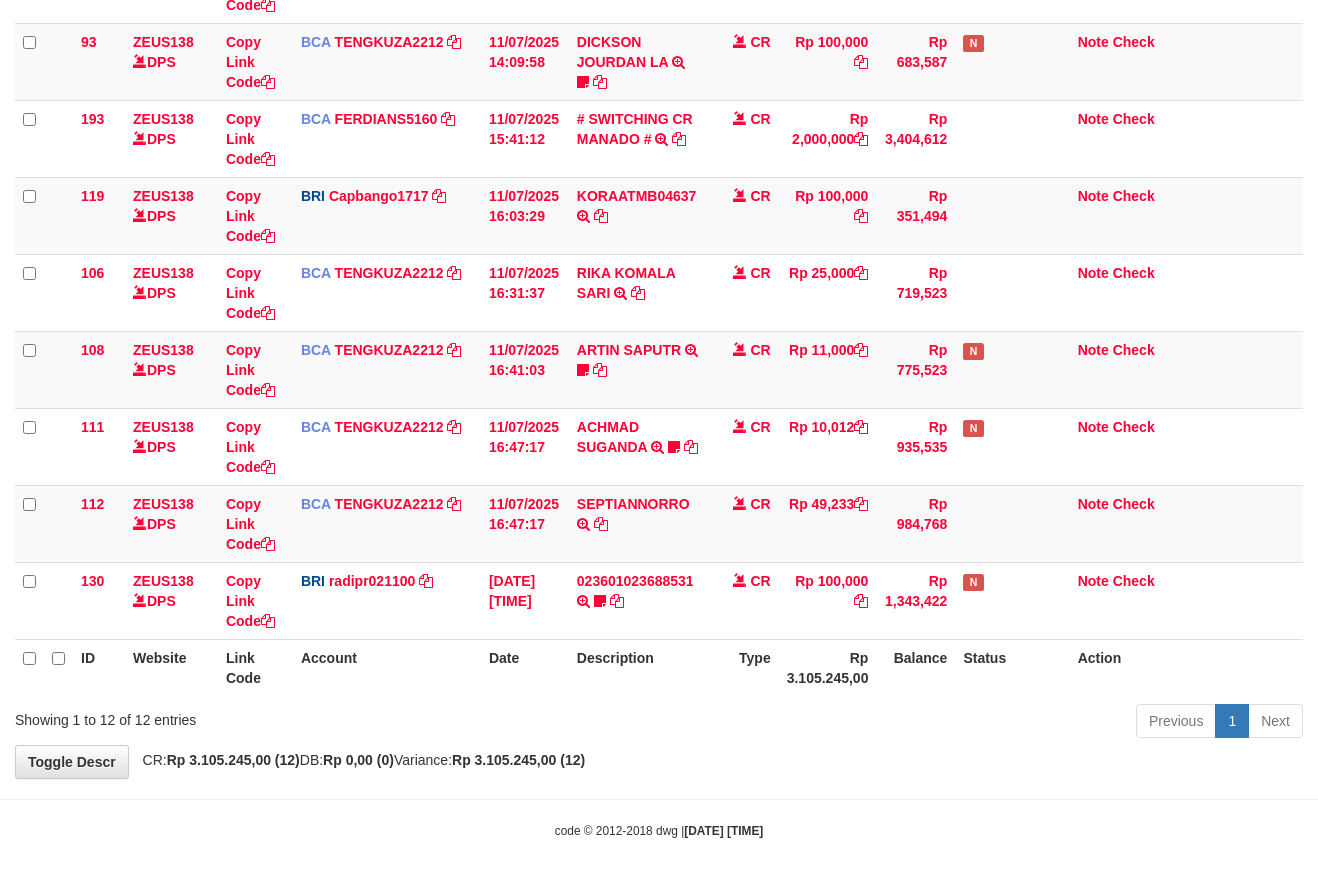 click on "Previous 1 Next" at bounding box center (933, 723) 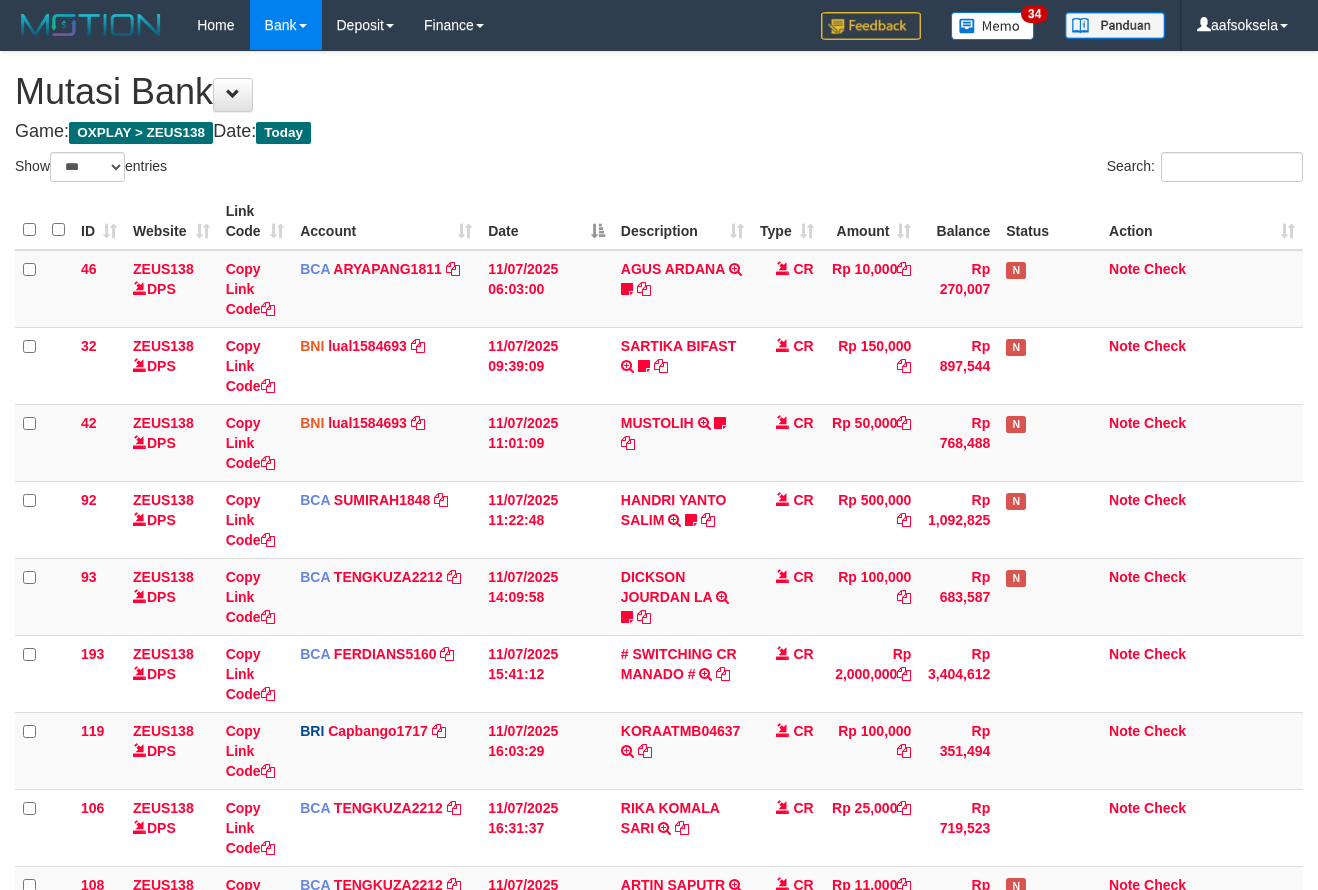 select on "***" 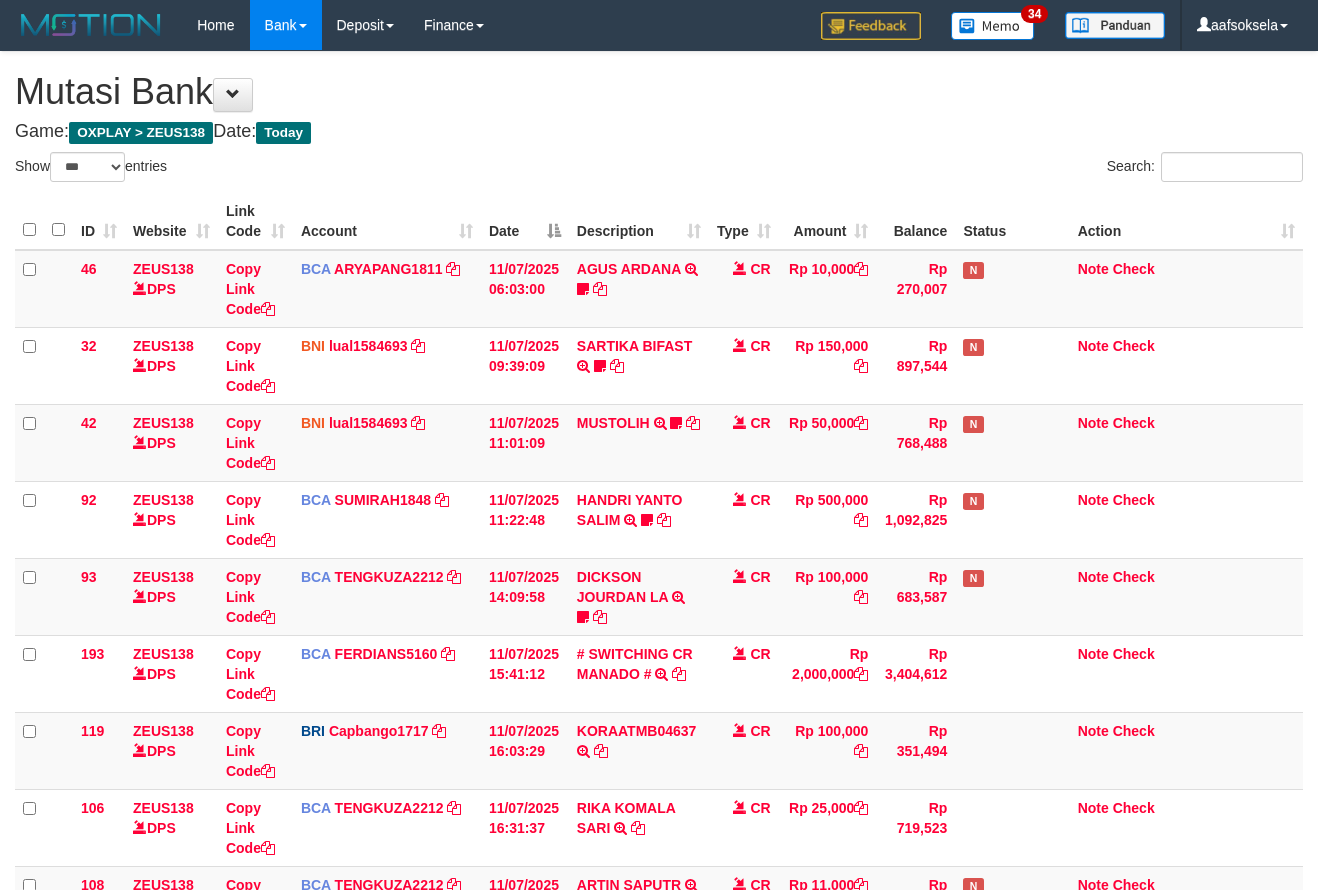 select on "***" 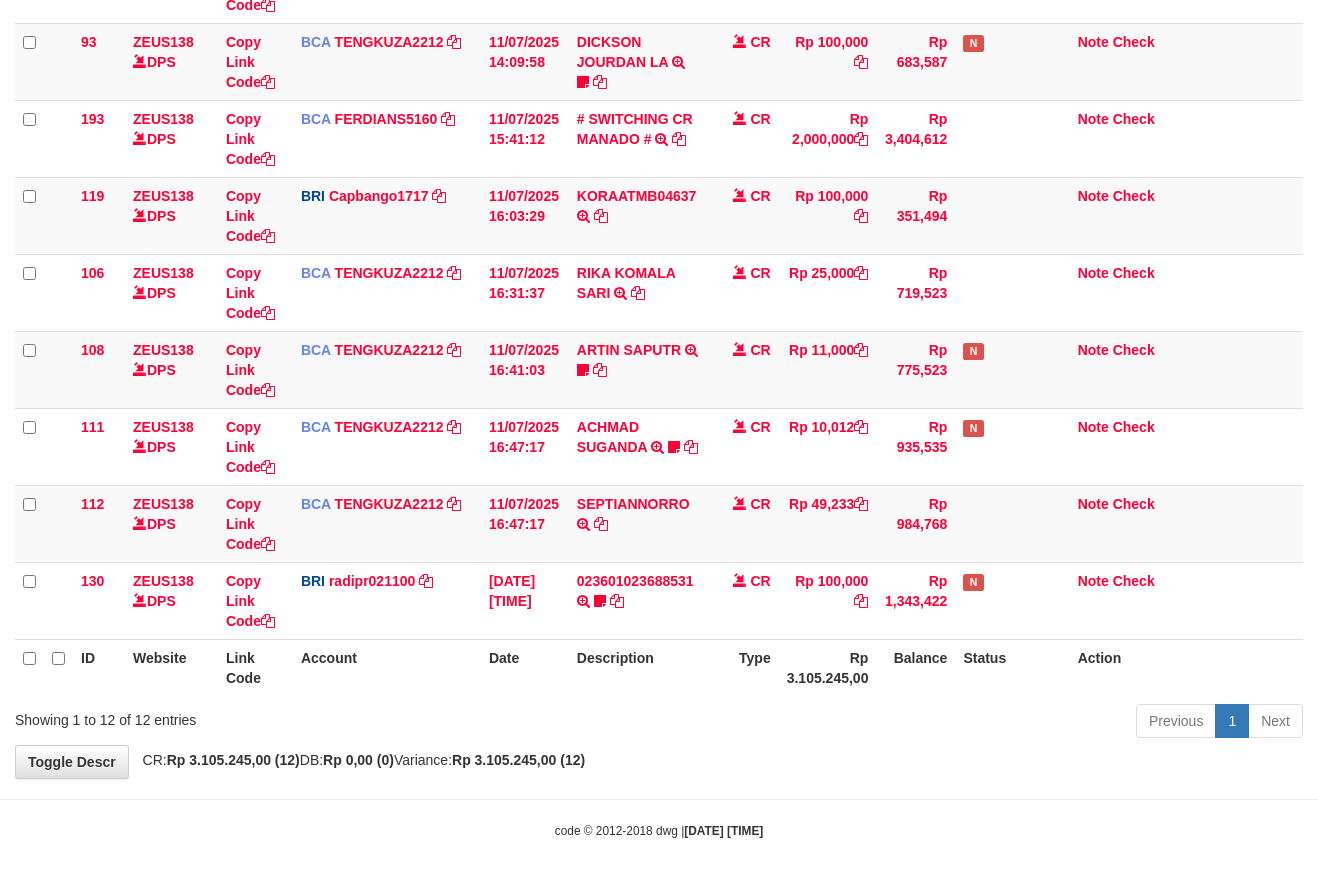 click on "Previous 1 Next" at bounding box center [933, 723] 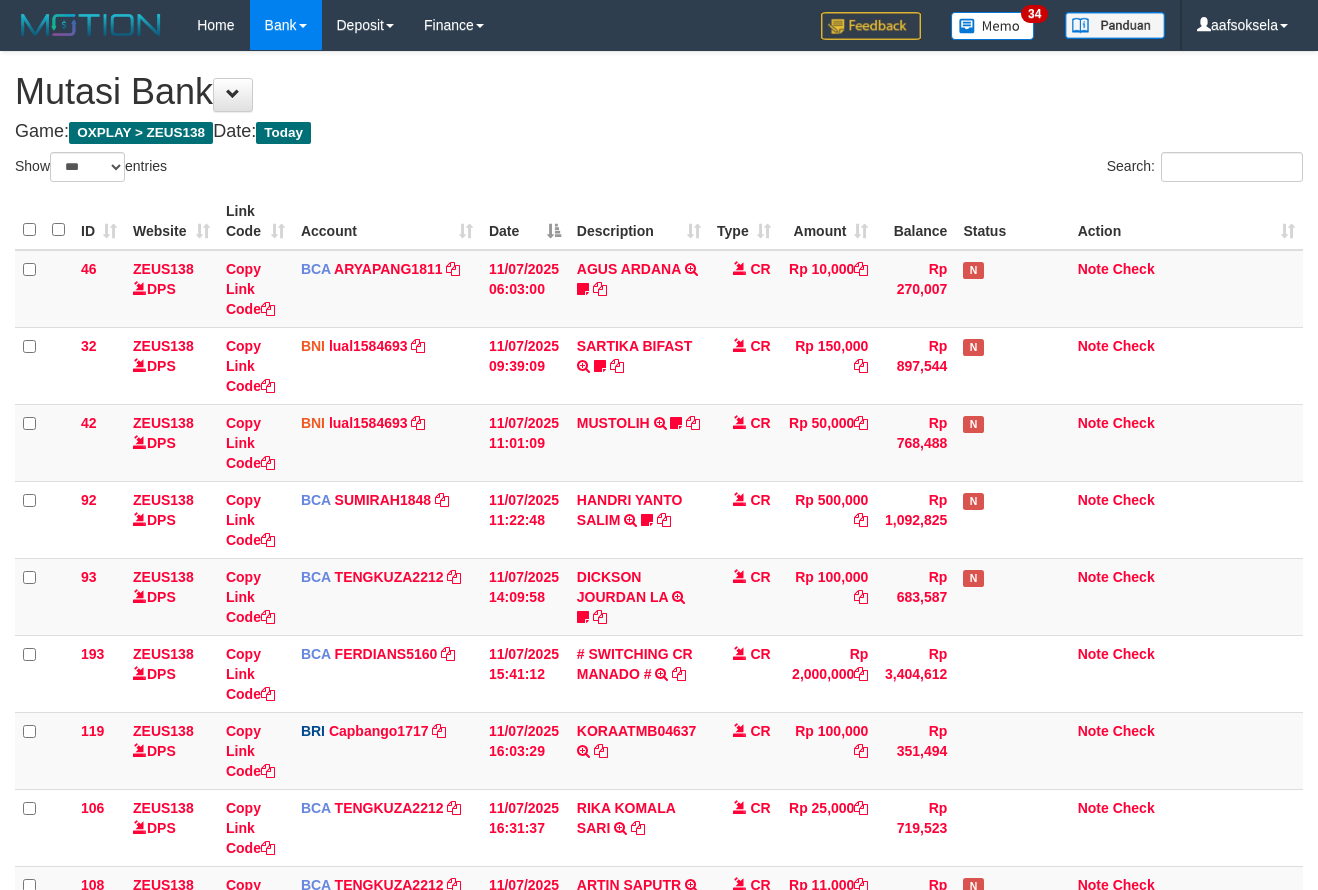 select on "***" 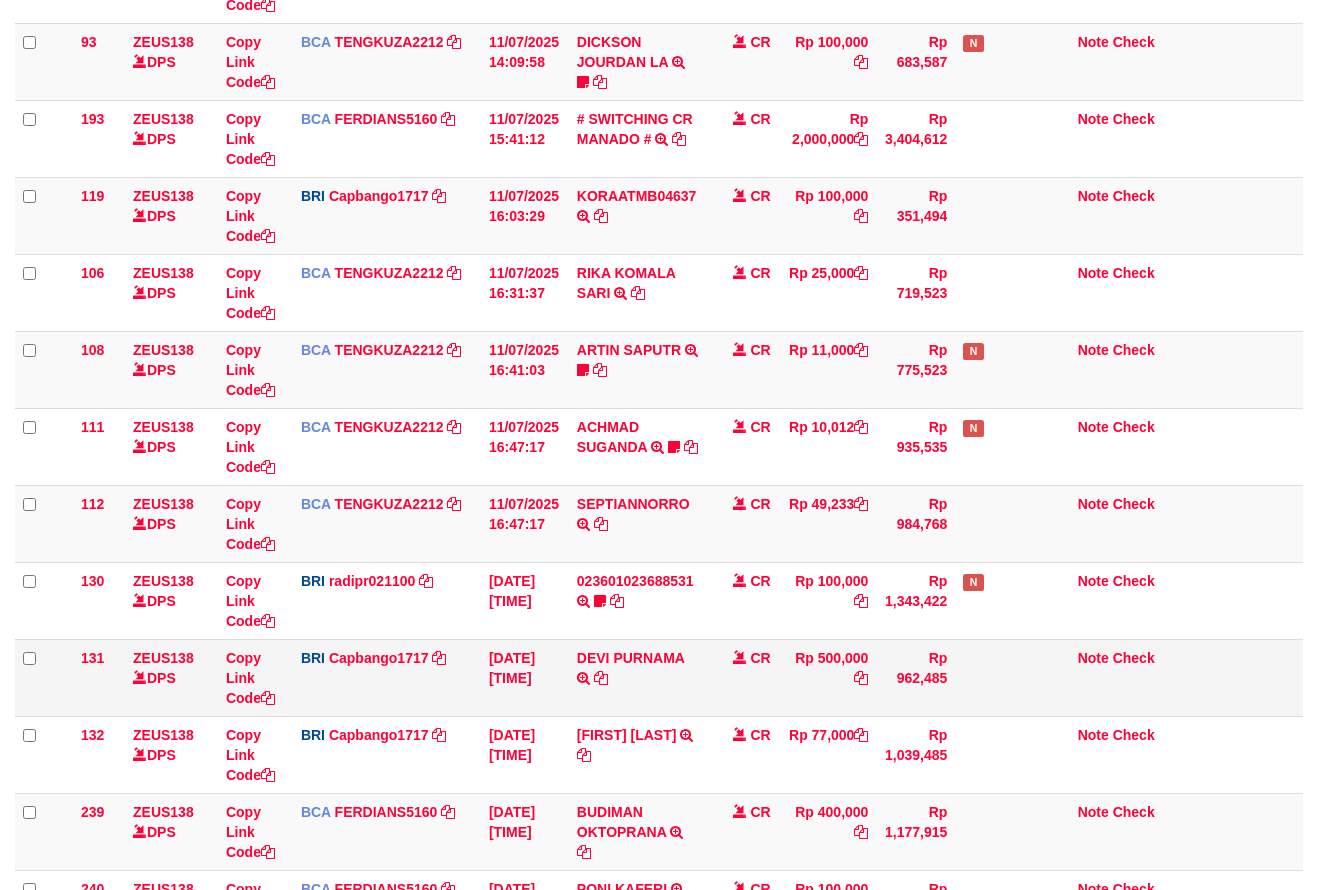 click on "DEVI PURNAMA         TRANSFER NBMB DEVI PURNAMA TO HELMI" at bounding box center [639, 677] 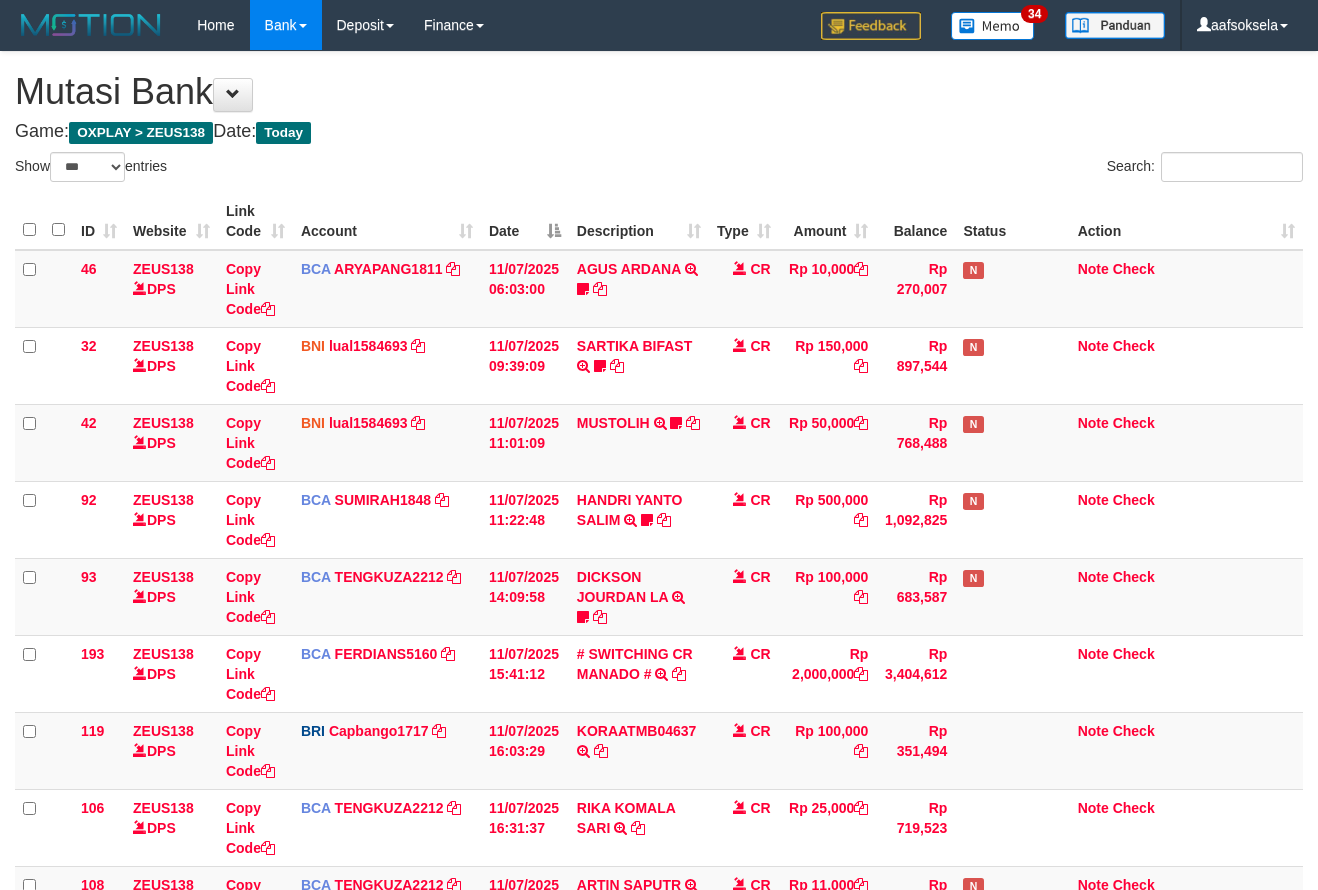 select on "***" 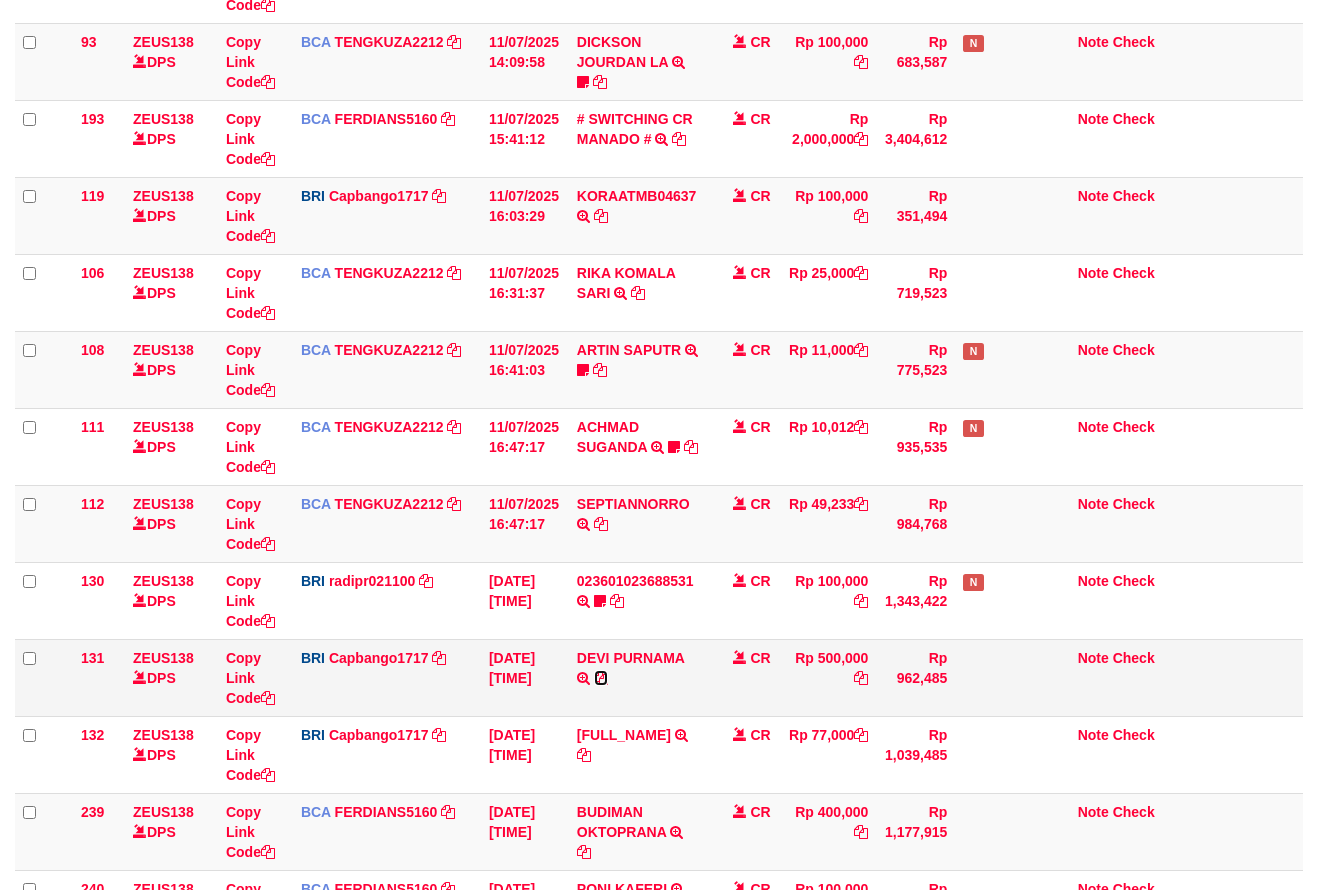 click at bounding box center (601, 678) 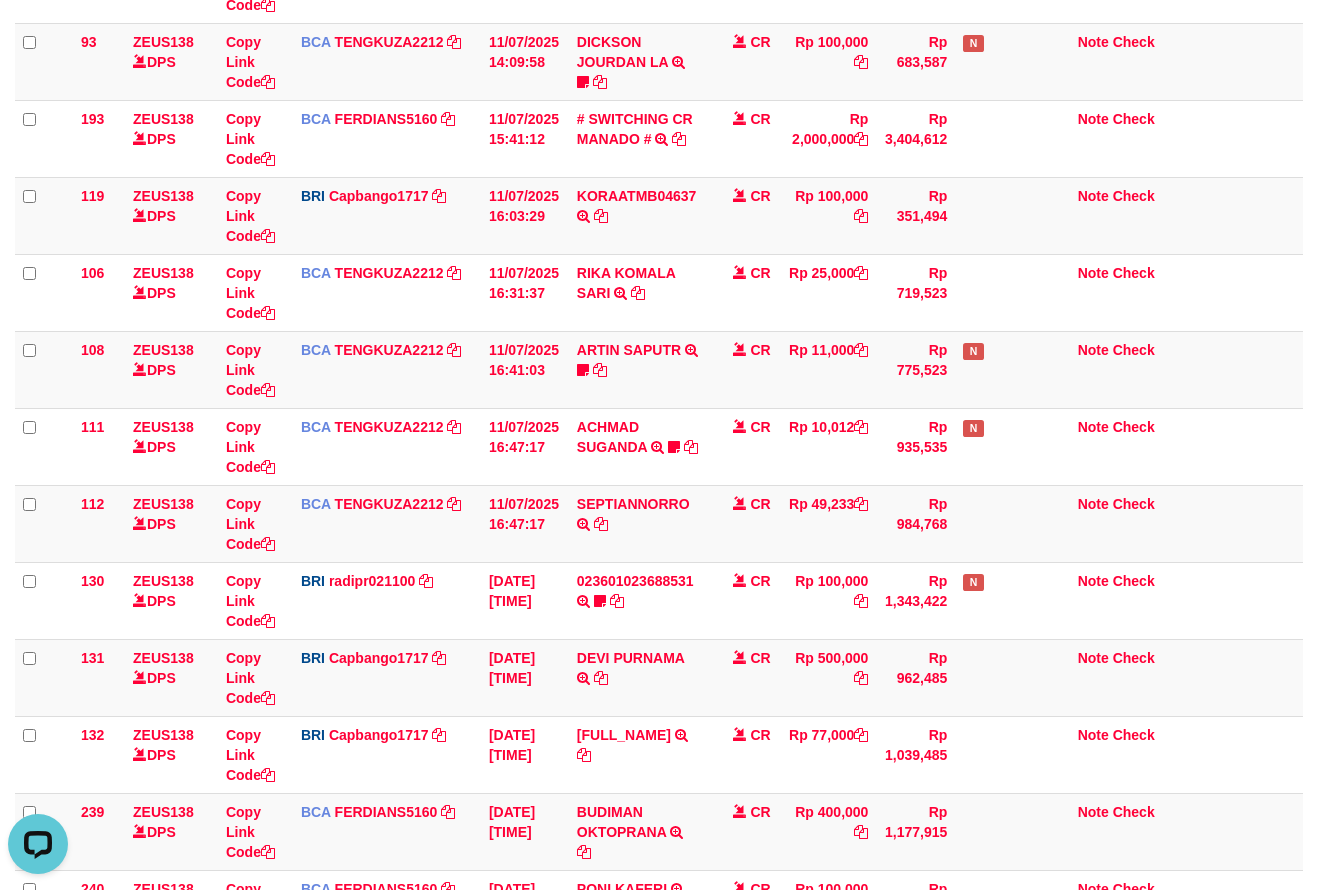 scroll, scrollTop: 0, scrollLeft: 0, axis: both 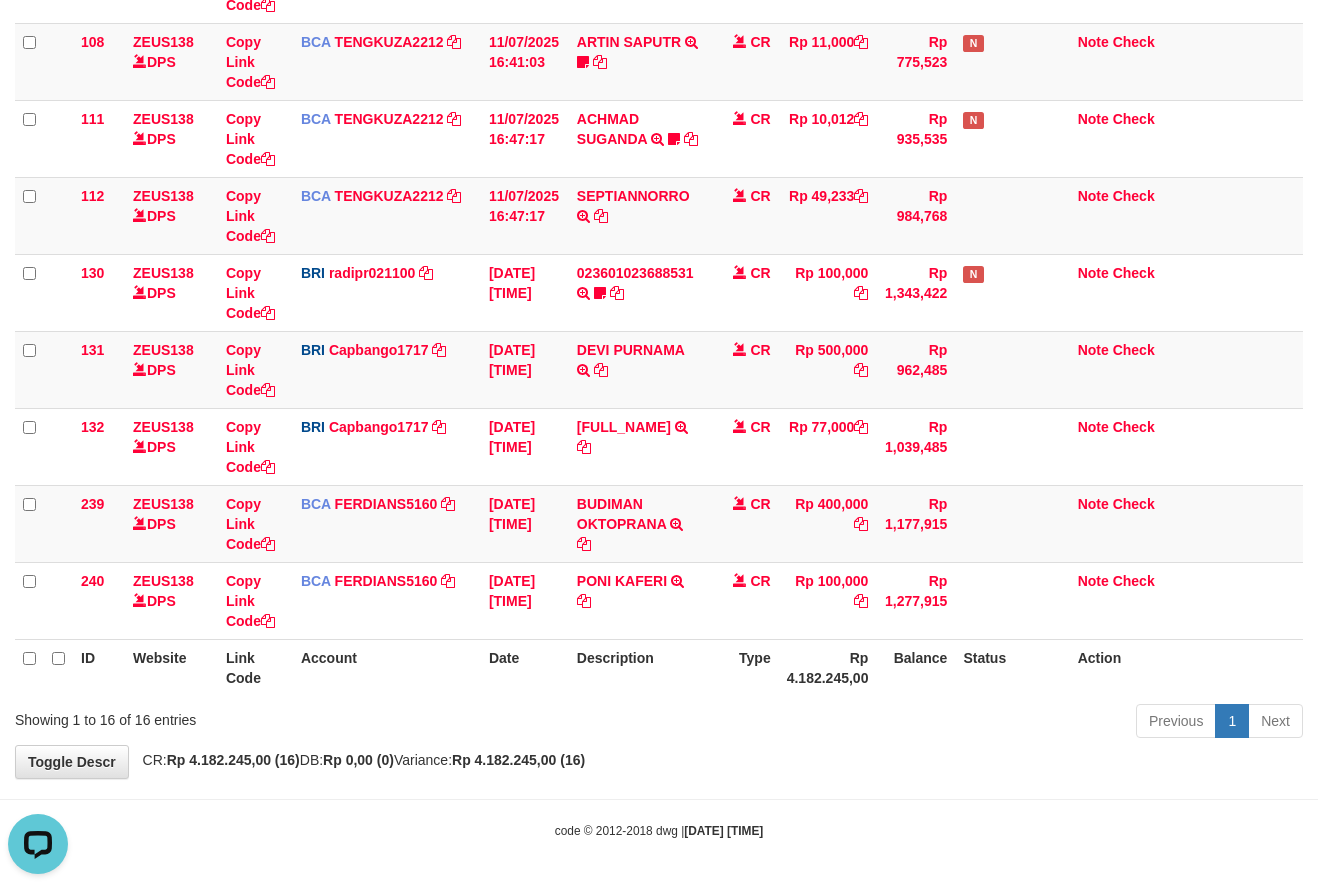 click on "**********" at bounding box center [659, -7] 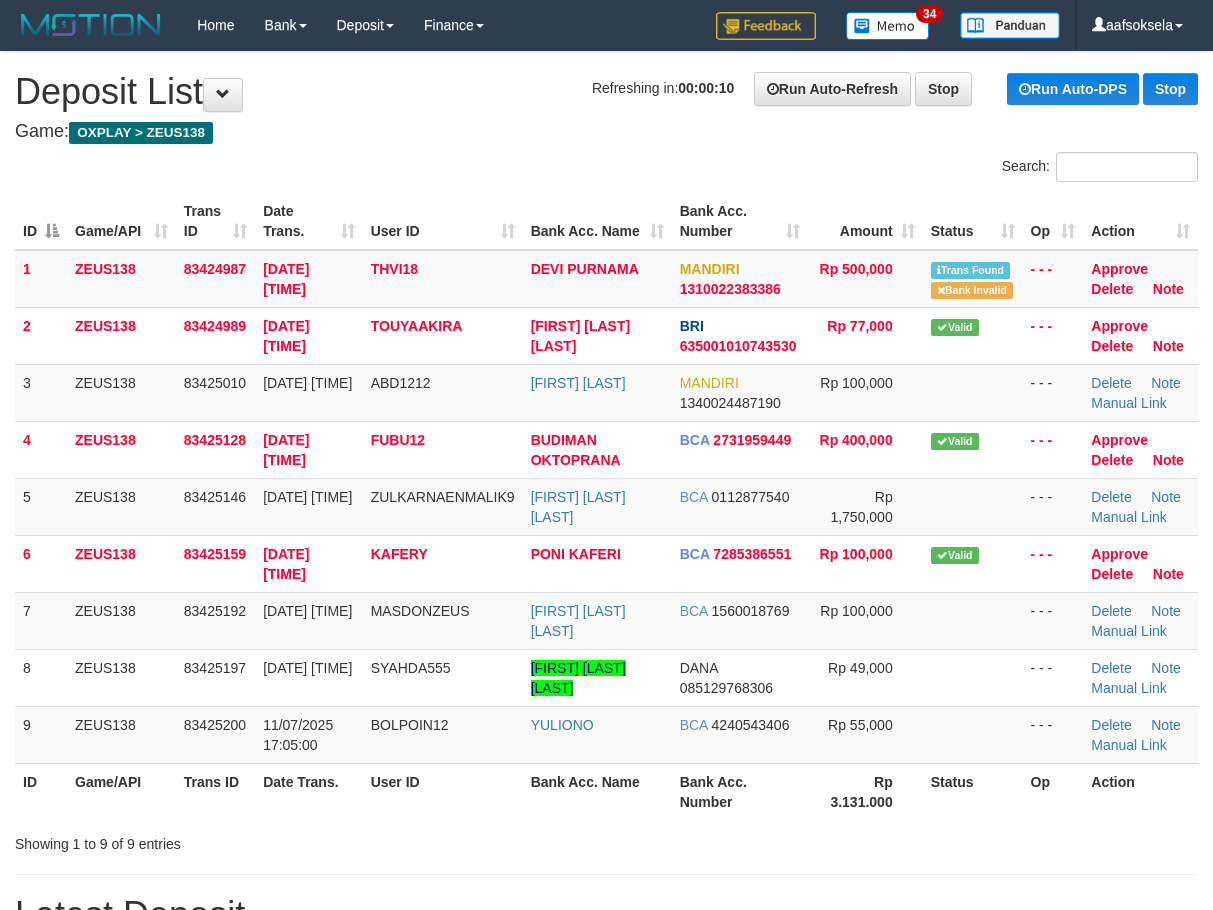 scroll, scrollTop: 0, scrollLeft: 0, axis: both 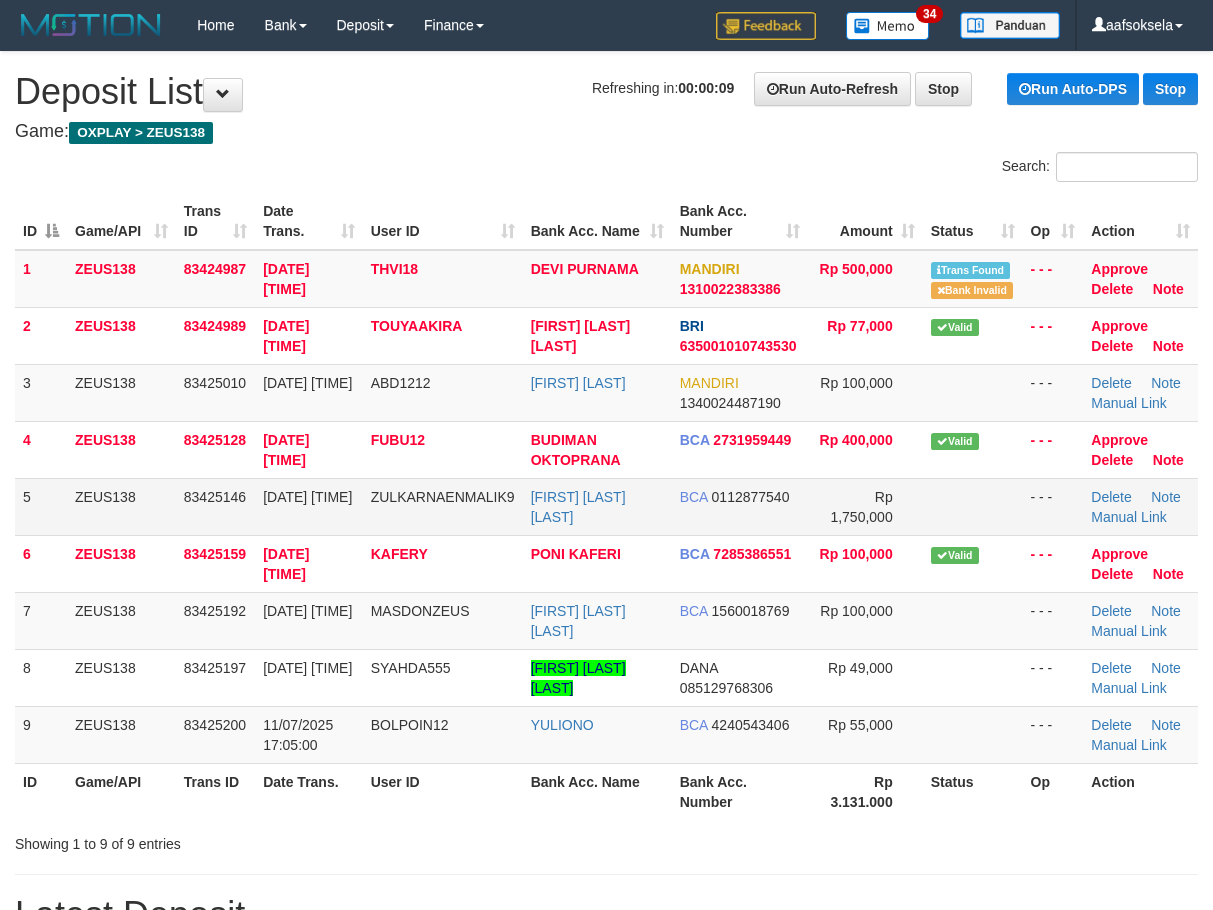 click on "ZEUS138" at bounding box center (121, 506) 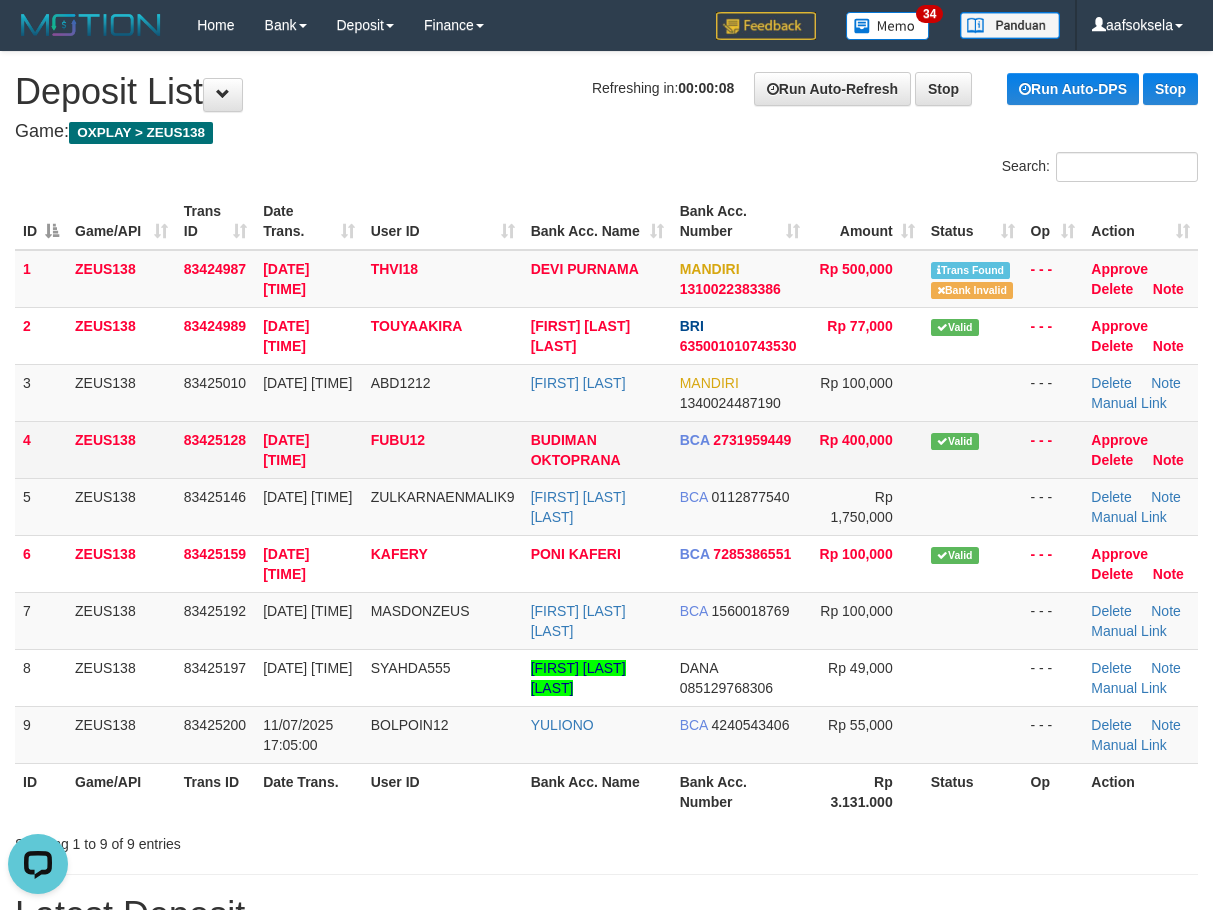 scroll, scrollTop: 0, scrollLeft: 0, axis: both 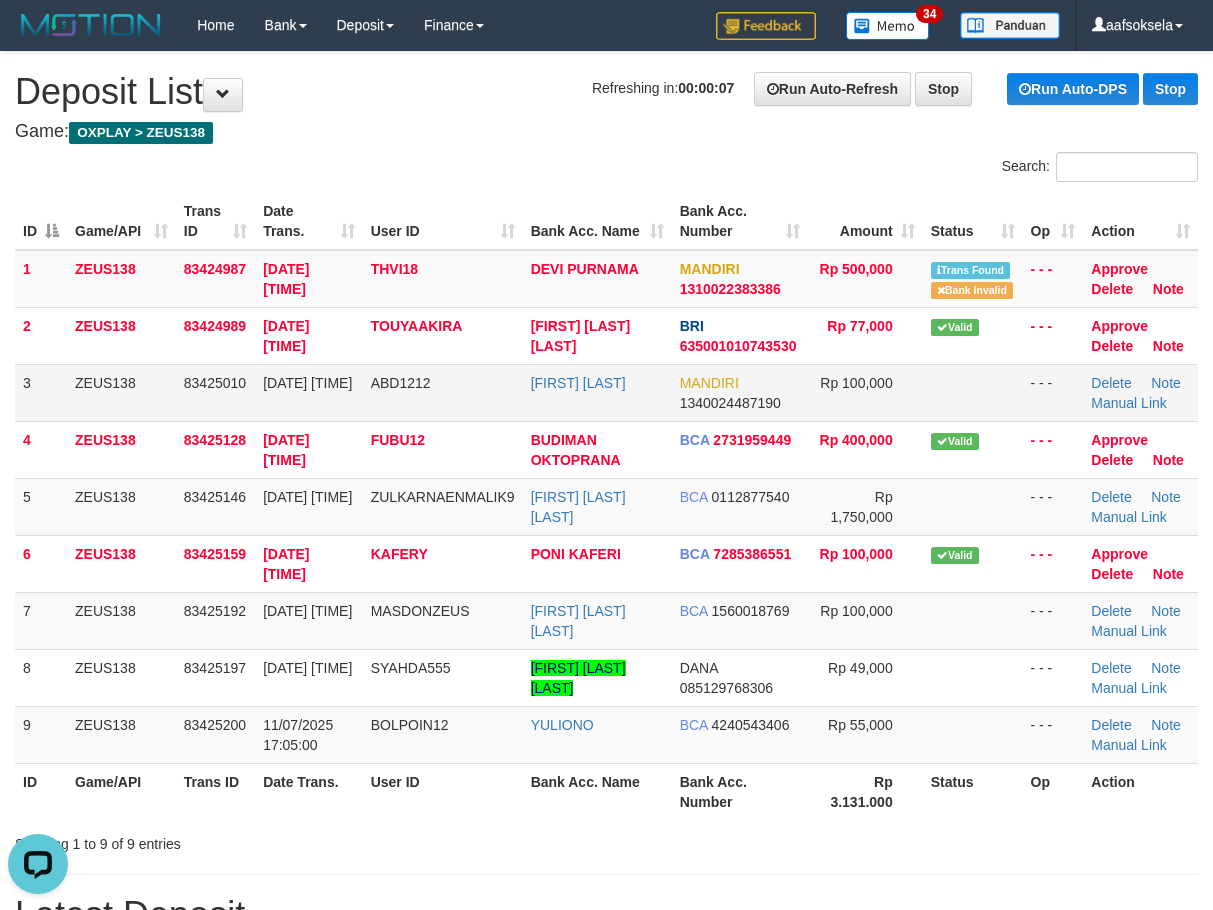 click on "ABD1212" at bounding box center [443, 392] 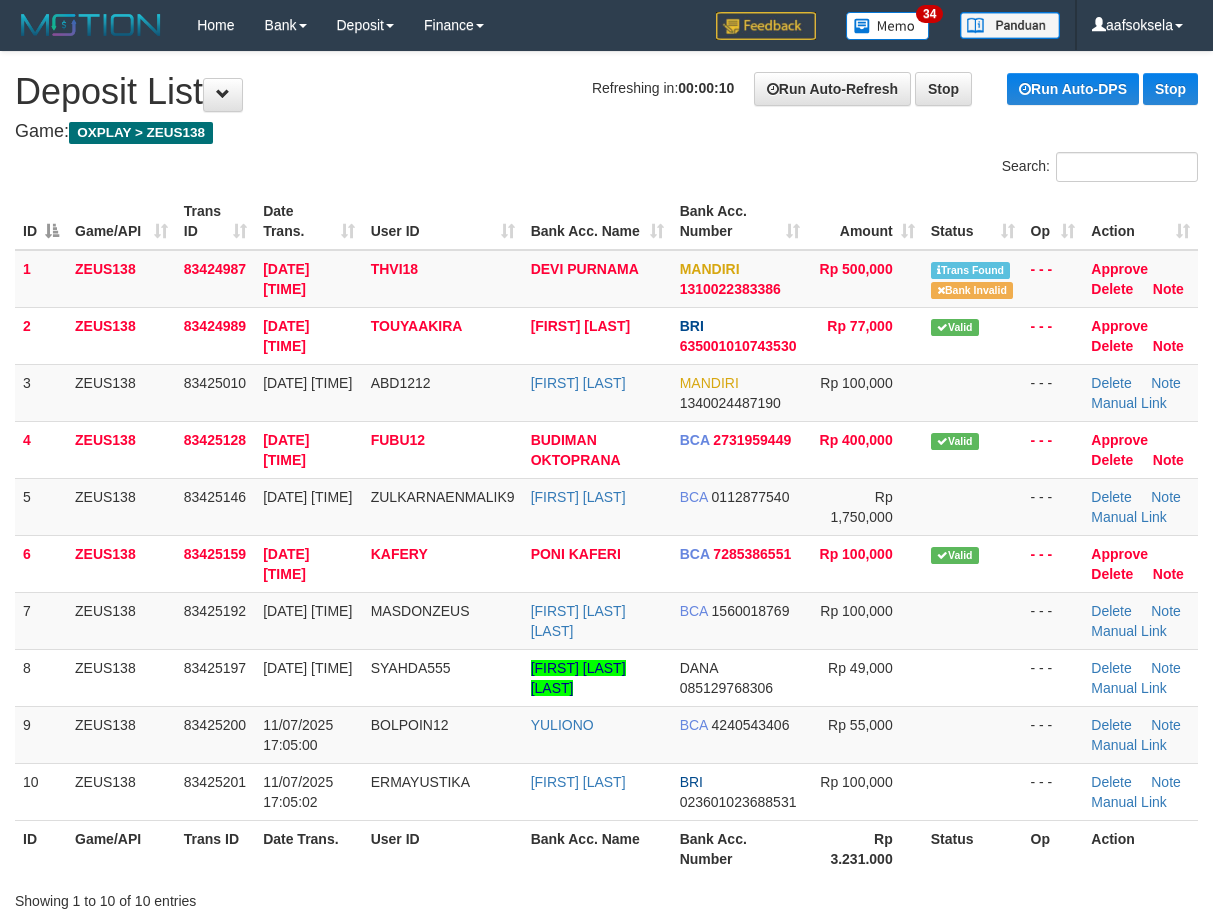 scroll, scrollTop: 0, scrollLeft: 0, axis: both 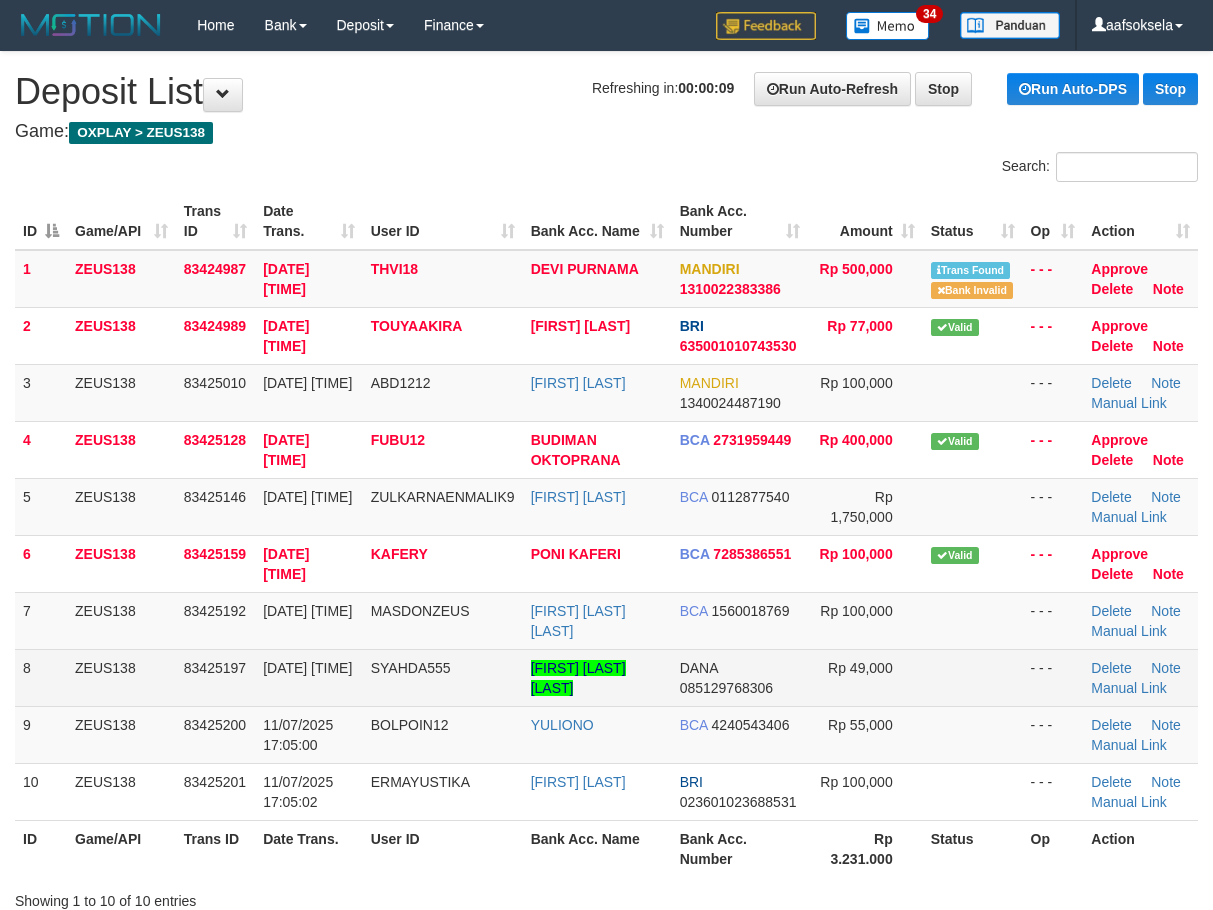drag, startPoint x: 384, startPoint y: 668, endPoint x: 336, endPoint y: 673, distance: 48.259712 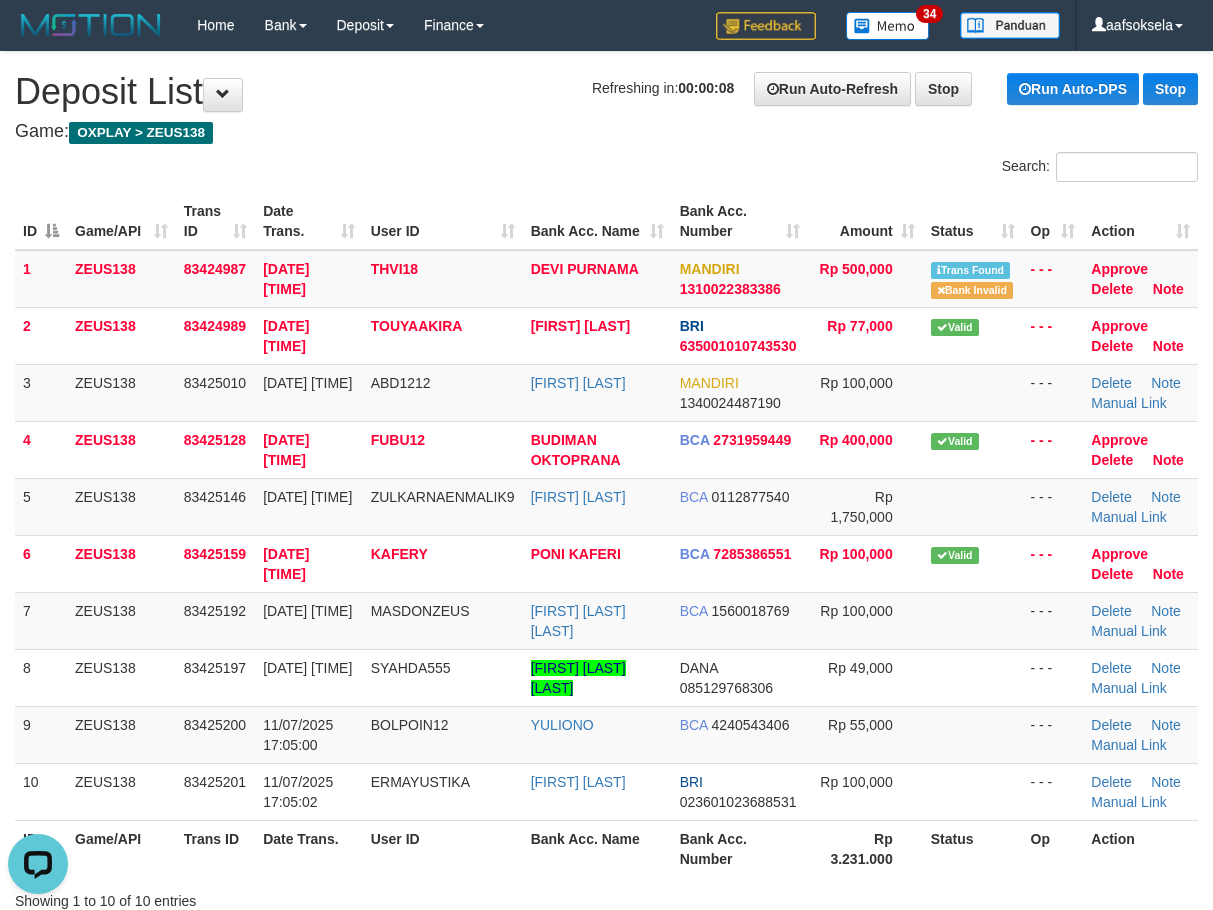 scroll, scrollTop: 0, scrollLeft: 0, axis: both 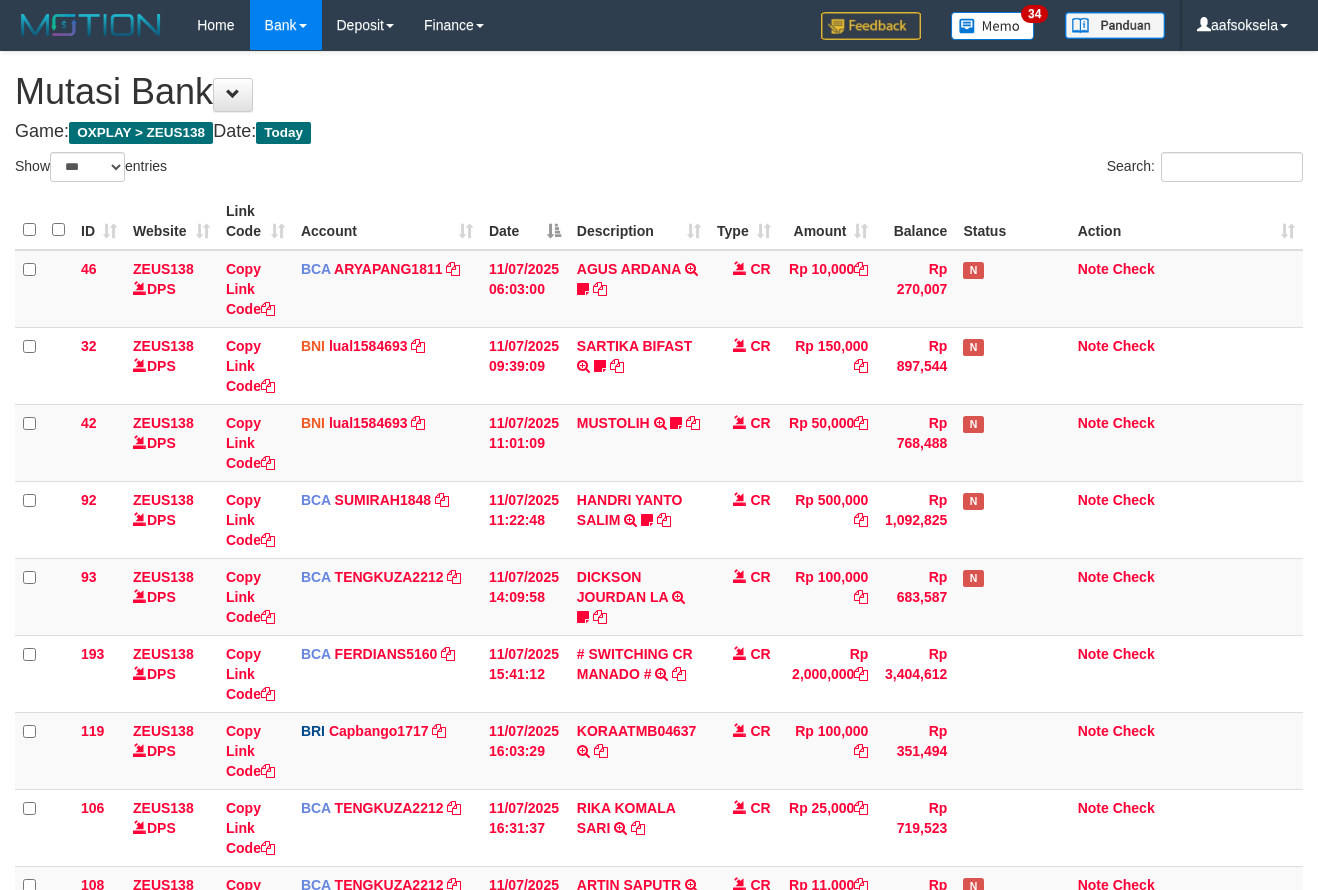 select on "***" 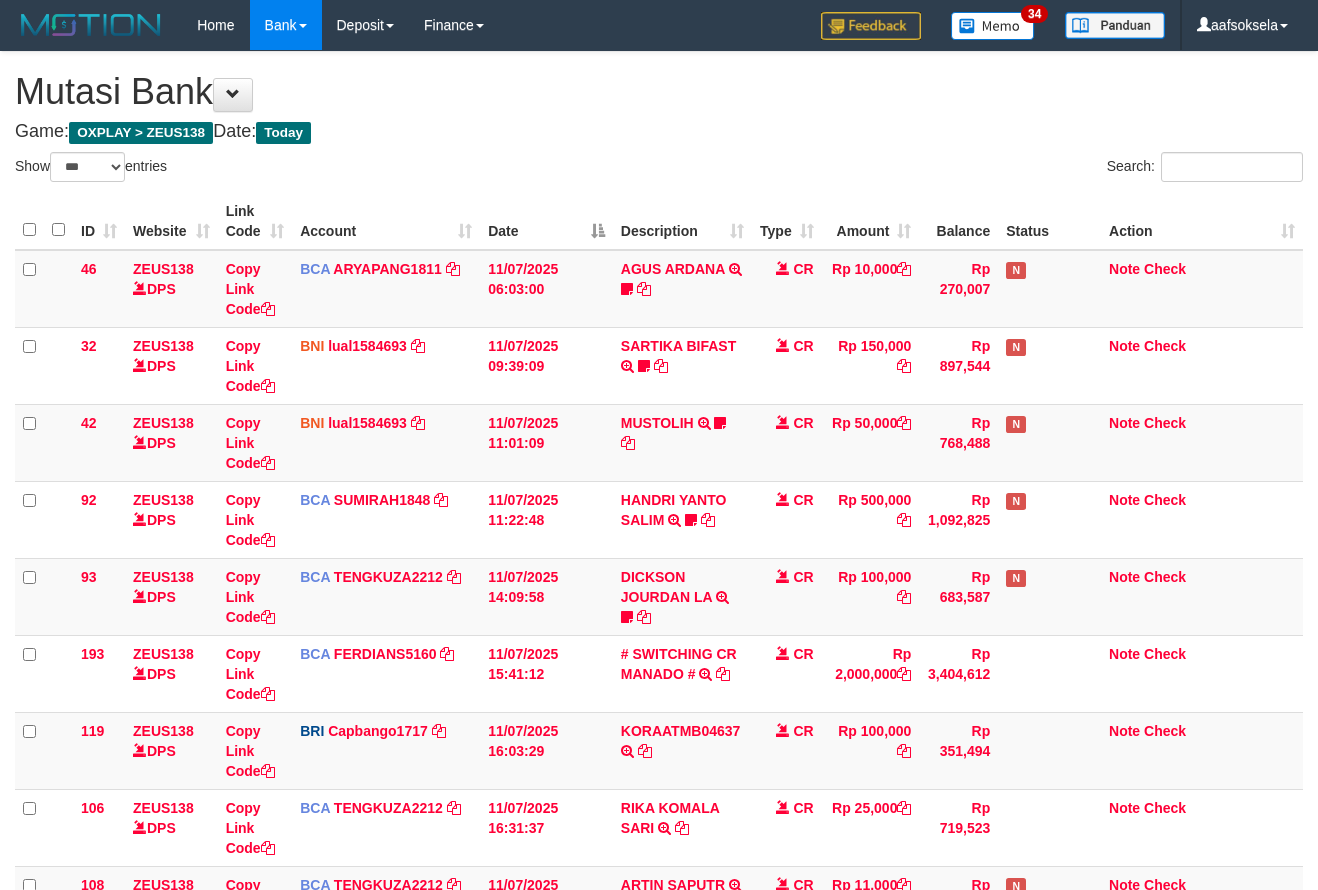 select on "***" 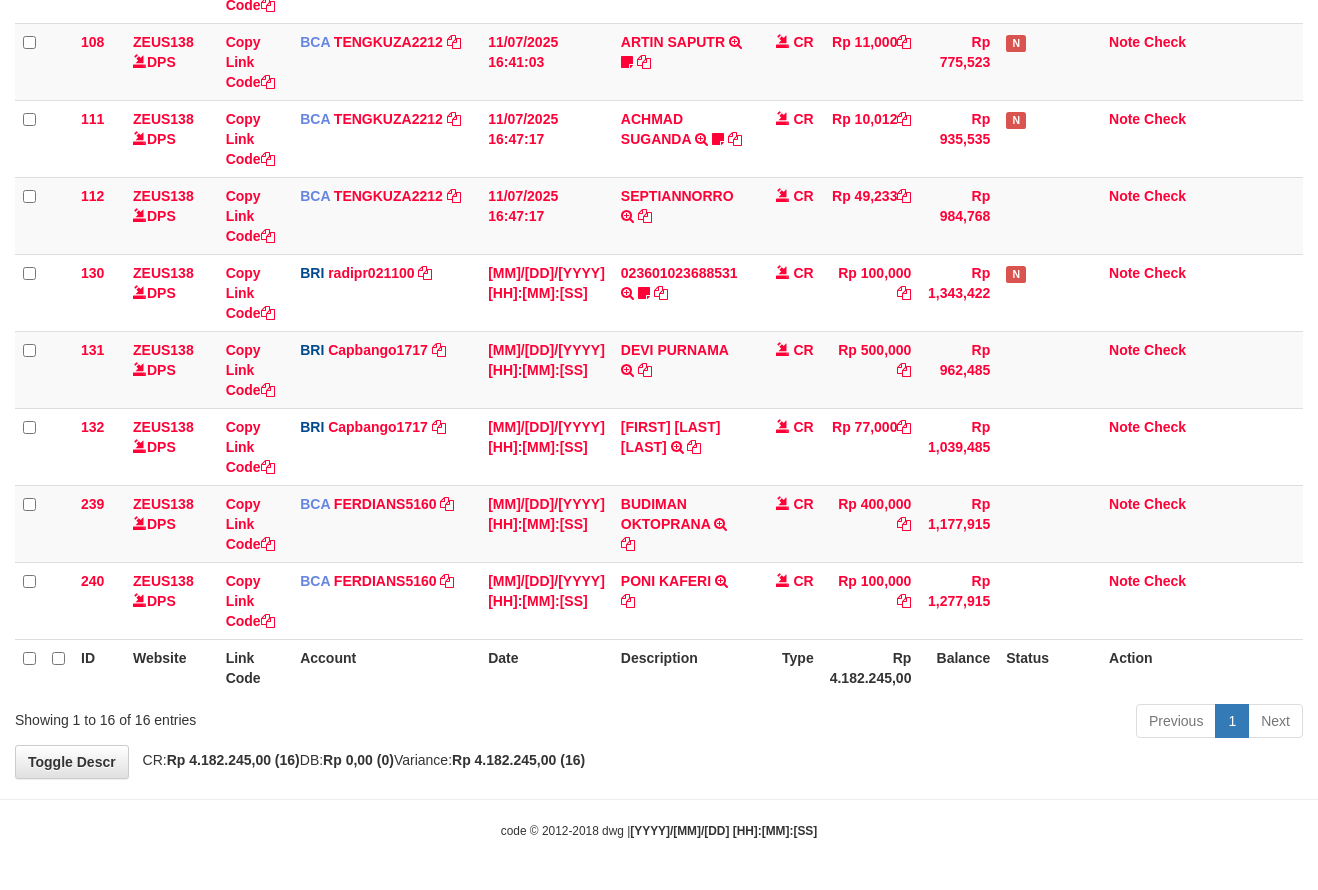 click on "**********" at bounding box center (659, -7) 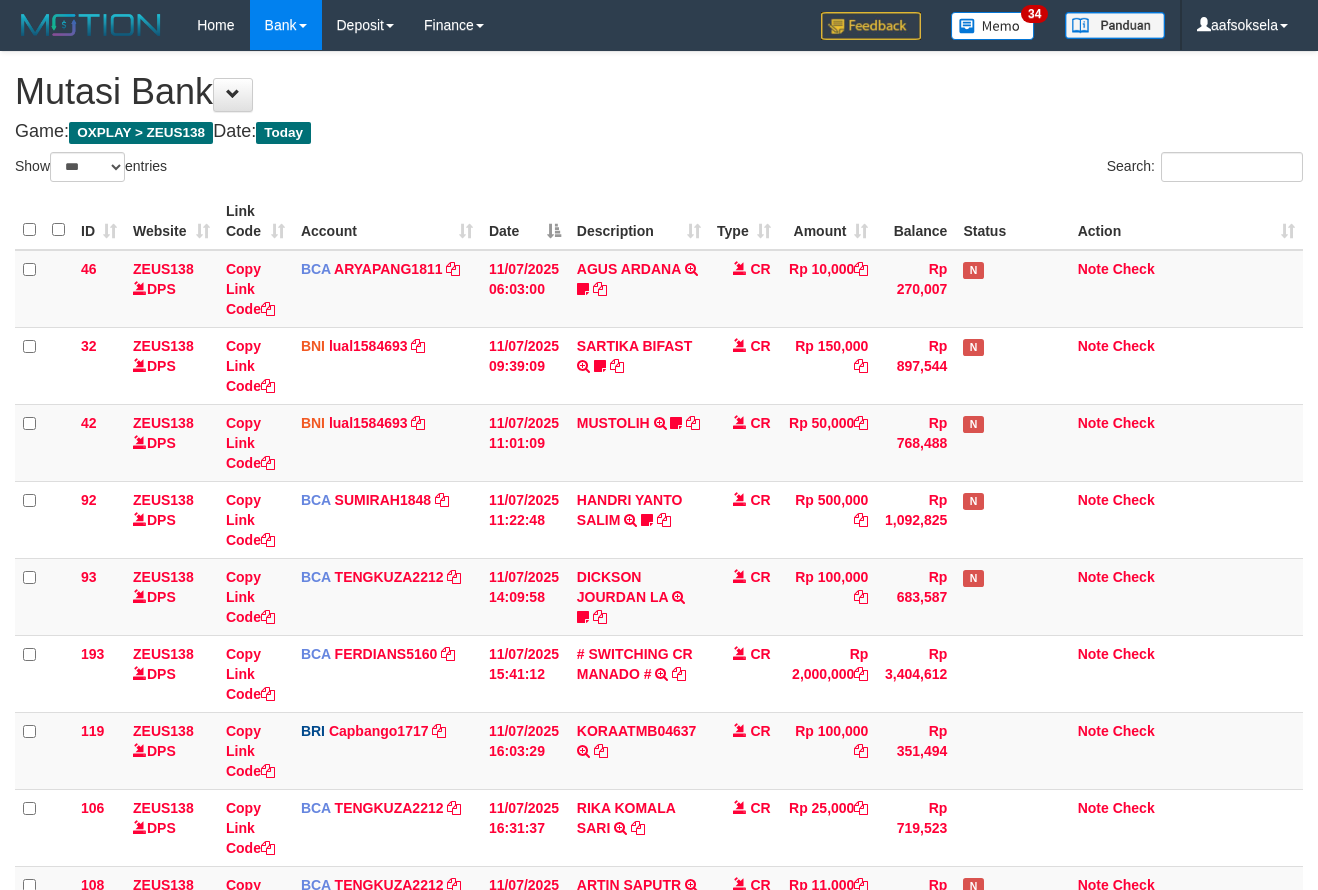 select on "***" 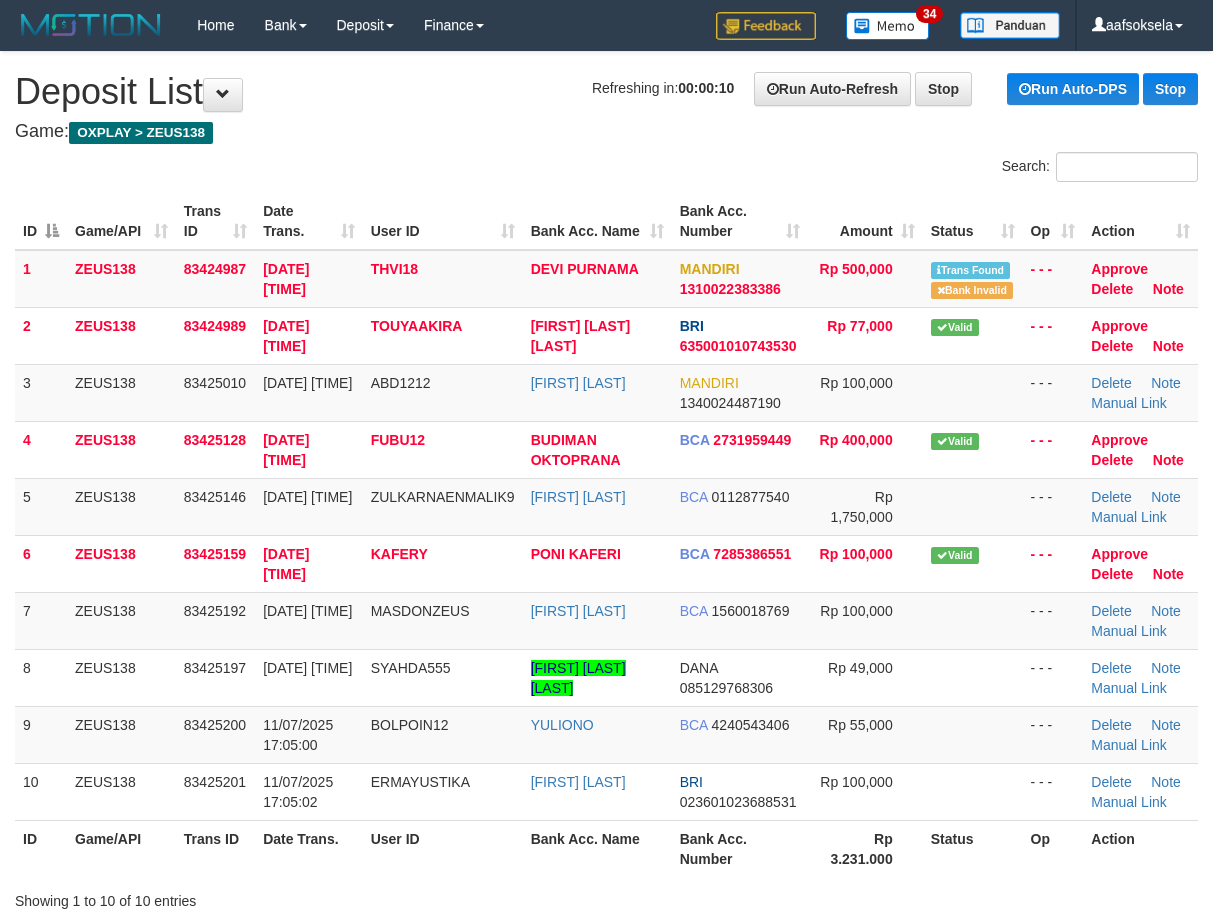 scroll, scrollTop: 0, scrollLeft: 0, axis: both 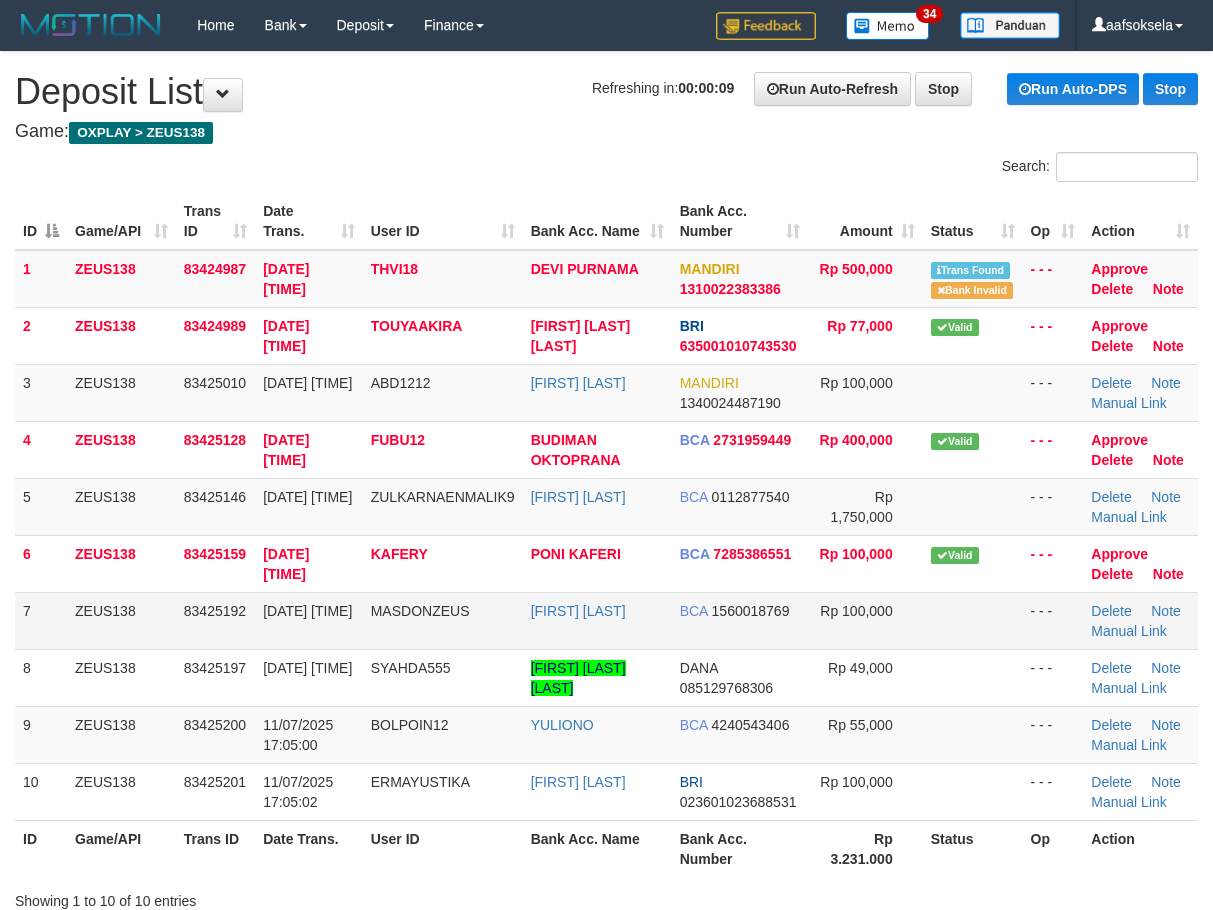 click on "83425192" at bounding box center [215, 620] 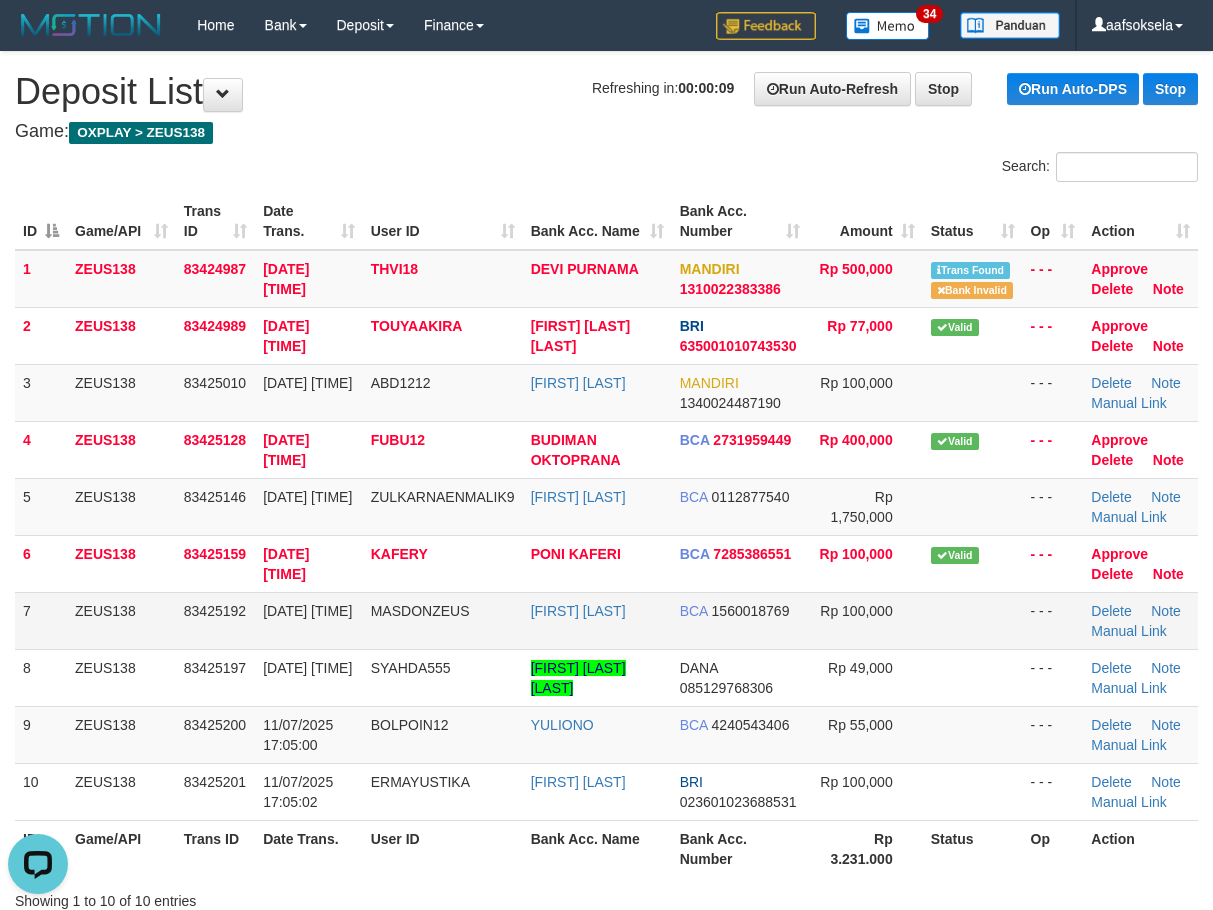 scroll, scrollTop: 0, scrollLeft: 0, axis: both 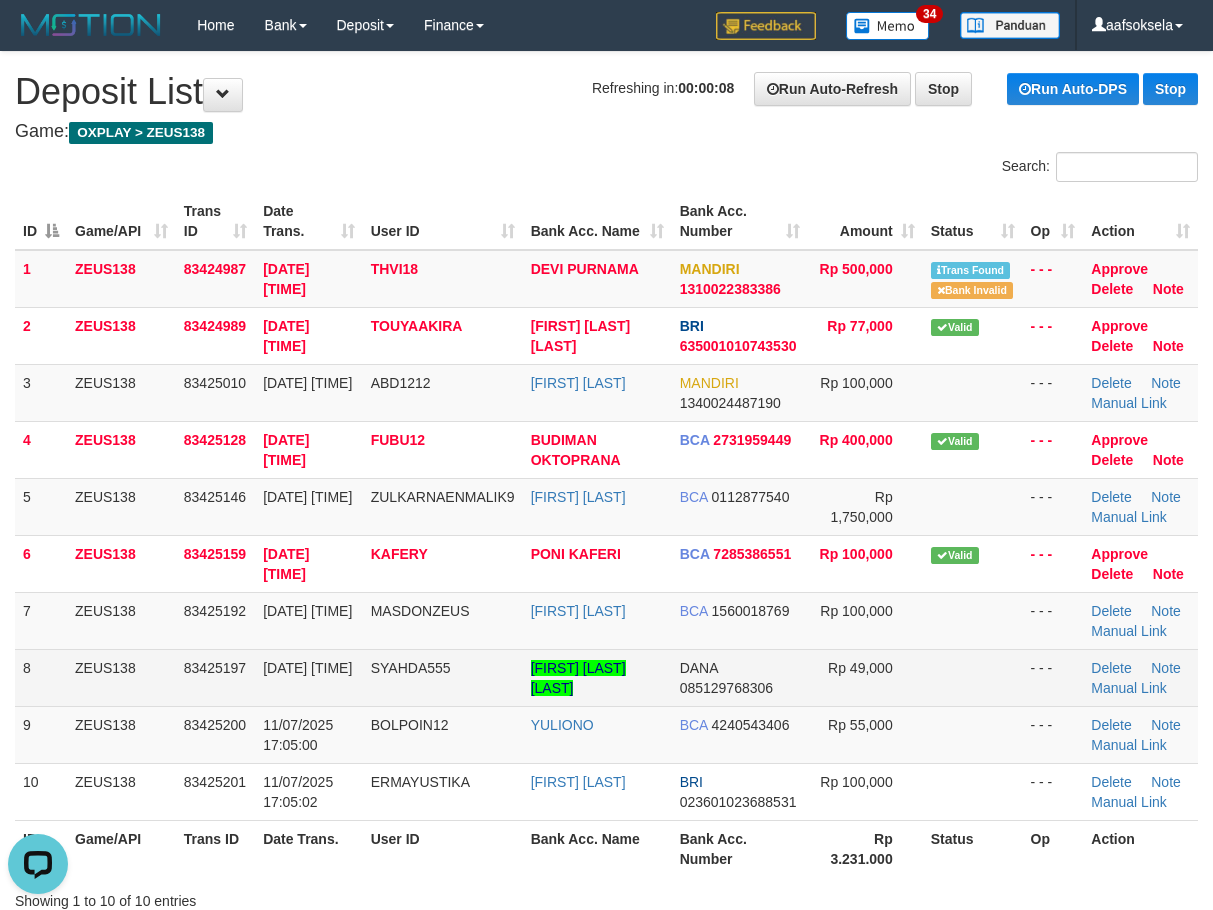 drag, startPoint x: 169, startPoint y: 640, endPoint x: 47, endPoint y: 690, distance: 131.8484 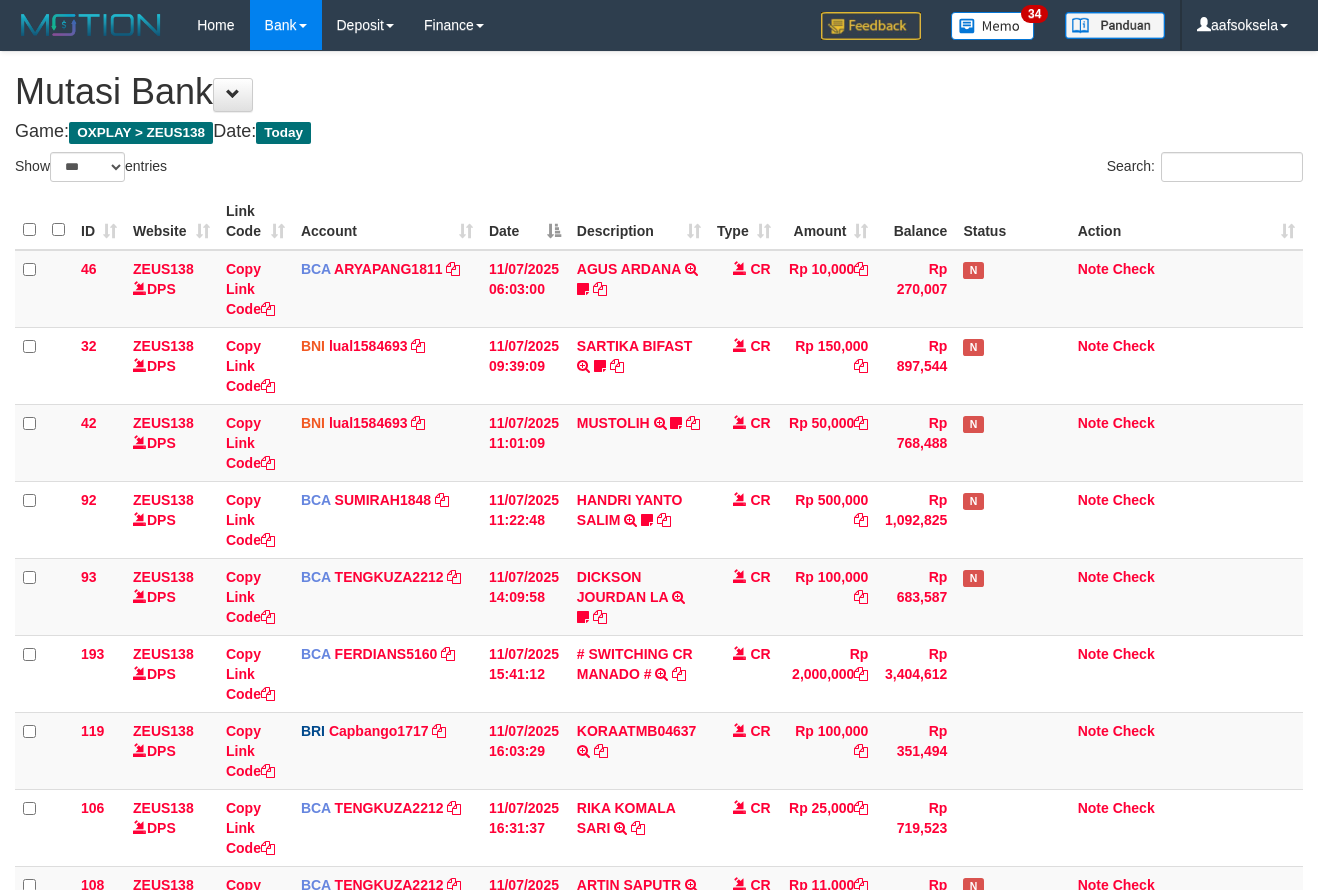select on "***" 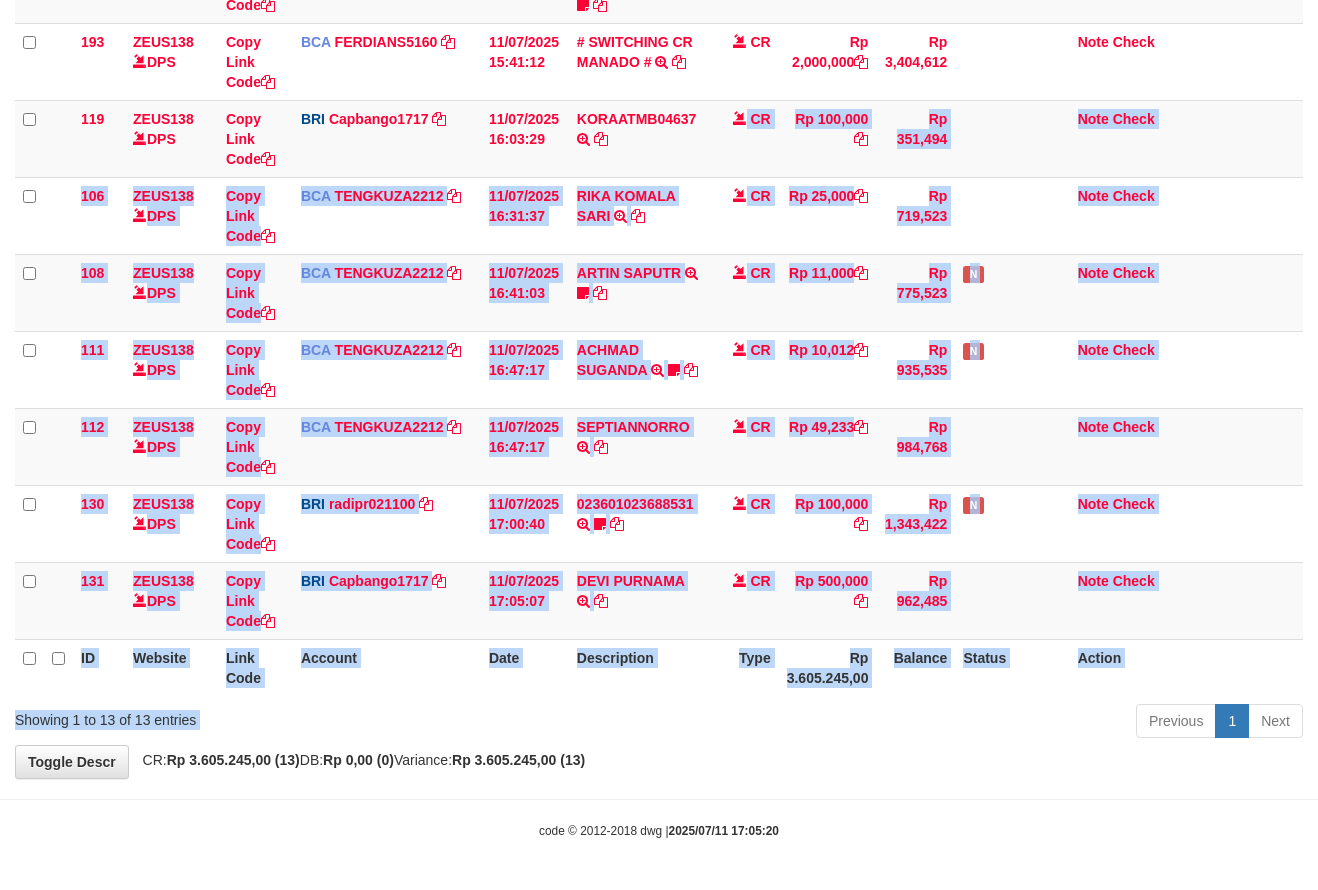 click on "Show  ** ** ** ***  entries Search:
ID Website Link Code Account Date Description Type Amount Balance Status Action
46
ZEUS138    DPS
Copy Link Code
BCA
ARYAPANG1811
DPS
[NAME]
mutasi_20250711_2620 | 46
mutasi_20250711_2620 | 46
11/07/2025 06:03:00
[NAME]            TRSF E-BANKING CR 1107/FTSCY/WS95051
10000.002025071158167087 TRFDN-[NAME] ESPAY DEBIT INDONE    Aguslike
tunggu bukti tranfer
CR
Rp 10,000
Rp 270,007
N
Note
Check
32" at bounding box center [659, 142] 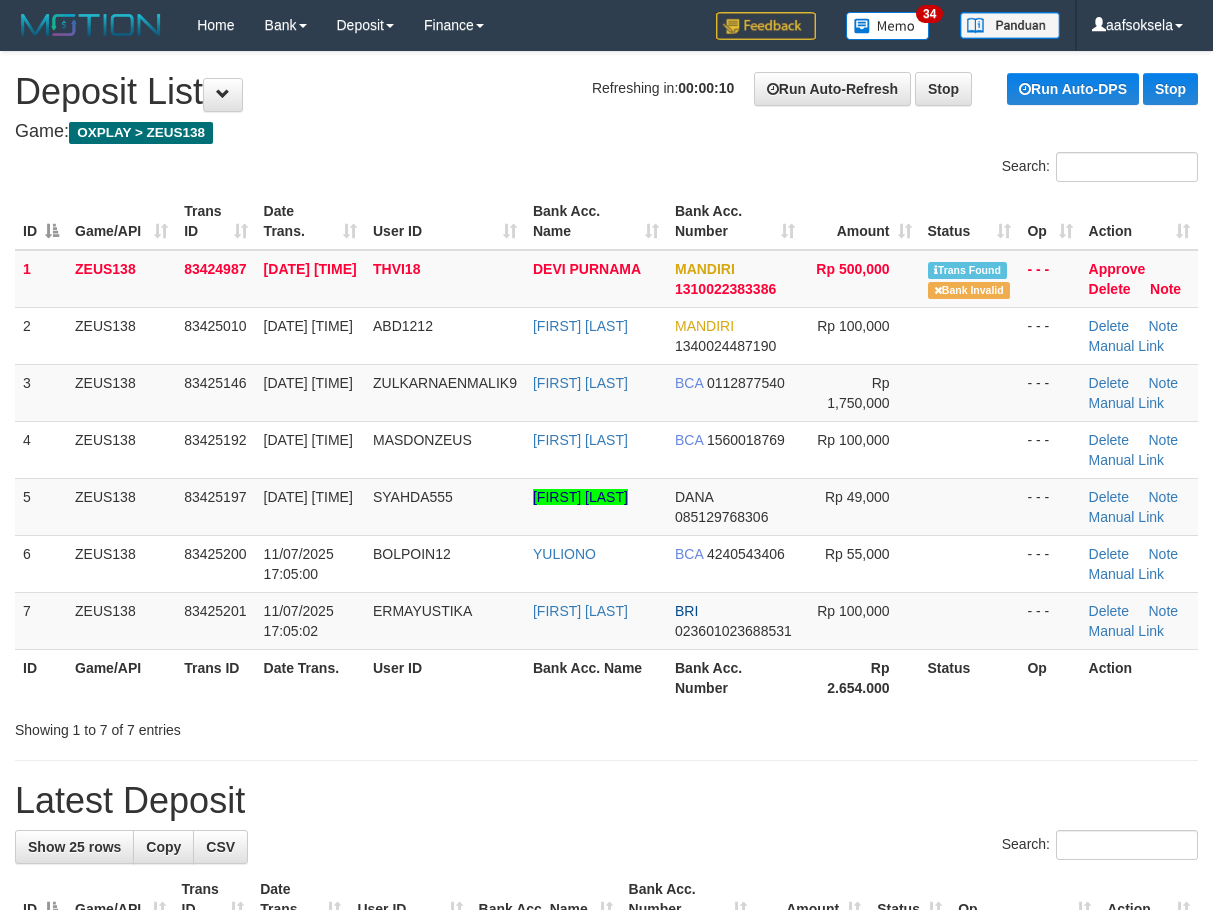 scroll, scrollTop: 0, scrollLeft: 0, axis: both 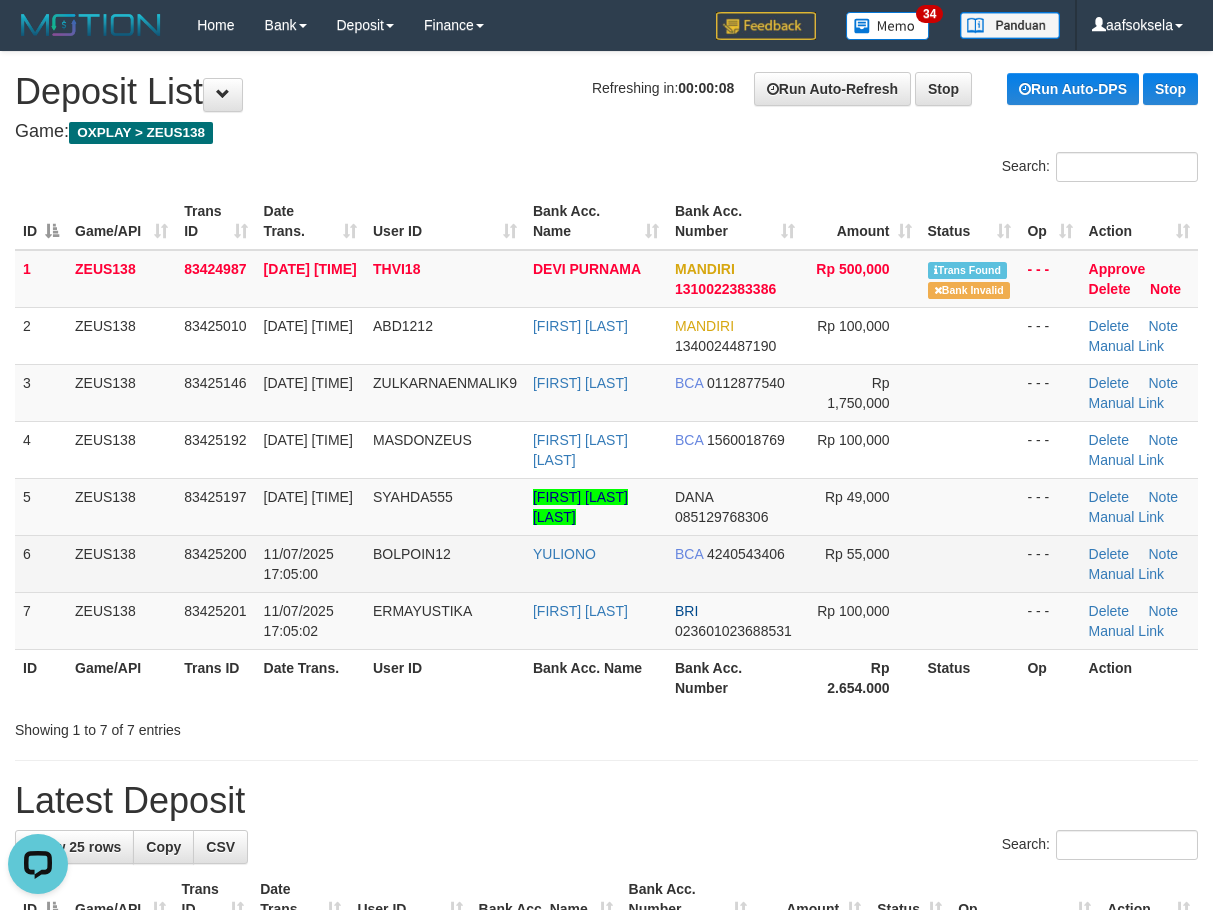 click on "11/07/2025 17:05:00" at bounding box center [310, 563] 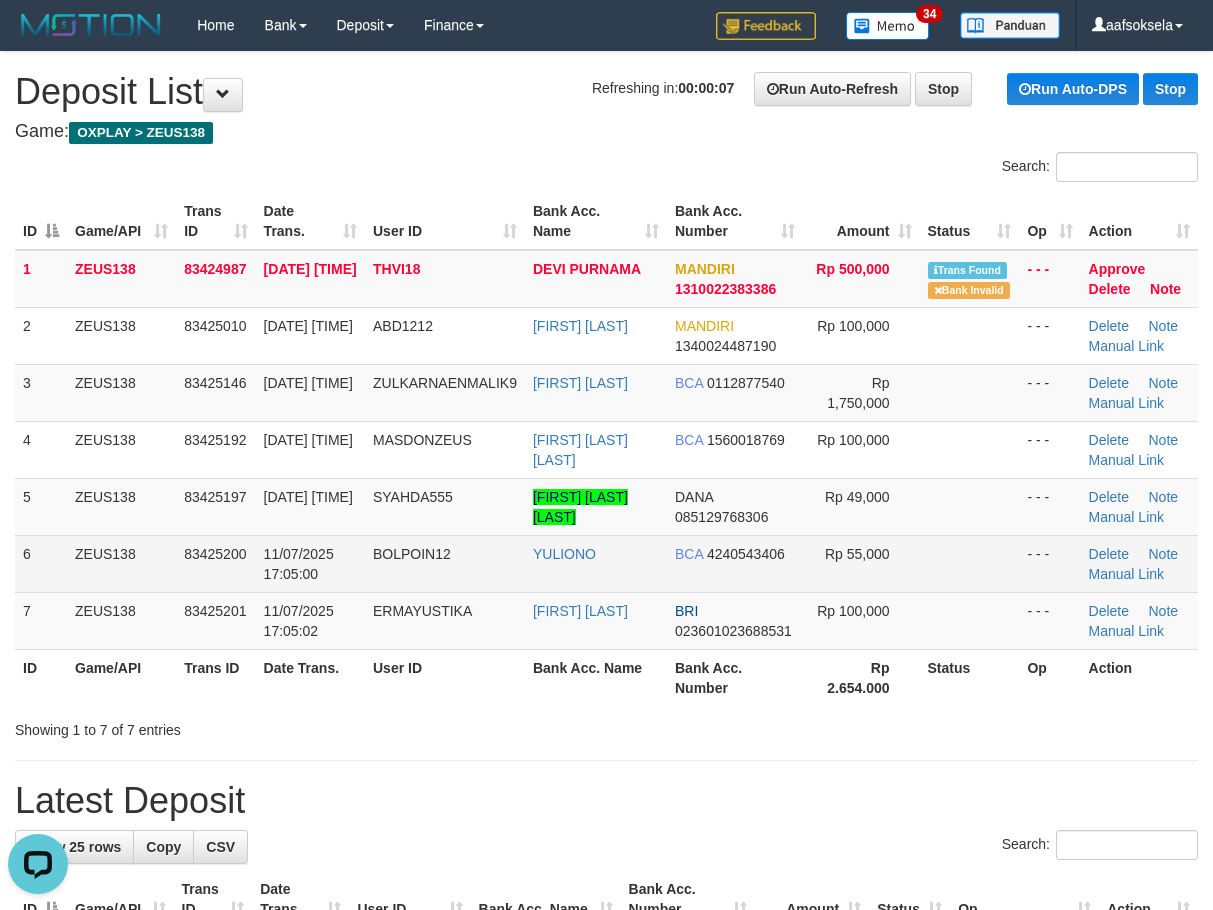 click on "11/07/2025 17:05:00" at bounding box center (310, 563) 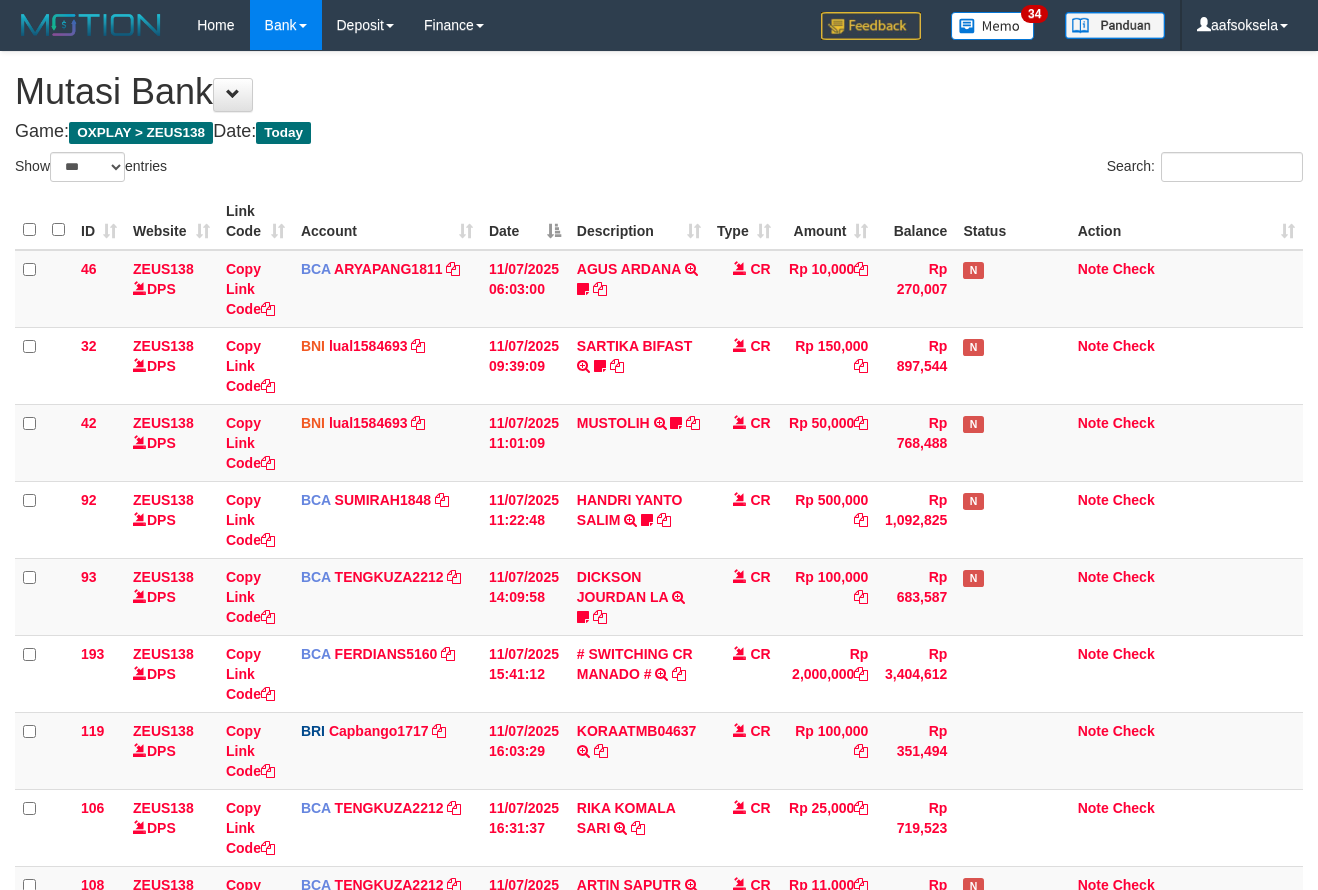 select on "***" 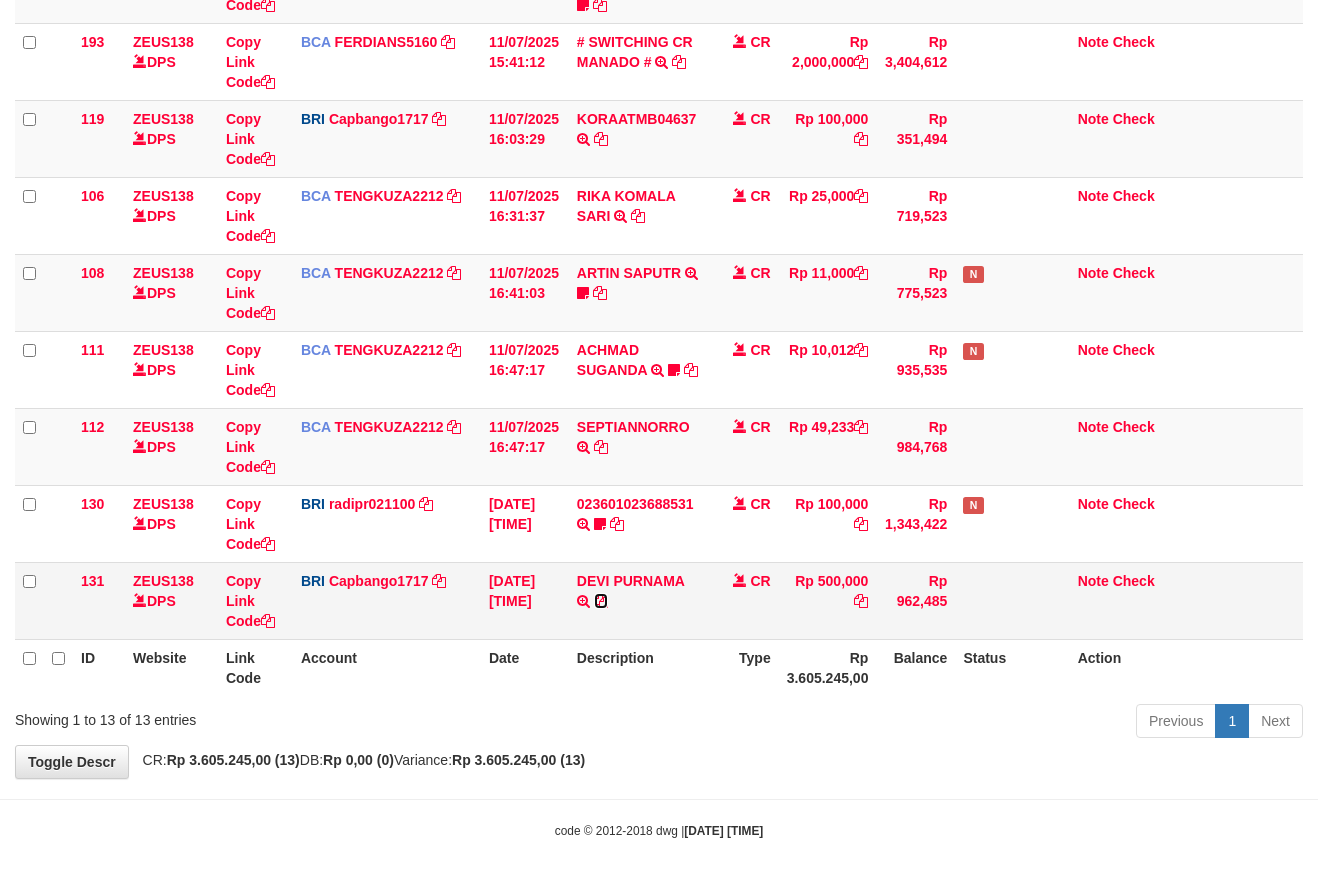 click at bounding box center [601, 601] 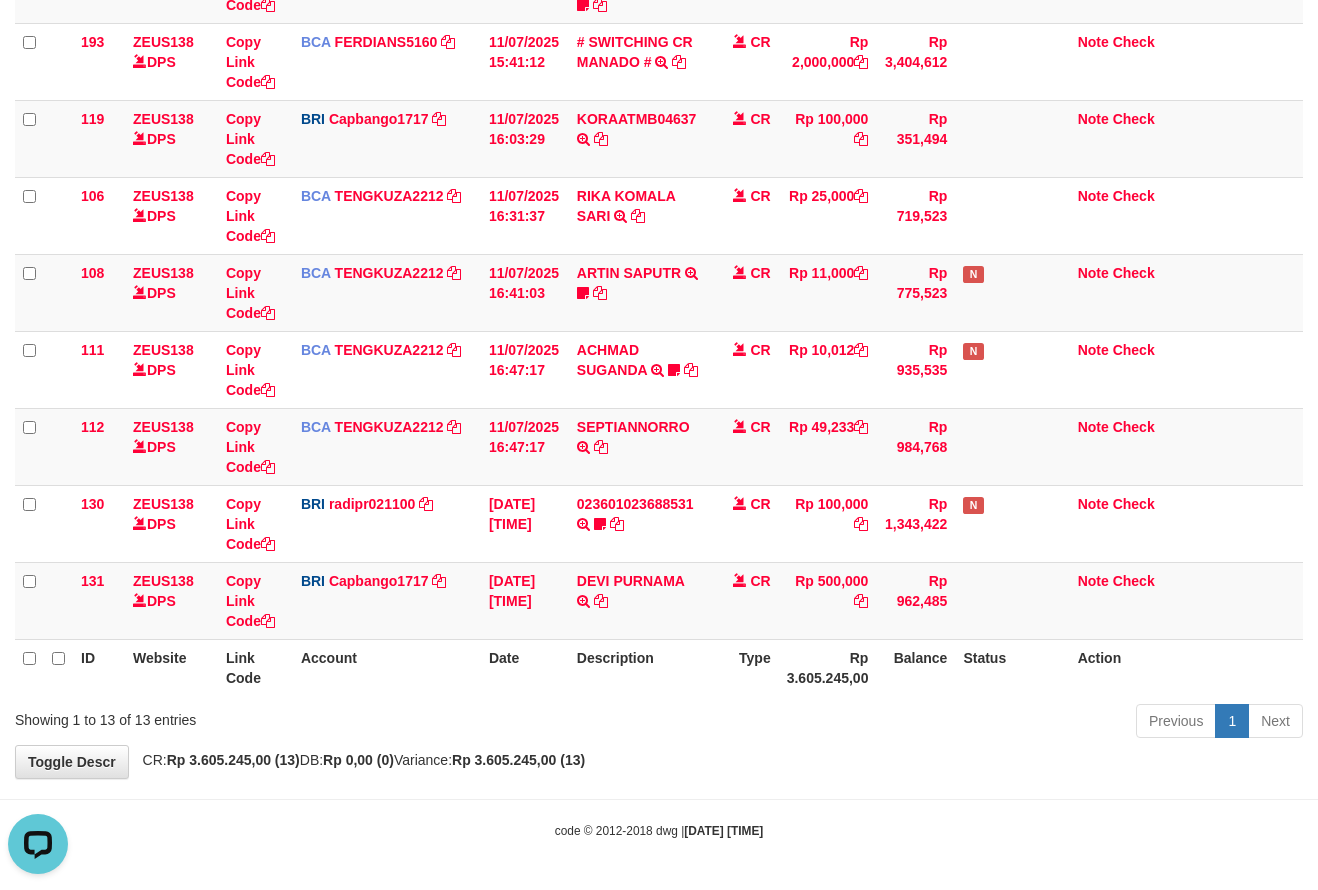 scroll, scrollTop: 0, scrollLeft: 0, axis: both 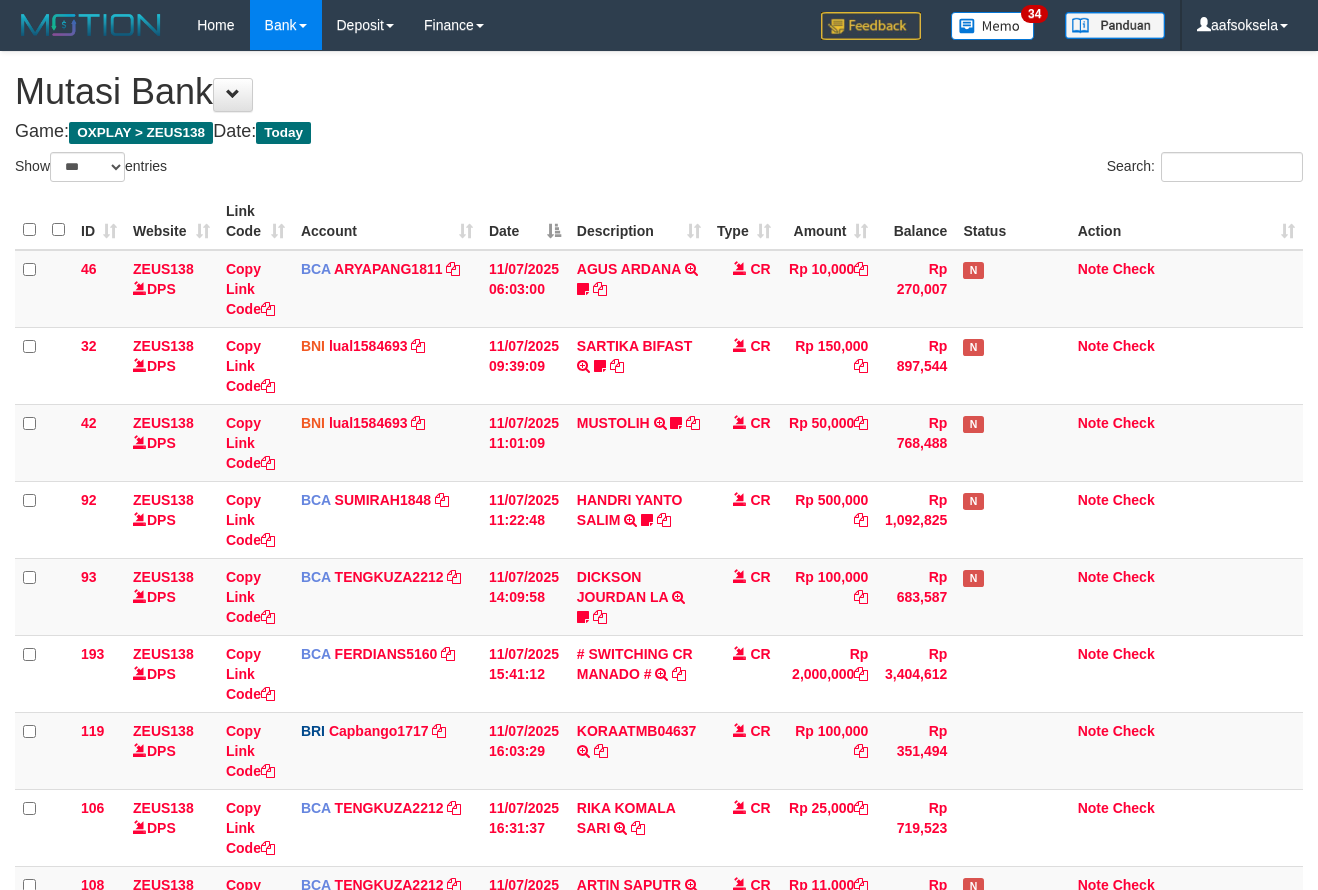 select on "***" 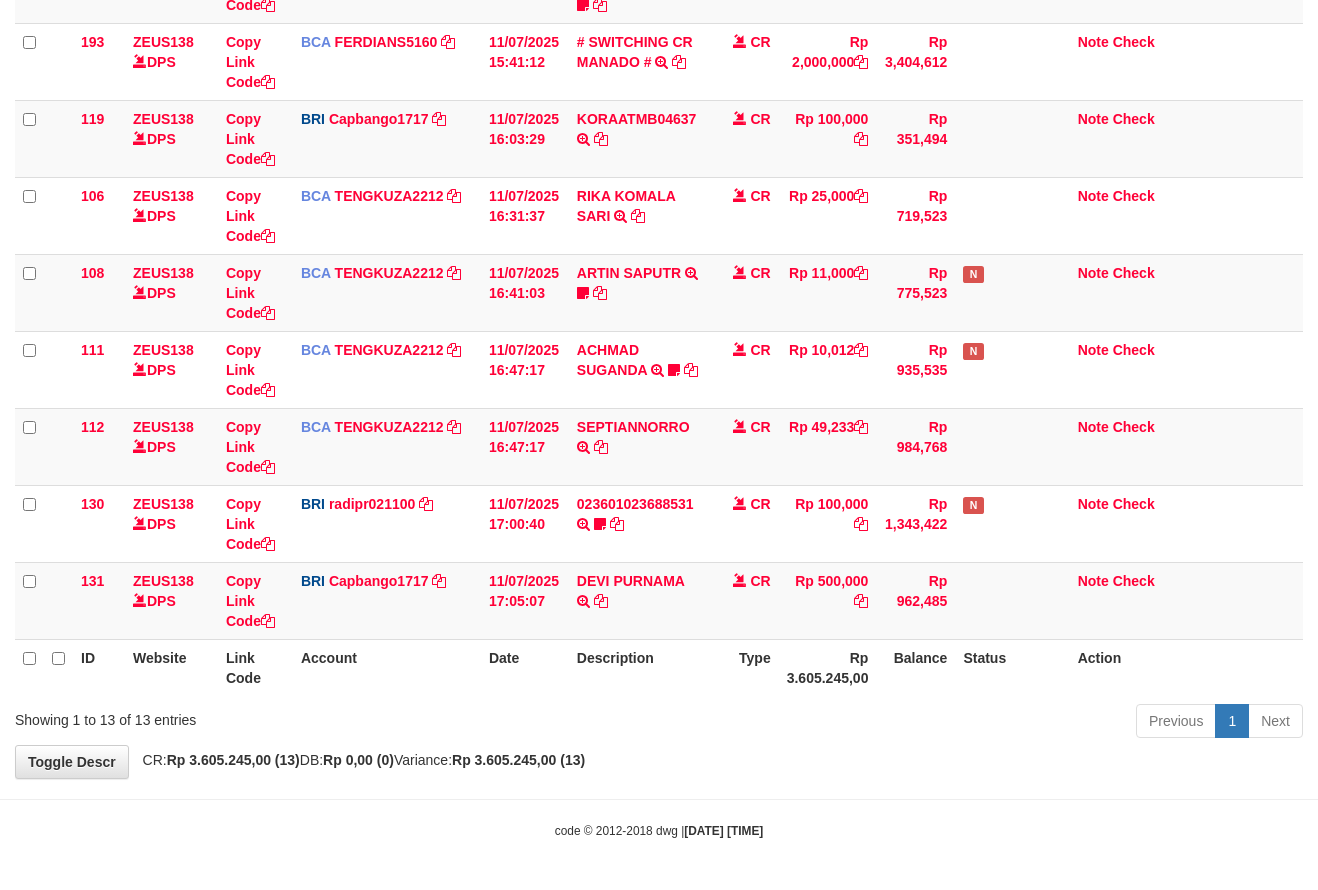 drag, startPoint x: 0, startPoint y: 0, endPoint x: 686, endPoint y: 689, distance: 972.2741 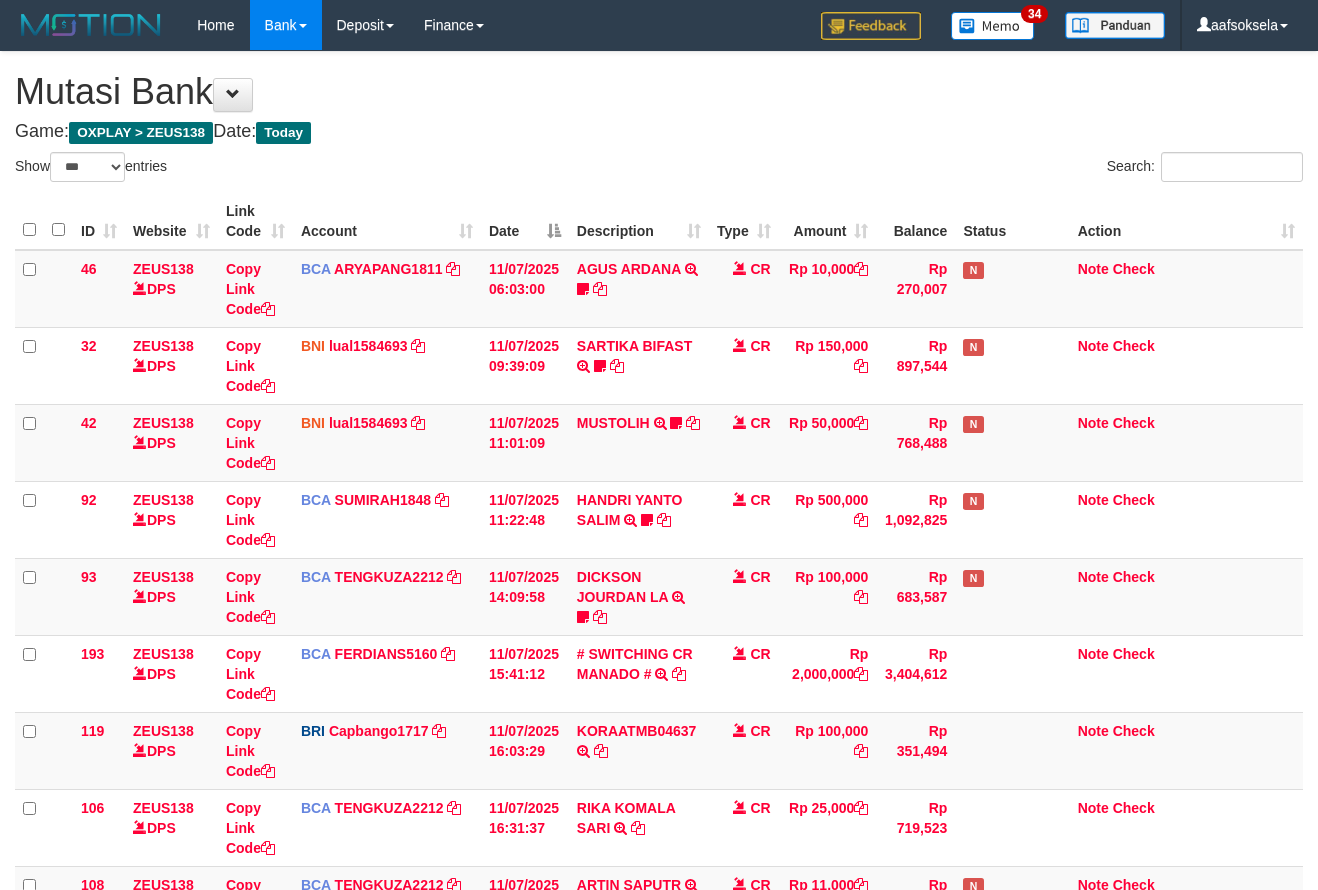select on "***" 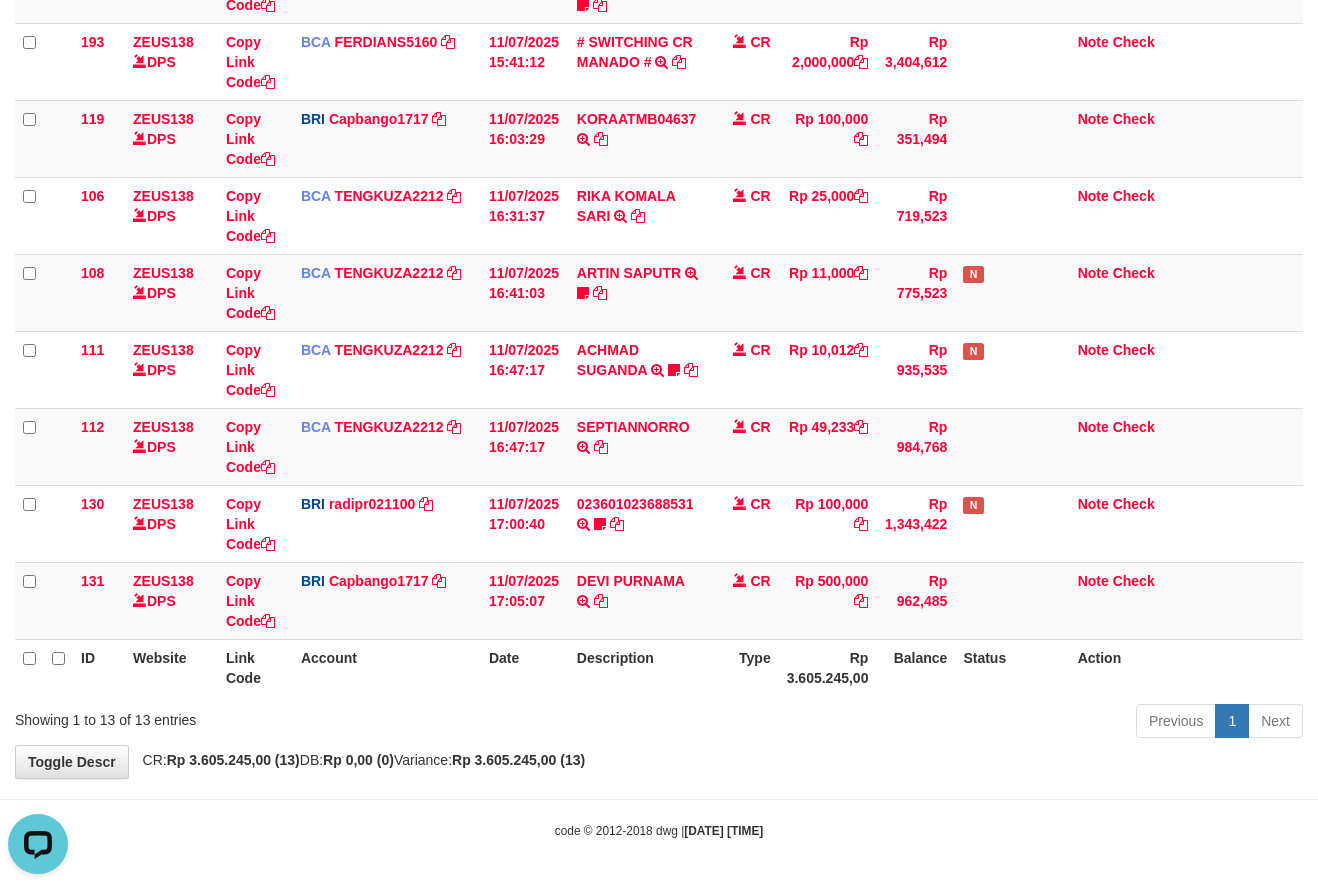 scroll, scrollTop: 0, scrollLeft: 0, axis: both 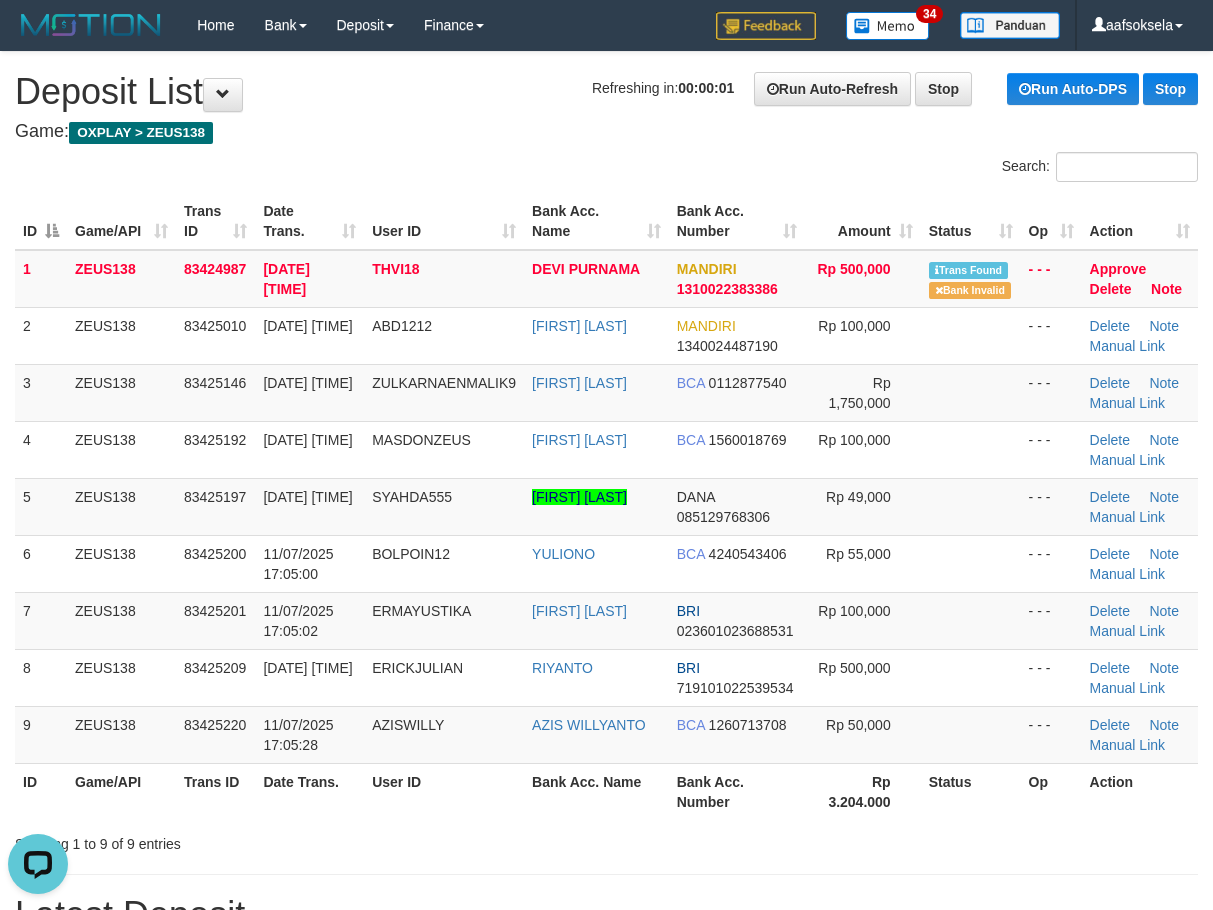 drag, startPoint x: 129, startPoint y: 536, endPoint x: 3, endPoint y: 562, distance: 128.65457 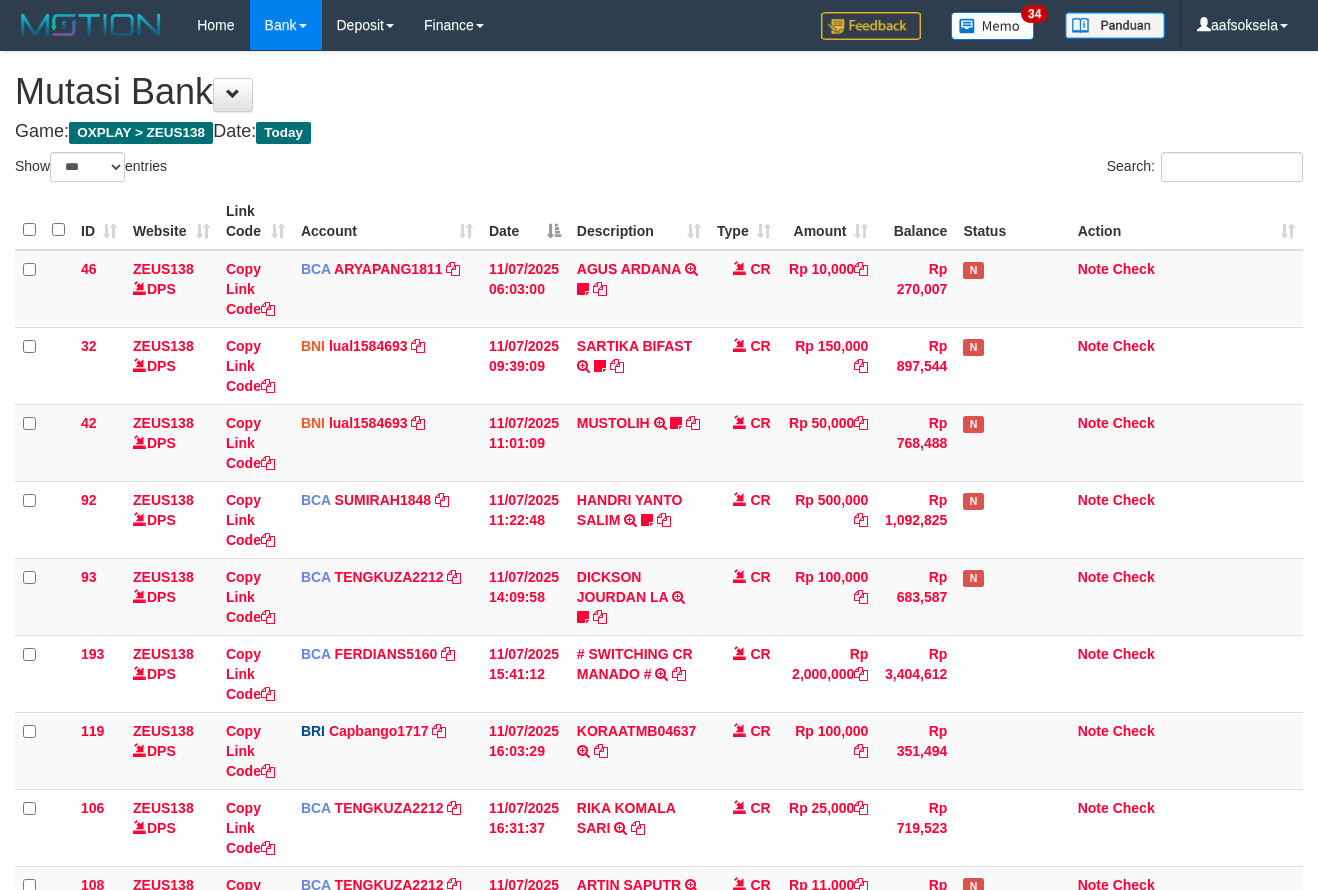 select on "***" 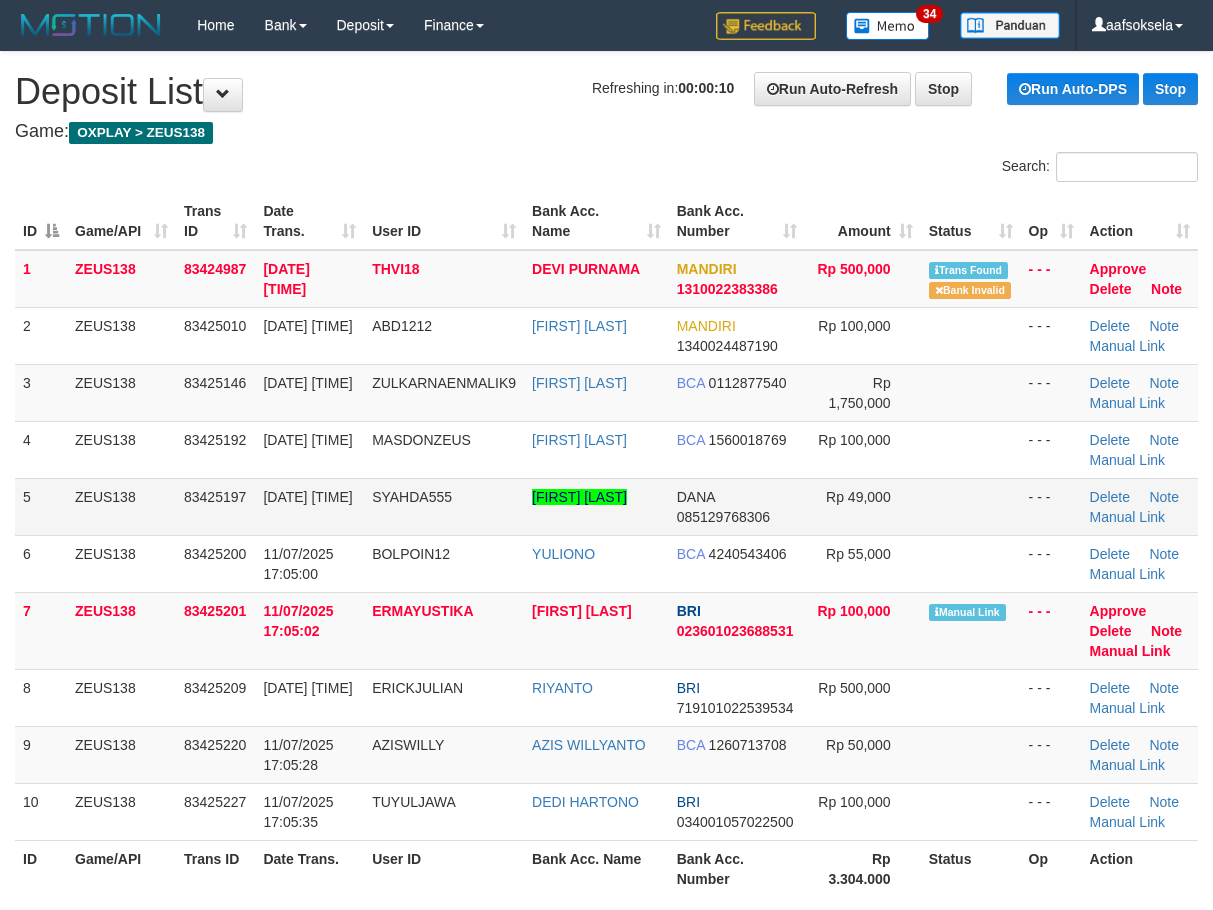 scroll, scrollTop: 0, scrollLeft: 0, axis: both 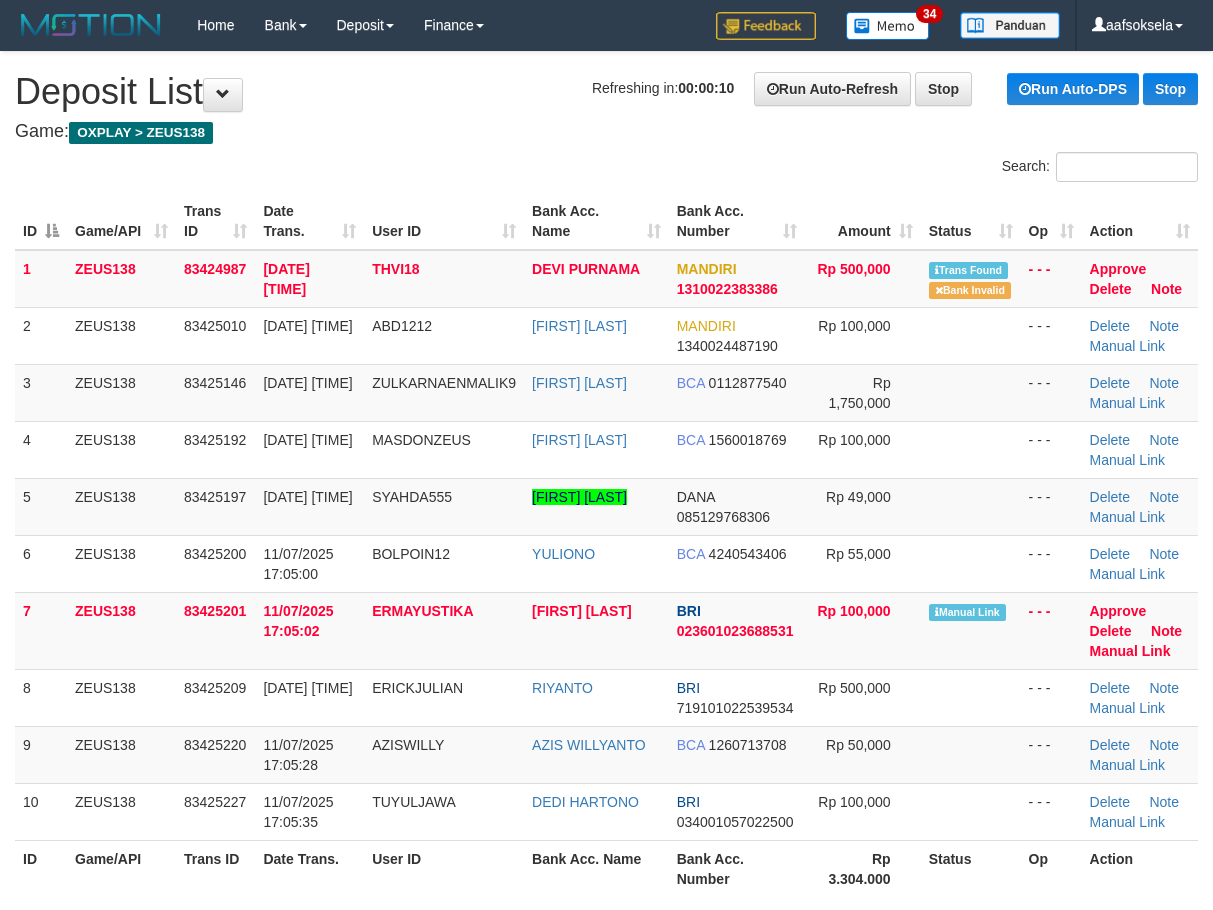 drag, startPoint x: 129, startPoint y: 534, endPoint x: 2, endPoint y: 570, distance: 132.00378 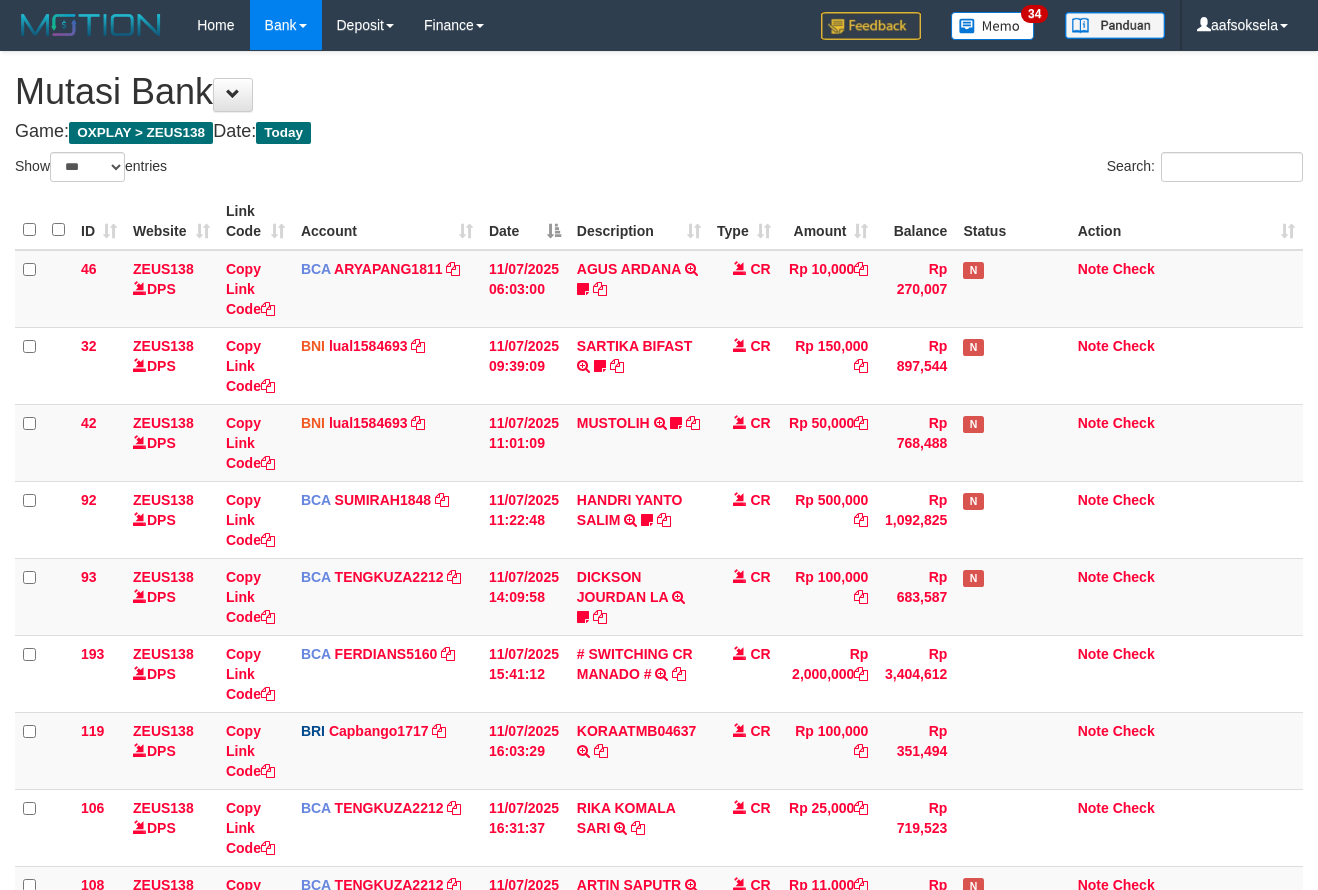 select on "***" 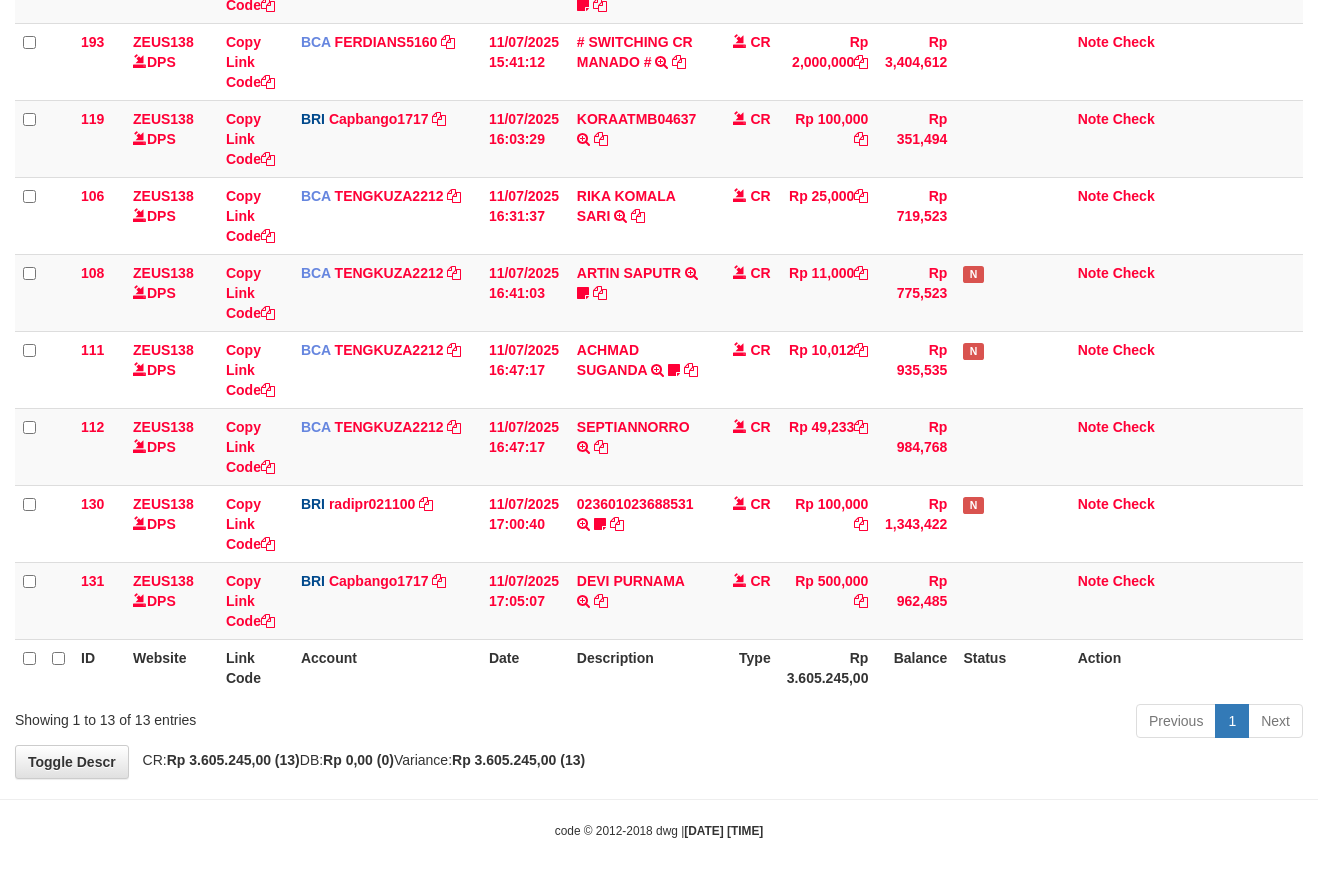 click on "Previous 1 Next" at bounding box center [933, 723] 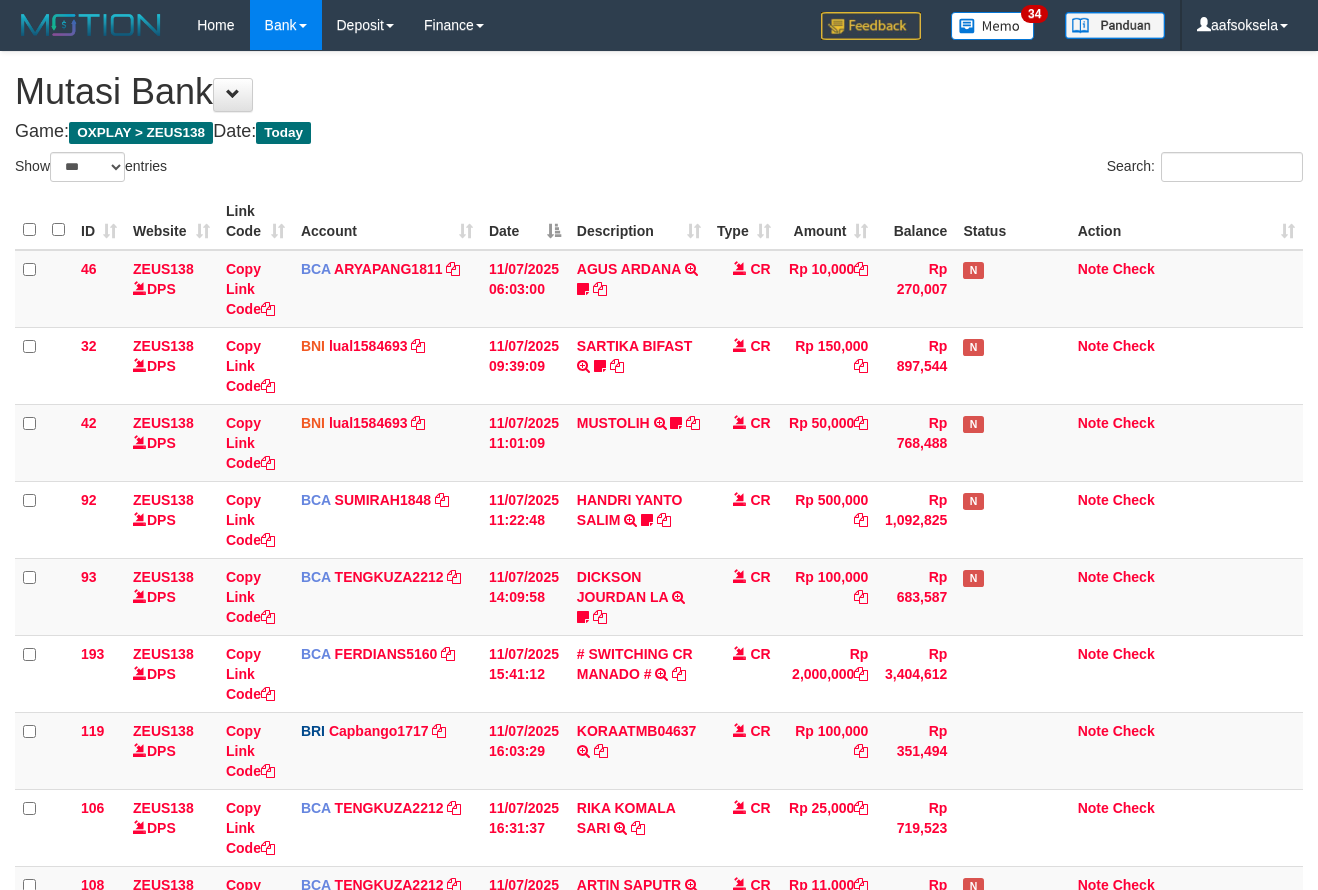 select on "***" 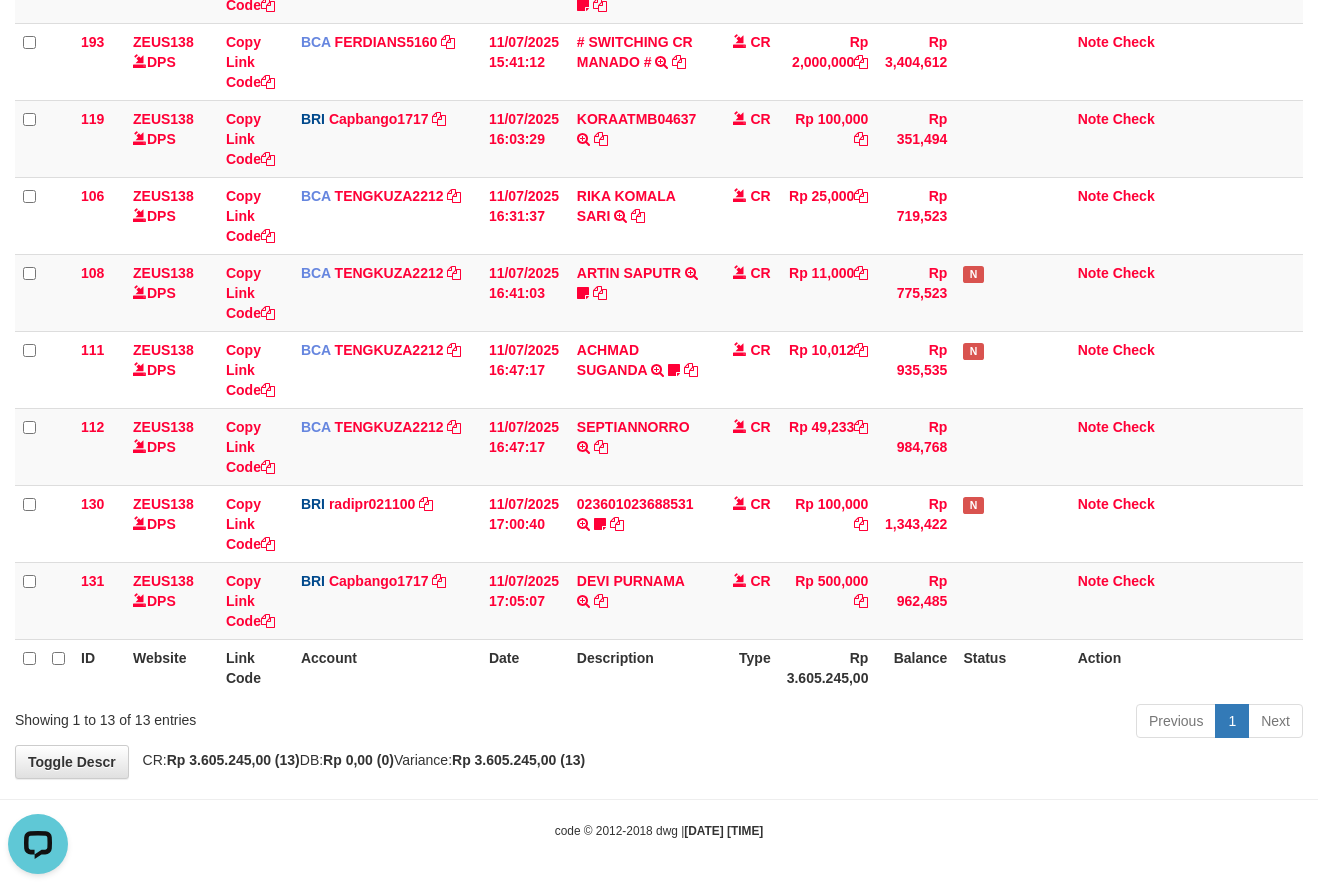 scroll, scrollTop: 0, scrollLeft: 0, axis: both 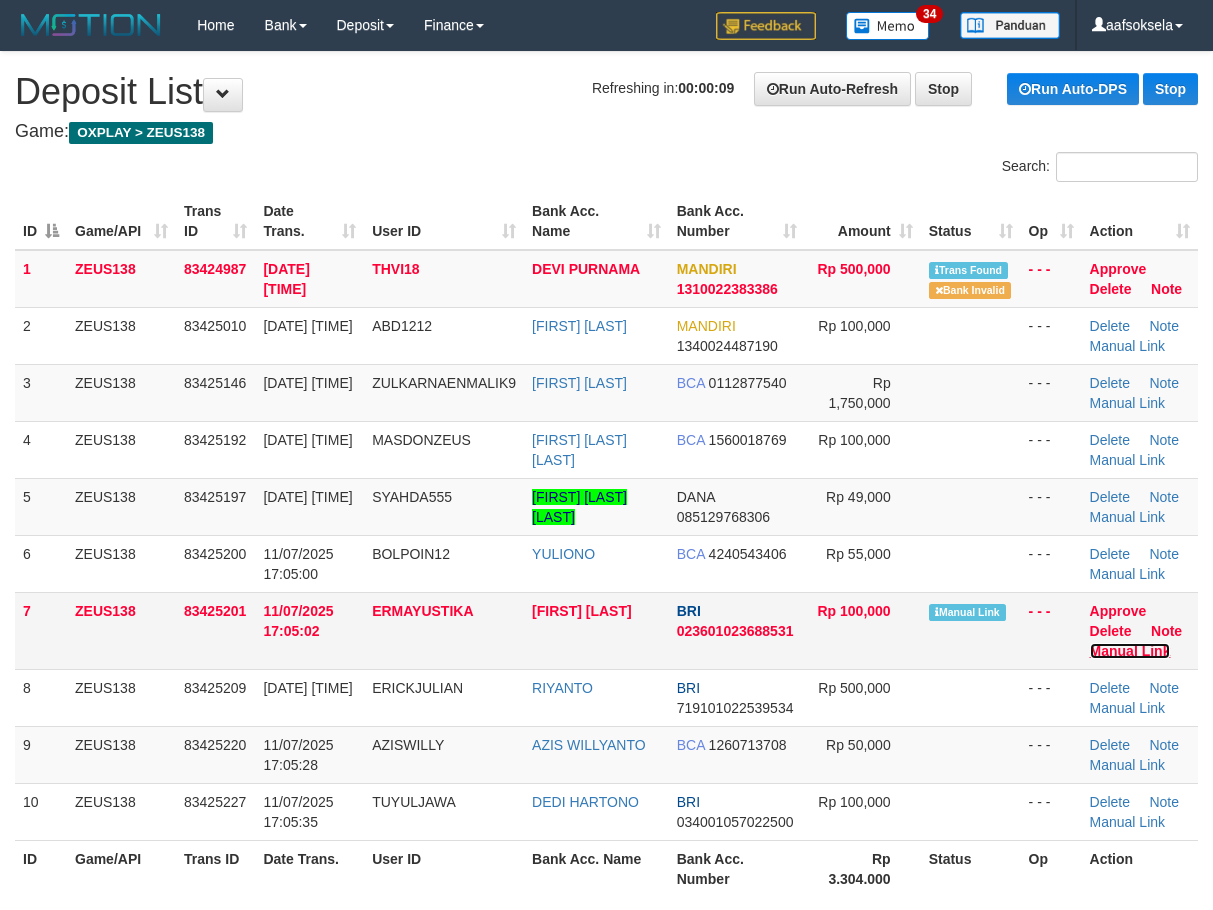 click on "Manual Link" at bounding box center (1130, 651) 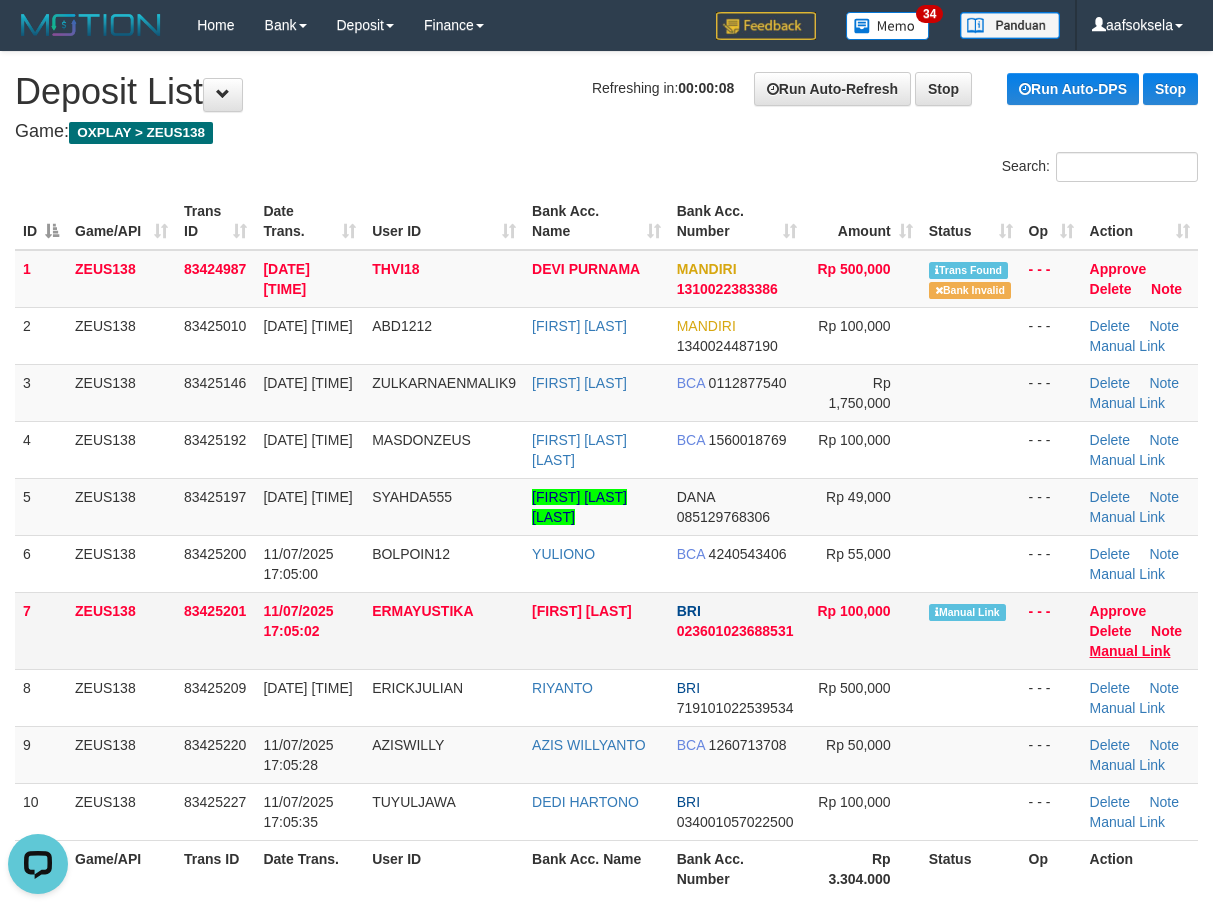 scroll, scrollTop: 0, scrollLeft: 0, axis: both 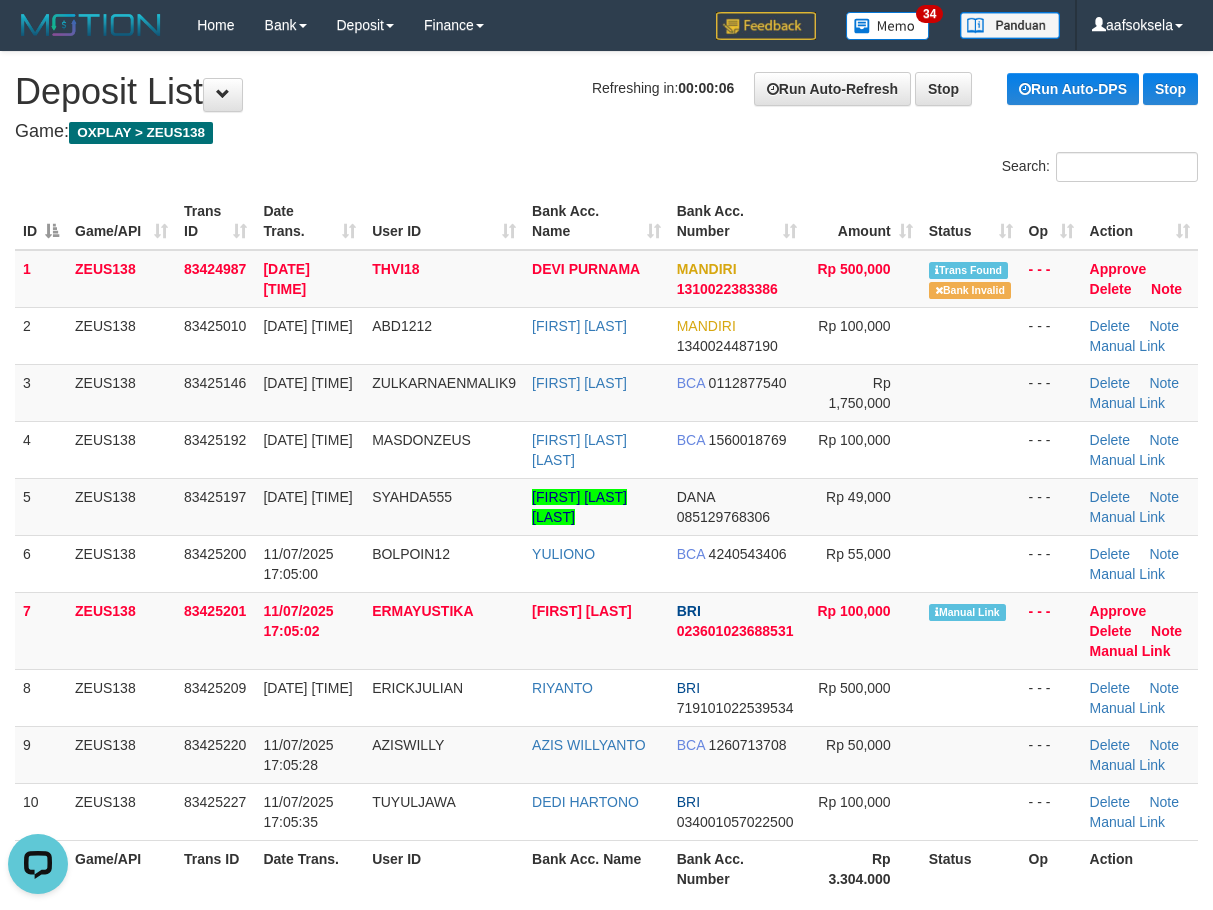 drag, startPoint x: 358, startPoint y: 390, endPoint x: 4, endPoint y: 594, distance: 408.57312 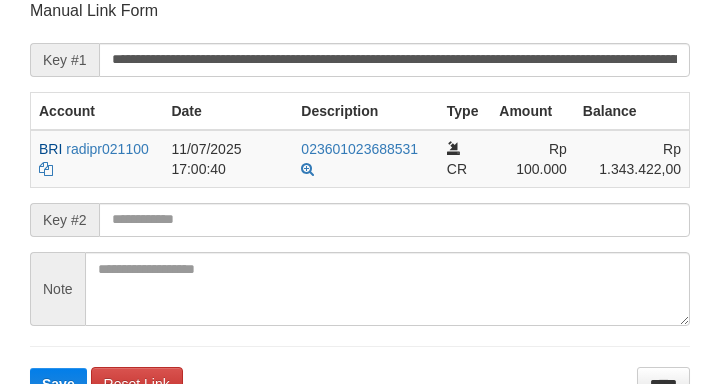 scroll, scrollTop: 432, scrollLeft: 0, axis: vertical 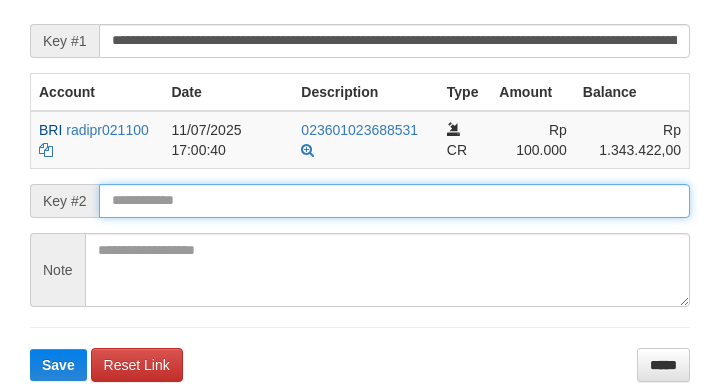 click at bounding box center (394, 201) 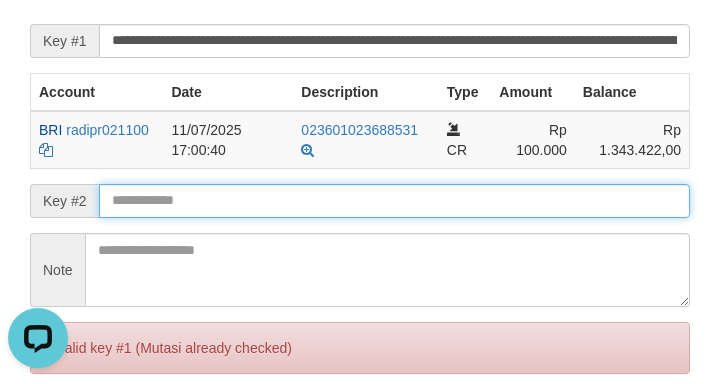 scroll, scrollTop: 0, scrollLeft: 0, axis: both 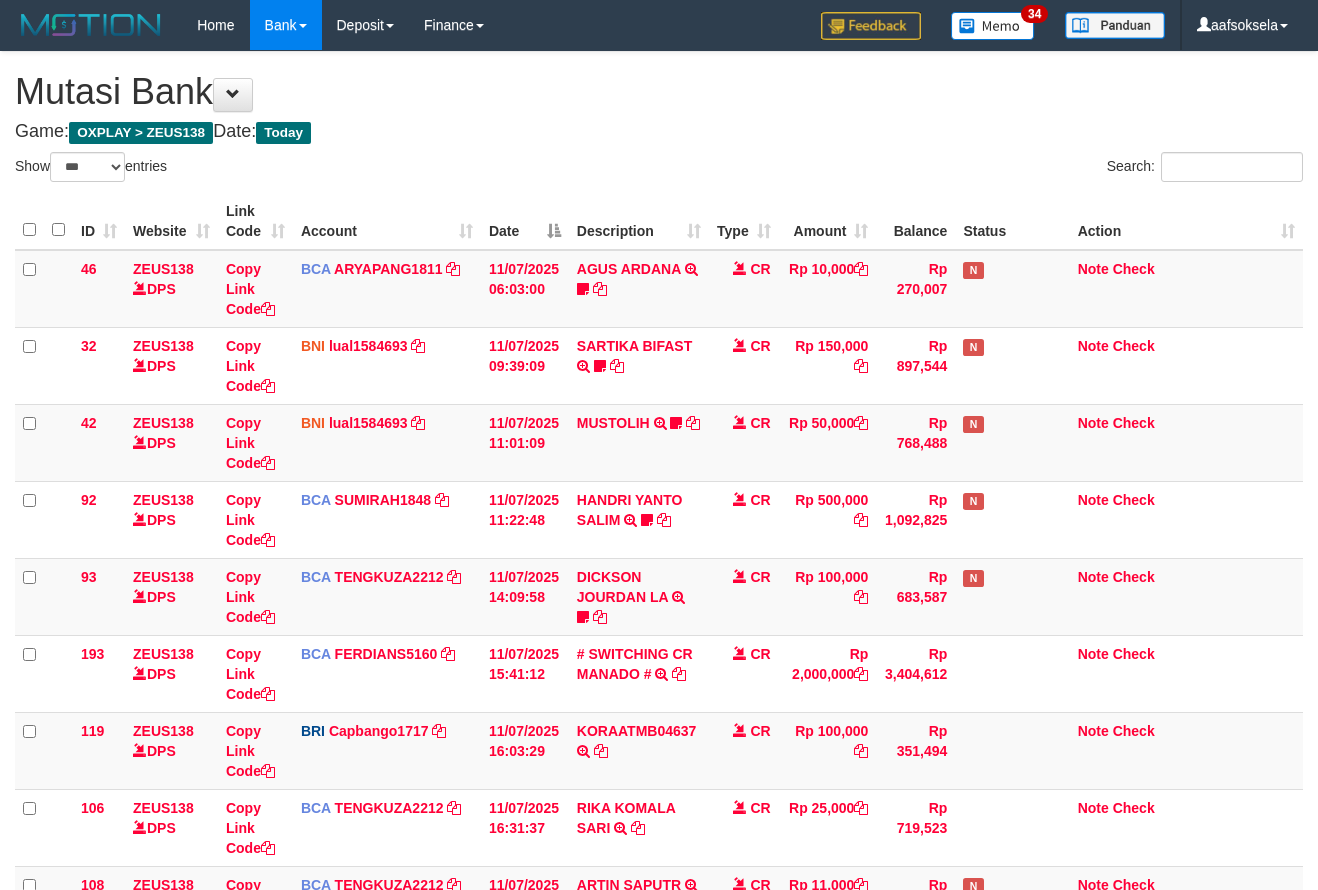 select on "***" 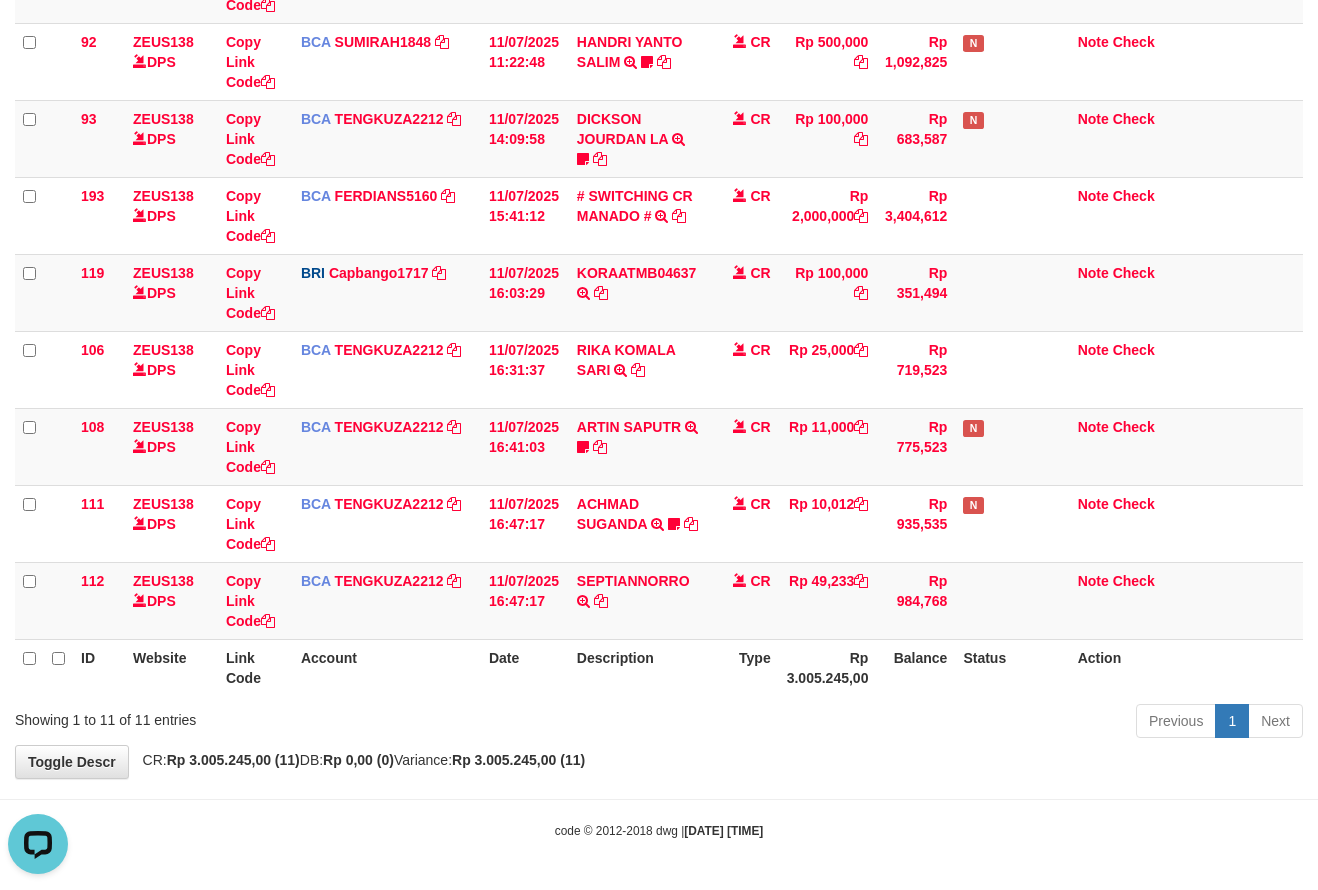 scroll, scrollTop: 0, scrollLeft: 0, axis: both 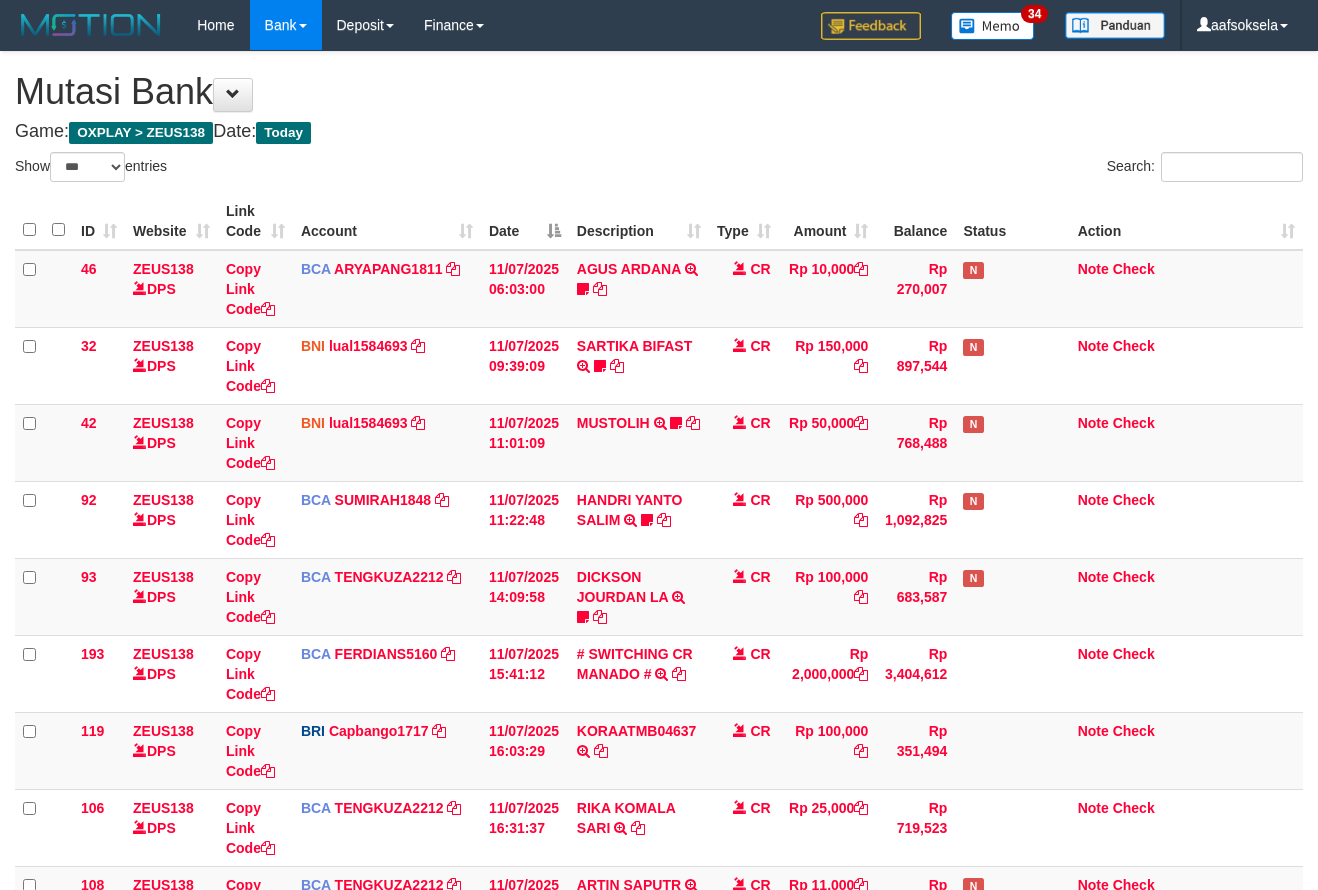 select on "***" 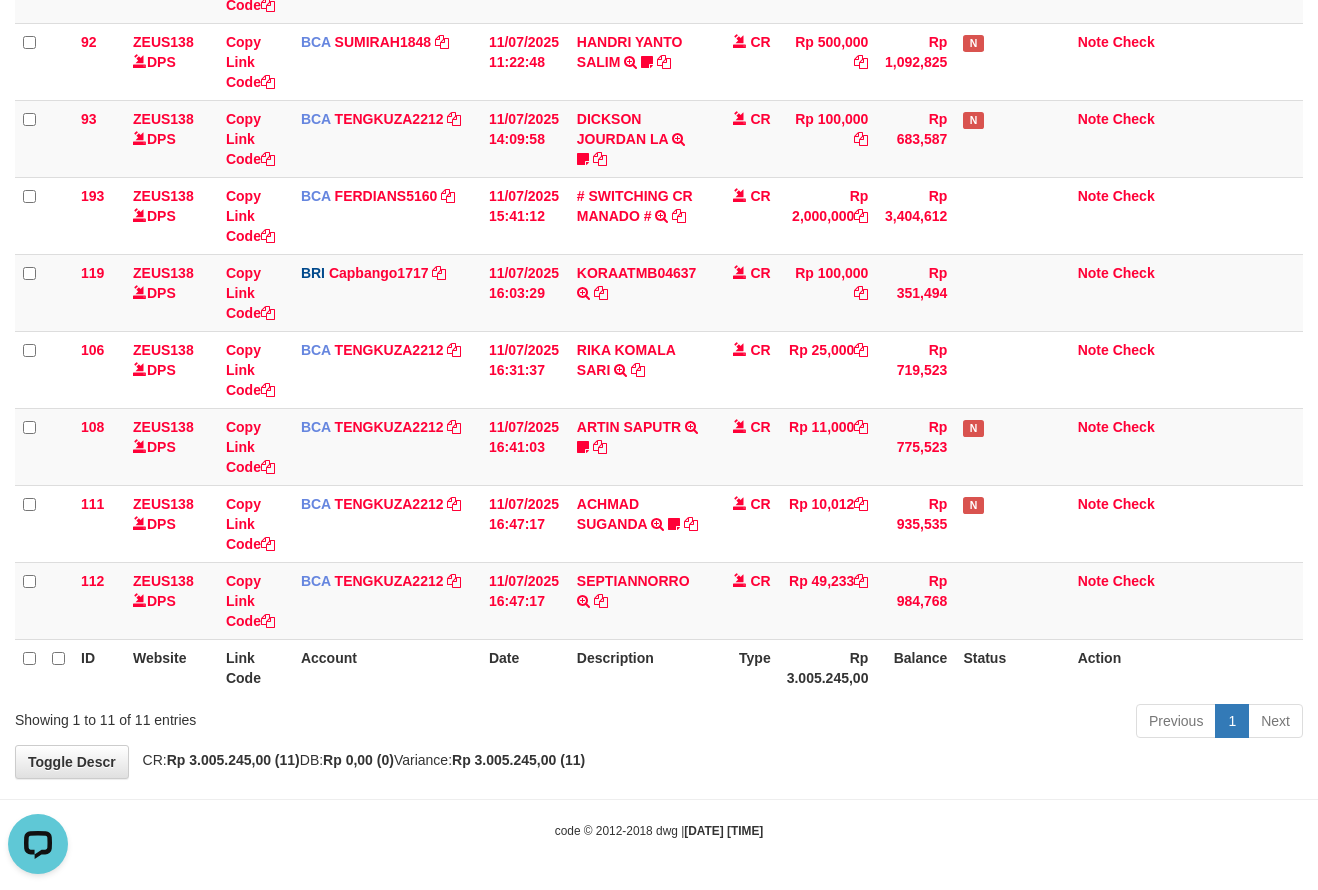 scroll, scrollTop: 0, scrollLeft: 0, axis: both 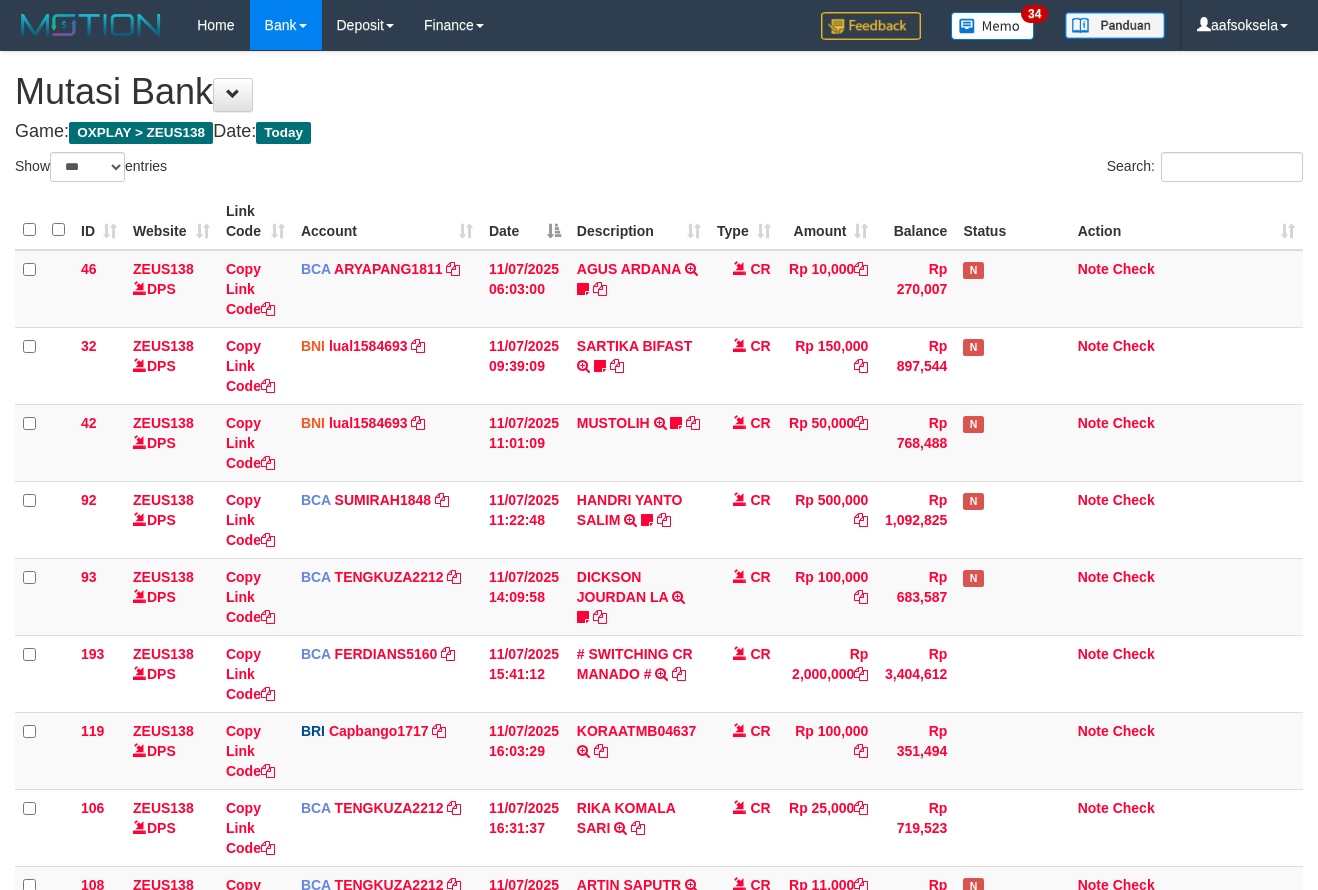 select on "***" 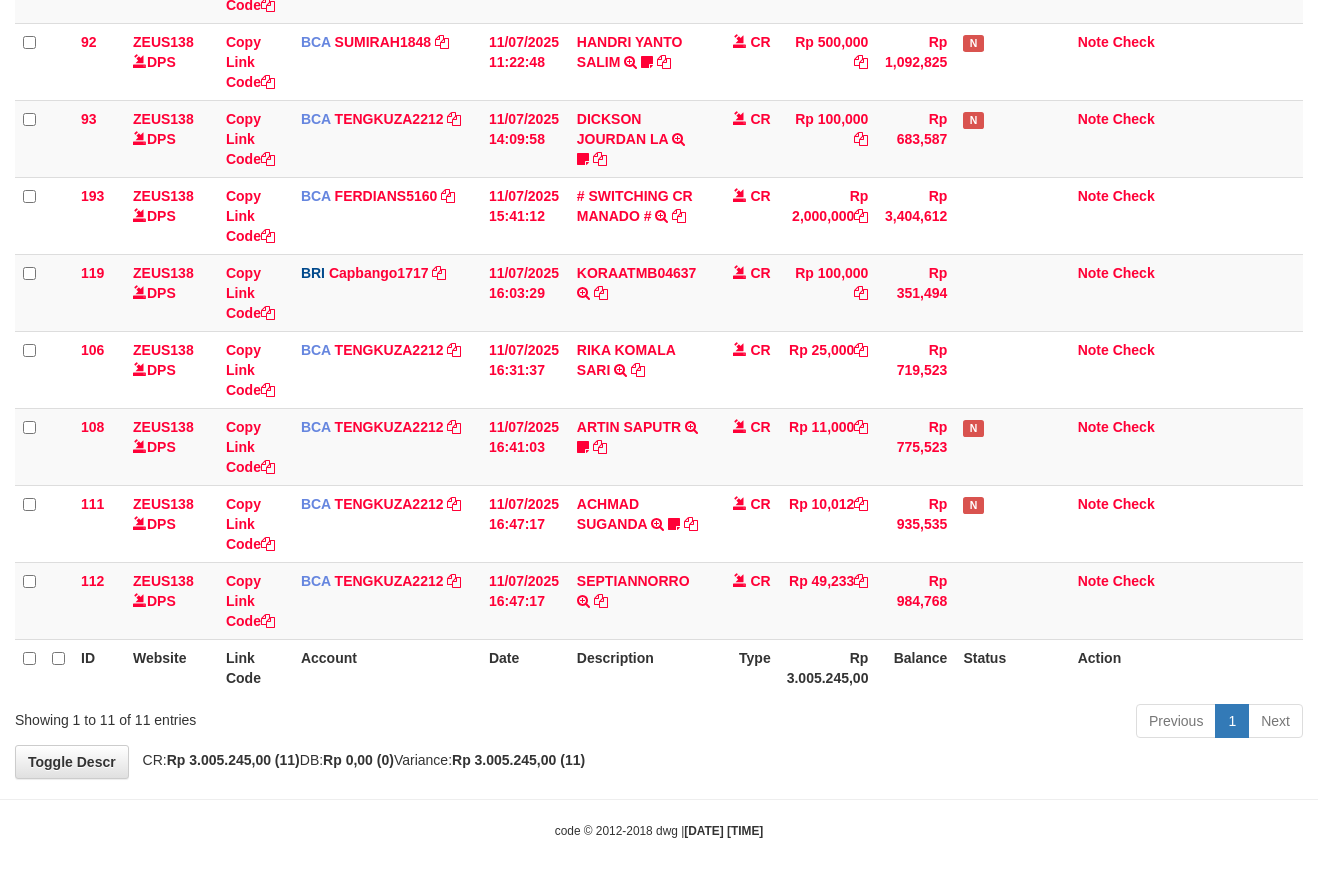 click on "Previous 1 Next" at bounding box center [933, 723] 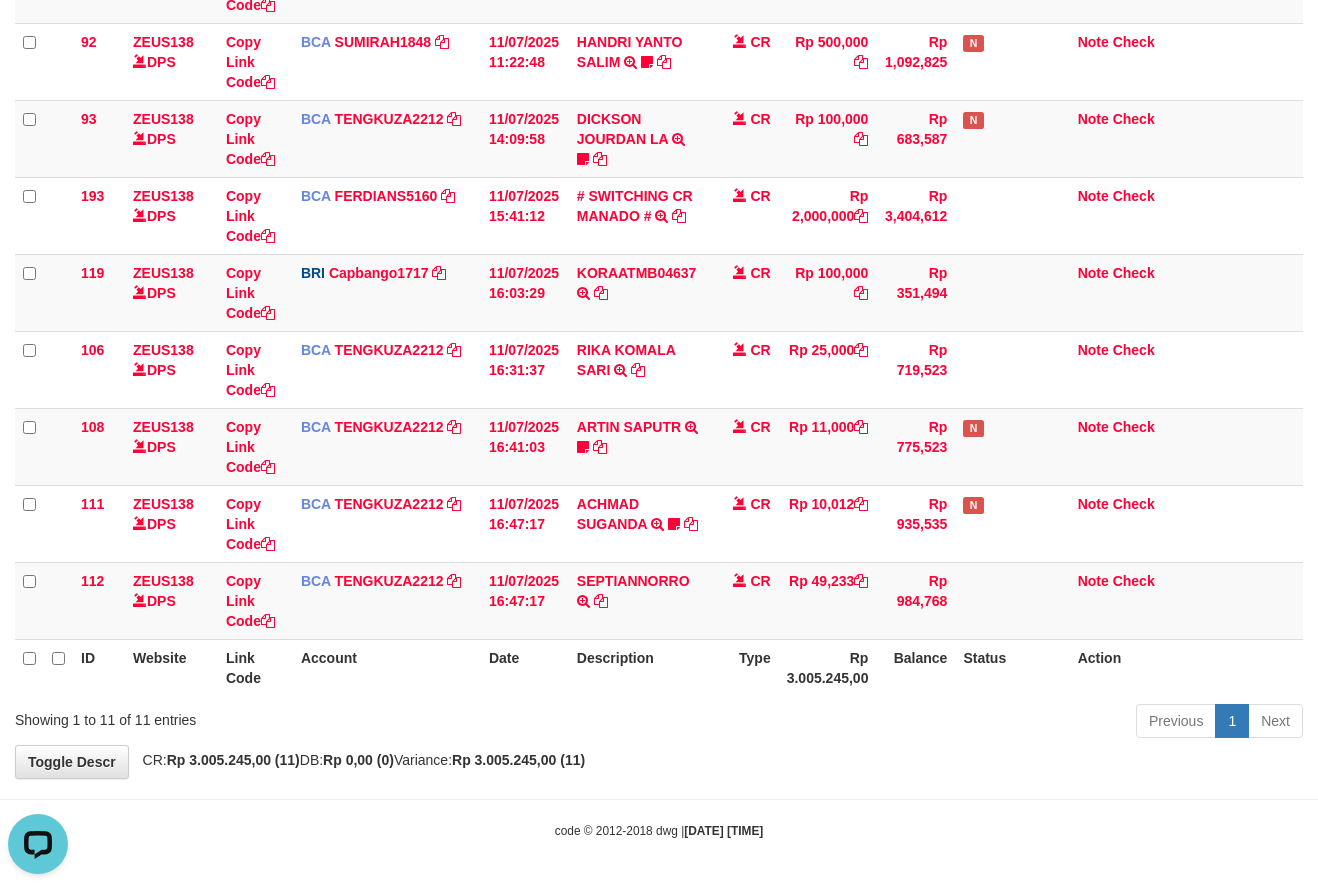 scroll, scrollTop: 0, scrollLeft: 0, axis: both 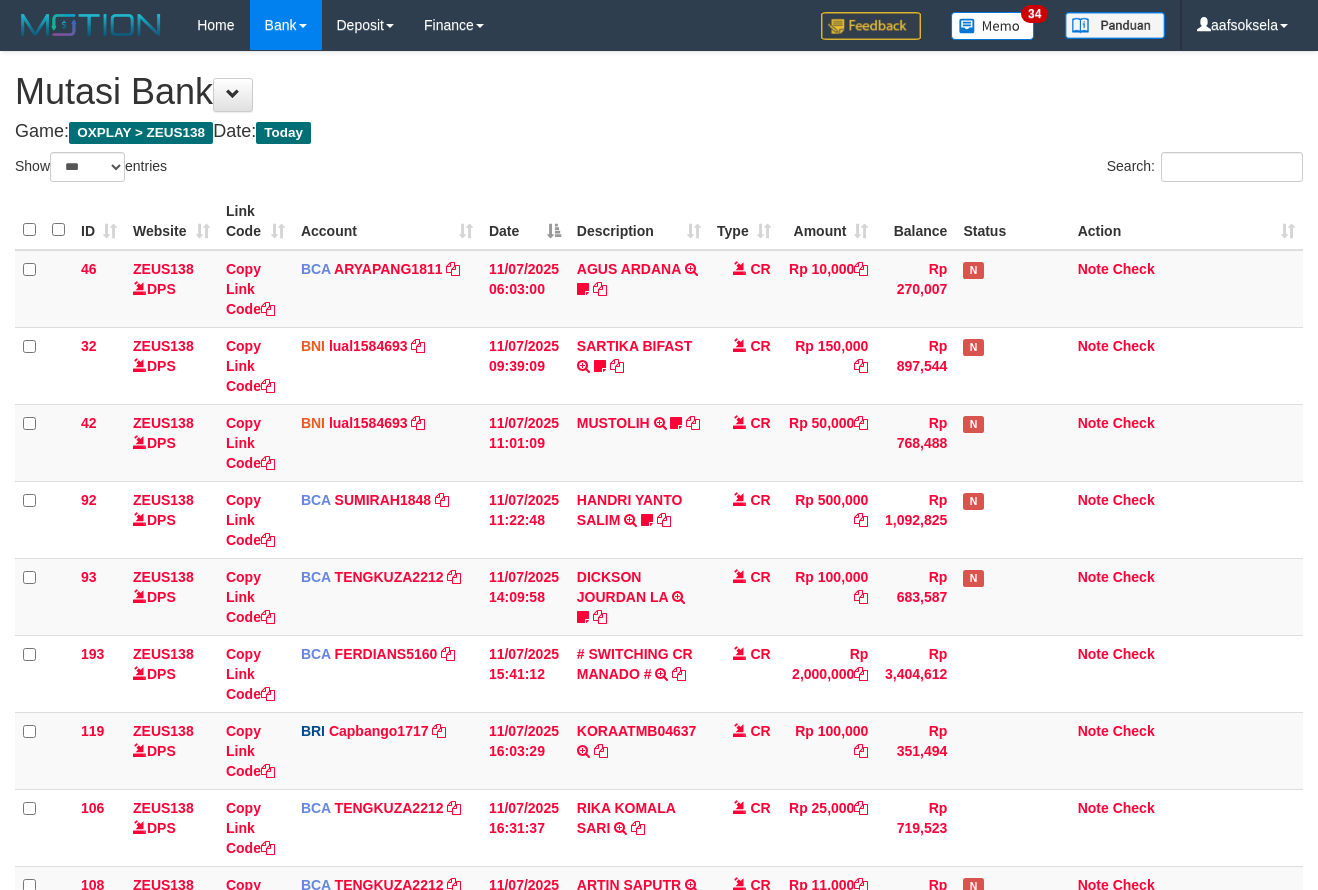 select on "***" 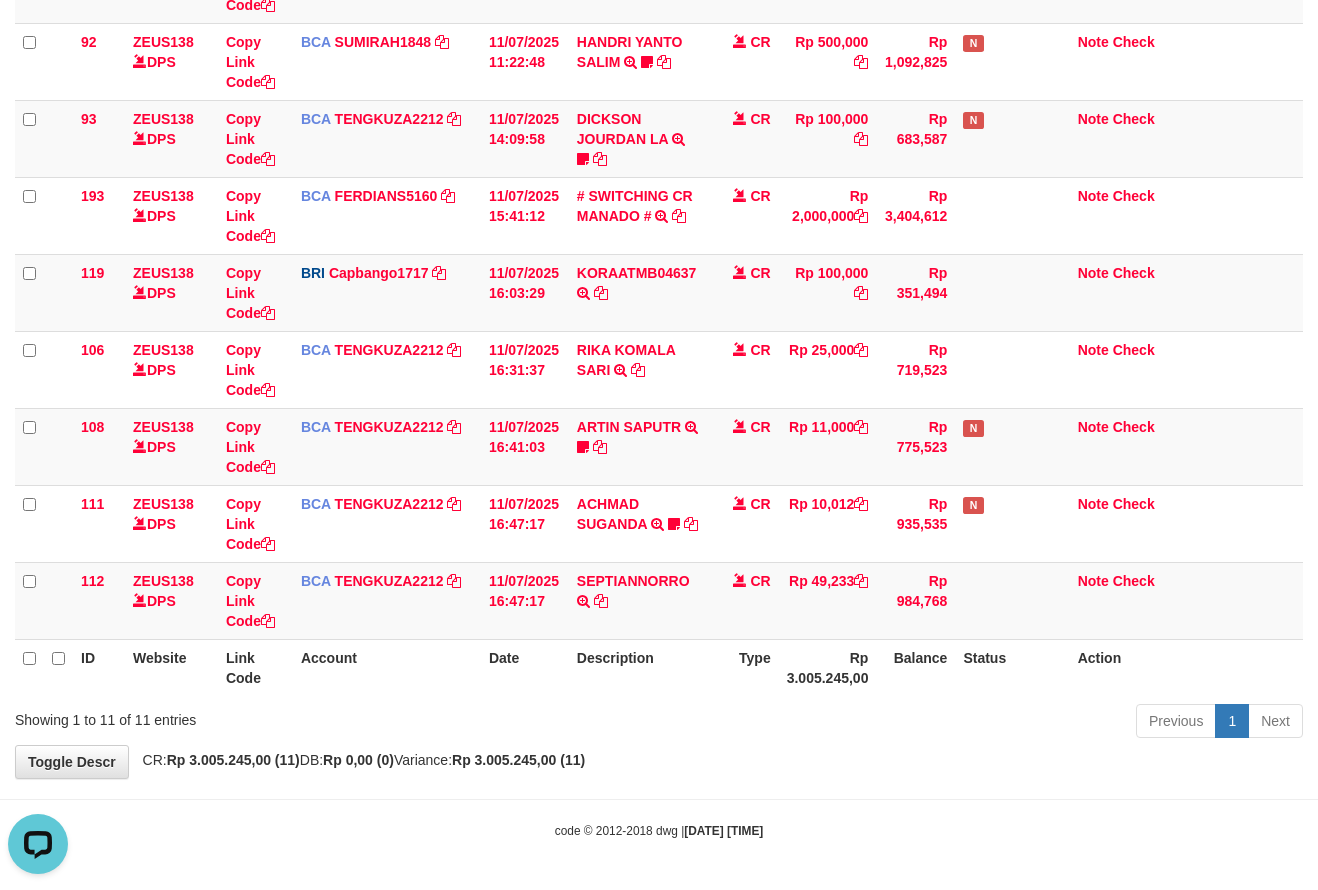 scroll, scrollTop: 0, scrollLeft: 0, axis: both 